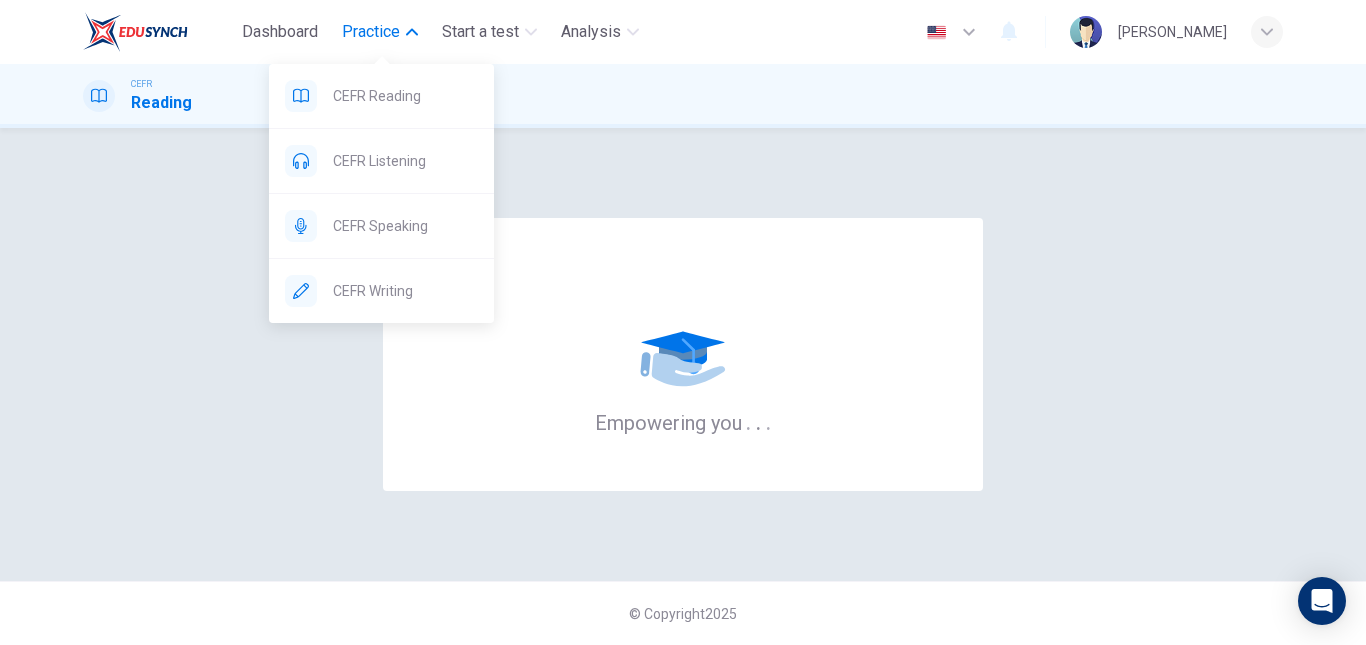 scroll, scrollTop: 0, scrollLeft: 0, axis: both 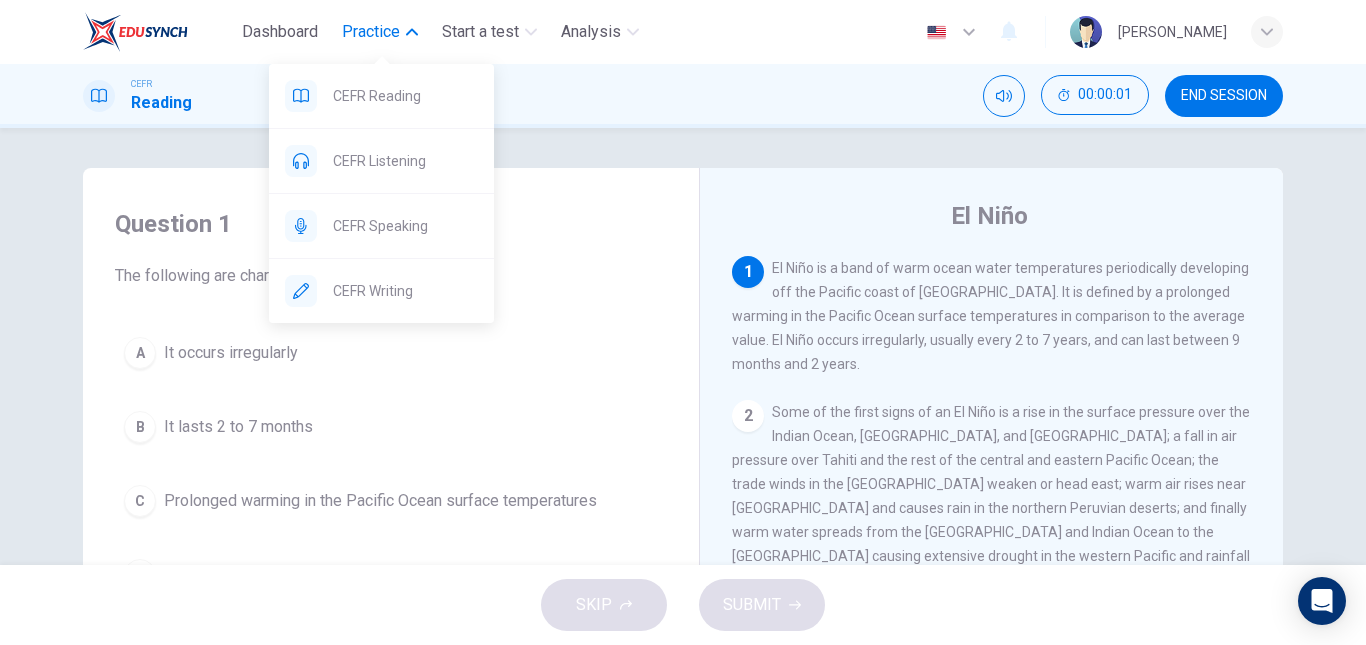 click 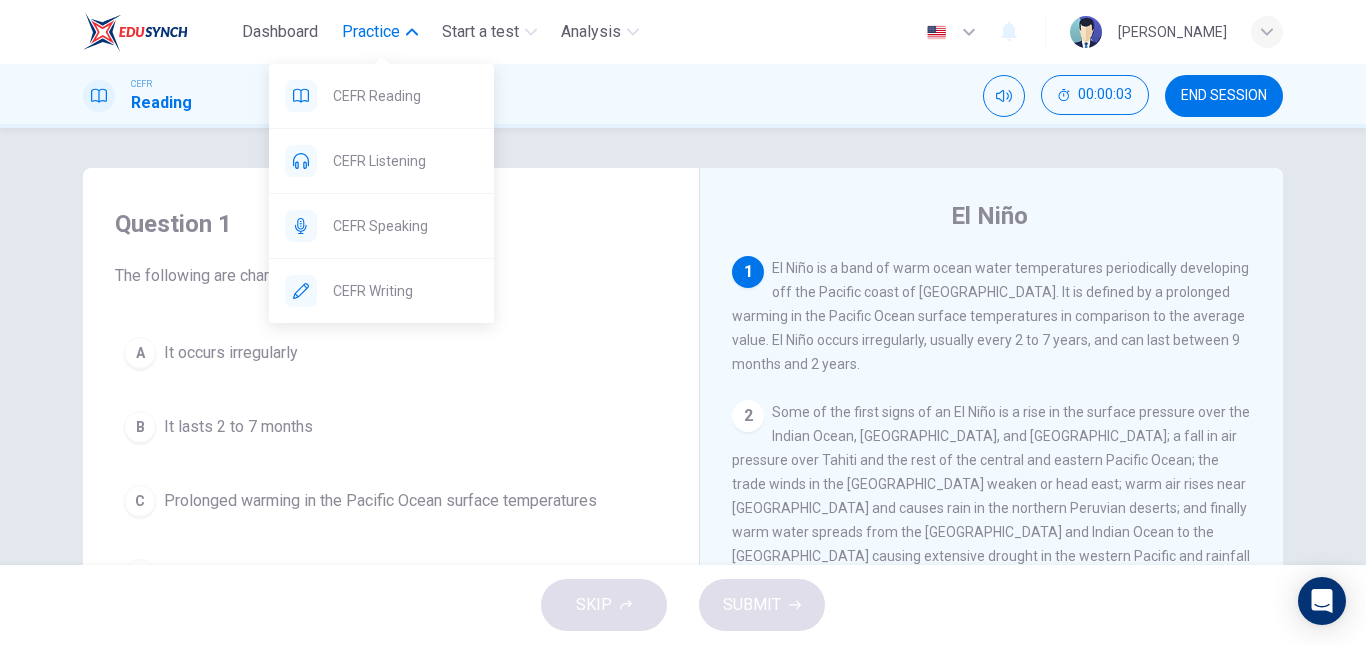 drag, startPoint x: 395, startPoint y: 154, endPoint x: 764, endPoint y: 125, distance: 370.13782 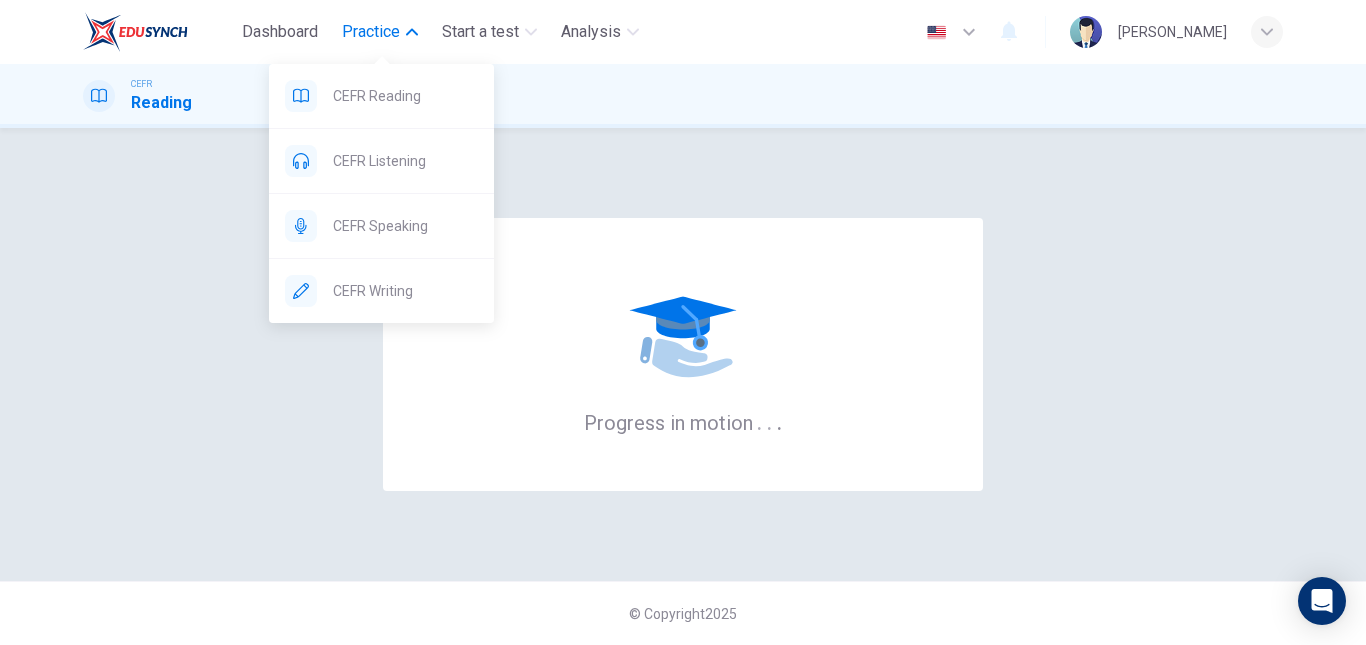 click 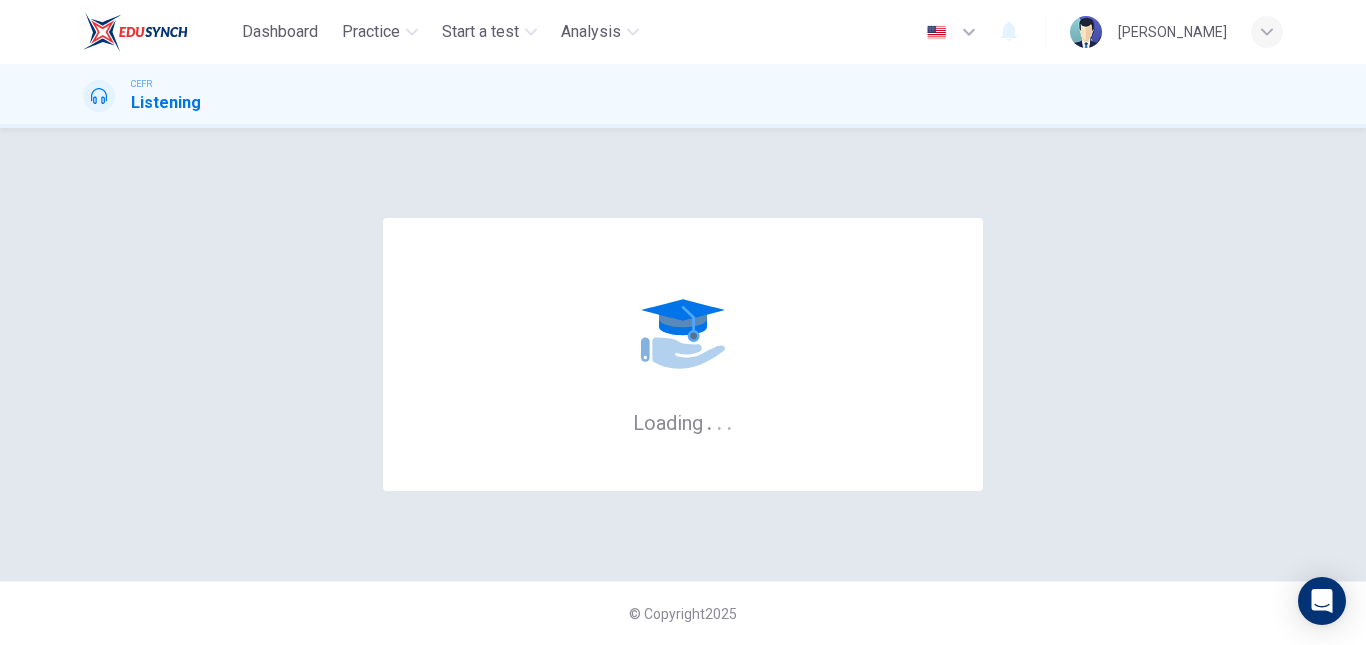 scroll, scrollTop: 0, scrollLeft: 0, axis: both 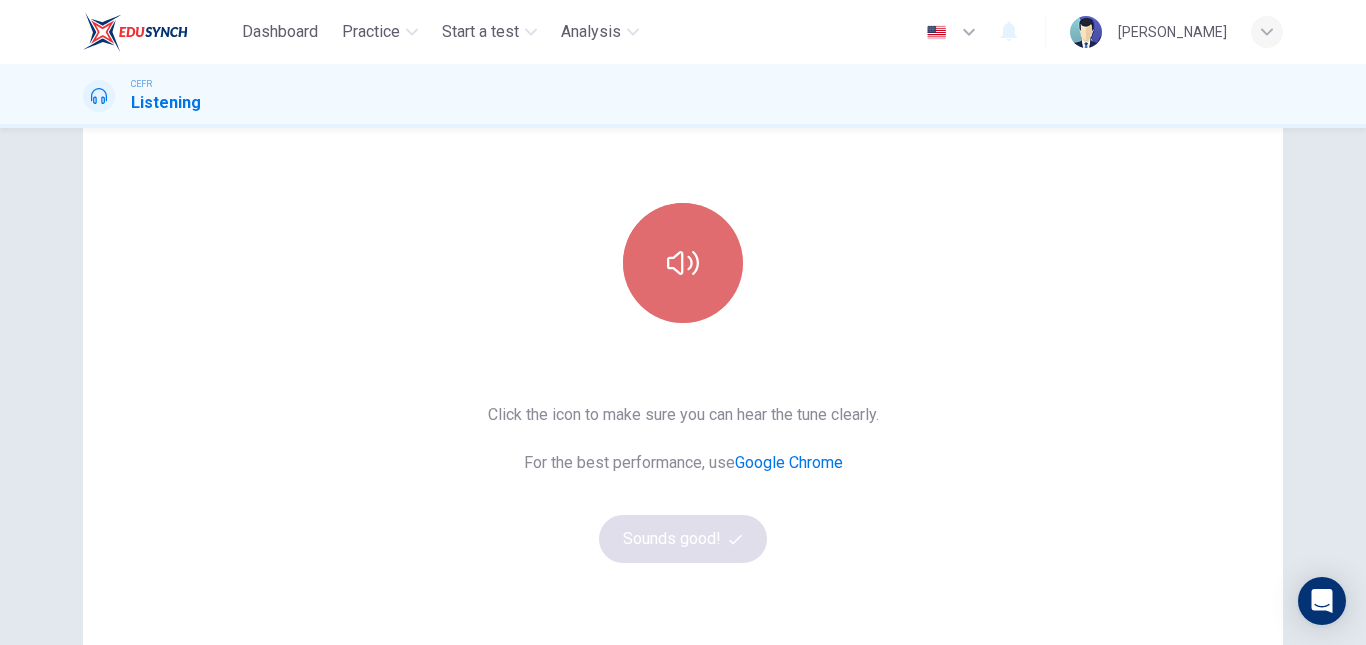 click at bounding box center [683, 263] 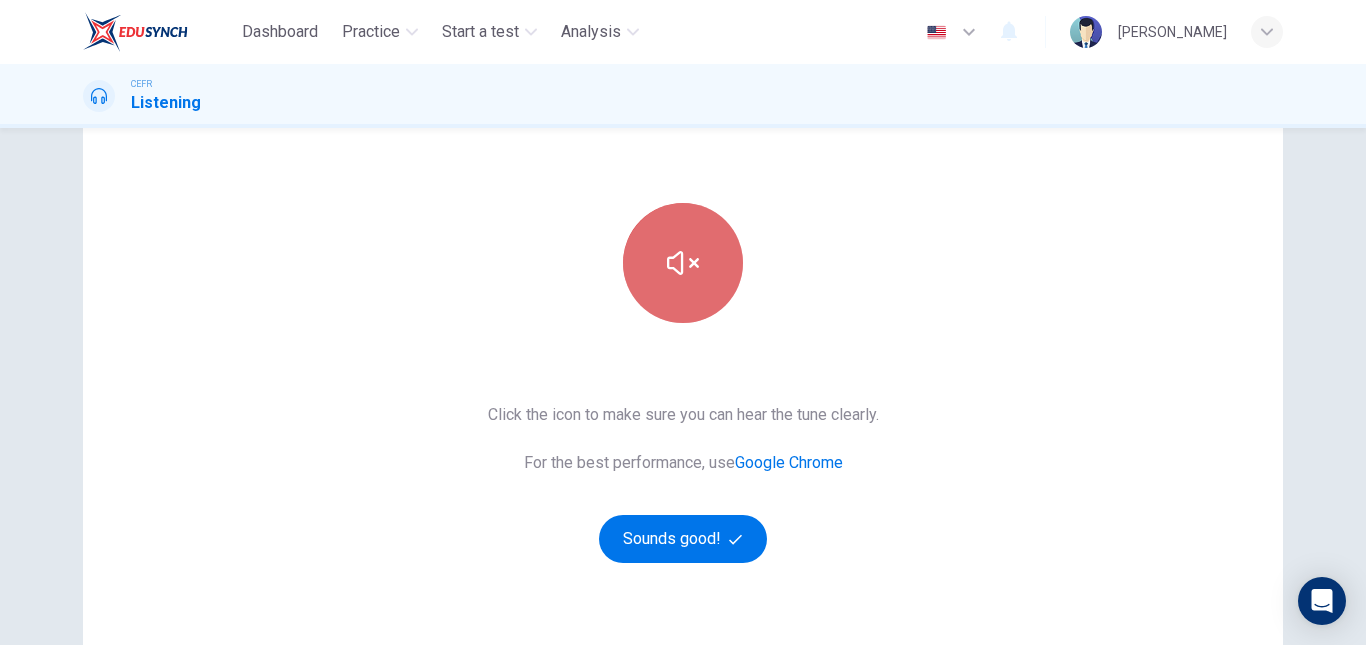 click 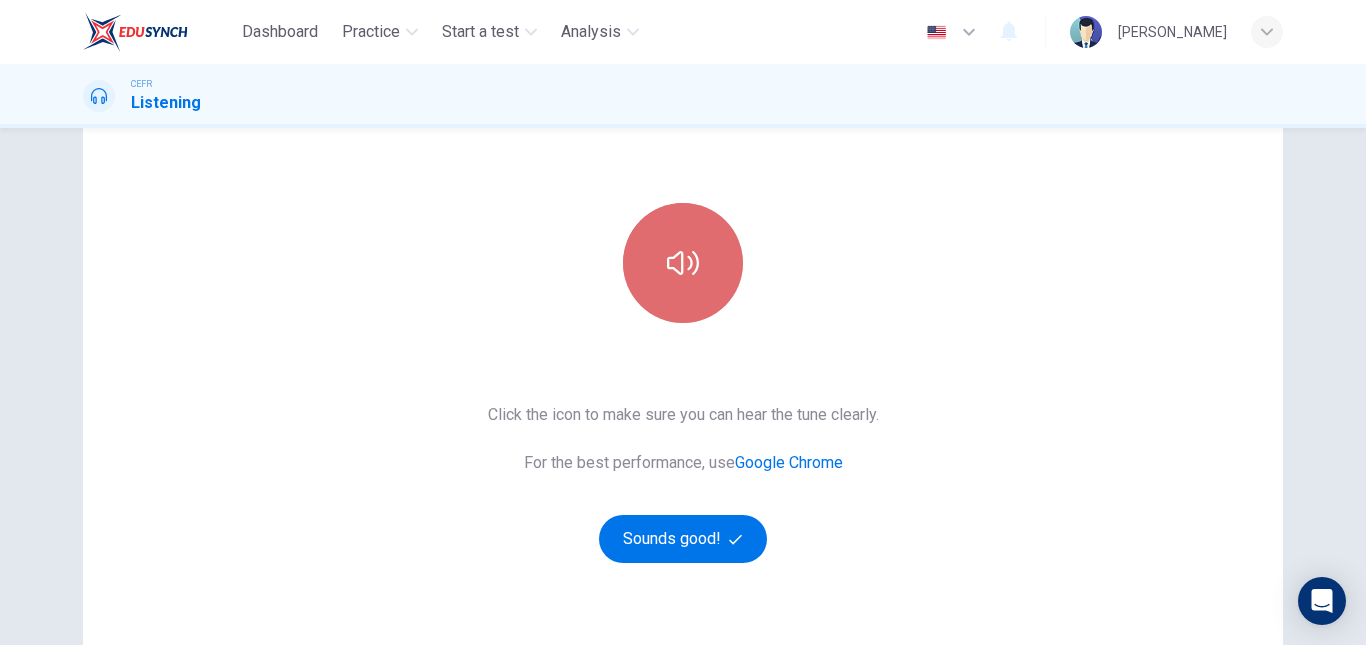 click 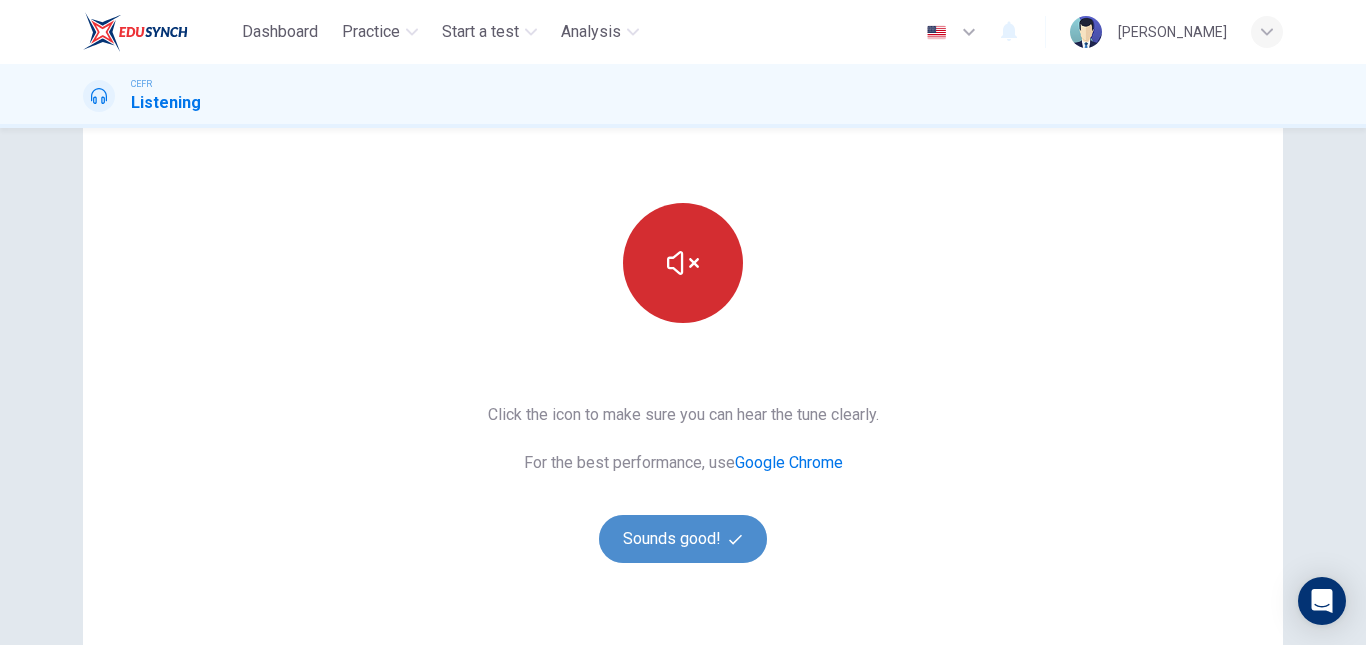 click on "Sounds good!" at bounding box center [683, 539] 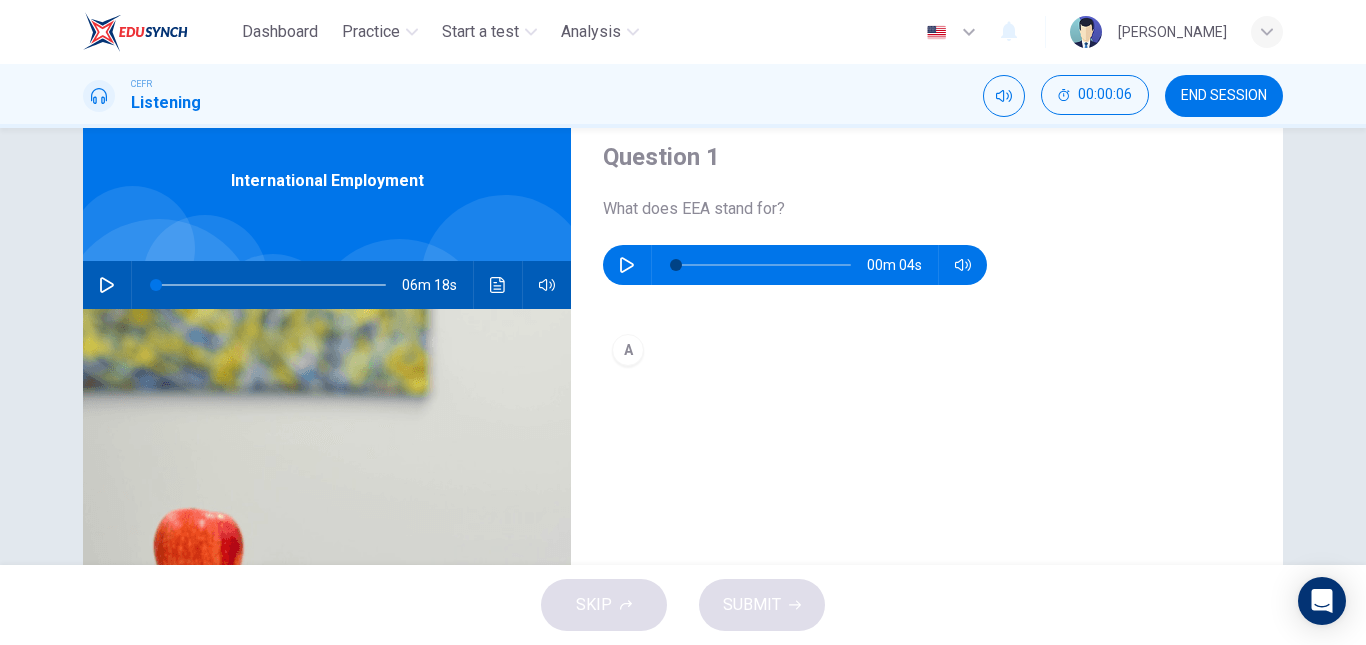 scroll, scrollTop: 60, scrollLeft: 0, axis: vertical 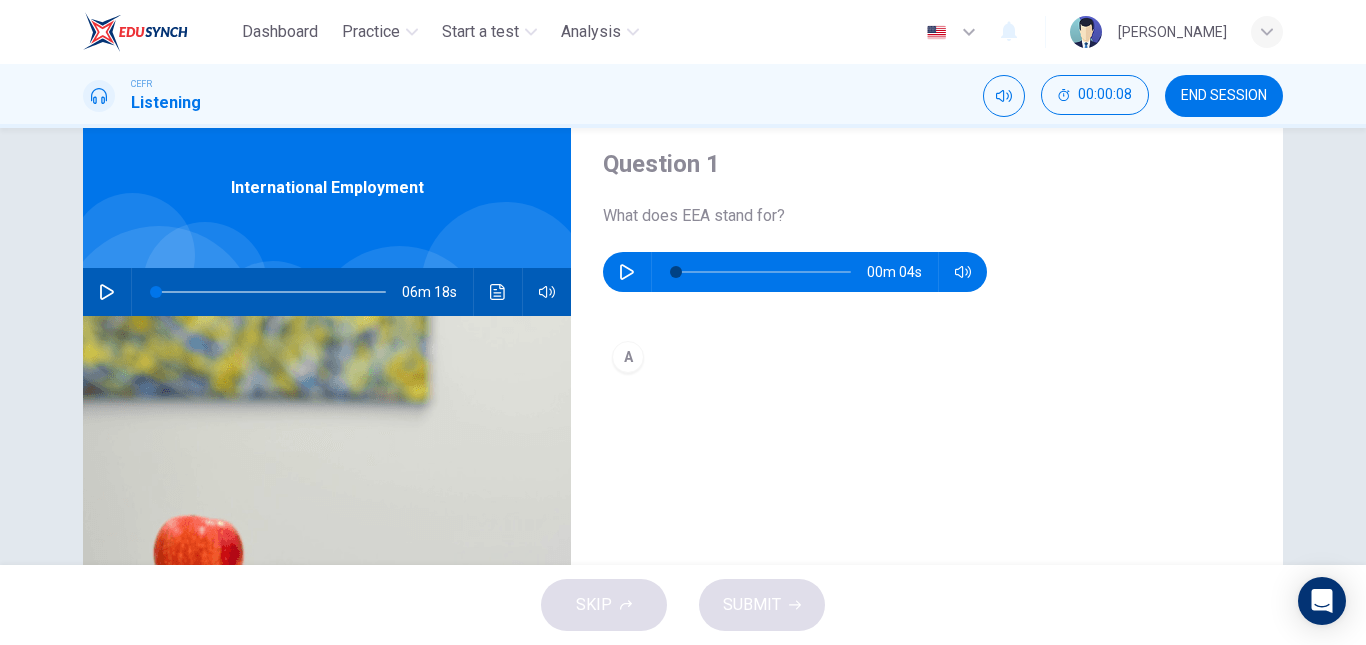 click 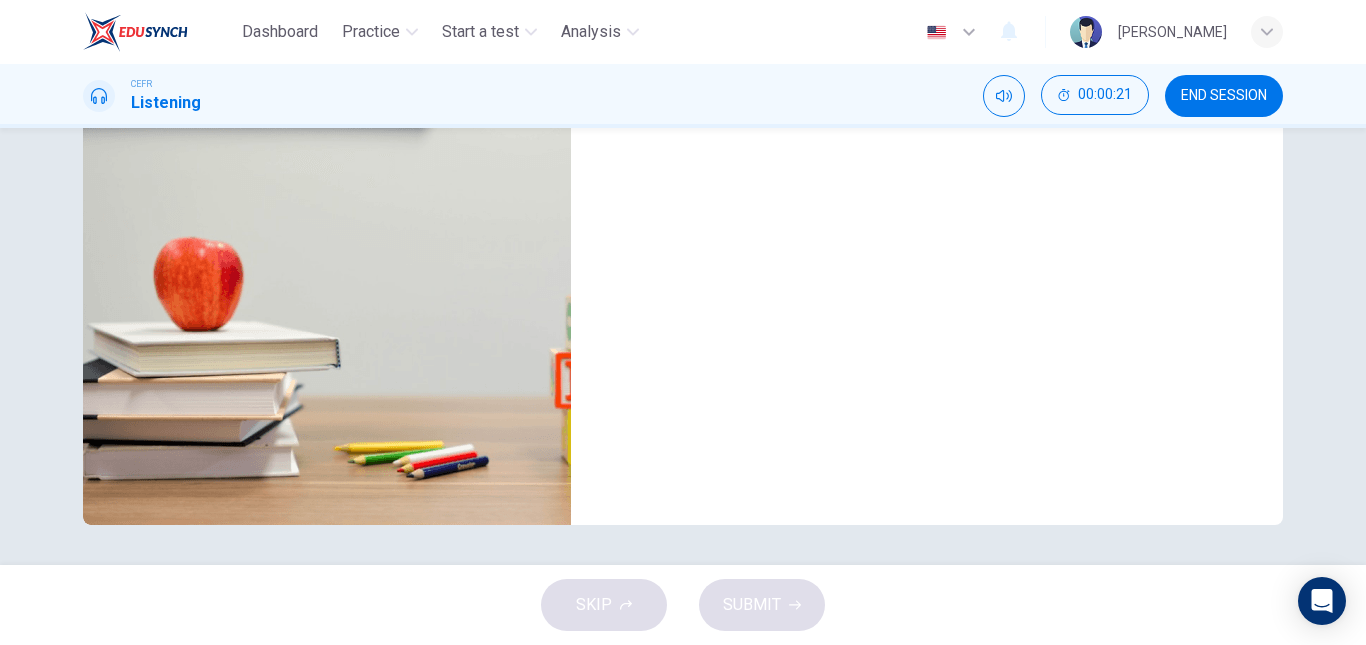scroll, scrollTop: 0, scrollLeft: 0, axis: both 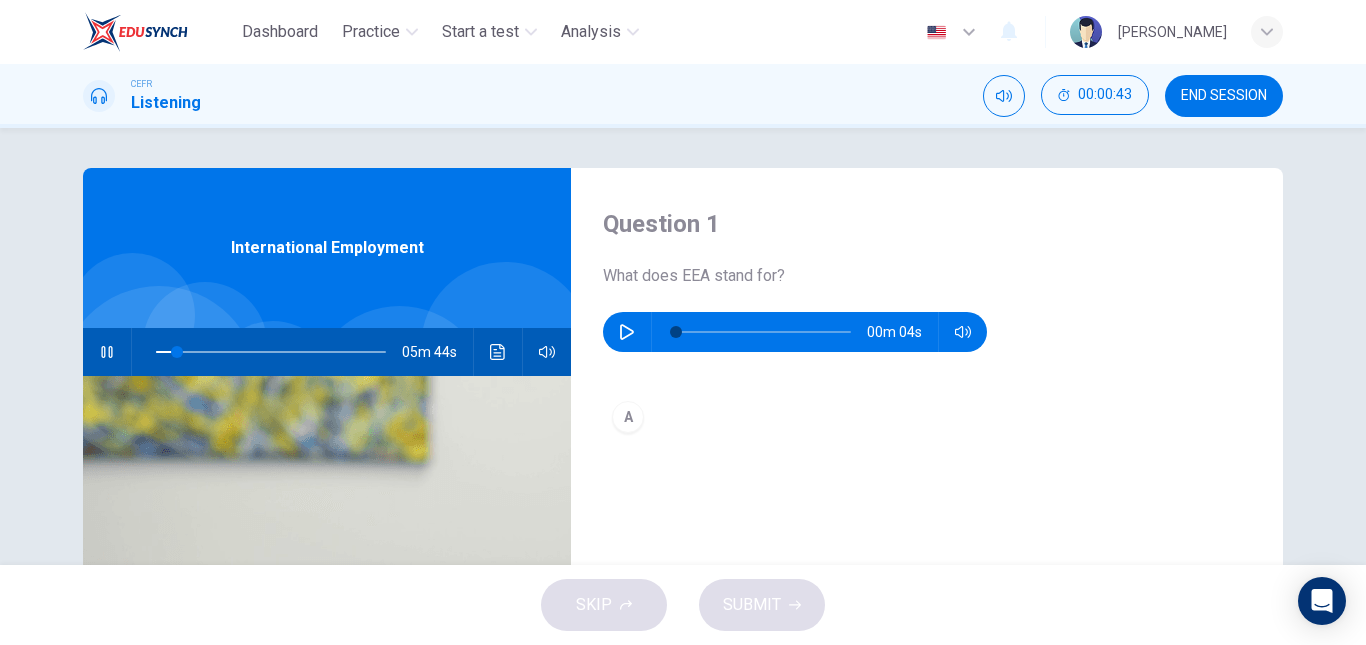 type on "10" 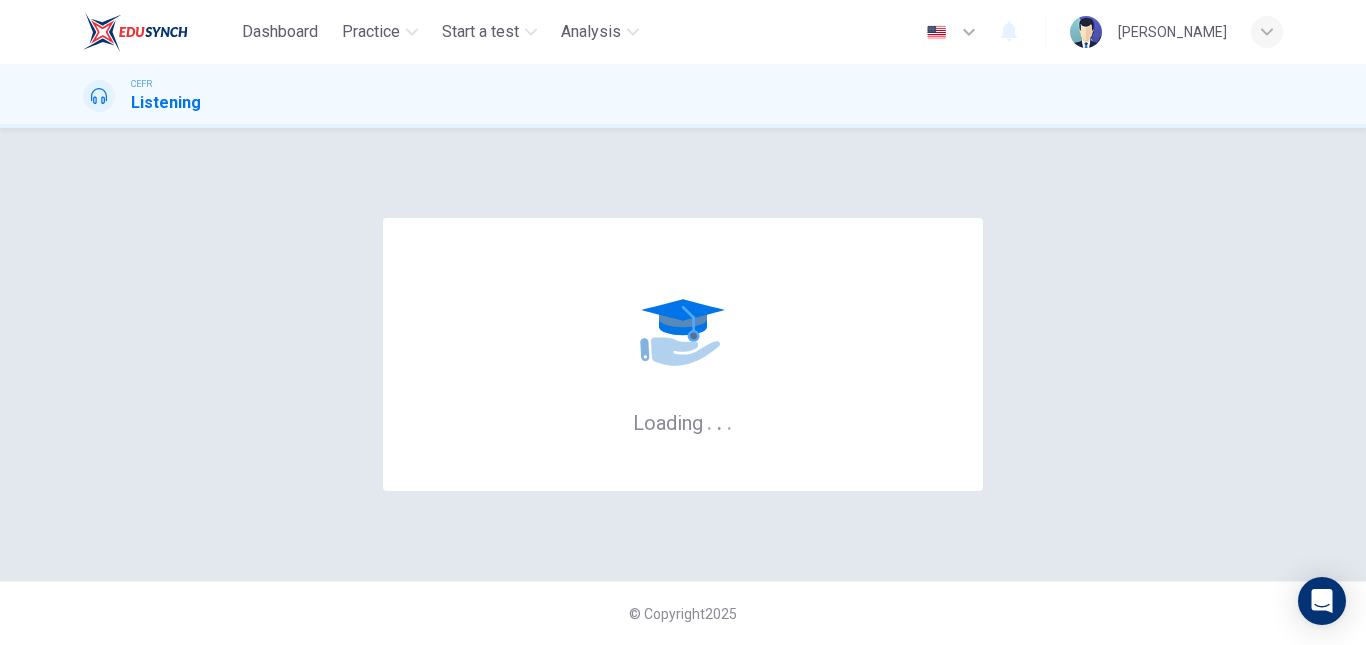 scroll, scrollTop: 0, scrollLeft: 0, axis: both 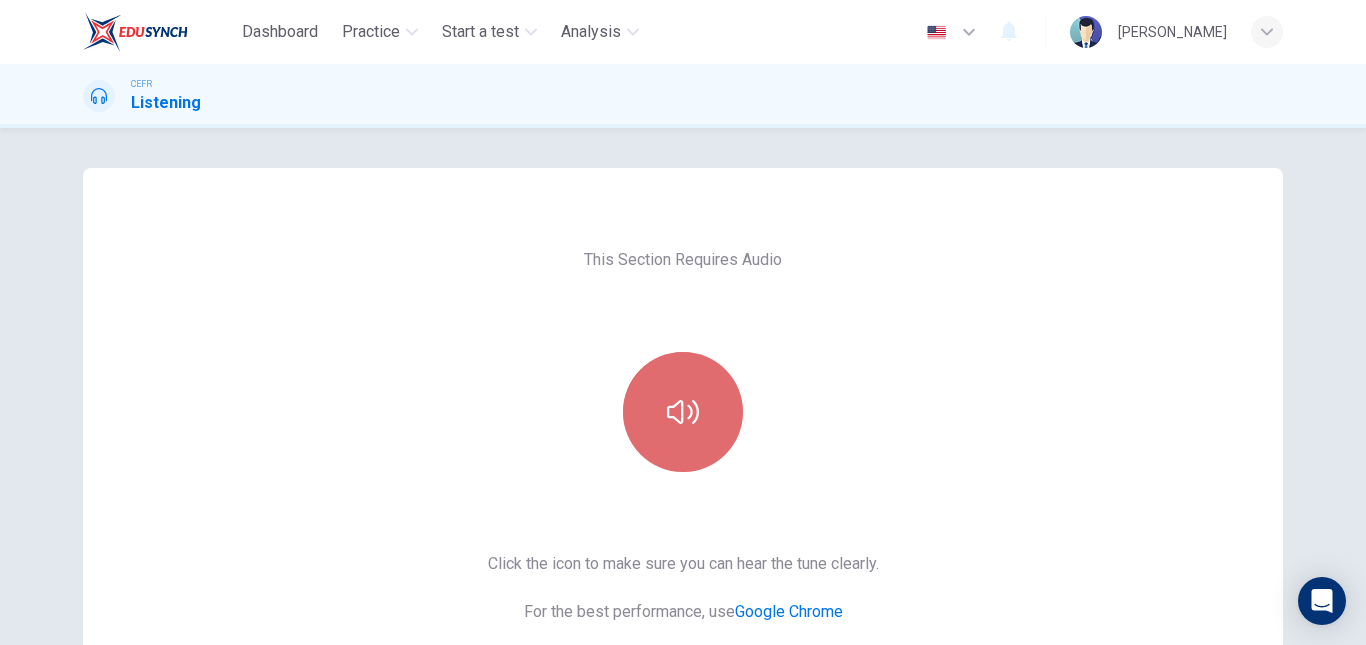 click at bounding box center (683, 412) 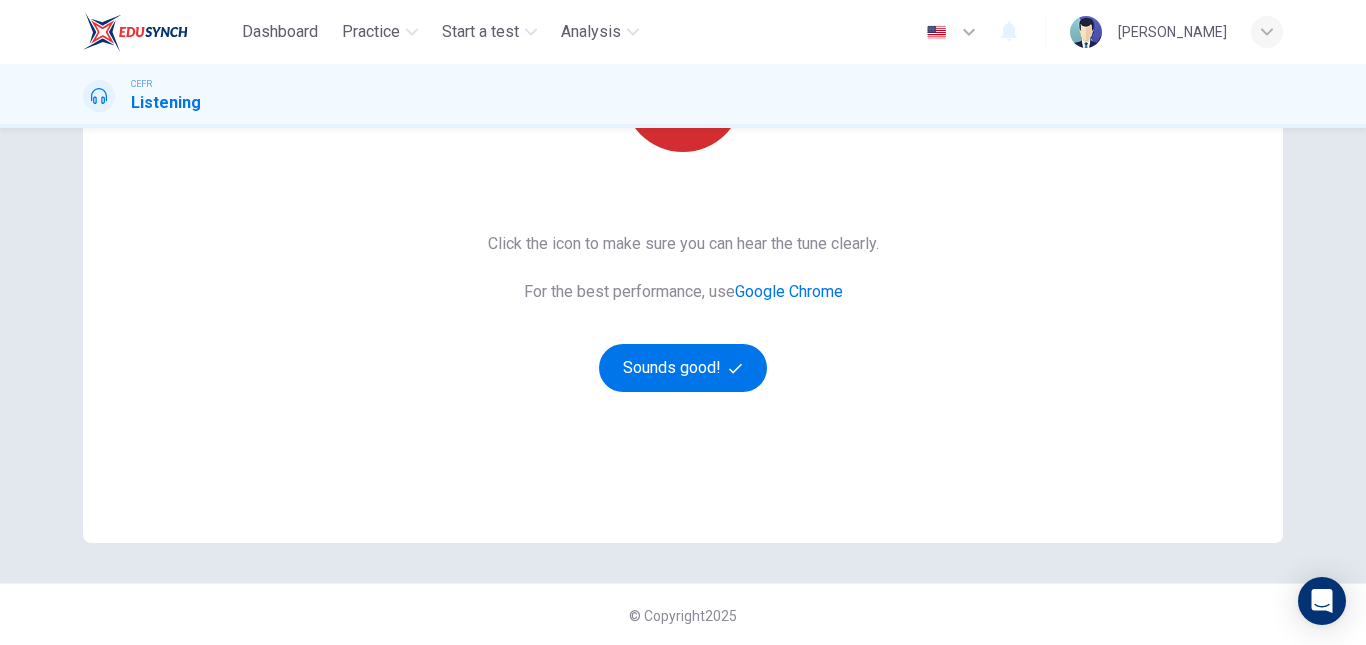 scroll, scrollTop: 320, scrollLeft: 0, axis: vertical 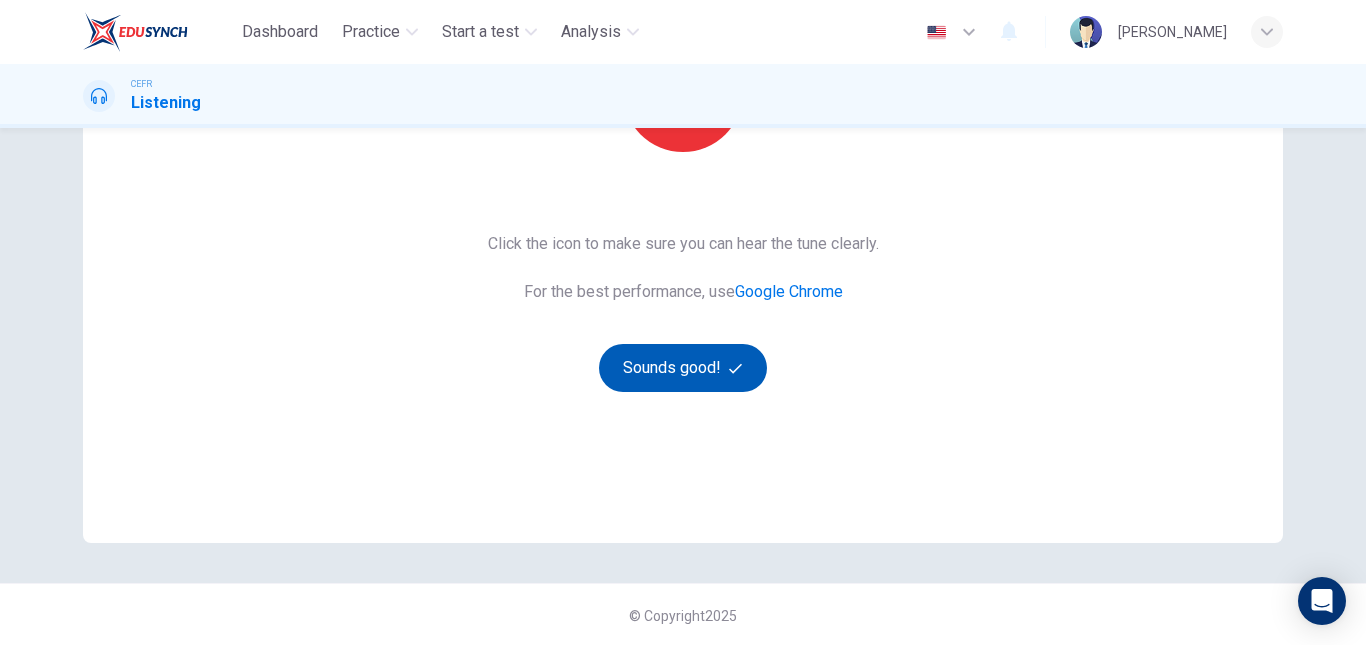 click on "Sounds good!" at bounding box center (683, 368) 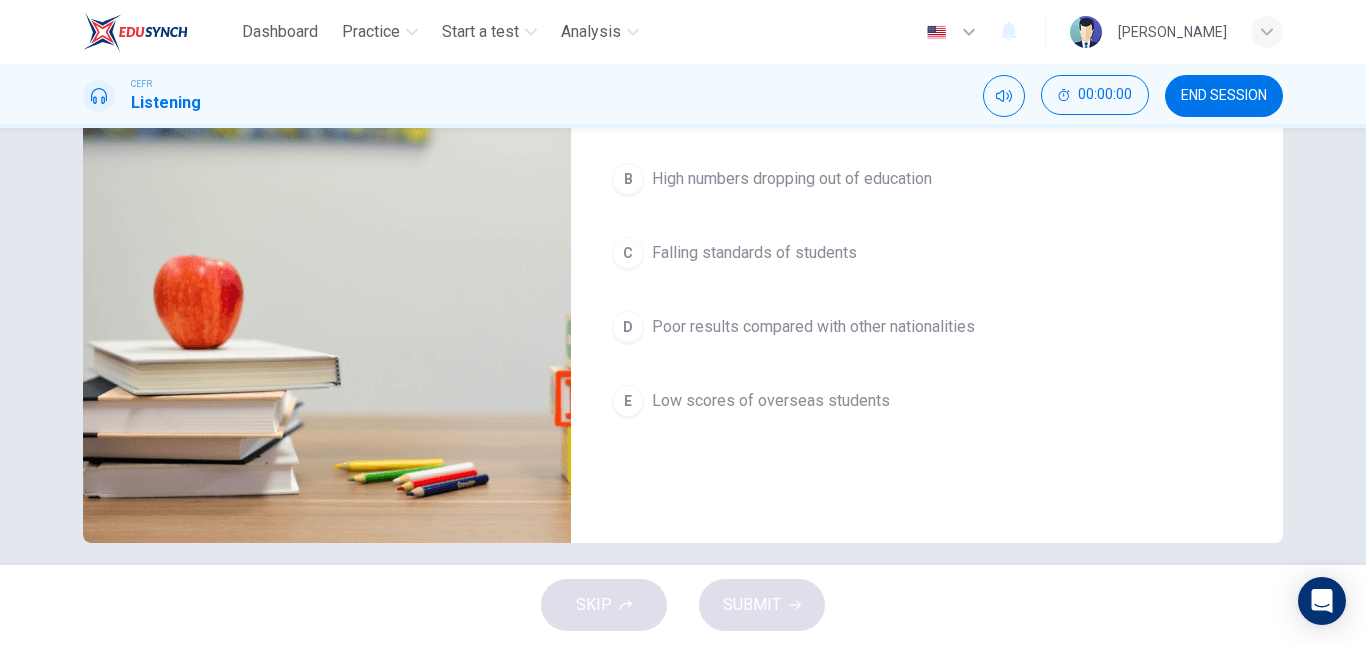 scroll, scrollTop: 0, scrollLeft: 0, axis: both 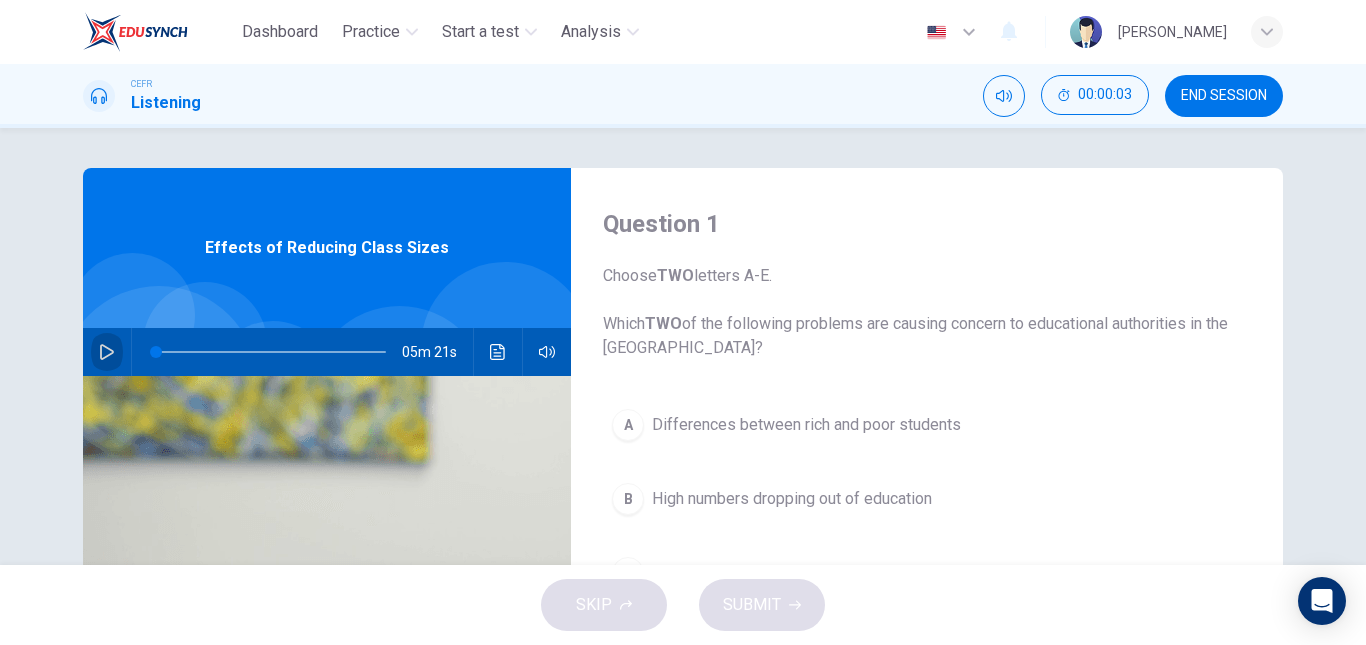 click at bounding box center [107, 352] 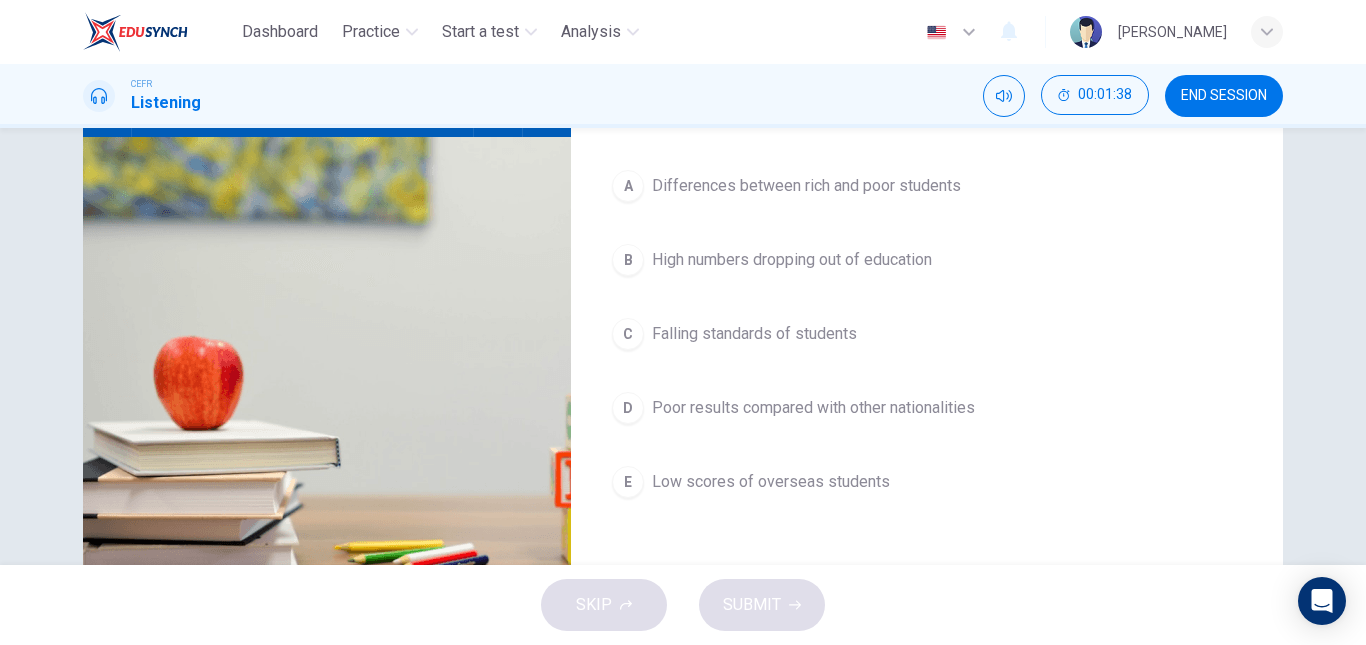 scroll, scrollTop: 238, scrollLeft: 0, axis: vertical 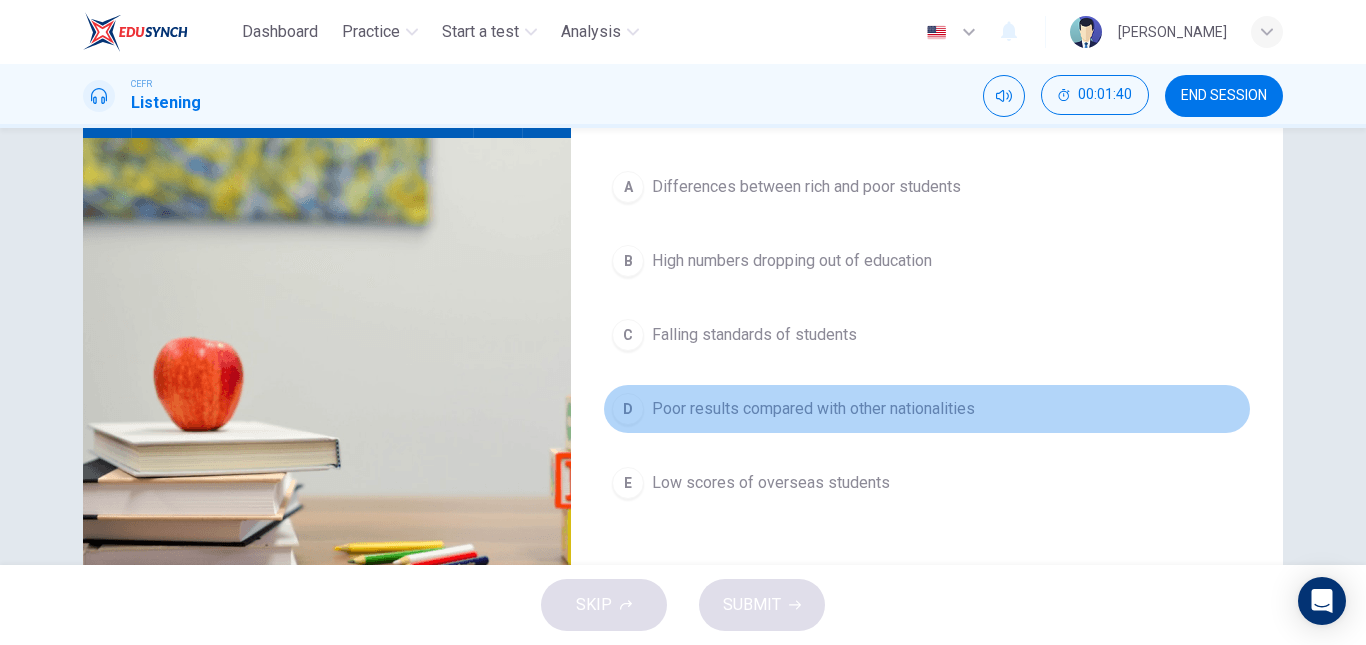 click on "Poor results compared with other nationalities" at bounding box center (813, 409) 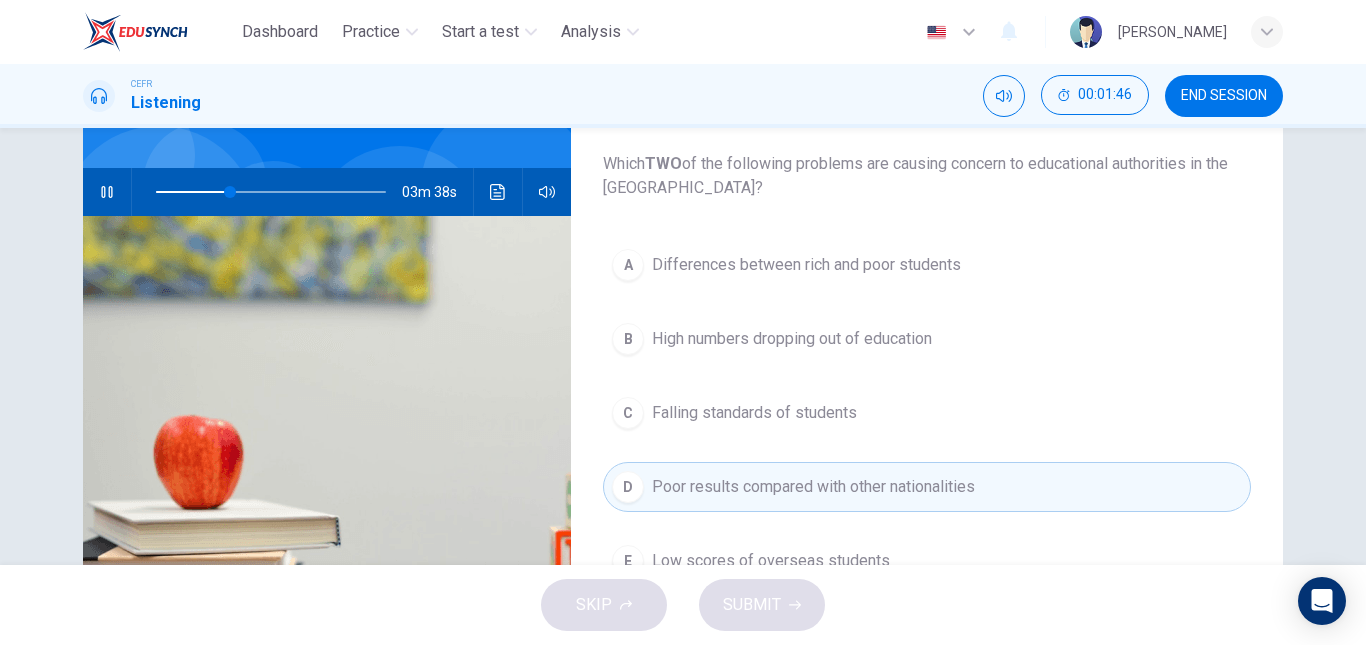 scroll, scrollTop: 159, scrollLeft: 0, axis: vertical 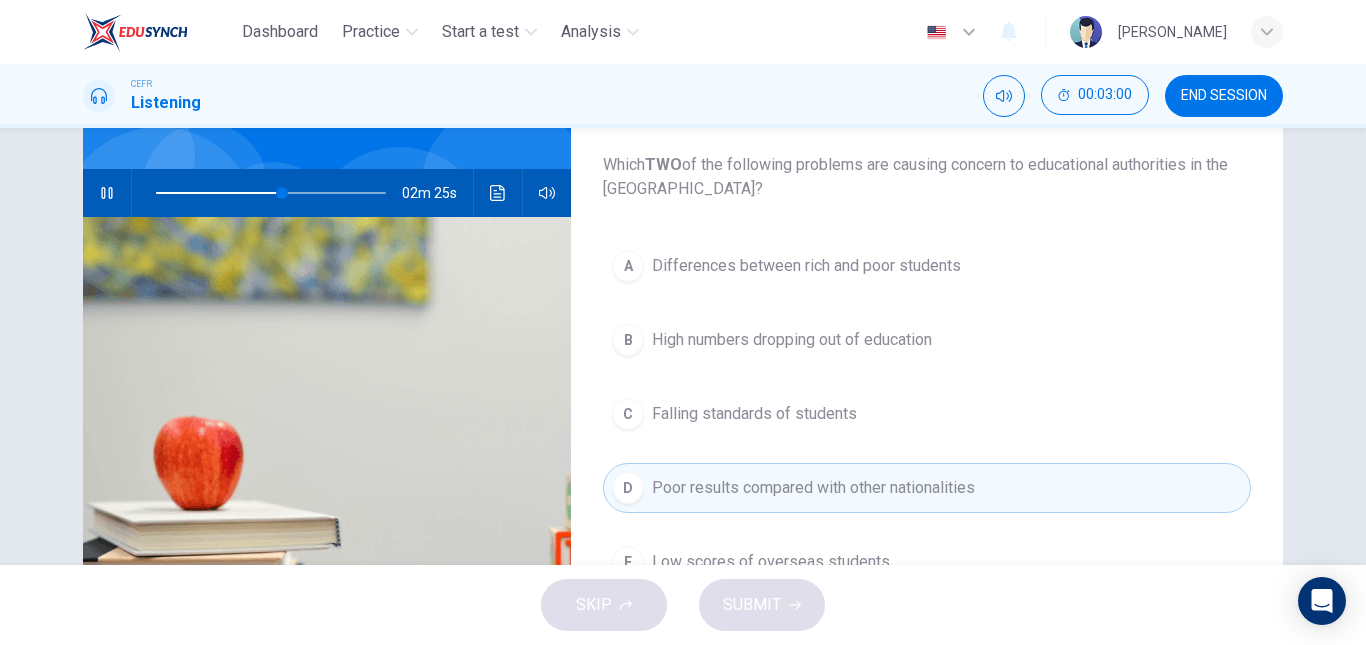 type on "55" 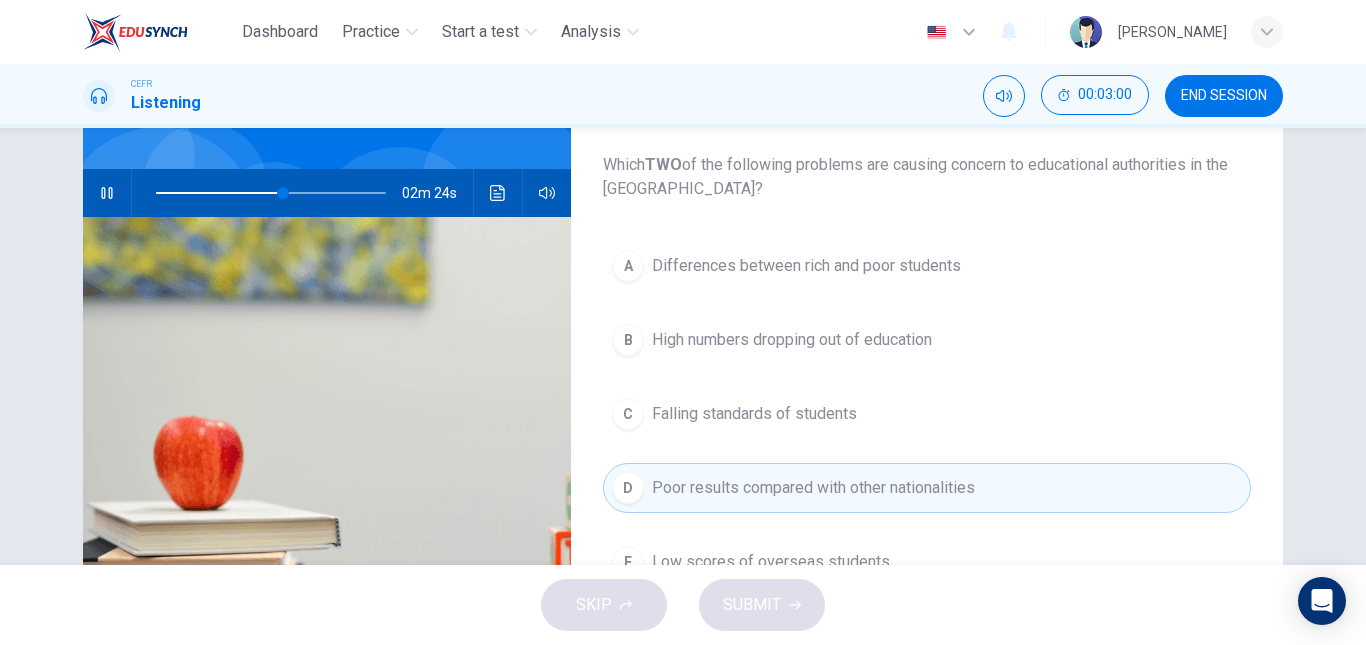type 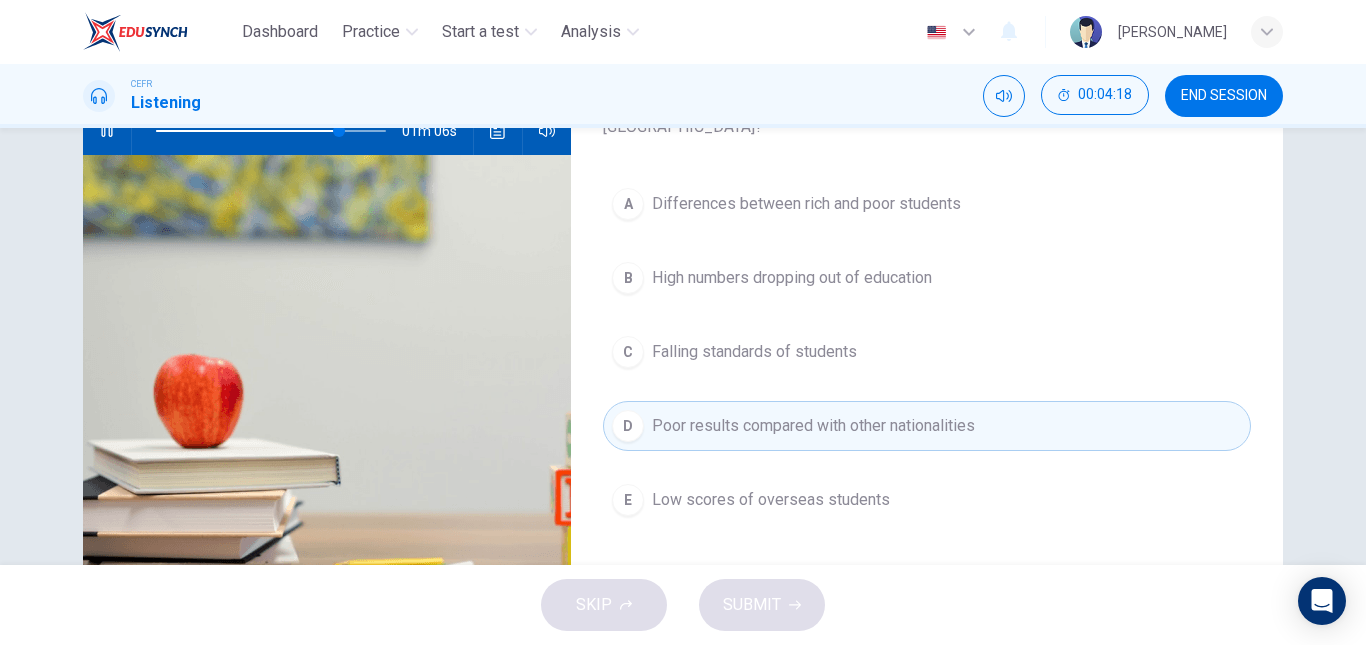 scroll, scrollTop: 185, scrollLeft: 0, axis: vertical 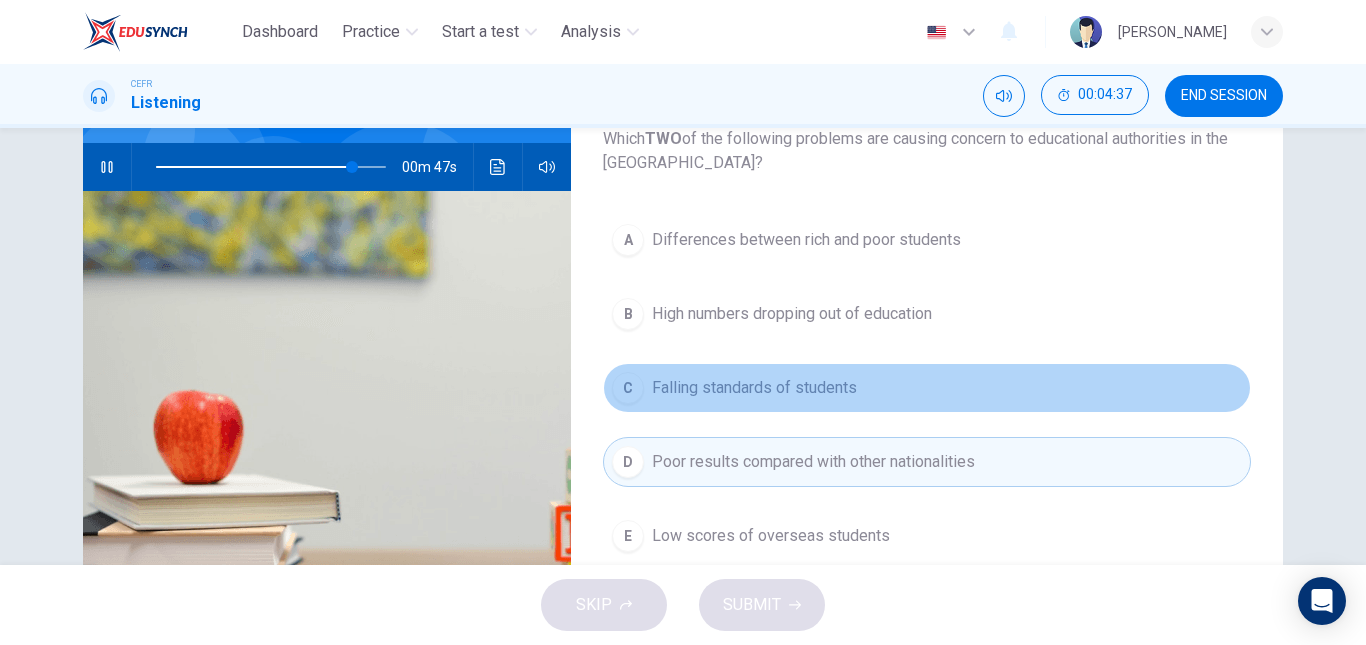 click on "Falling standards of students" at bounding box center [754, 388] 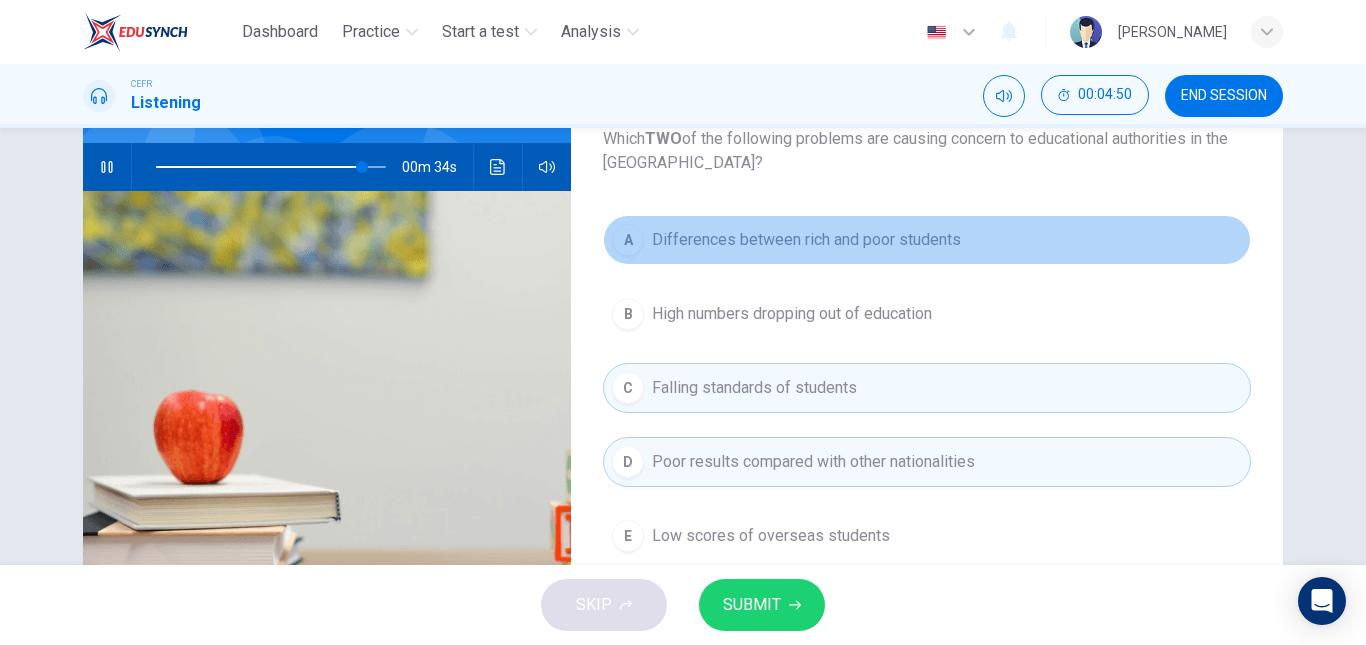 click on "Differences between rich and poor students" at bounding box center (806, 240) 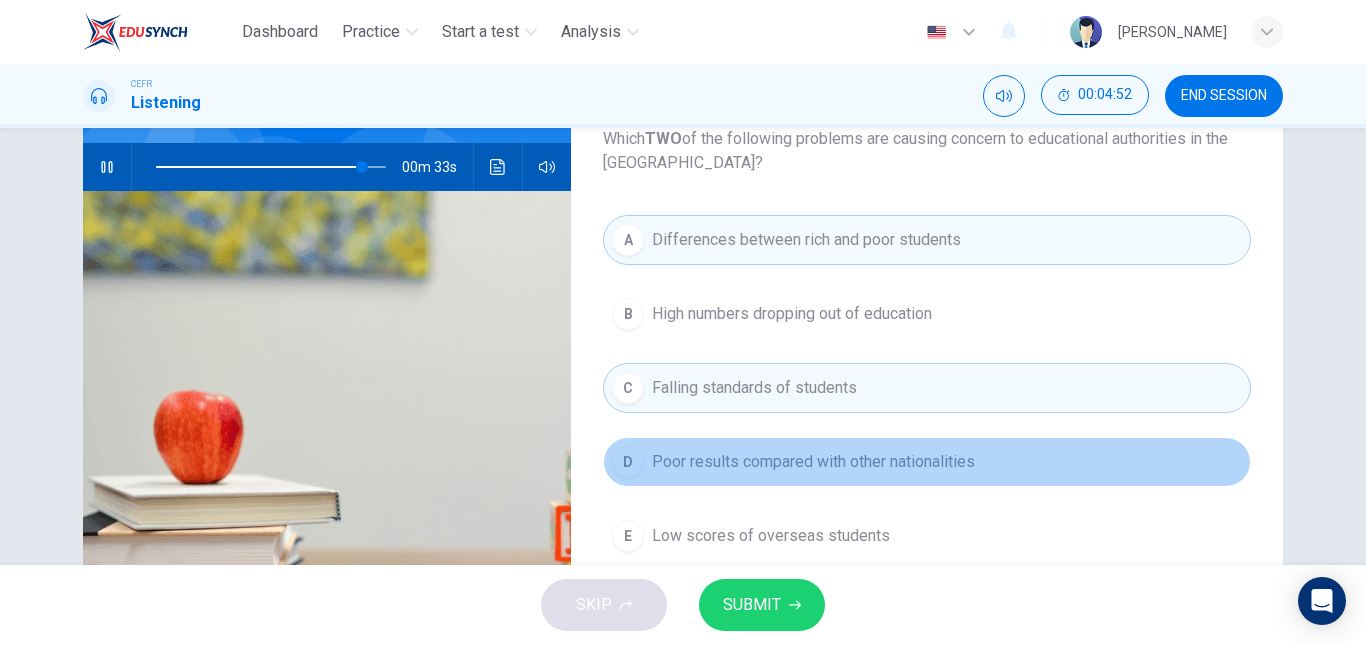 click on "D Poor results compared with other nationalities" at bounding box center (927, 462) 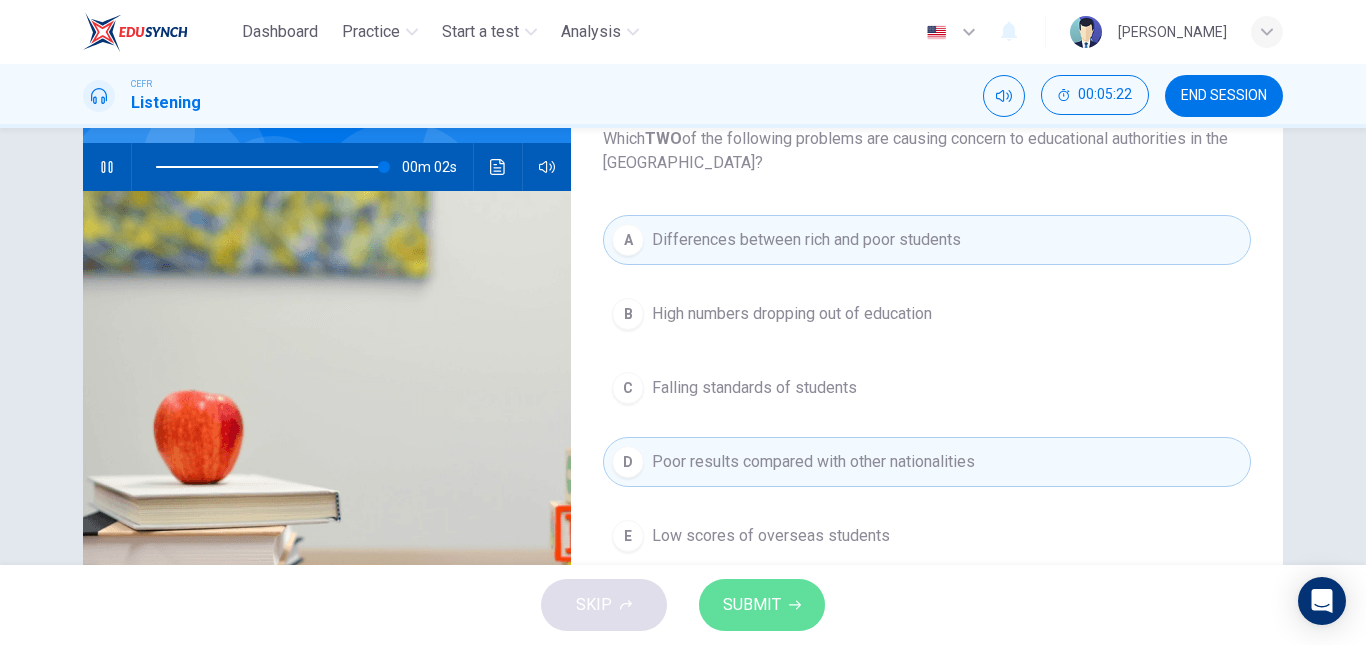 click on "SUBMIT" at bounding box center [762, 605] 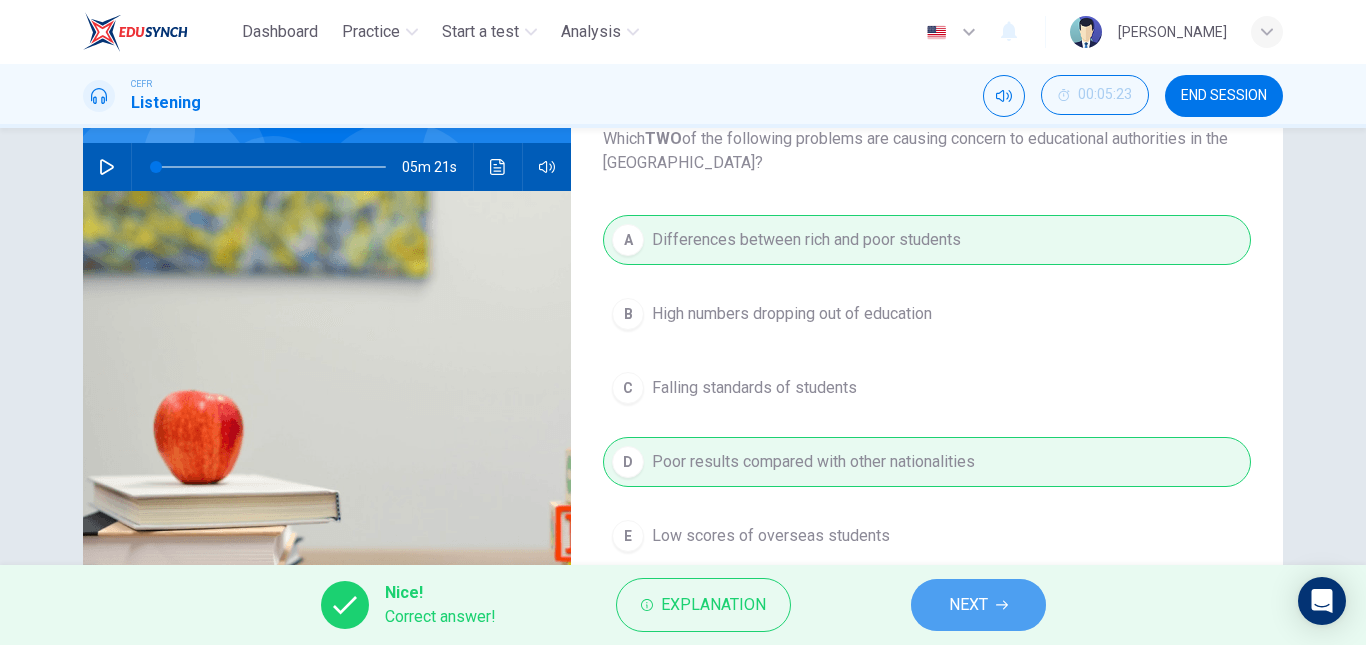 click on "NEXT" at bounding box center (978, 605) 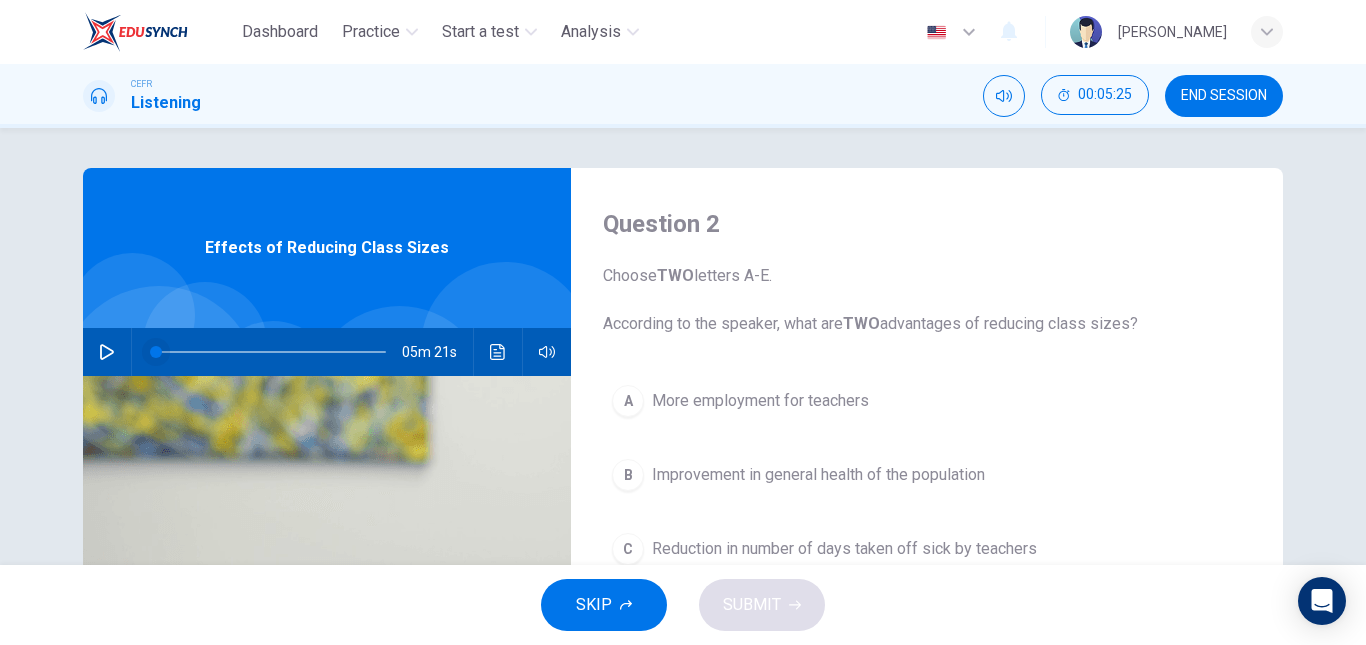 scroll, scrollTop: 1, scrollLeft: 0, axis: vertical 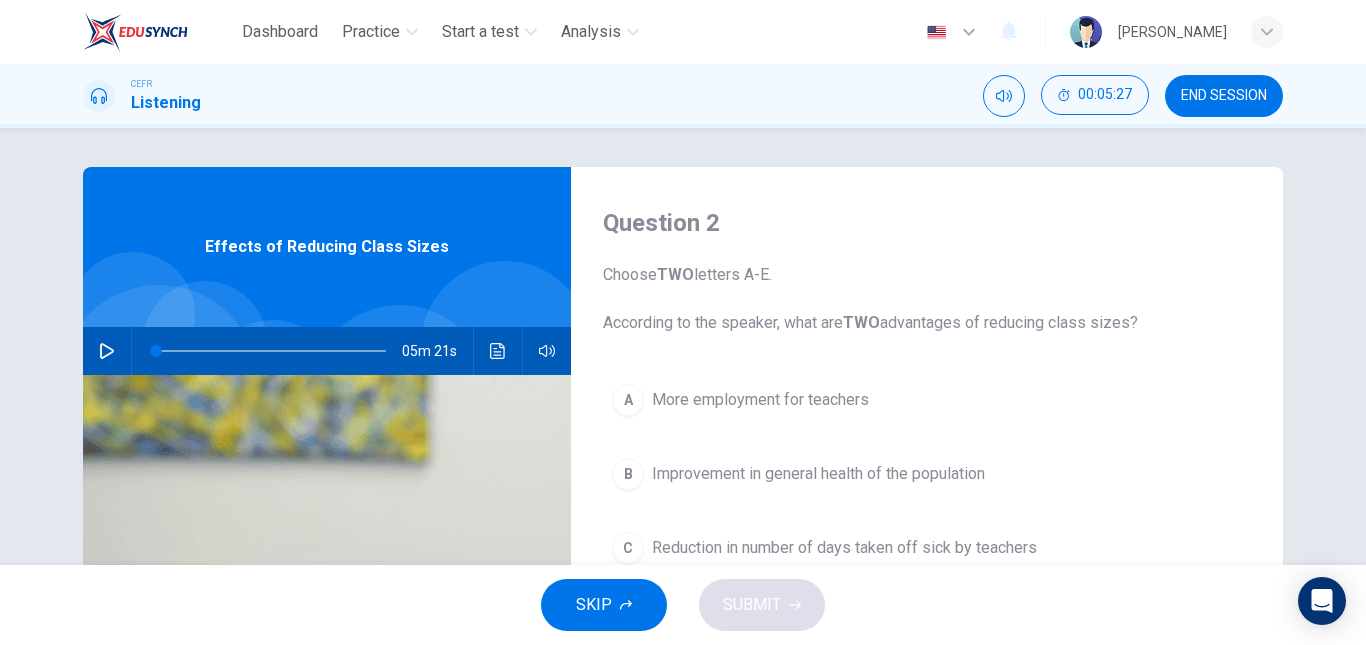 click 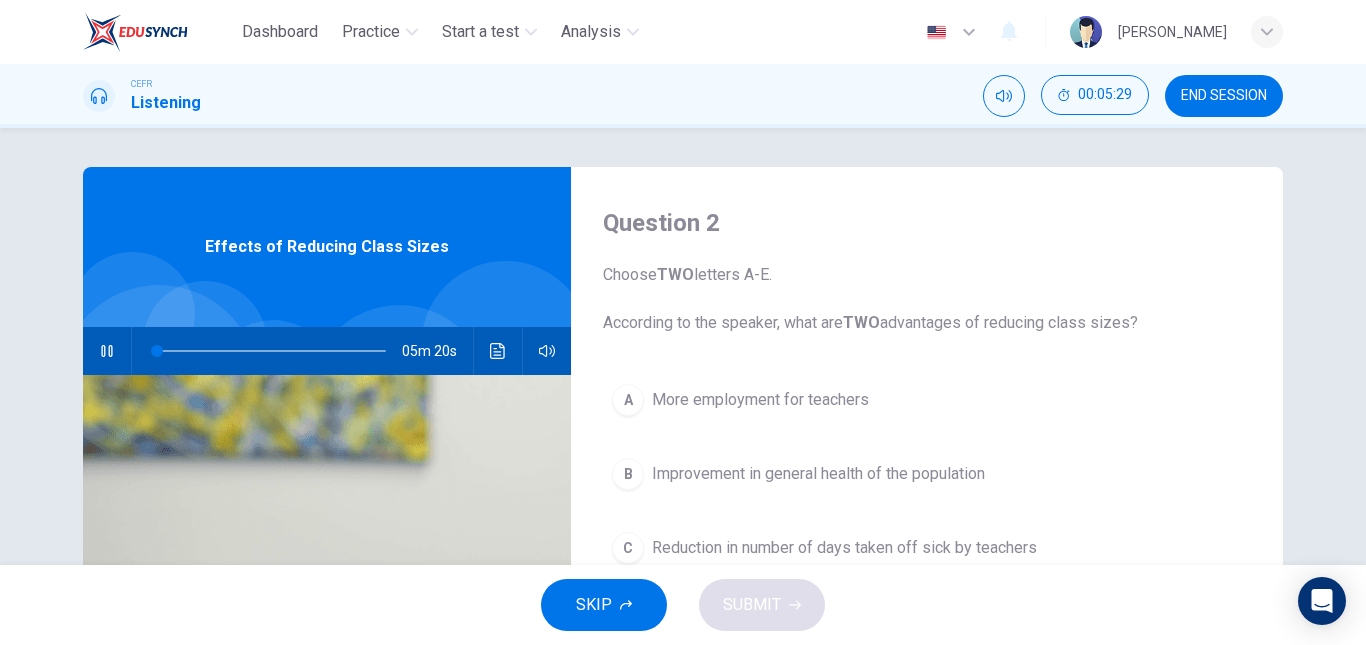 click 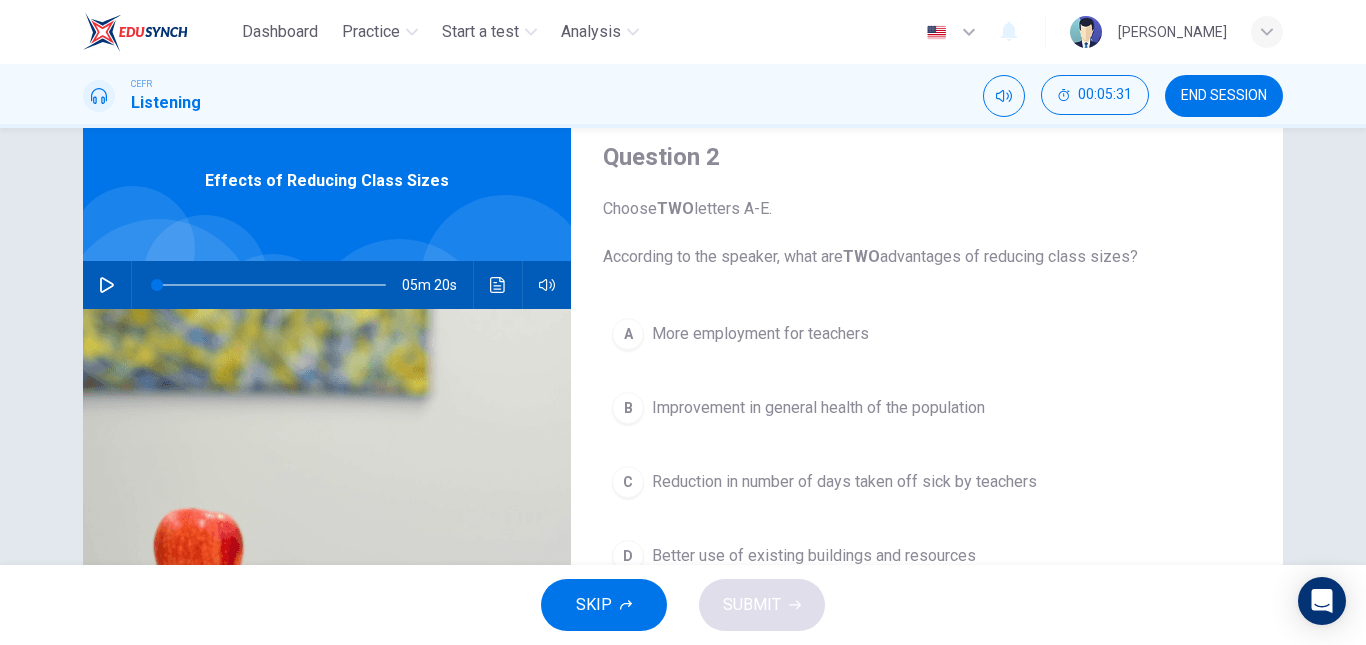 scroll, scrollTop: 70, scrollLeft: 0, axis: vertical 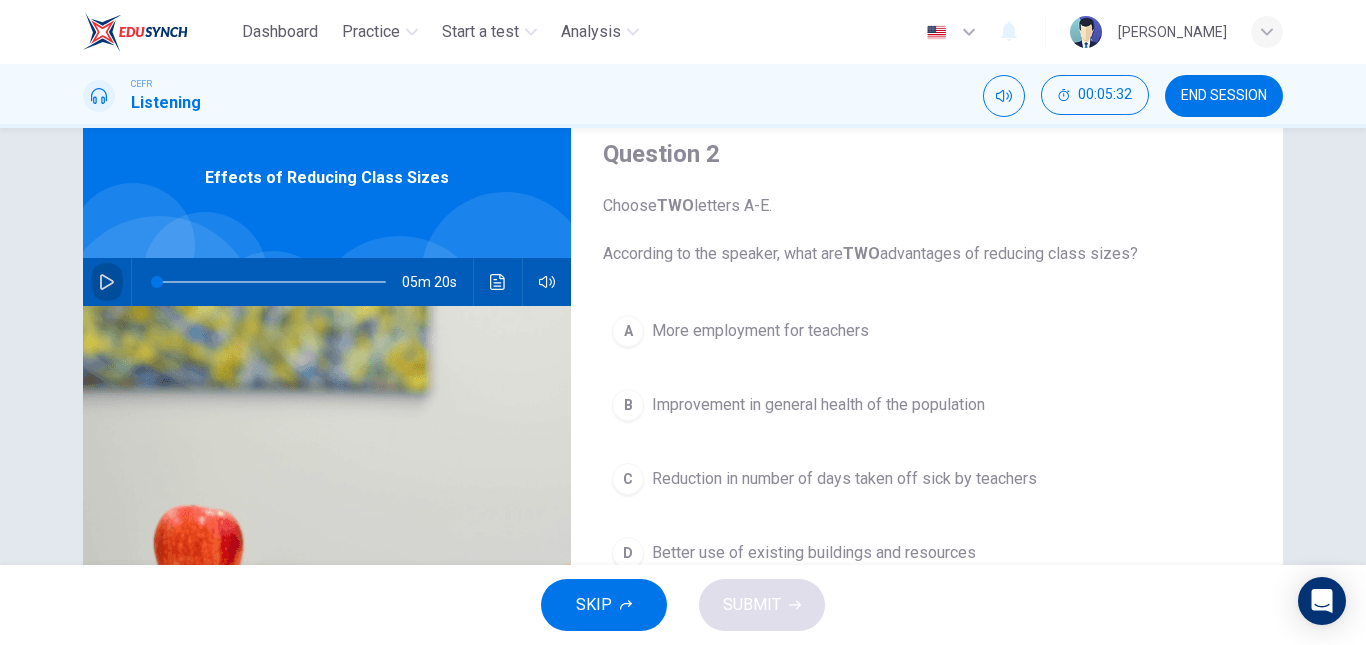 click 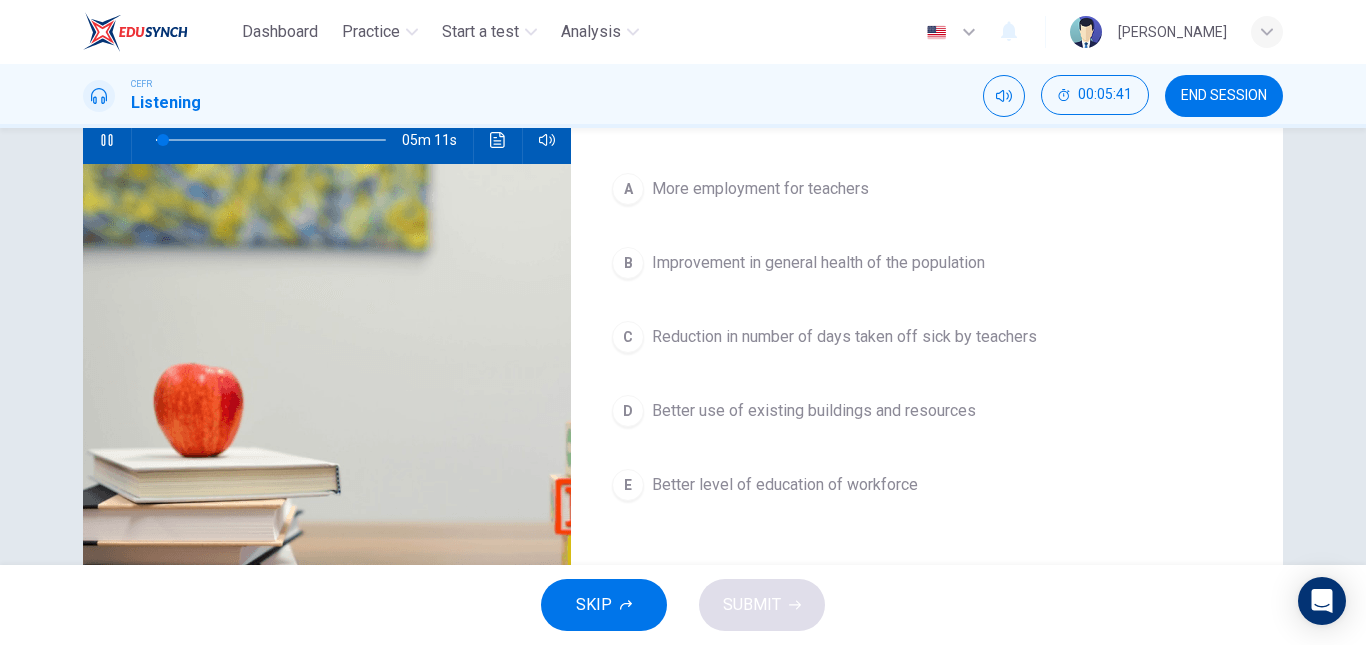 scroll, scrollTop: 211, scrollLeft: 0, axis: vertical 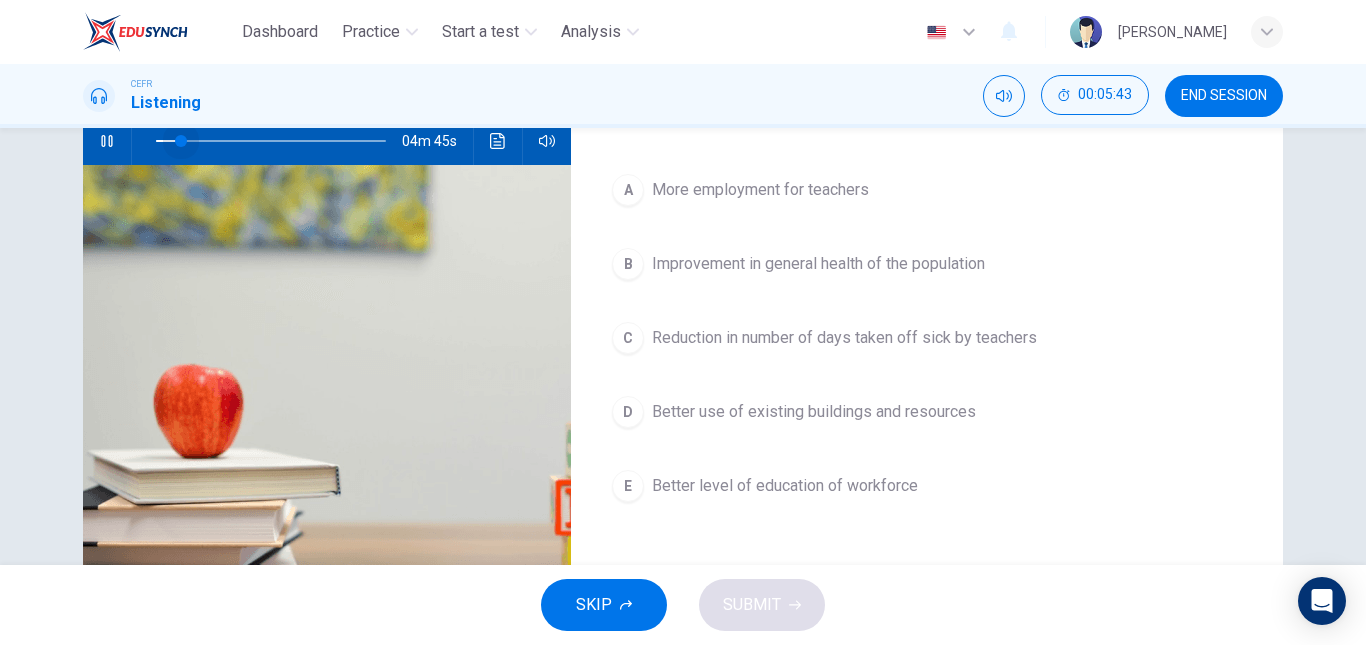 click at bounding box center (181, 141) 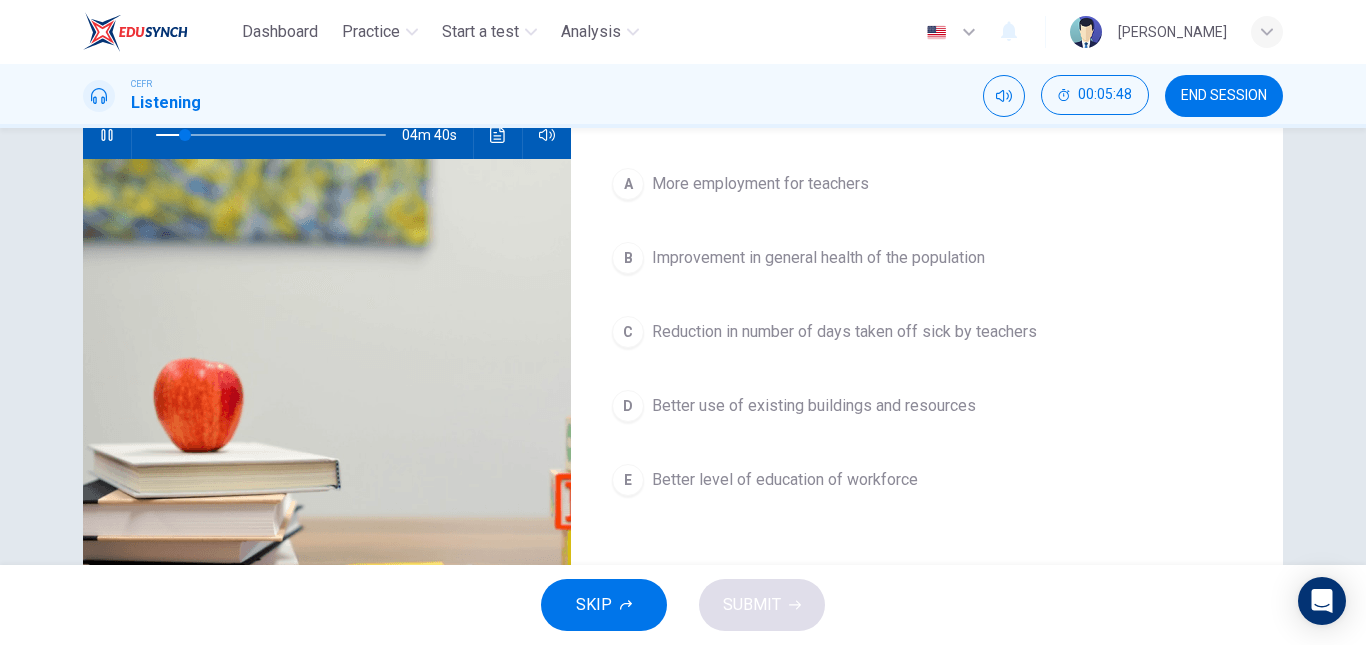 scroll, scrollTop: 216, scrollLeft: 0, axis: vertical 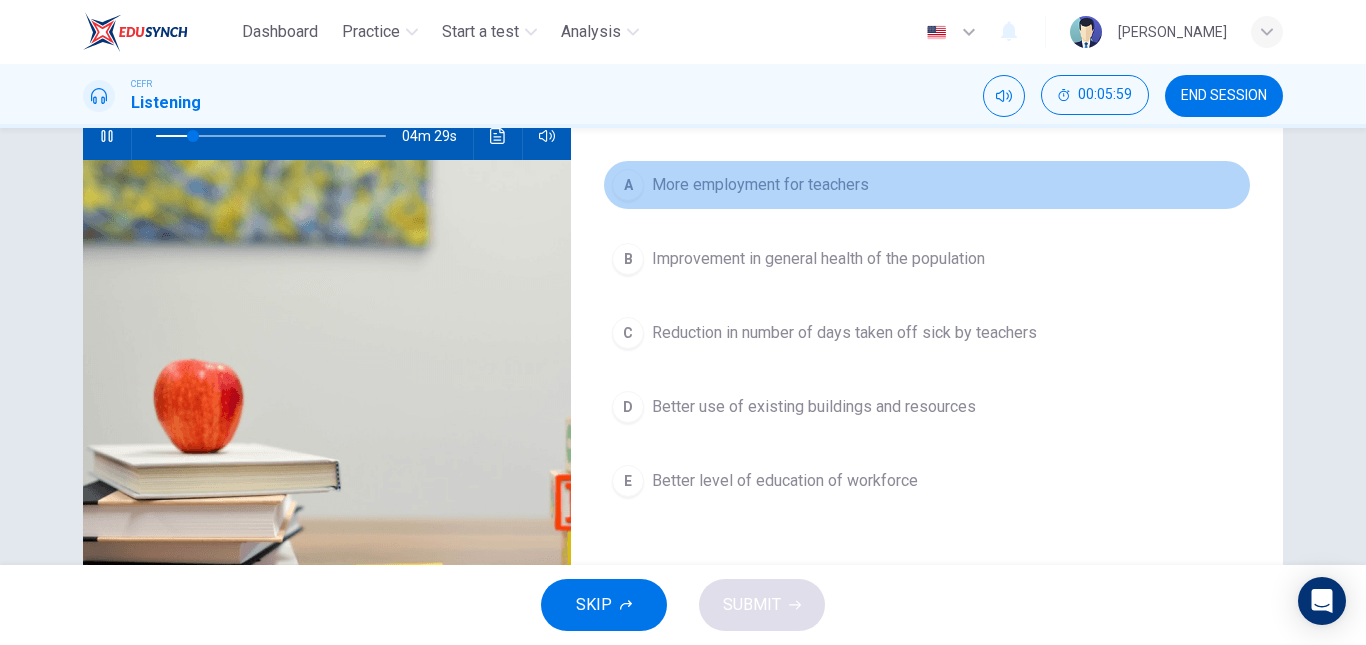 click on "More employment for teachers" at bounding box center (760, 185) 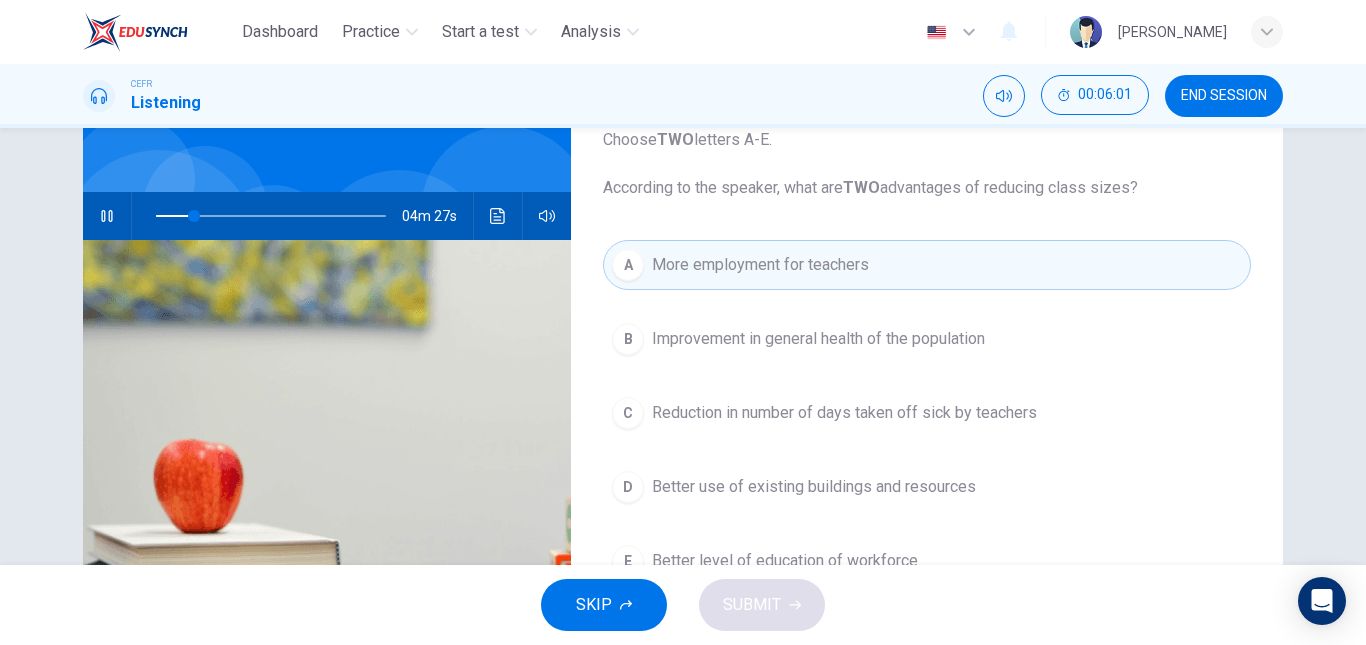 scroll, scrollTop: 136, scrollLeft: 0, axis: vertical 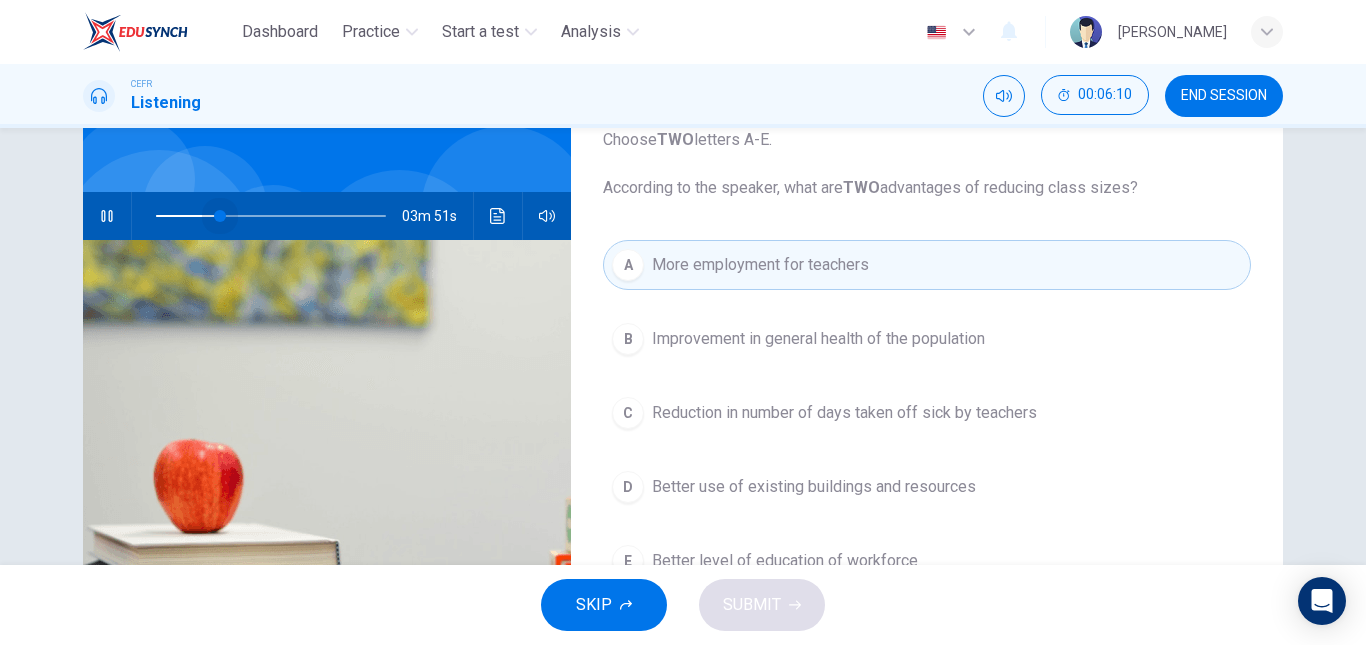 click at bounding box center [220, 216] 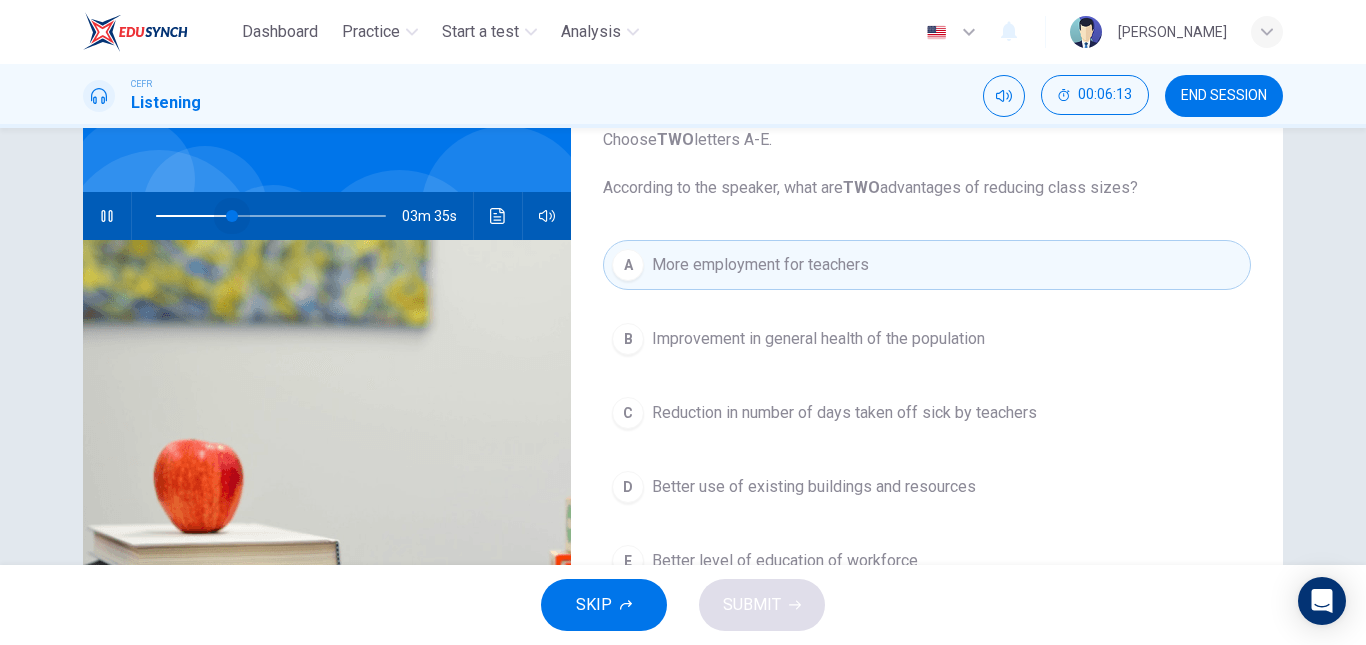 click at bounding box center (232, 216) 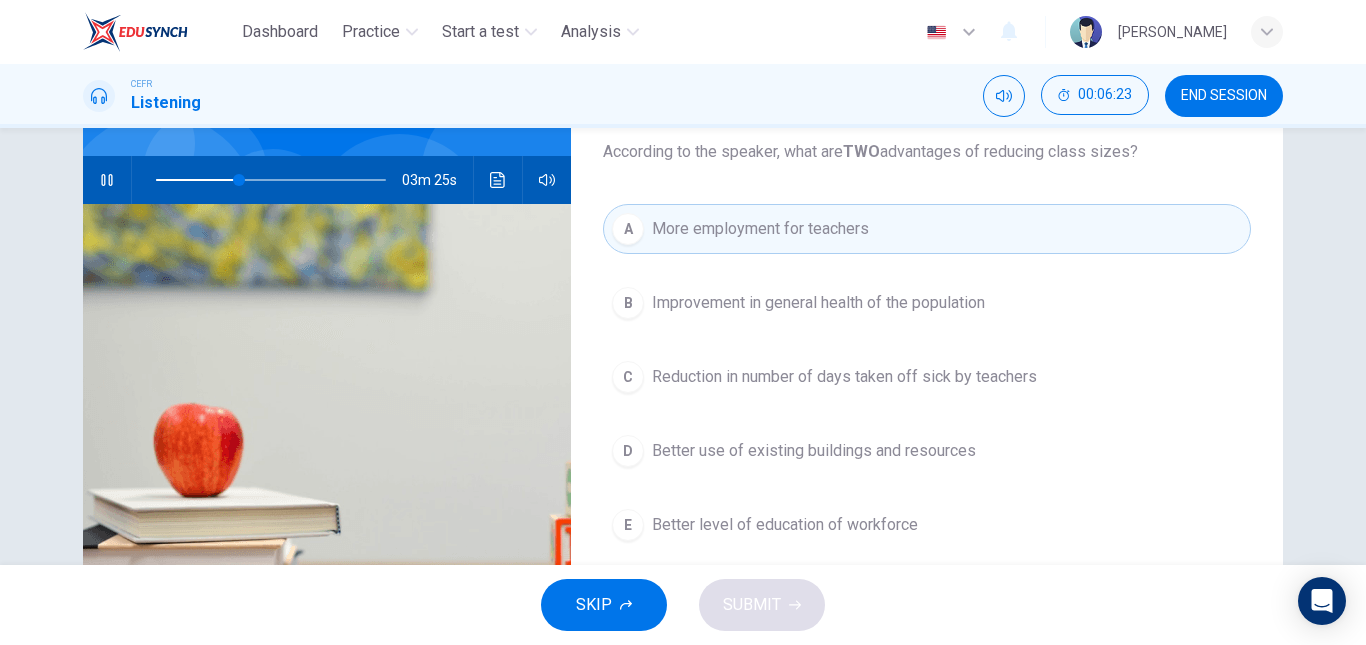 scroll, scrollTop: 192, scrollLeft: 0, axis: vertical 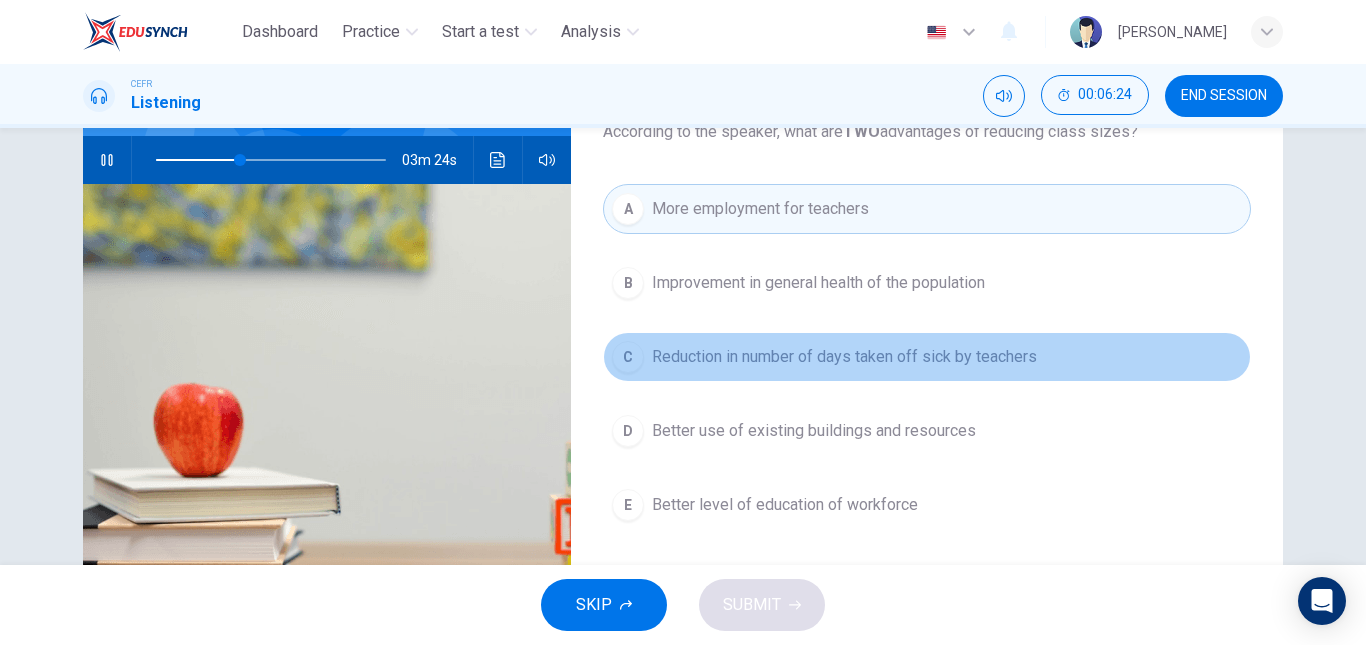 click on "C Reduction in number of days taken off sick by teachers" at bounding box center (927, 357) 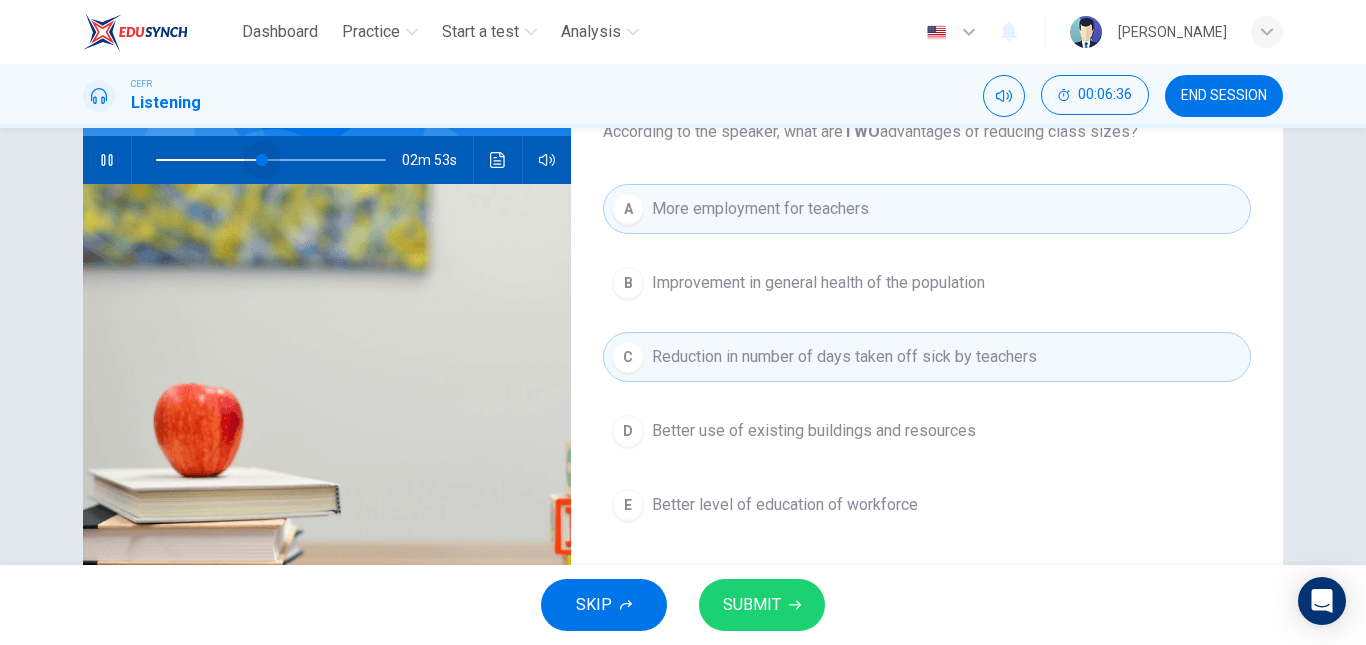 click at bounding box center (262, 160) 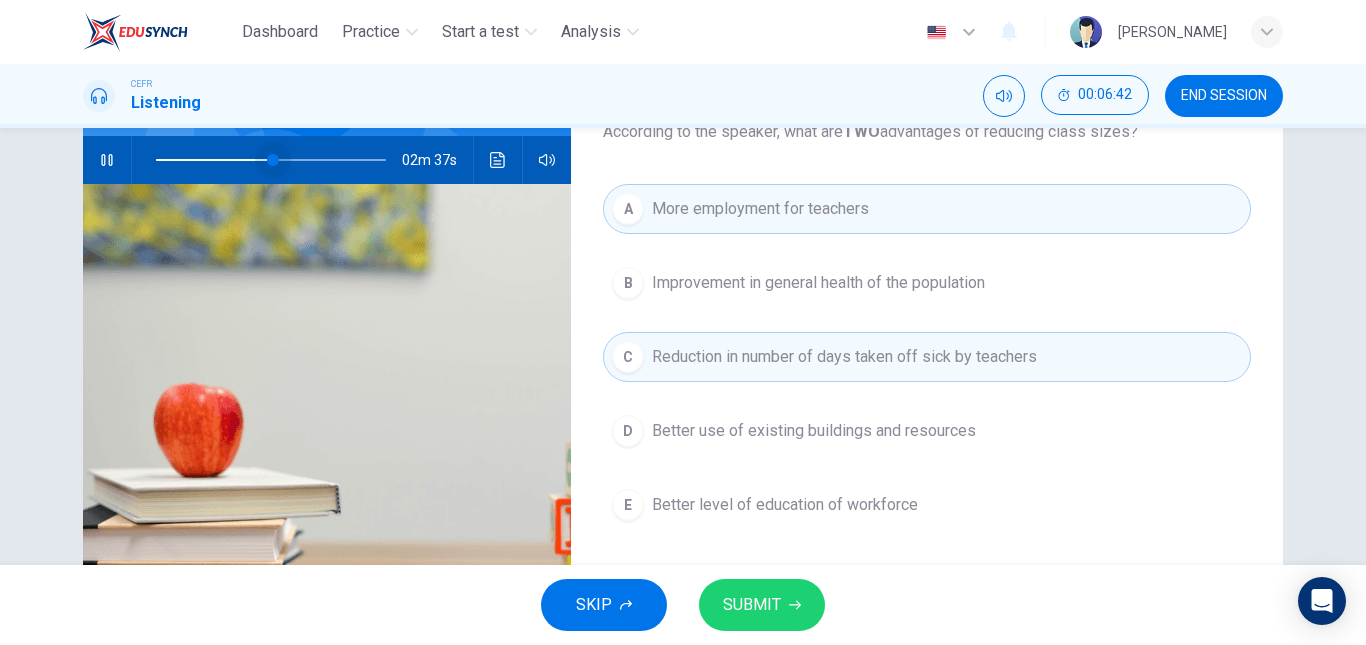 click at bounding box center (273, 160) 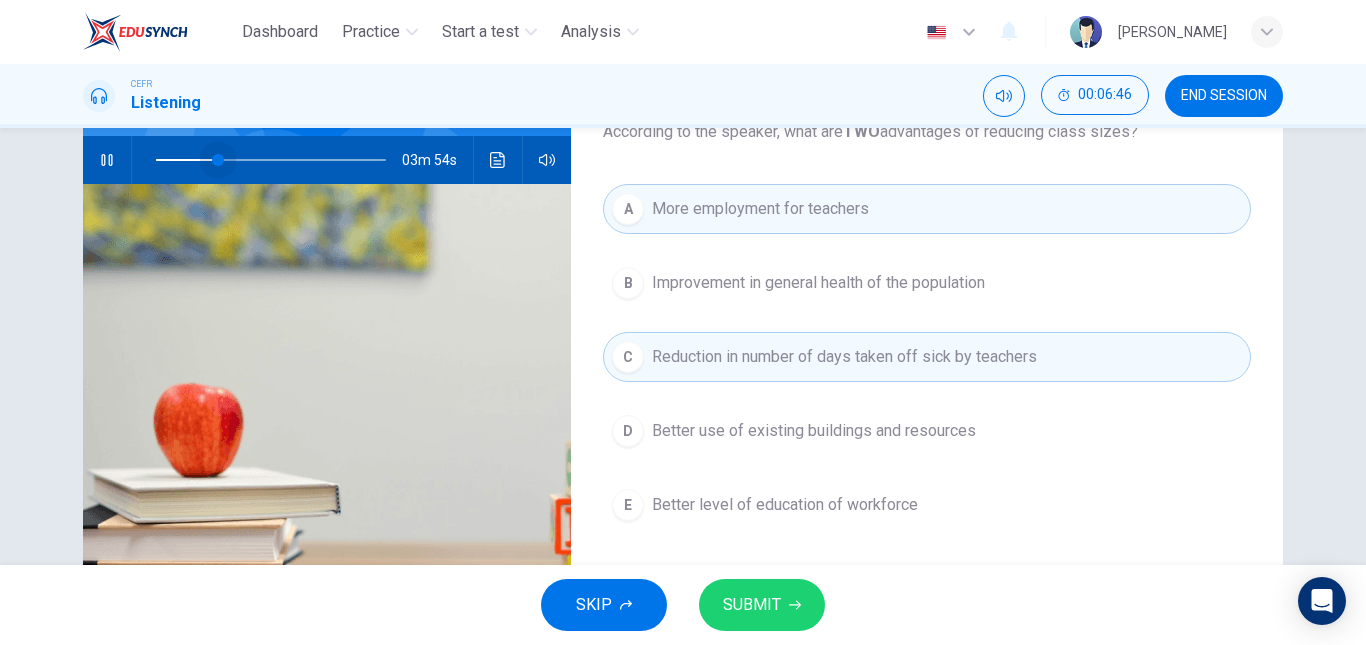 click at bounding box center [271, 160] 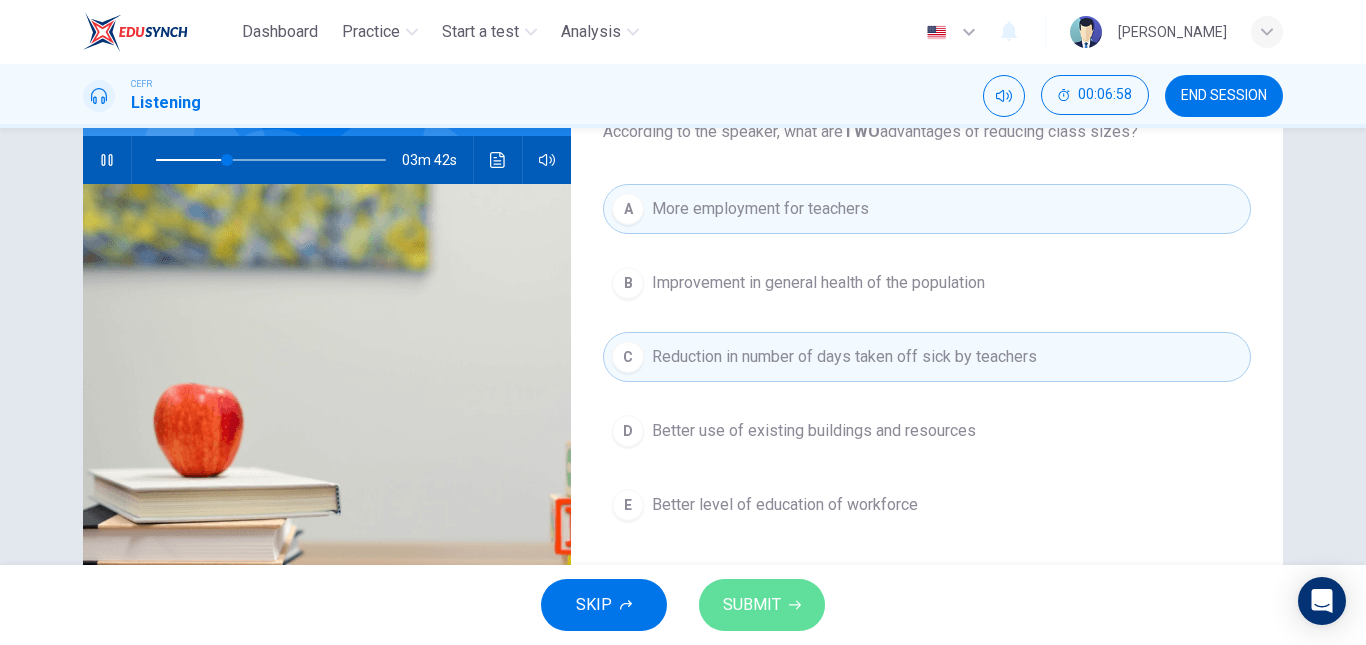 click on "SUBMIT" at bounding box center [752, 605] 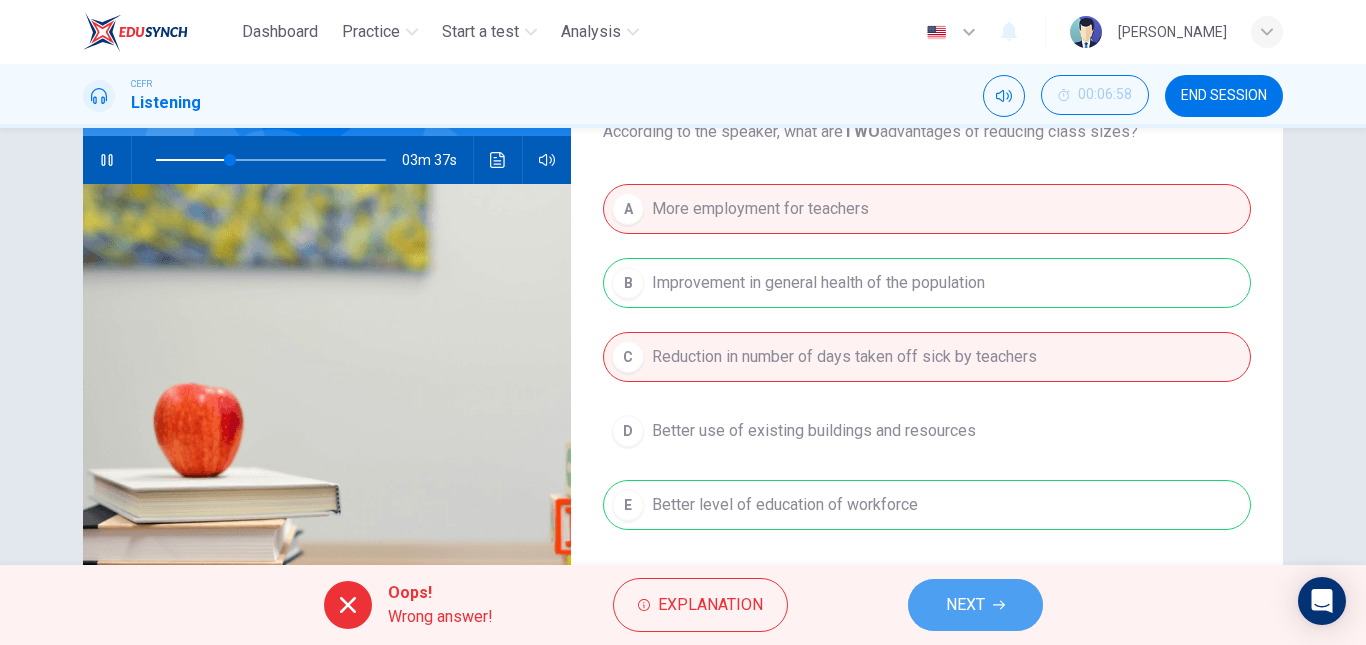 click on "NEXT" at bounding box center [975, 605] 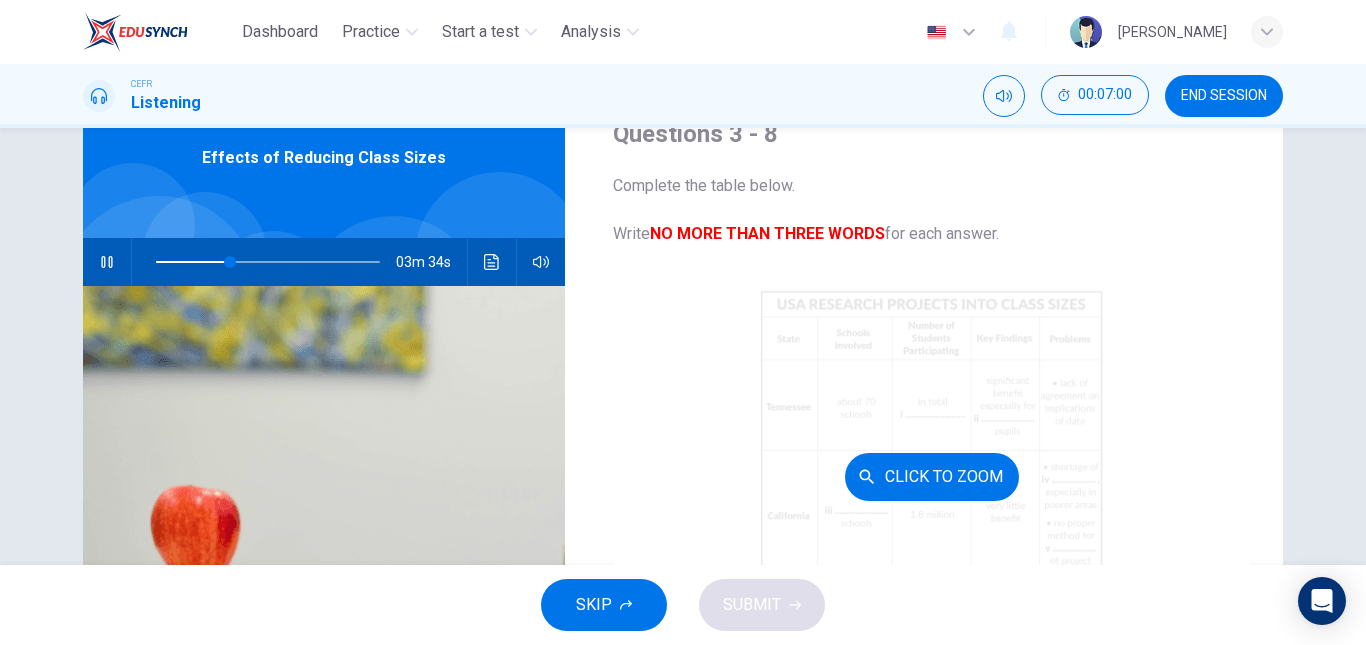 scroll, scrollTop: 89, scrollLeft: 0, axis: vertical 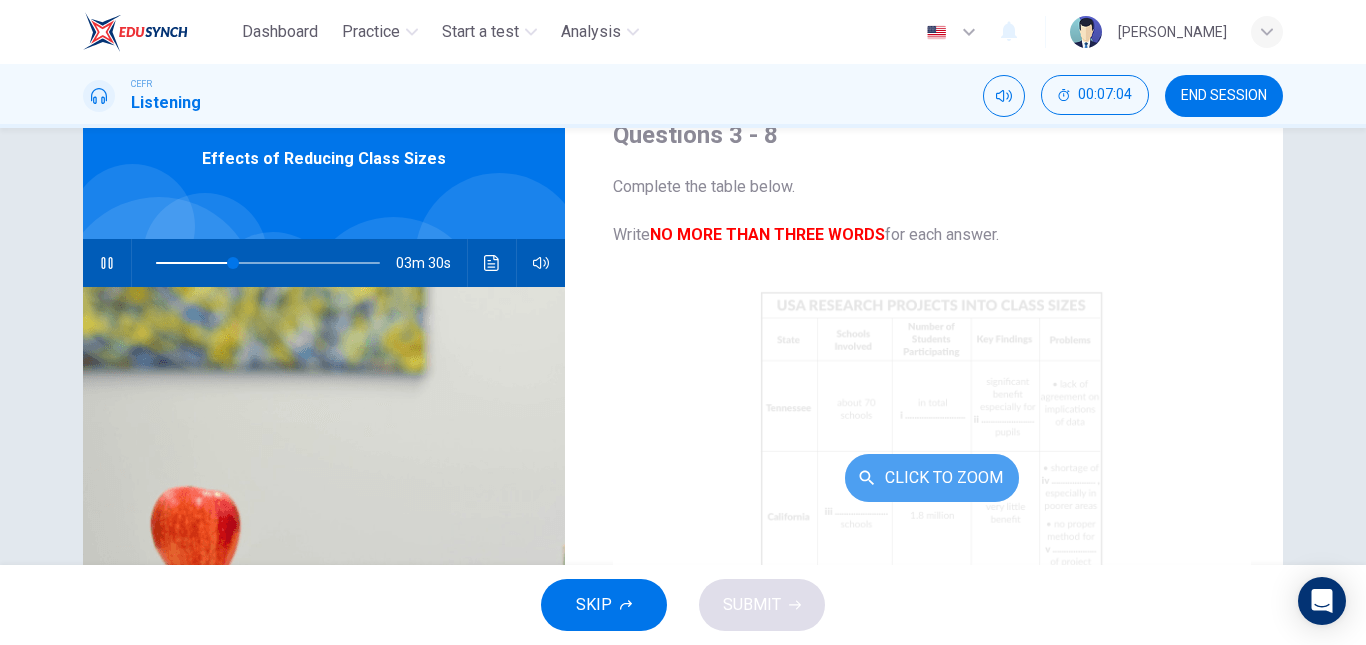 click on "Click to Zoom" at bounding box center [932, 478] 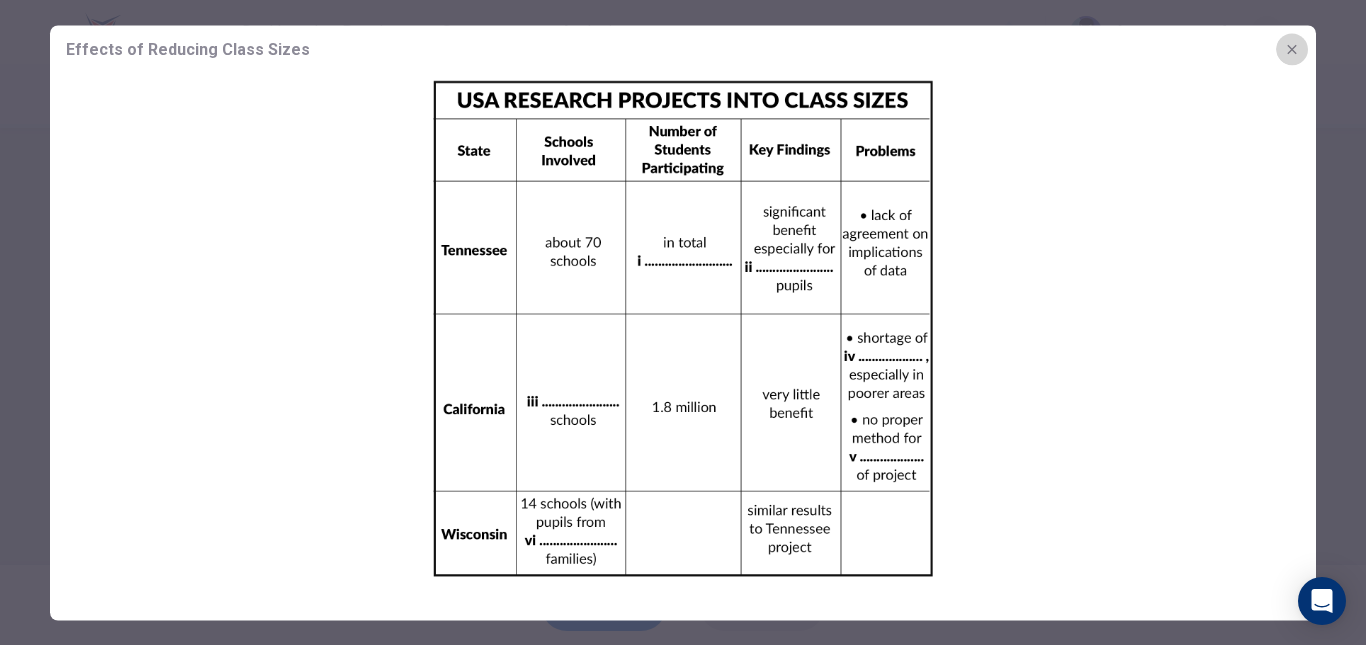 click 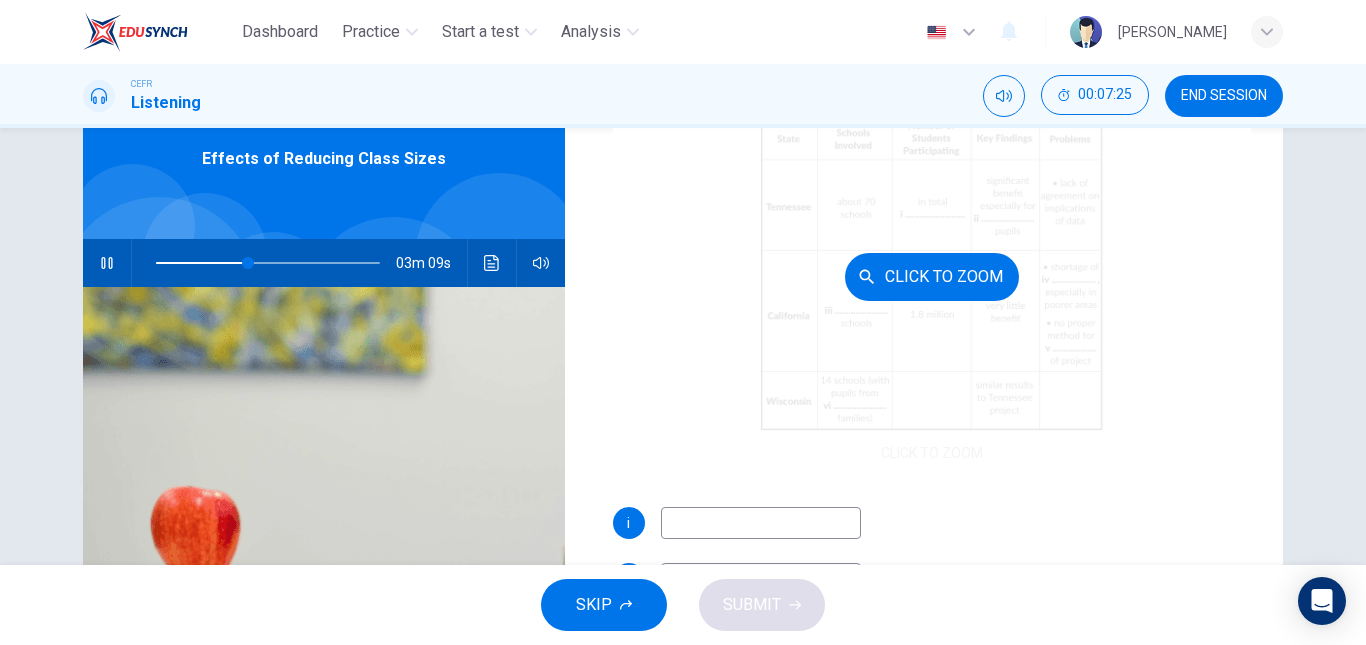 scroll, scrollTop: 201, scrollLeft: 0, axis: vertical 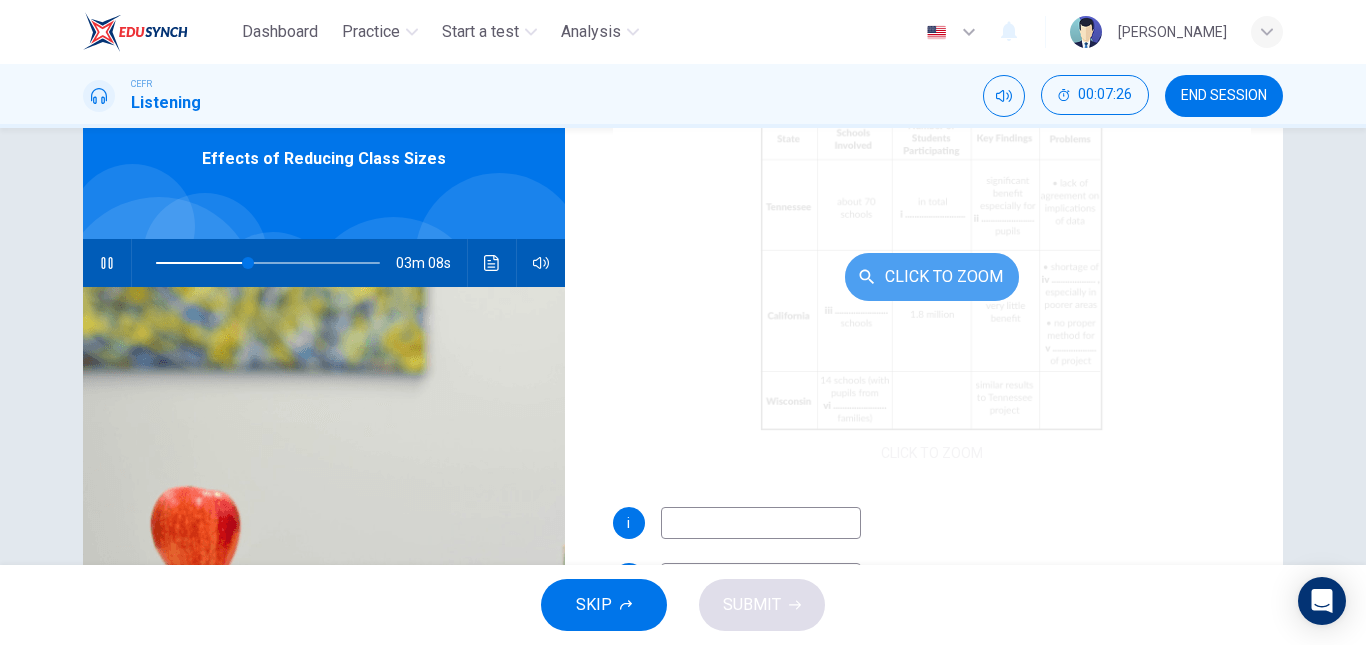 click on "Click to Zoom" at bounding box center (932, 277) 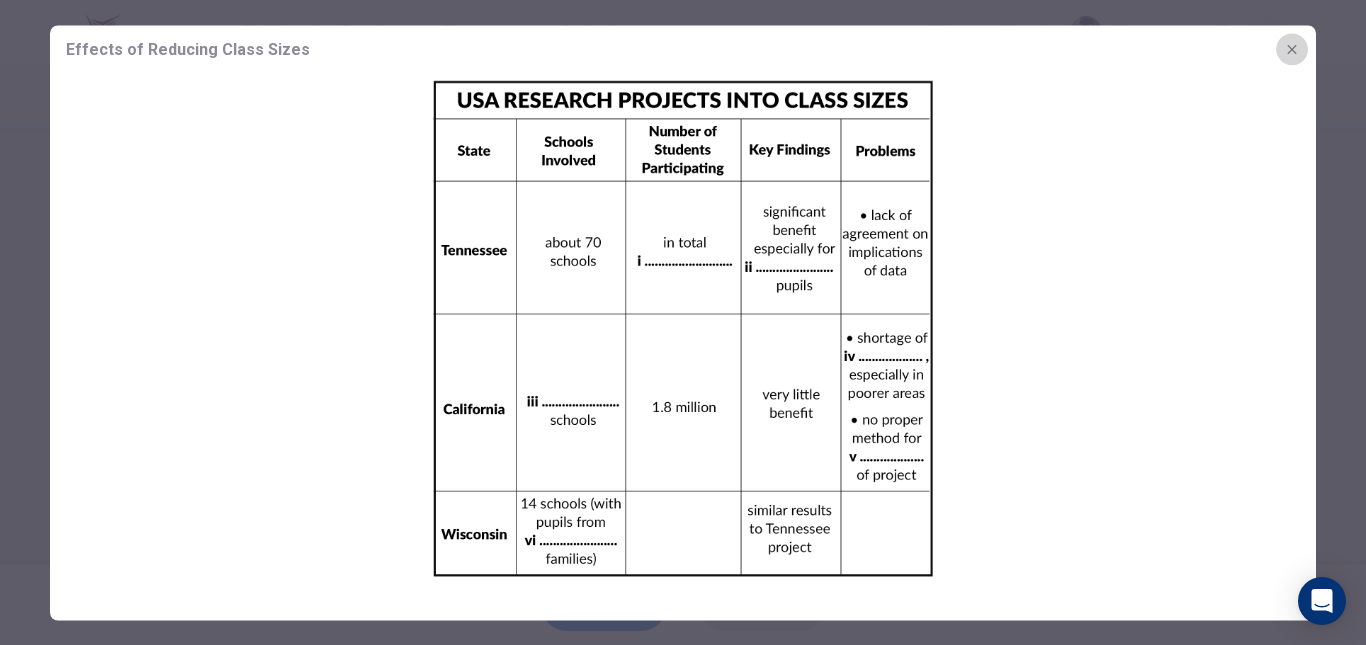 click 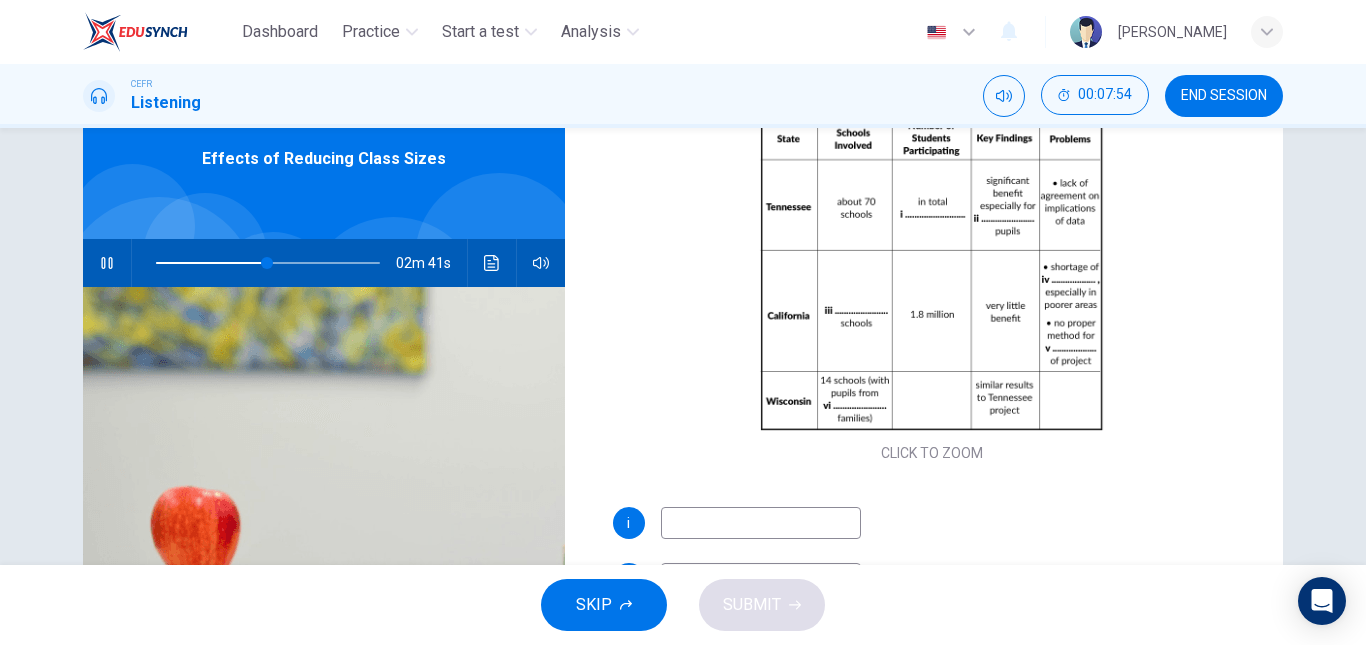 click at bounding box center [761, 523] 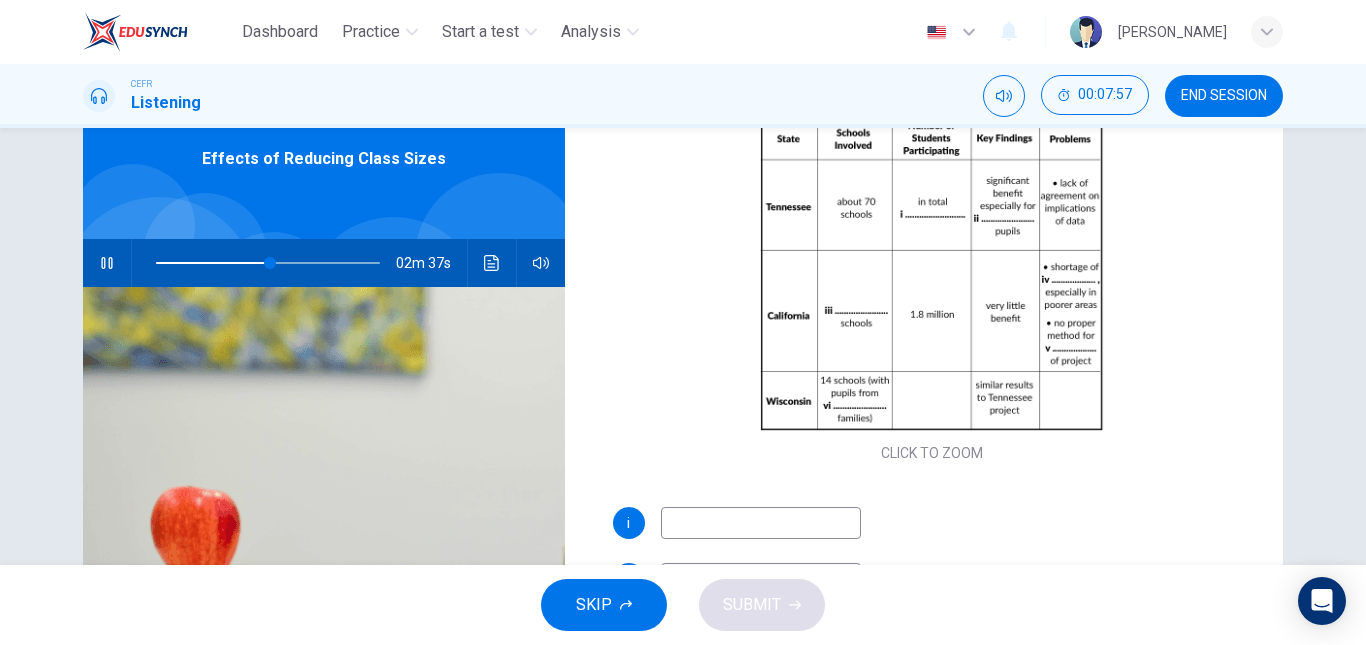 type on "51" 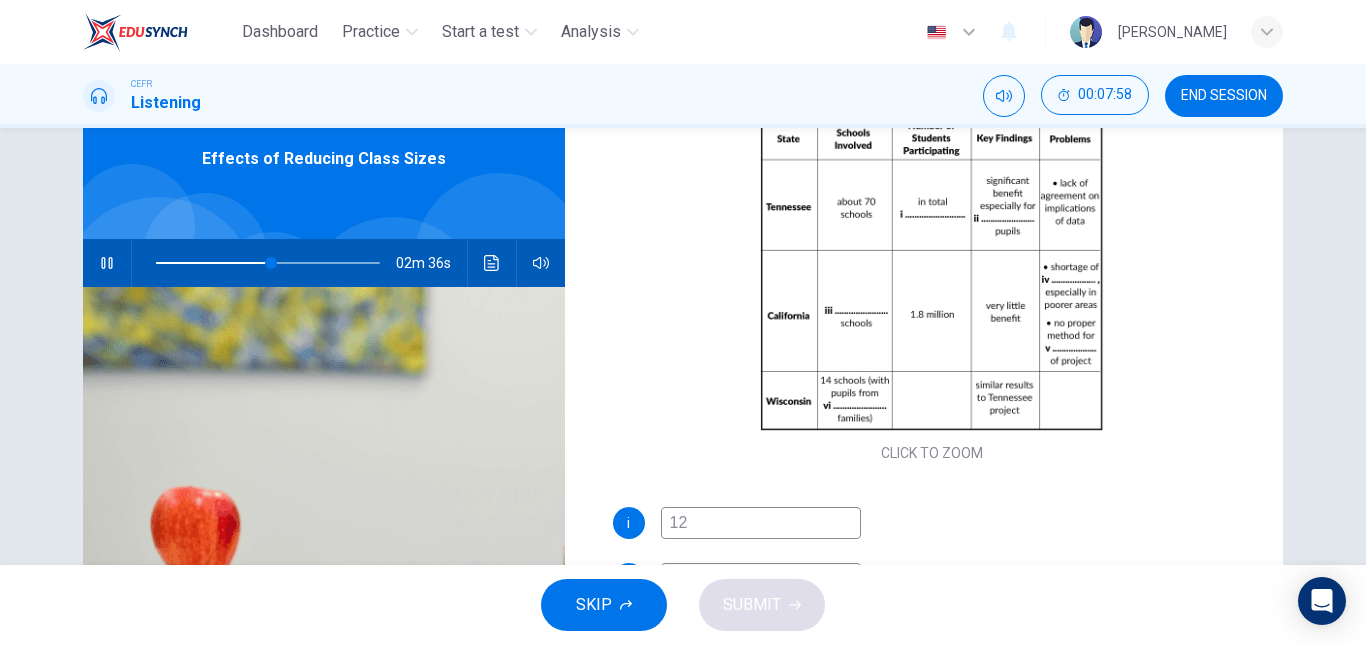 type on "120" 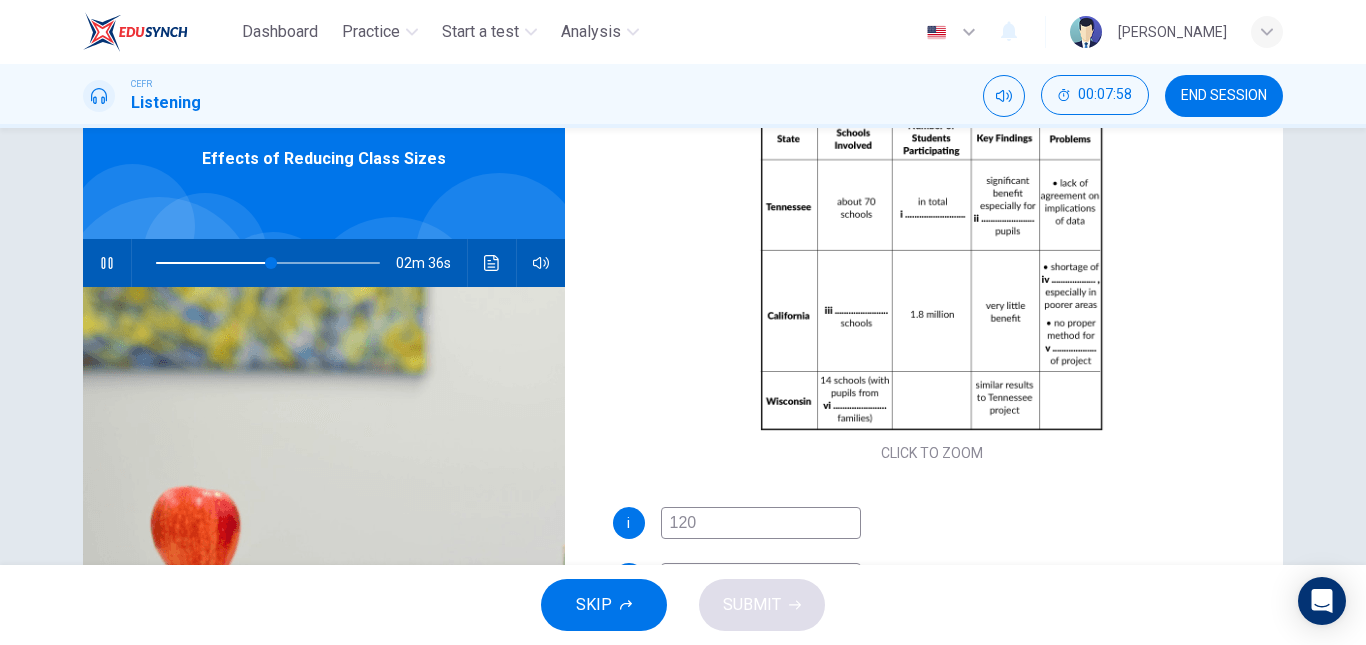 type on "52" 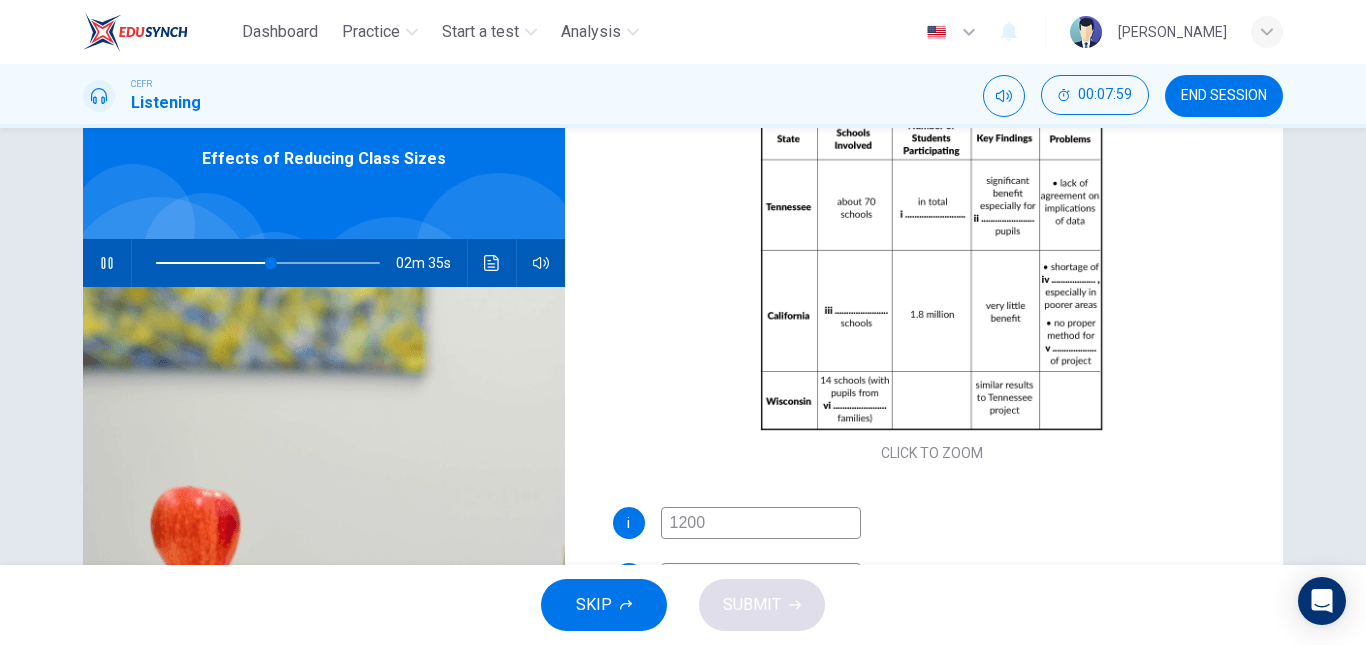 type on "12000" 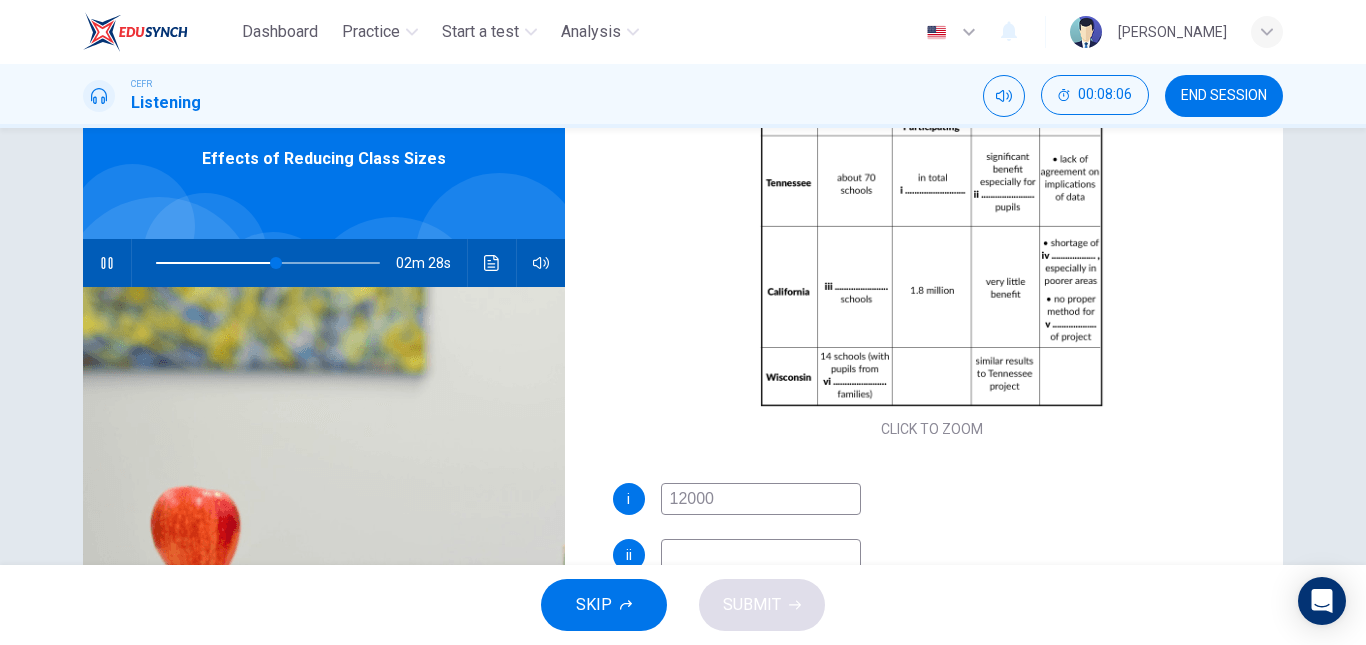scroll, scrollTop: 231, scrollLeft: 0, axis: vertical 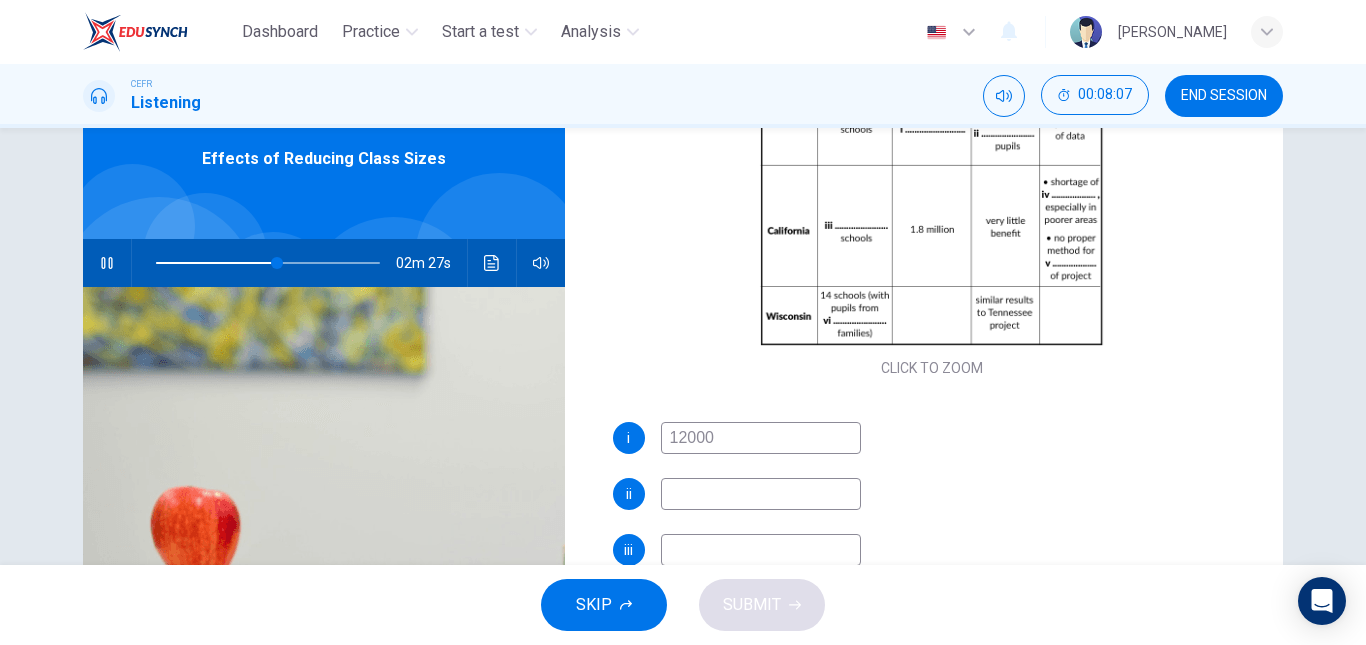 type on "54" 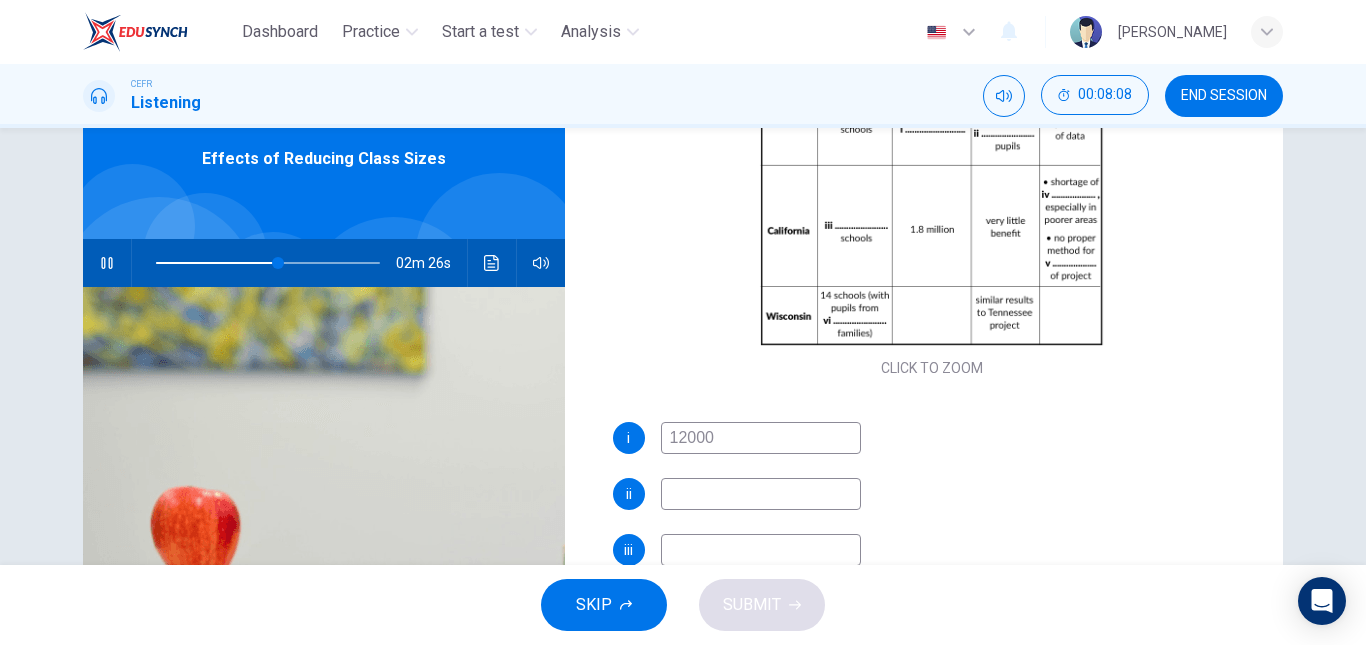 scroll, scrollTop: 286, scrollLeft: 0, axis: vertical 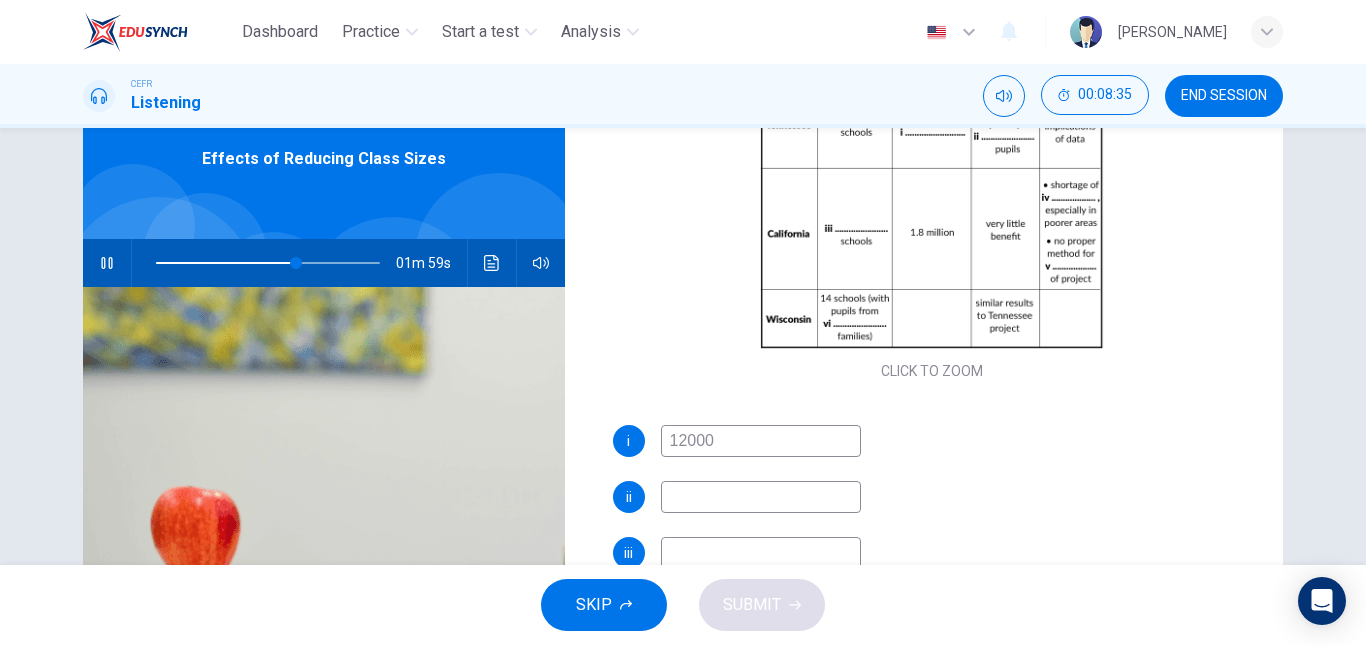 type on "63" 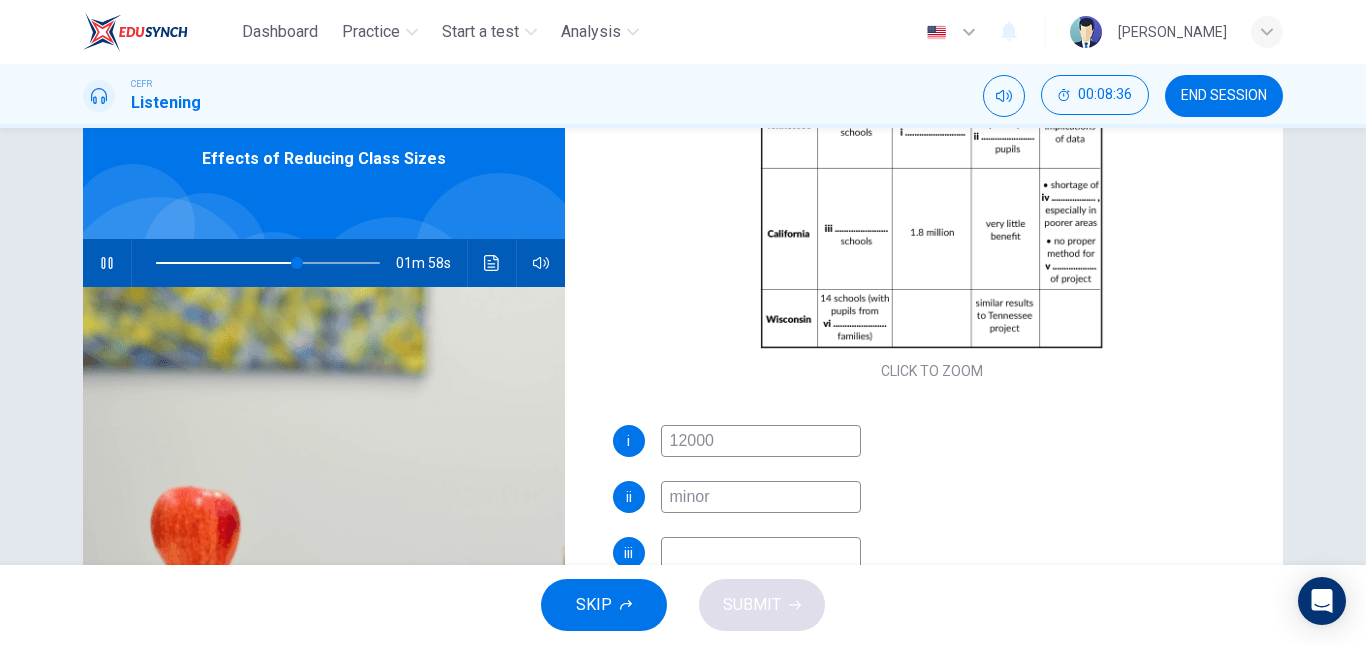 type on "minori" 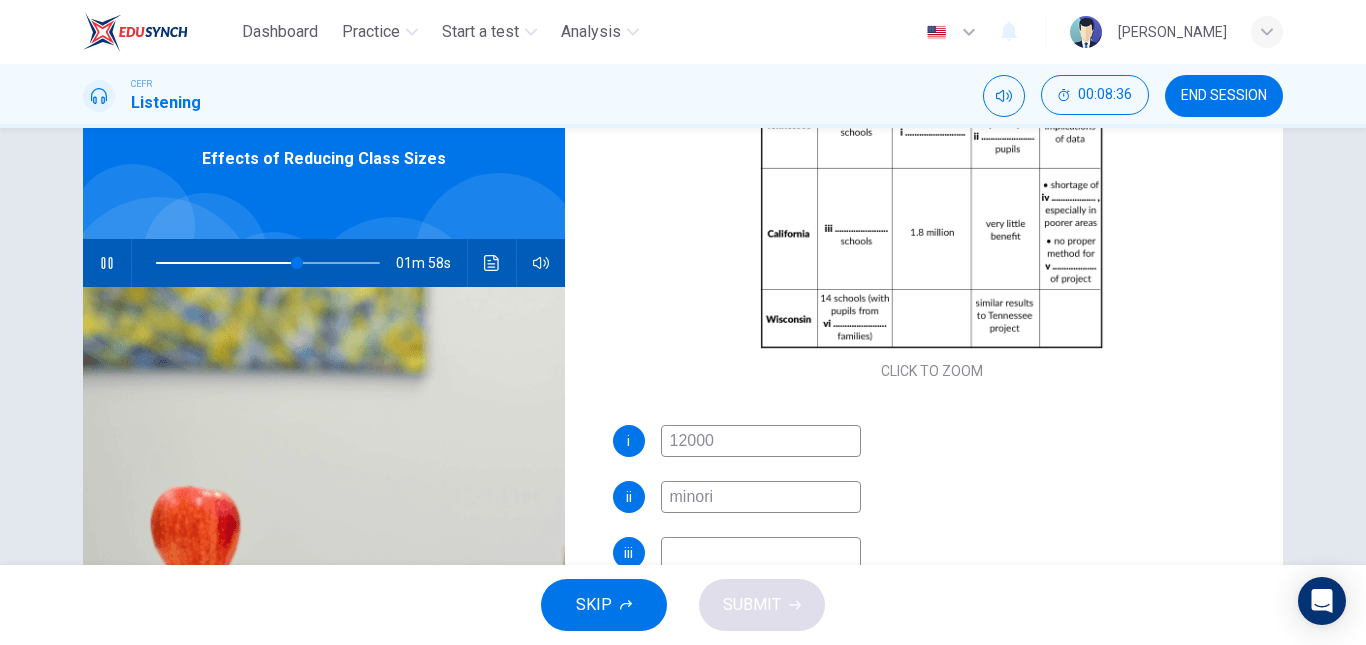 type on "63" 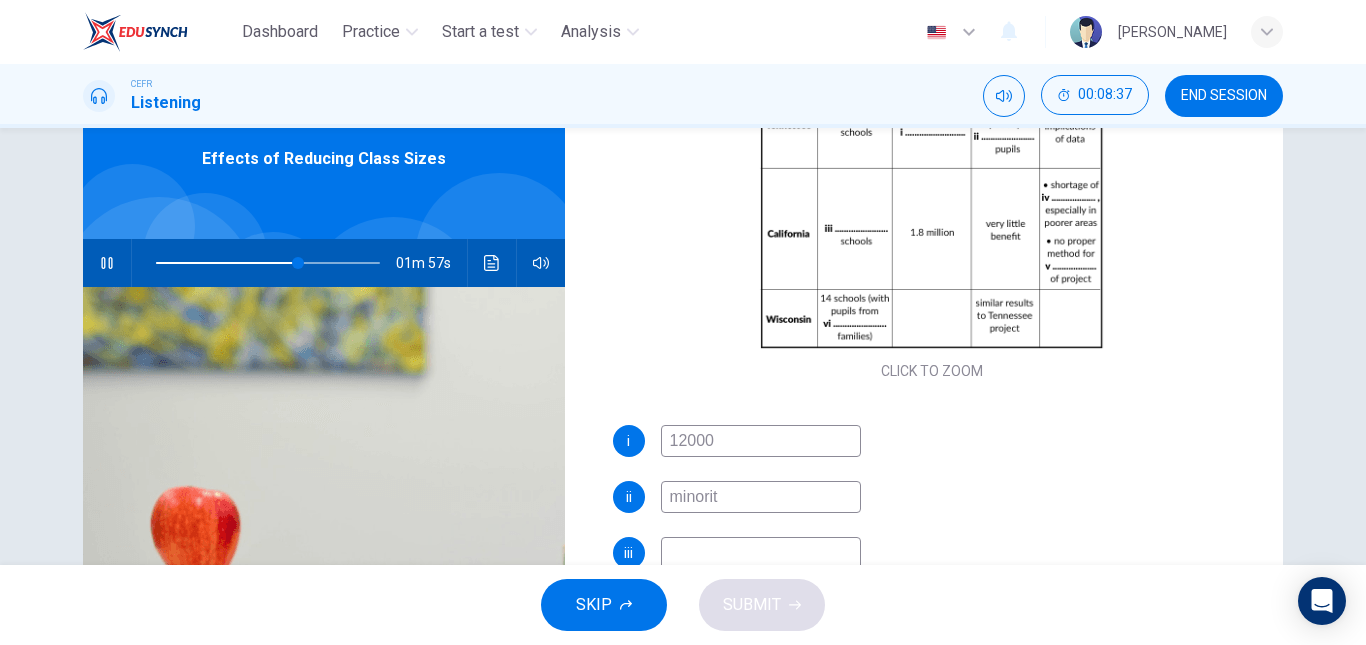 type on "minority" 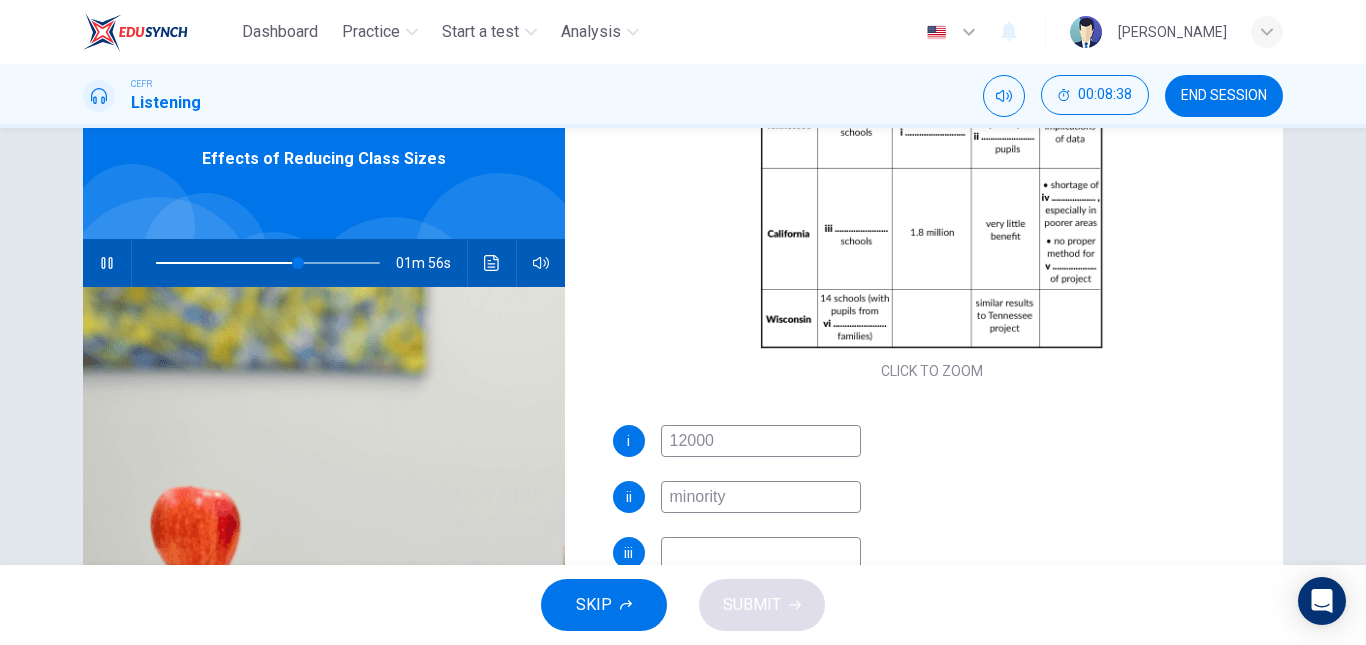 type on "64" 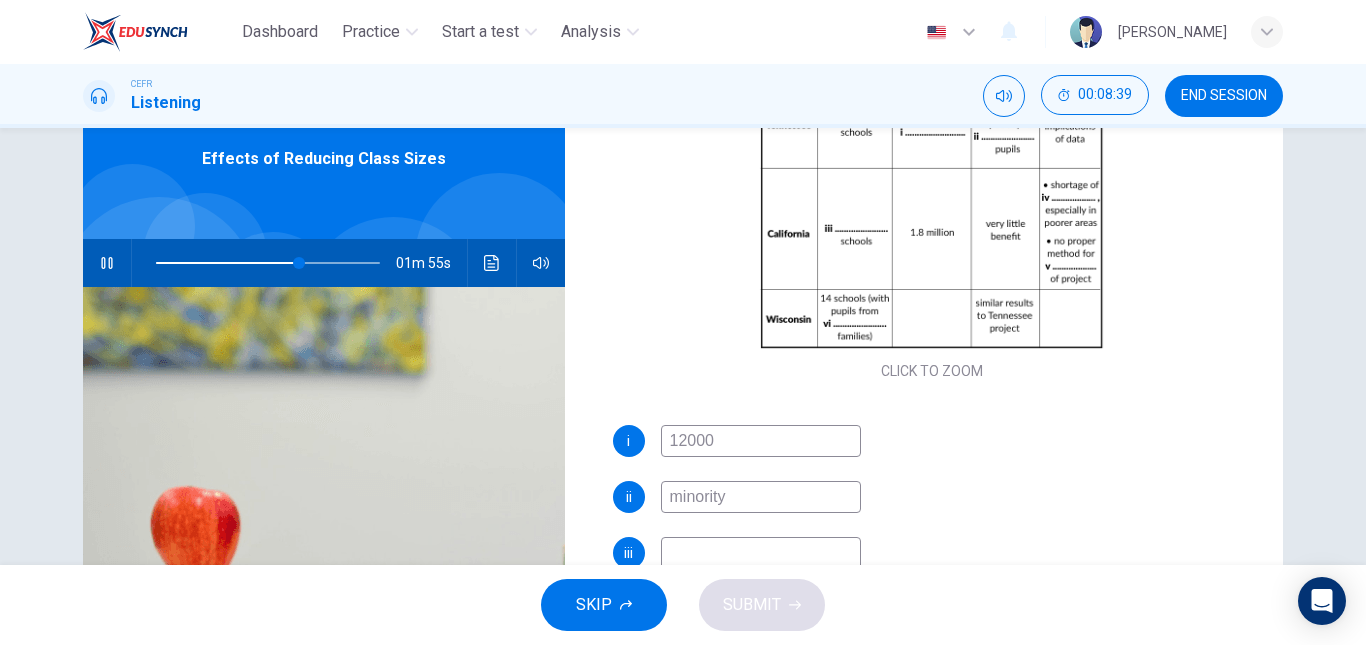 type on "minority" 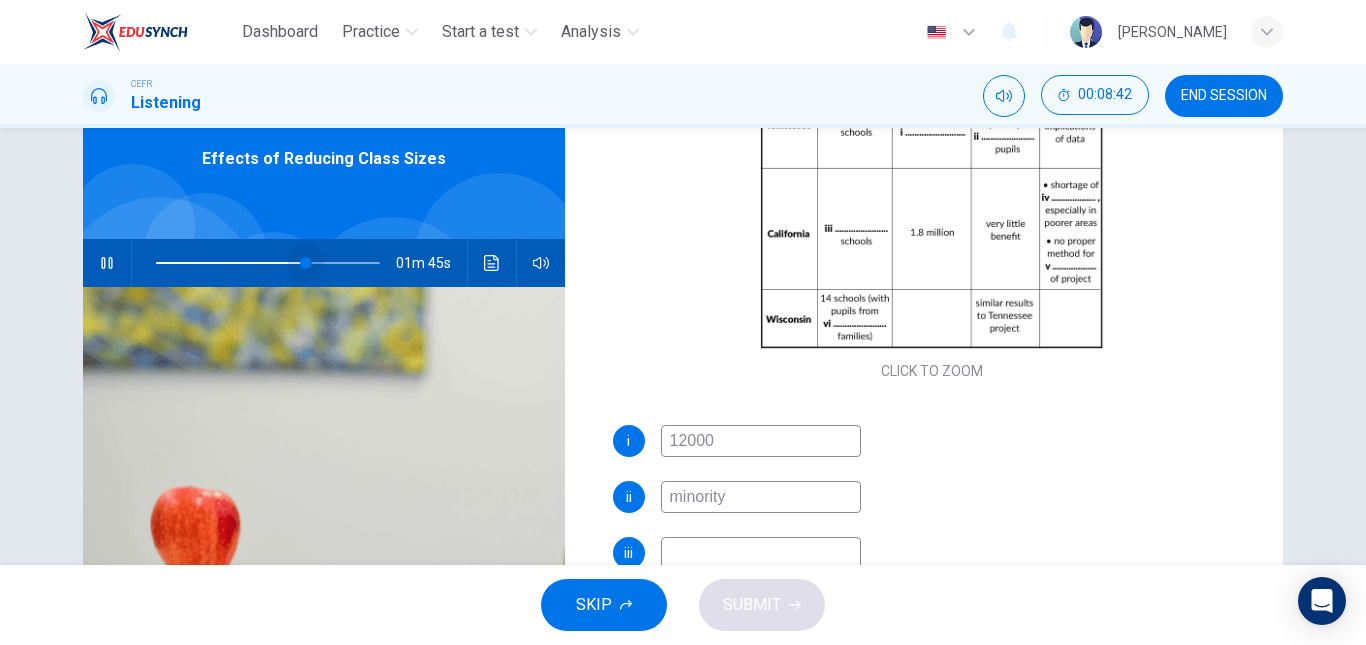 click at bounding box center [306, 263] 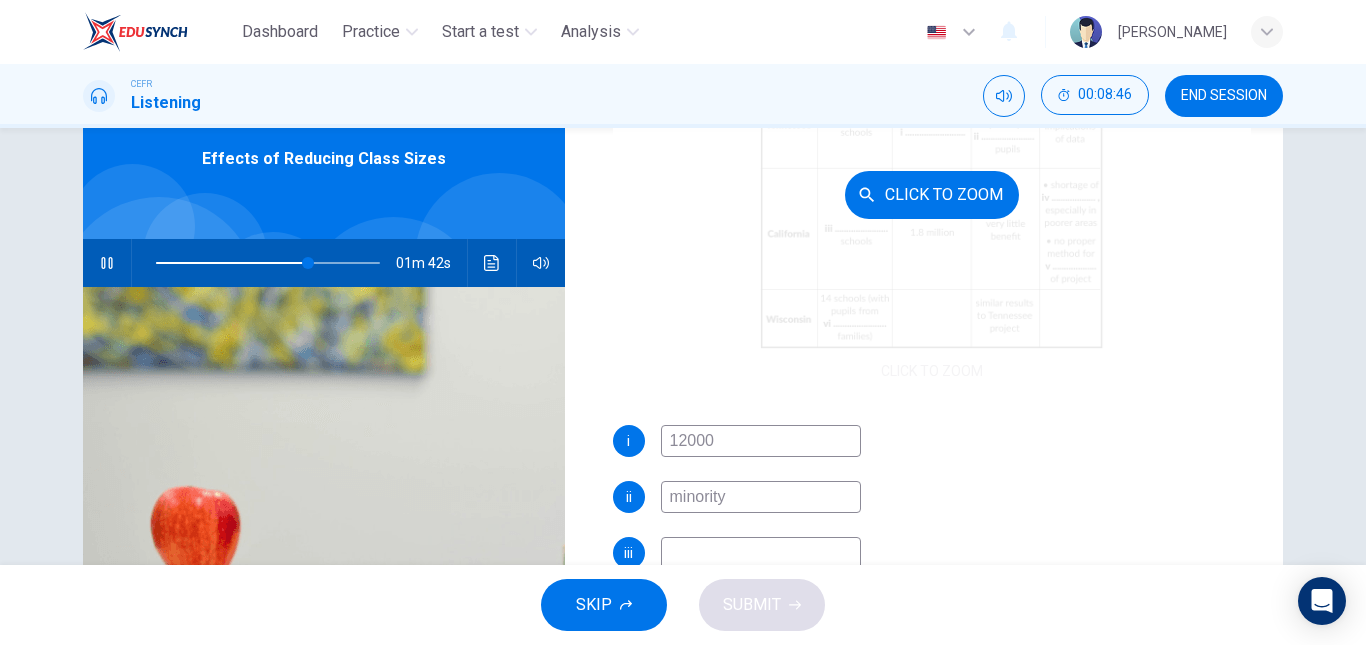 scroll, scrollTop: 286, scrollLeft: 0, axis: vertical 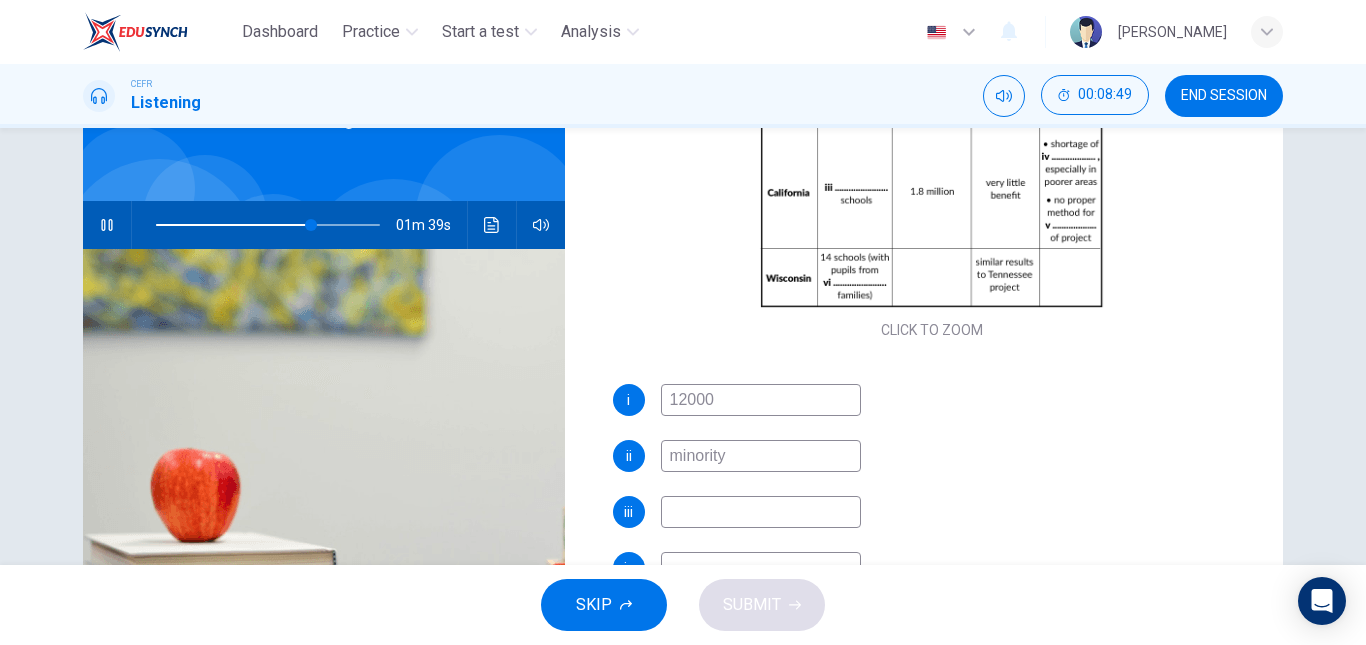 click at bounding box center [761, 512] 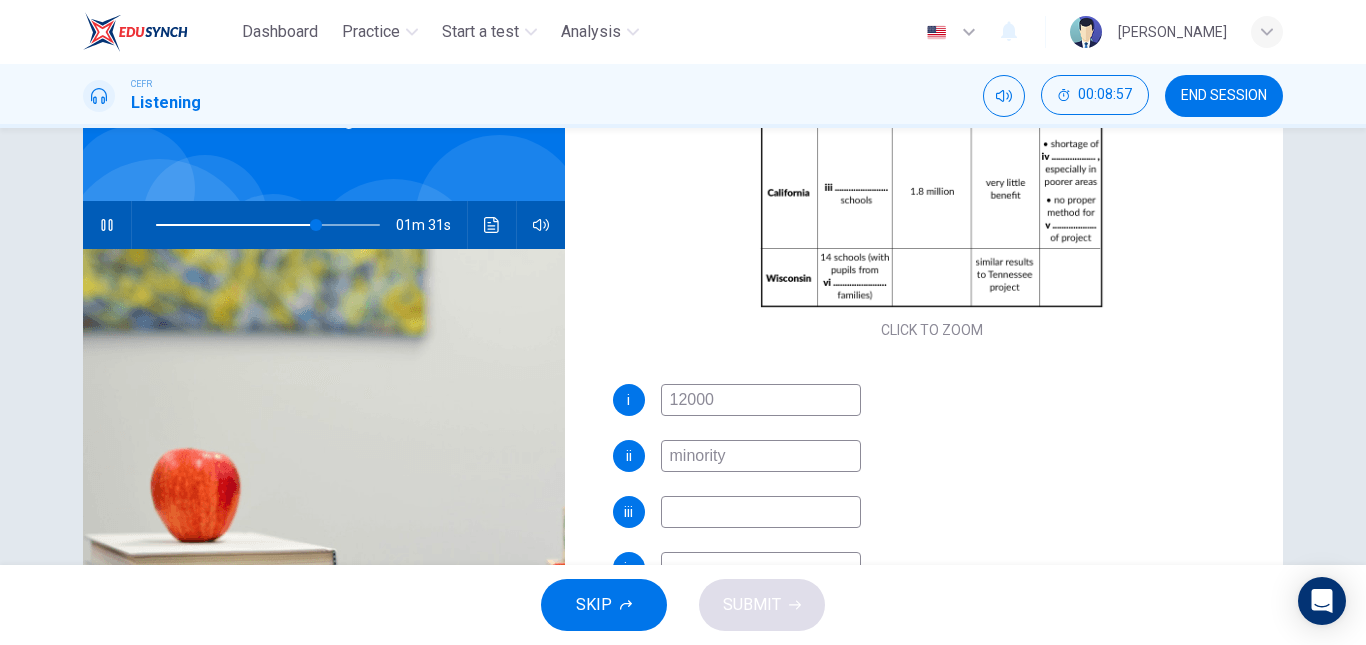 type on "72" 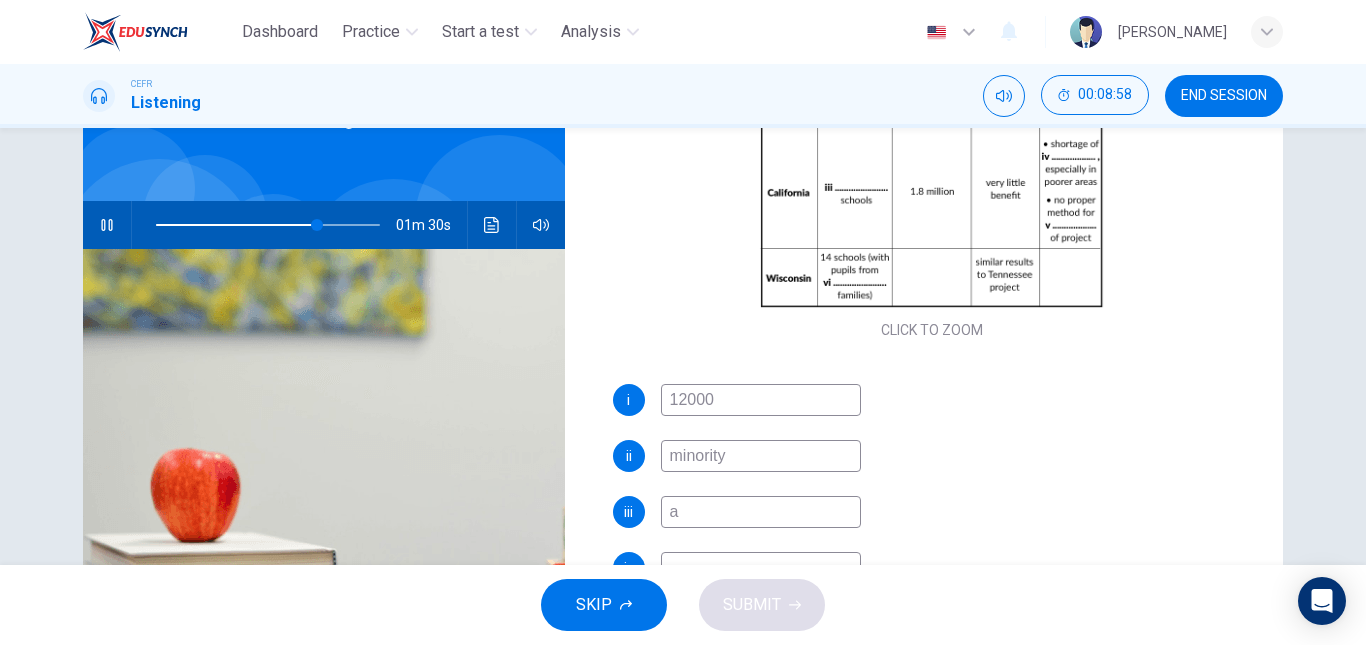type on "al" 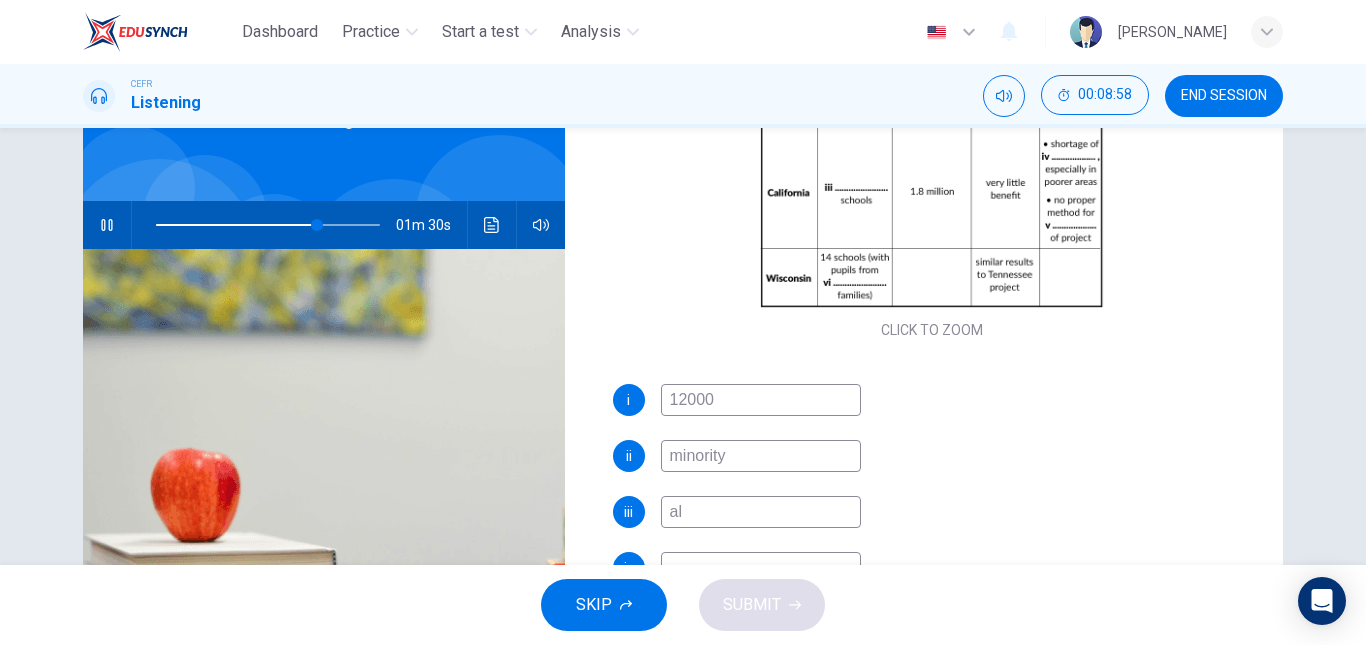 type on "72" 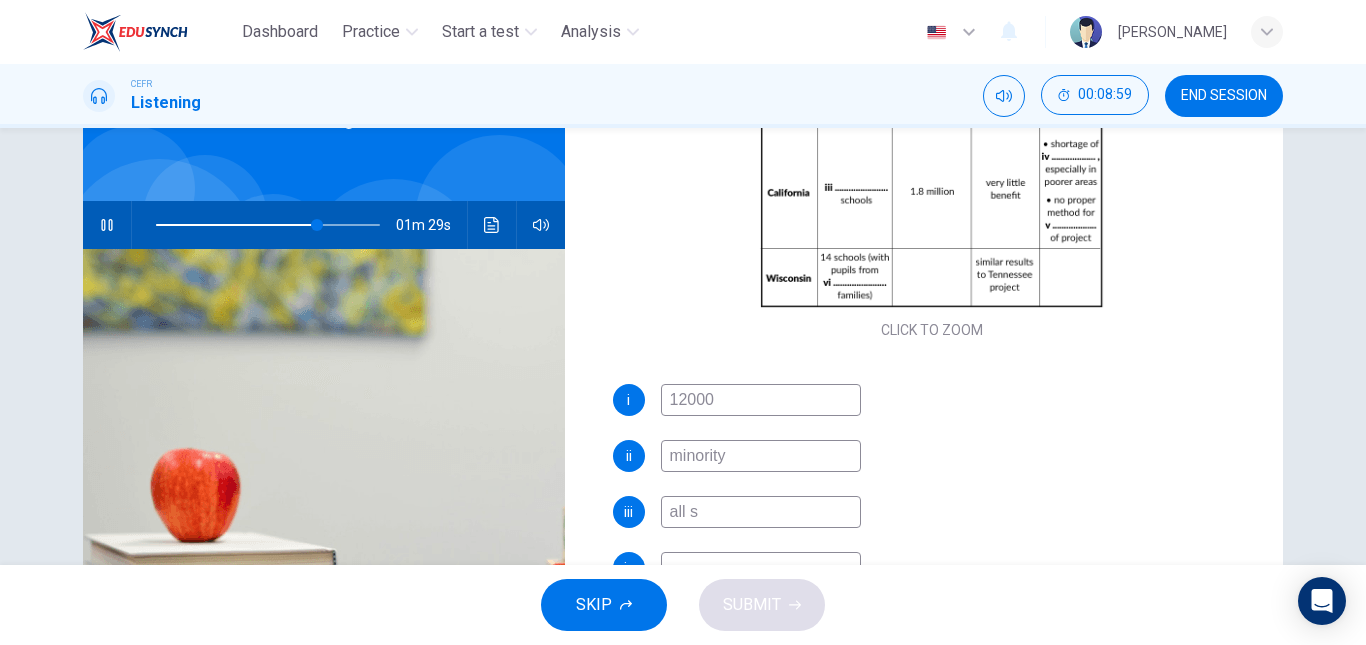 type on "all" 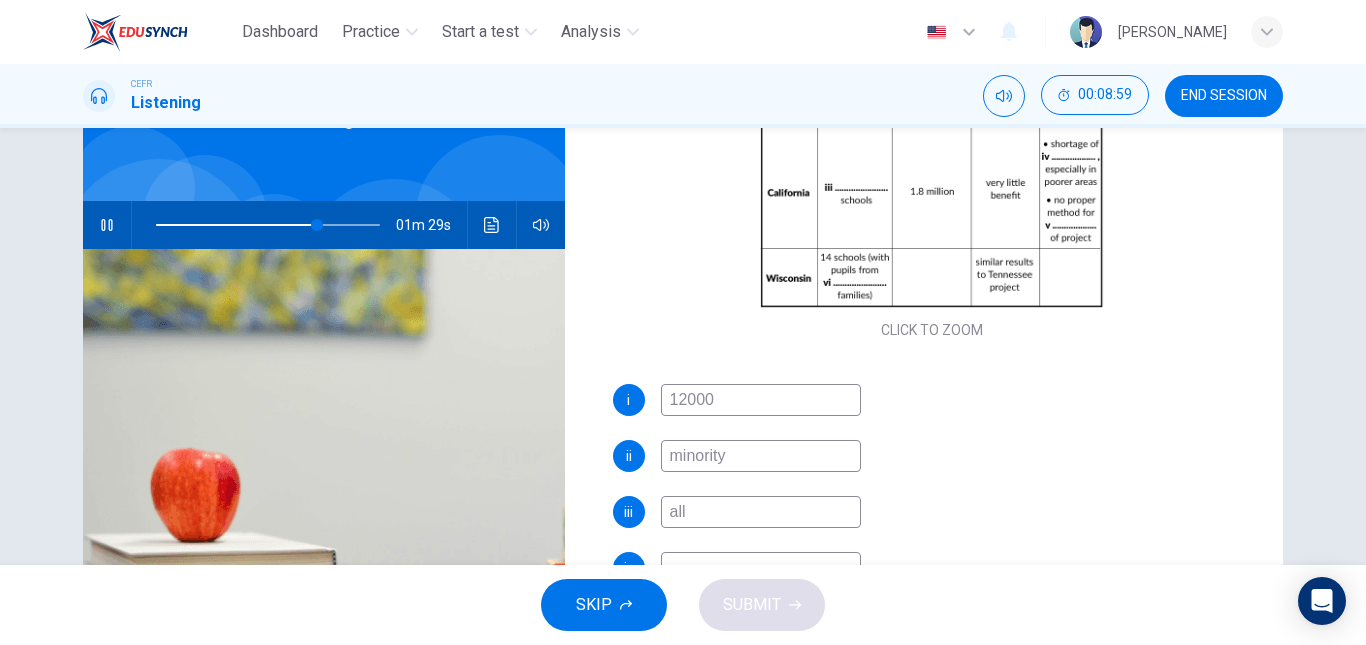type on "73" 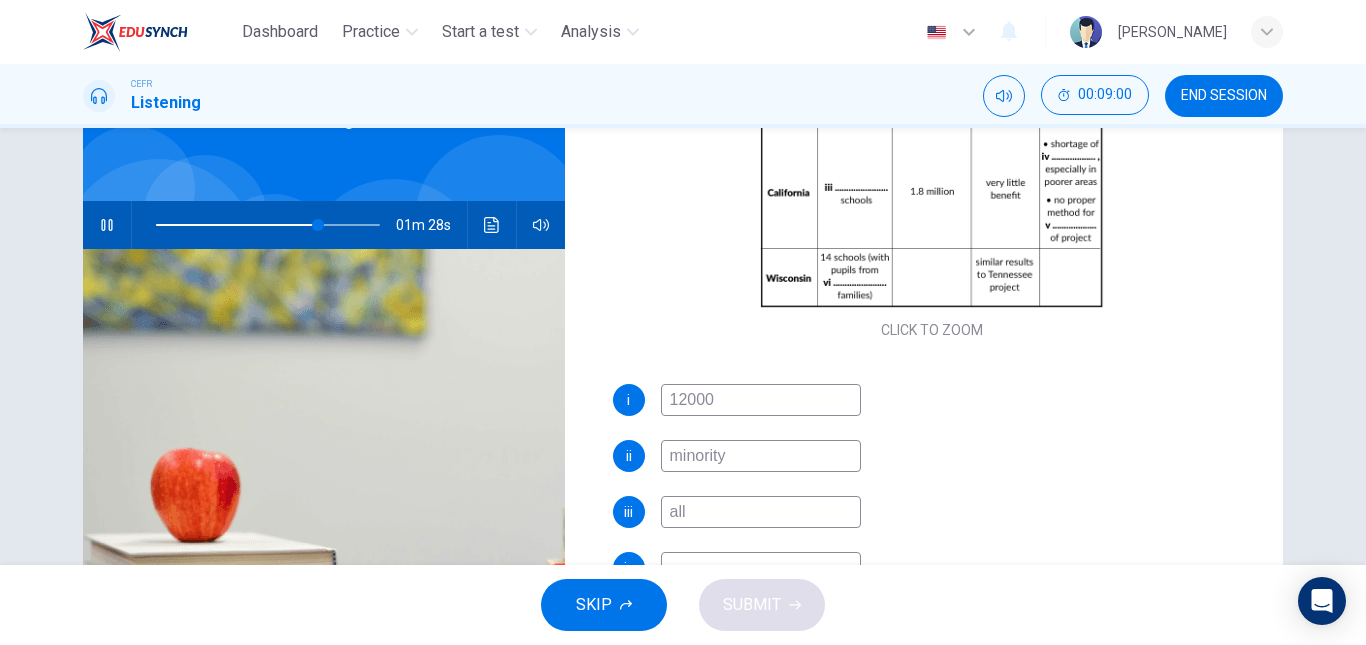 type on "all" 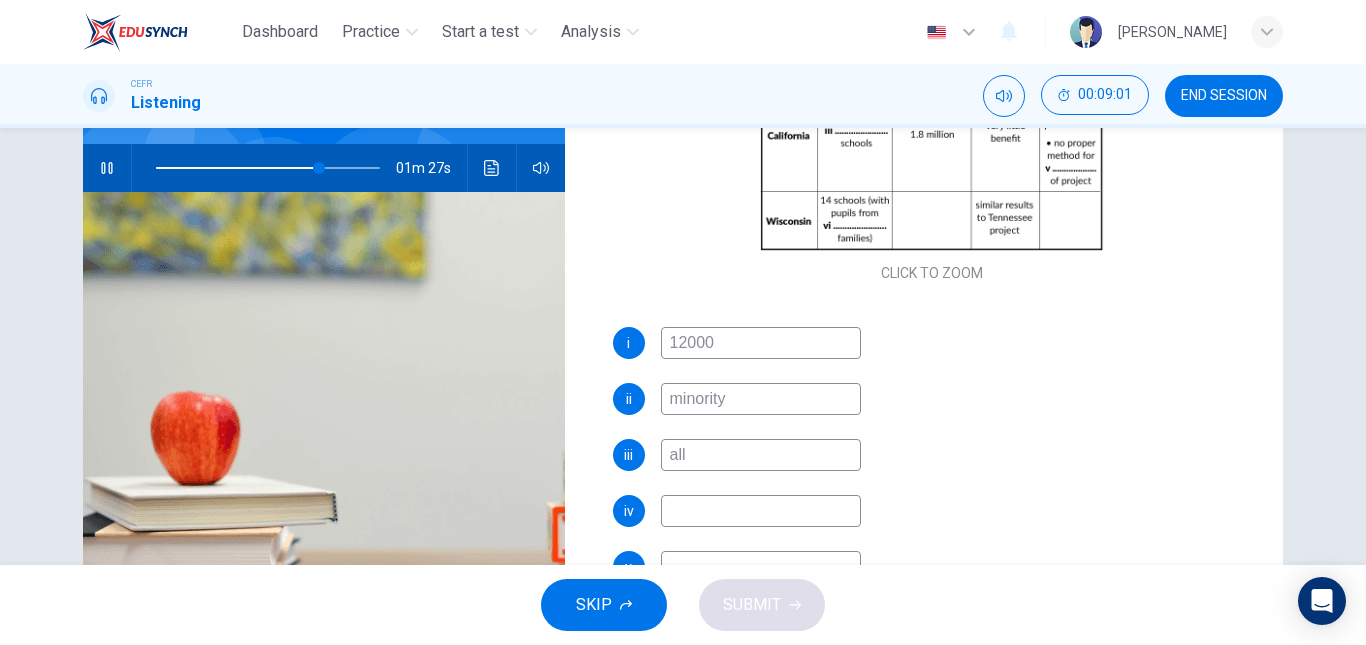 scroll, scrollTop: 184, scrollLeft: 0, axis: vertical 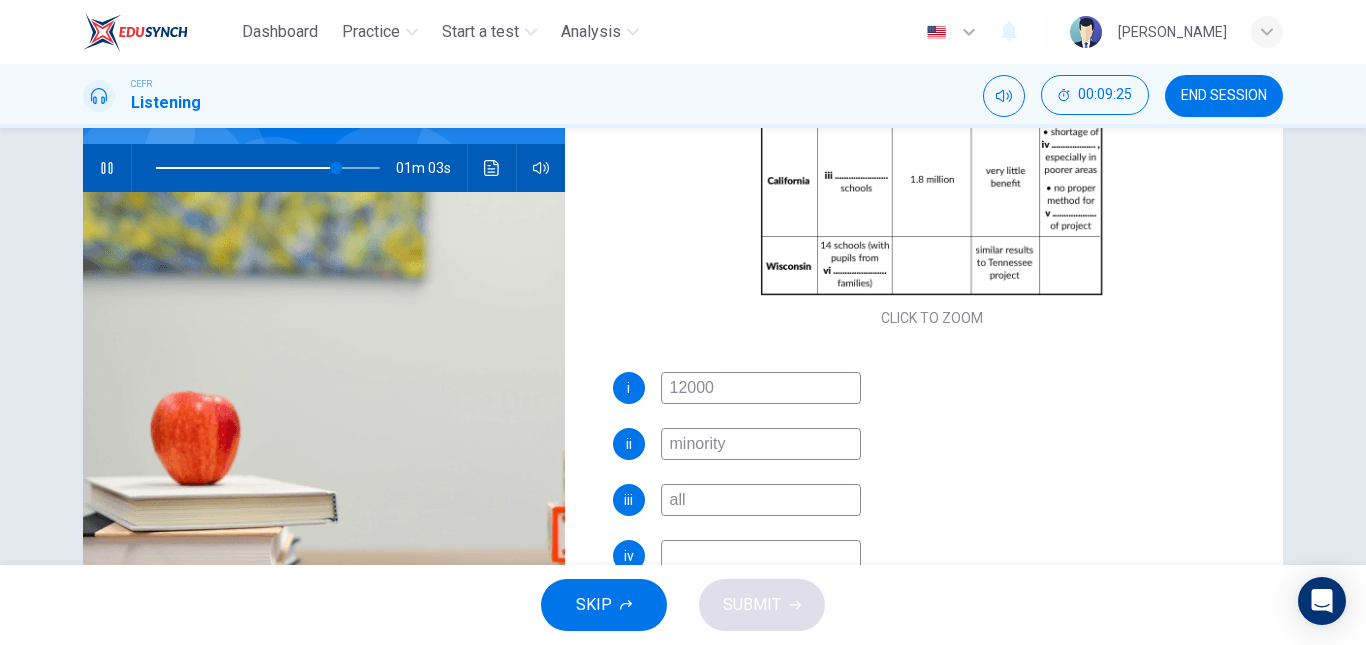 type on "81" 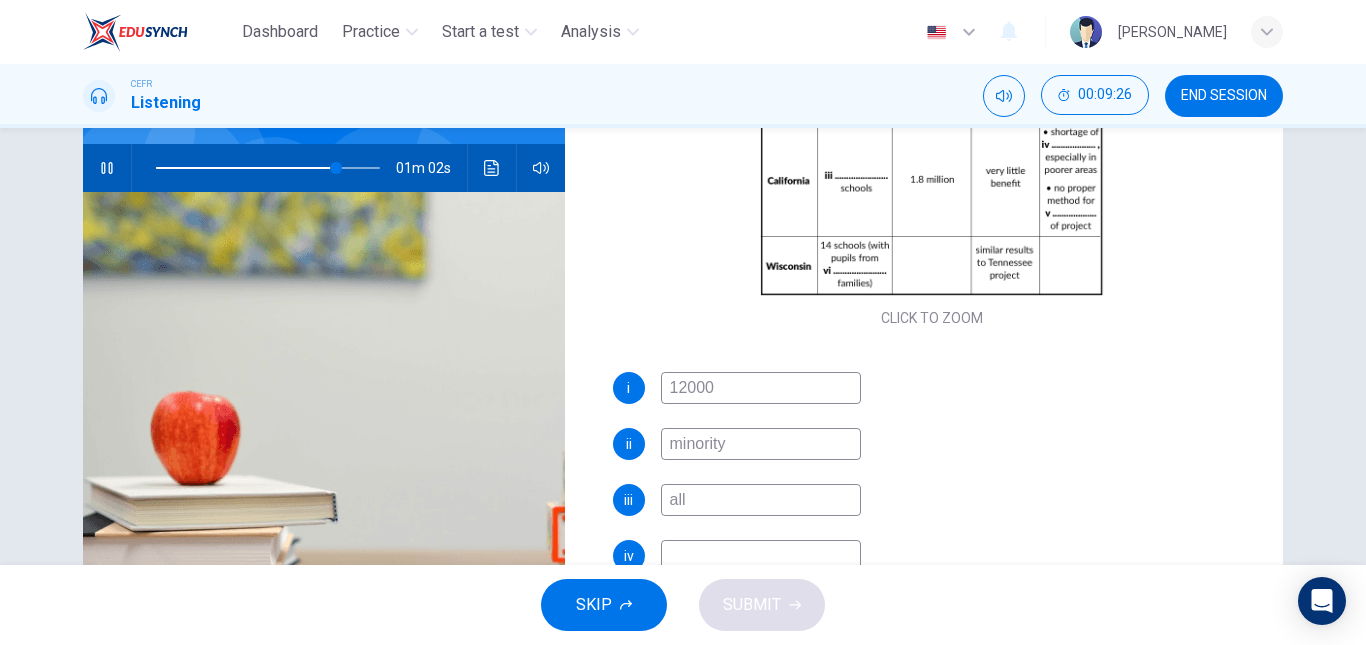 type on "all" 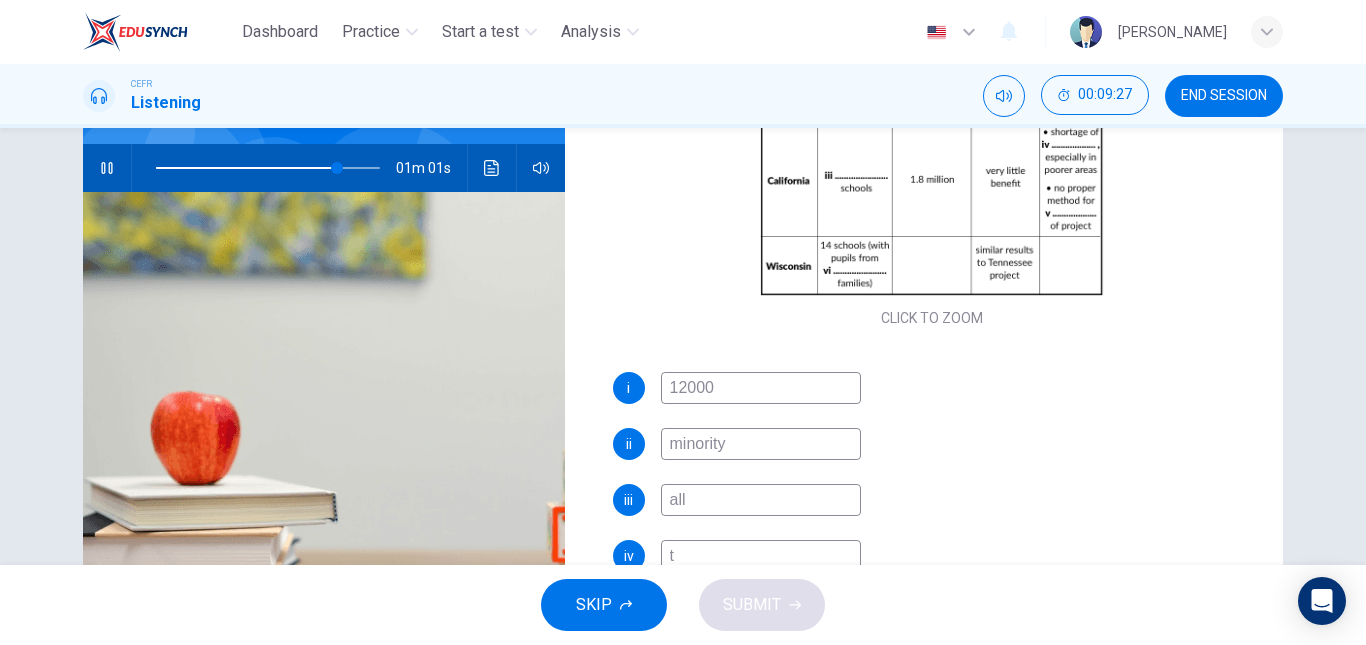 type on "te" 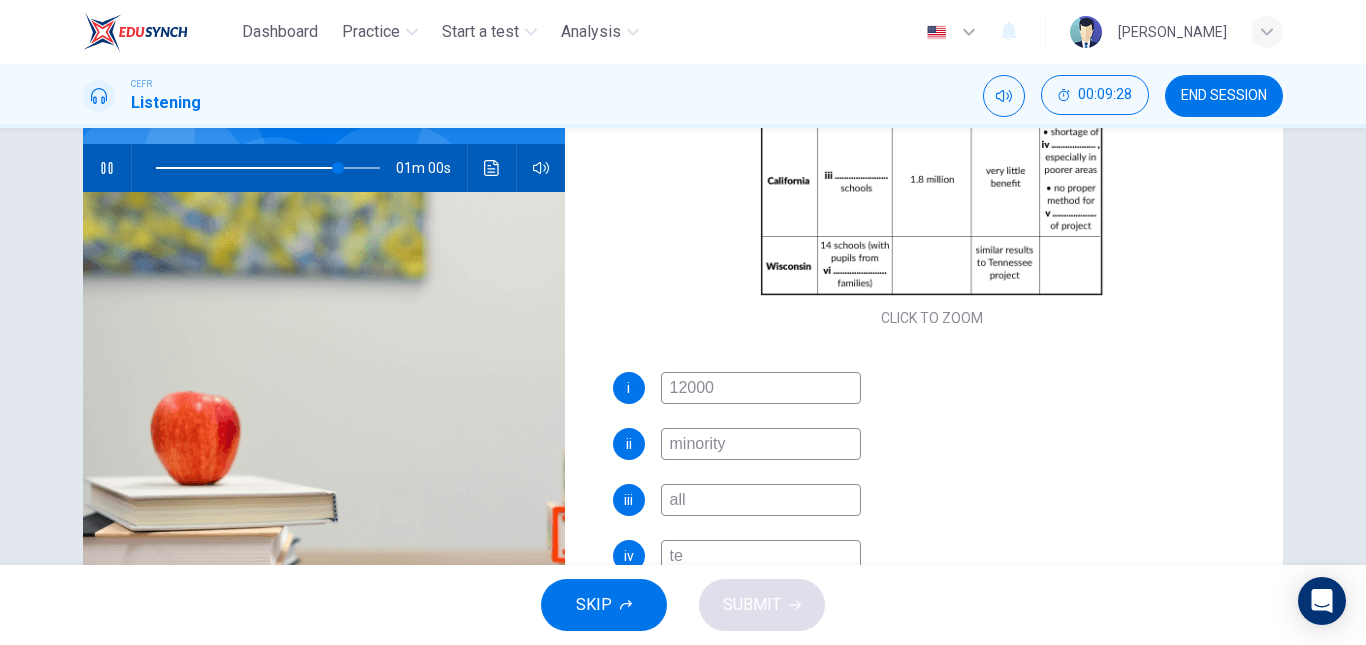 type on "81" 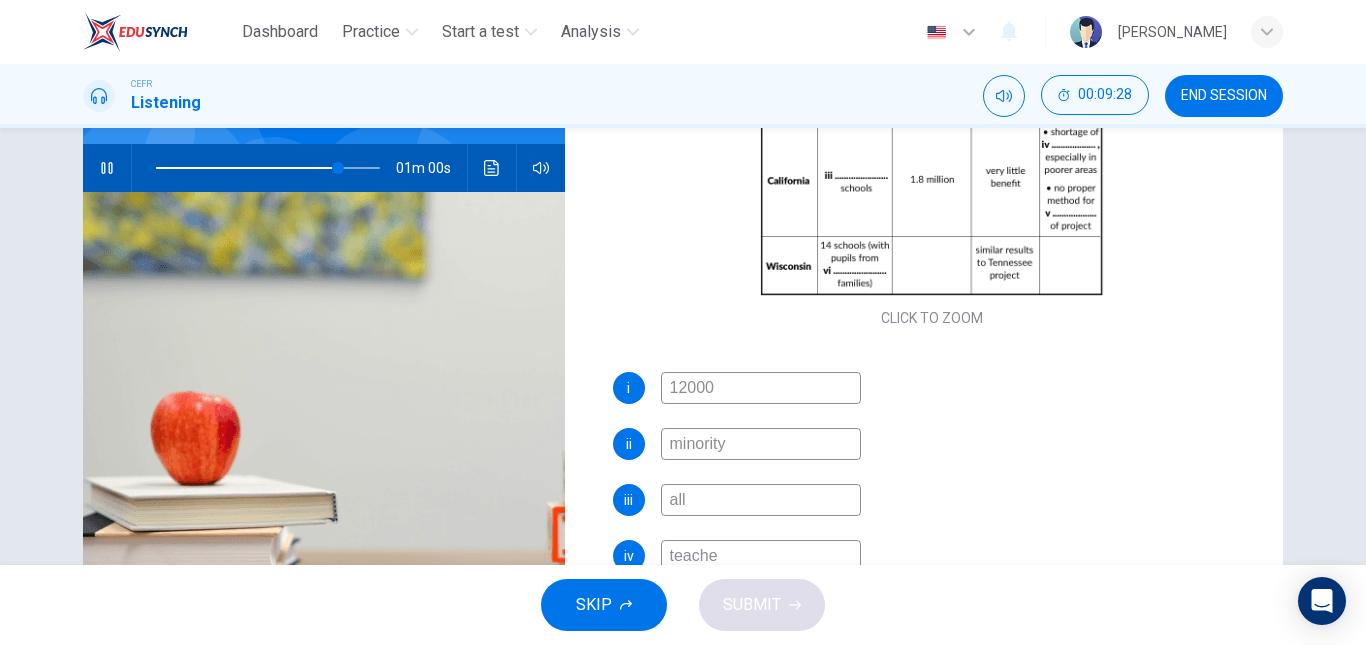 type on "teacher" 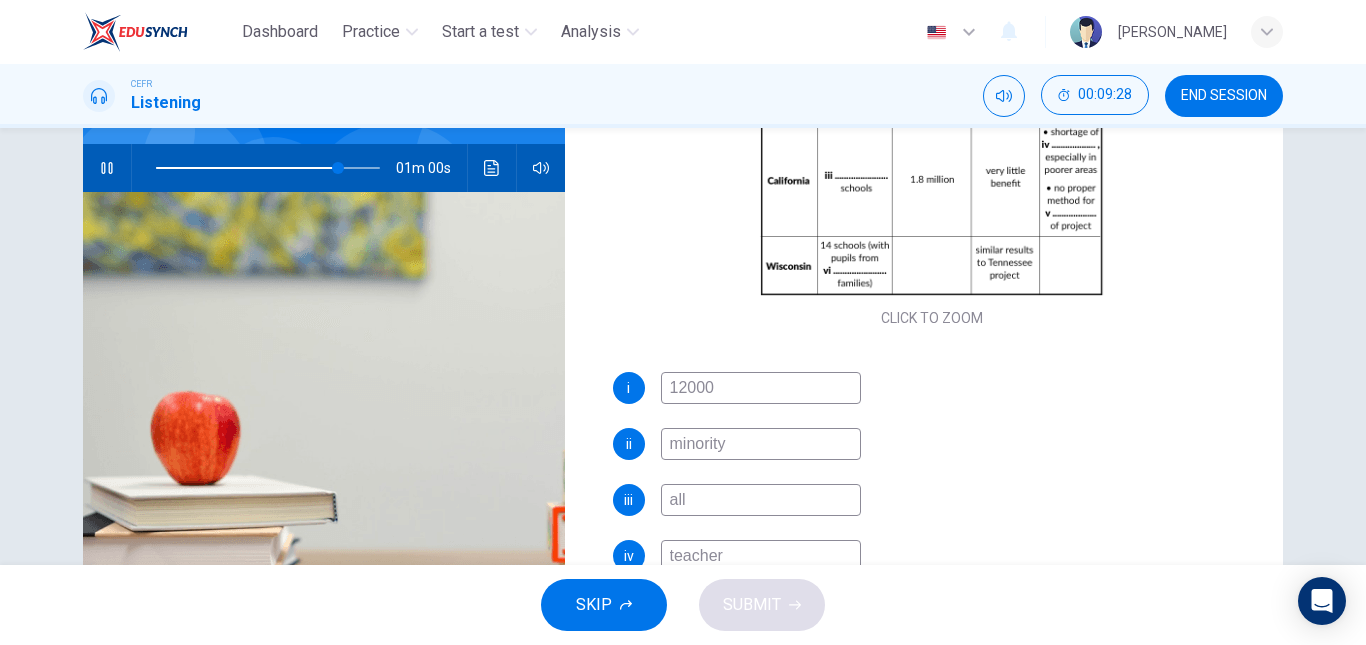 type on "82" 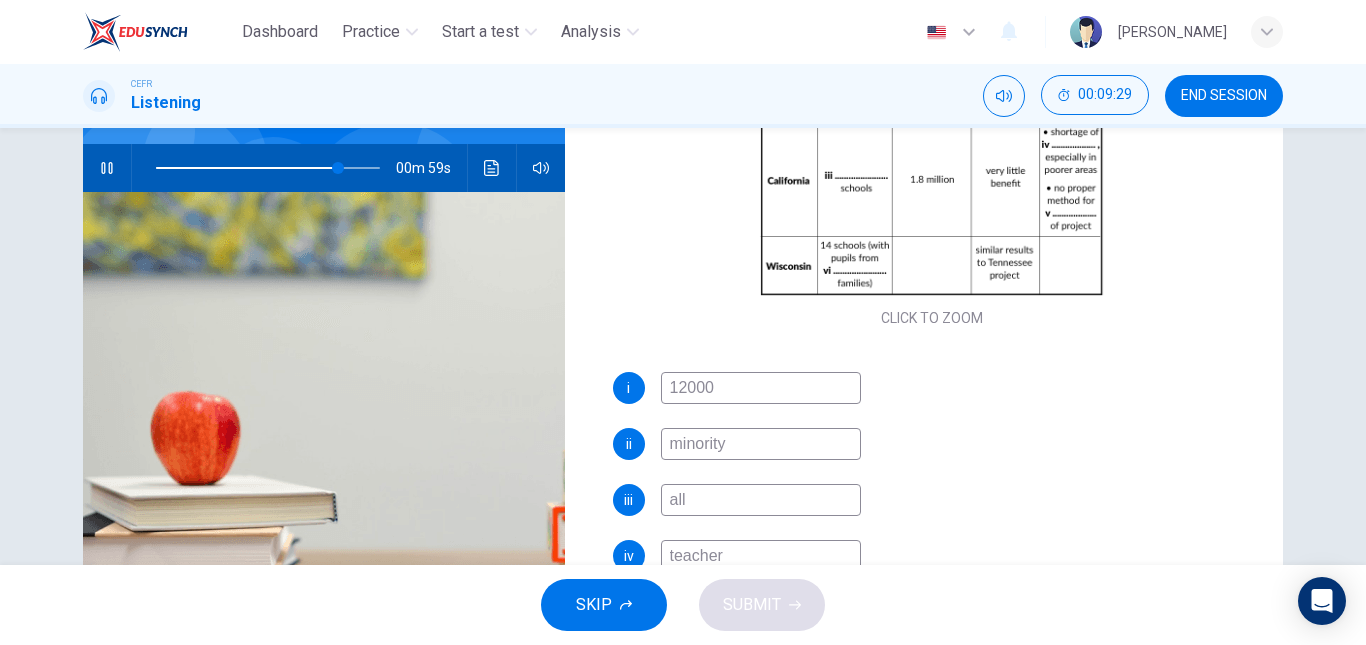 type on "teachers" 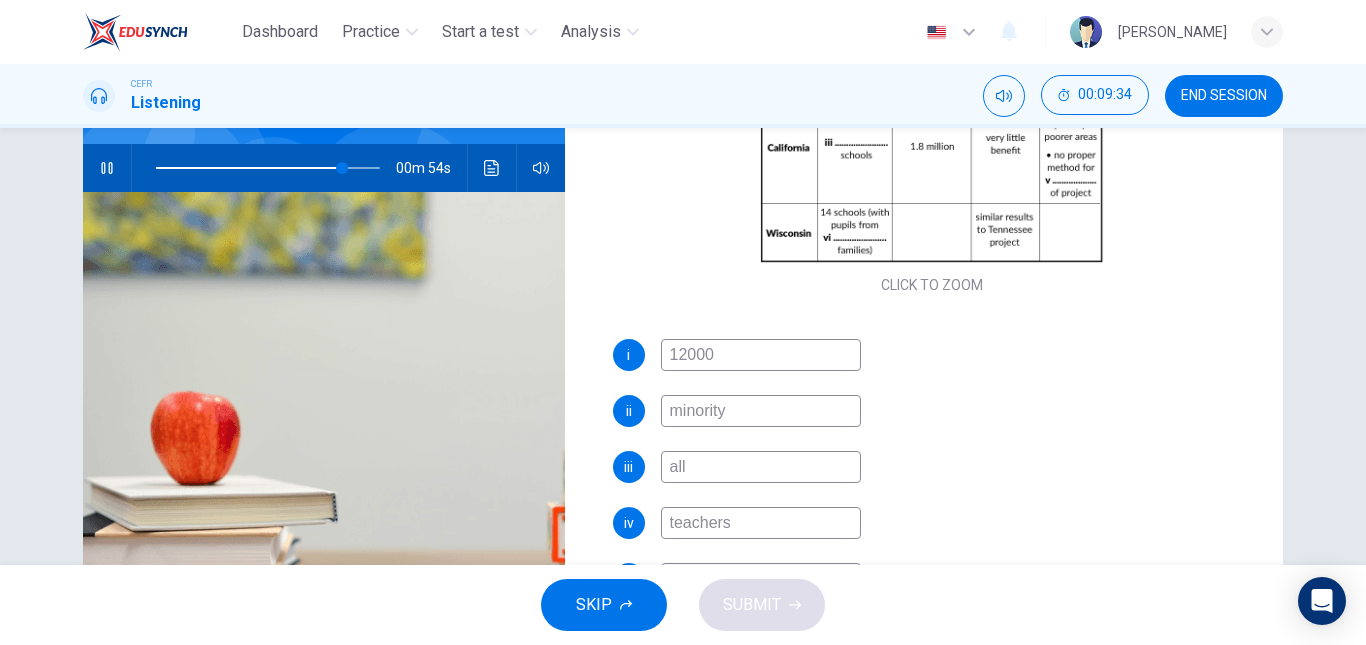 scroll, scrollTop: 286, scrollLeft: 0, axis: vertical 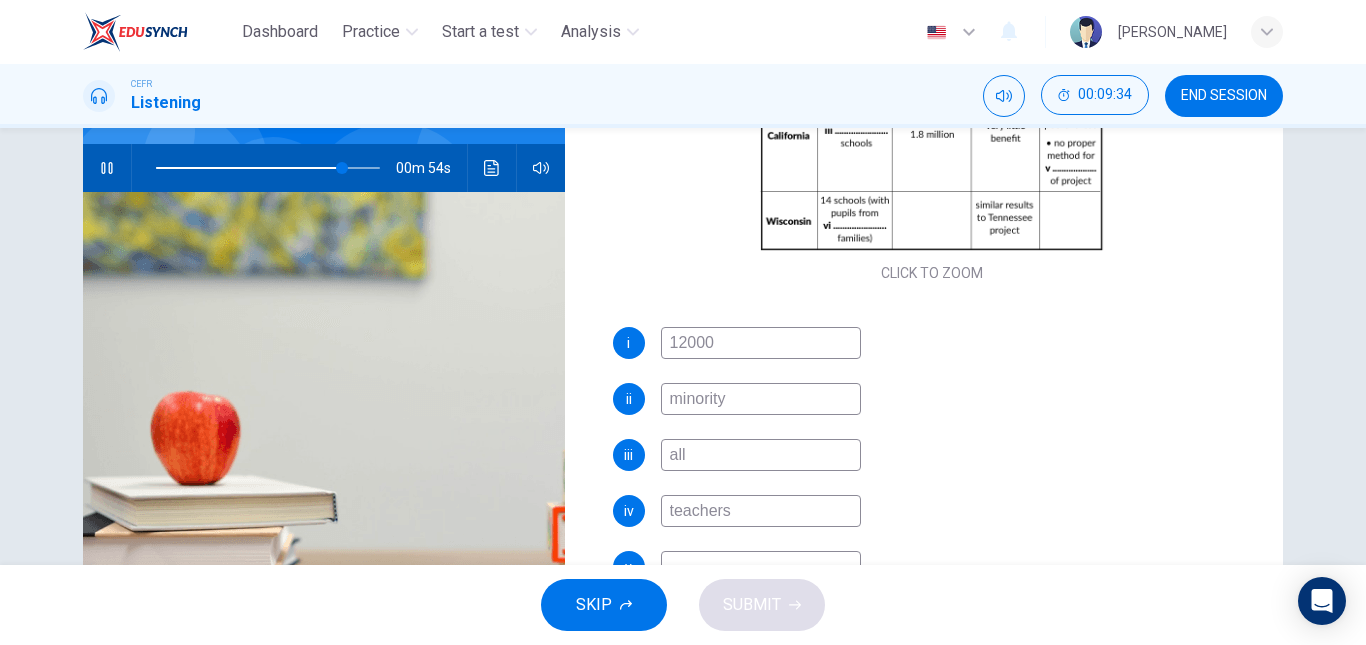 type on "83" 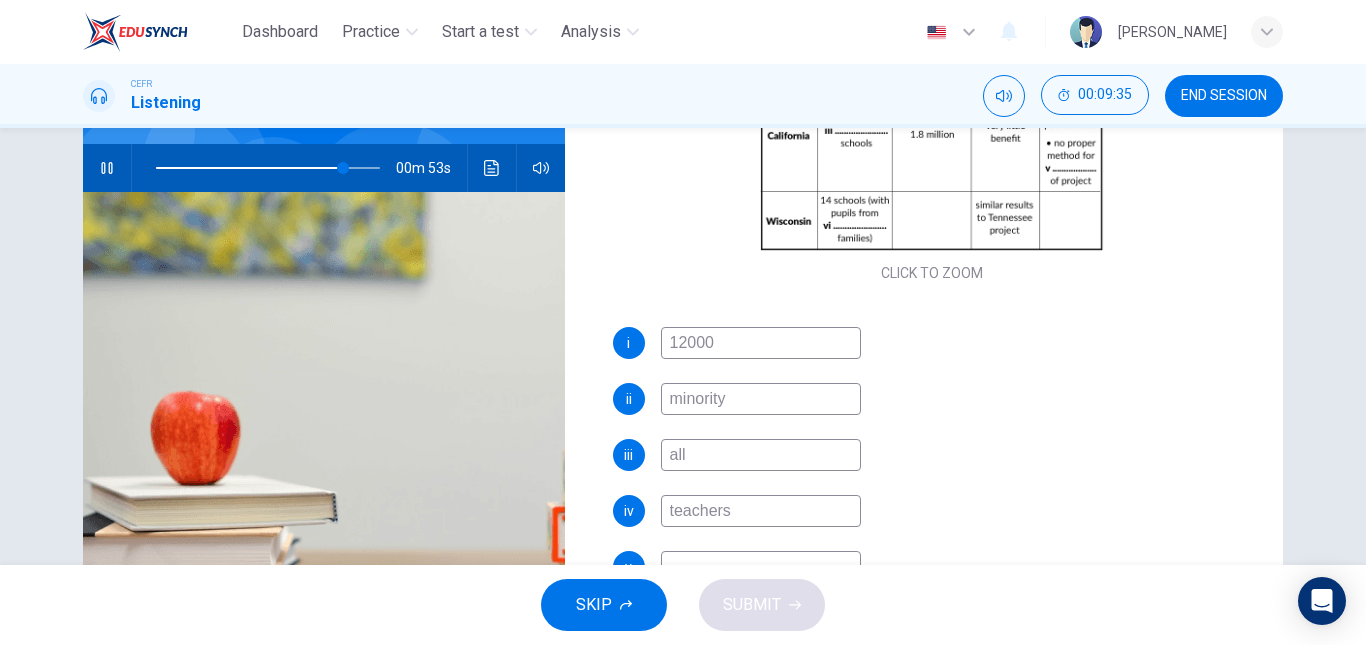 type on "teachers" 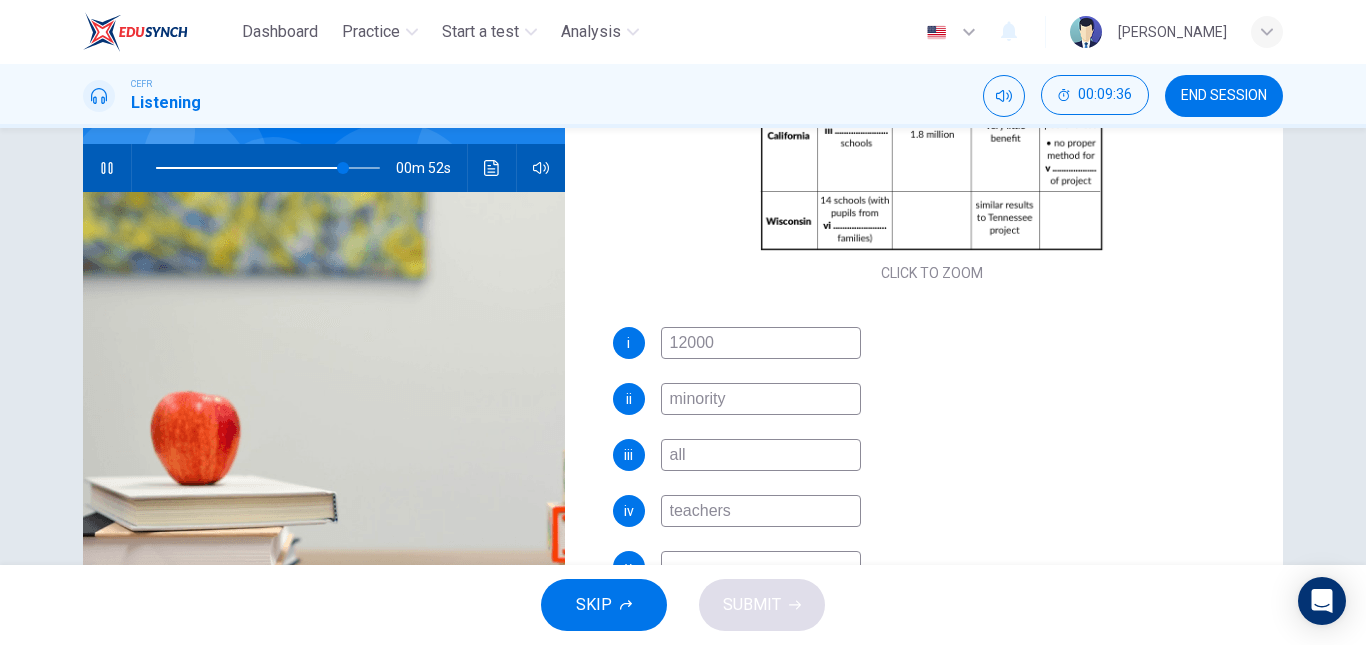 click at bounding box center (761, 567) 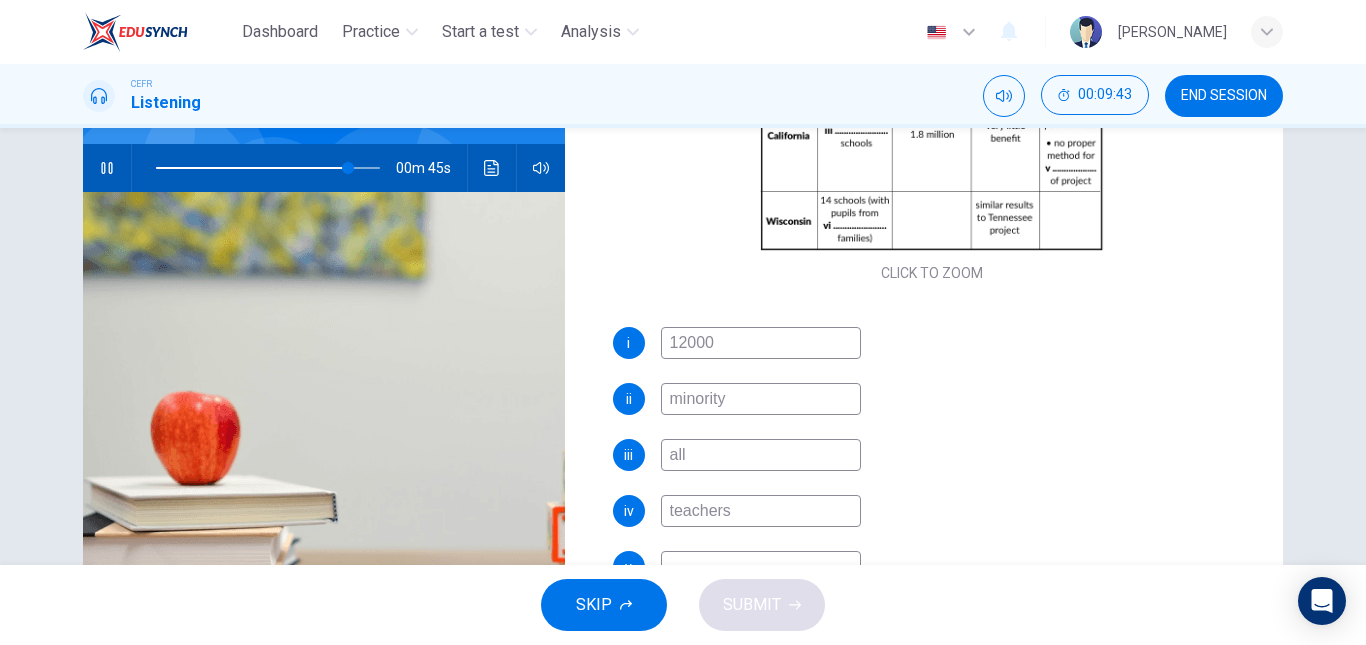 type on "86" 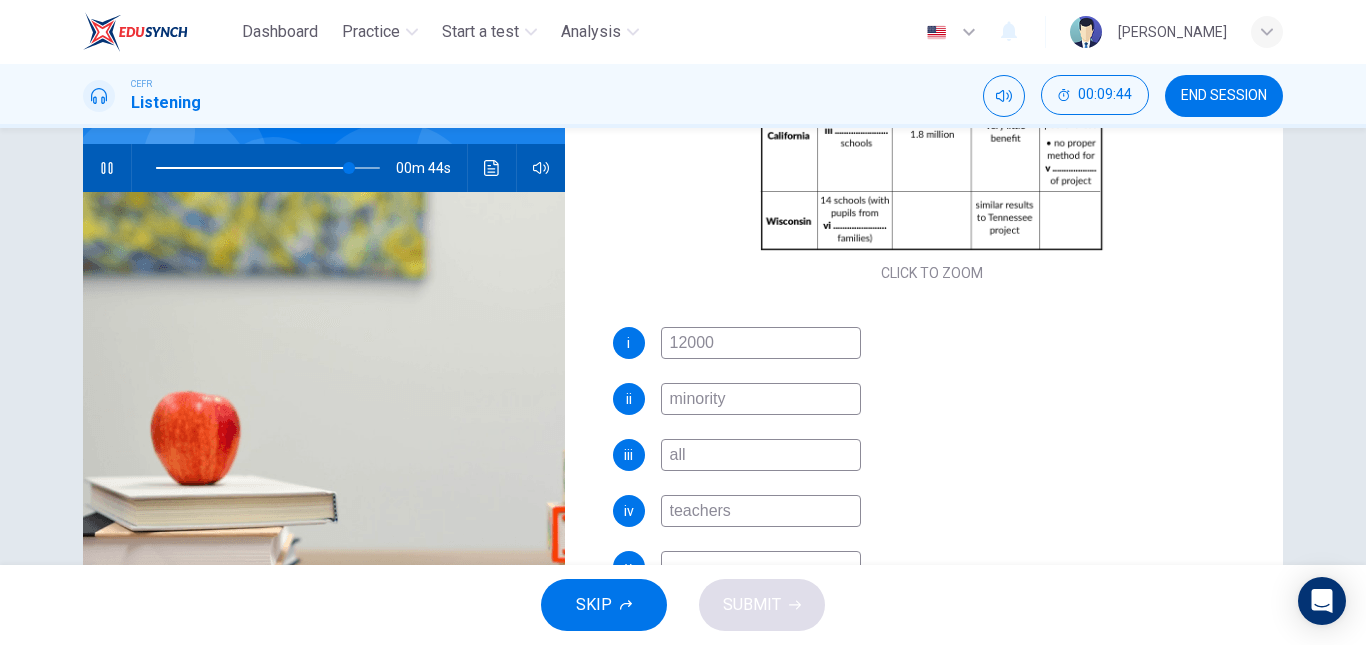 type on "e" 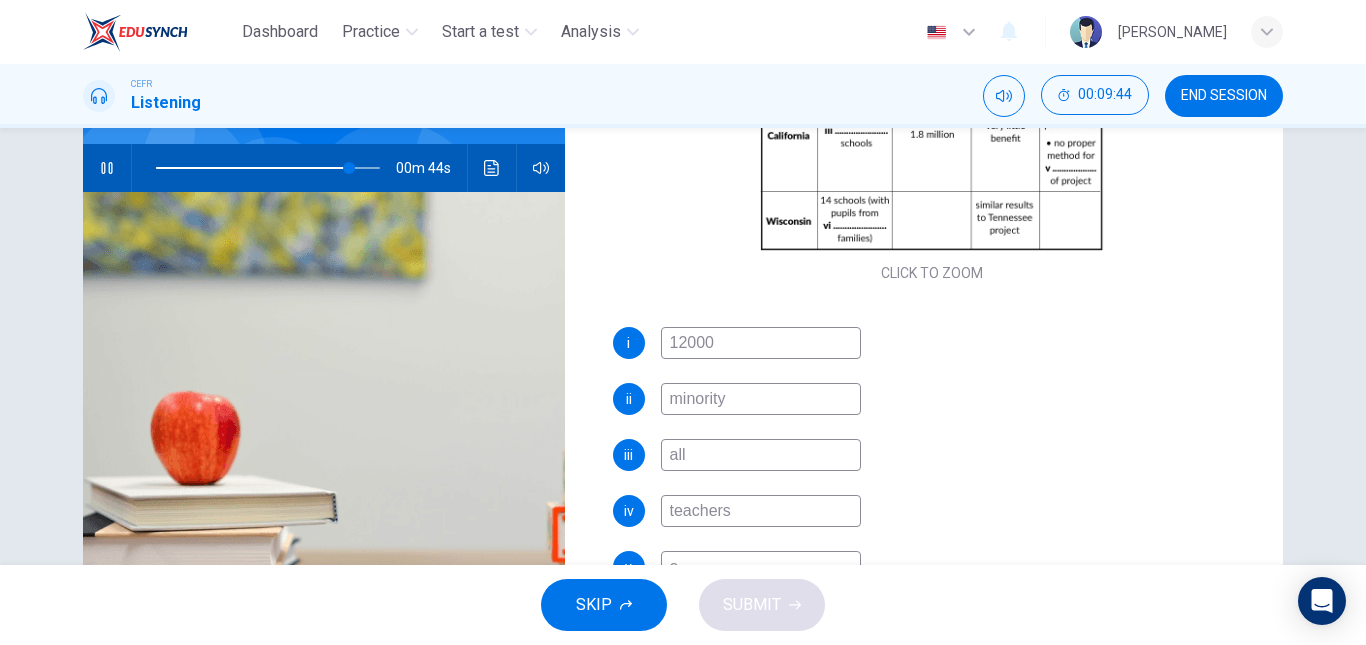 scroll, scrollTop: 194, scrollLeft: 0, axis: vertical 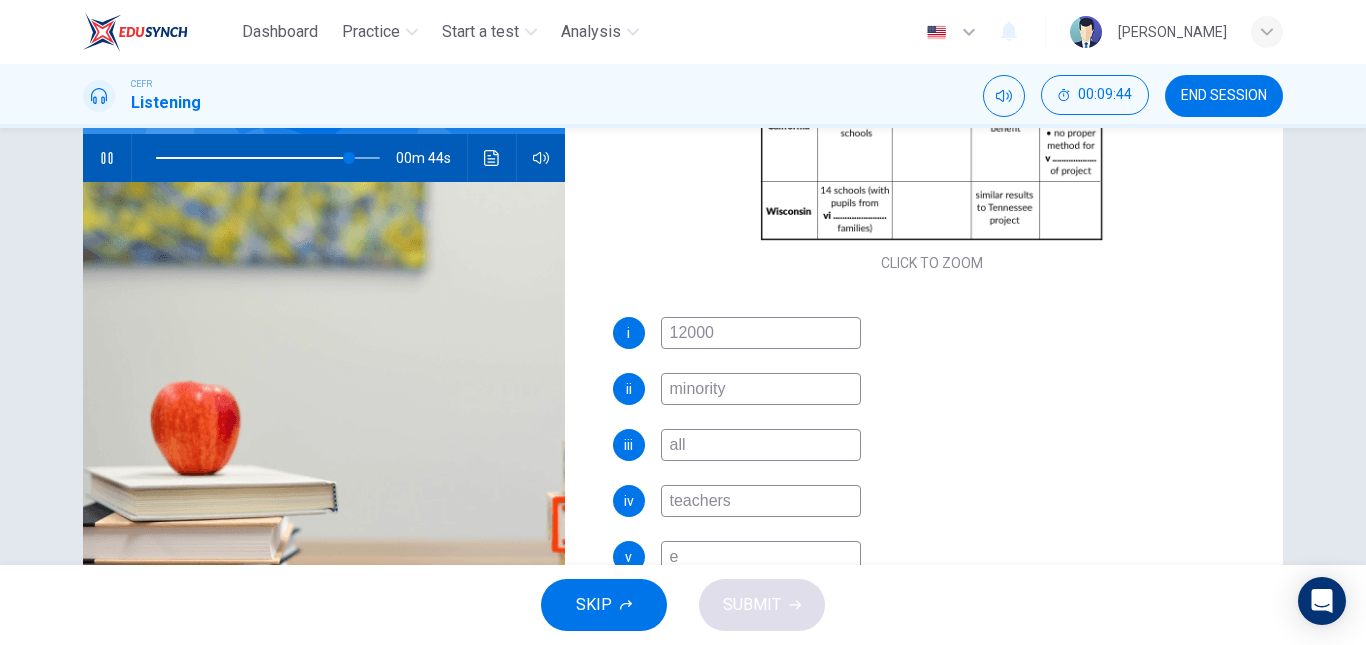 type on "87" 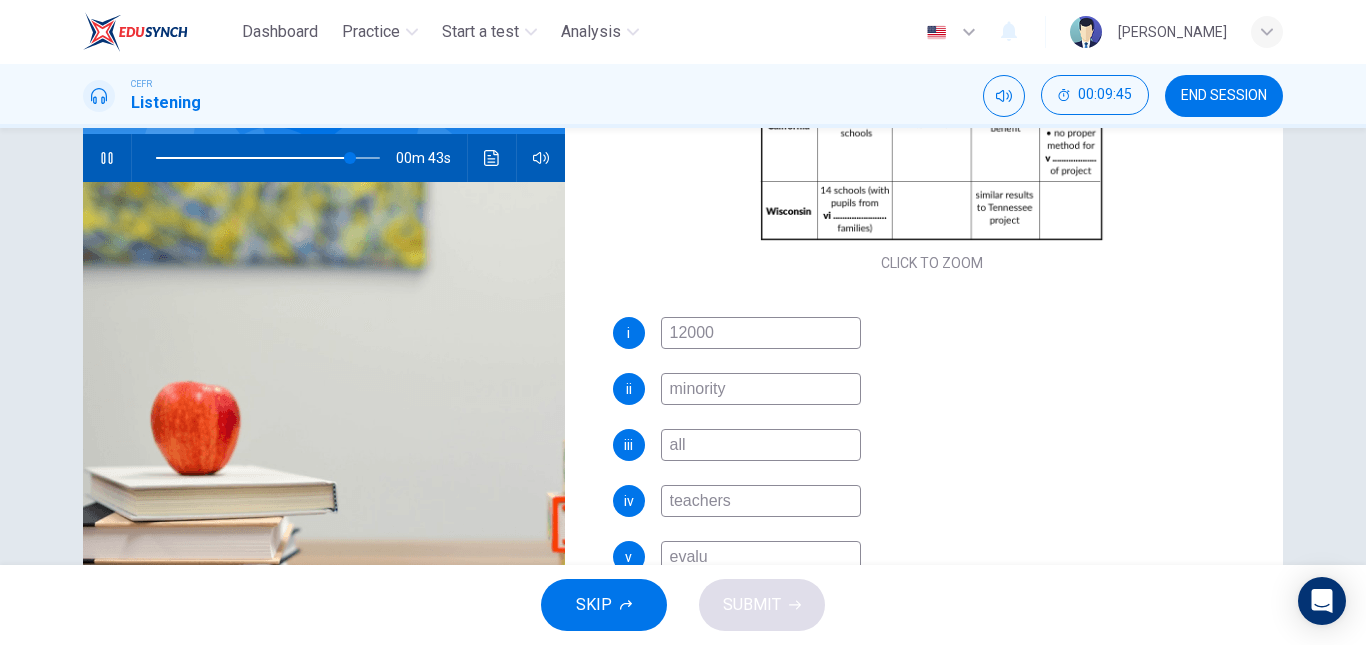 type on "evalua" 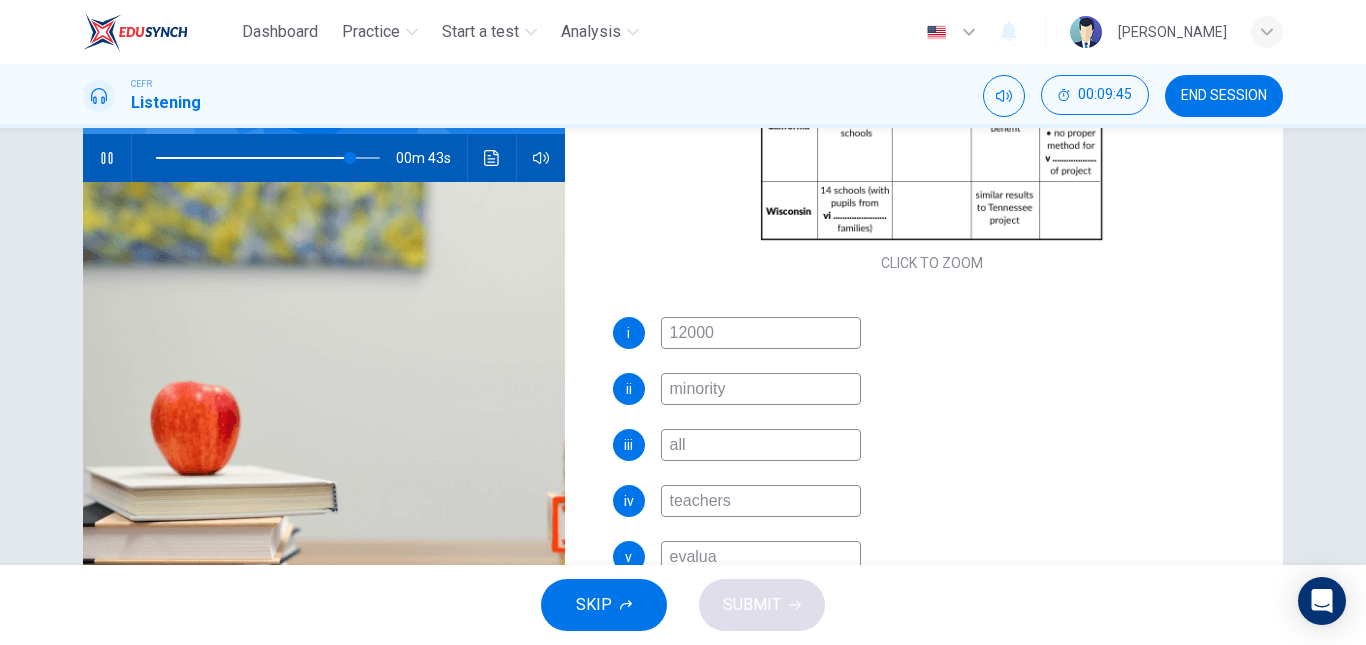 type on "87" 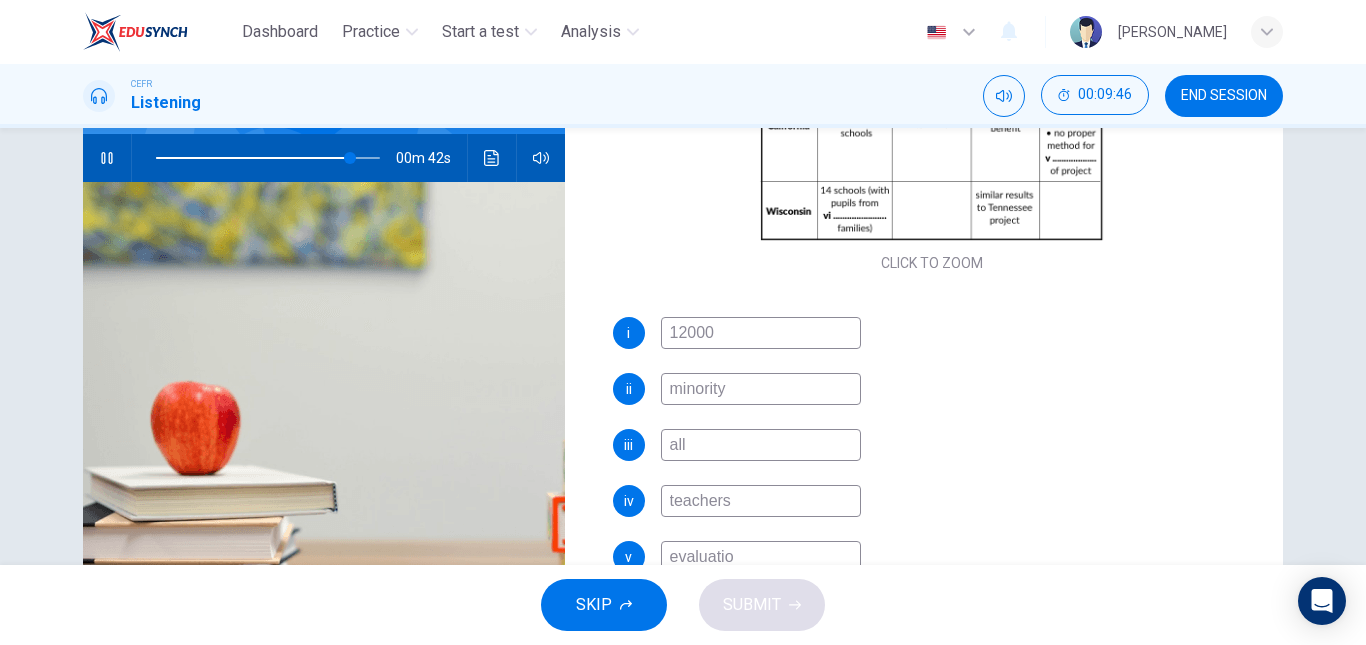type on "evaluation" 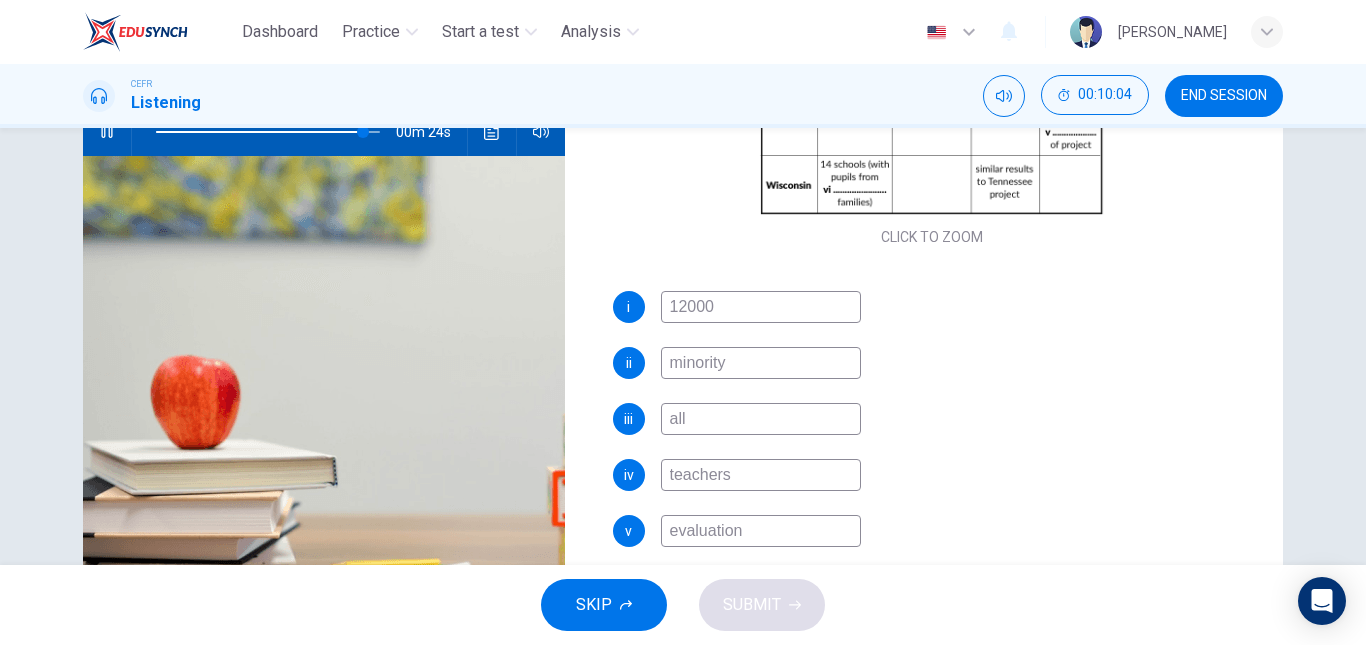 scroll, scrollTop: 243, scrollLeft: 0, axis: vertical 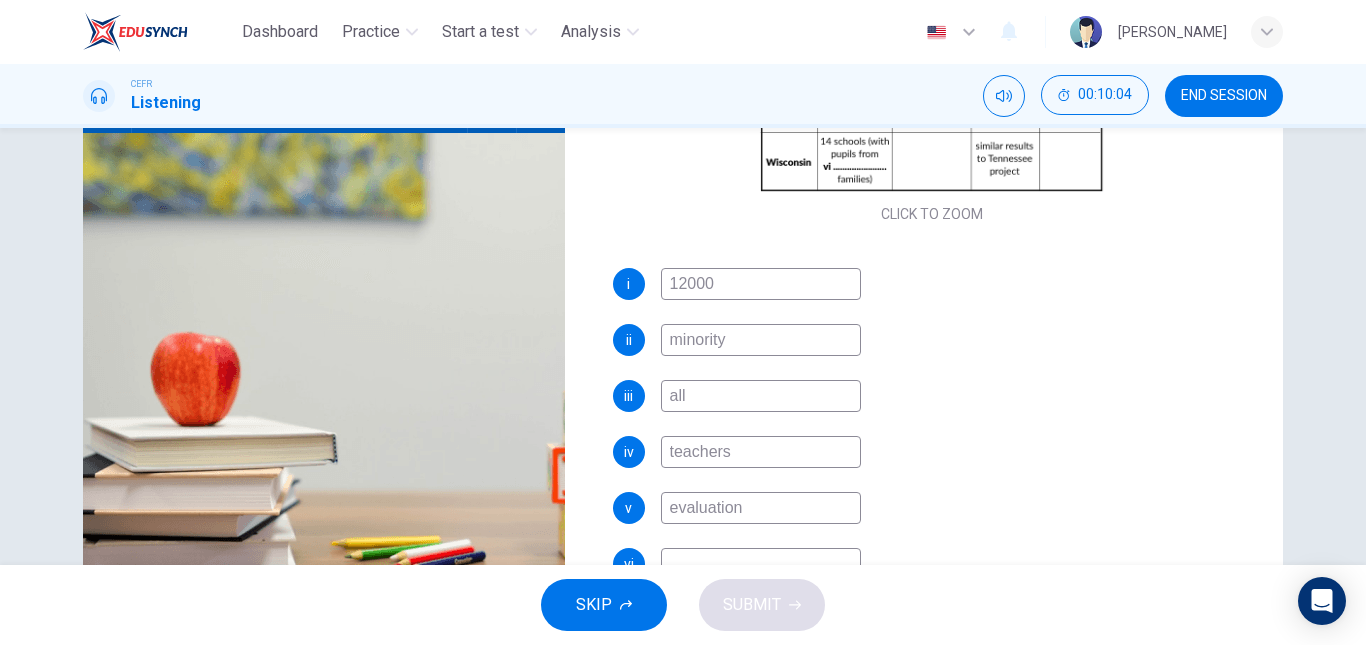 type on "93" 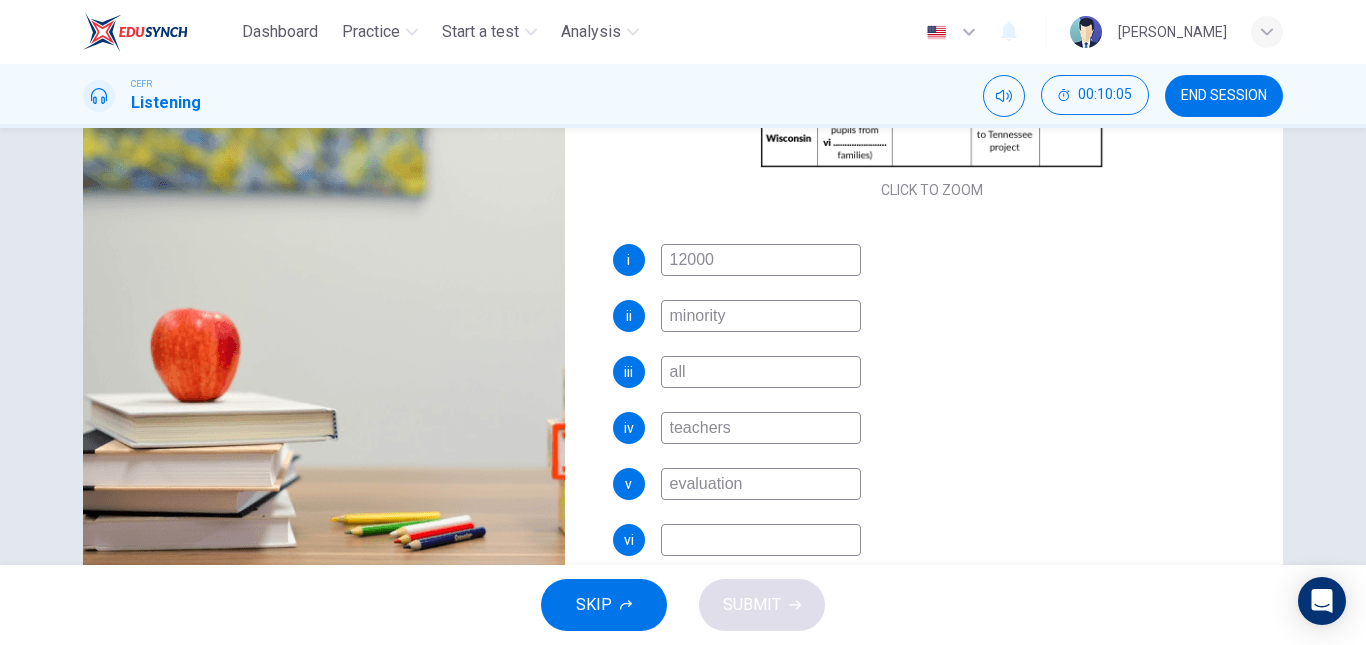 scroll, scrollTop: 268, scrollLeft: 0, axis: vertical 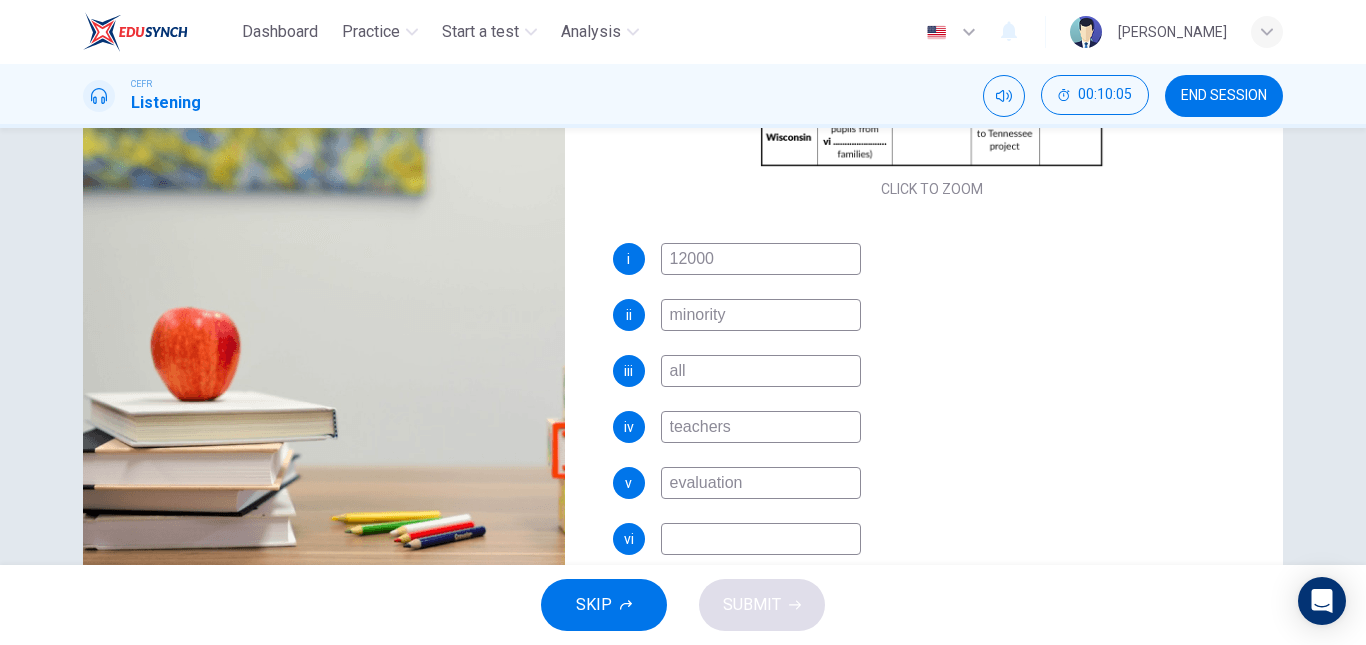 type on "evaluation" 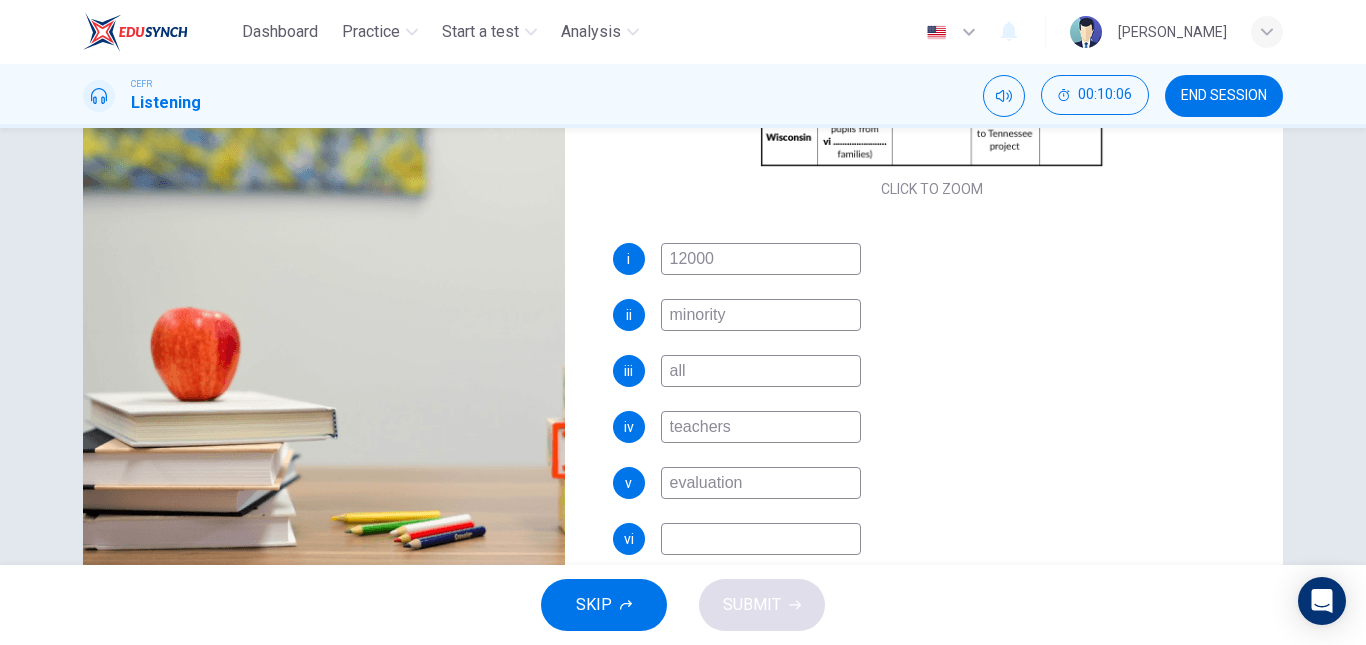 click at bounding box center (761, 539) 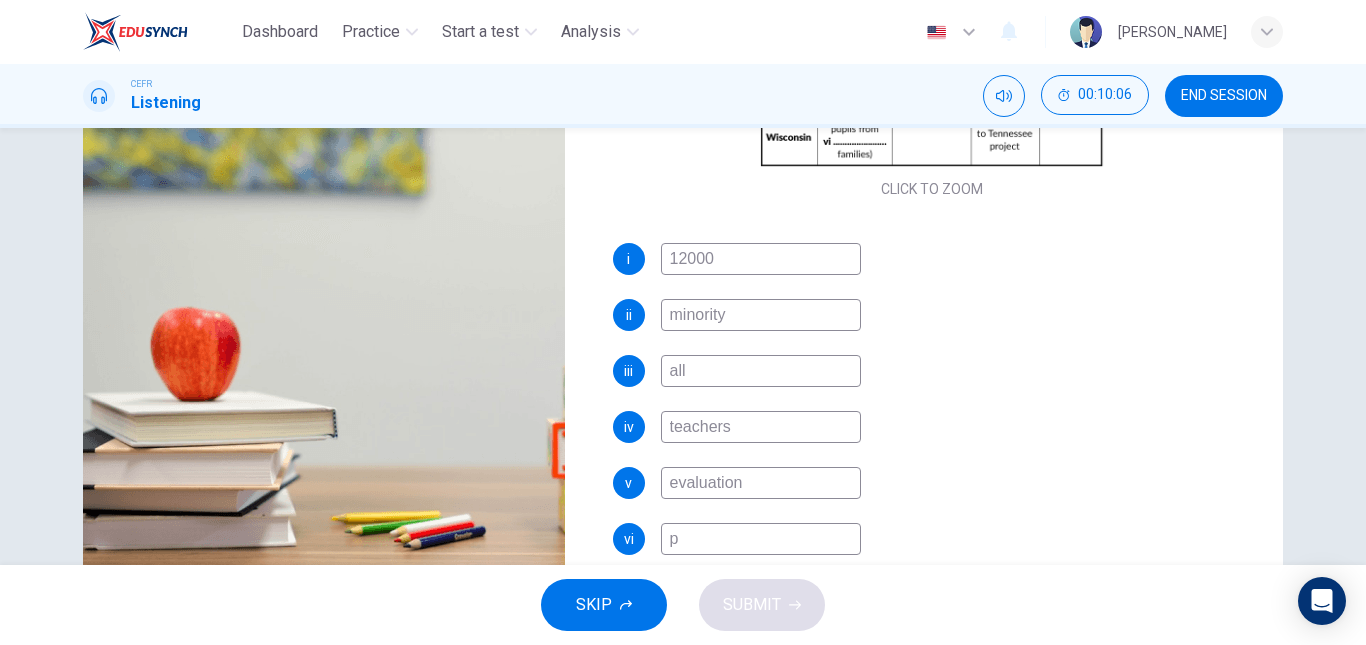 type on "93" 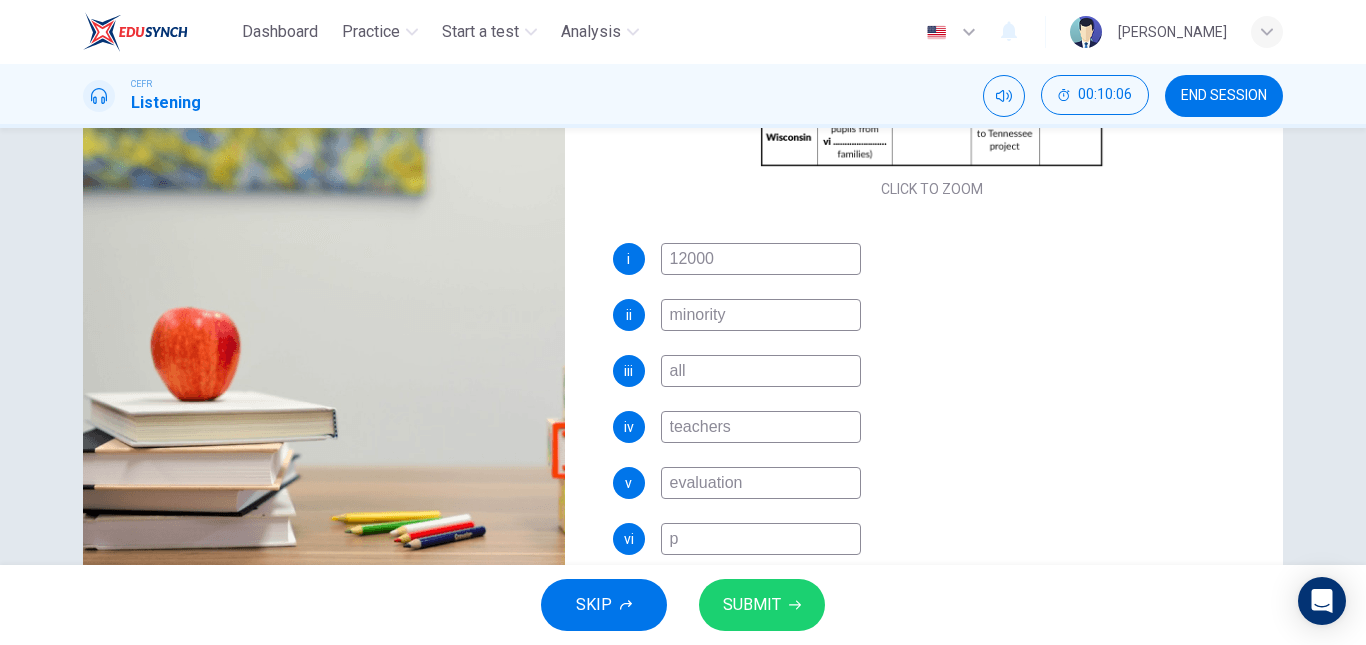 type on "po" 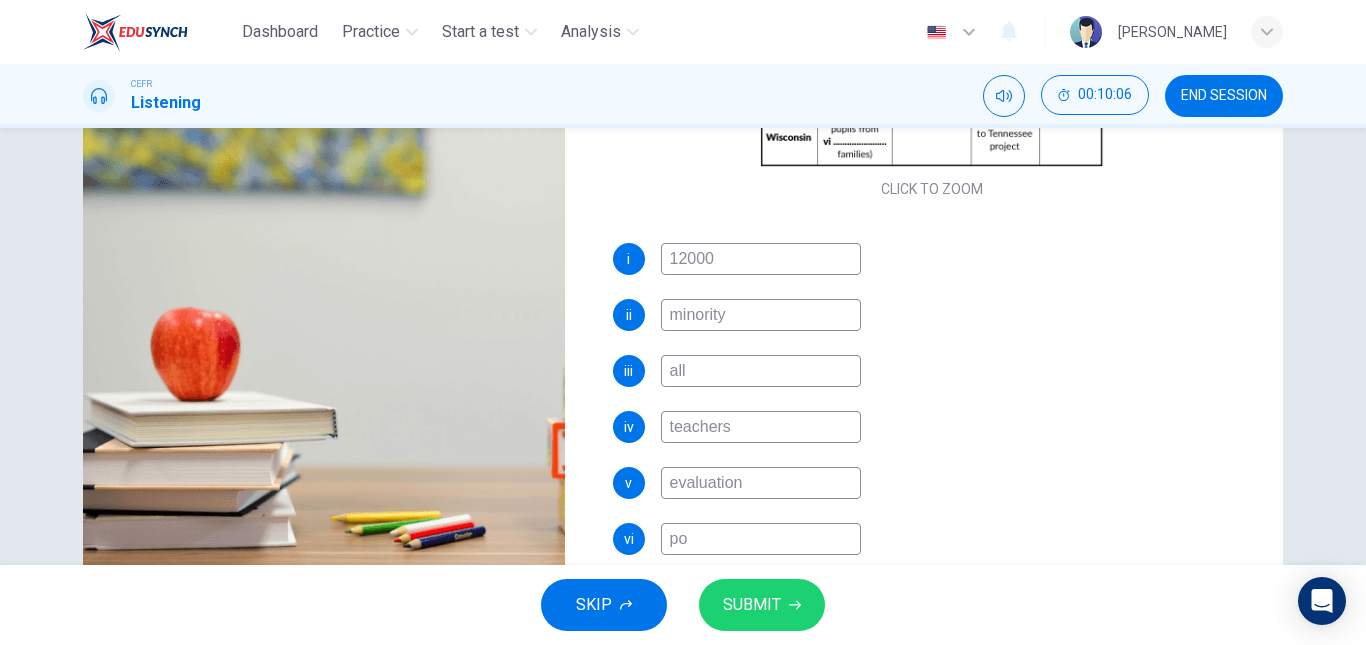 type on "93" 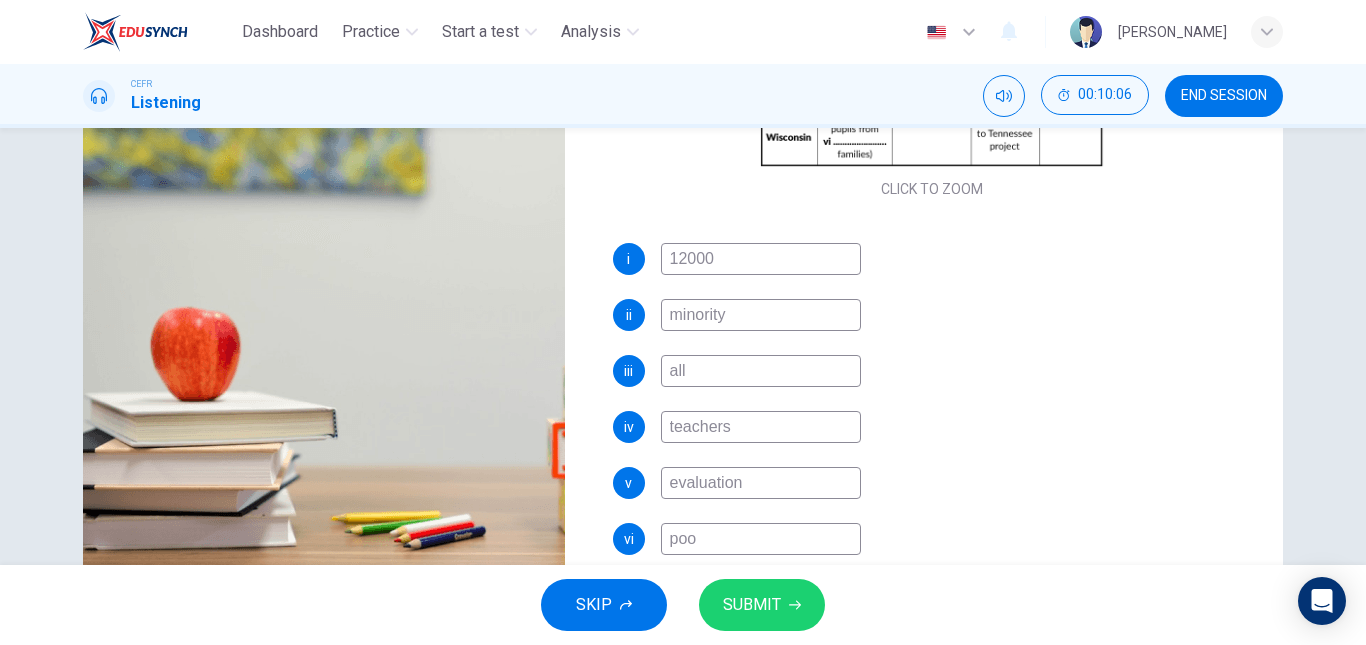 type on "93" 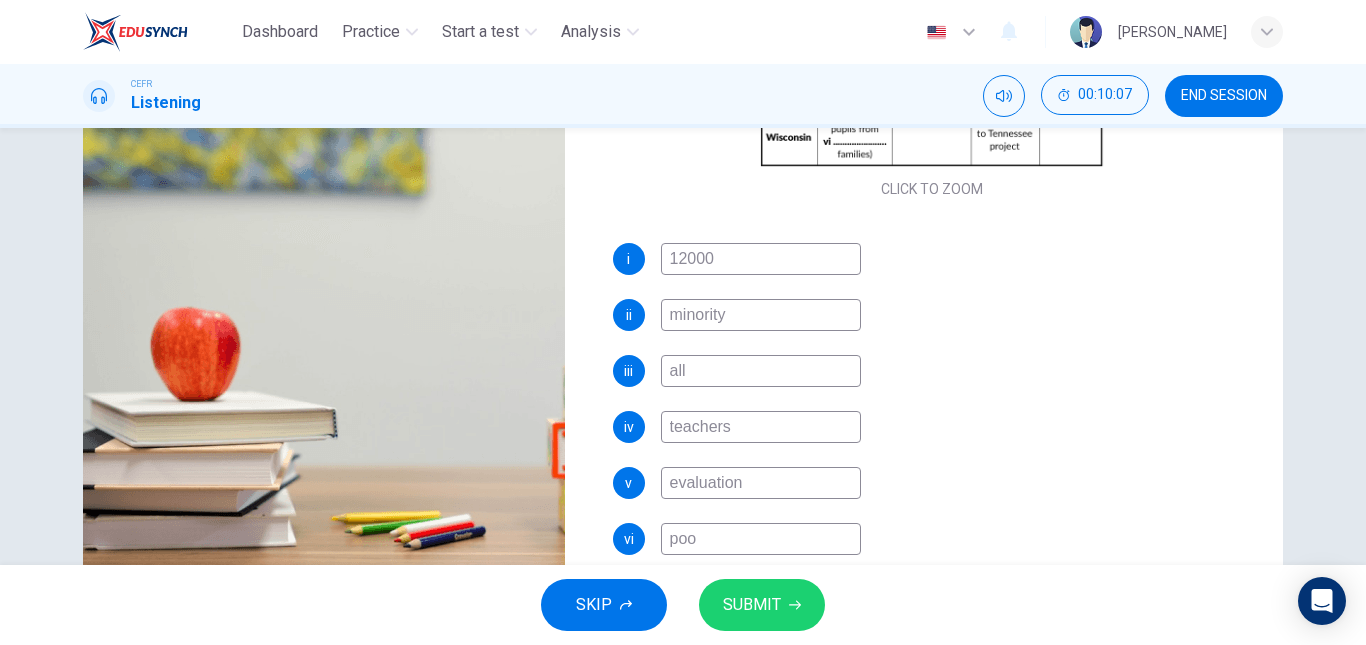 type on "poor" 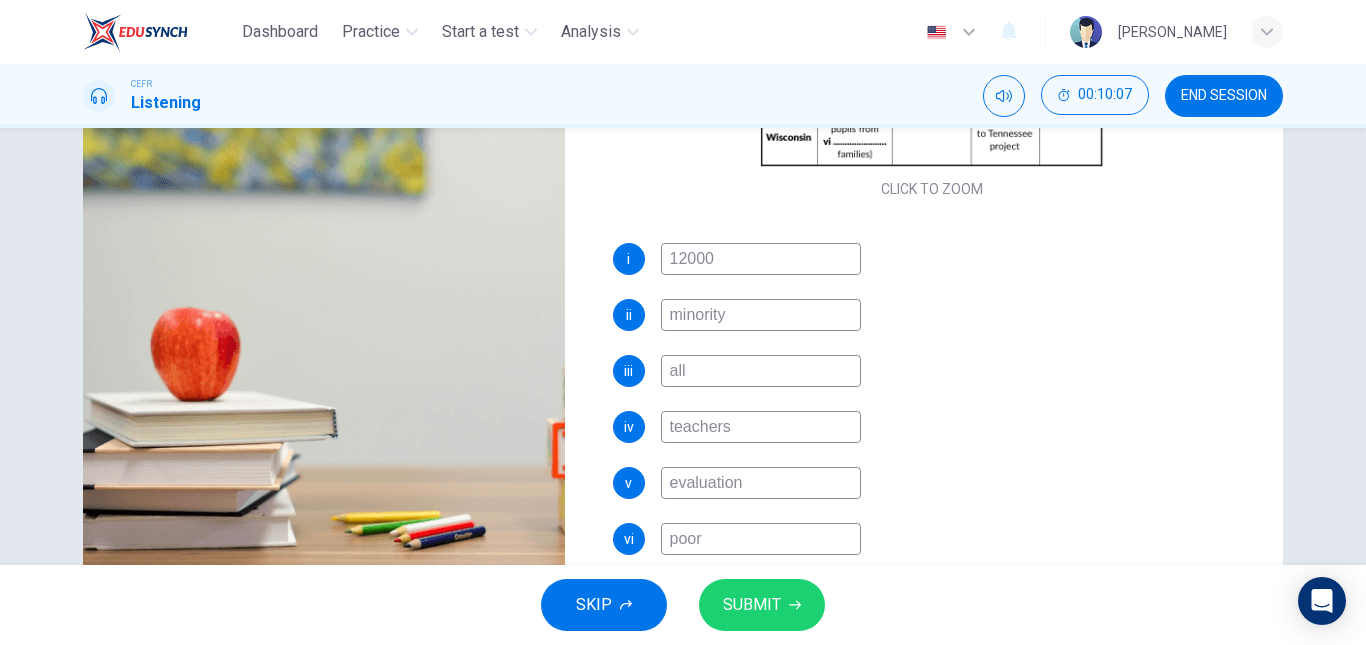 type on "94" 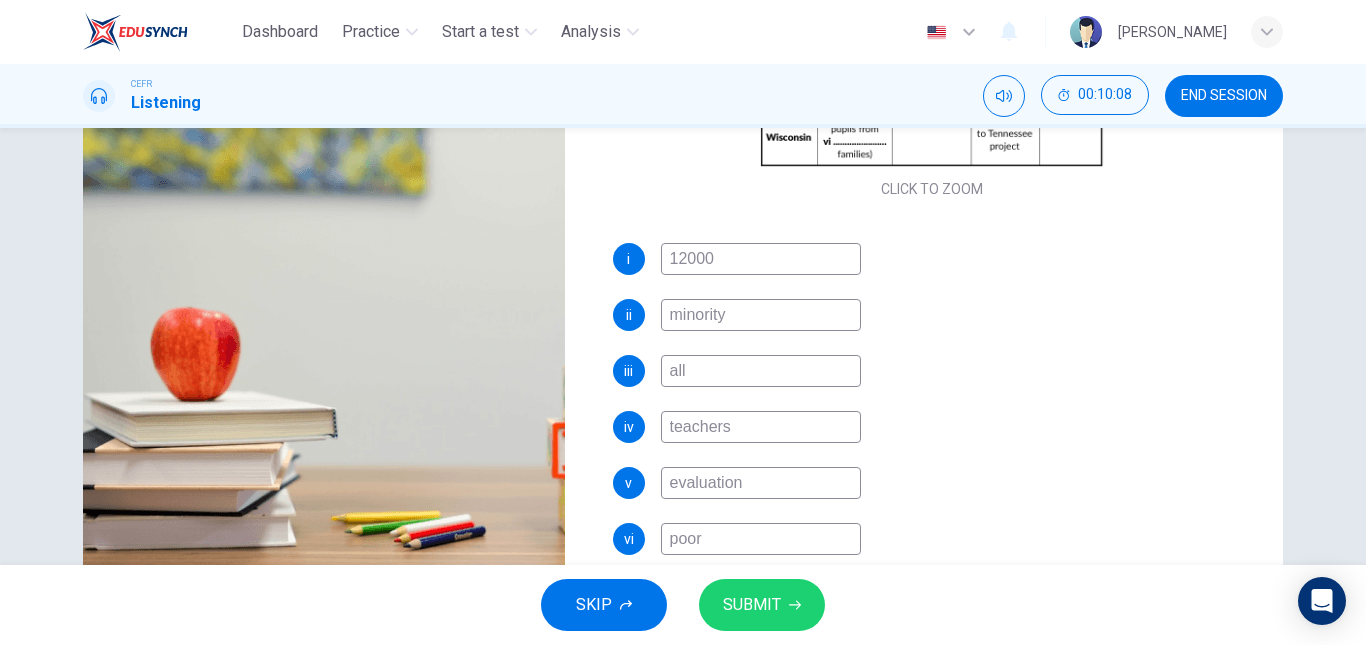 type on "poor" 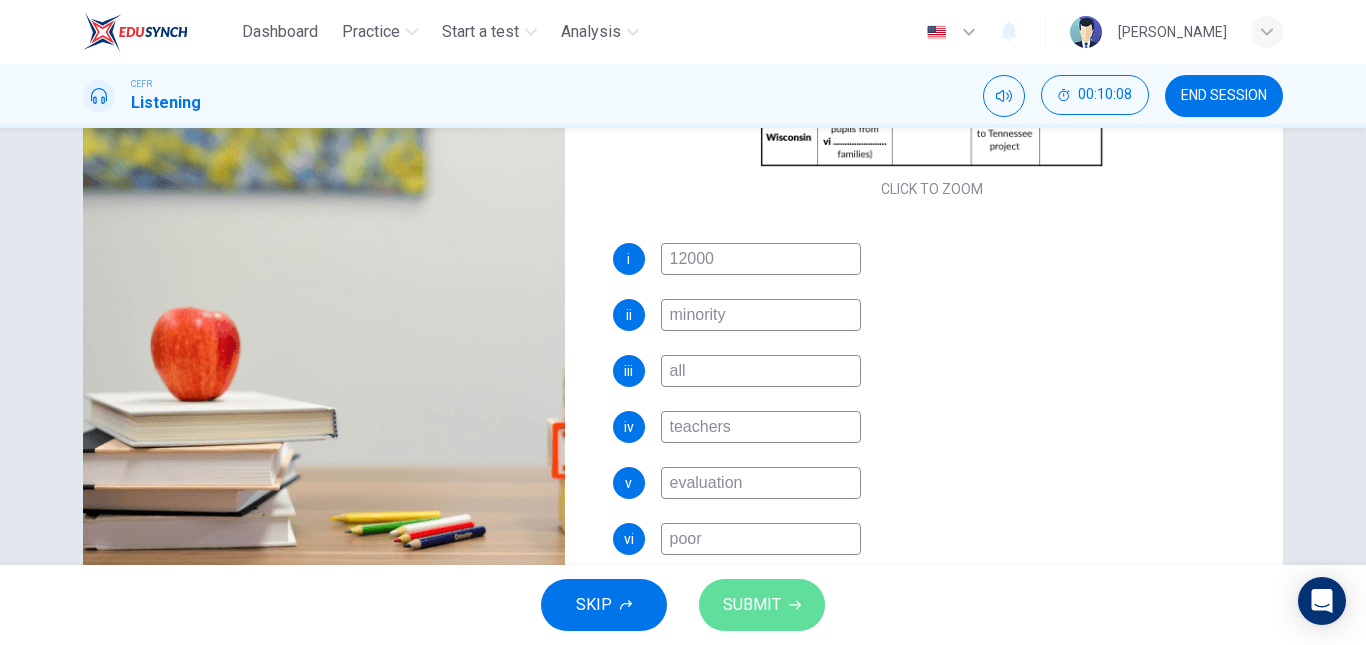 click on "SUBMIT" at bounding box center [762, 605] 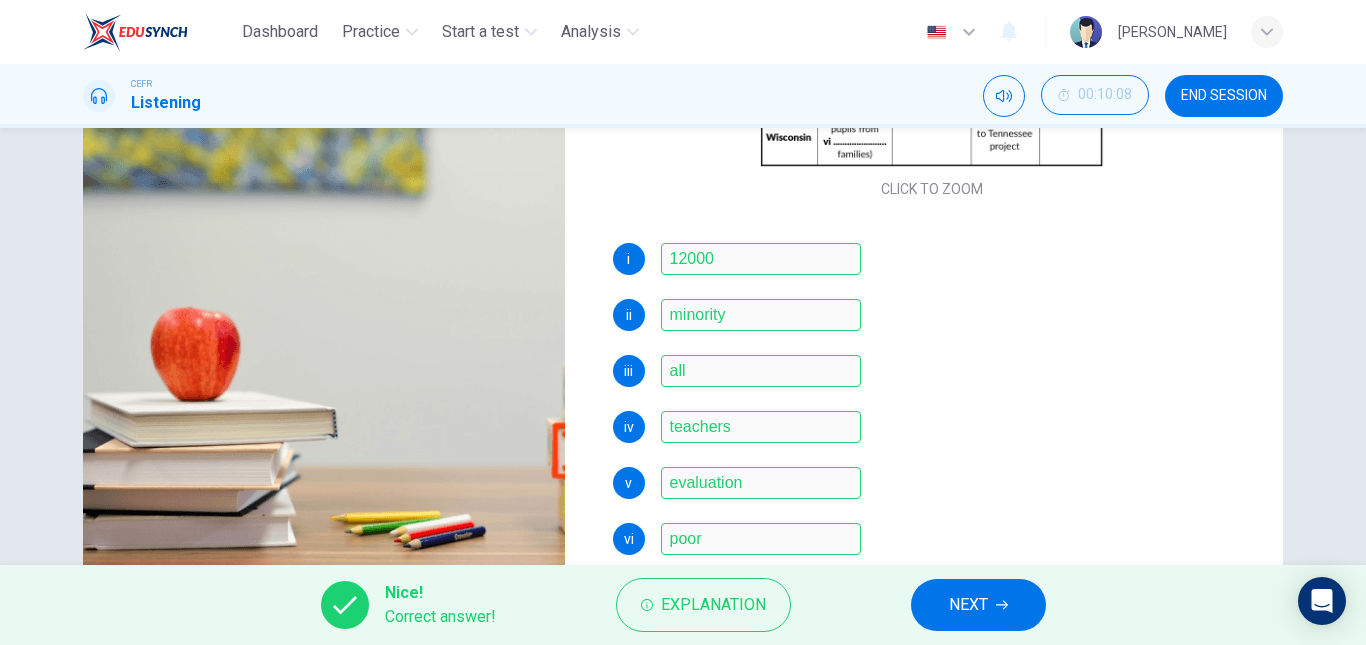 type on "95" 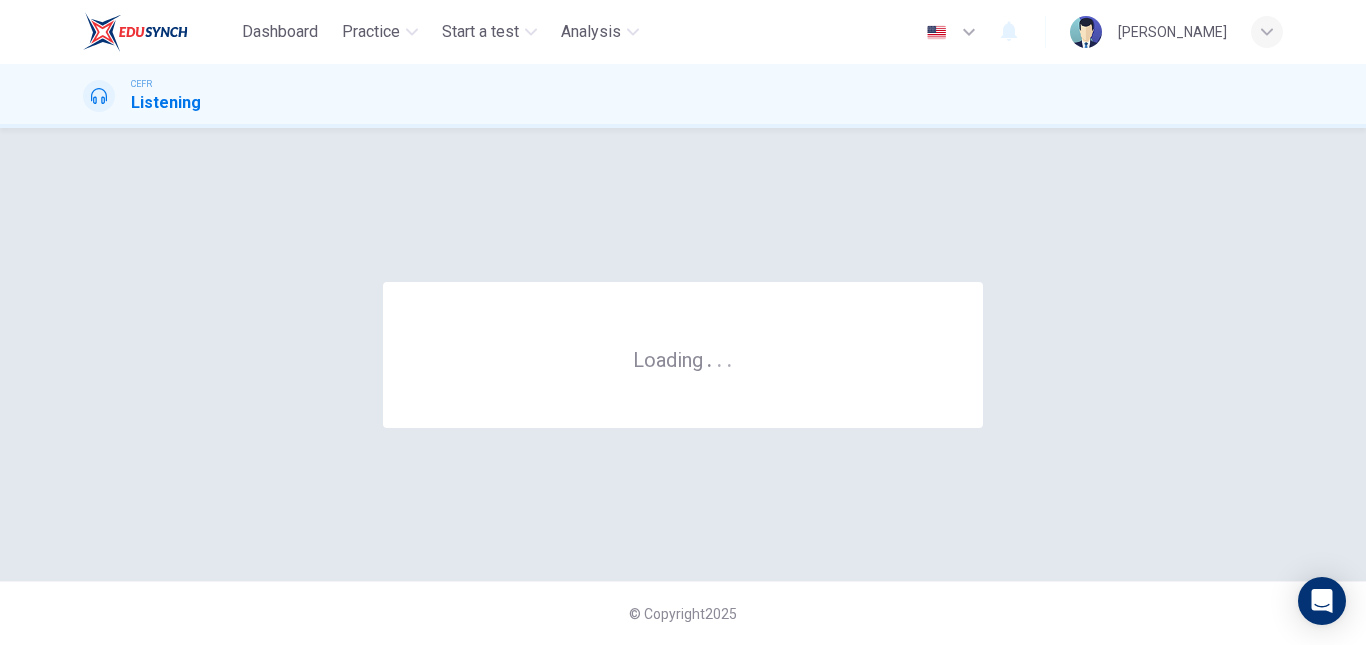 scroll, scrollTop: 0, scrollLeft: 0, axis: both 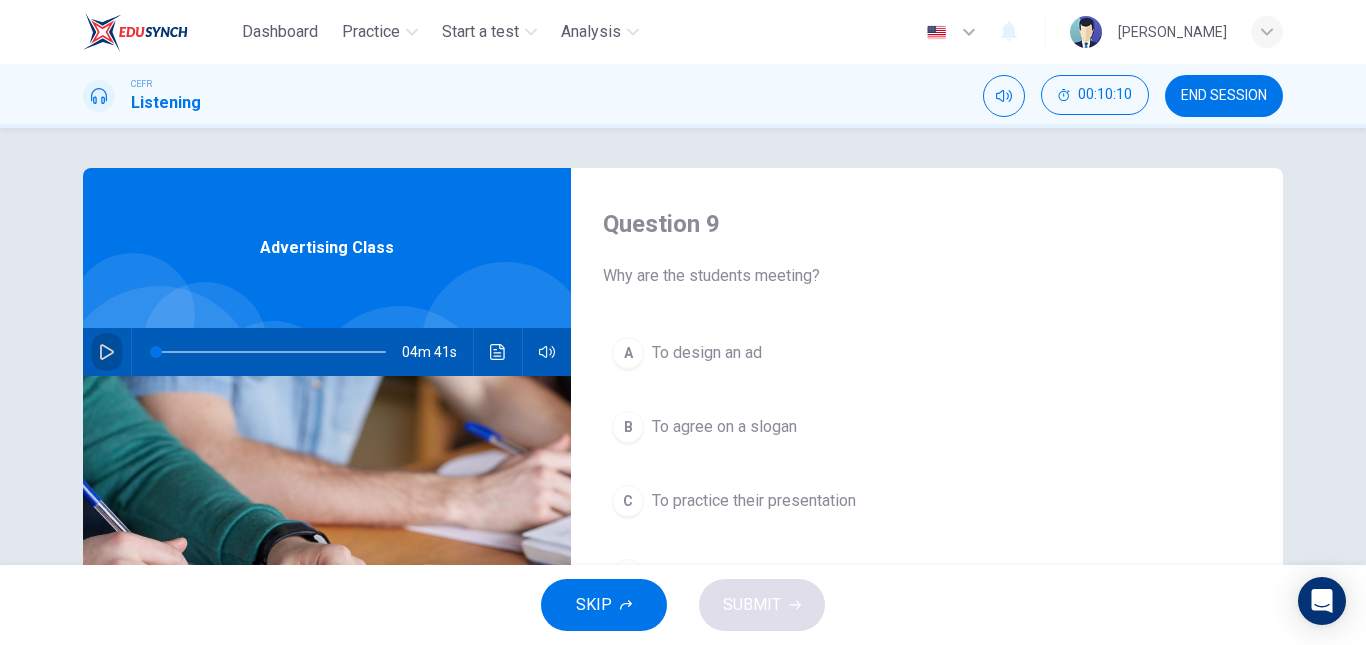 click 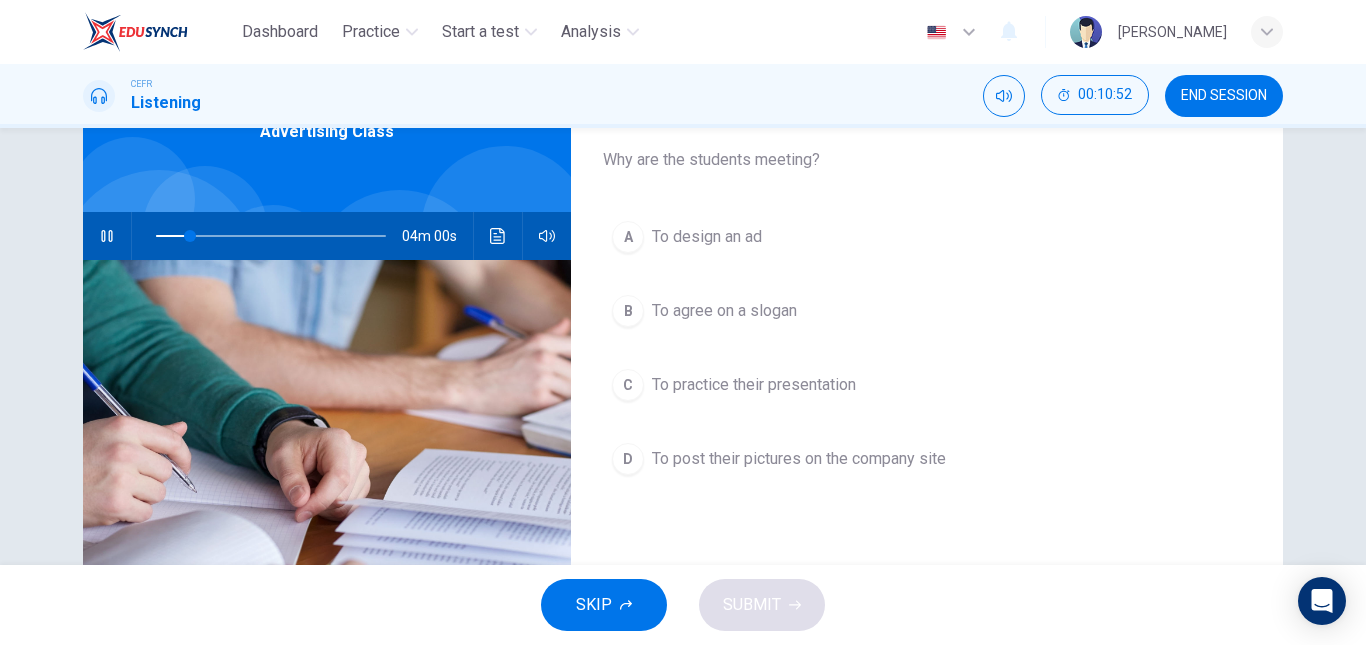 scroll, scrollTop: 114, scrollLeft: 0, axis: vertical 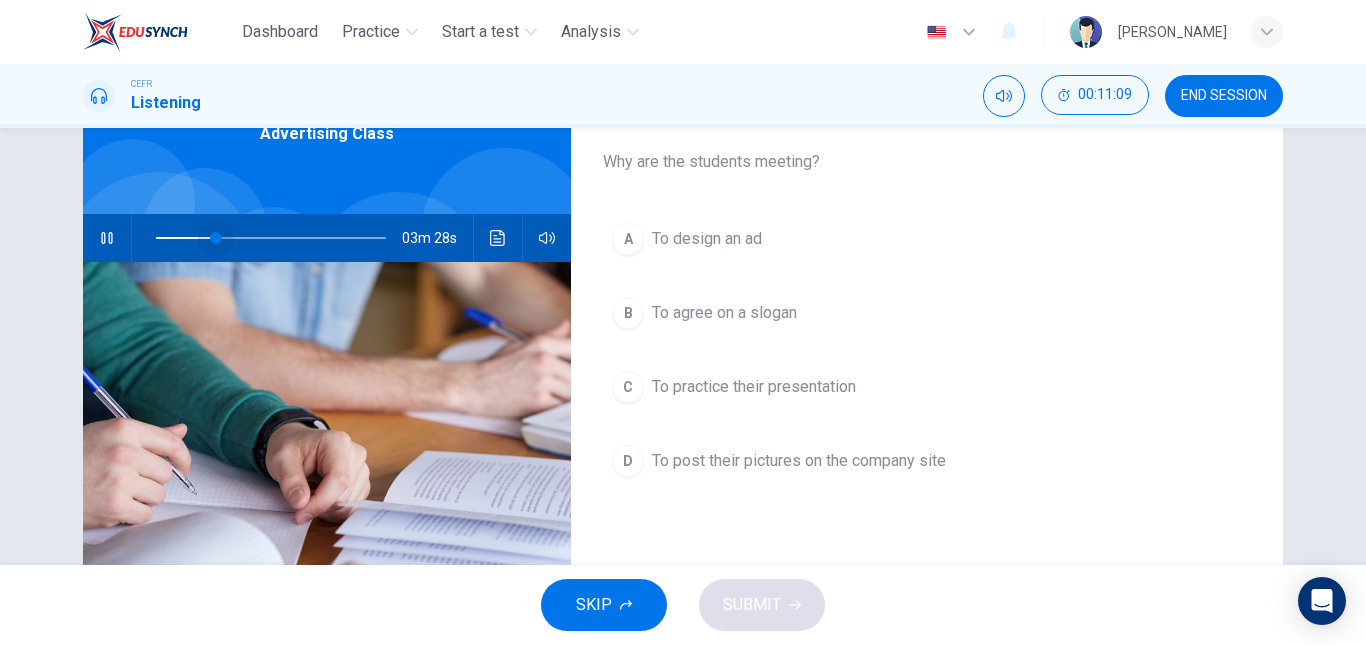 click at bounding box center [216, 238] 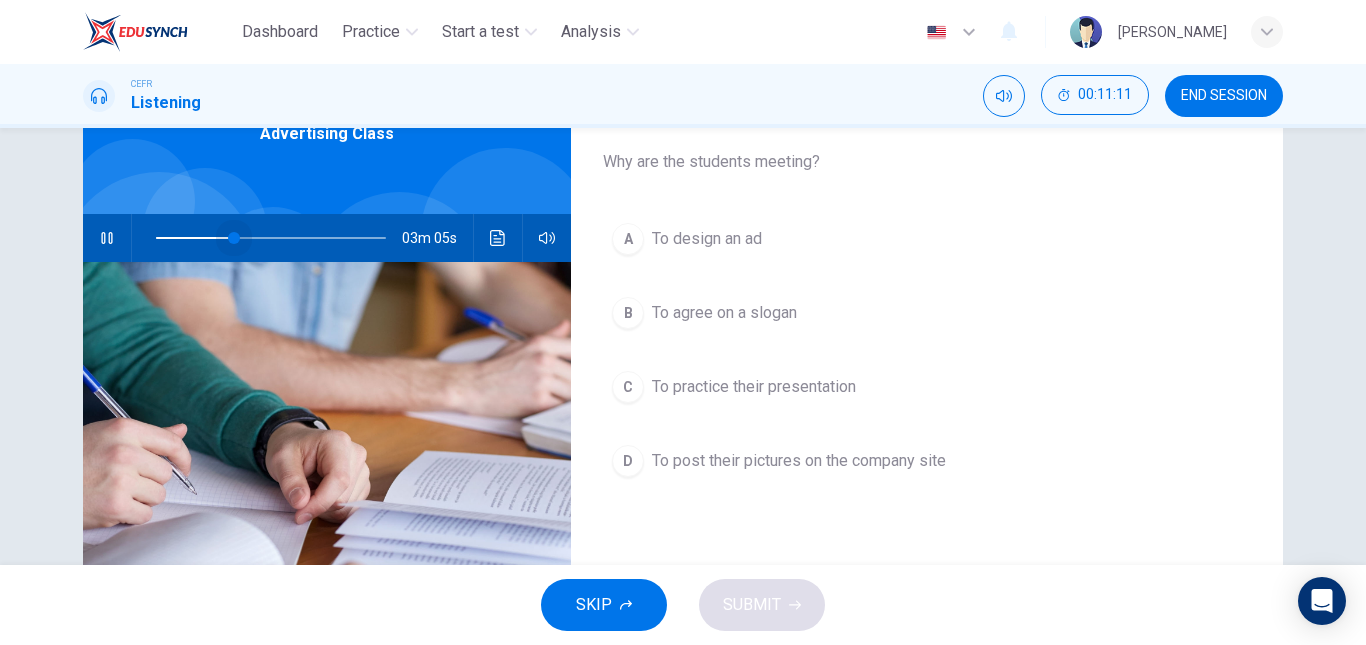 click at bounding box center (234, 238) 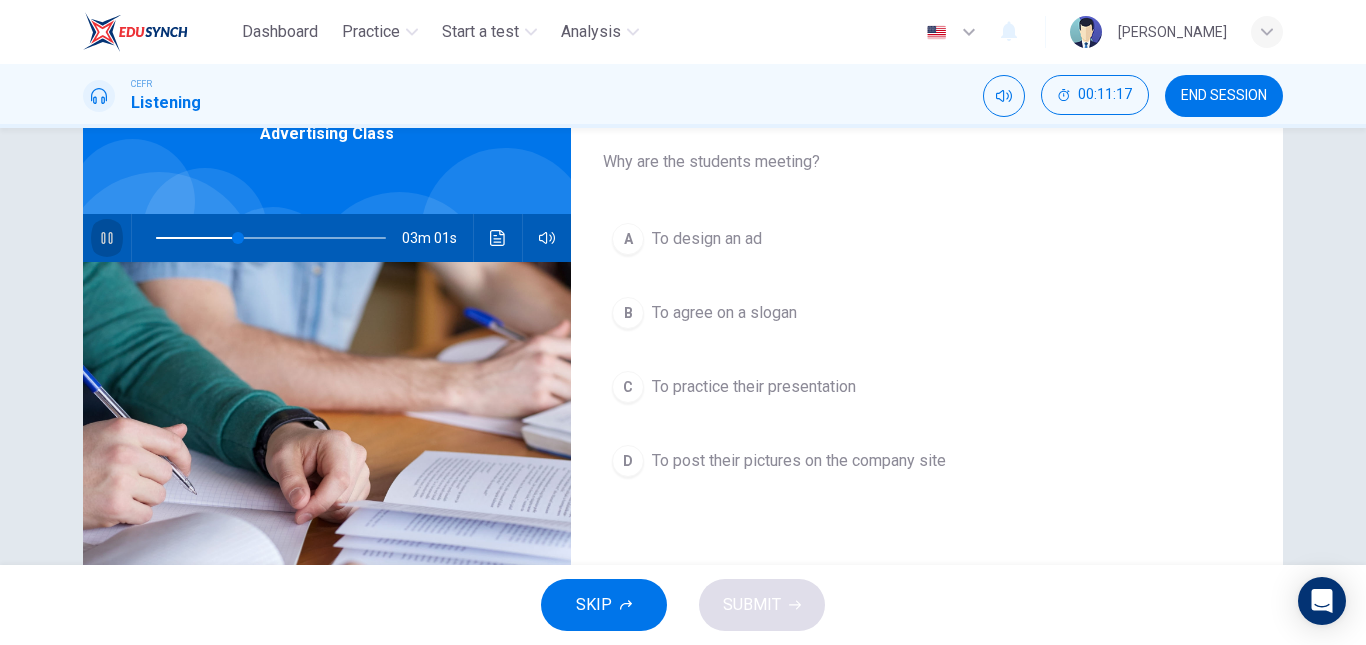 click at bounding box center (107, 238) 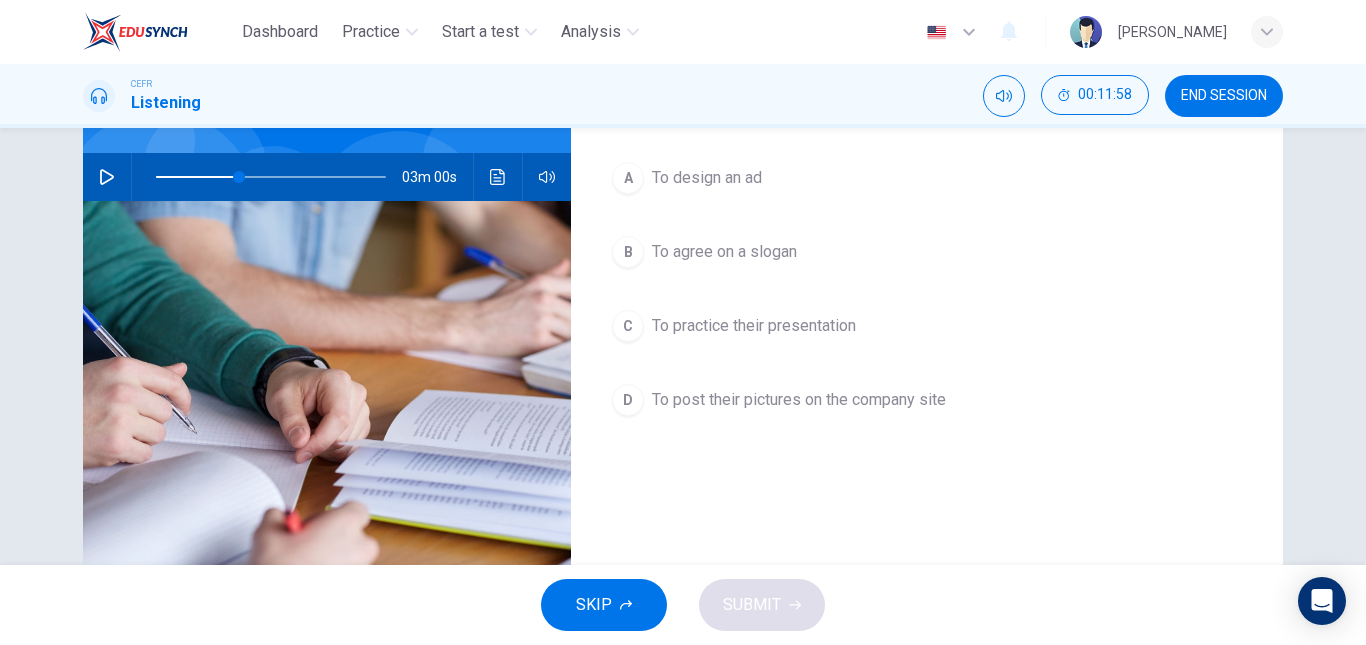 scroll, scrollTop: 175, scrollLeft: 0, axis: vertical 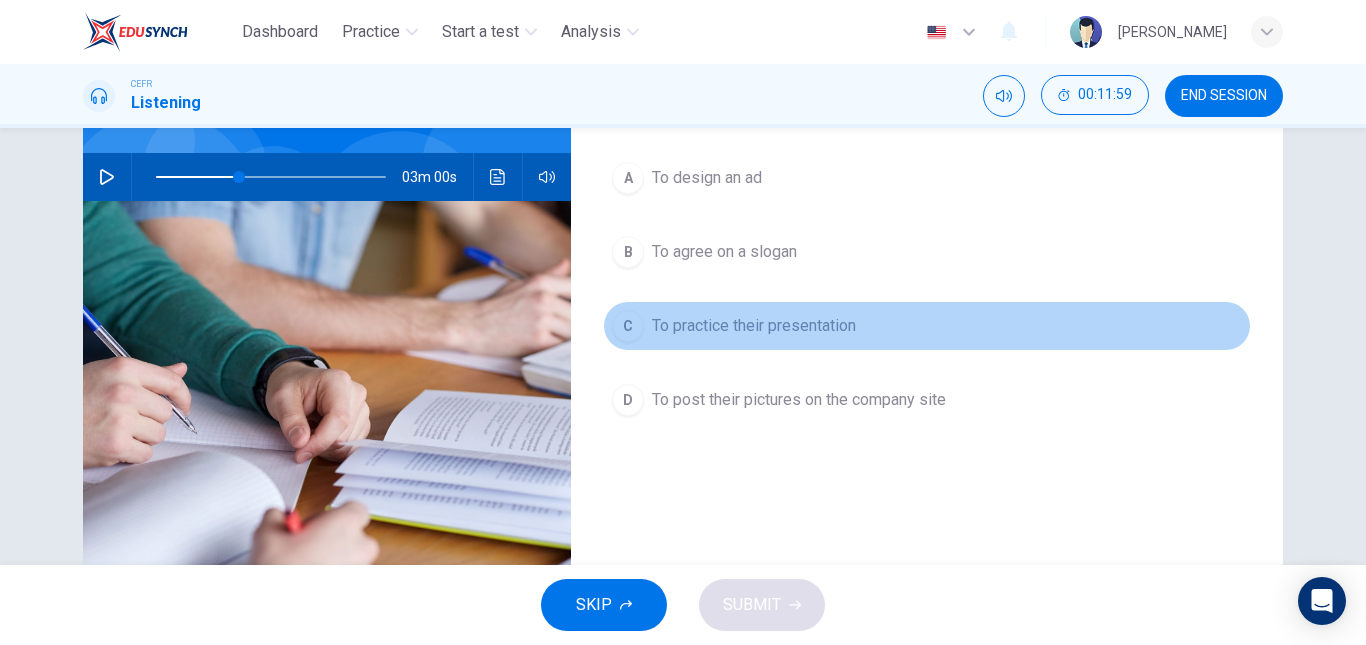 click on "C To practice their presentation" at bounding box center (927, 326) 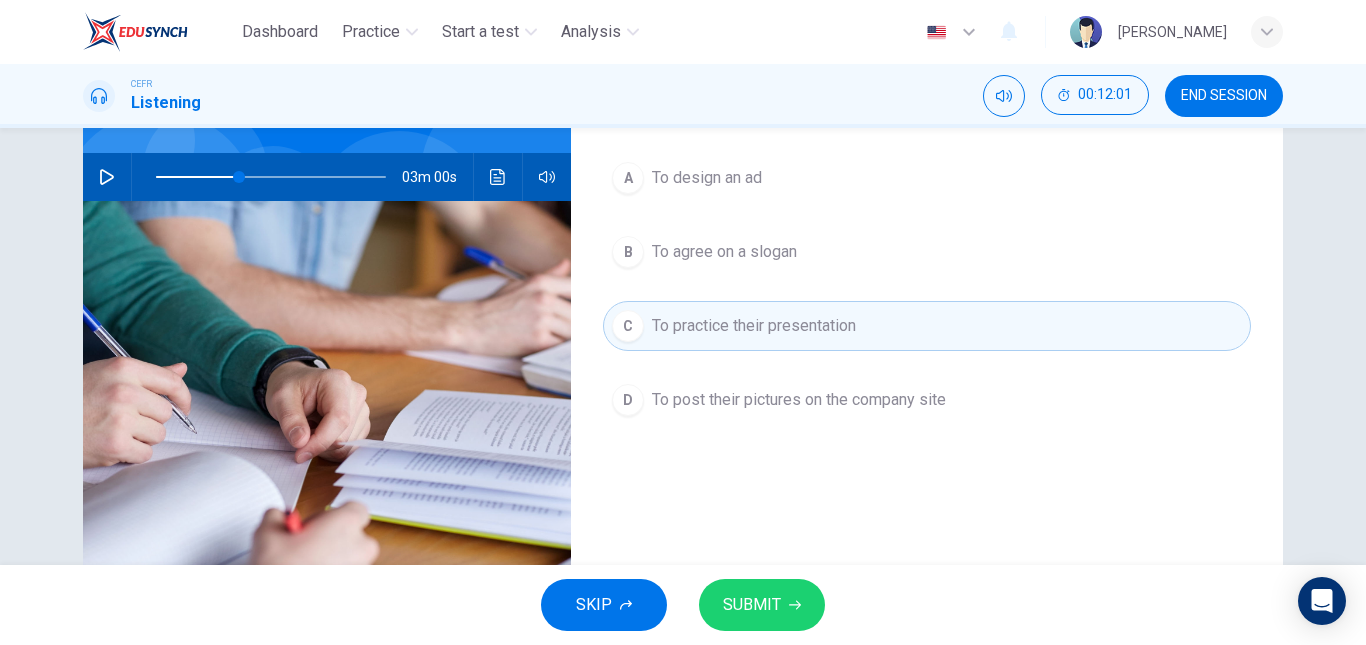 click on "B To agree on a slogan" at bounding box center [927, 252] 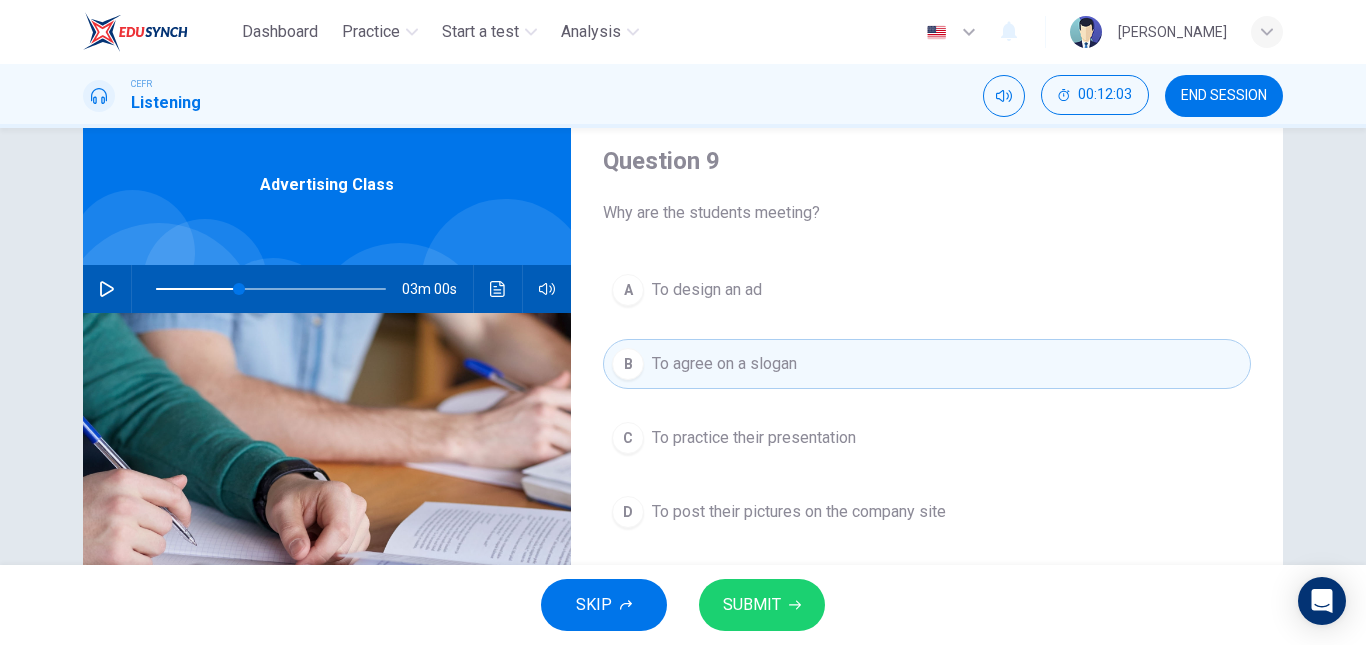 scroll, scrollTop: 61, scrollLeft: 0, axis: vertical 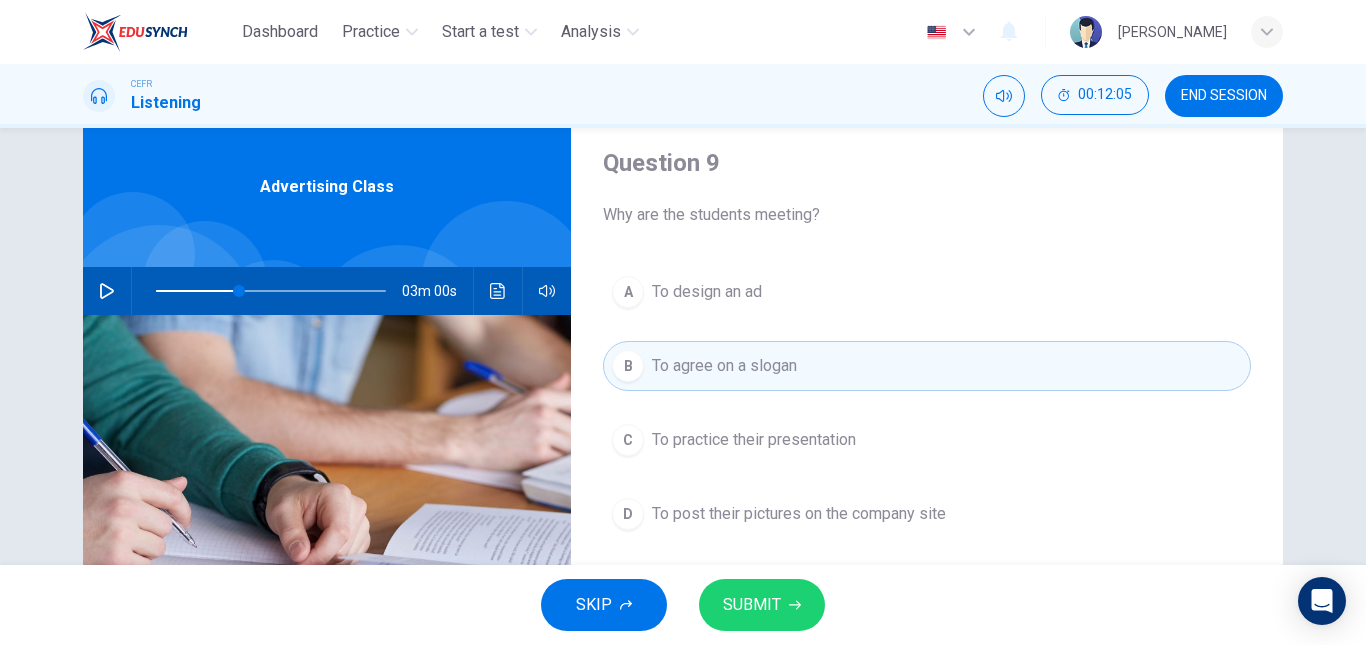 click on "Question 9 Why are the students meeting? A To design an ad B To agree on a slogan C To practice their presentation D To post their pictures on the company site" at bounding box center (927, 454) 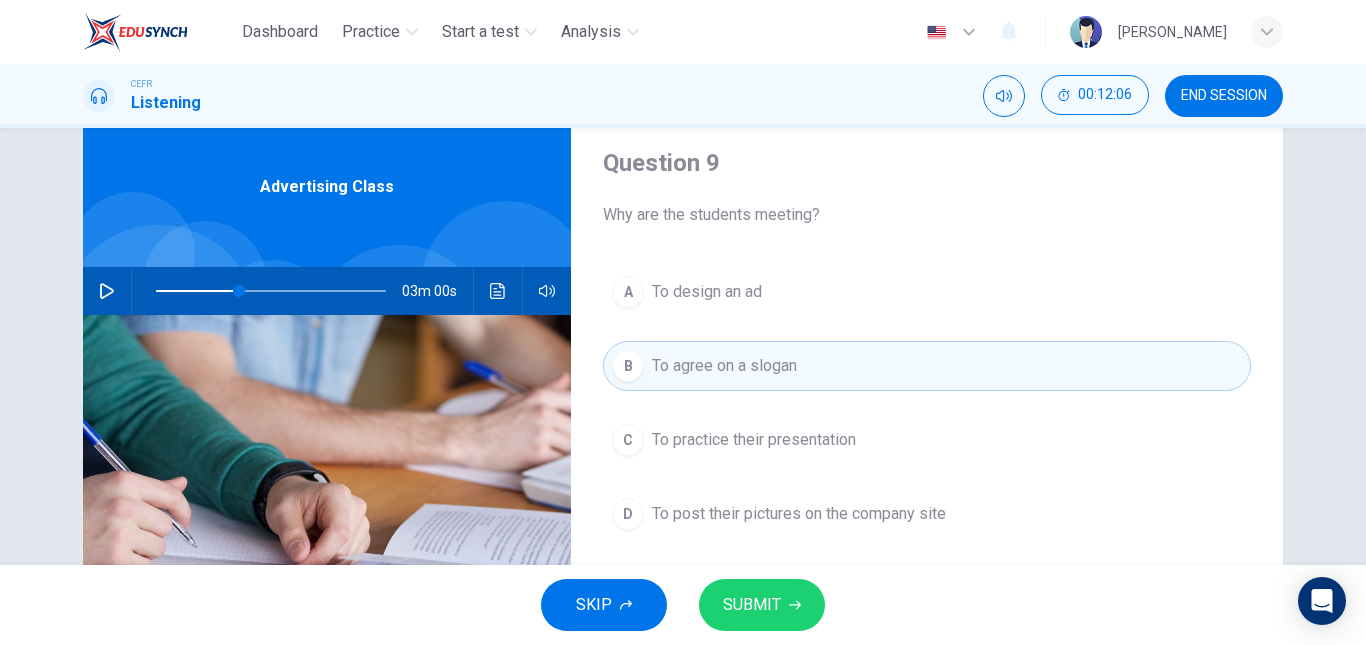 click on "Why are the students meeting?" at bounding box center (927, 215) 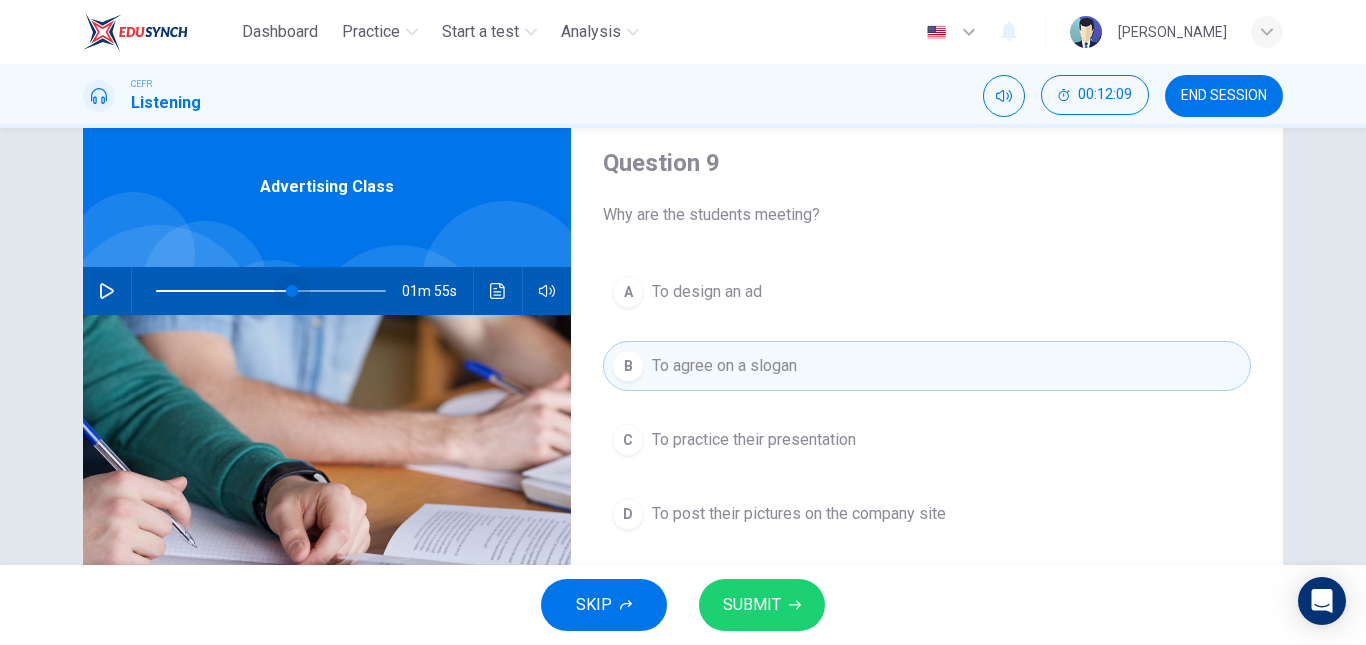 click at bounding box center (271, 291) 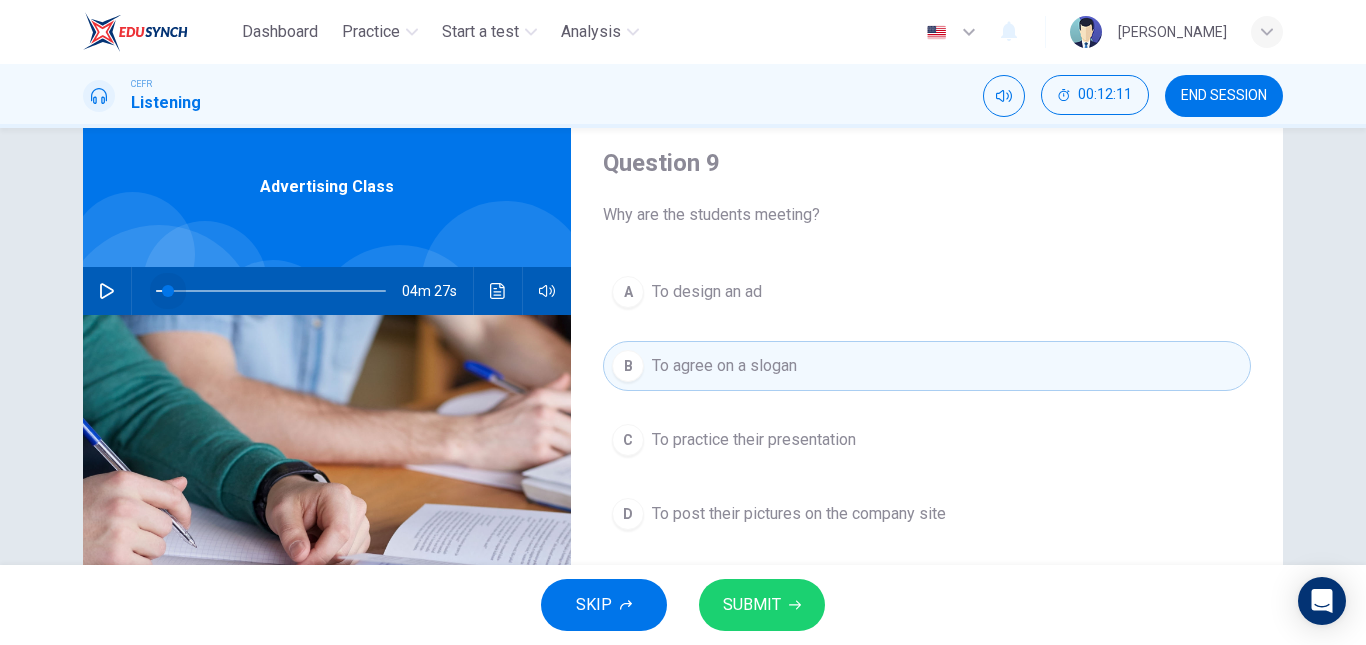 click at bounding box center (271, 291) 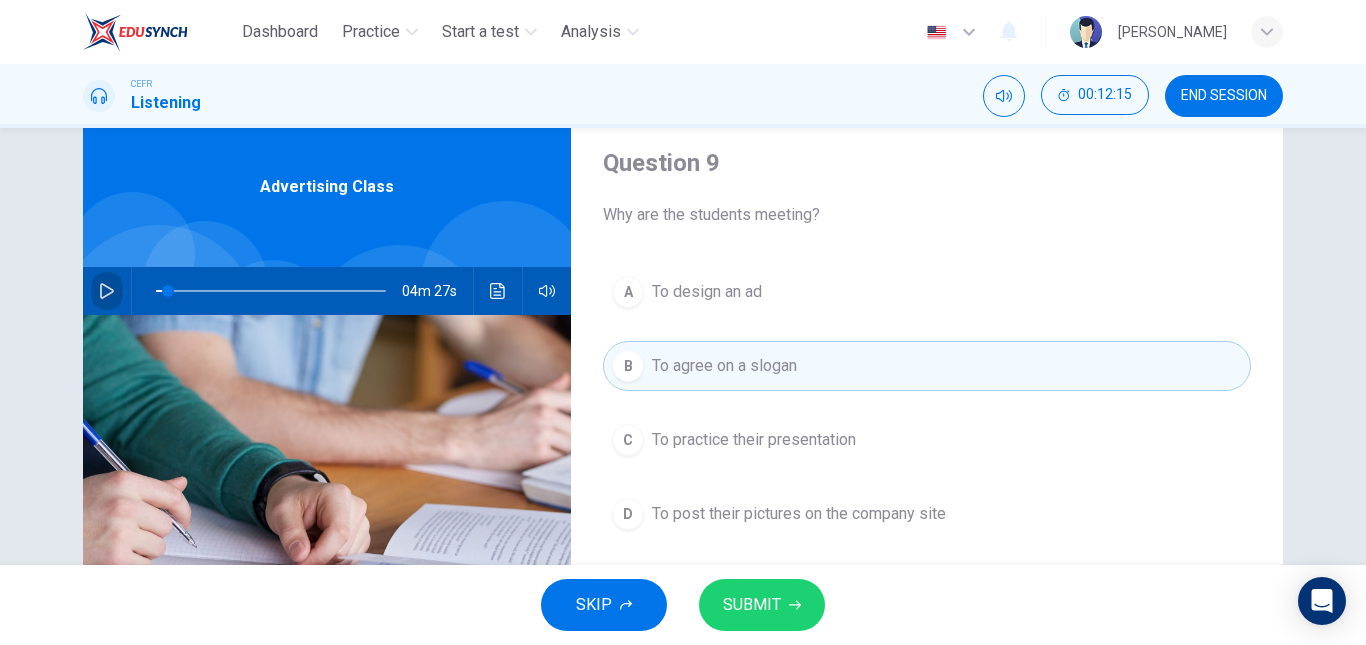 click 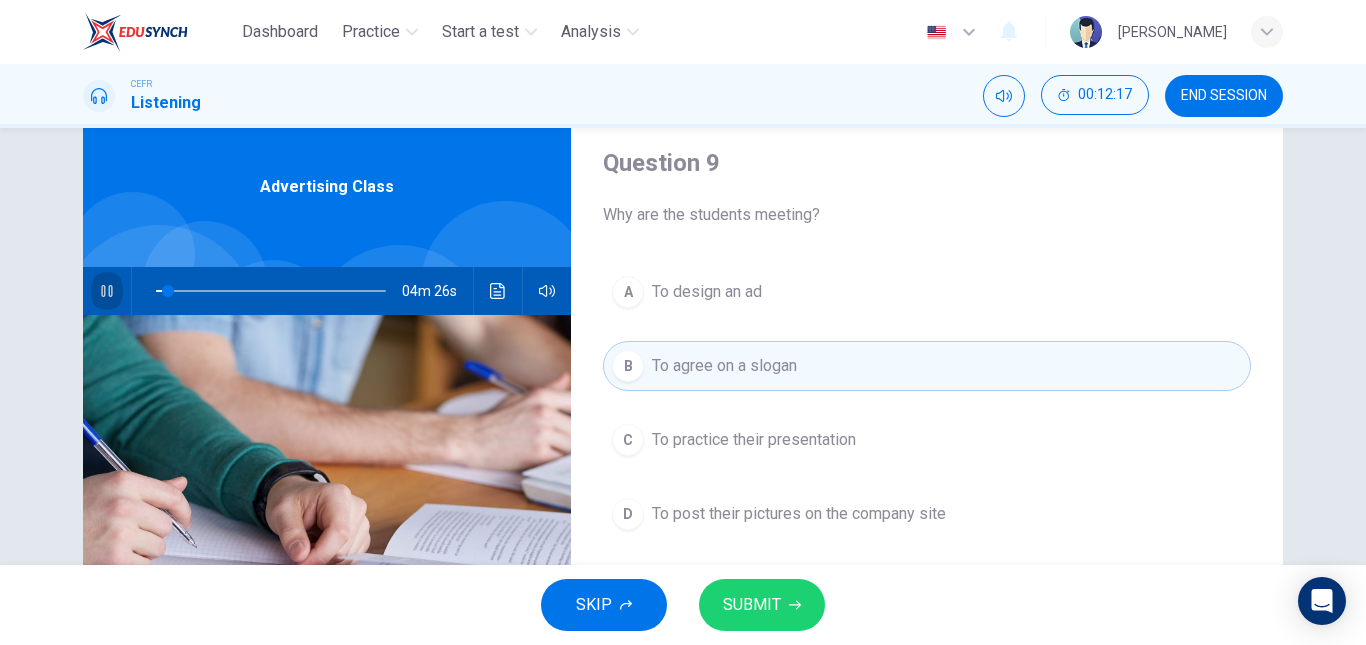 click 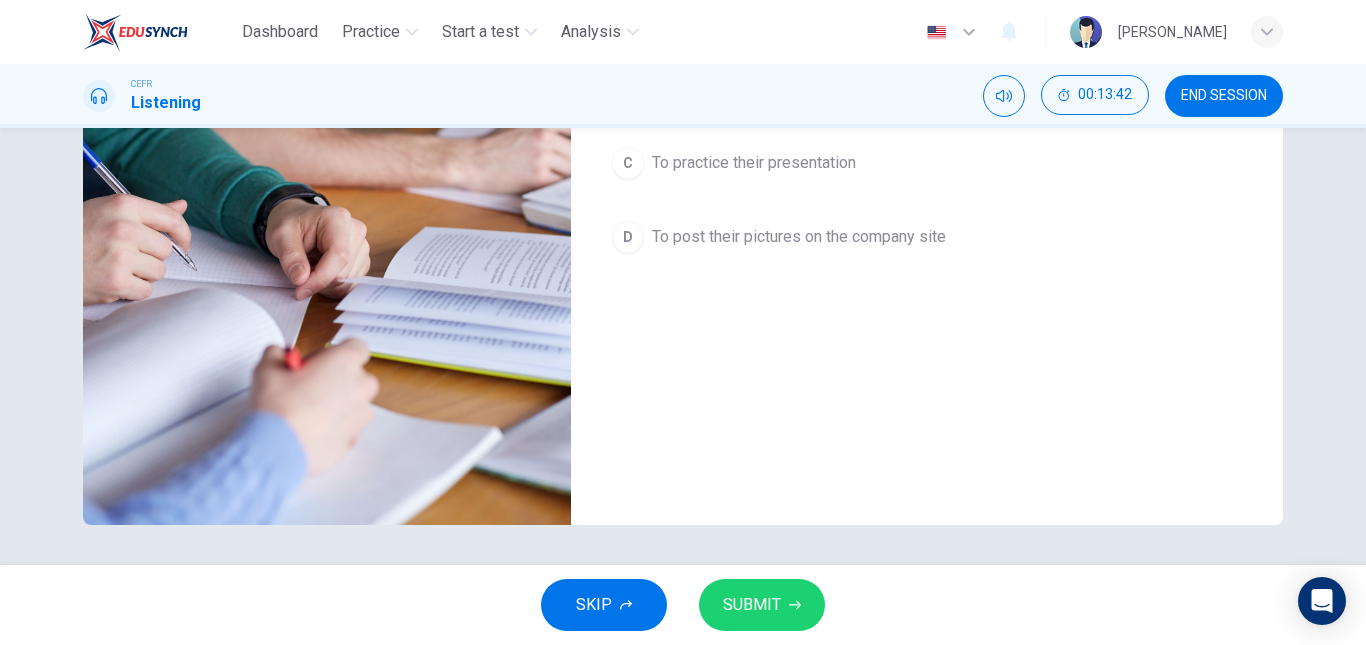 scroll, scrollTop: 0, scrollLeft: 0, axis: both 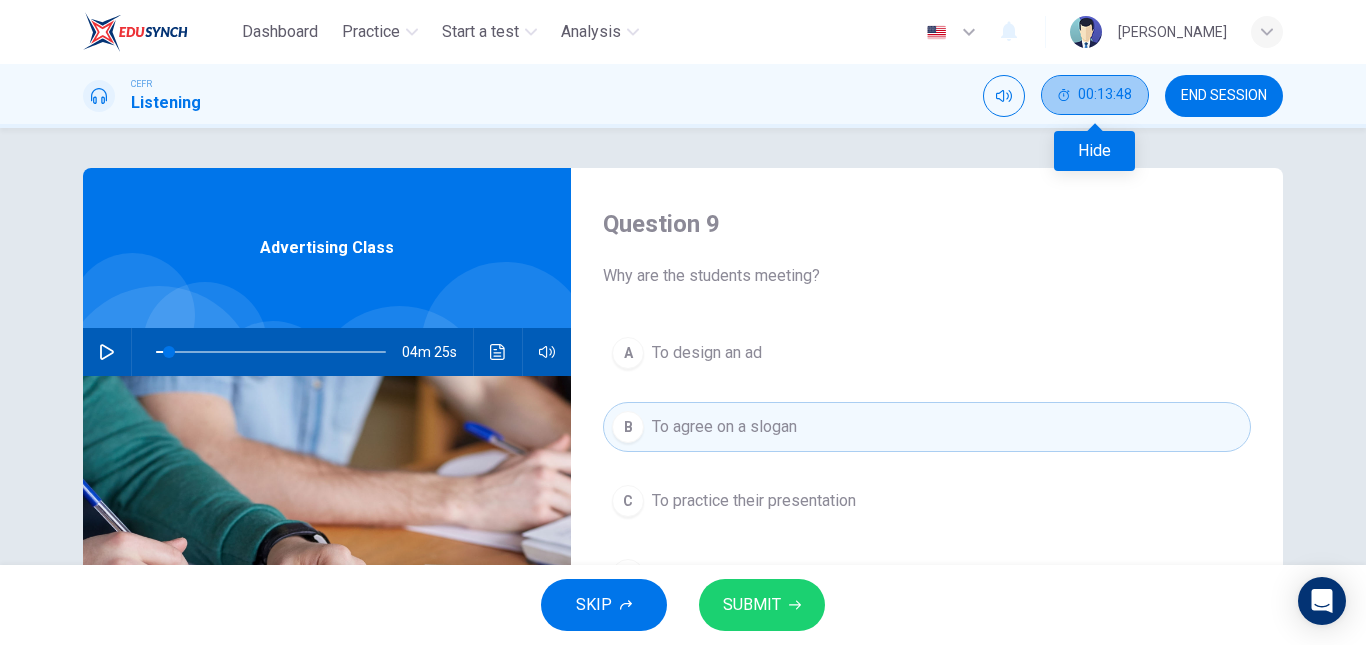 click on "00:13:48" at bounding box center (1095, 95) 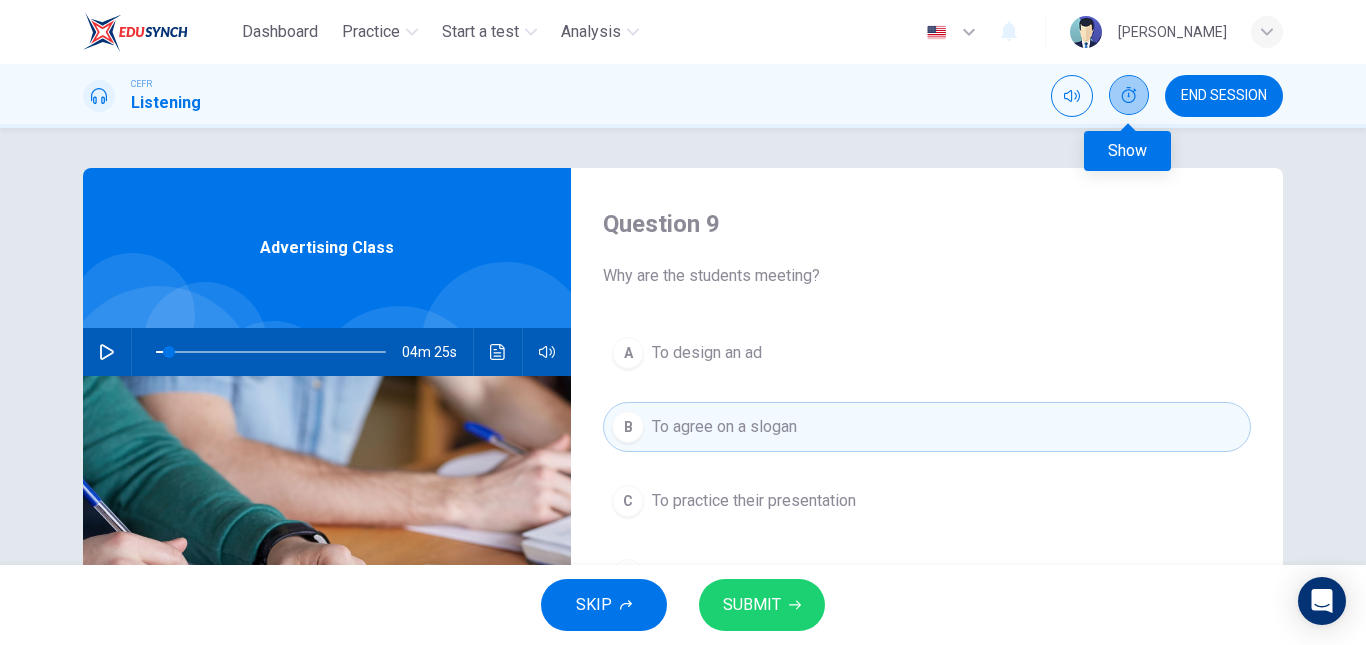 click 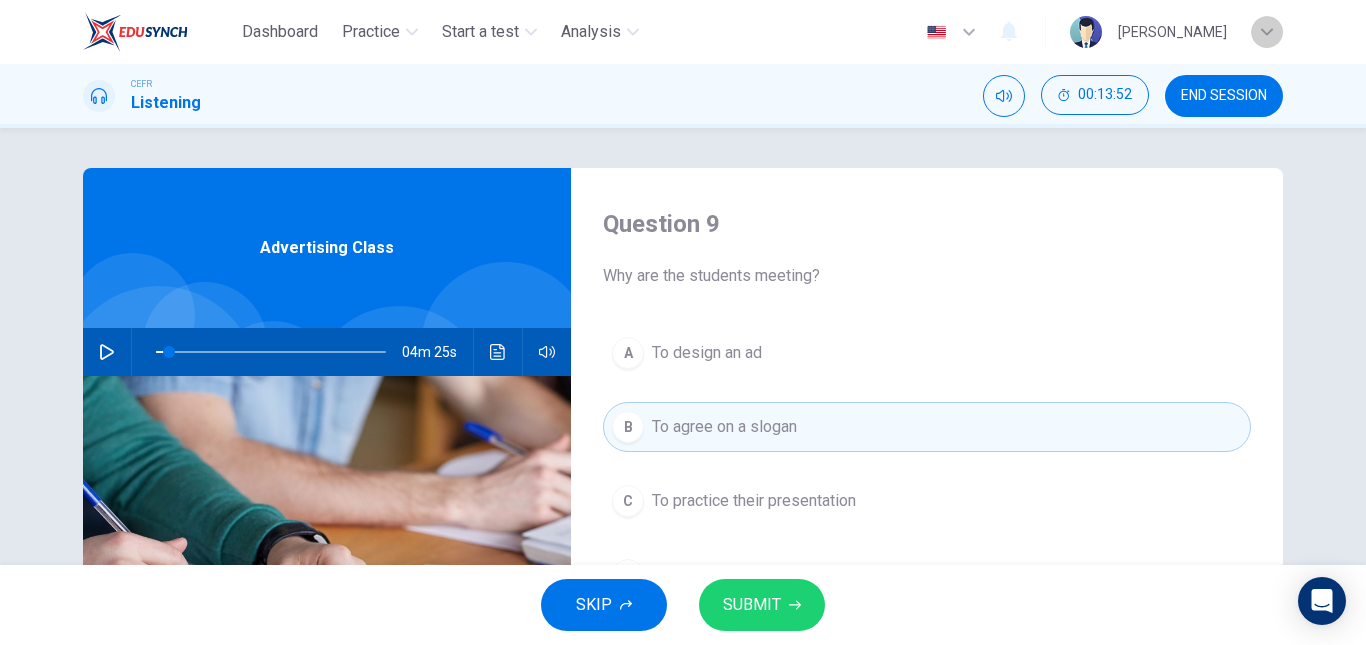 click at bounding box center [1267, 32] 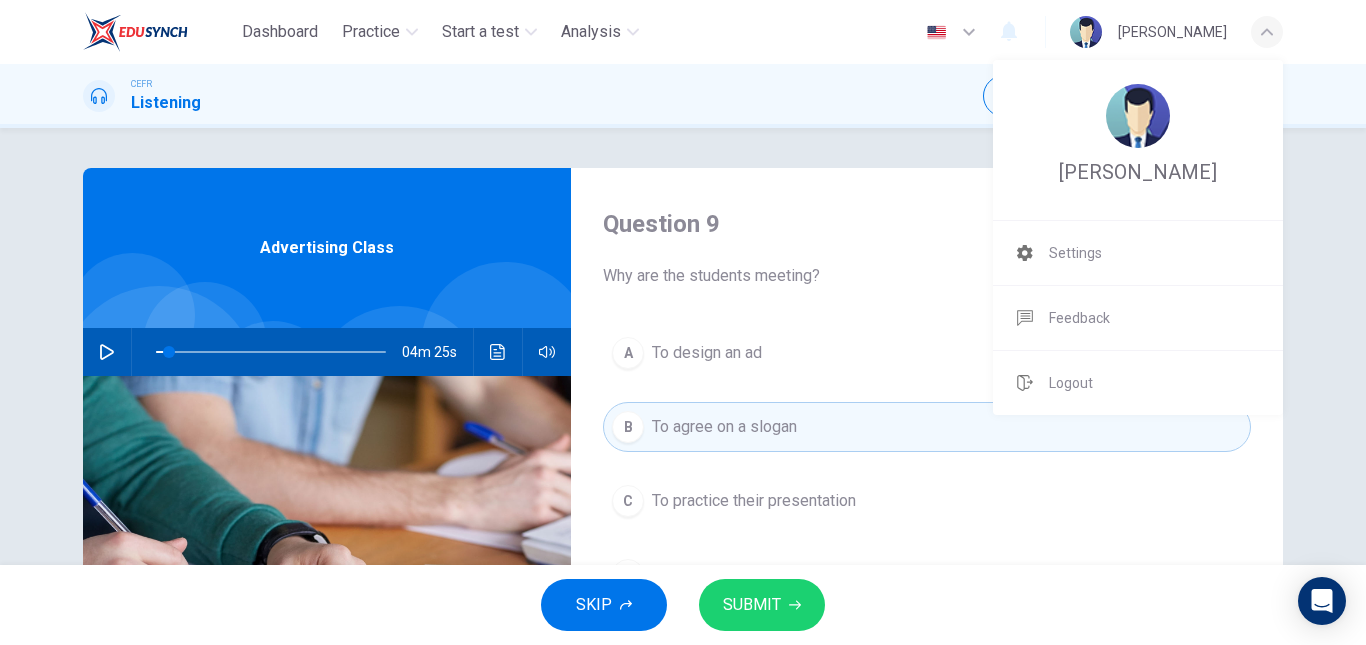 click at bounding box center (683, 322) 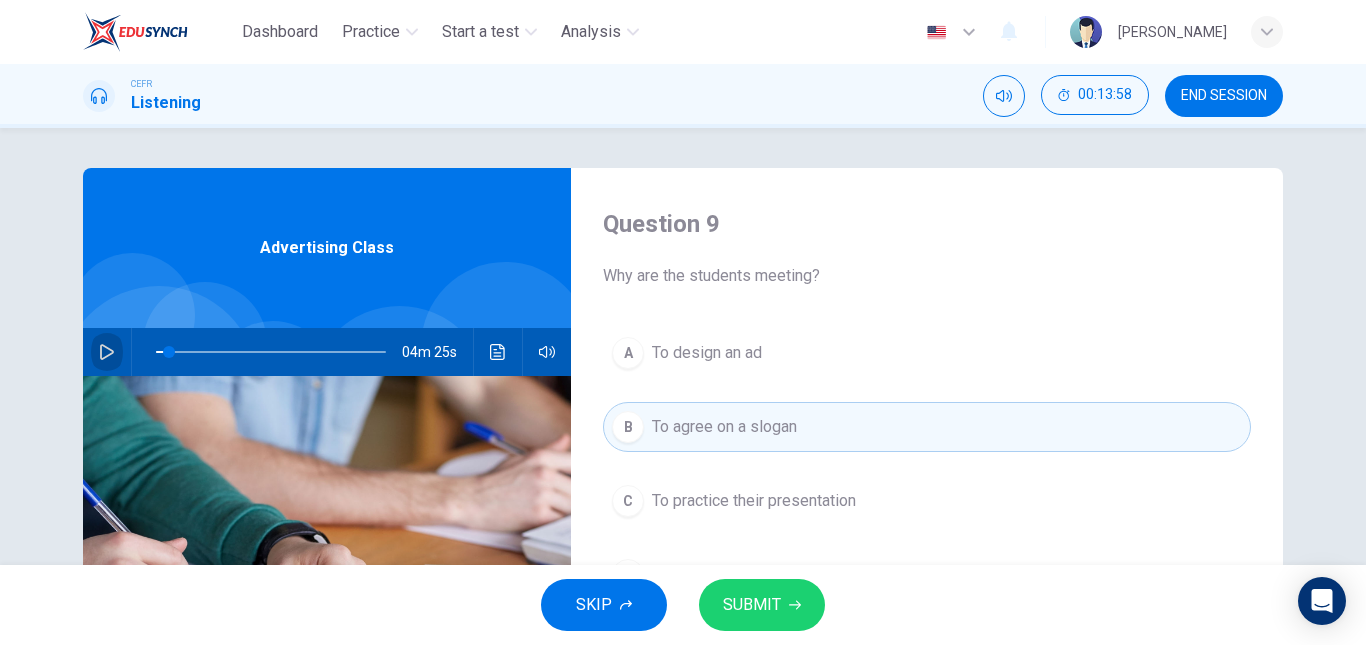 click at bounding box center [107, 352] 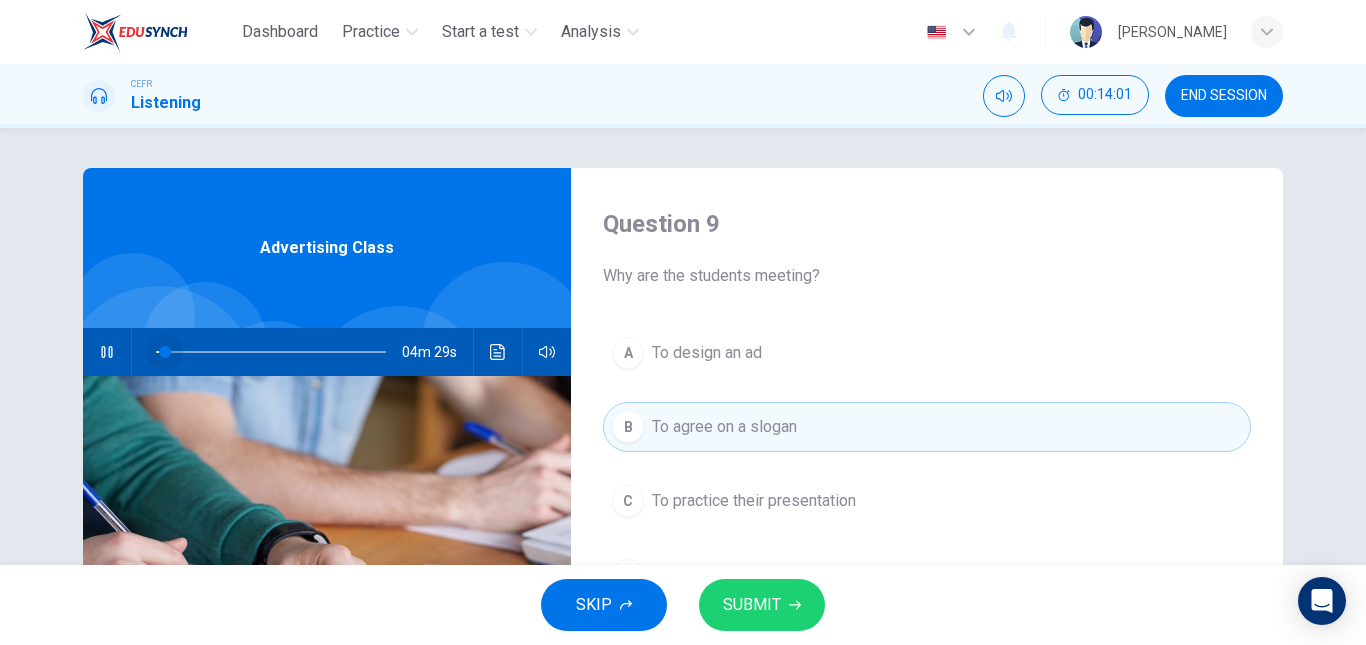 click at bounding box center [165, 352] 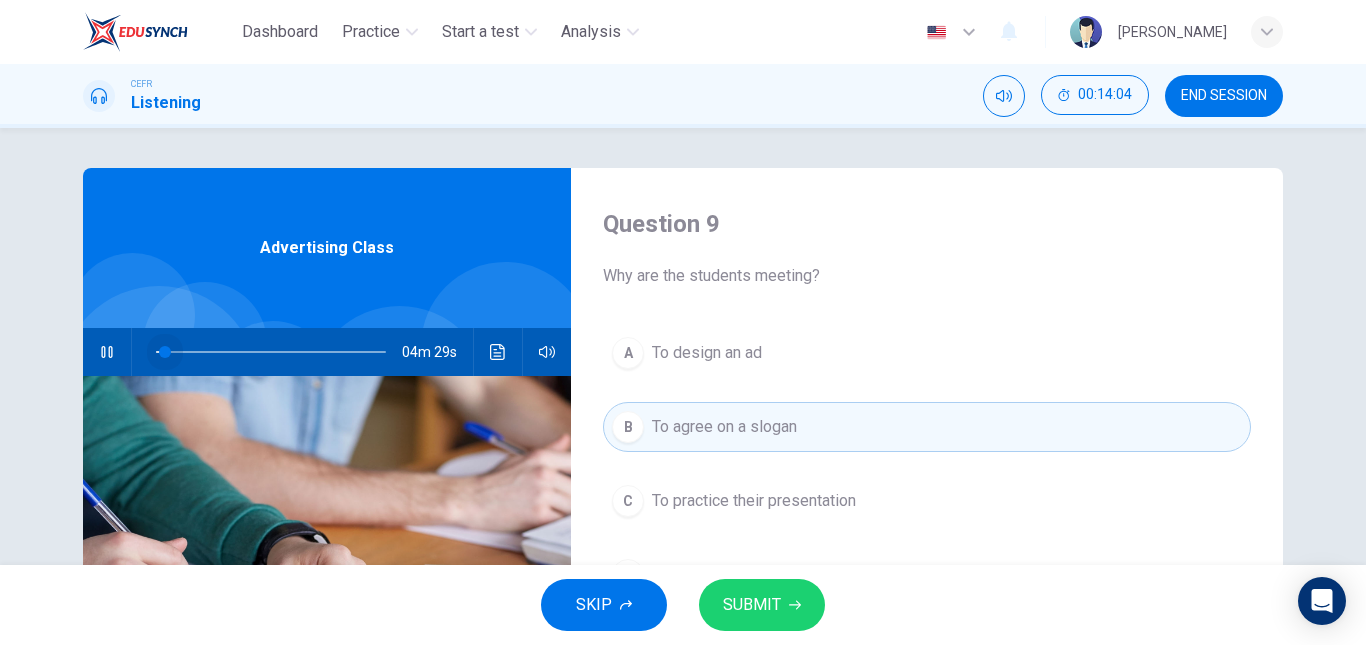 click at bounding box center [165, 352] 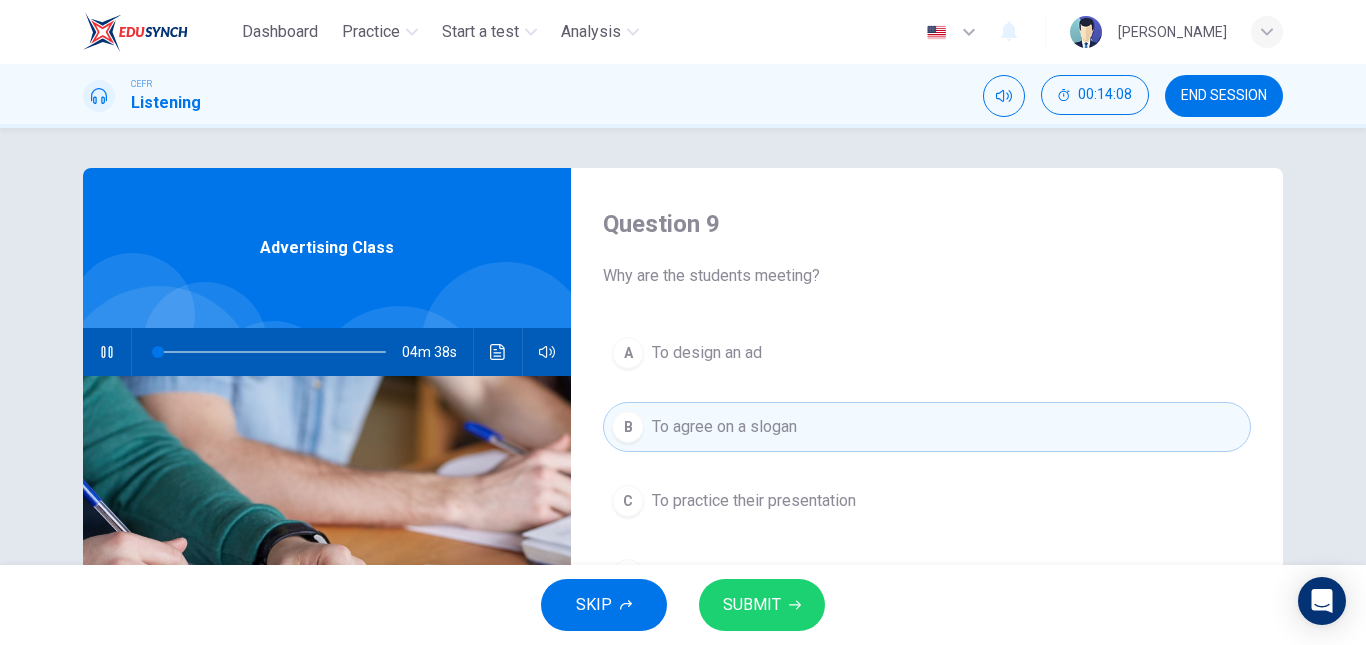 type on "0" 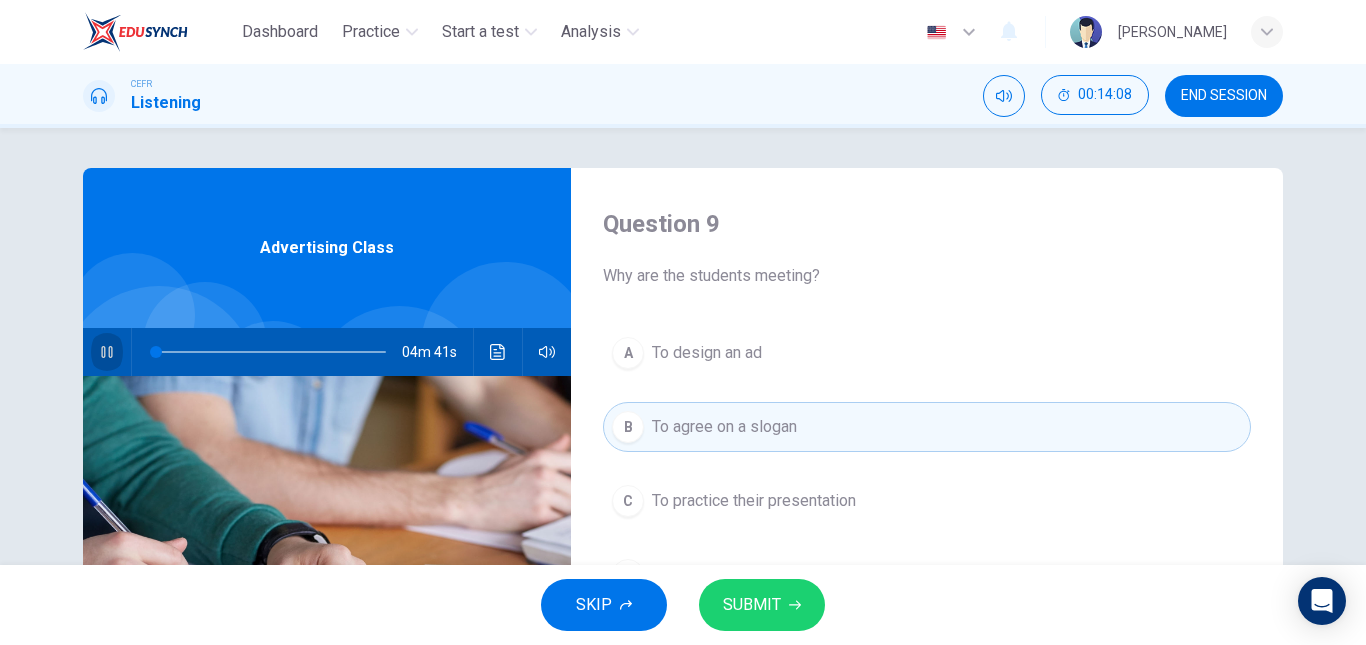 click 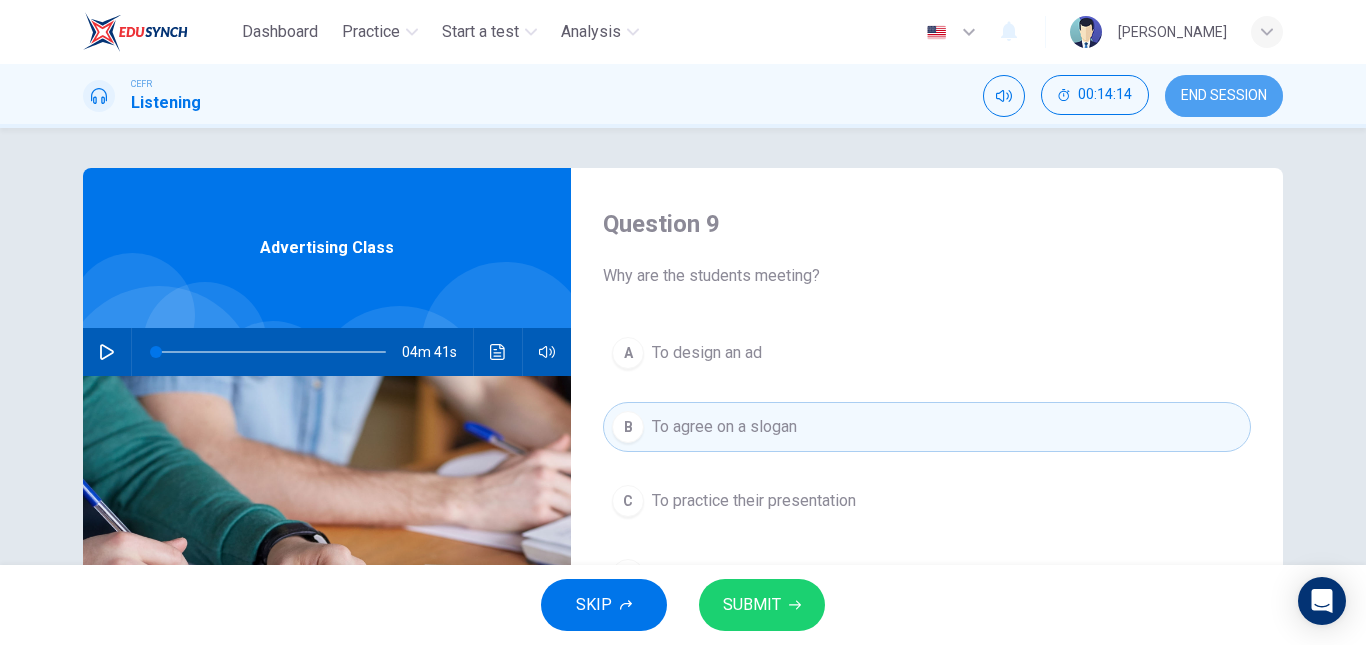 click on "END SESSION" at bounding box center [1224, 96] 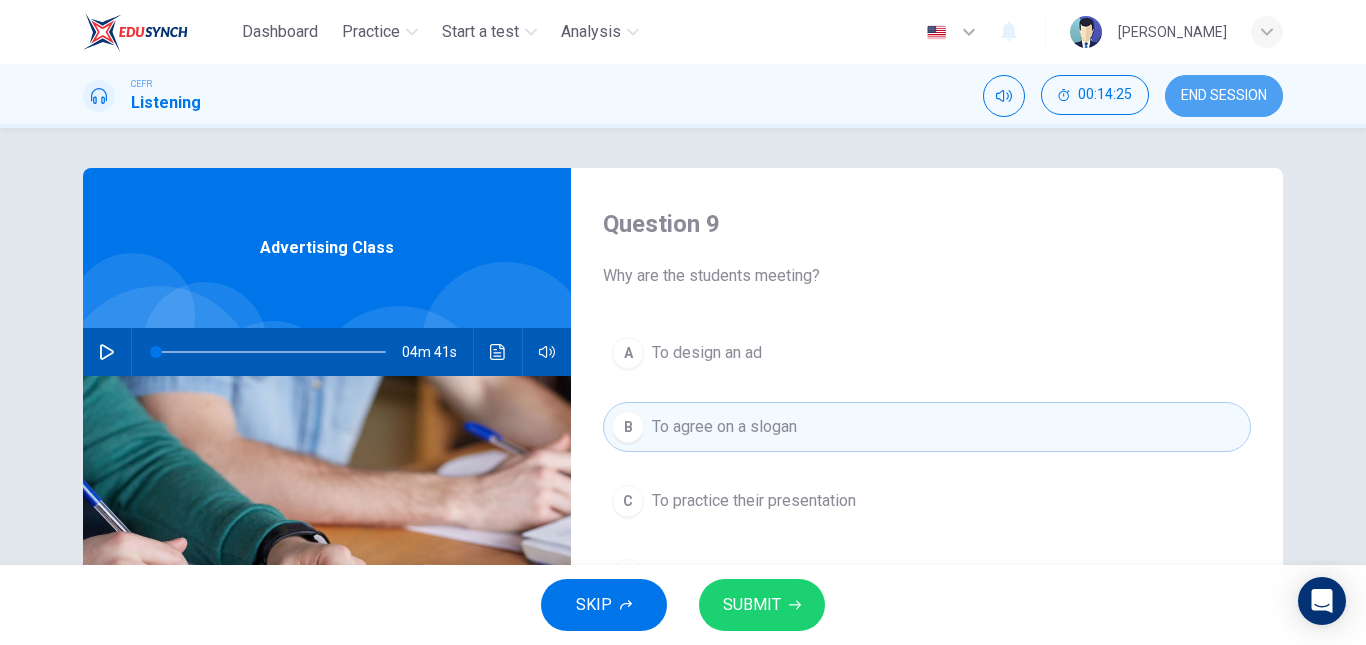 click on "END SESSION" at bounding box center [1224, 96] 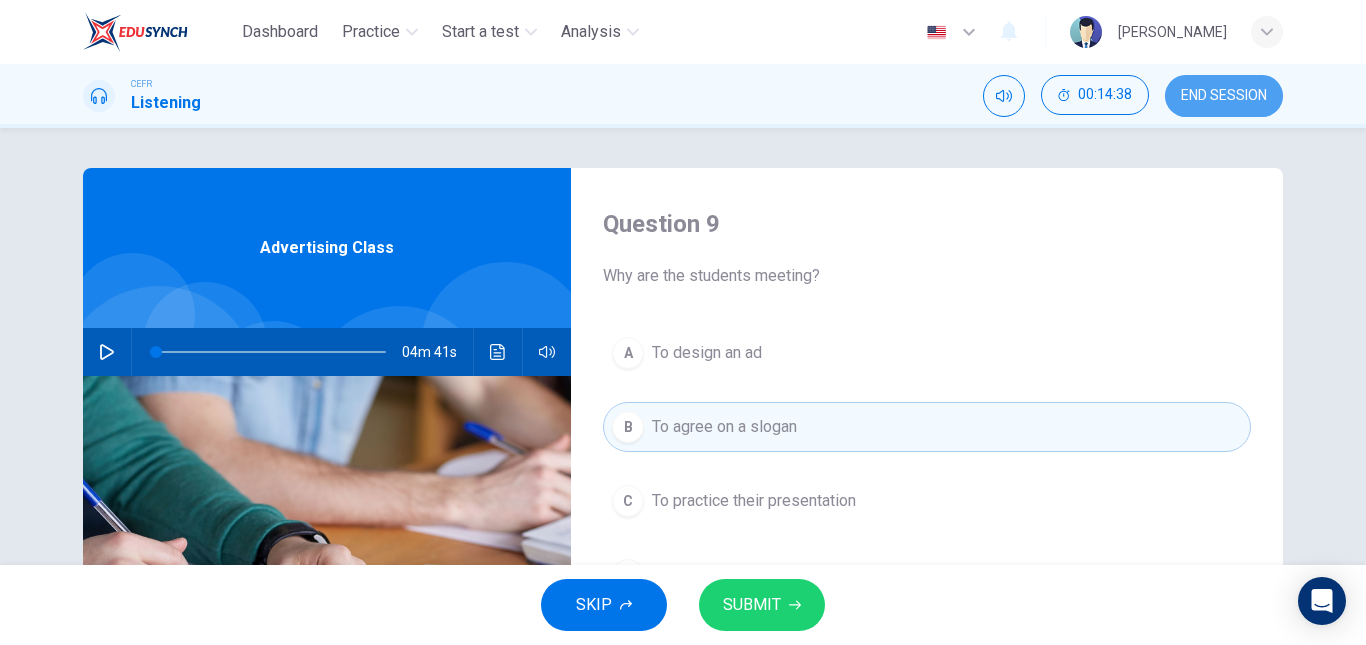 click on "END SESSION" at bounding box center (1224, 96) 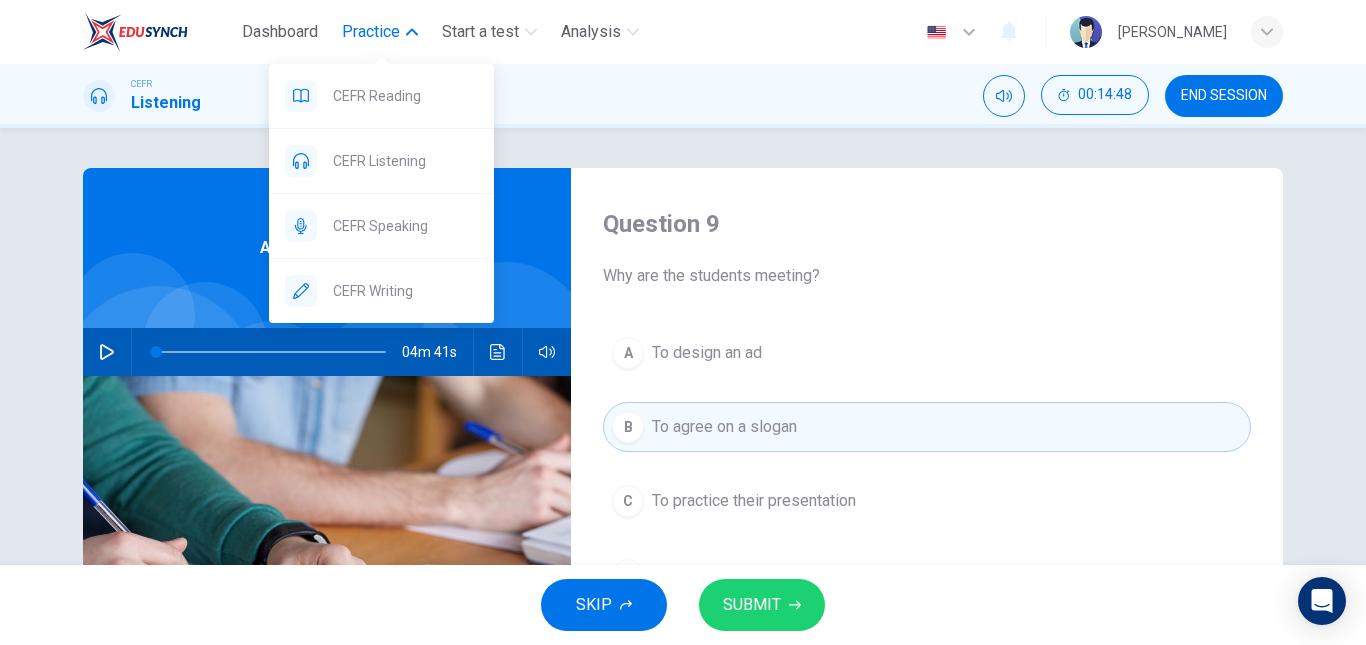 click on "Practice" at bounding box center (380, 32) 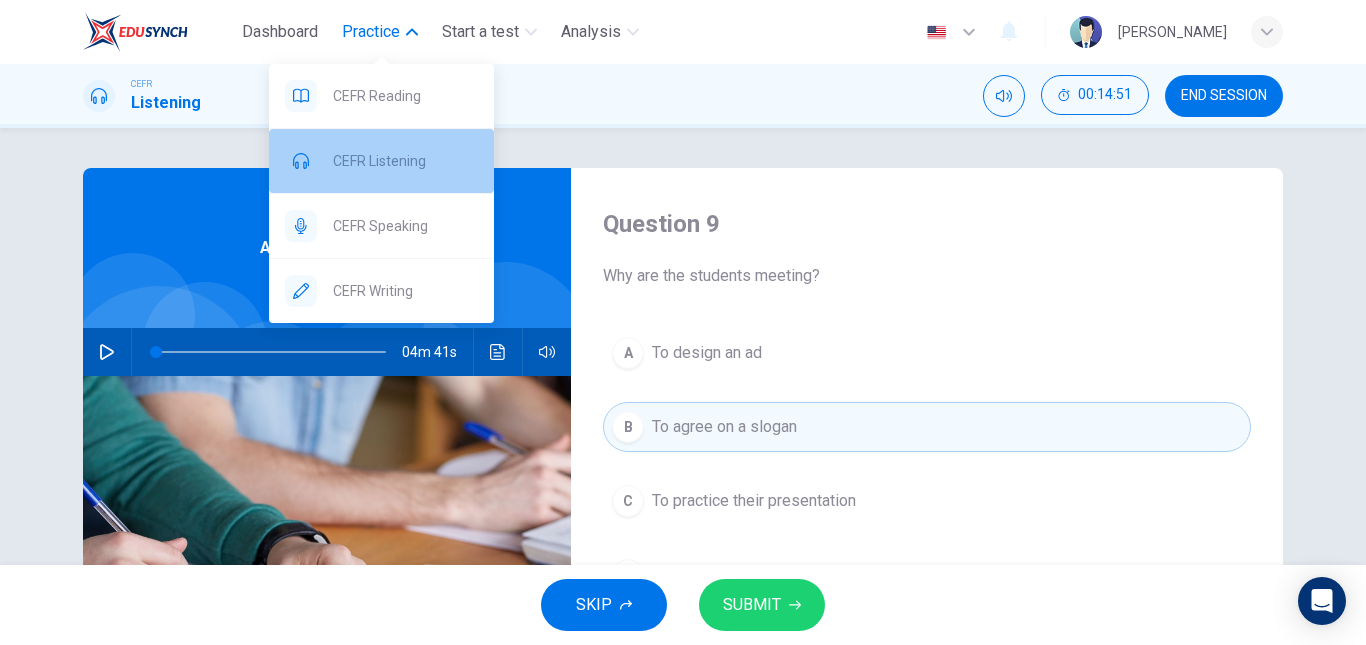 click on "CEFR Listening" at bounding box center (405, 161) 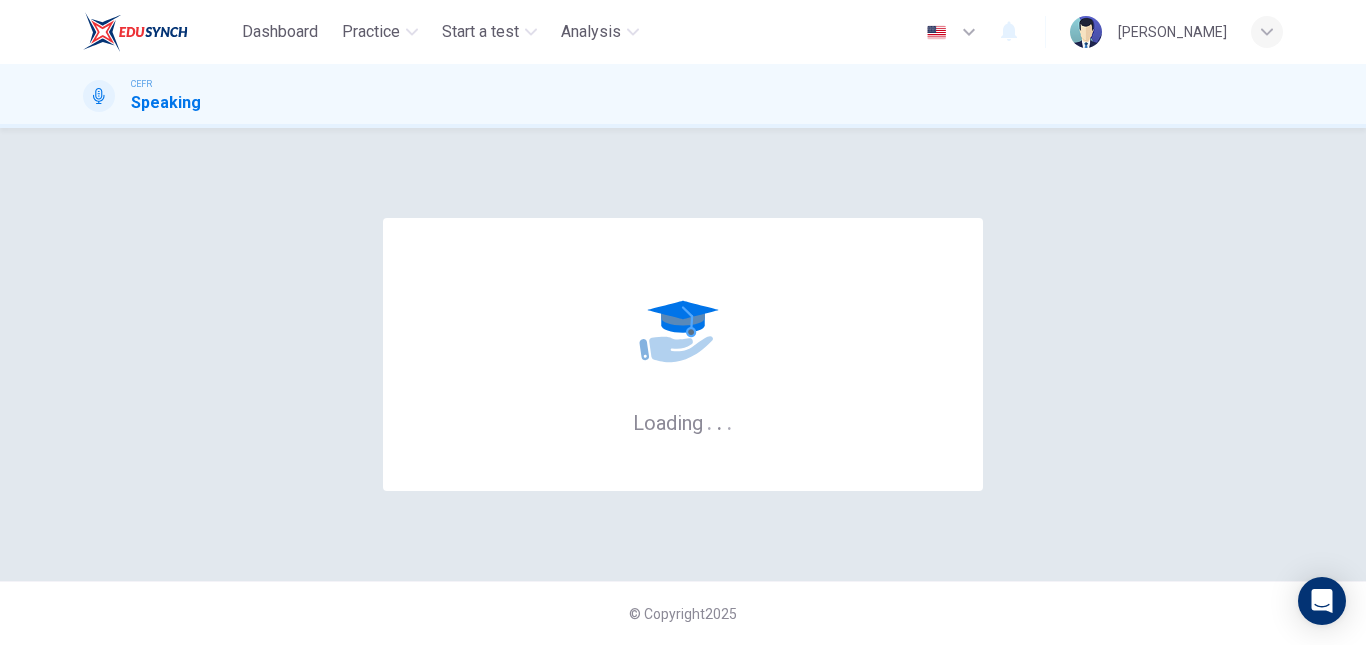 scroll, scrollTop: 0, scrollLeft: 0, axis: both 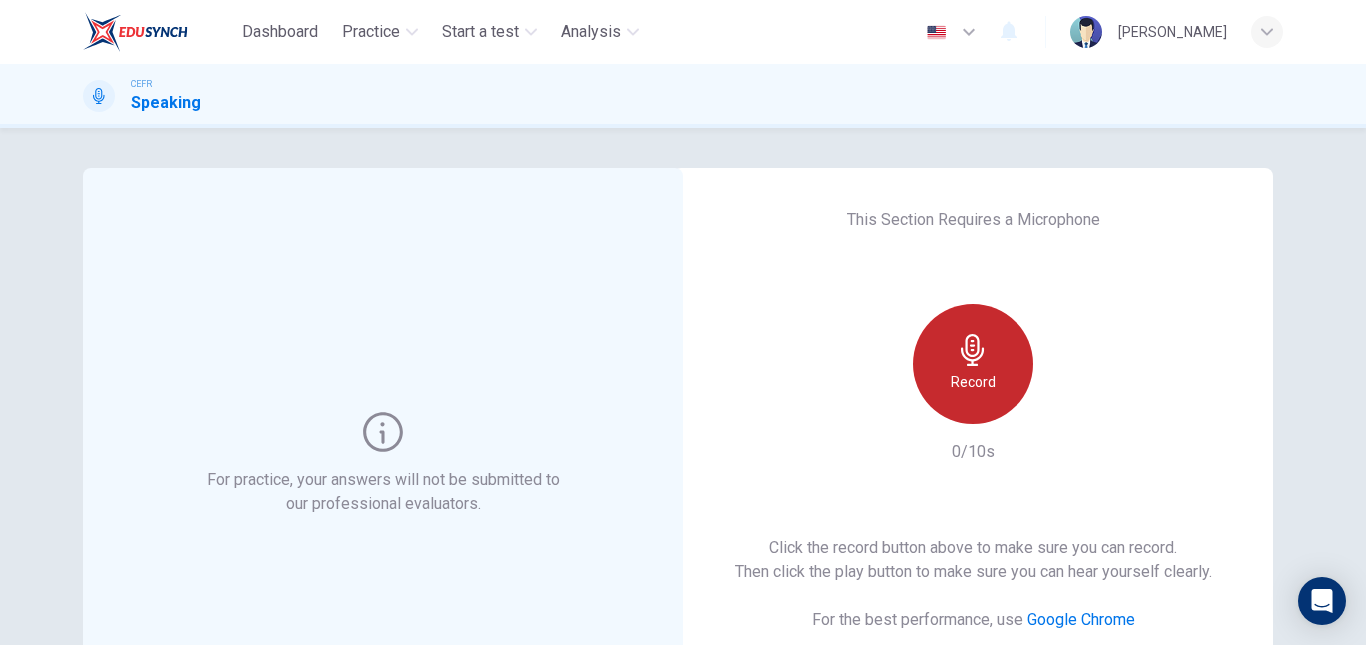 click on "Record" at bounding box center (973, 364) 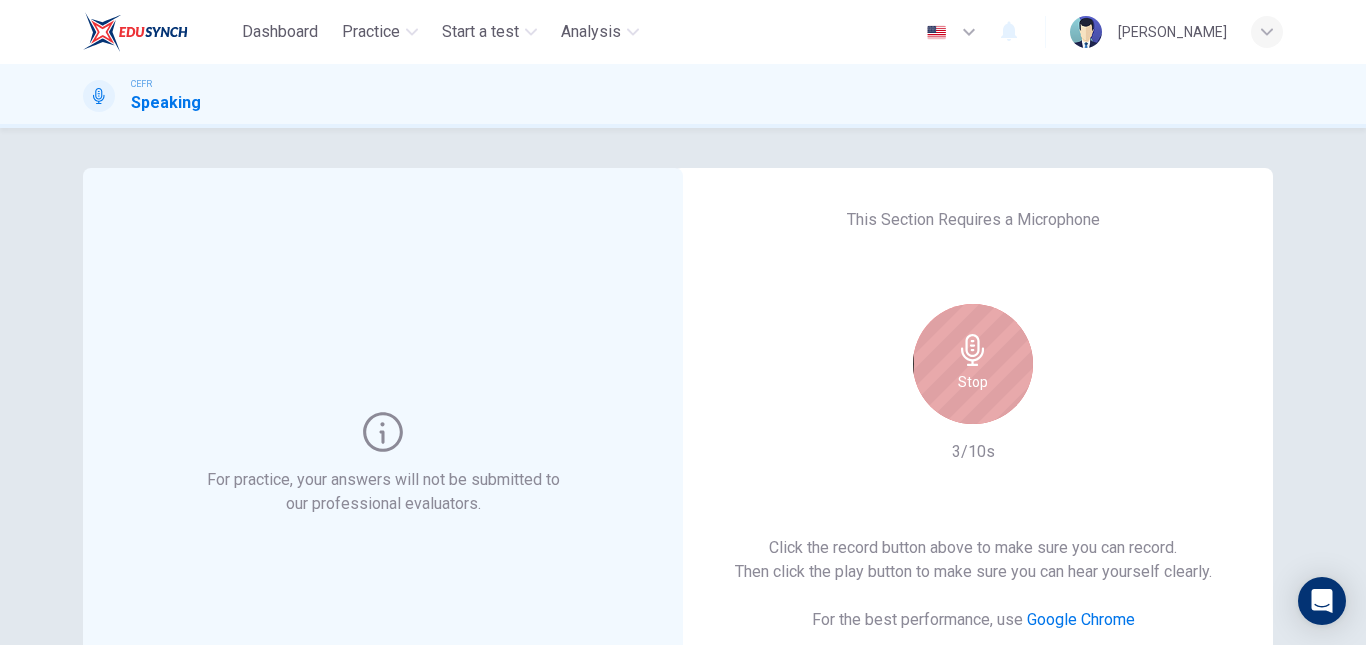 click on "Stop" at bounding box center [973, 364] 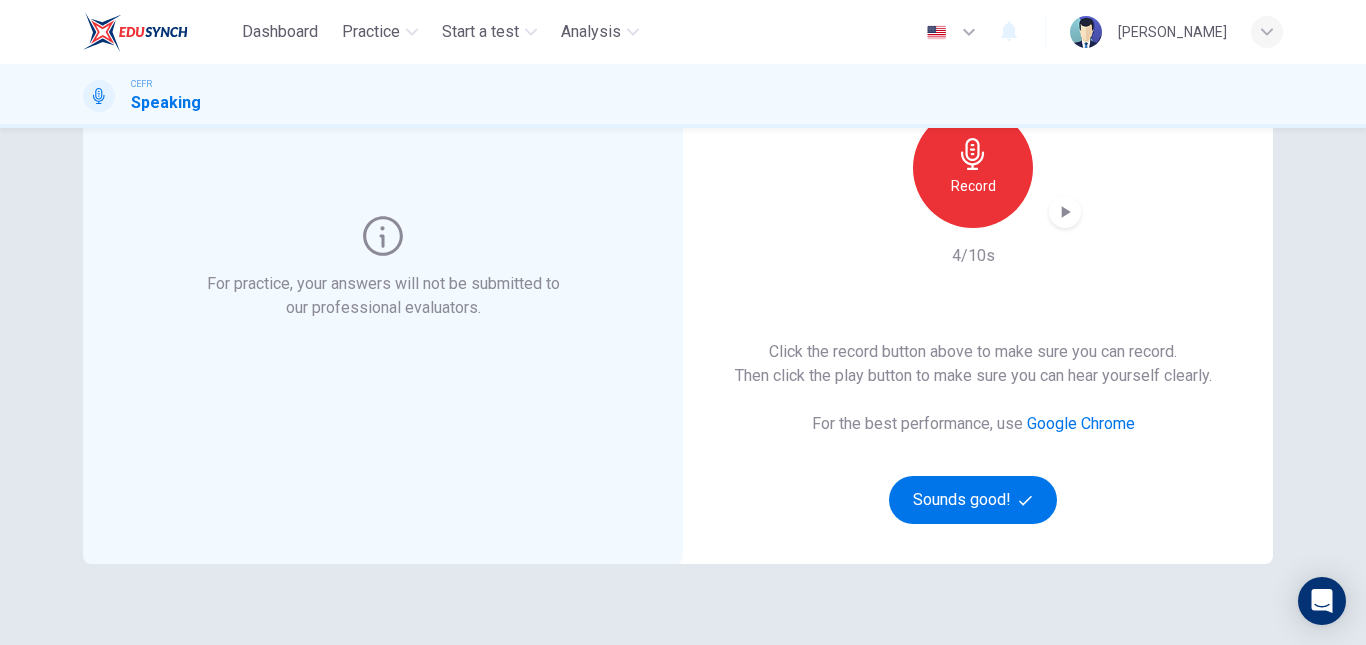 scroll, scrollTop: 203, scrollLeft: 0, axis: vertical 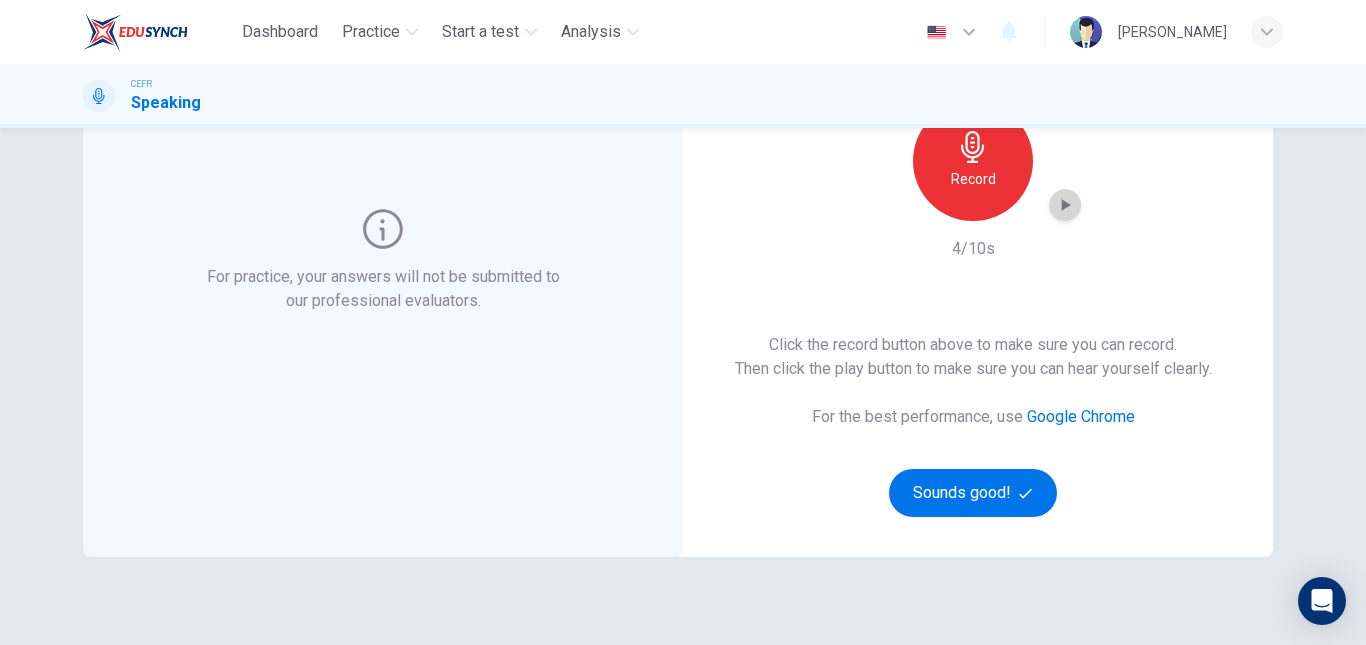 click 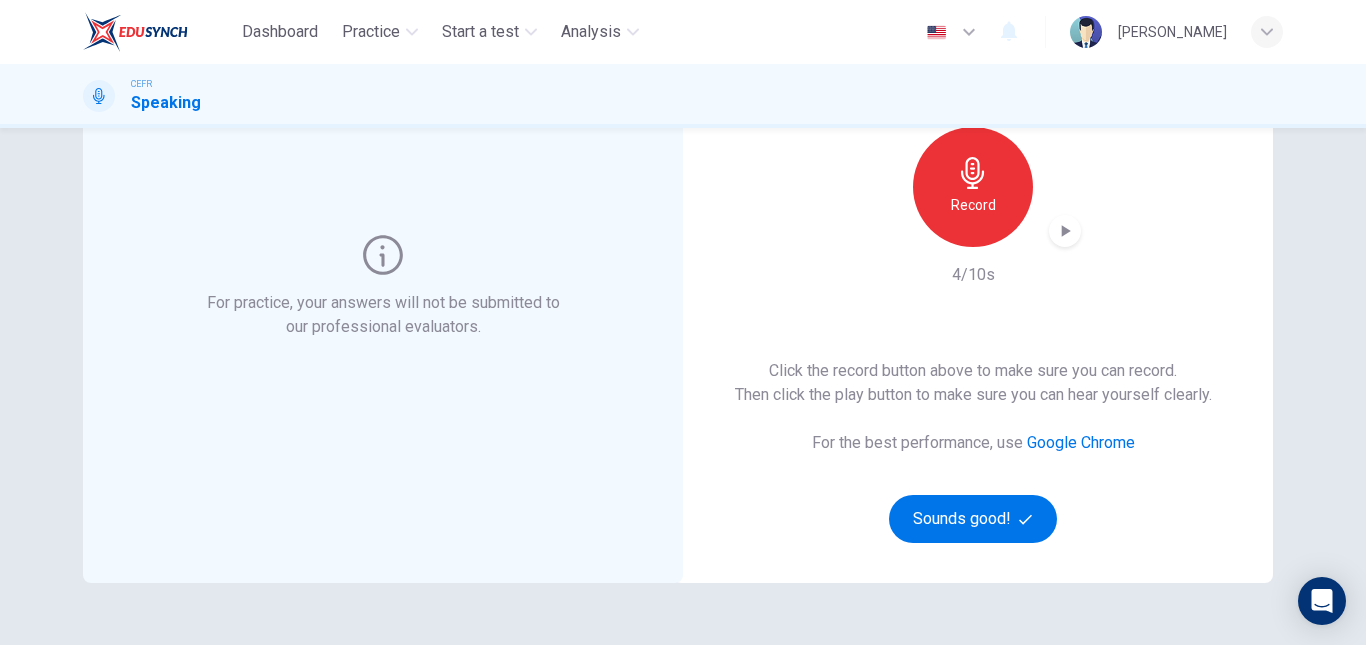 scroll, scrollTop: 177, scrollLeft: 0, axis: vertical 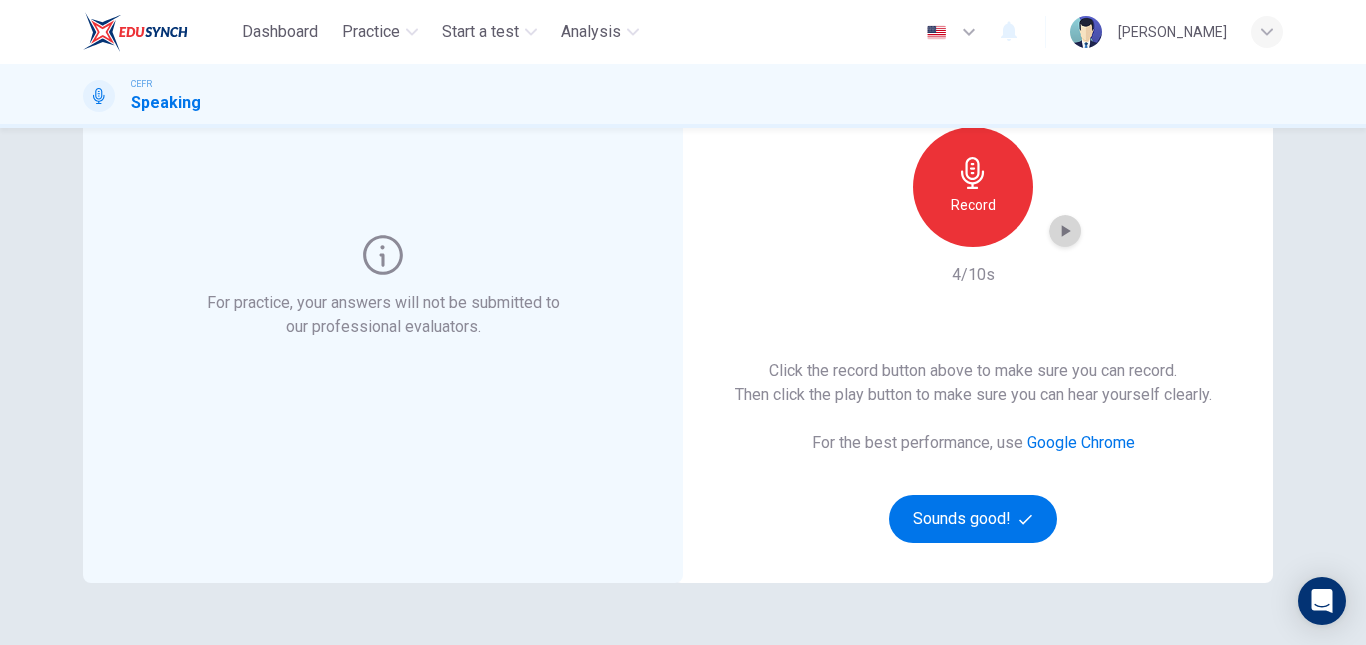 click 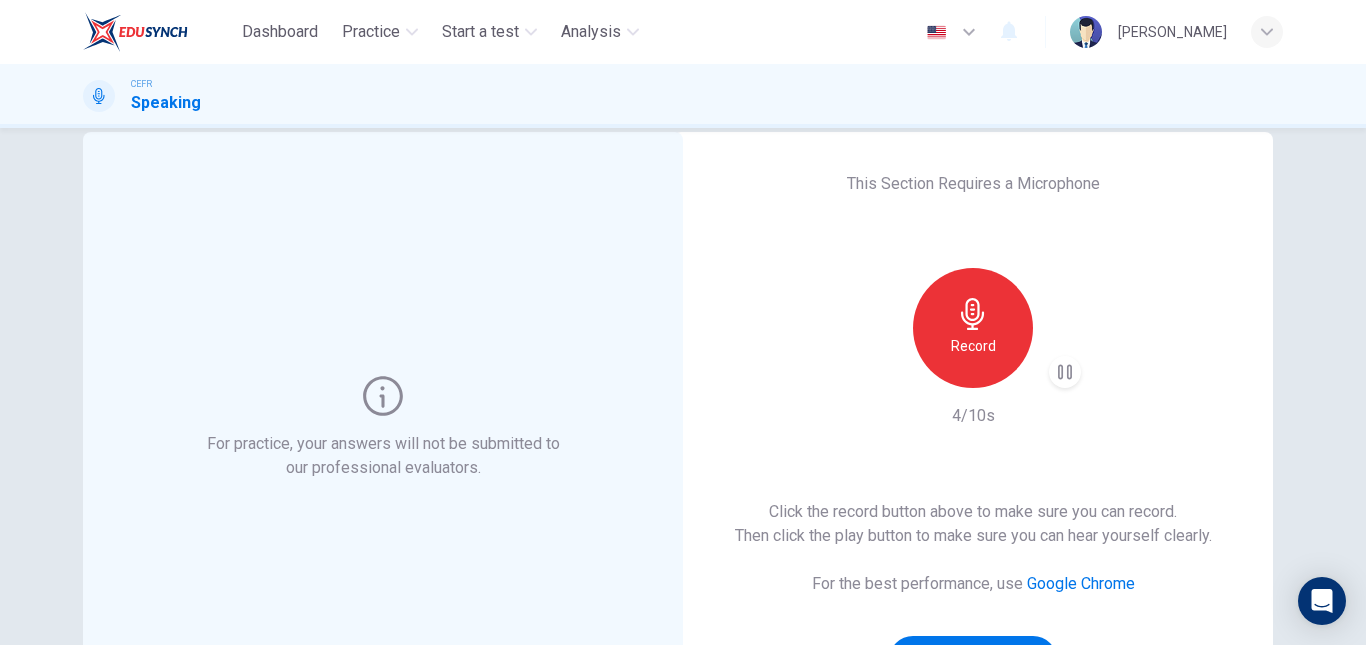 scroll, scrollTop: 34, scrollLeft: 0, axis: vertical 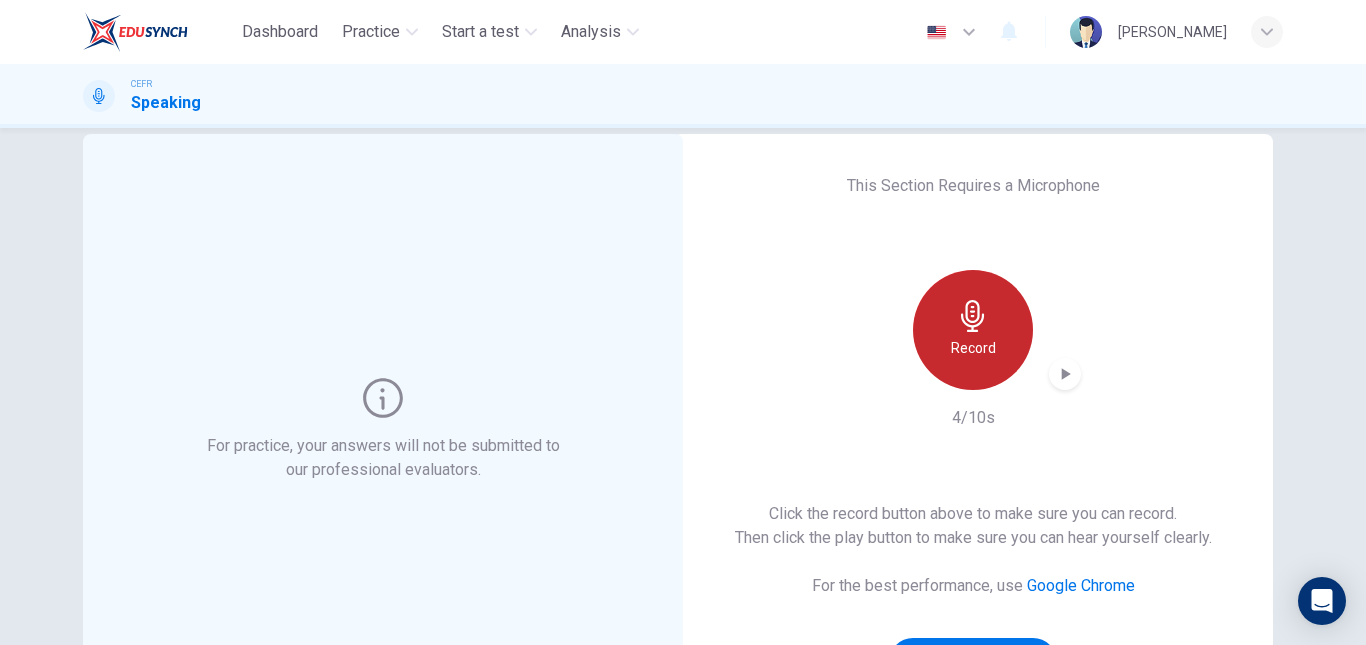 click 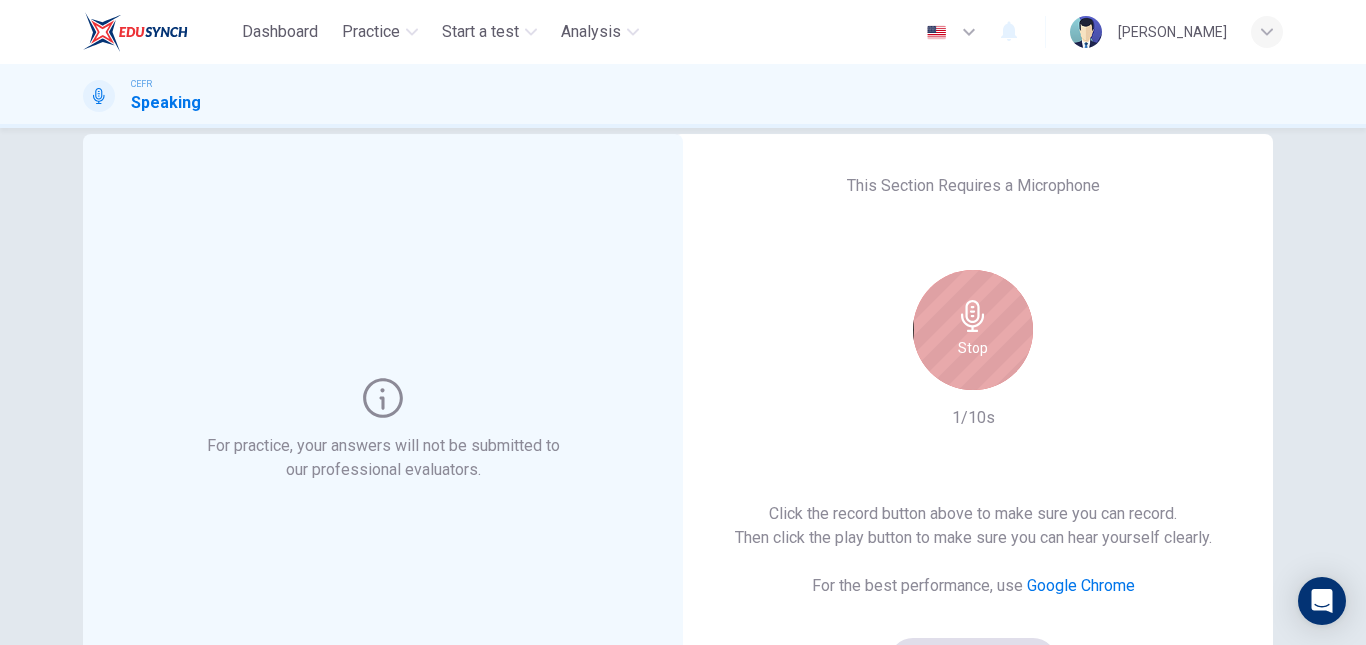 click 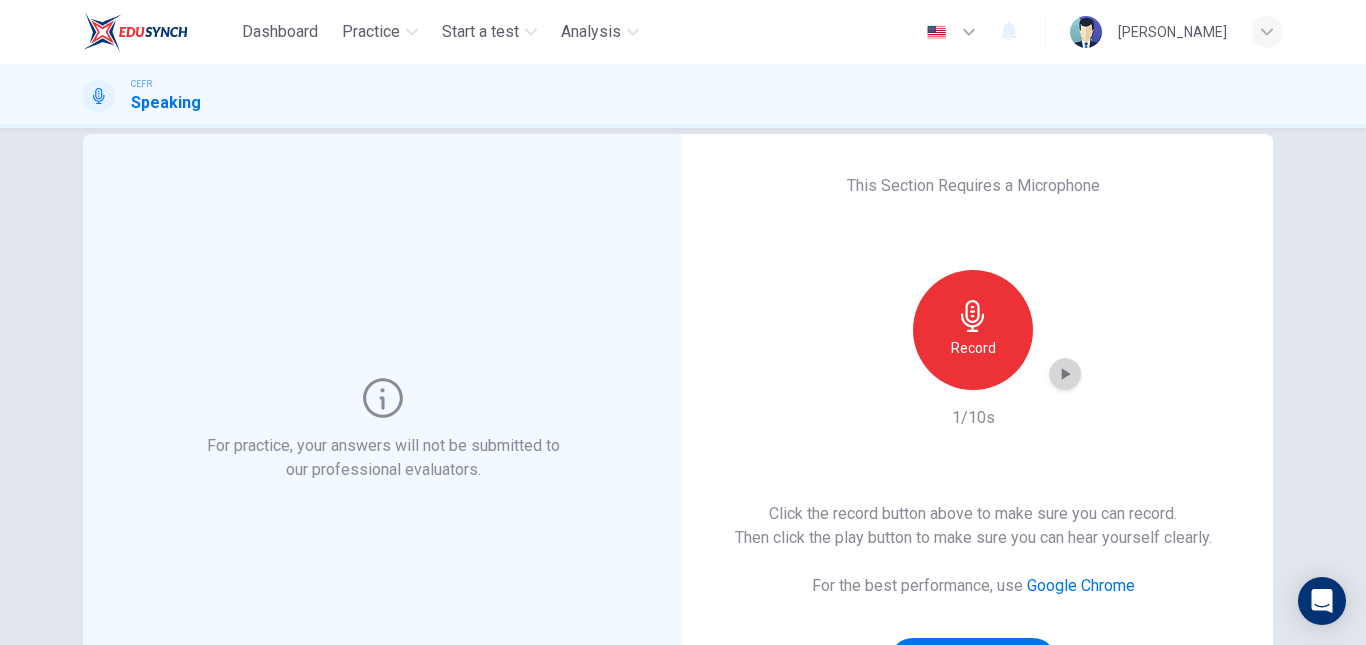 click 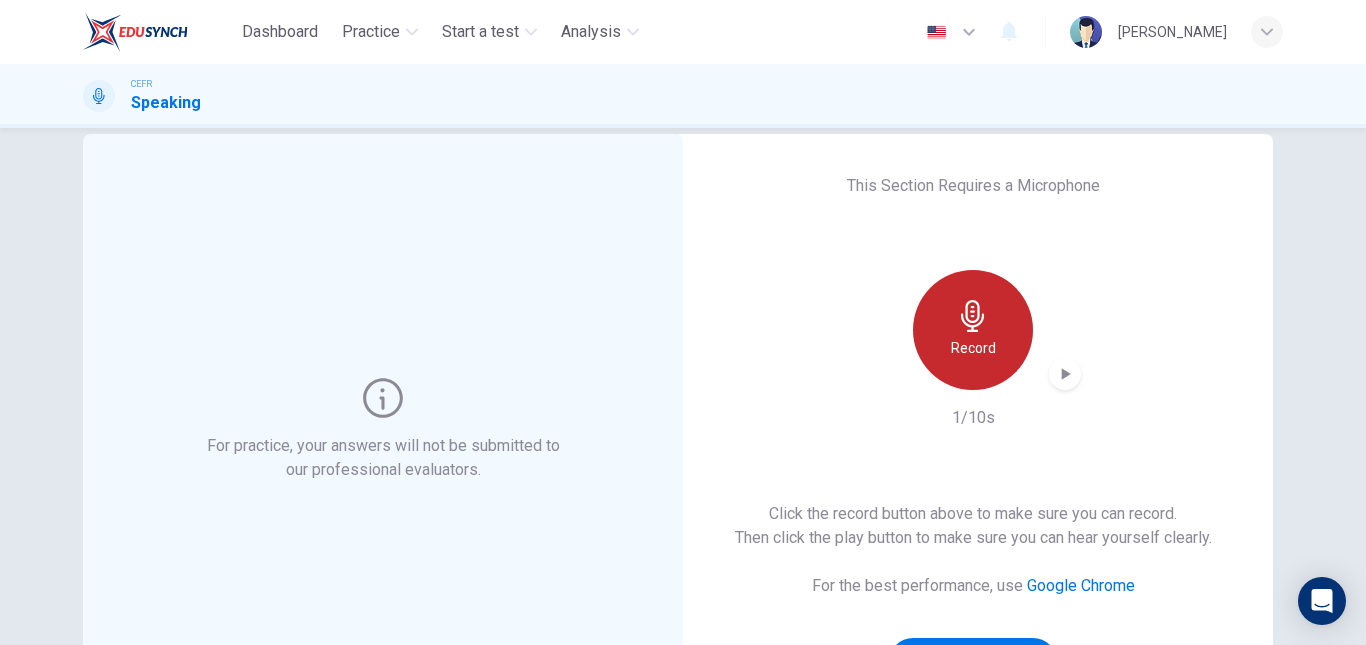 click on "Record" at bounding box center (973, 330) 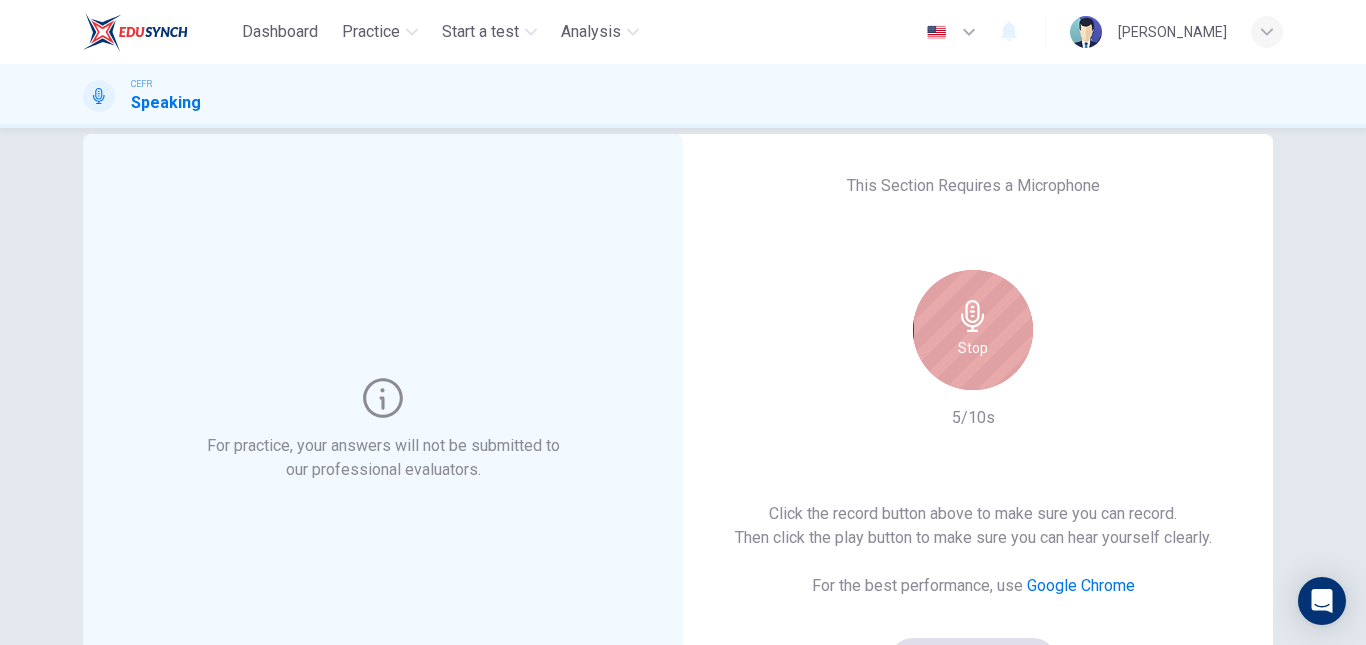 click on "Stop" at bounding box center [973, 330] 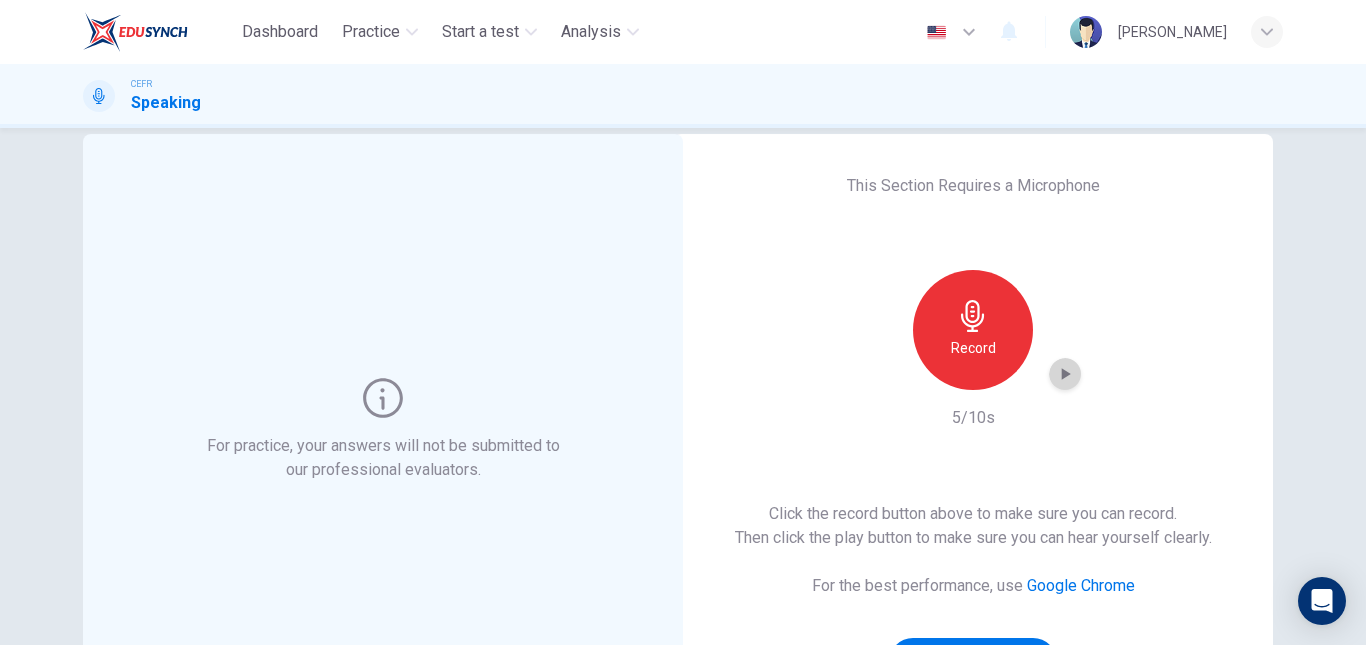 click 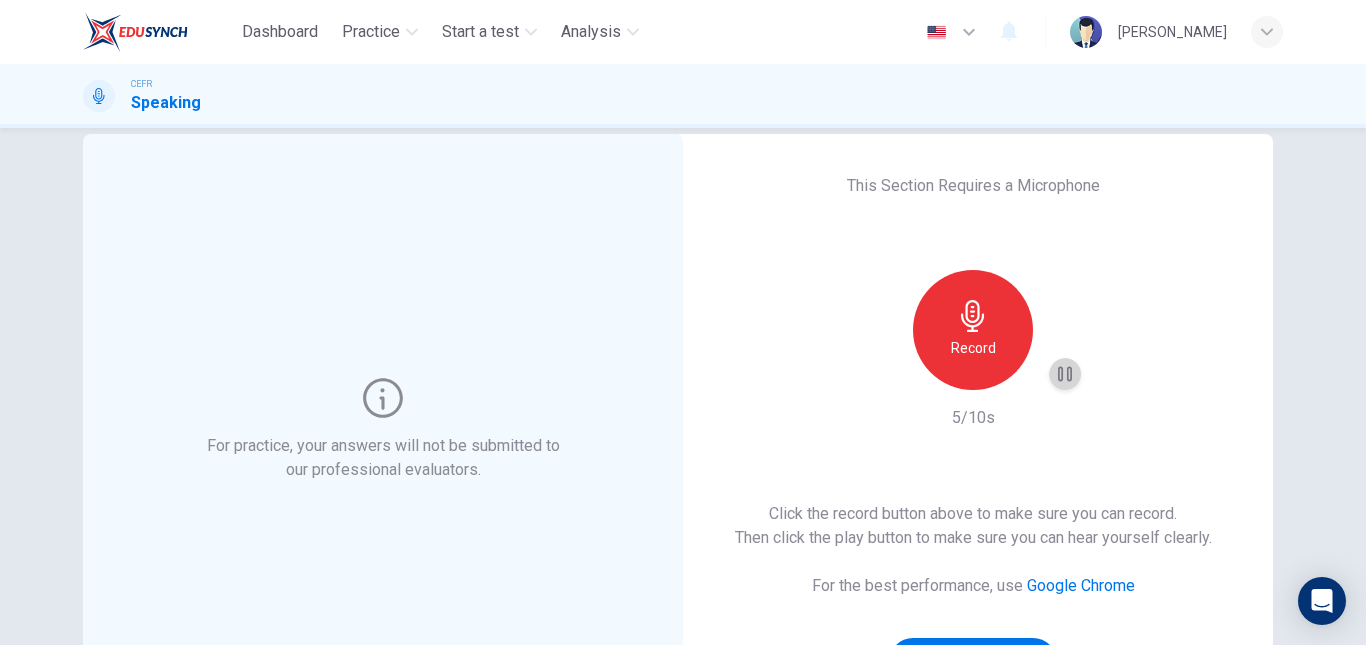 click 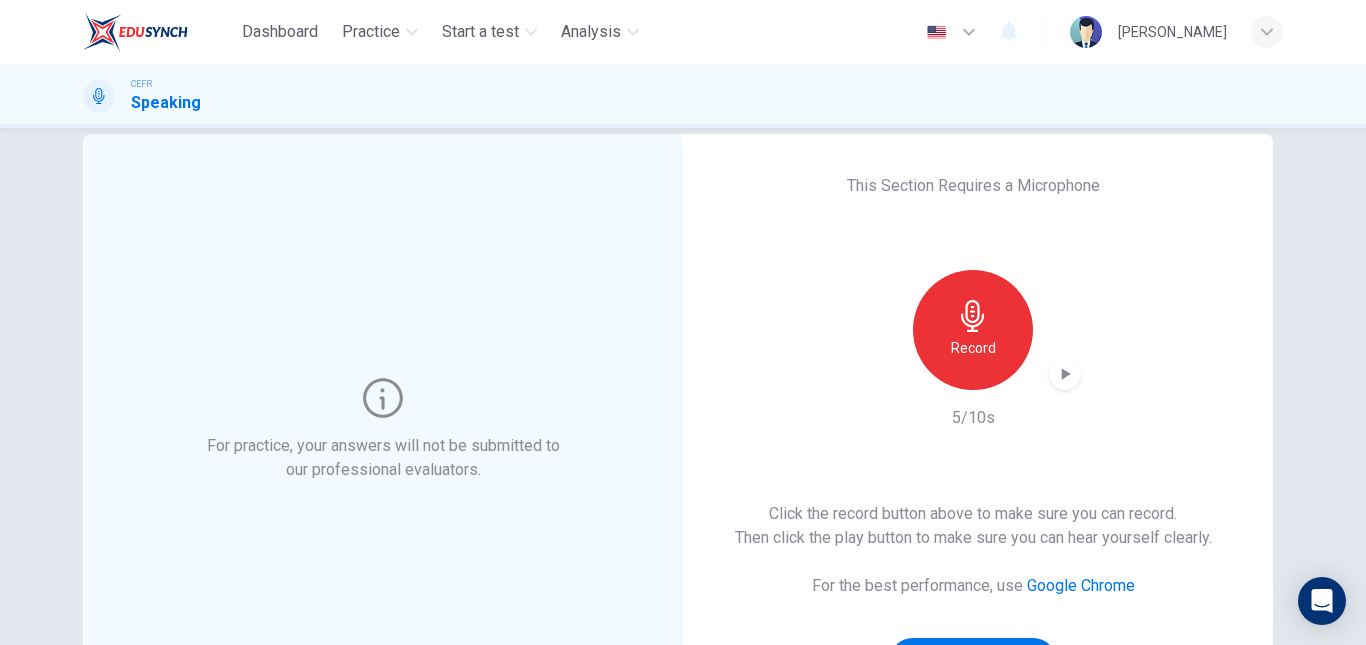 click on "Record" at bounding box center (973, 330) 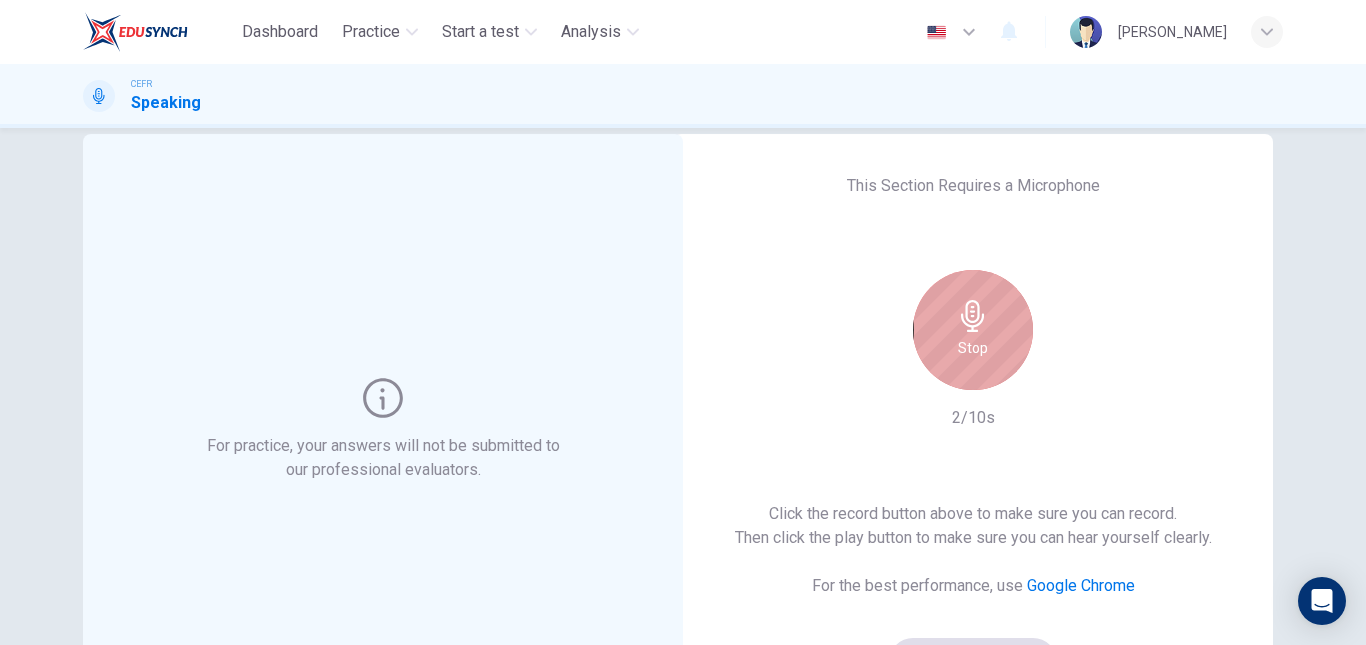 click on "Stop" at bounding box center [973, 330] 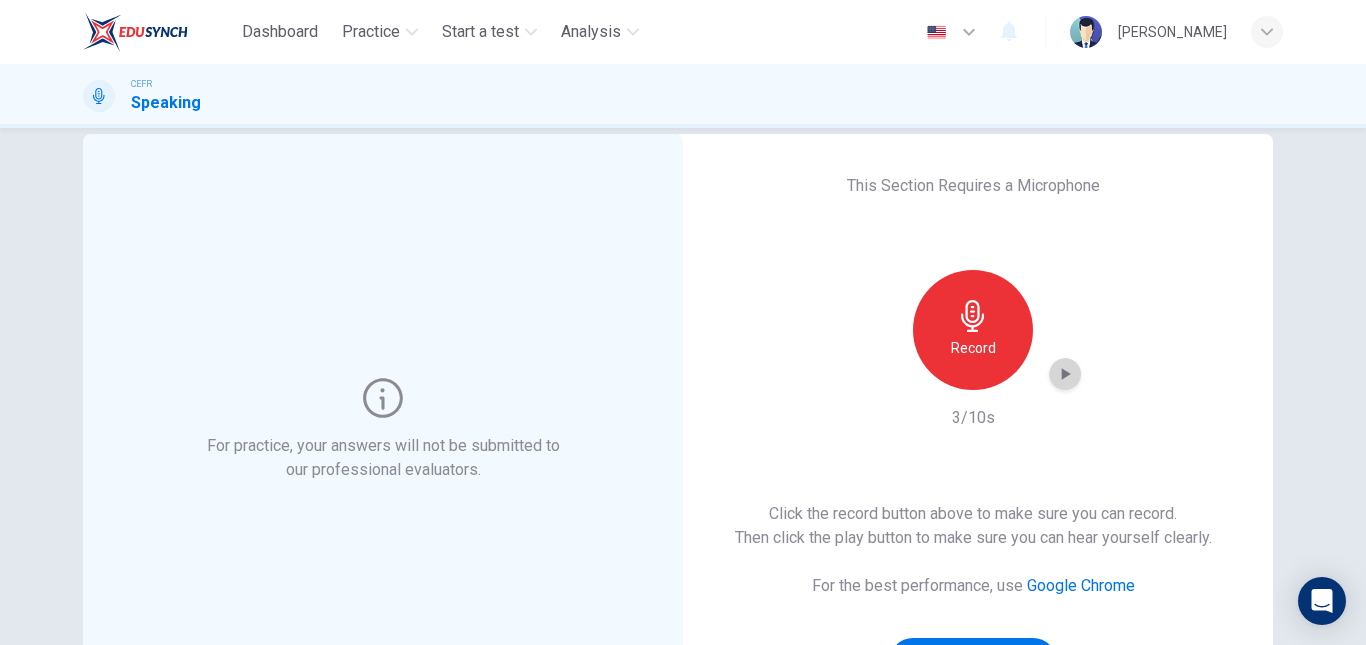 click 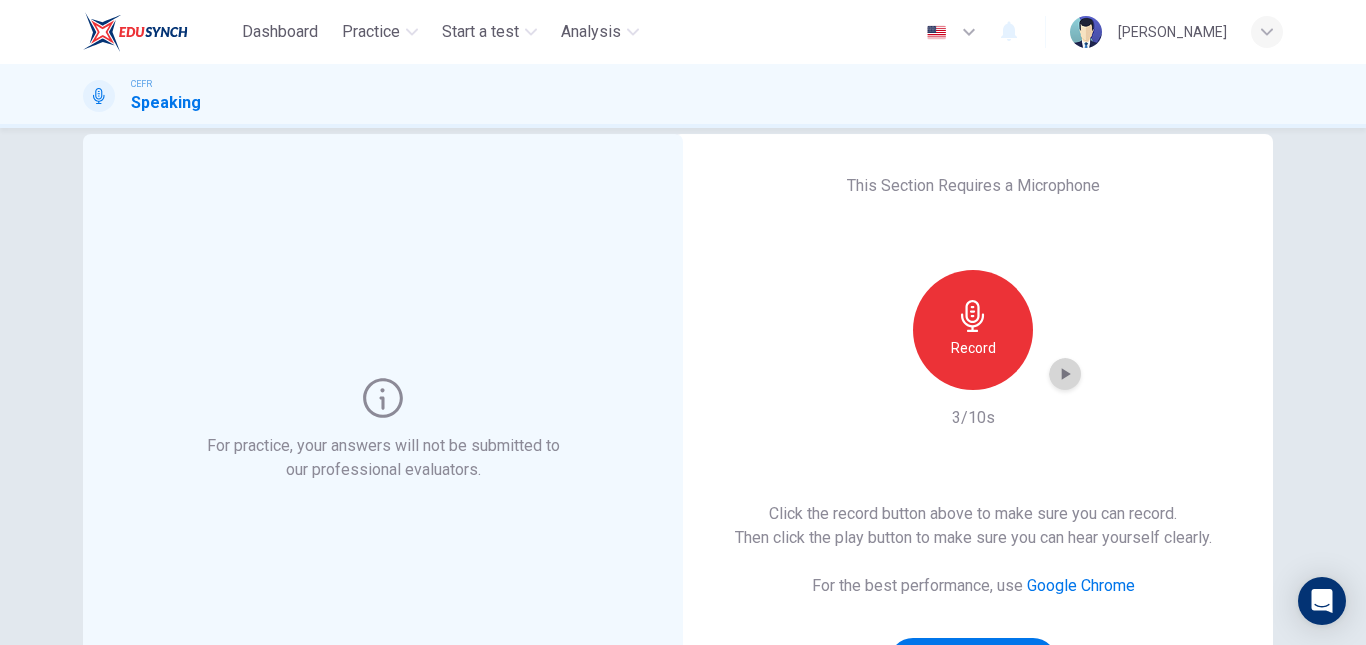 click 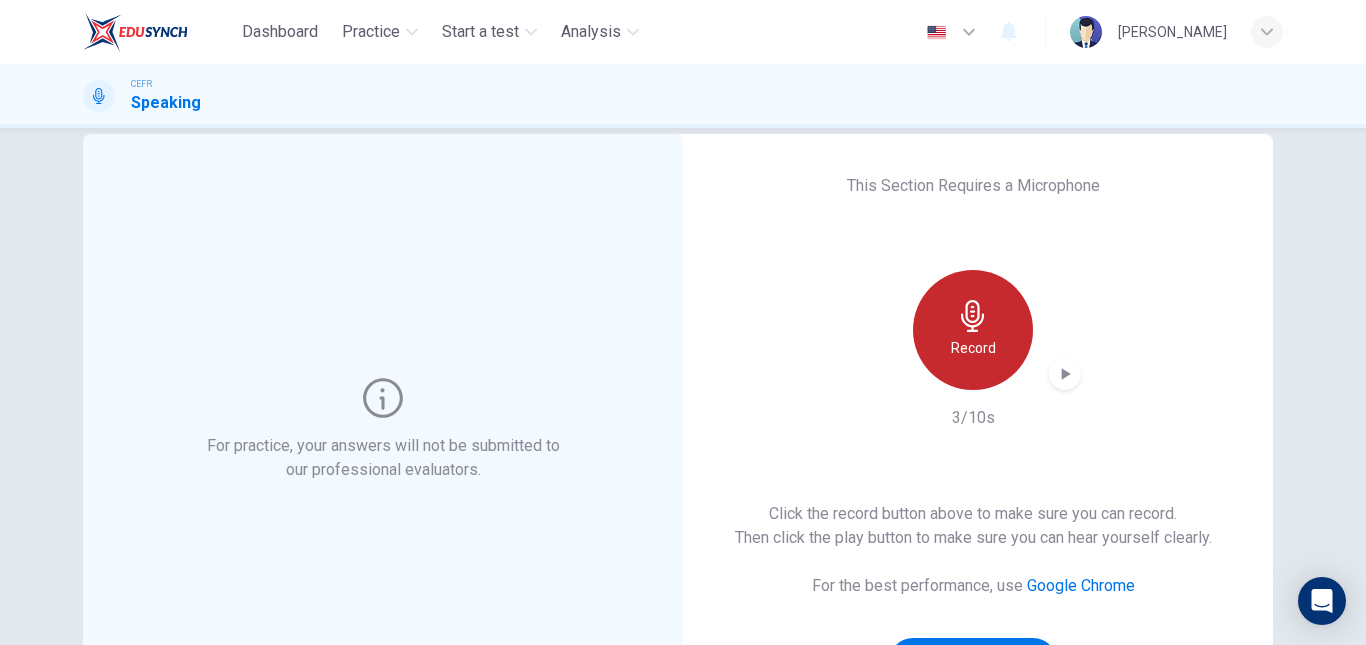click on "Record" at bounding box center [973, 330] 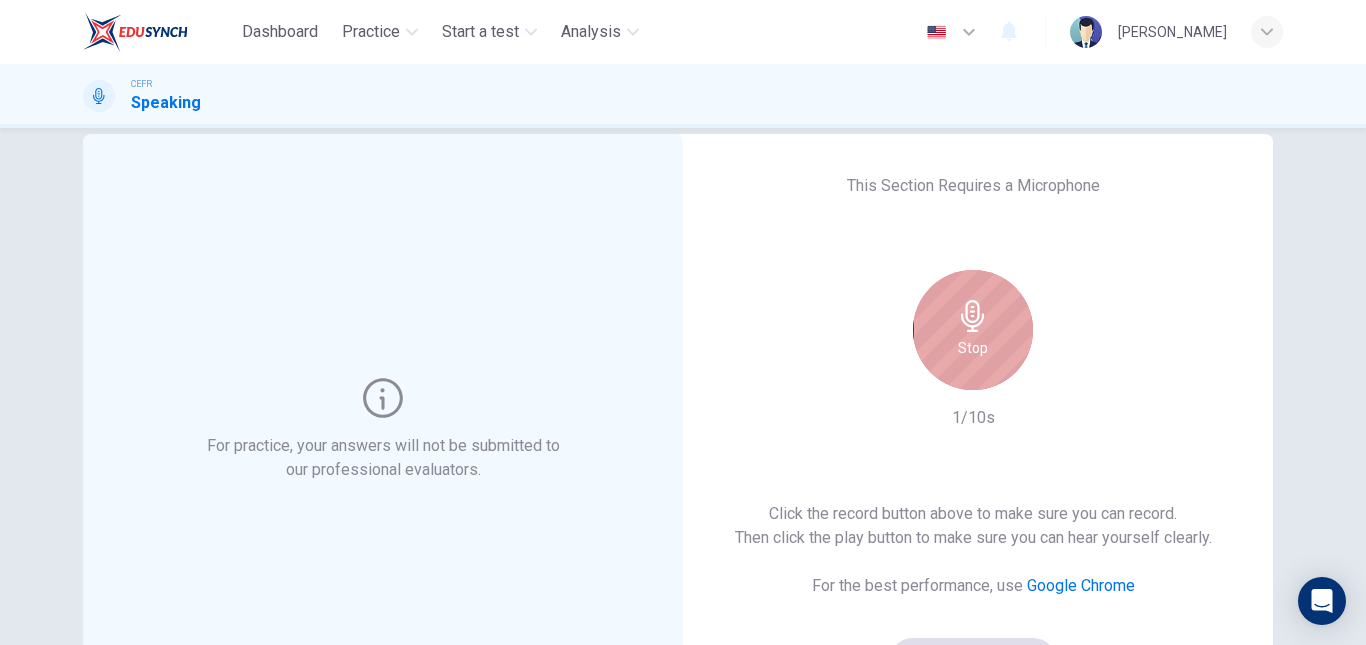 click on "Stop" at bounding box center [973, 330] 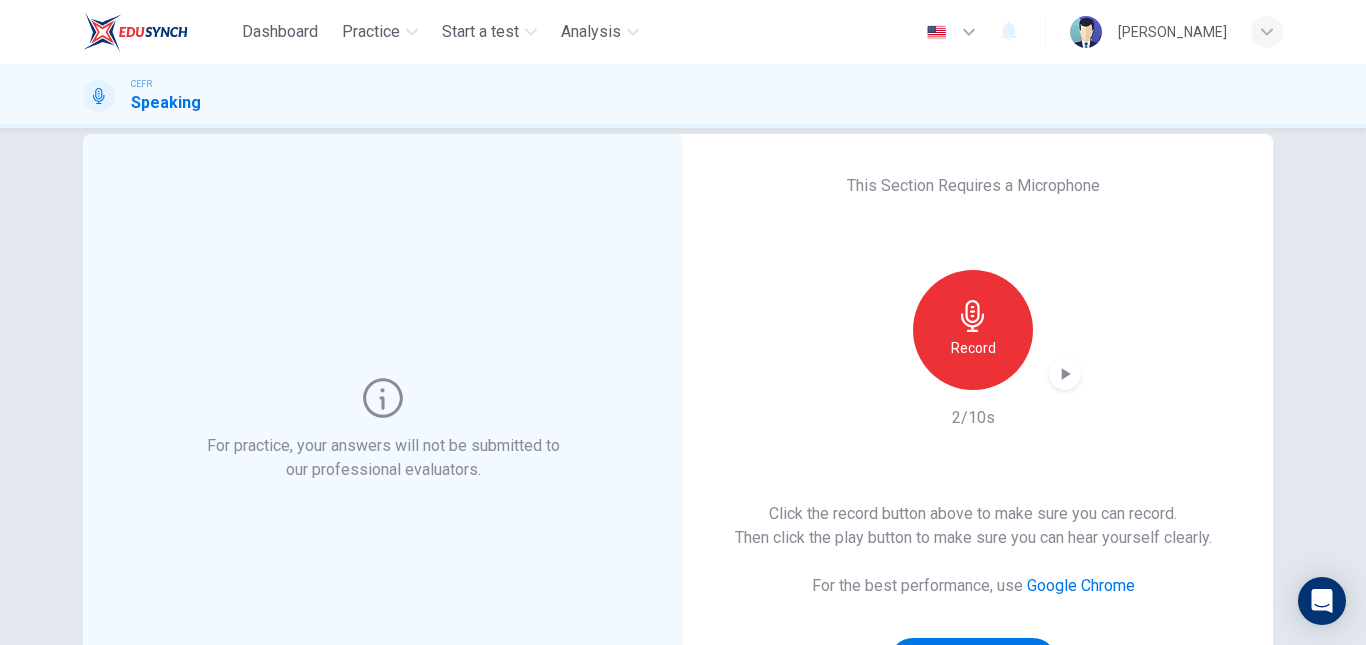 click 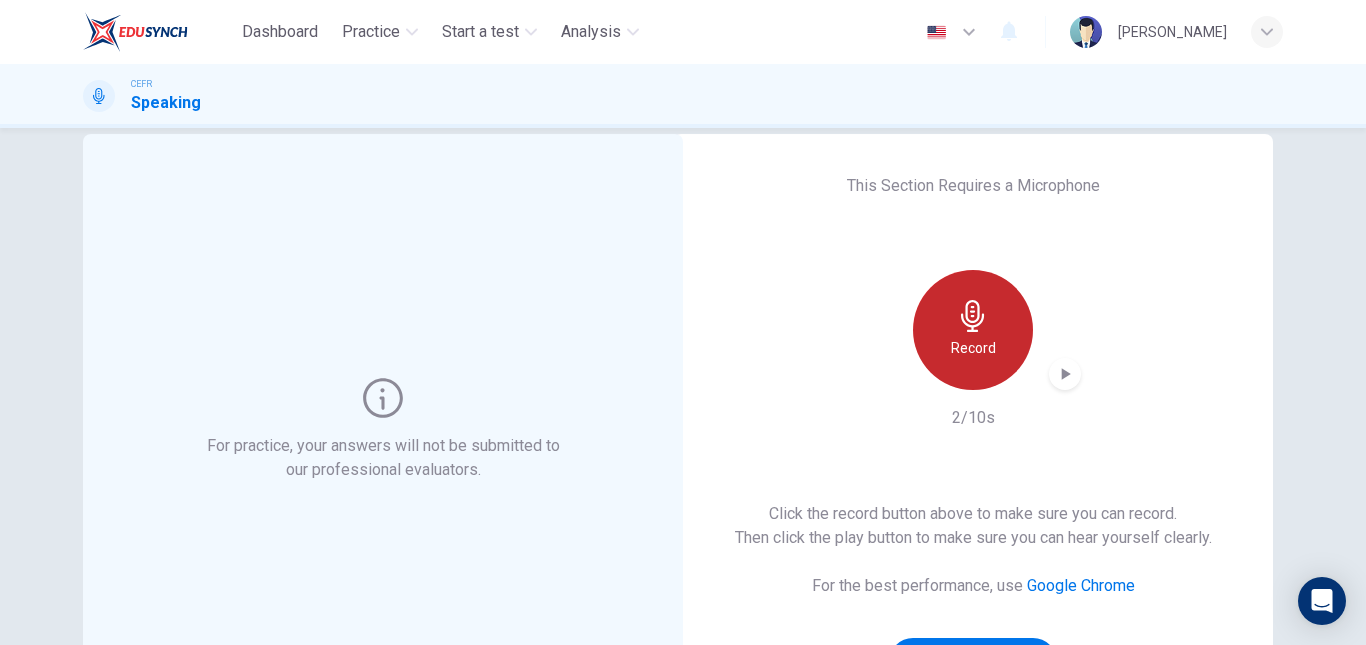 click 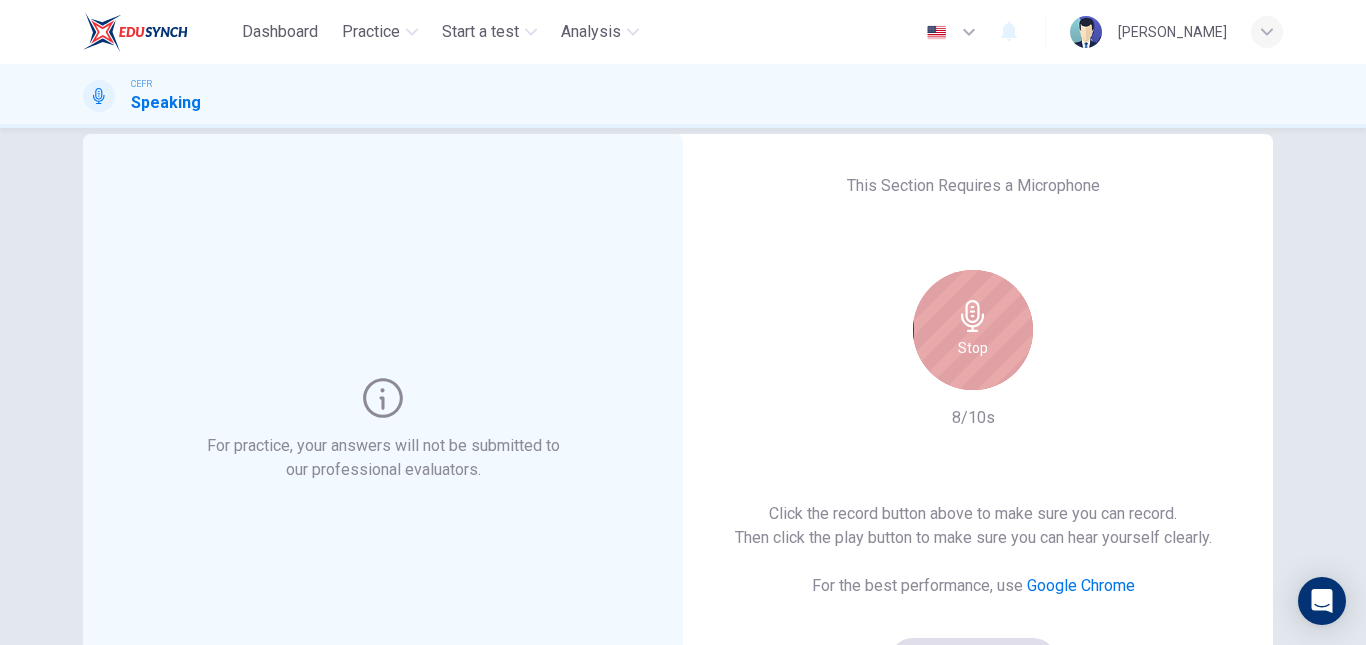 click on "Stop" at bounding box center [973, 330] 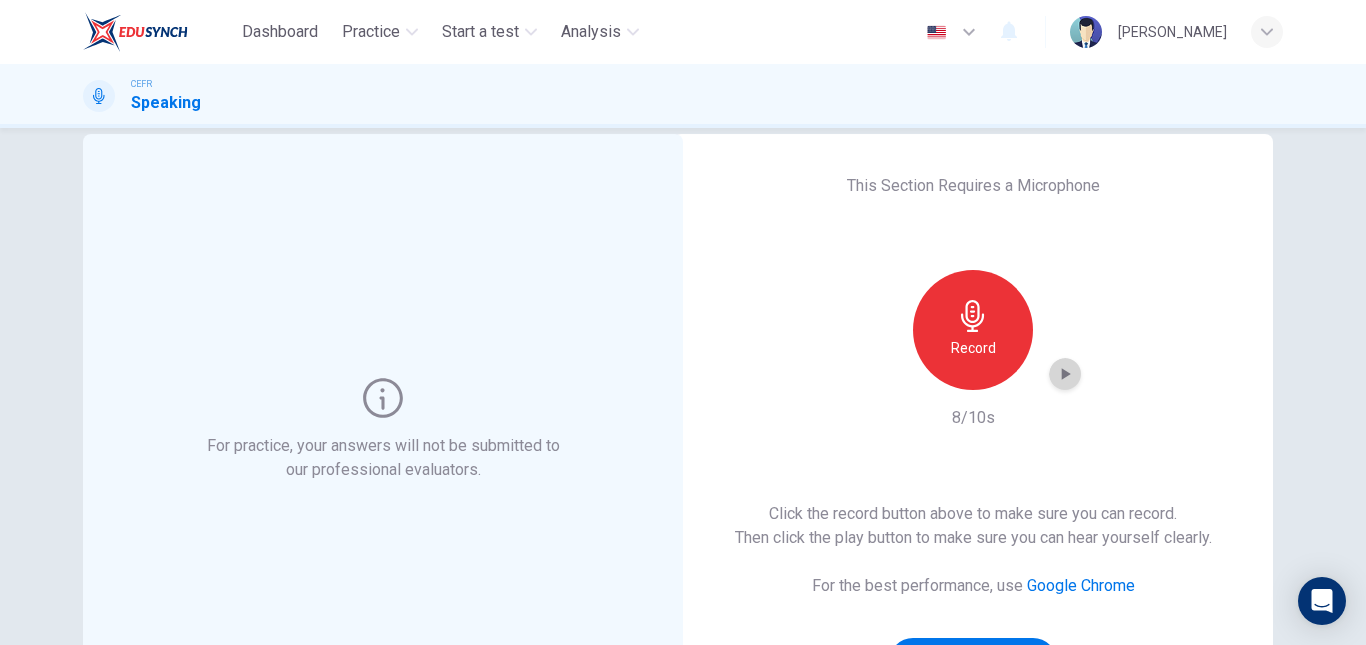 click 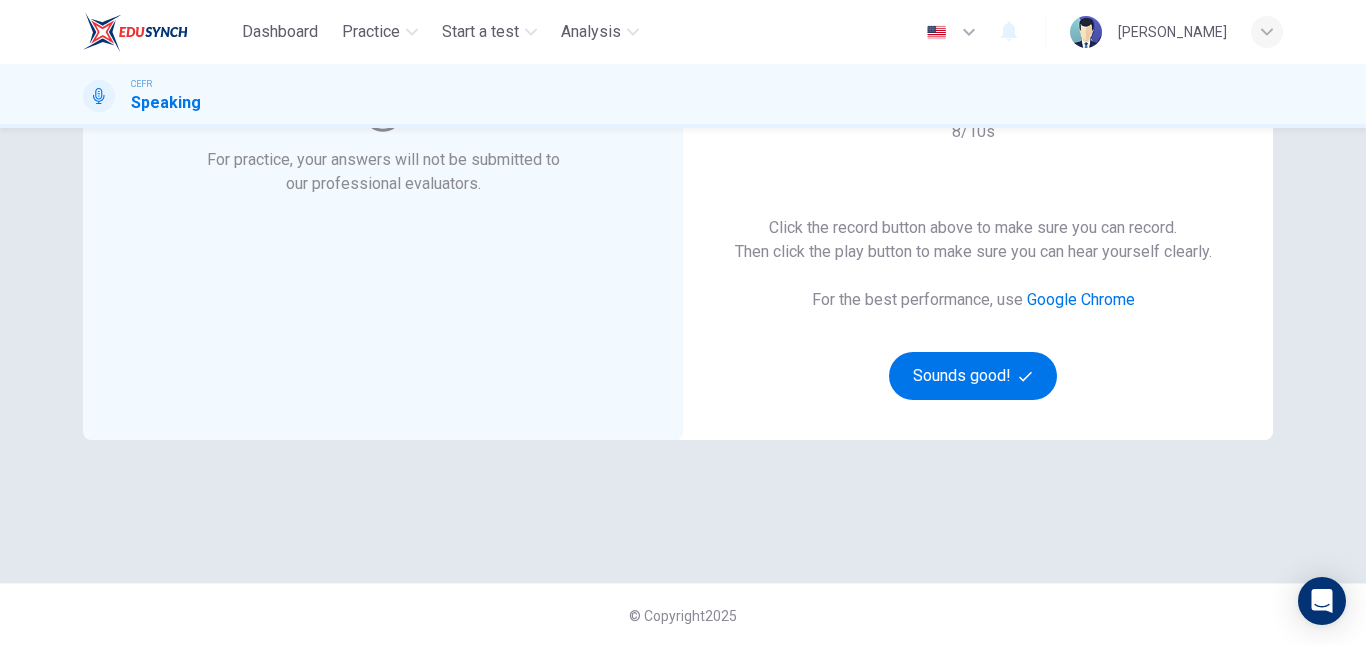 scroll, scrollTop: 0, scrollLeft: 0, axis: both 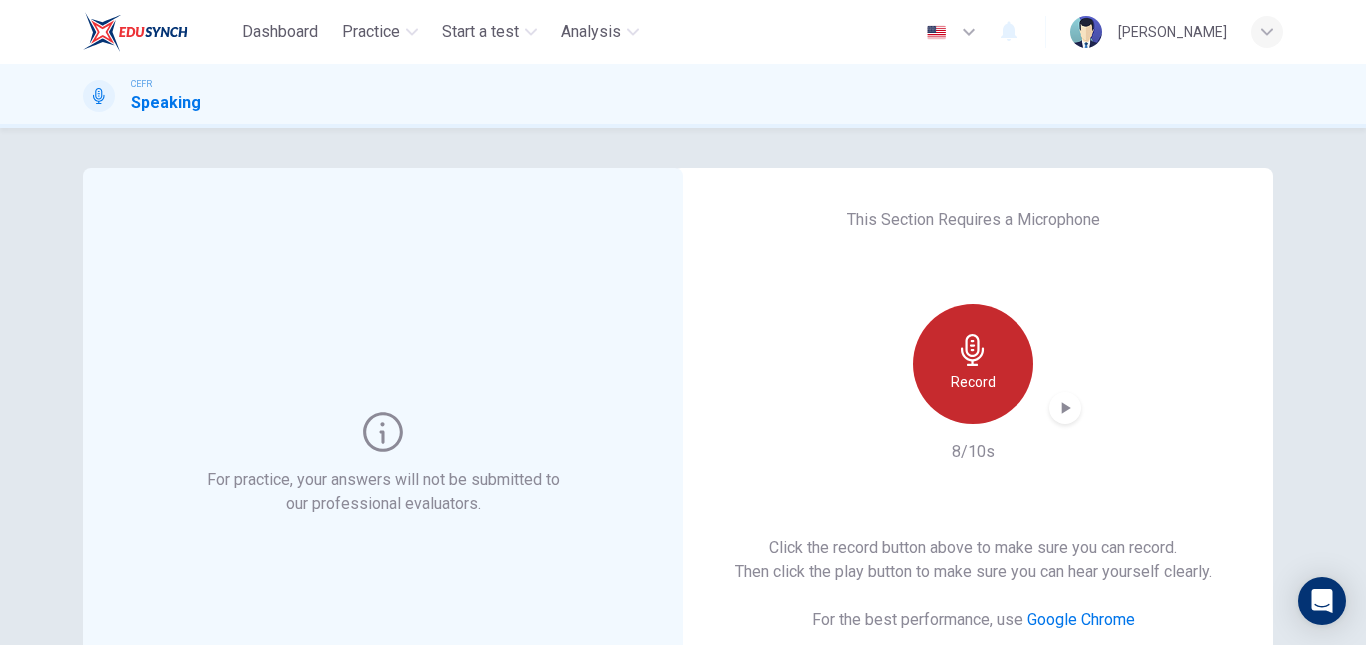 click on "Record" at bounding box center (973, 364) 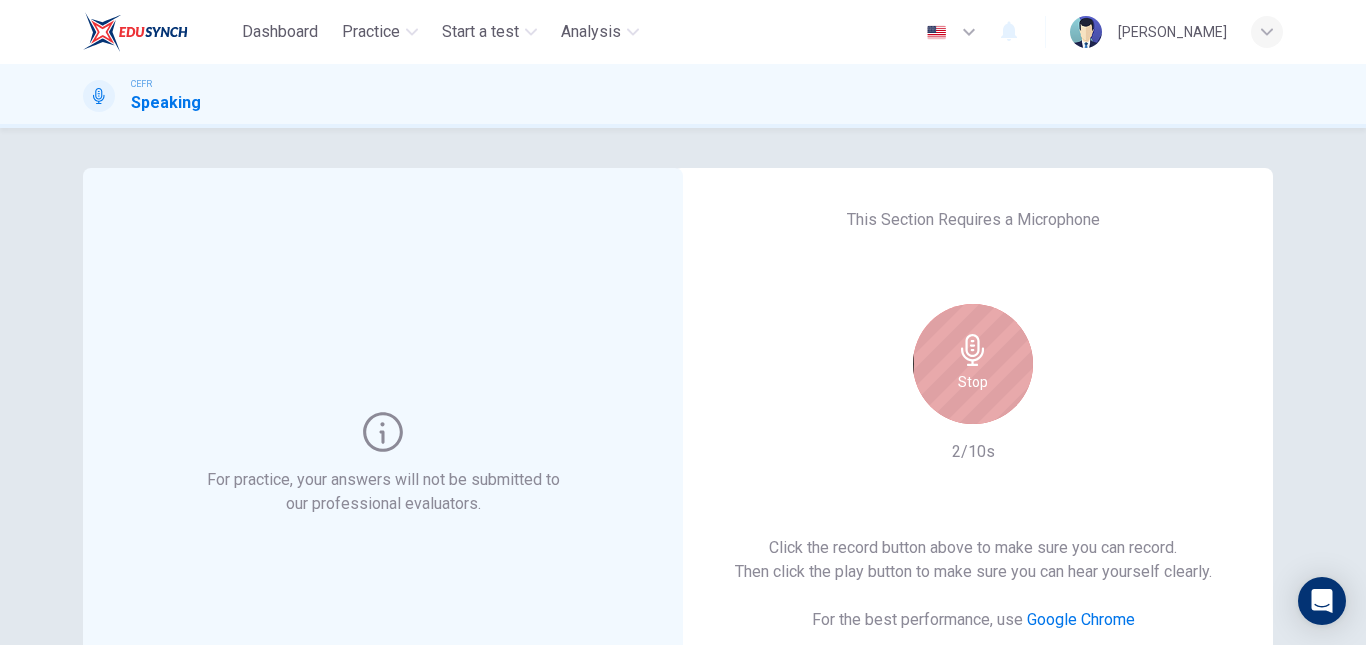 click 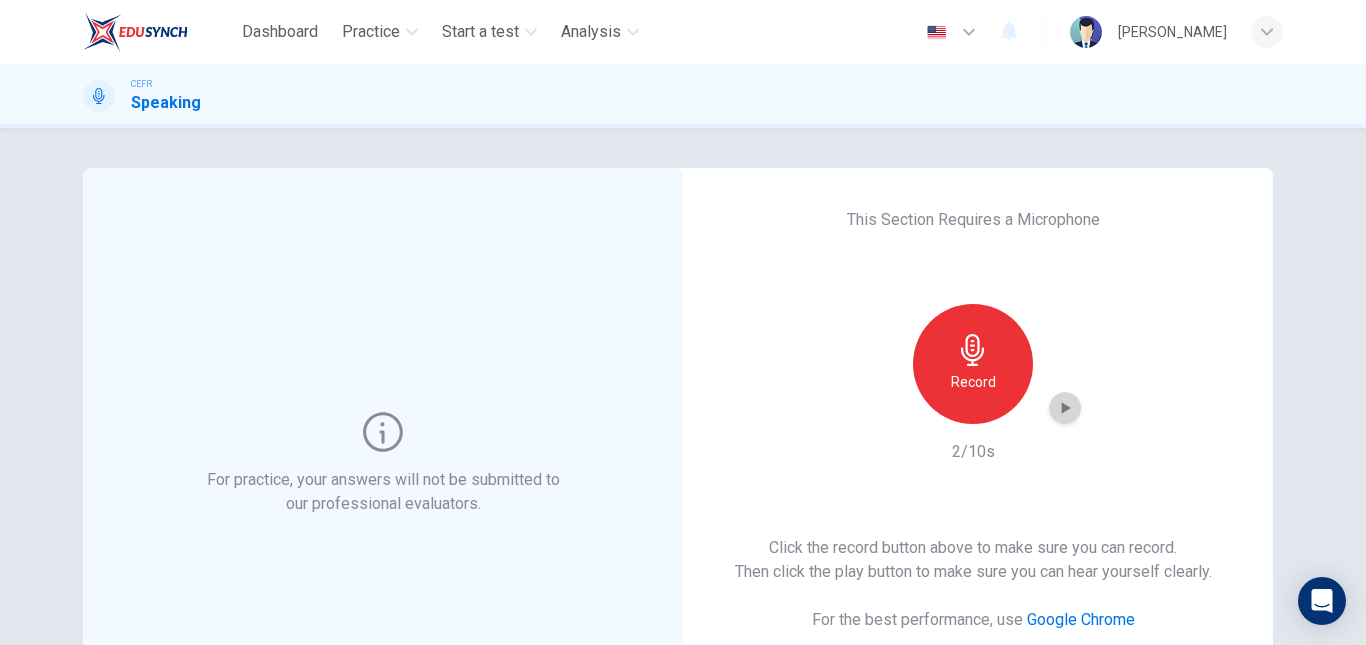 click 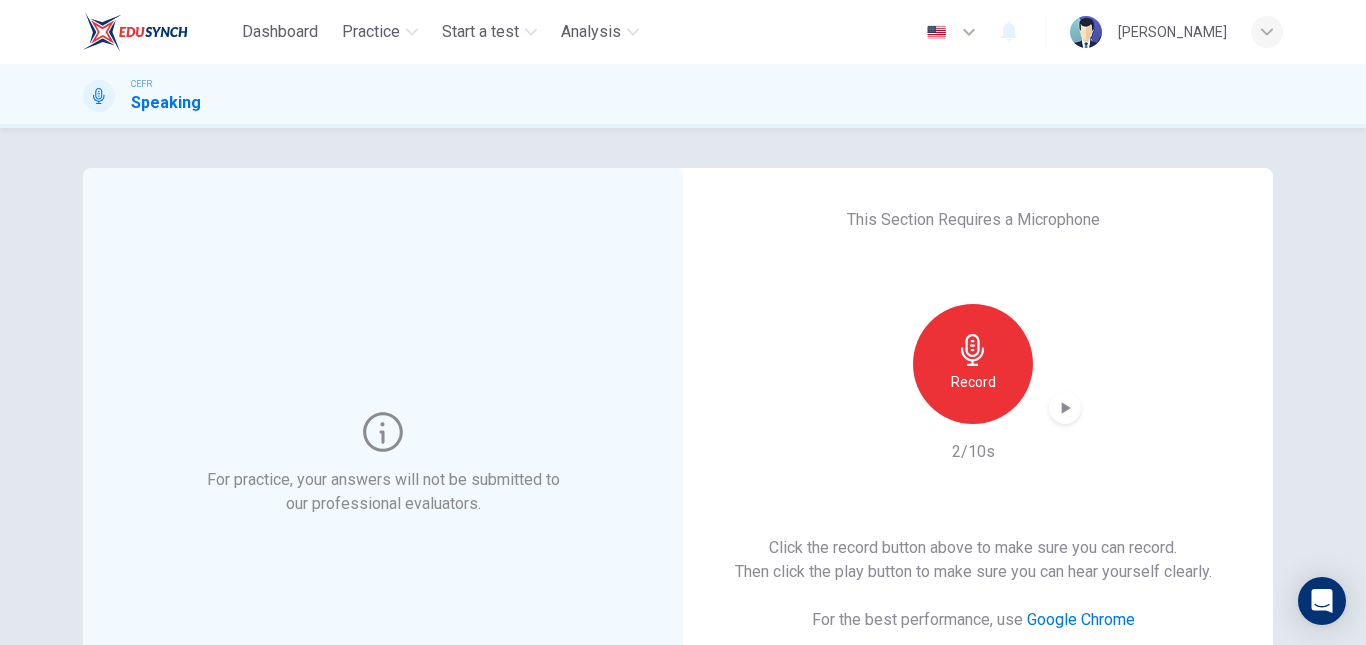 click on "Record" at bounding box center [973, 382] 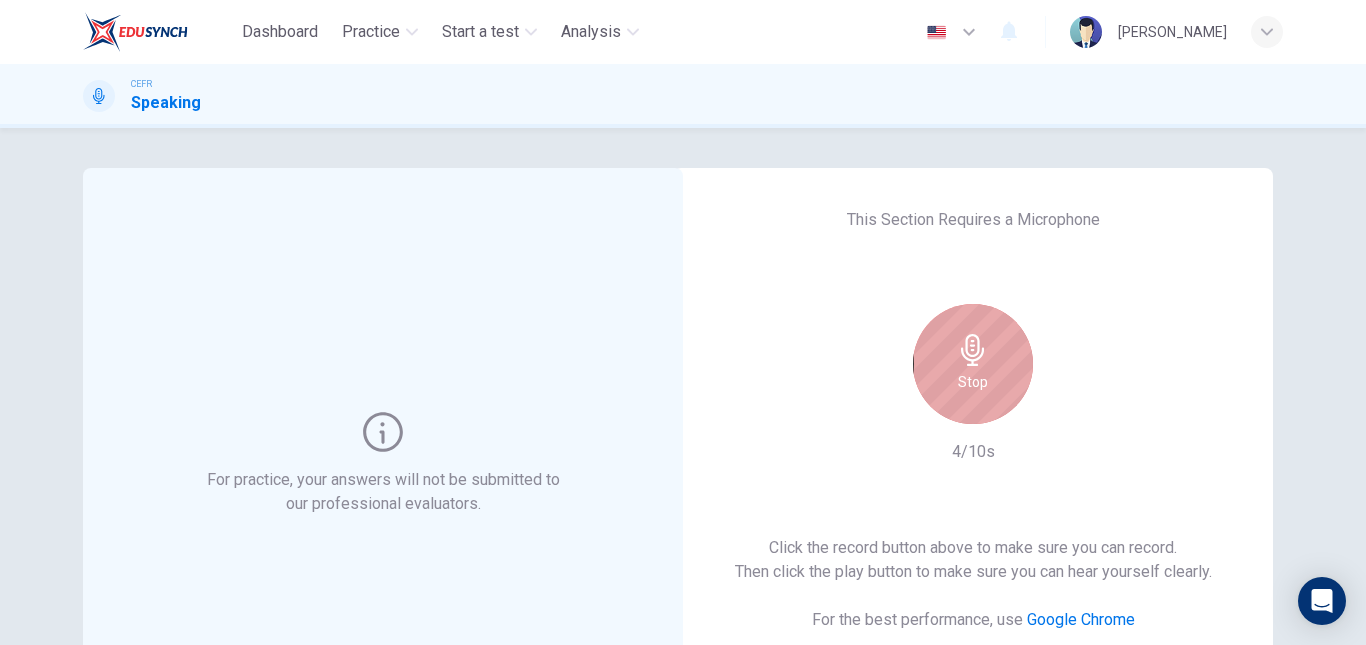 click on "Stop" at bounding box center (973, 382) 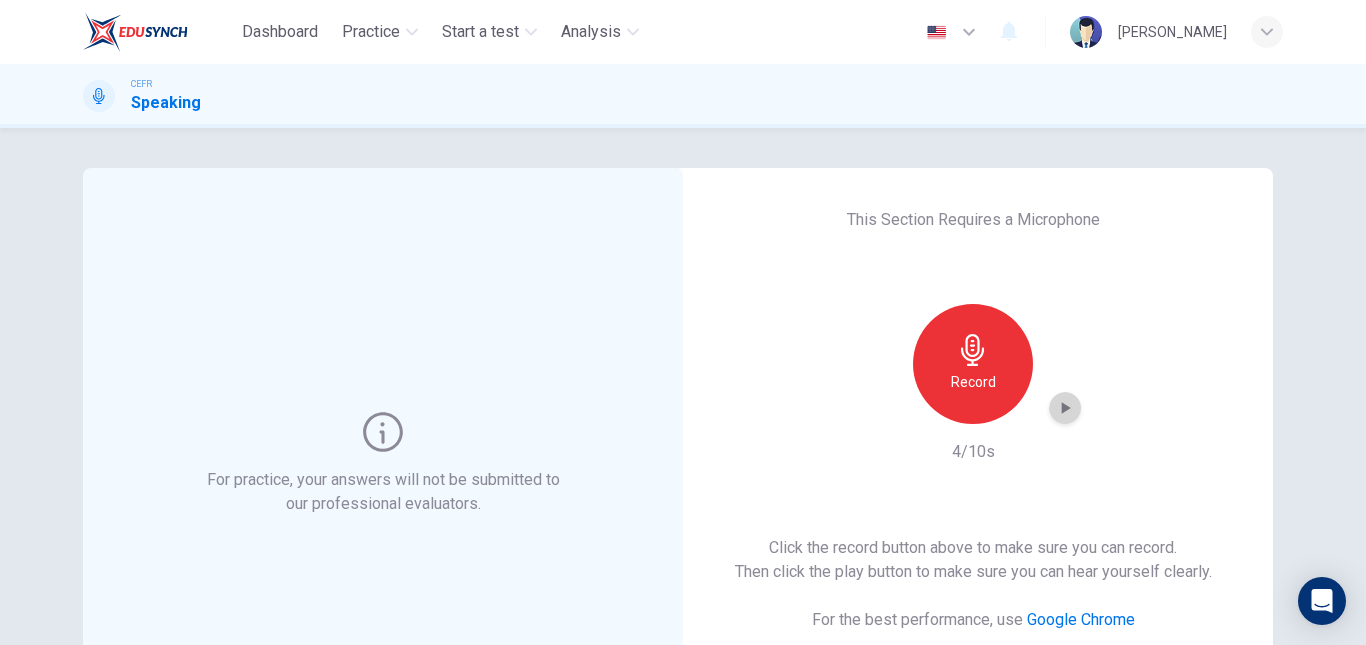 click 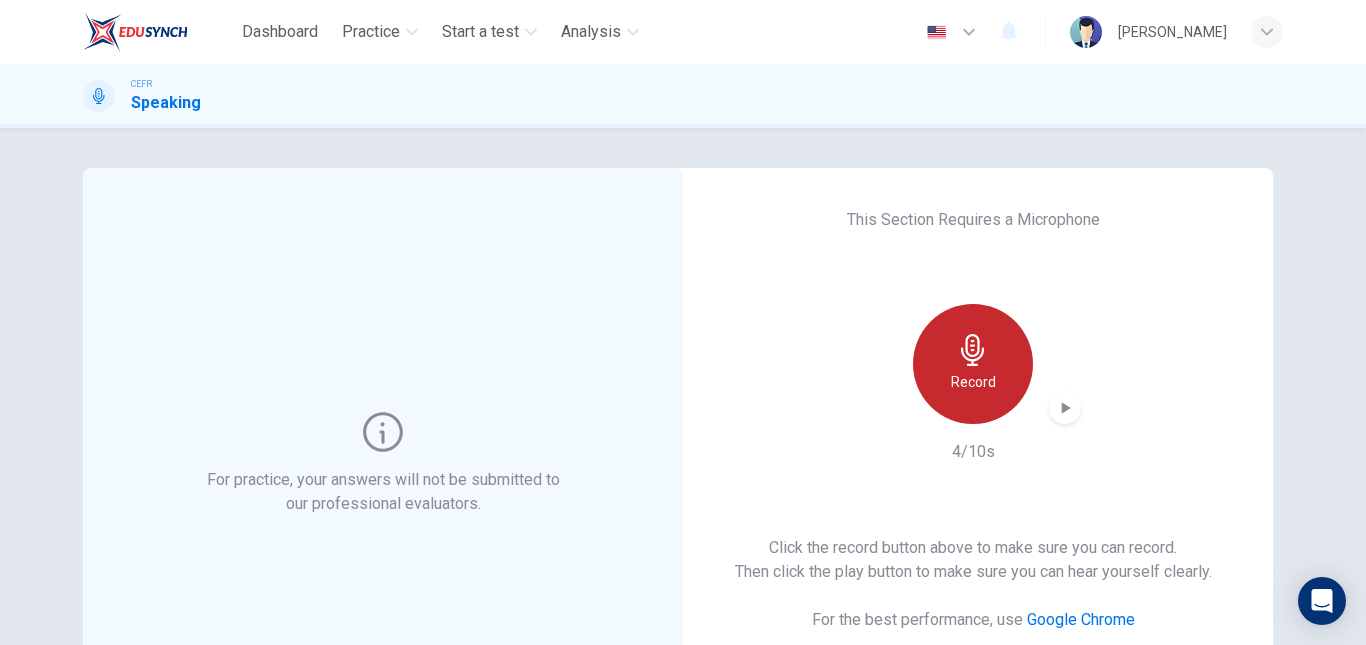 click on "Record" at bounding box center (973, 364) 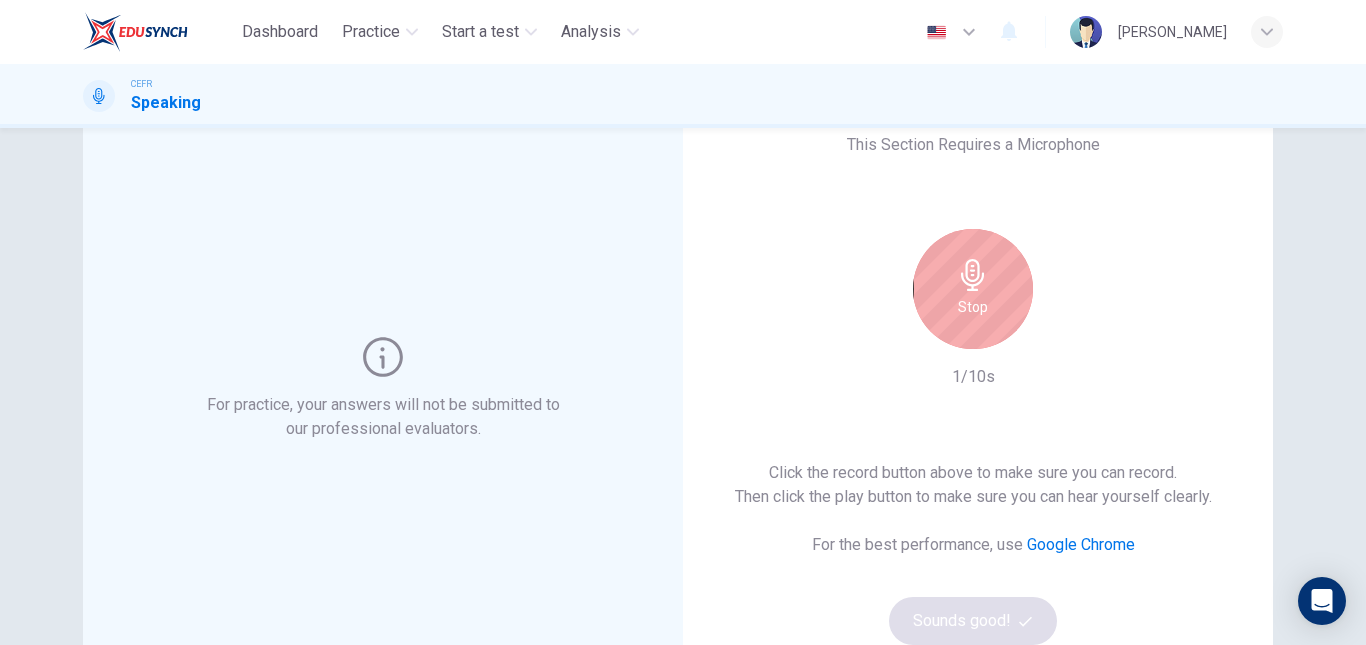 scroll, scrollTop: 76, scrollLeft: 0, axis: vertical 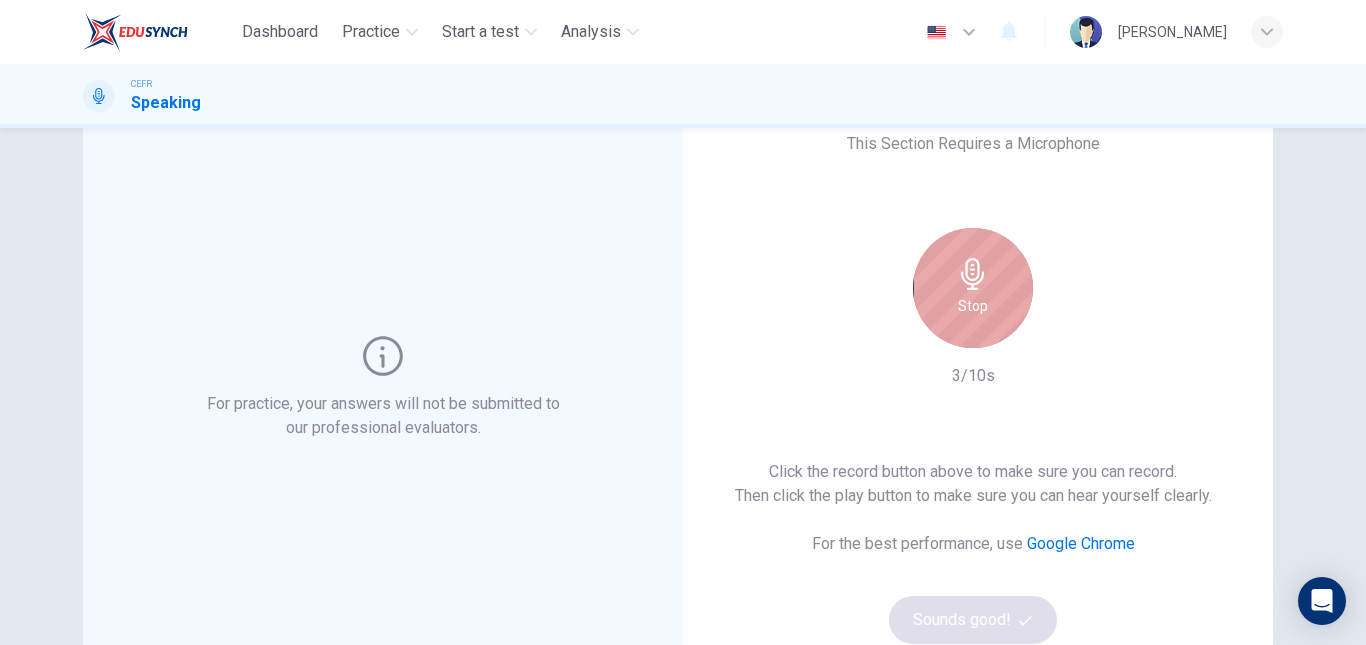 click 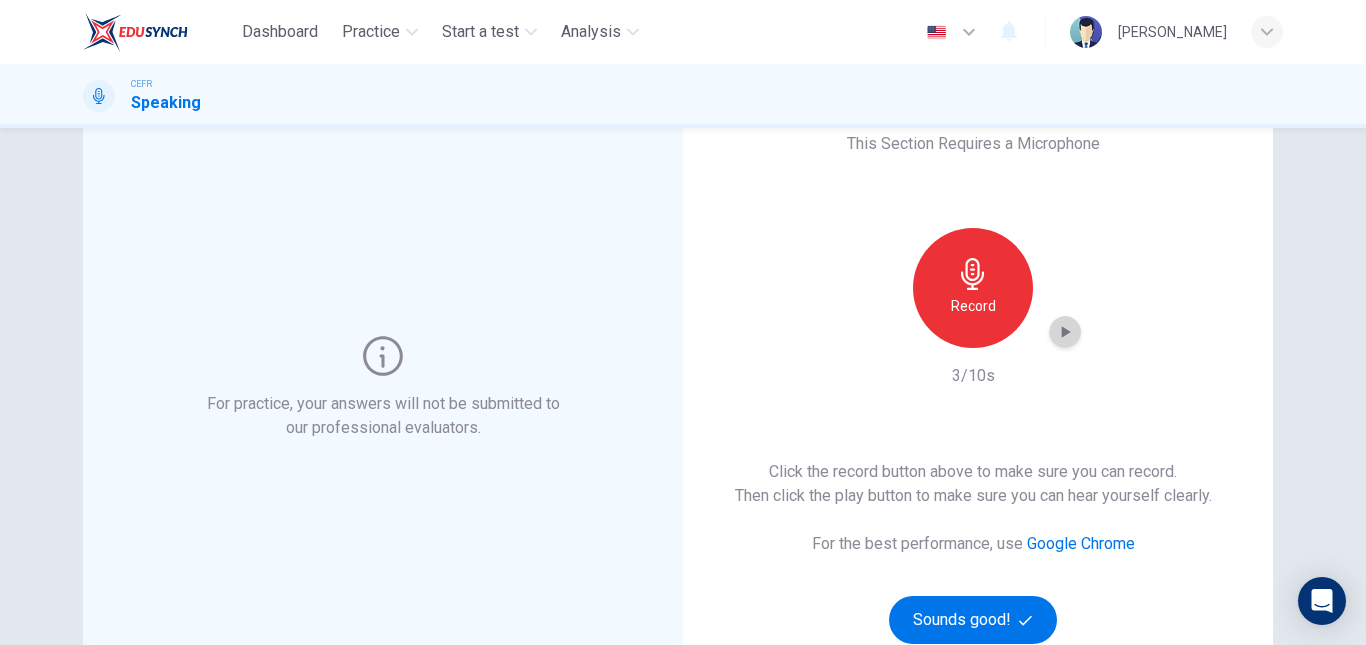 click 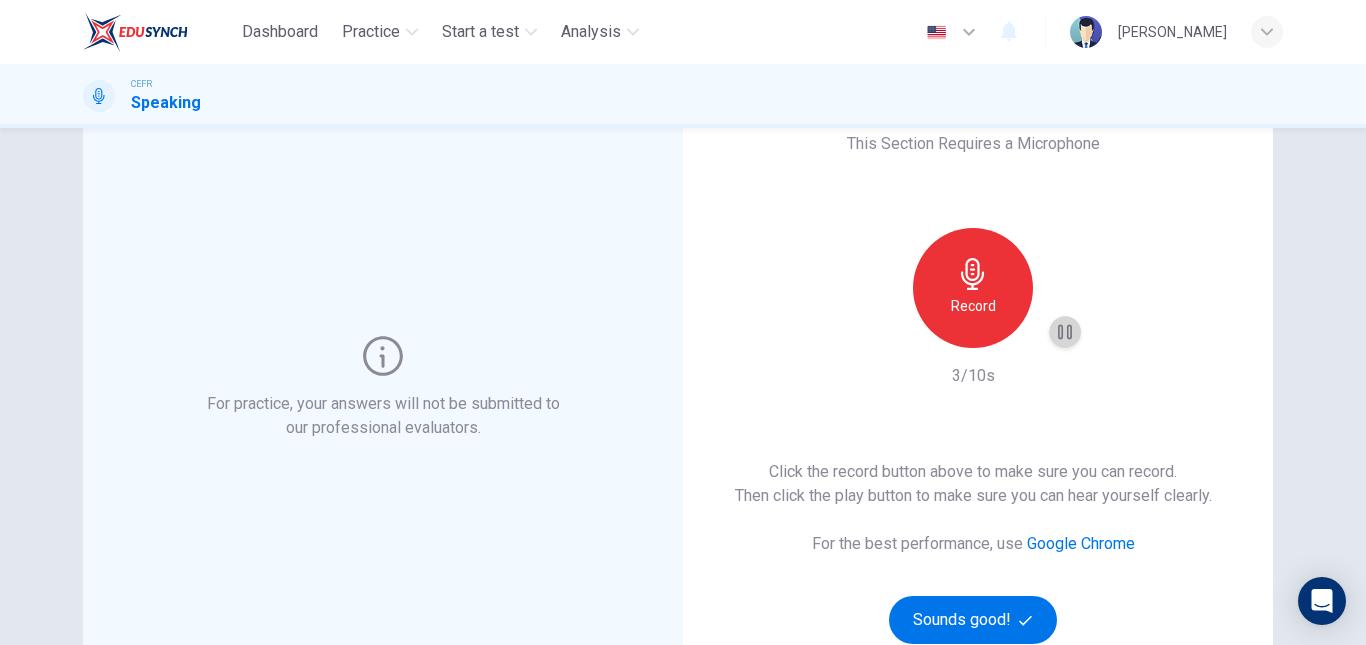 click 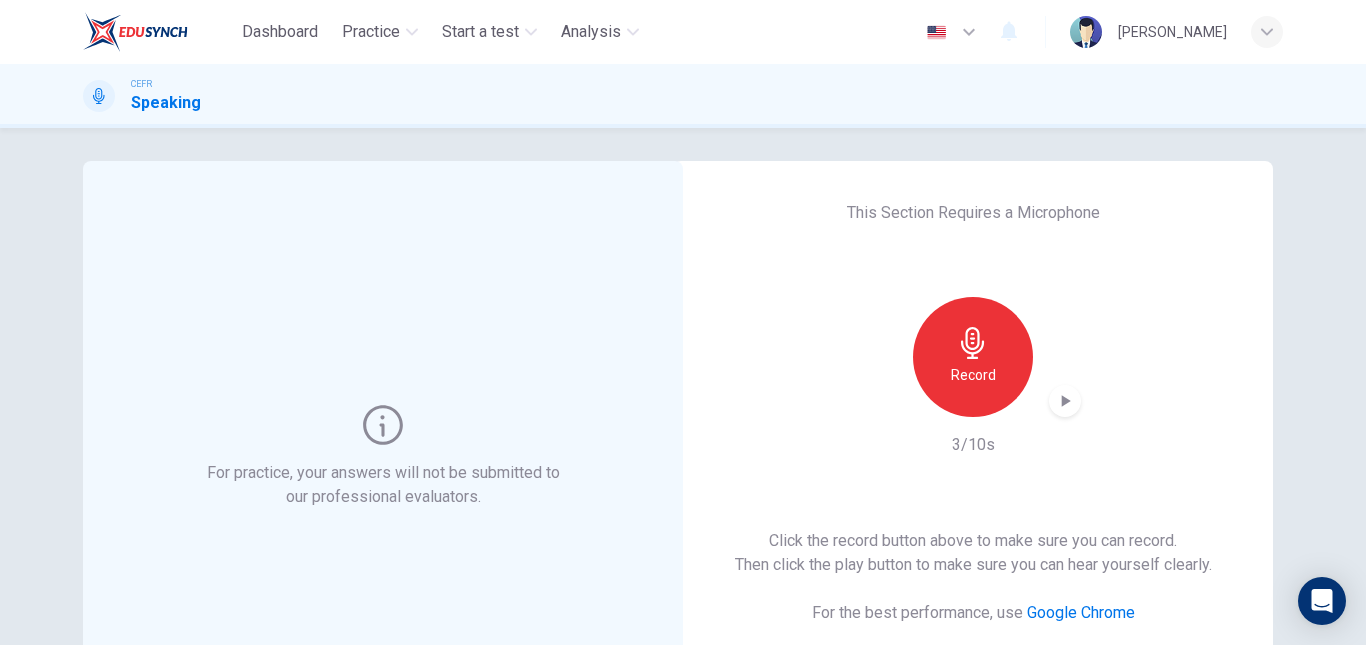 scroll, scrollTop: 0, scrollLeft: 0, axis: both 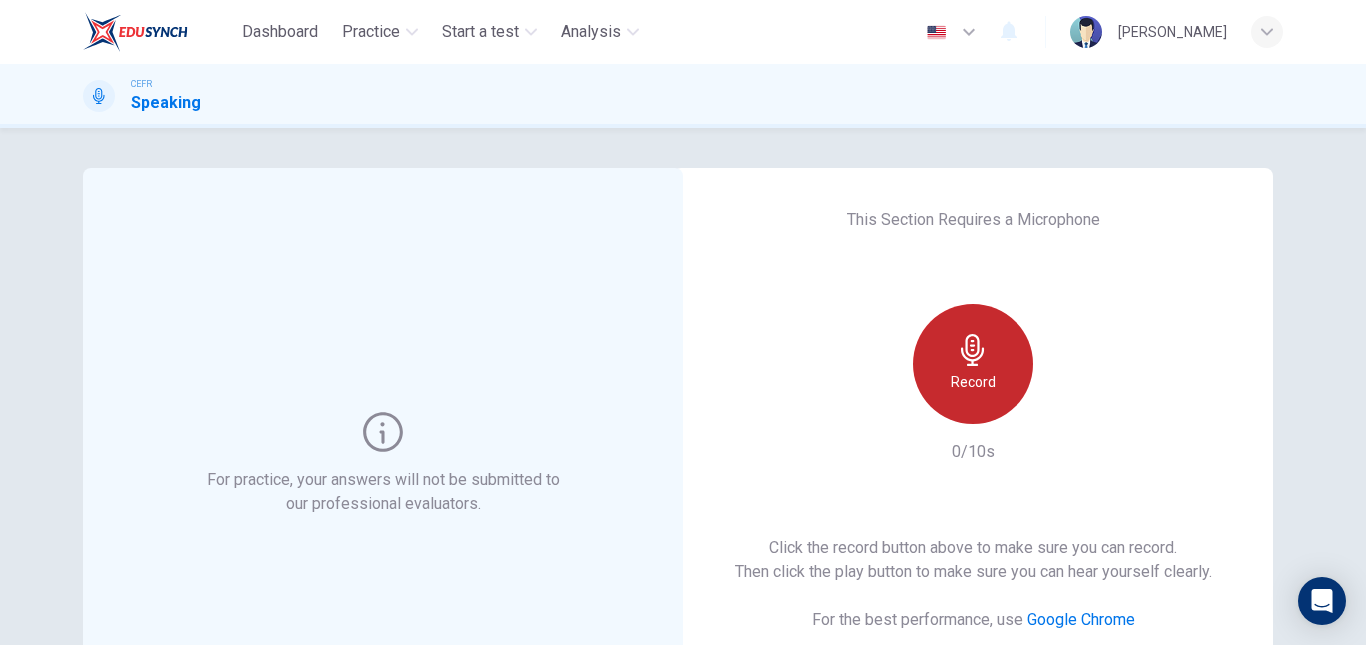 click on "Record" at bounding box center [973, 364] 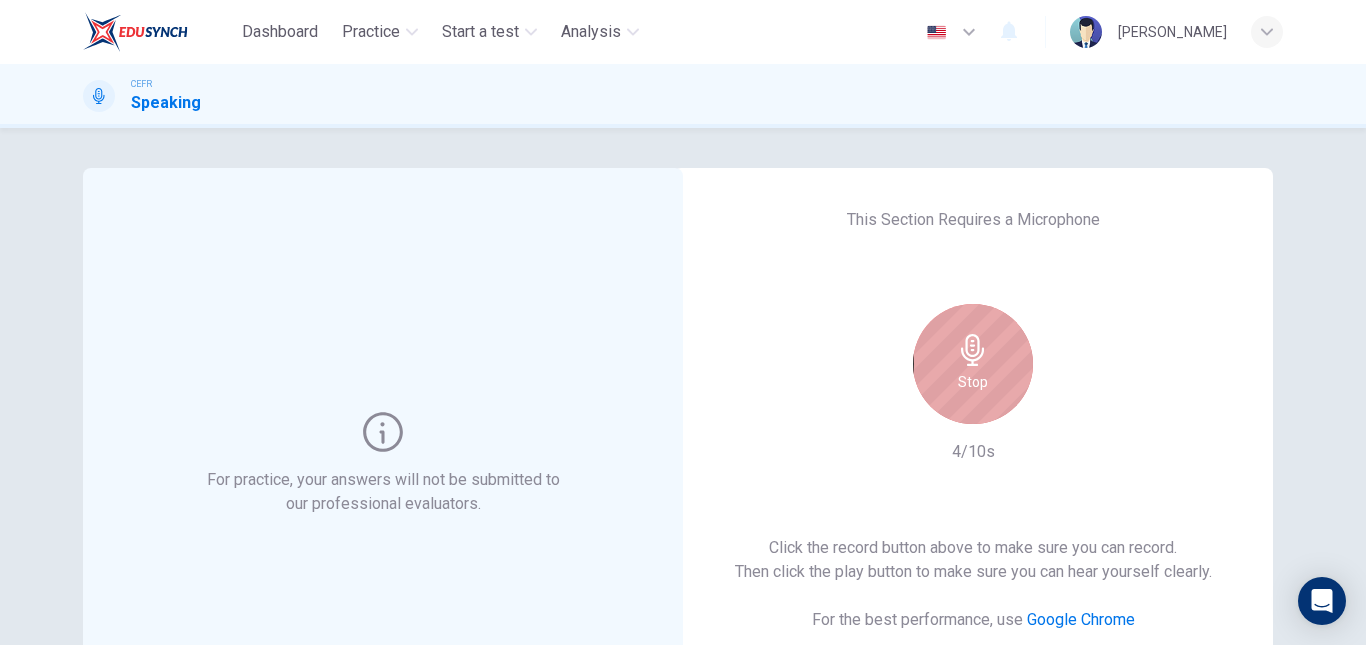 click on "Stop" at bounding box center [973, 364] 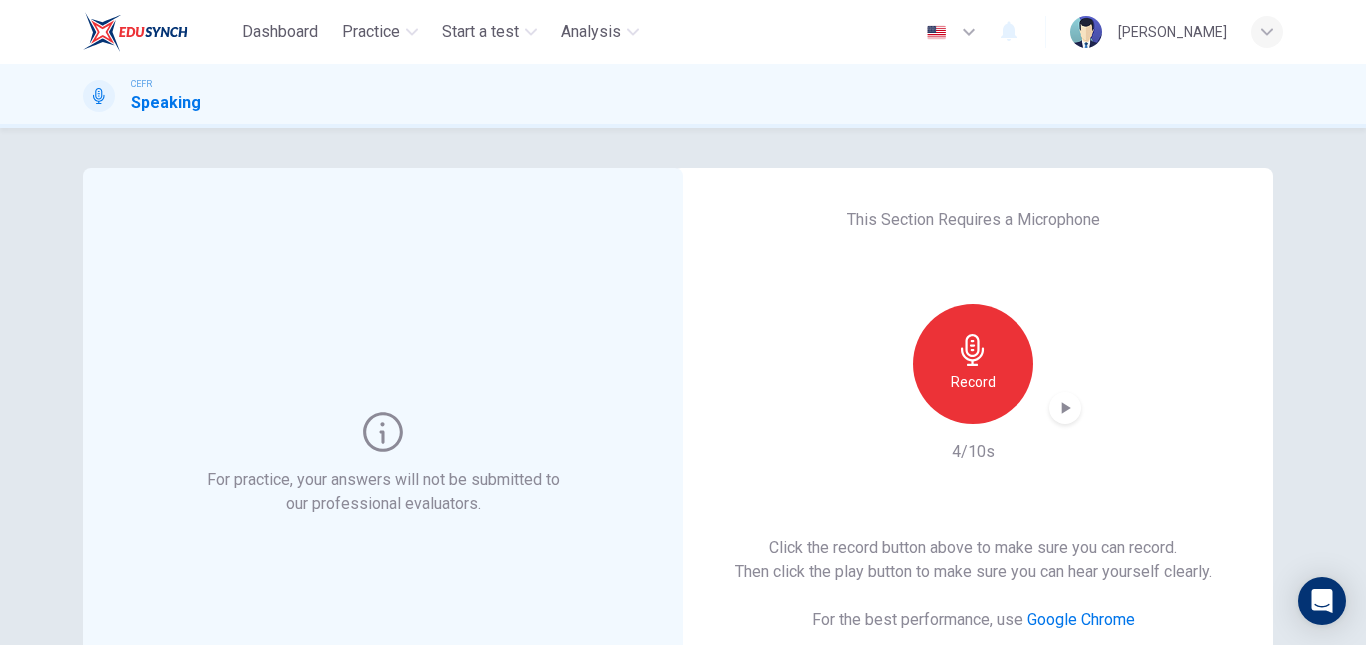 click 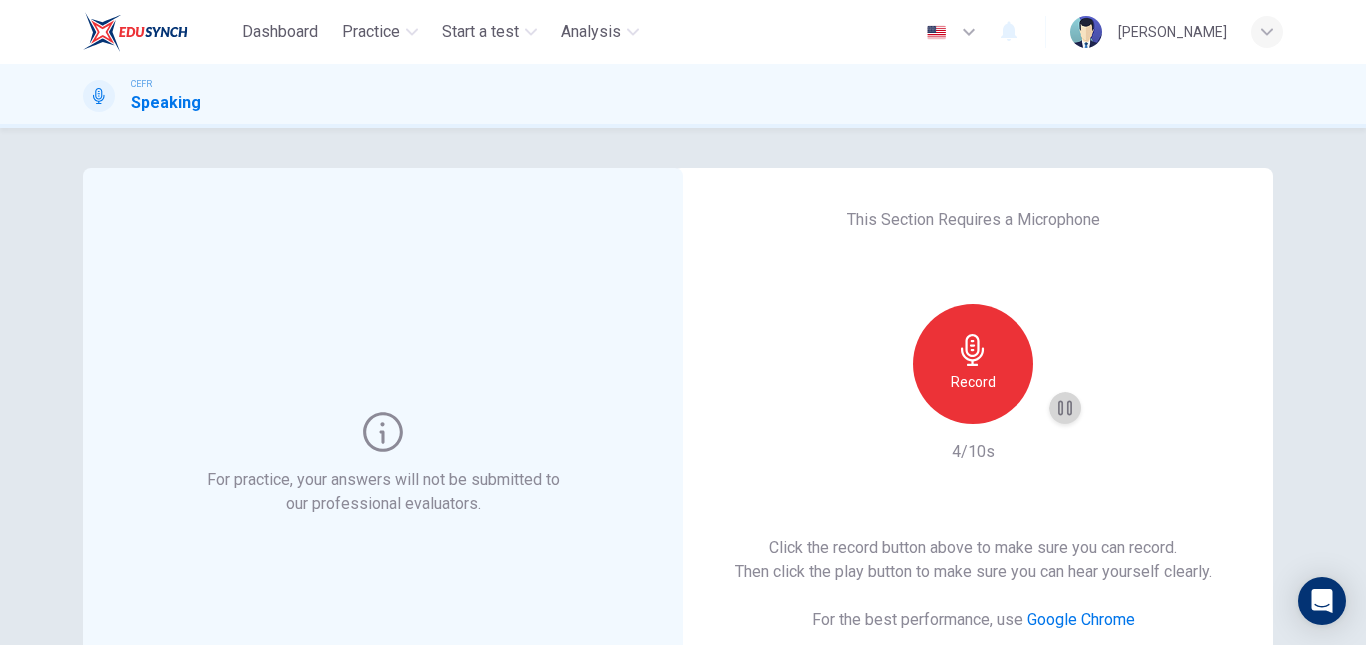 click 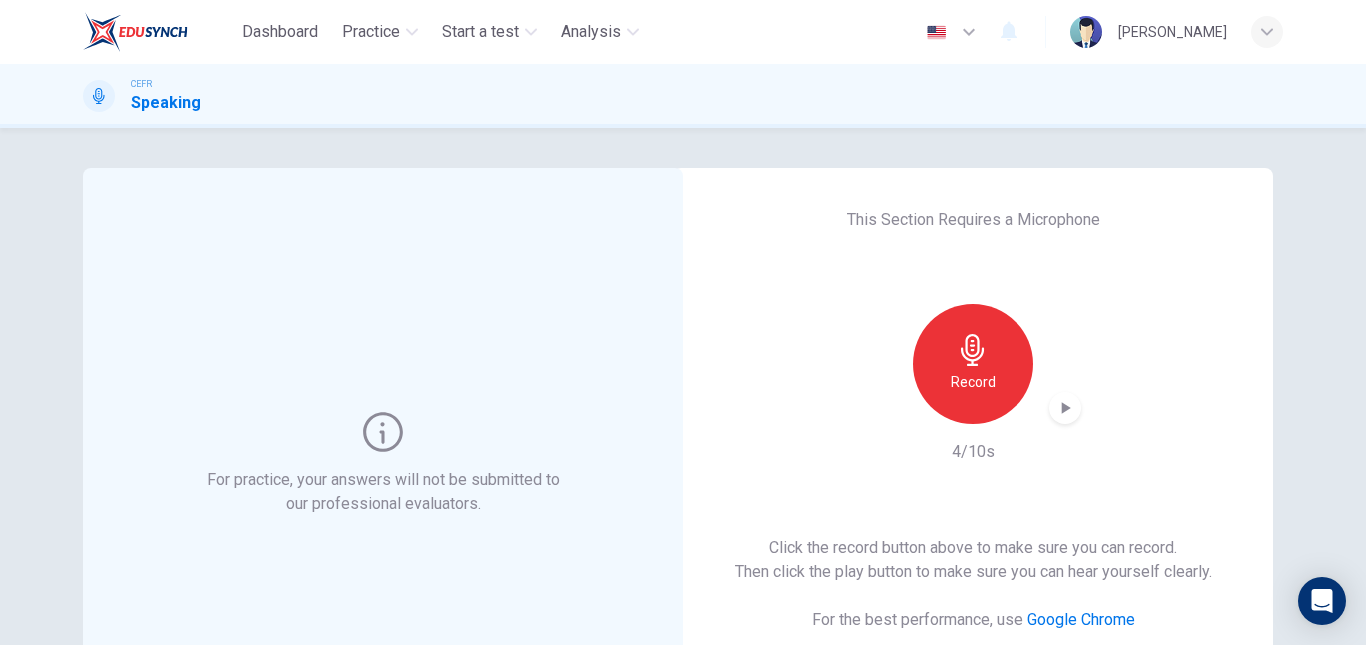 scroll, scrollTop: 322, scrollLeft: 0, axis: vertical 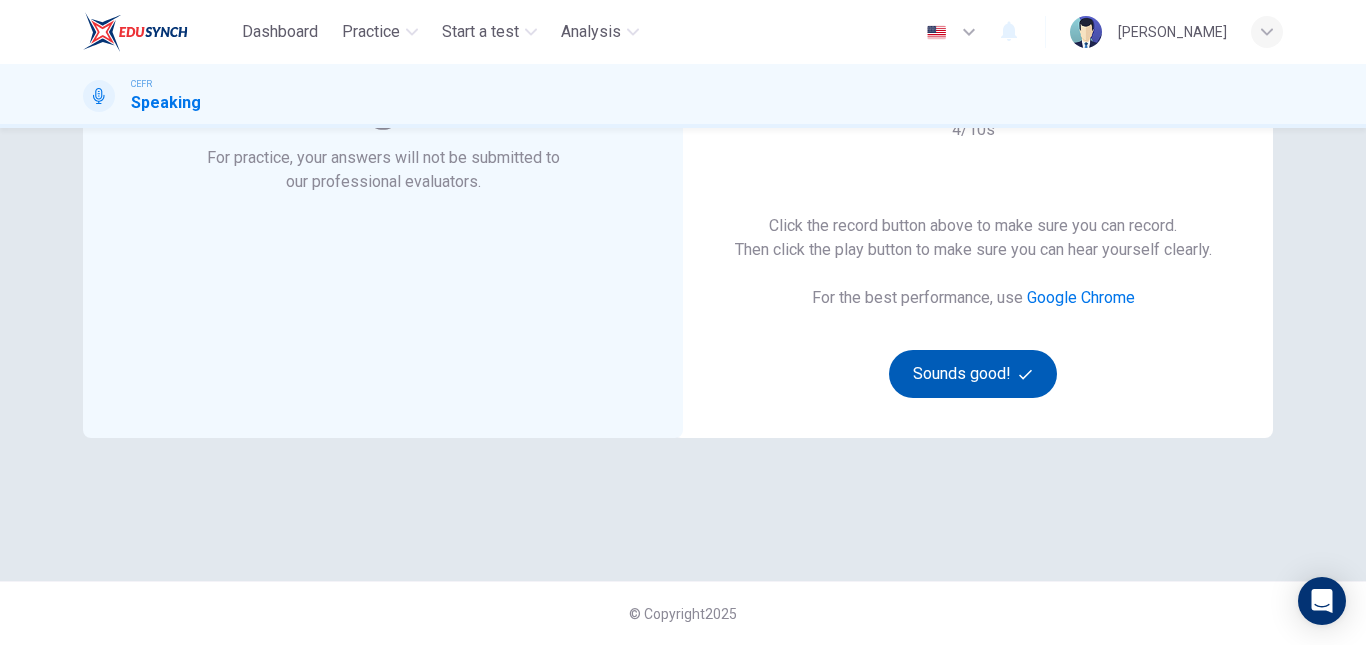 click on "Sounds good!" at bounding box center [973, 374] 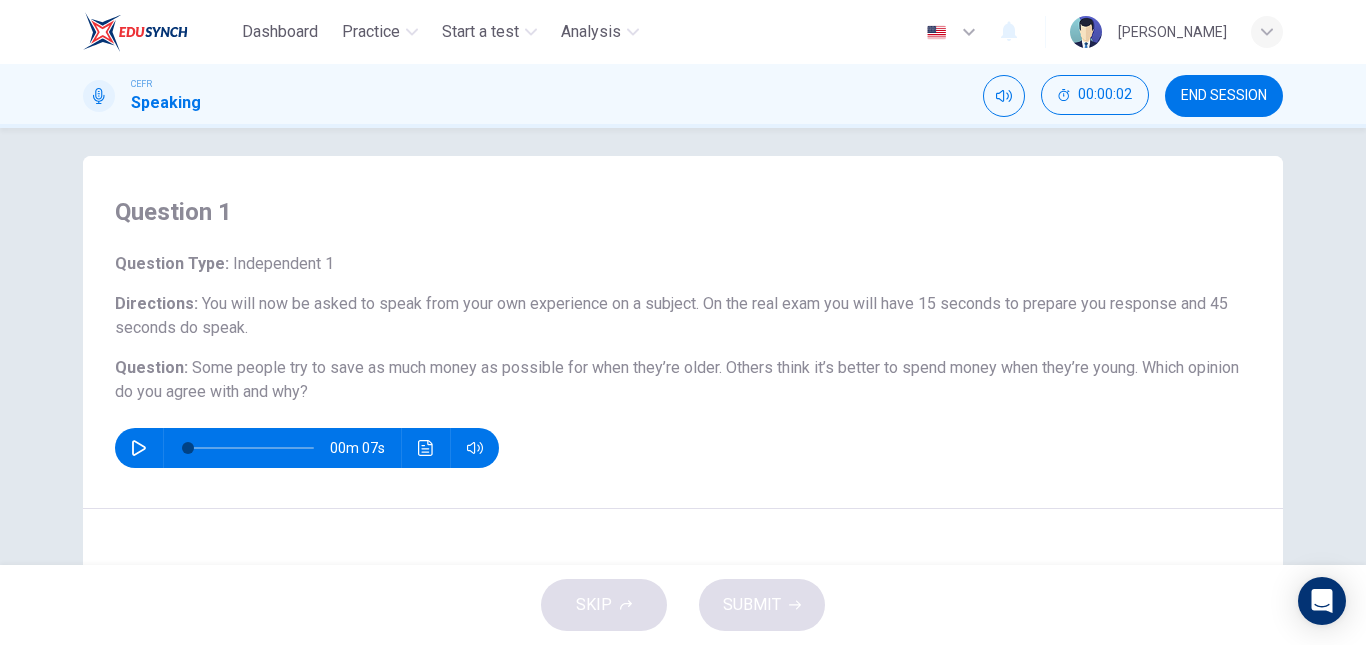 scroll, scrollTop: 10, scrollLeft: 0, axis: vertical 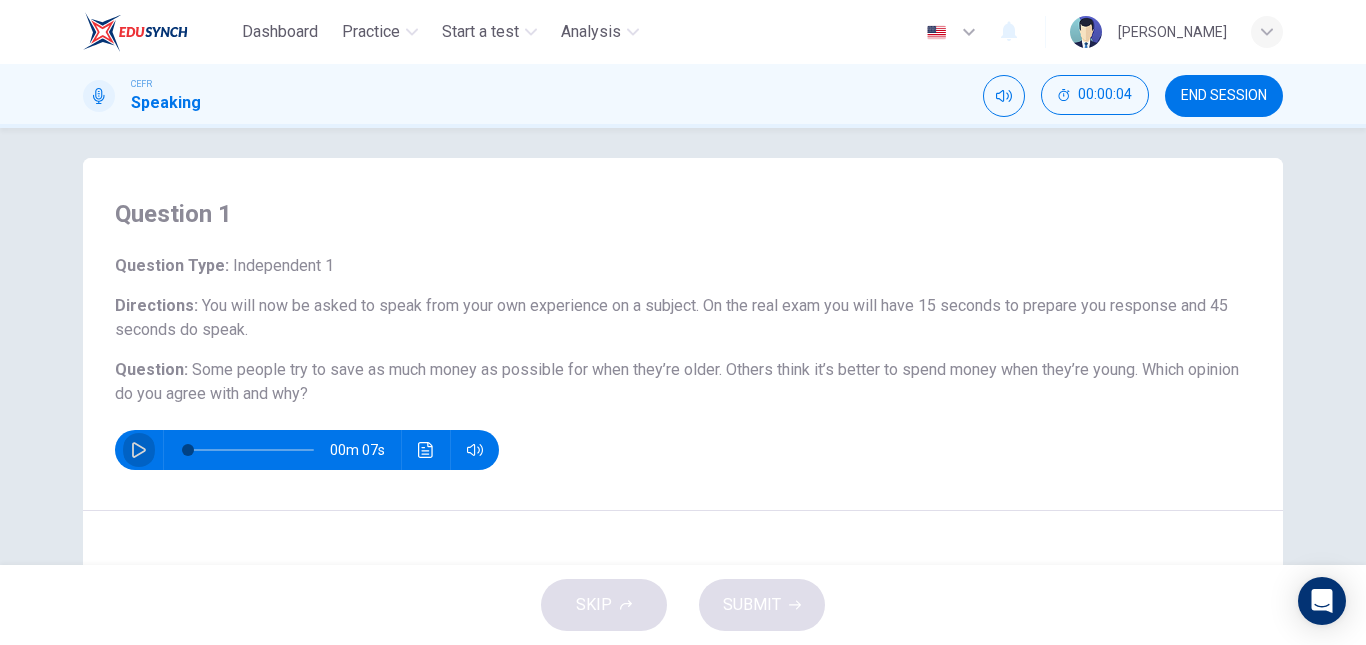 click 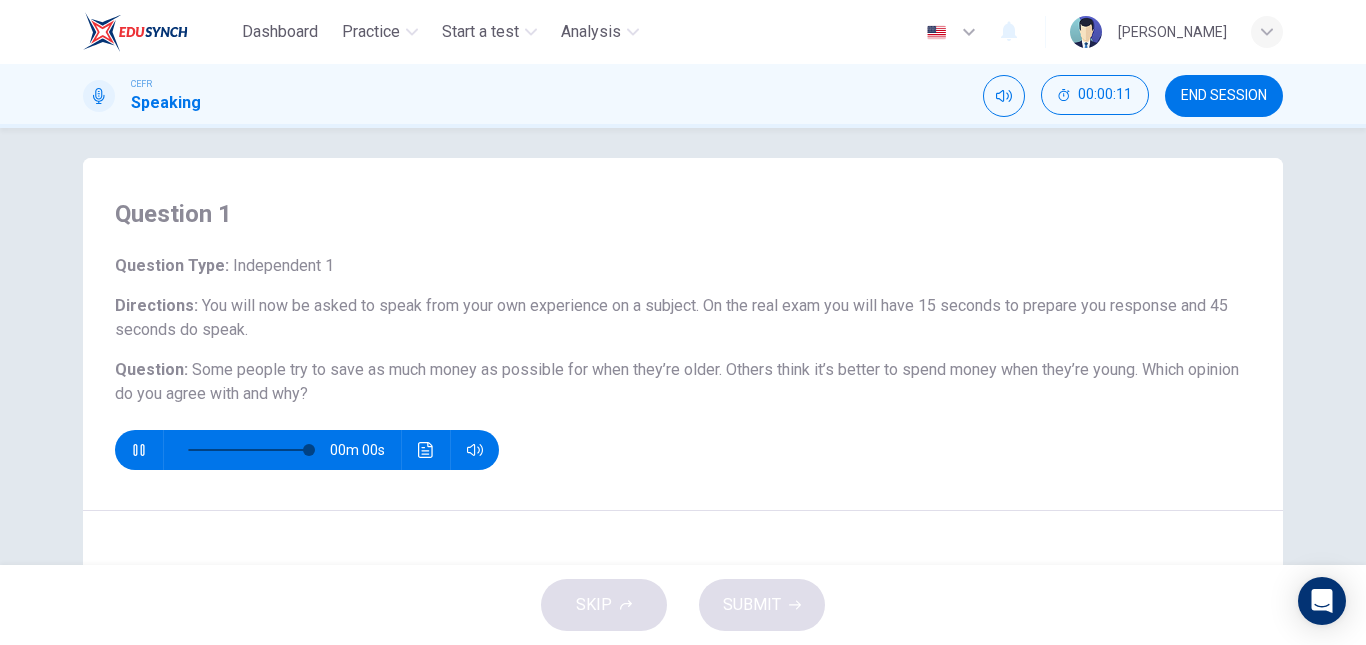 type on "0" 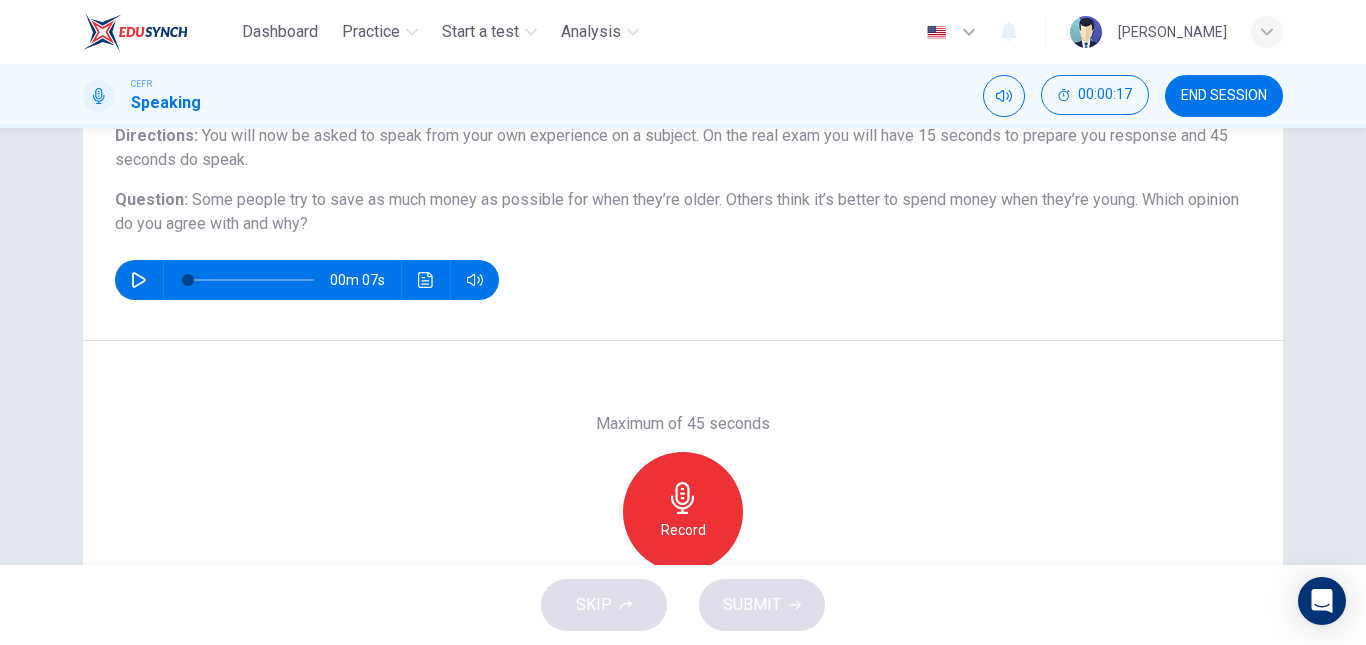 scroll, scrollTop: 179, scrollLeft: 0, axis: vertical 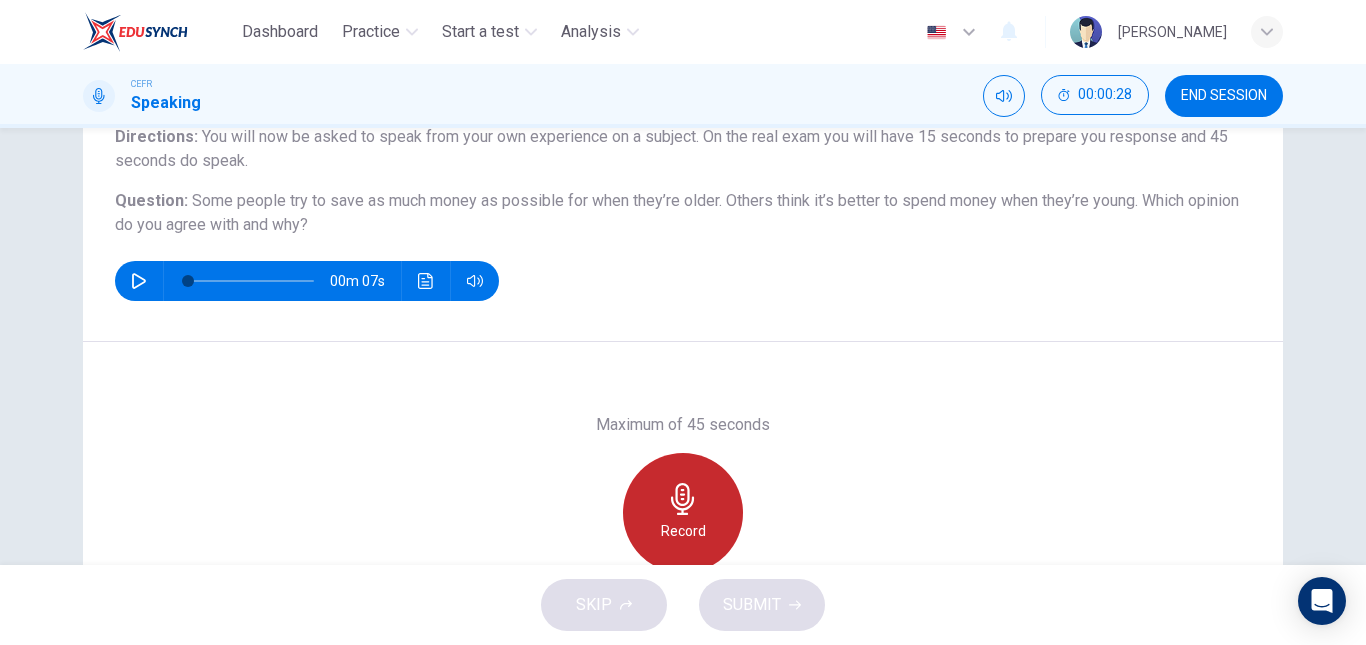 click on "Record" at bounding box center [683, 531] 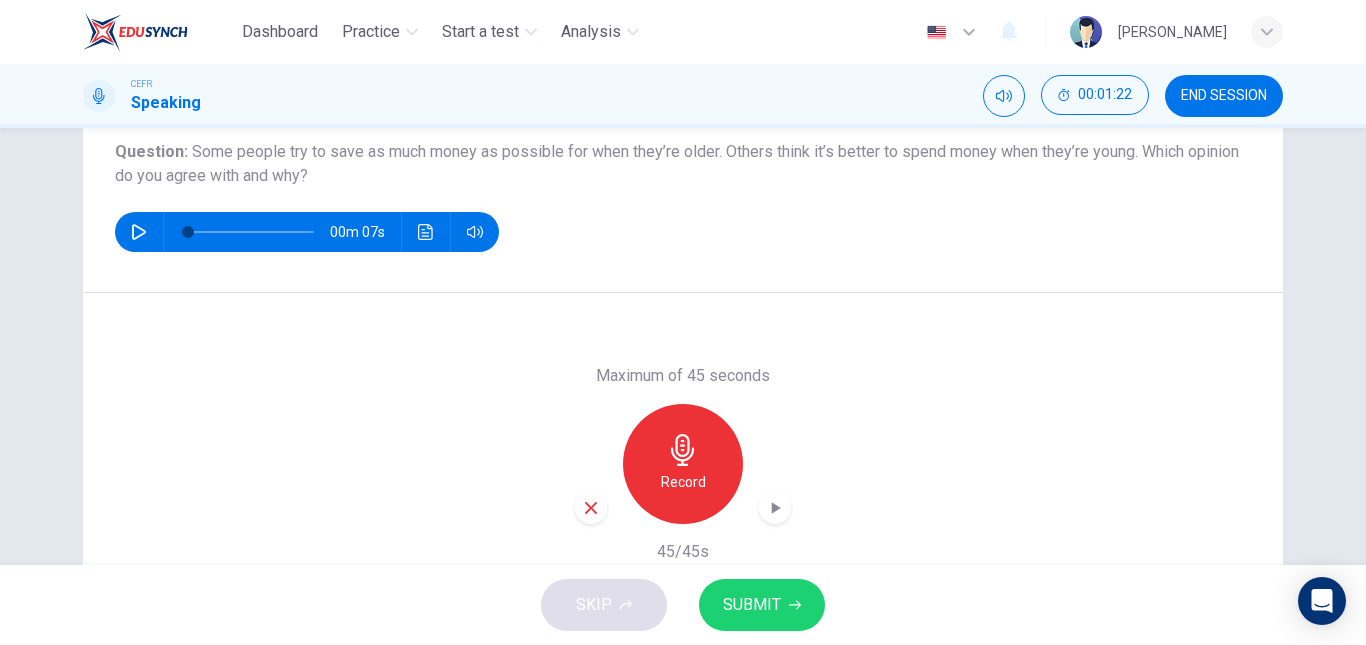 scroll, scrollTop: 243, scrollLeft: 0, axis: vertical 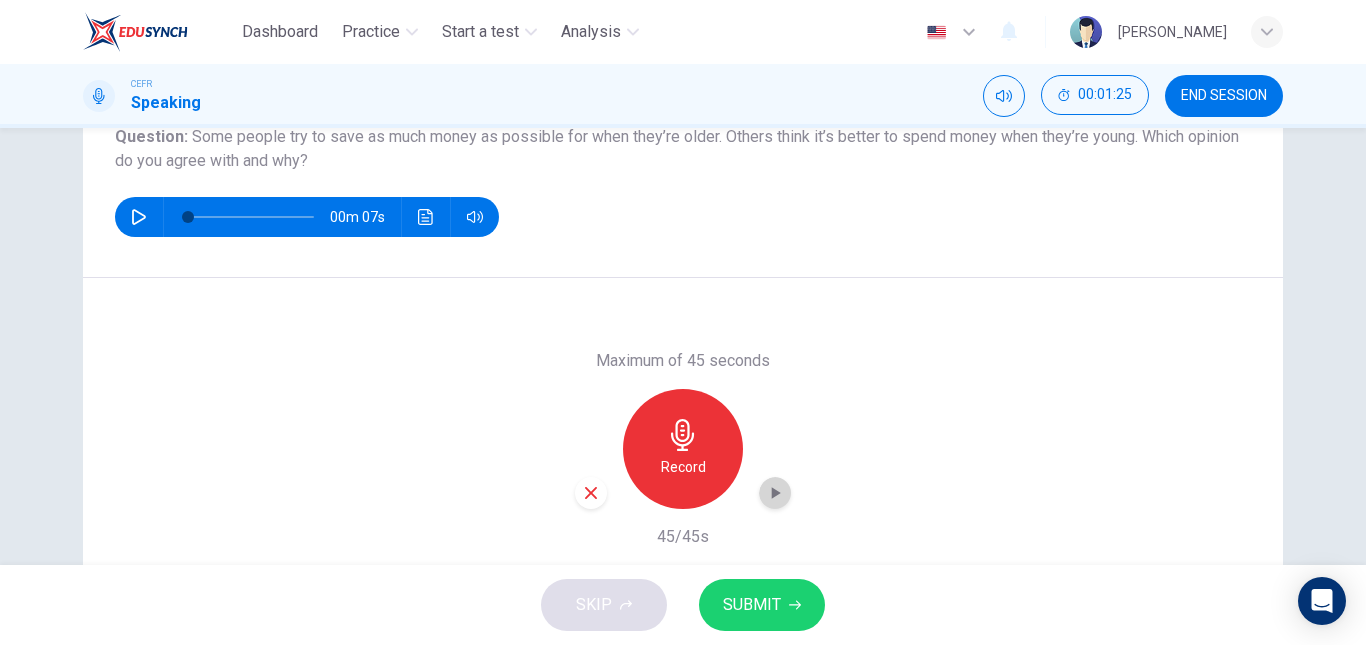 click 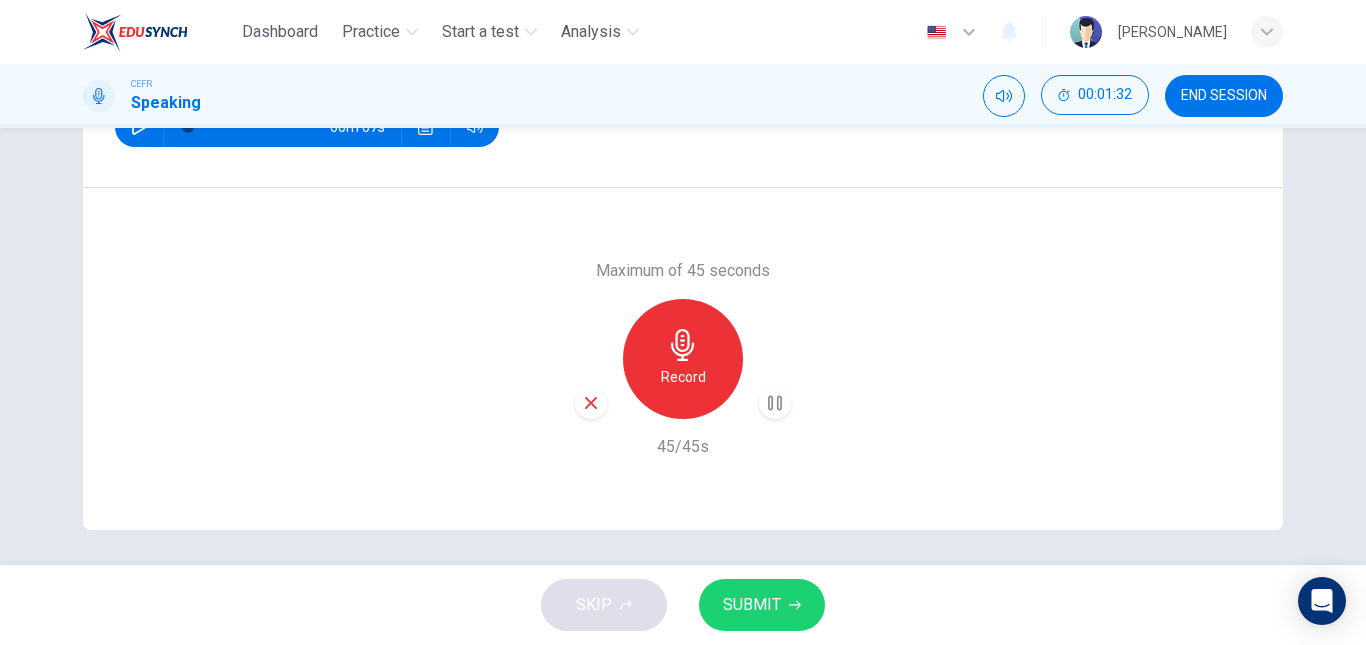 scroll, scrollTop: 333, scrollLeft: 0, axis: vertical 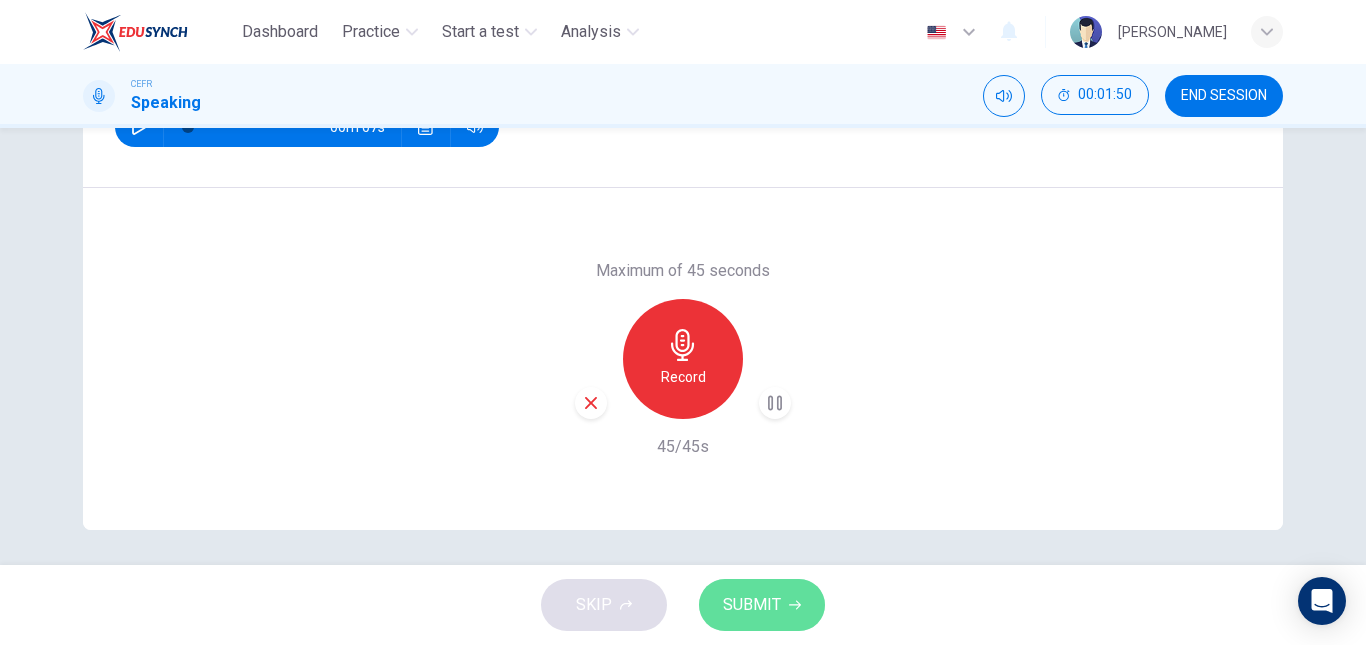 click on "SUBMIT" at bounding box center (762, 605) 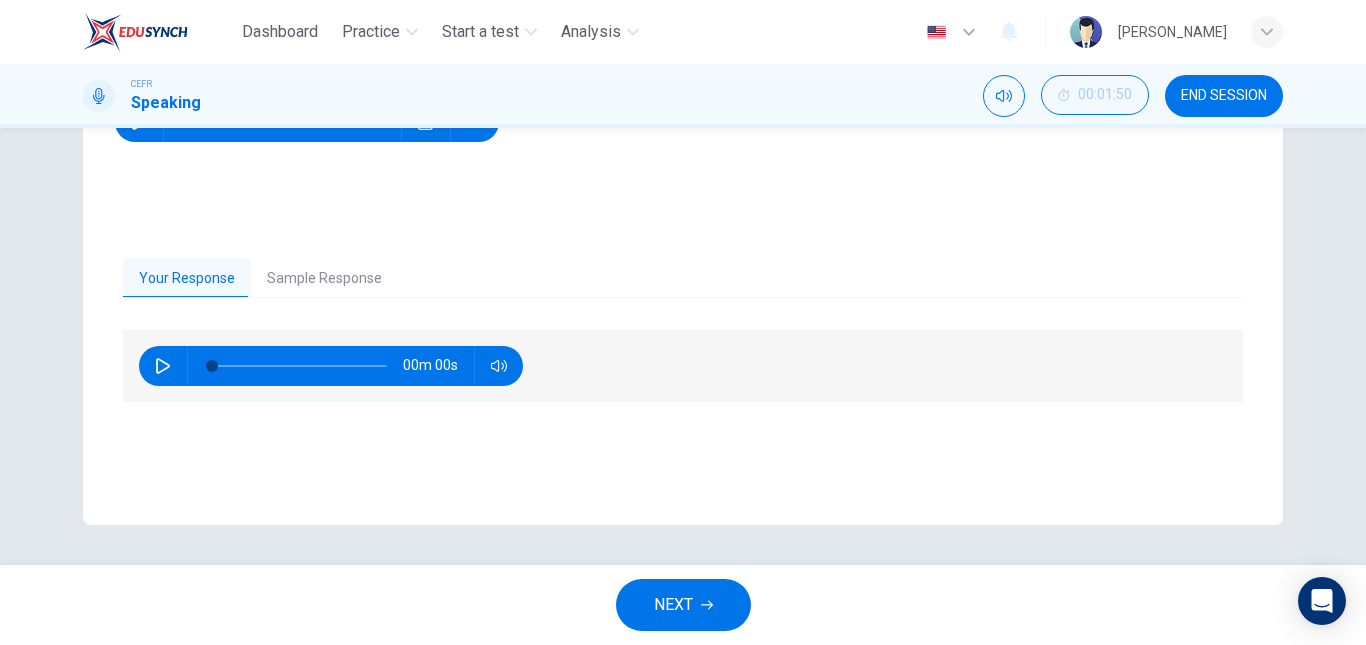 scroll, scrollTop: 338, scrollLeft: 0, axis: vertical 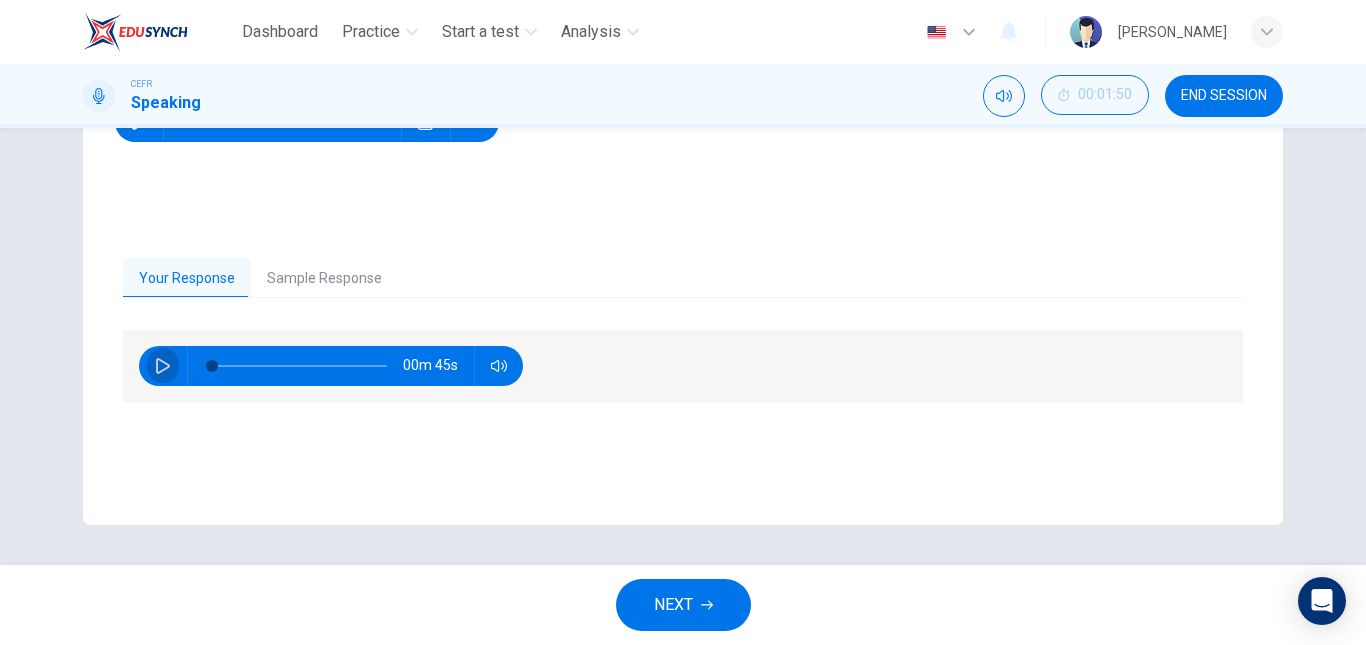 click 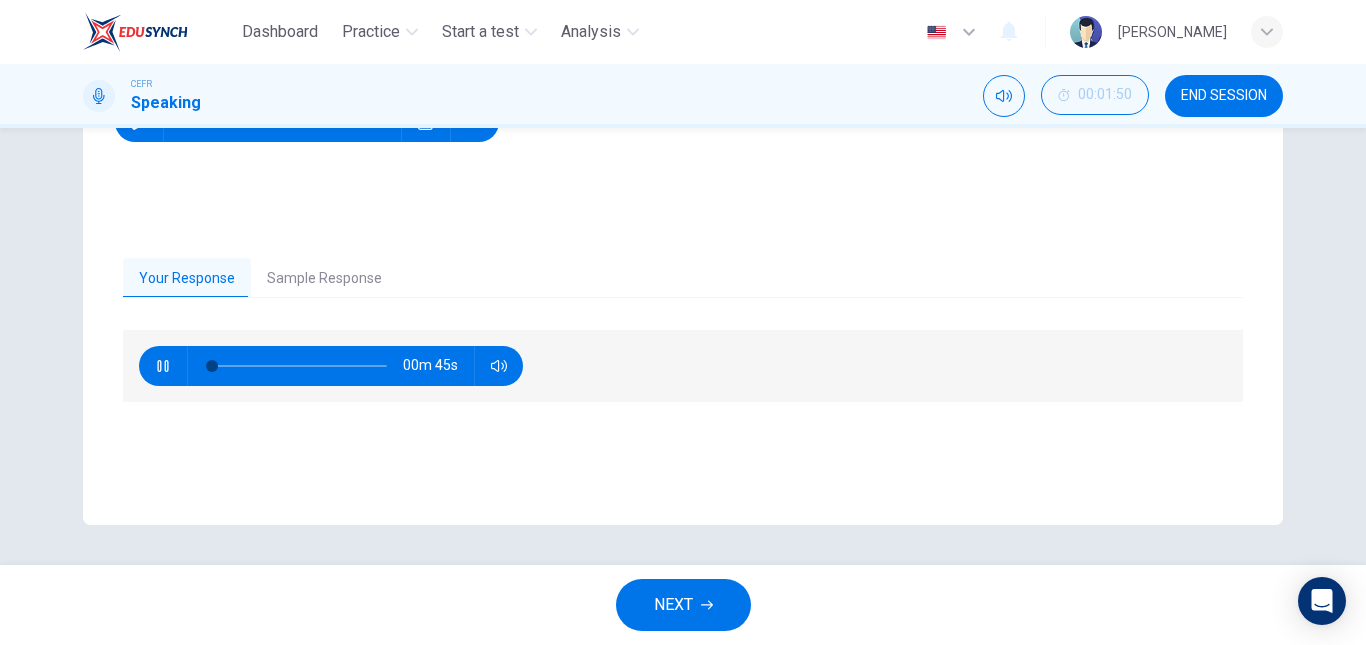 click on "Sample Response" at bounding box center [324, 279] 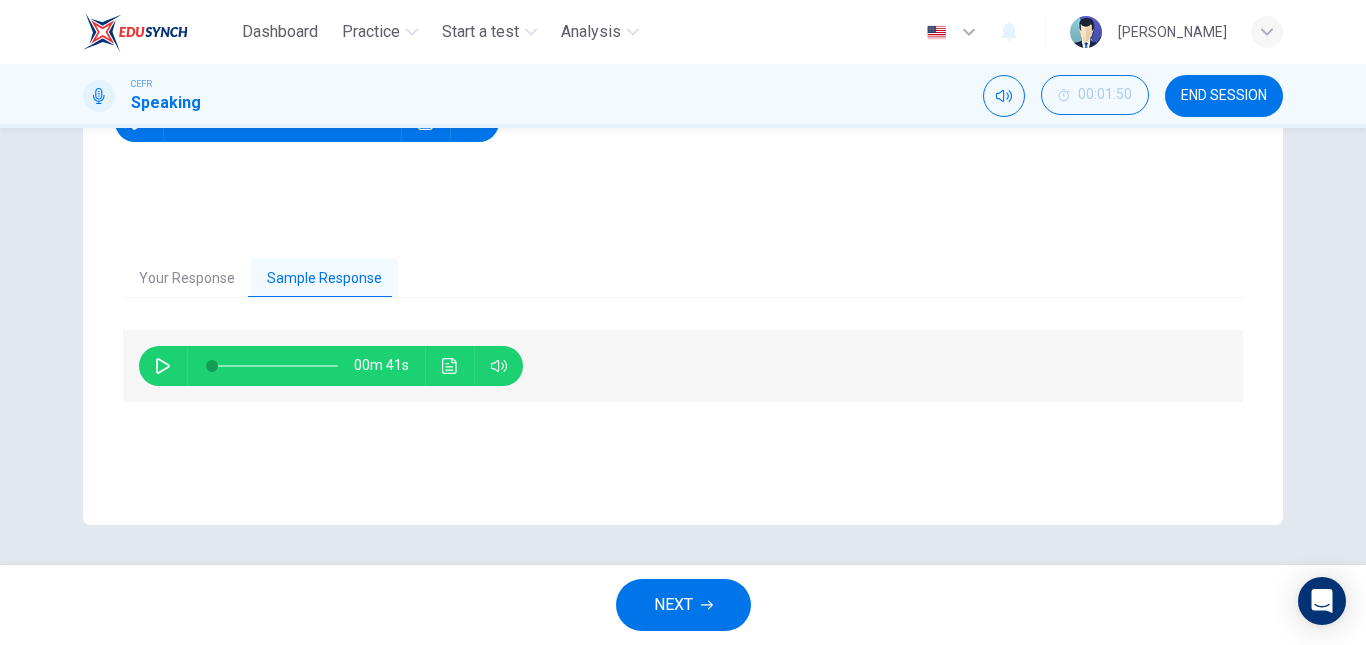 click 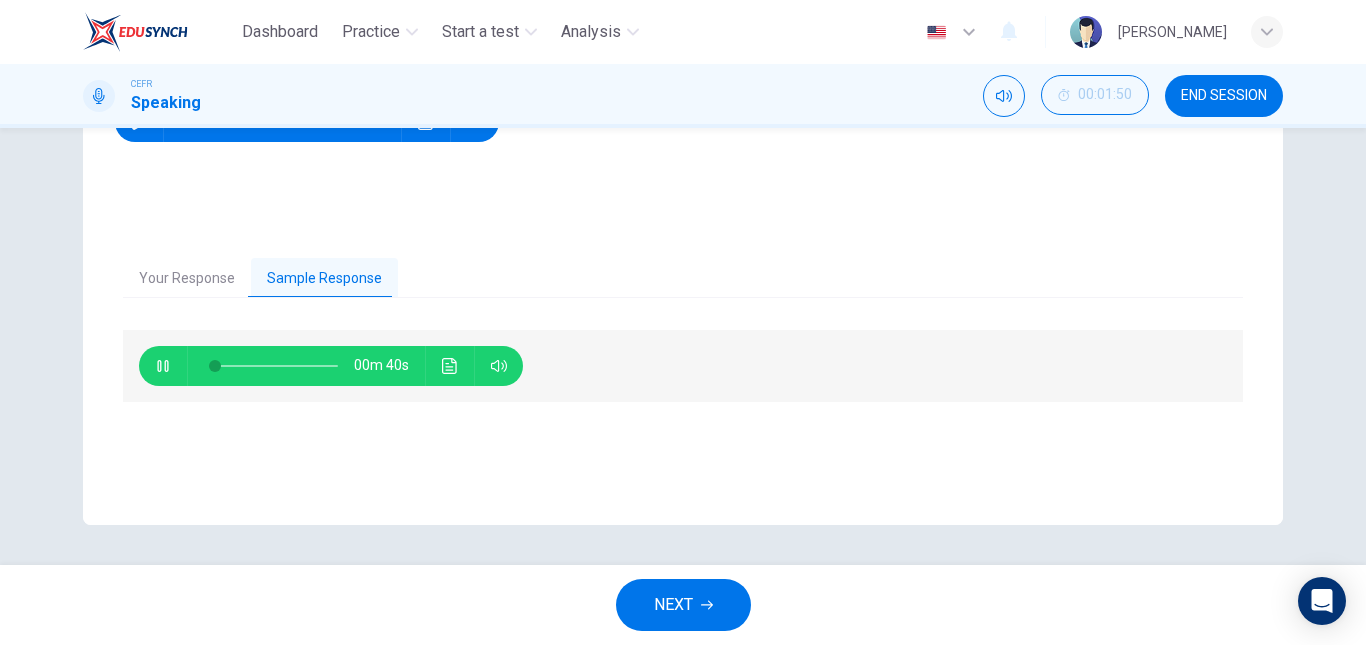 type on "2" 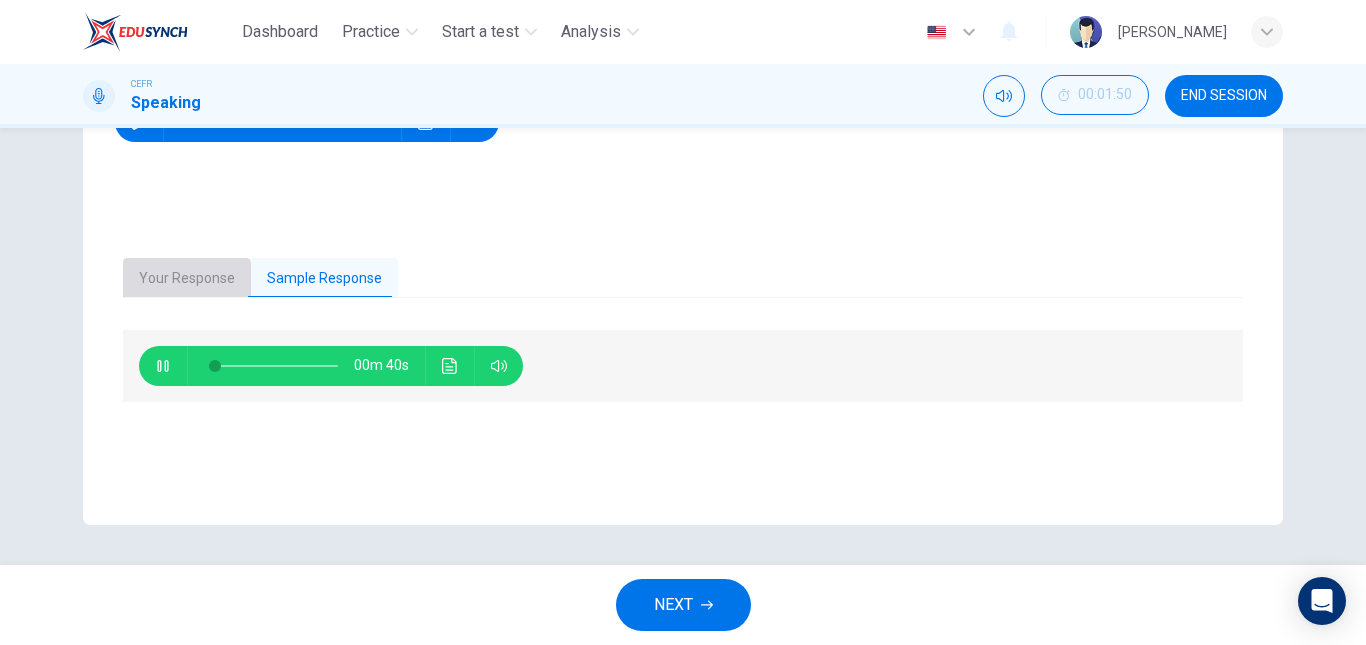 click on "Your Response" at bounding box center (187, 279) 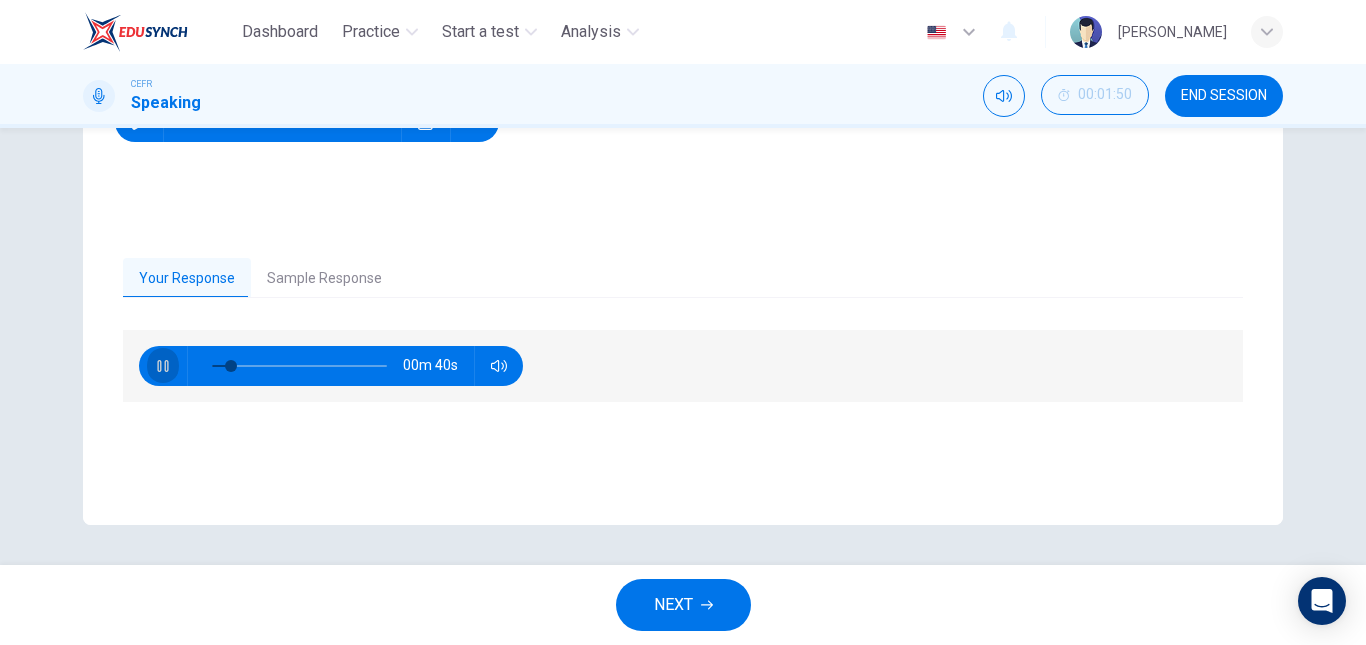 click 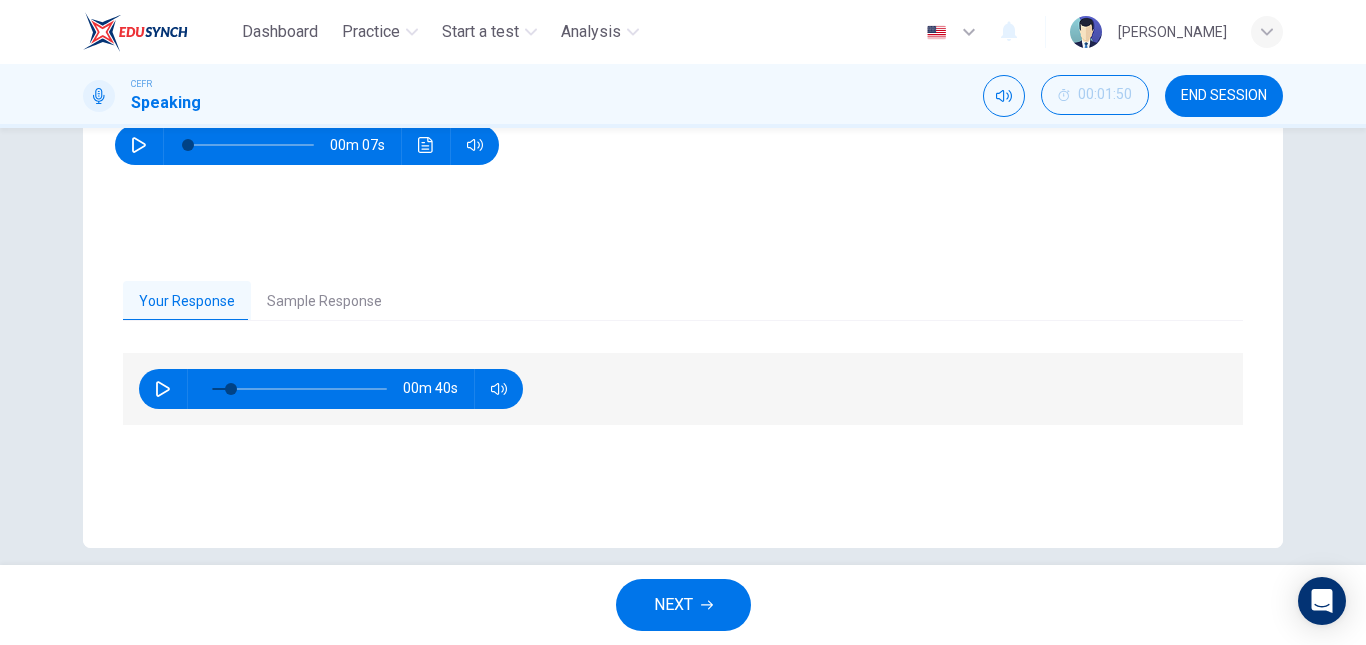 scroll, scrollTop: 315, scrollLeft: 0, axis: vertical 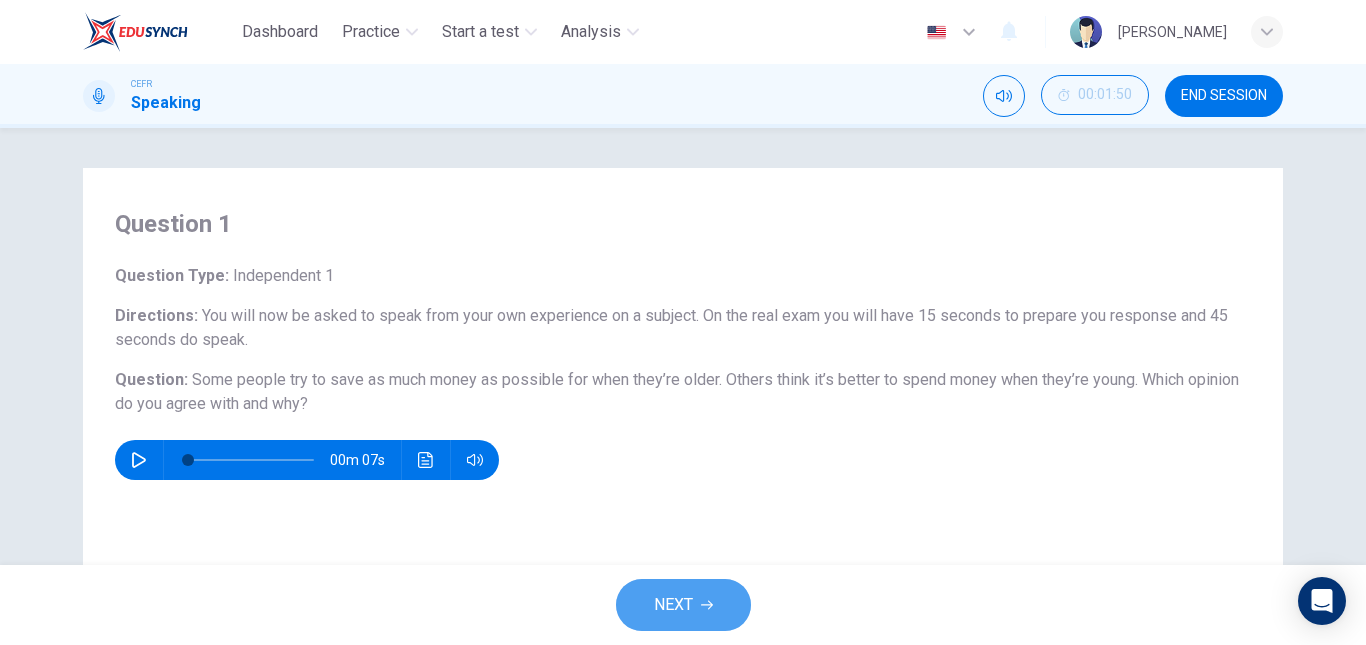 click on "NEXT" at bounding box center (683, 605) 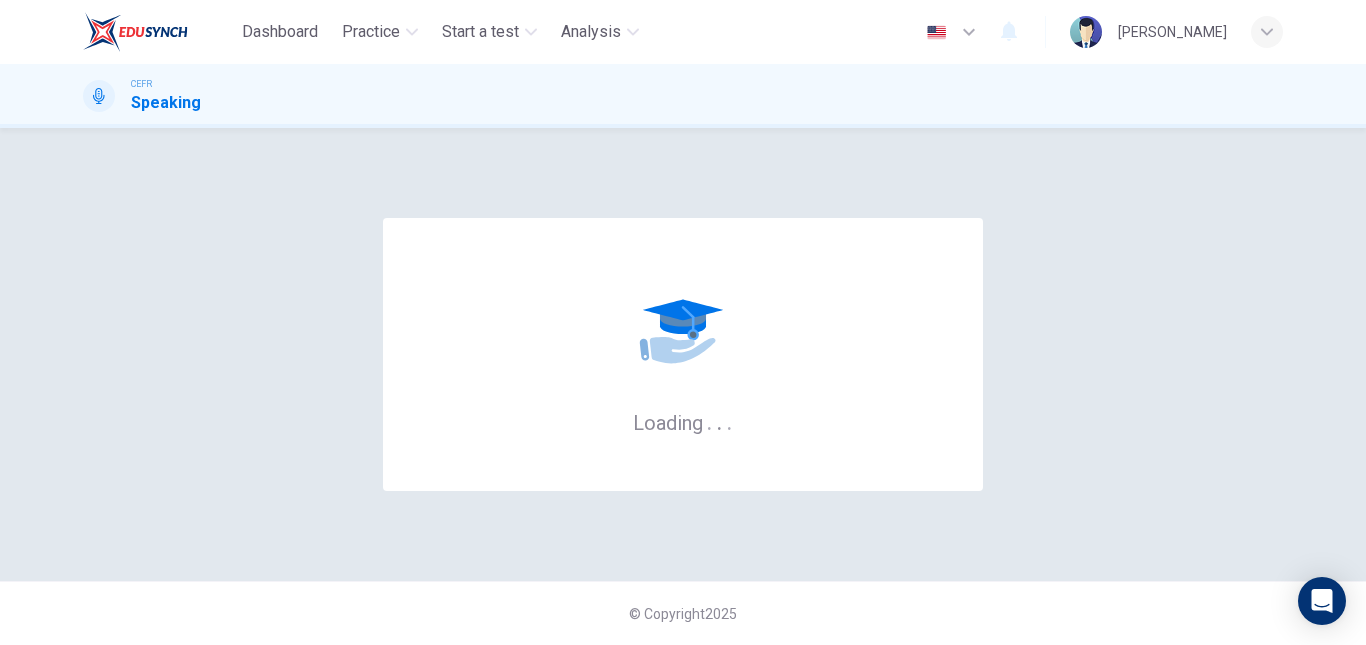 scroll, scrollTop: 0, scrollLeft: 0, axis: both 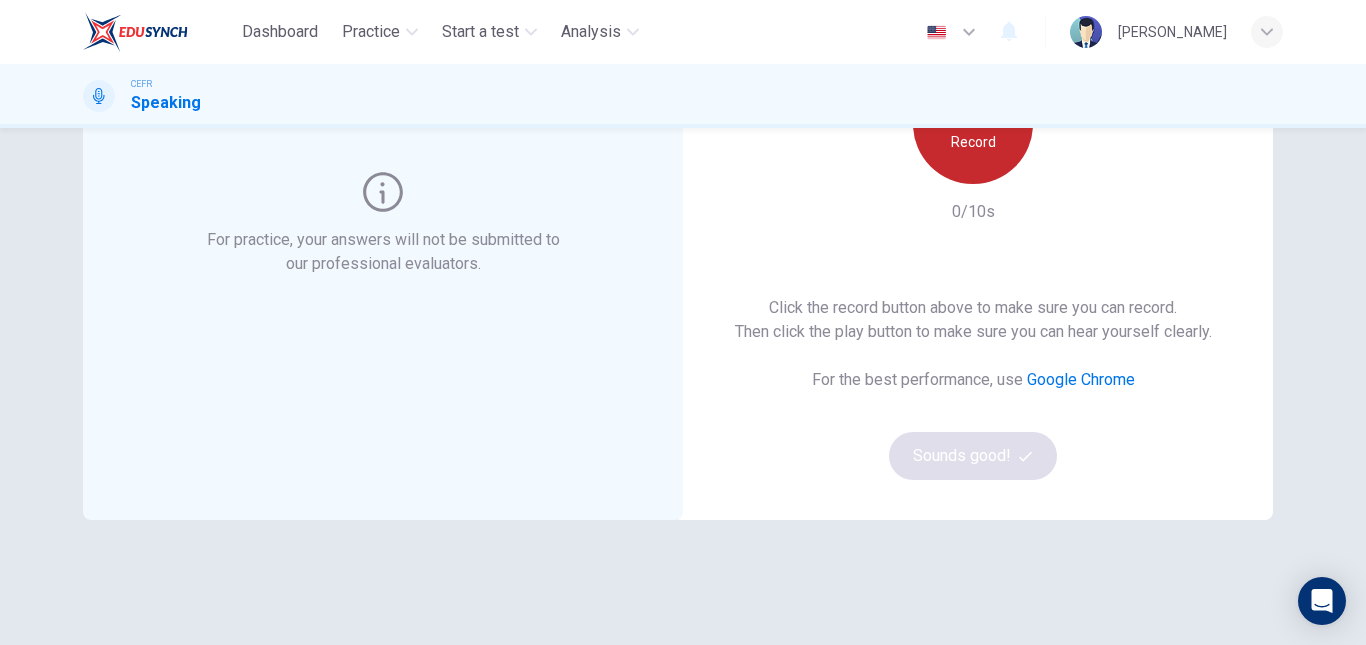 click on "Record" at bounding box center [973, 124] 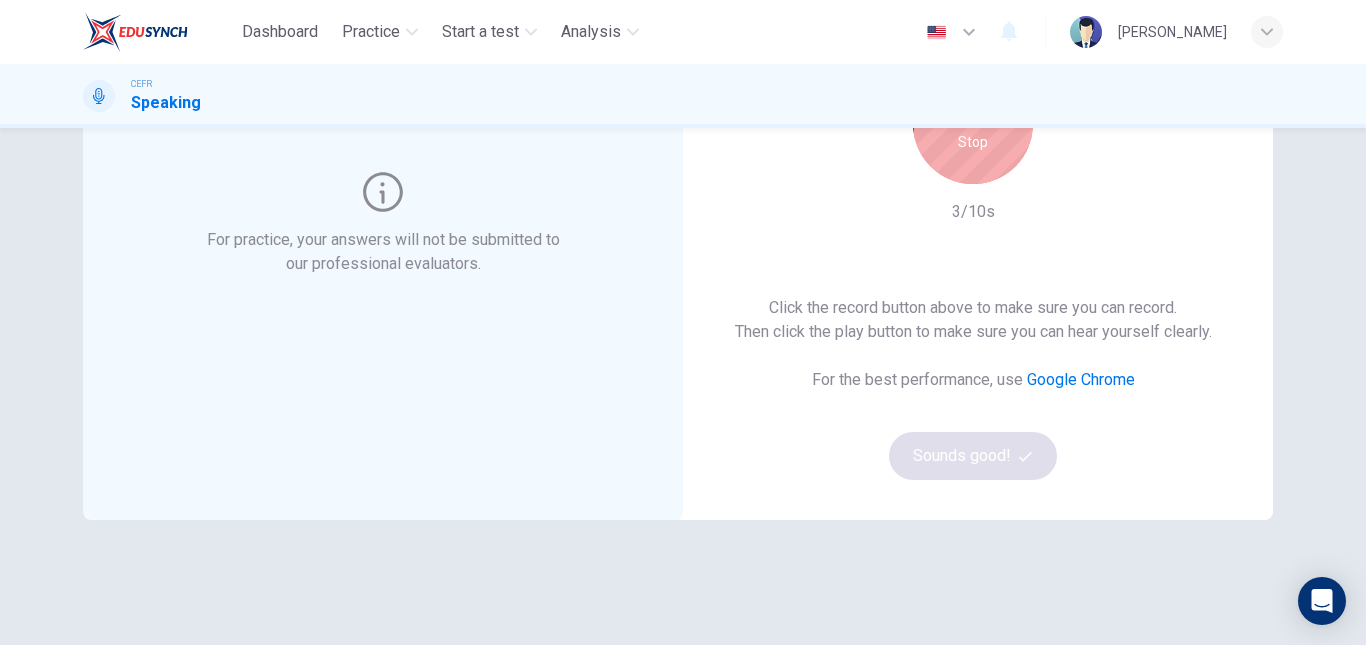 click on "Stop" at bounding box center (973, 124) 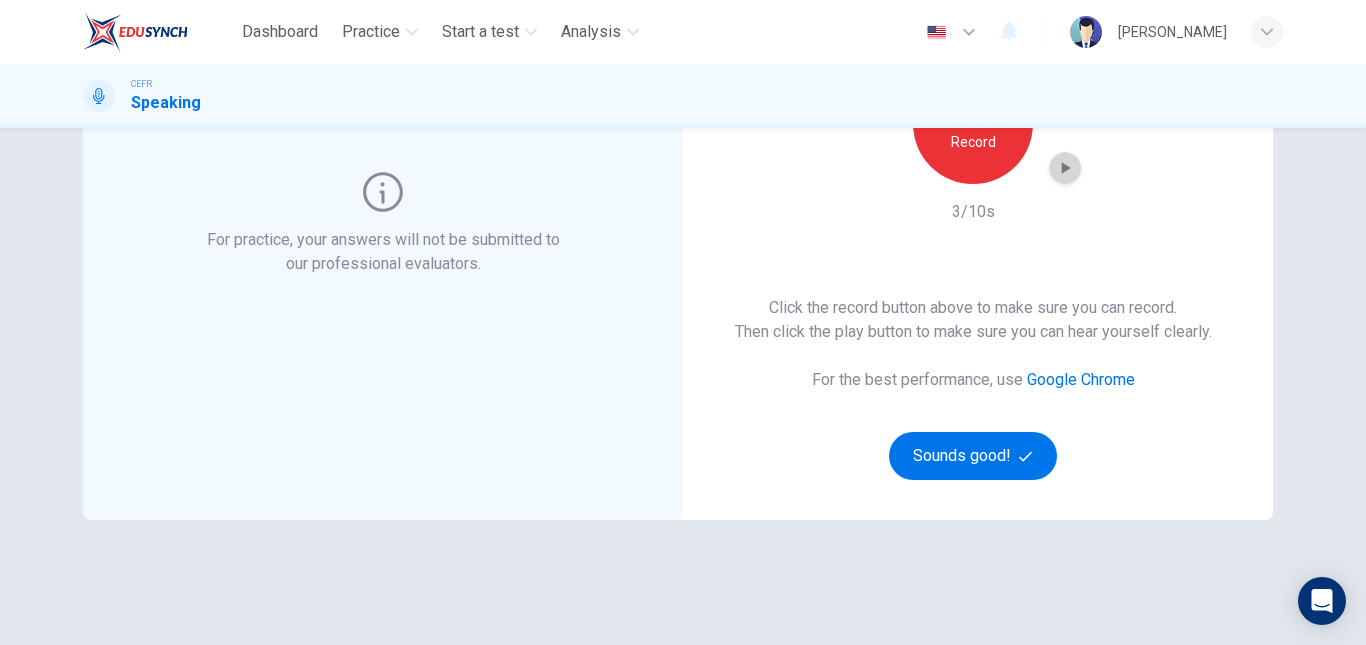 click 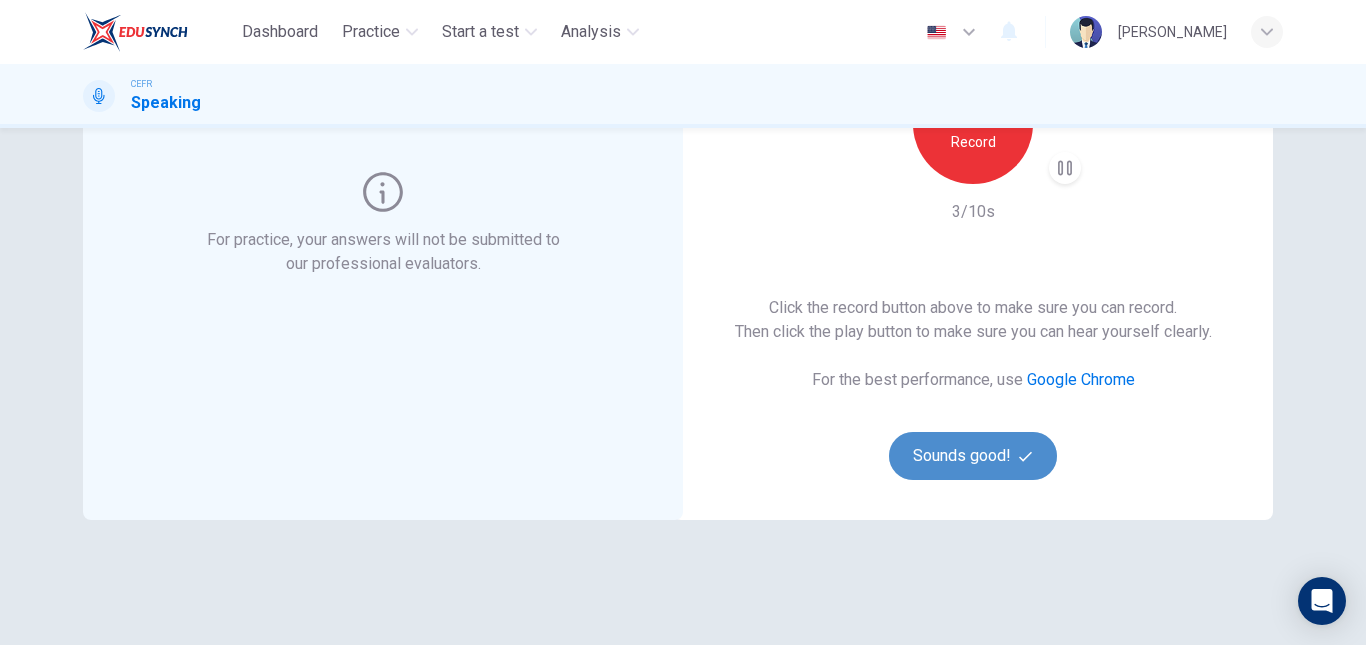 click on "Sounds good!" at bounding box center (973, 456) 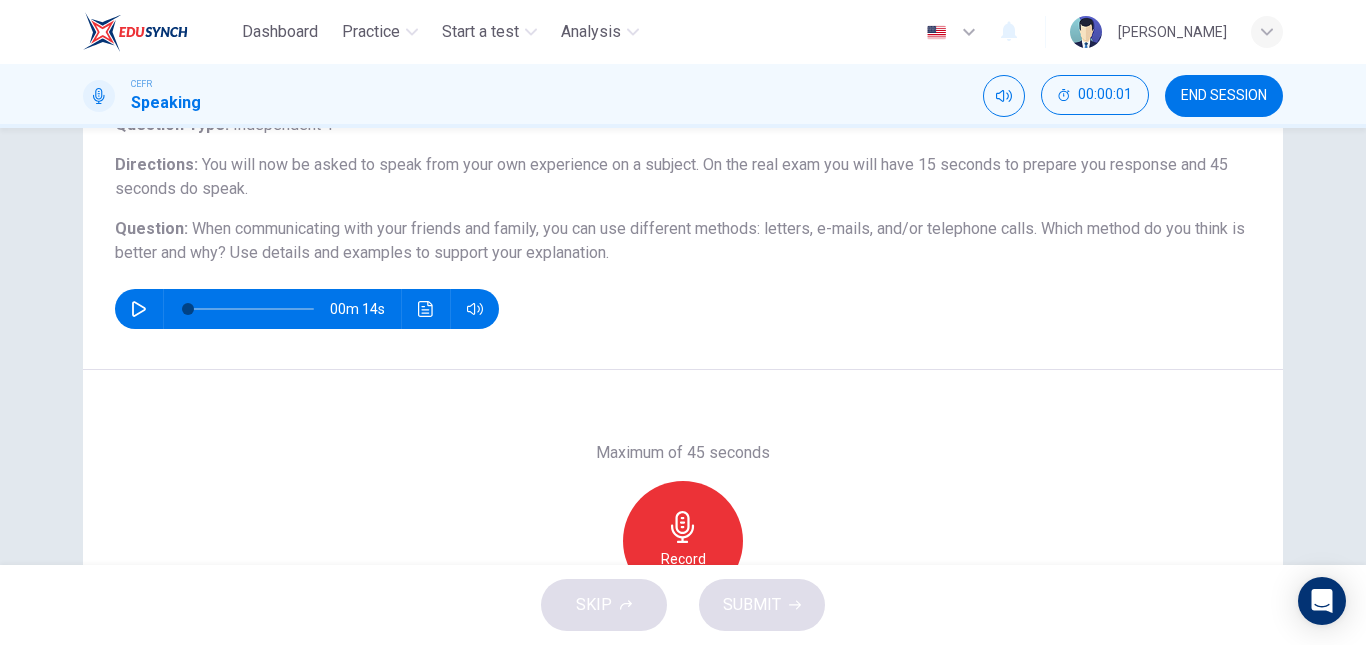 scroll, scrollTop: 151, scrollLeft: 0, axis: vertical 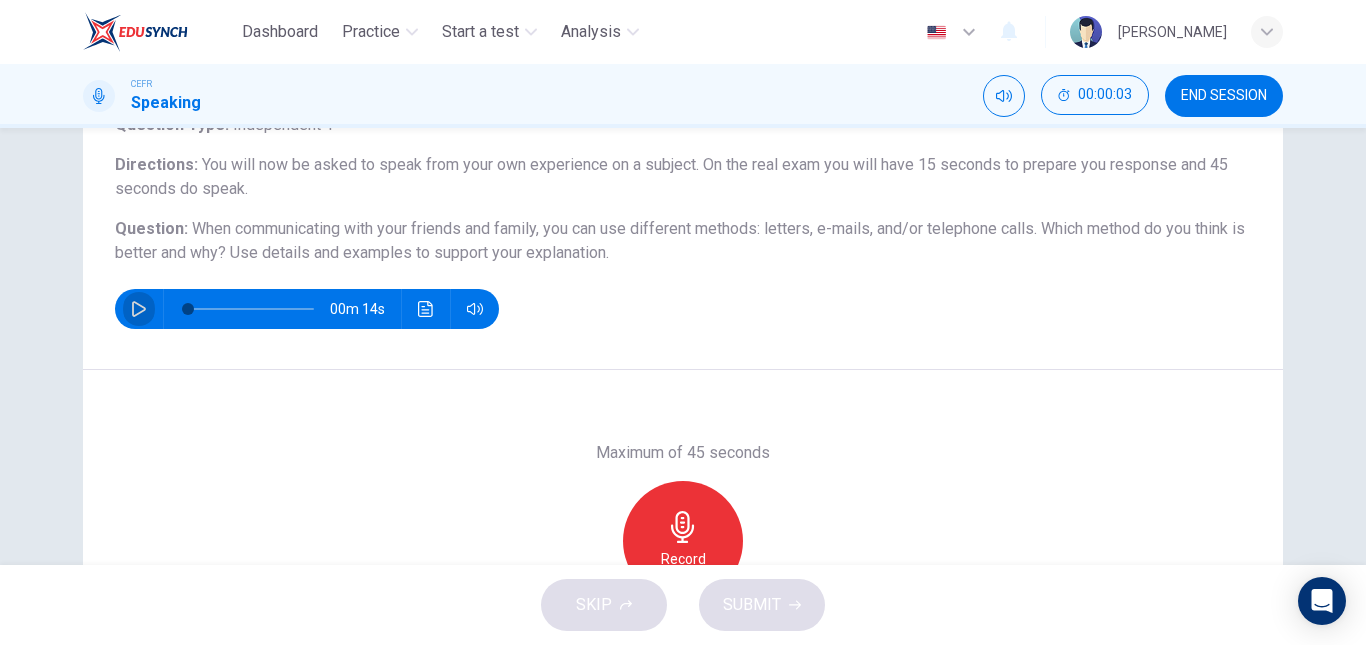 click at bounding box center (139, 309) 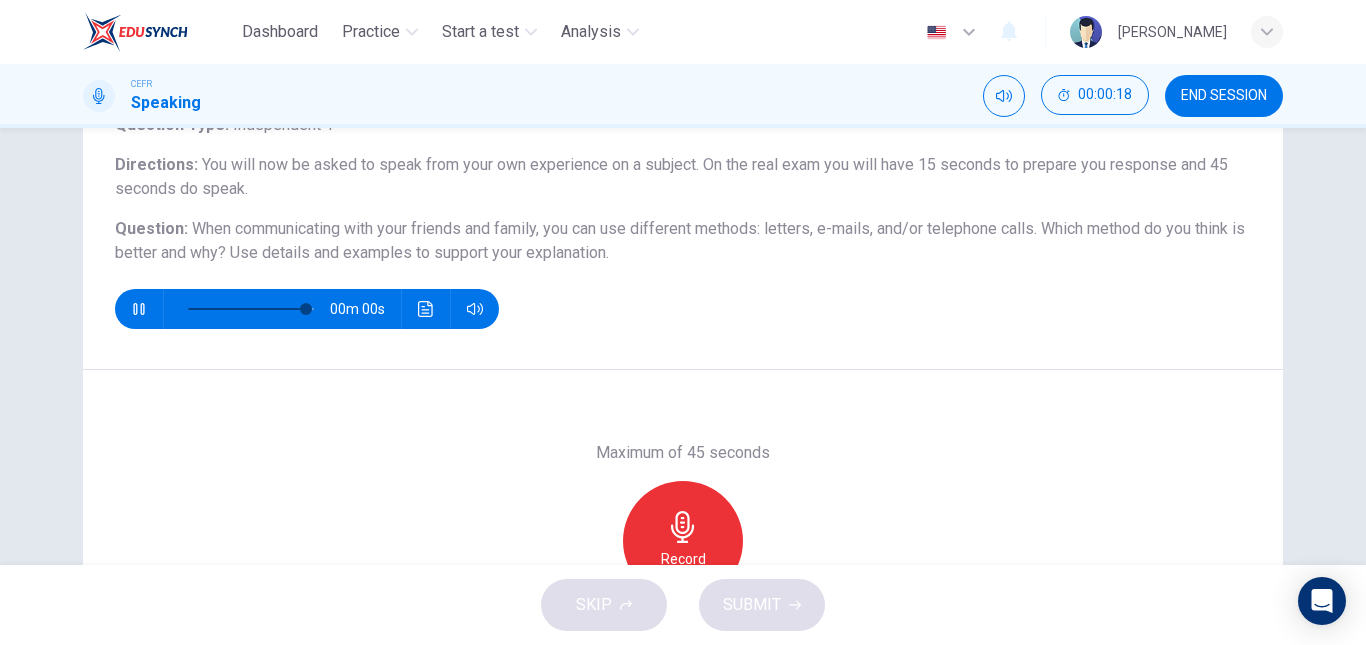 type on "0" 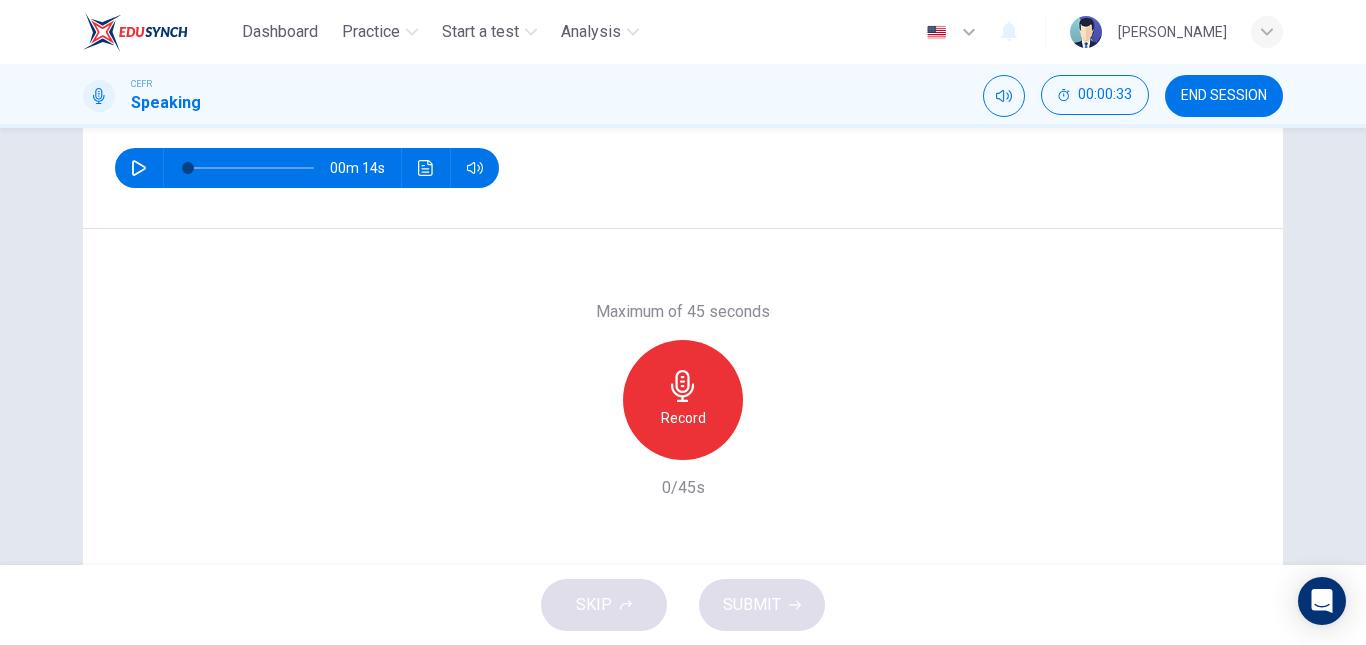 scroll, scrollTop: 292, scrollLeft: 0, axis: vertical 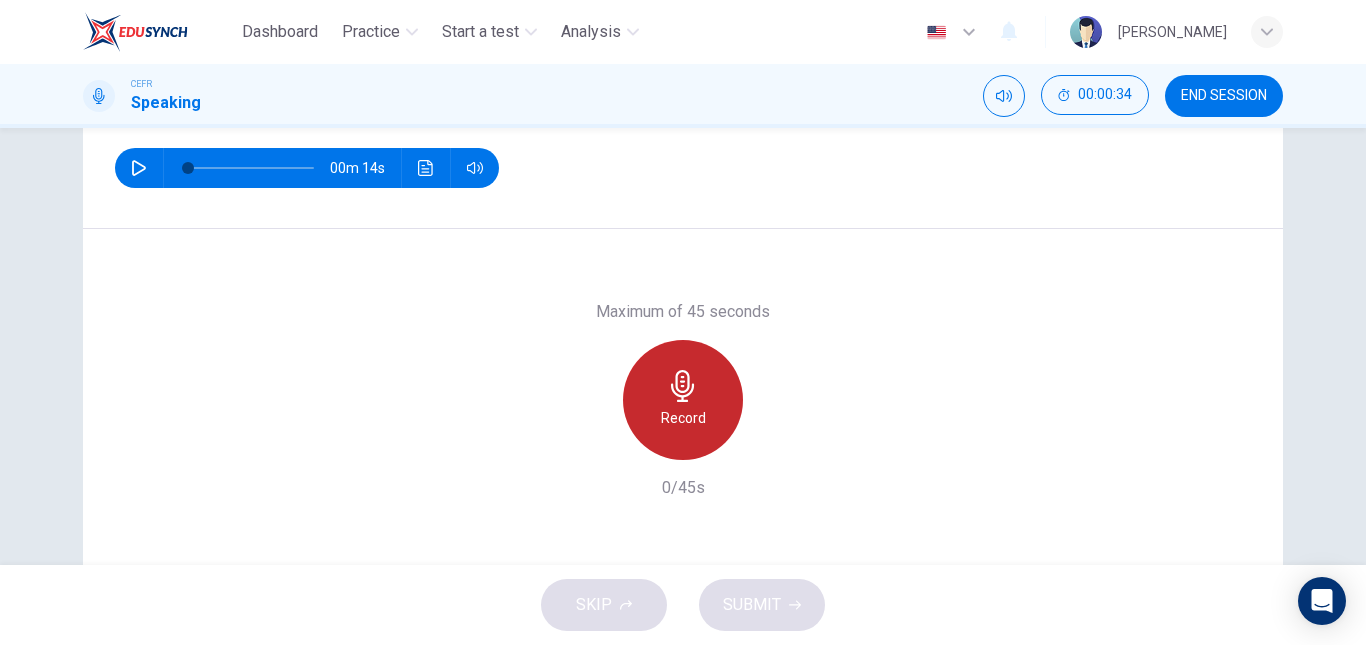 click 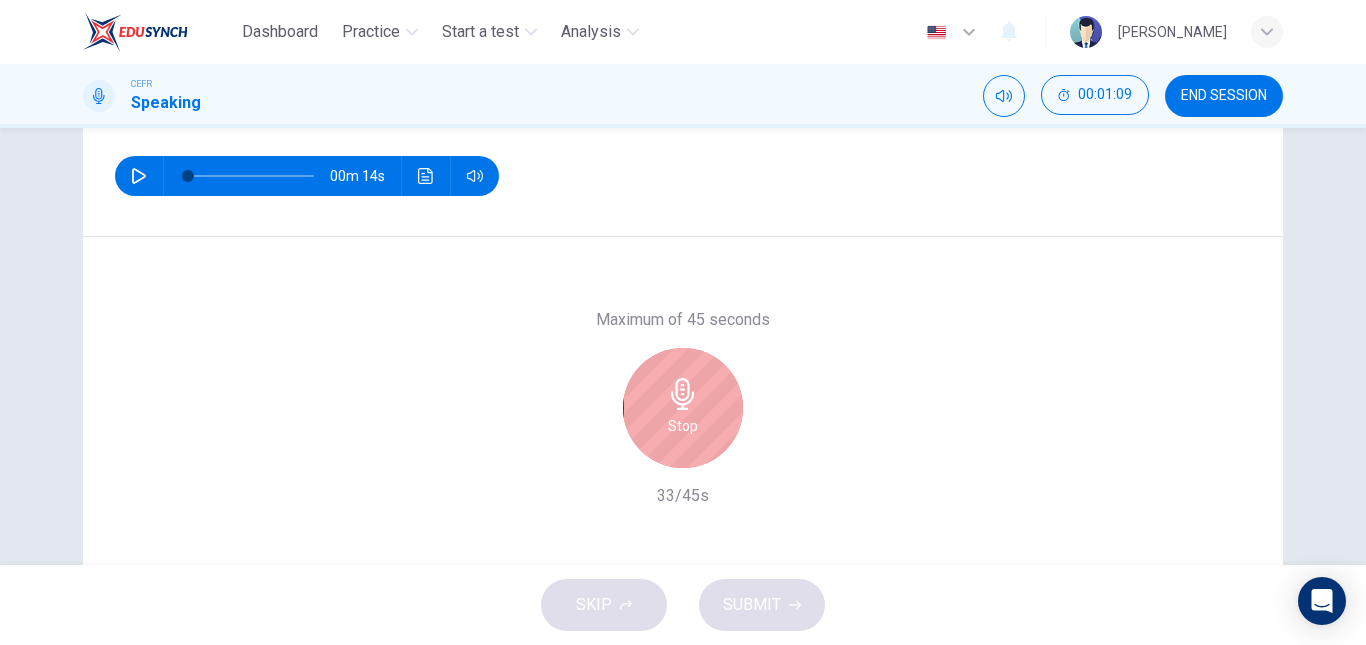 scroll, scrollTop: 283, scrollLeft: 0, axis: vertical 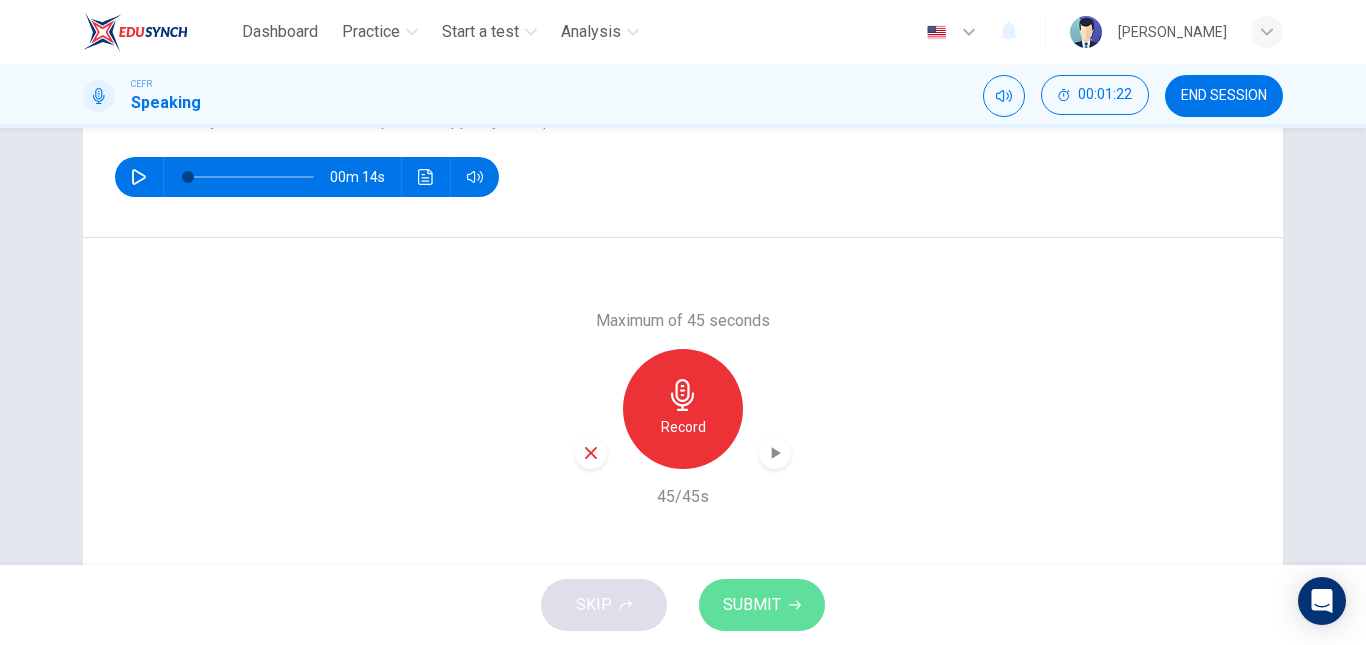 click on "SUBMIT" at bounding box center (752, 605) 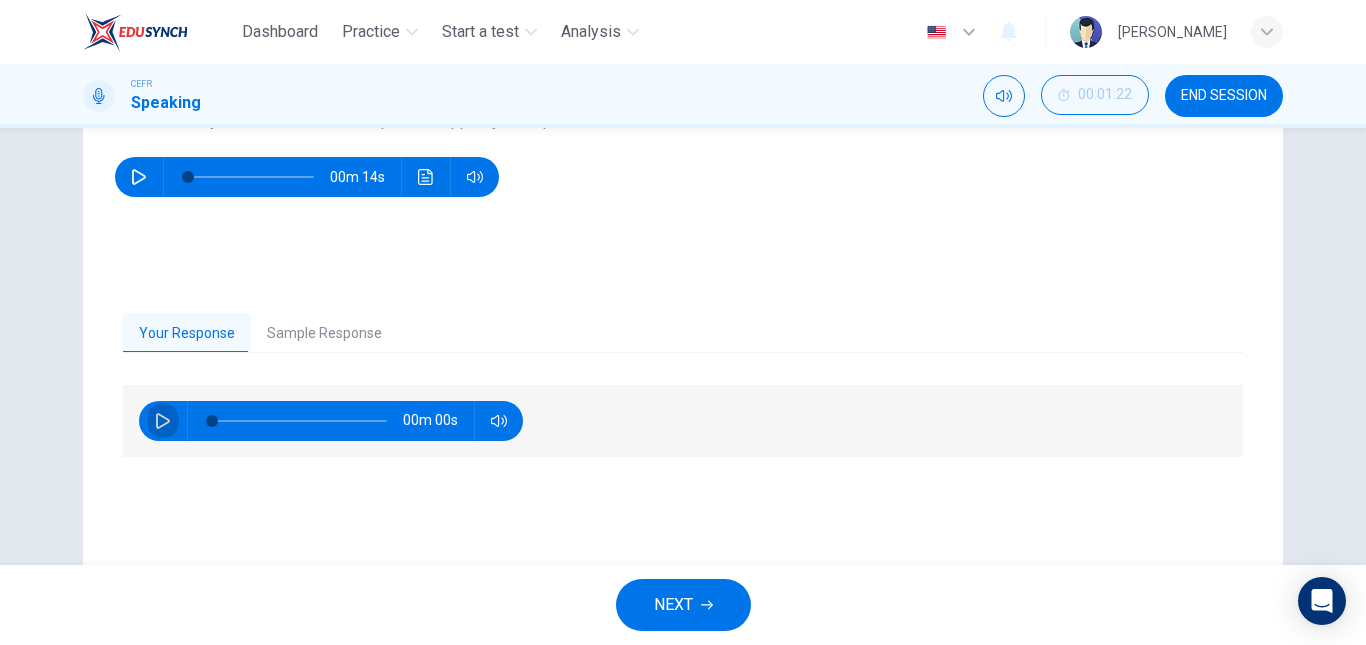 click 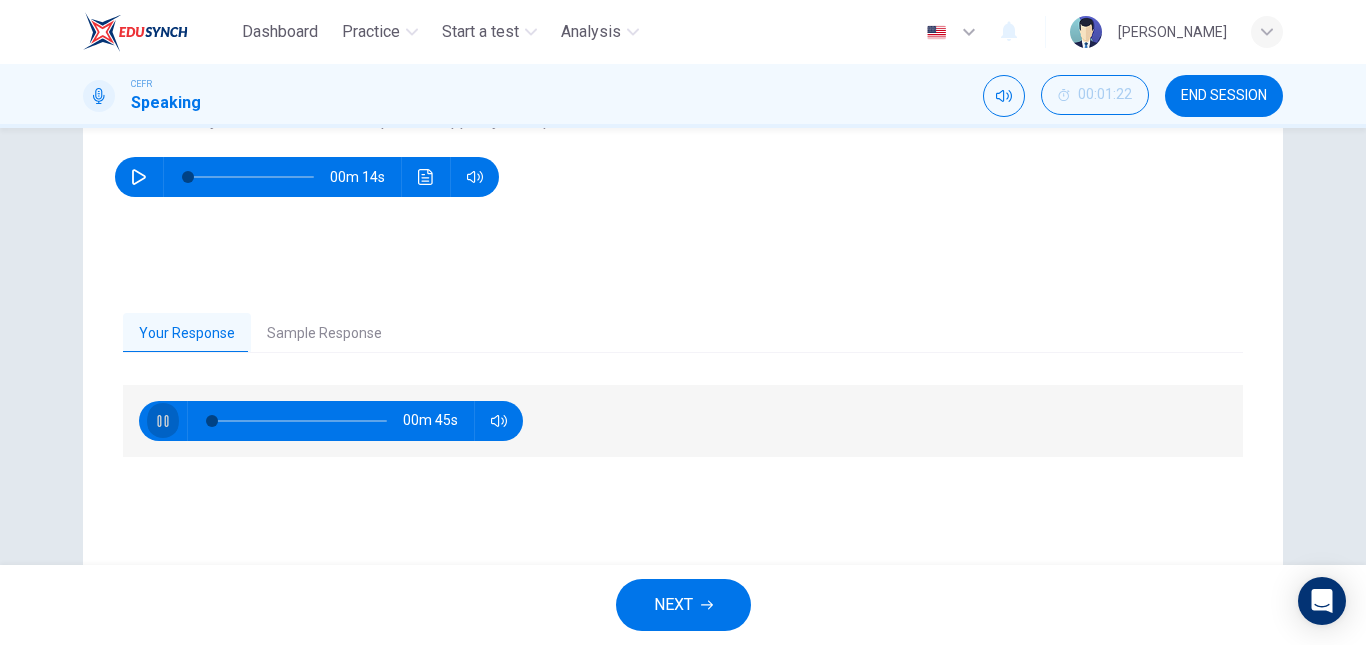 click 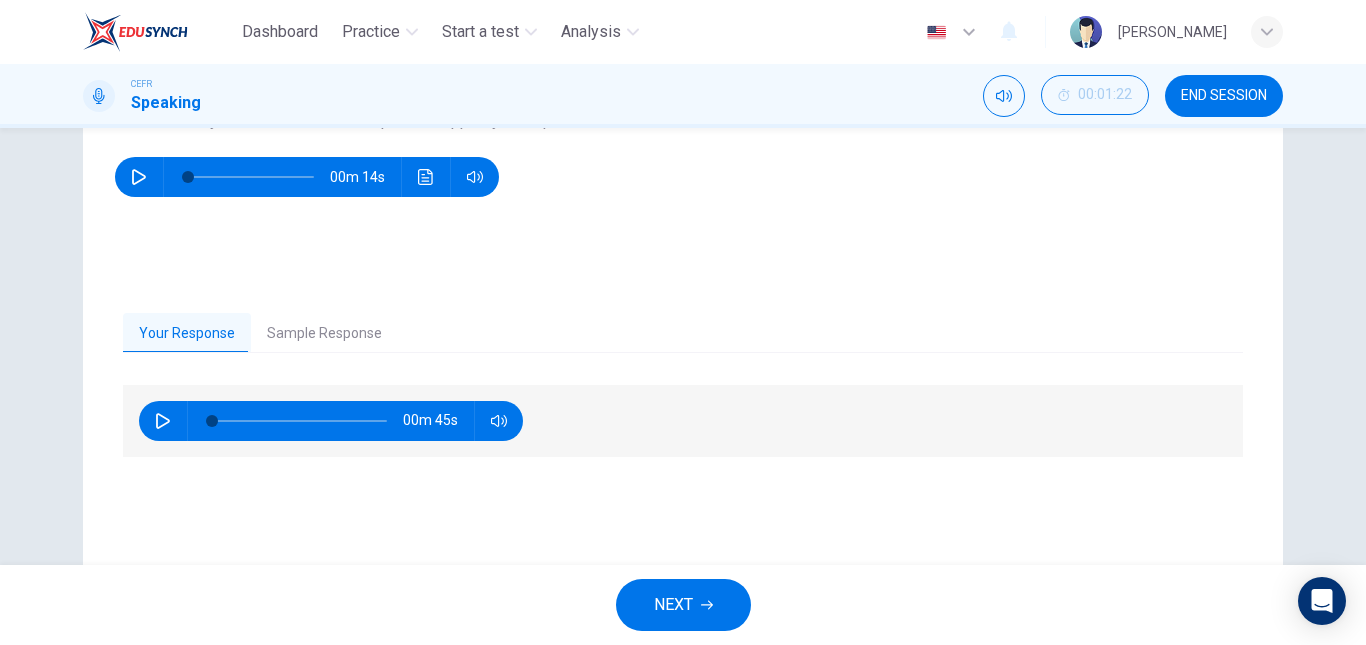 click 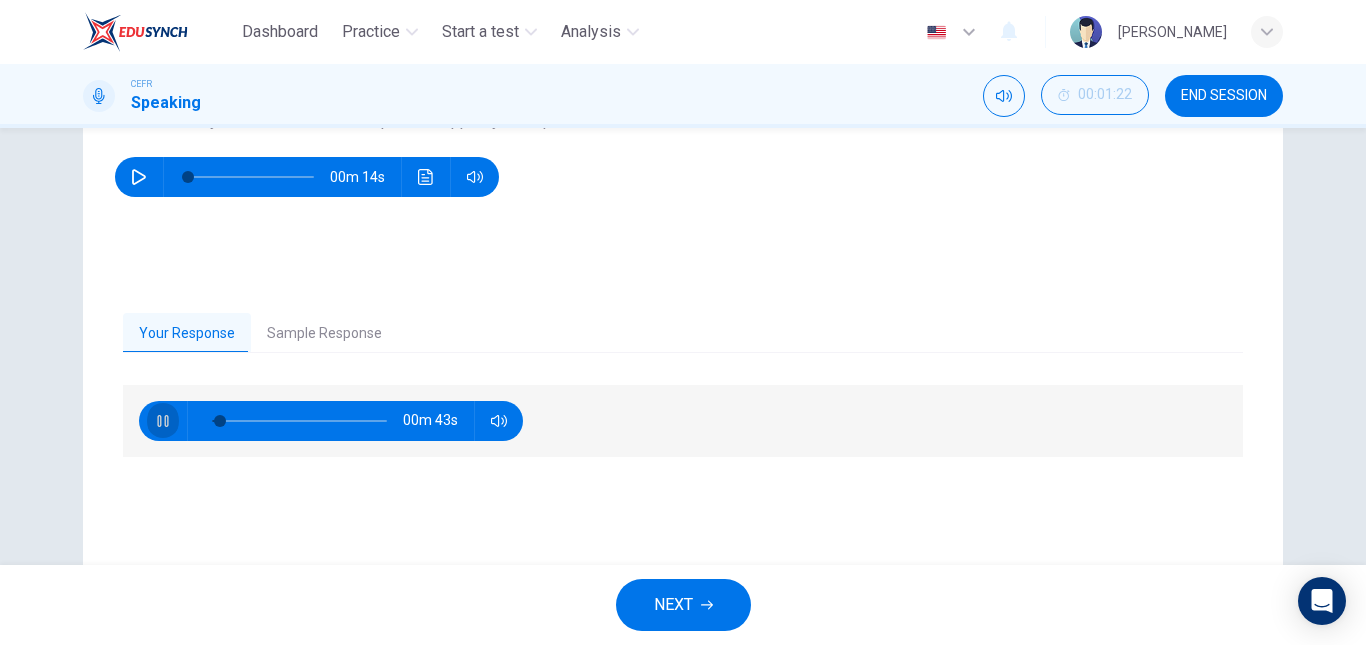 click 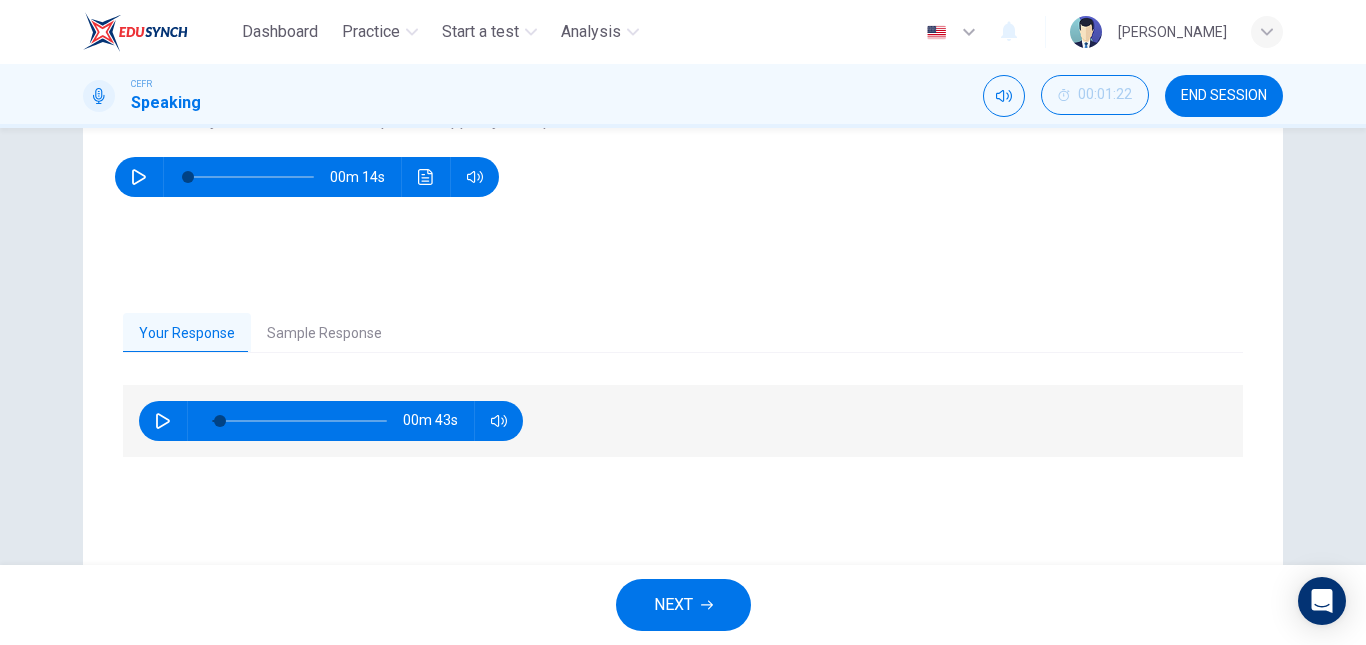 type on "5" 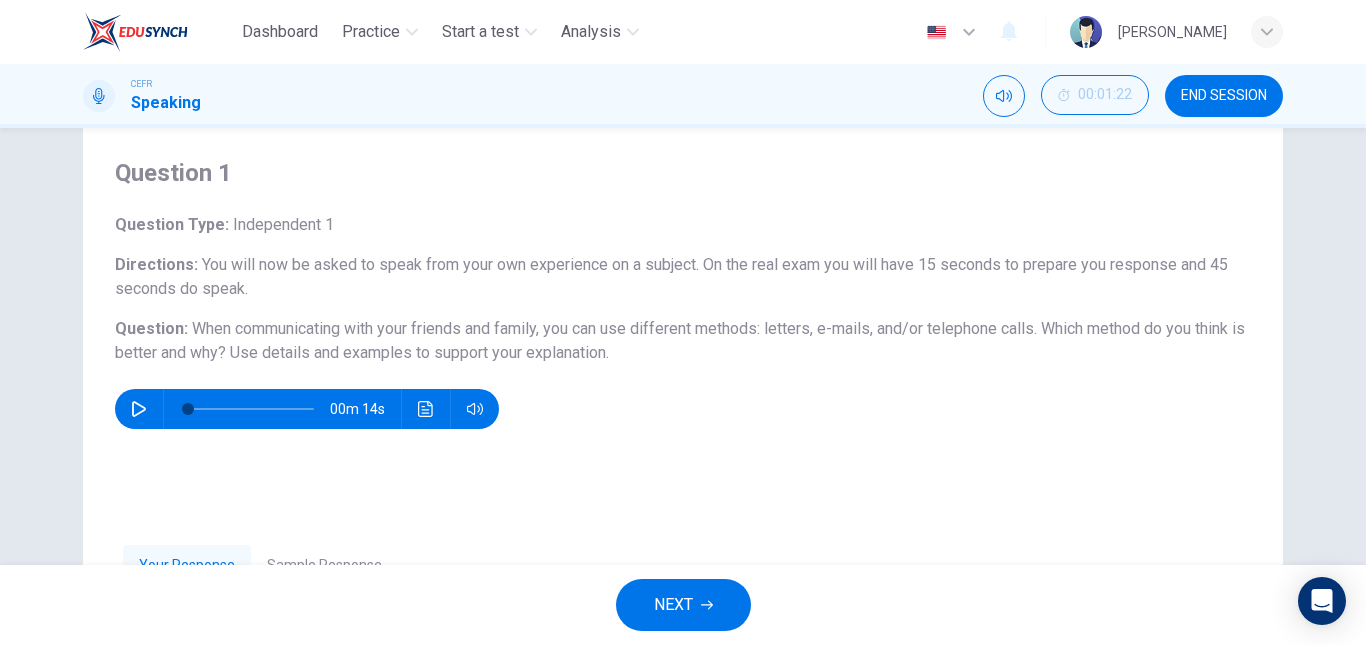scroll, scrollTop: 49, scrollLeft: 0, axis: vertical 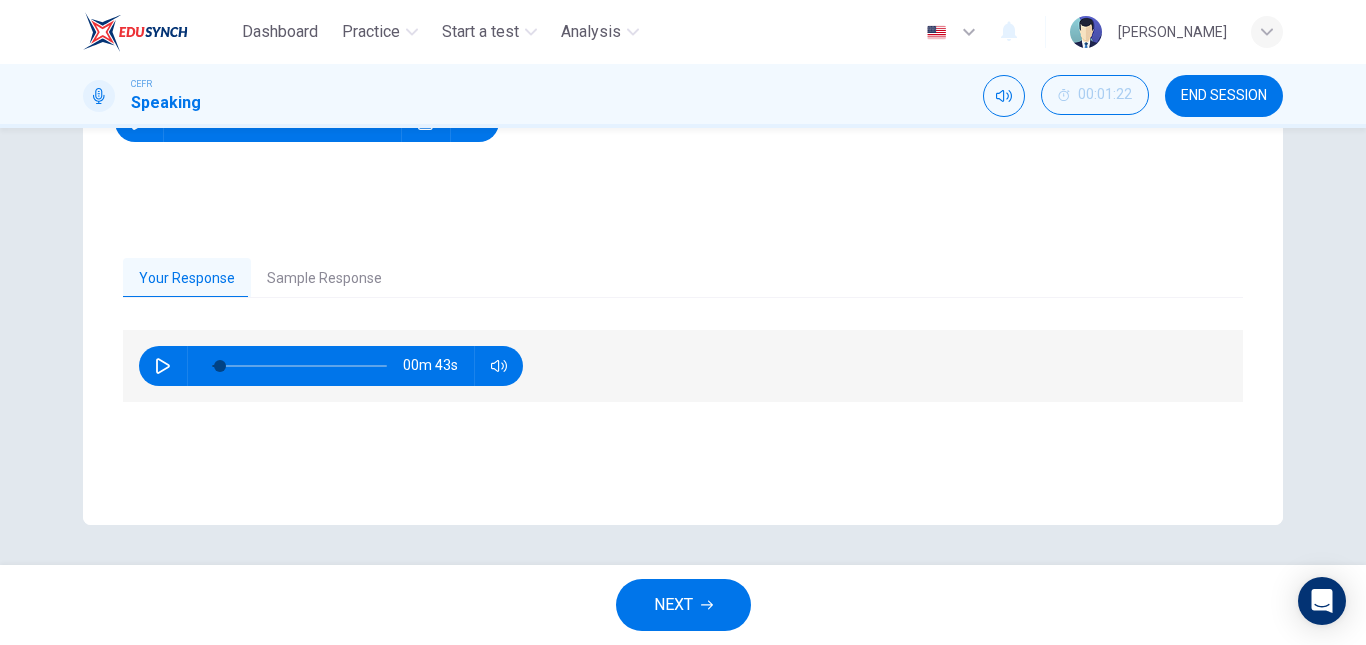 click on "Sample Response" at bounding box center (324, 279) 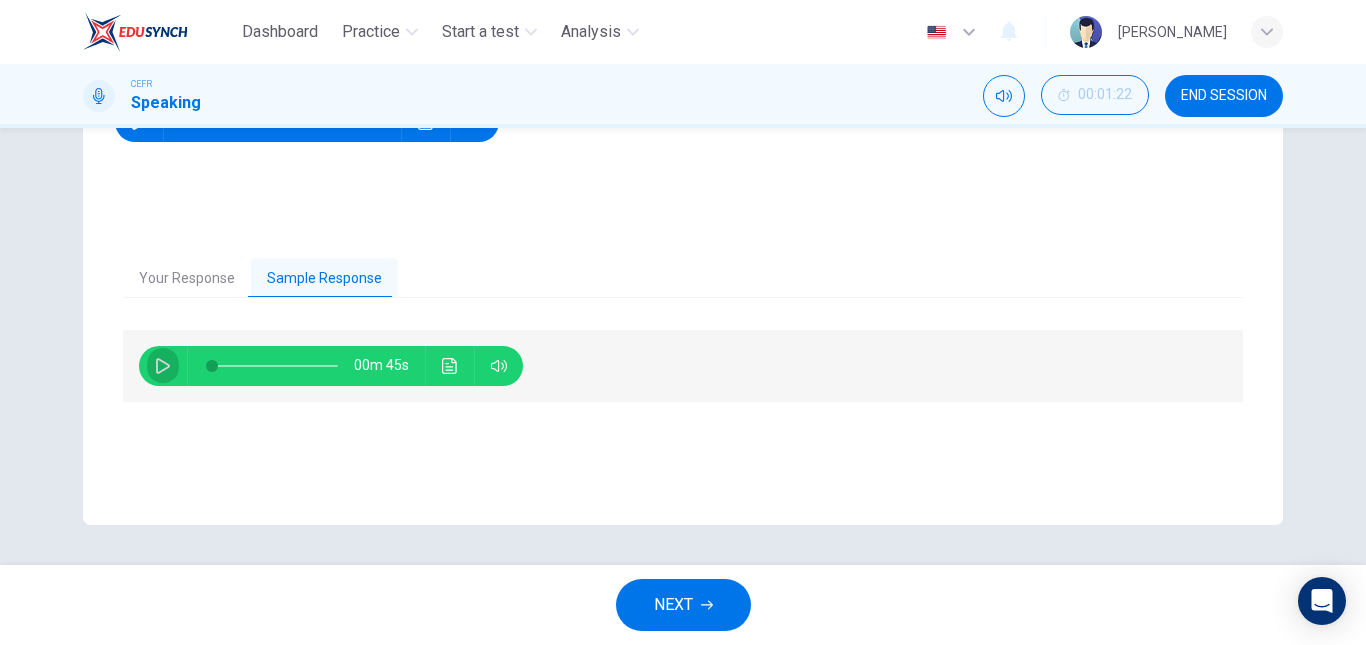 click at bounding box center [163, 366] 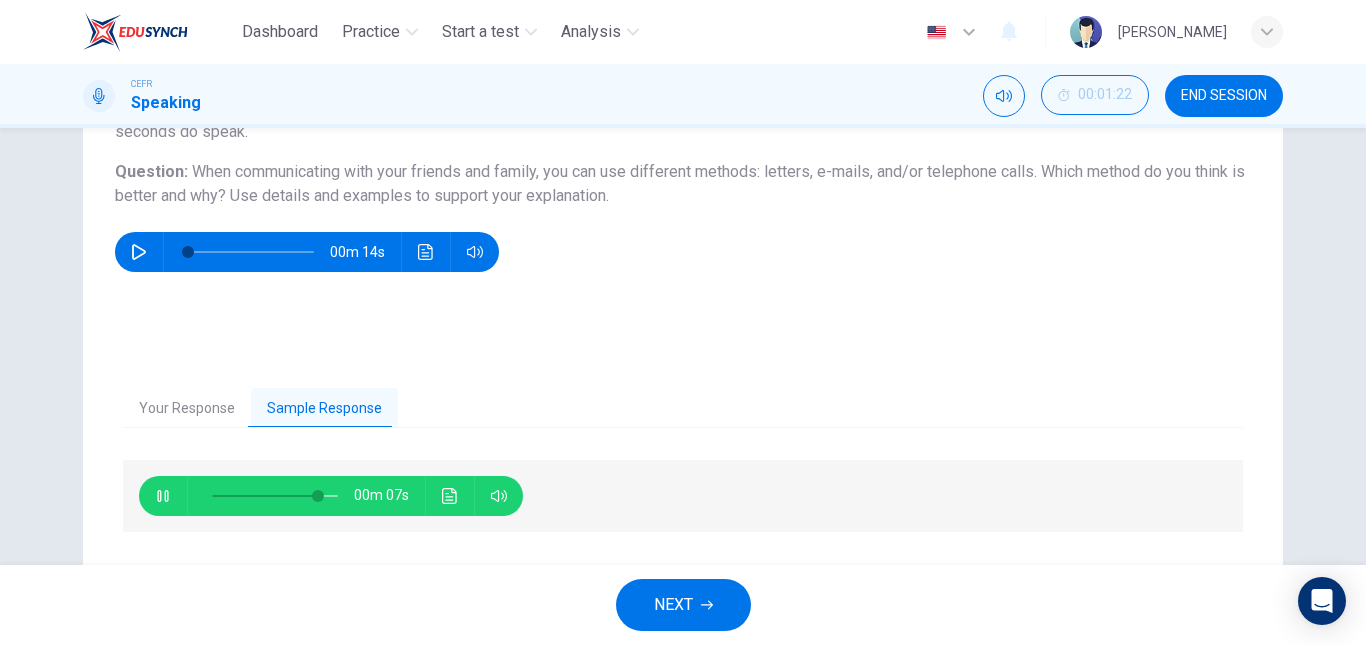 scroll, scrollTop: 208, scrollLeft: 0, axis: vertical 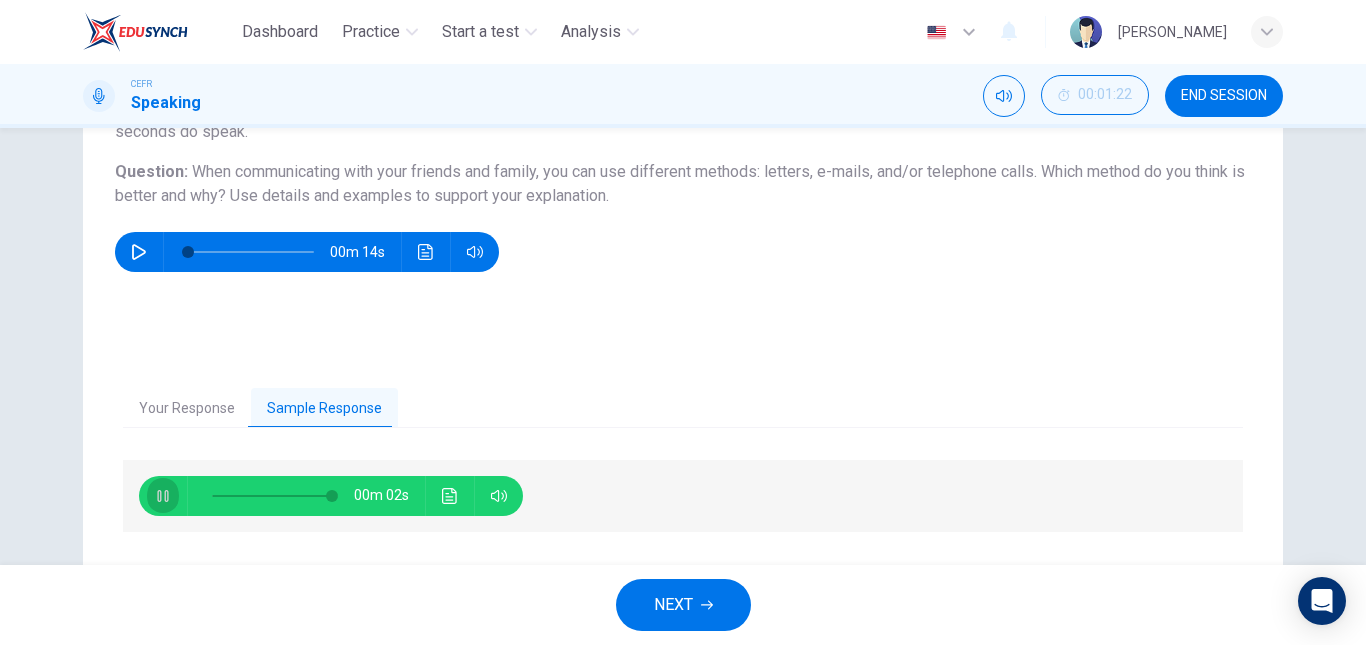 click 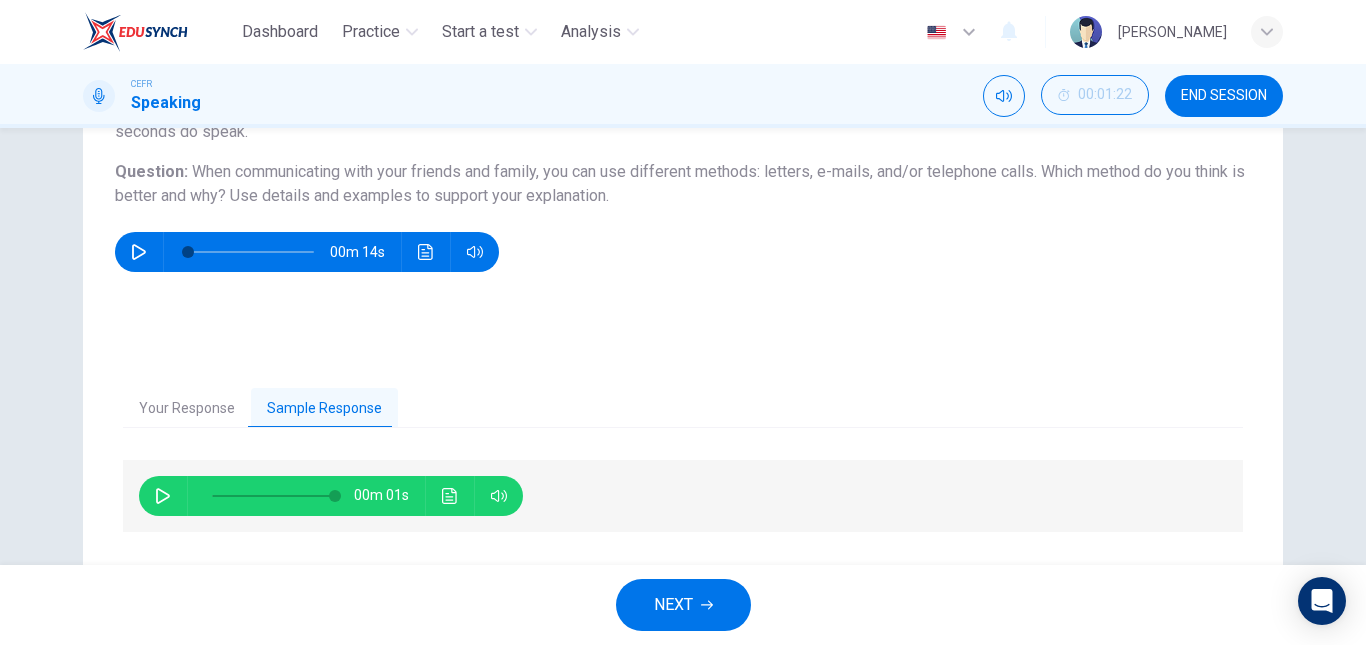 click on "Your Response" at bounding box center [187, 409] 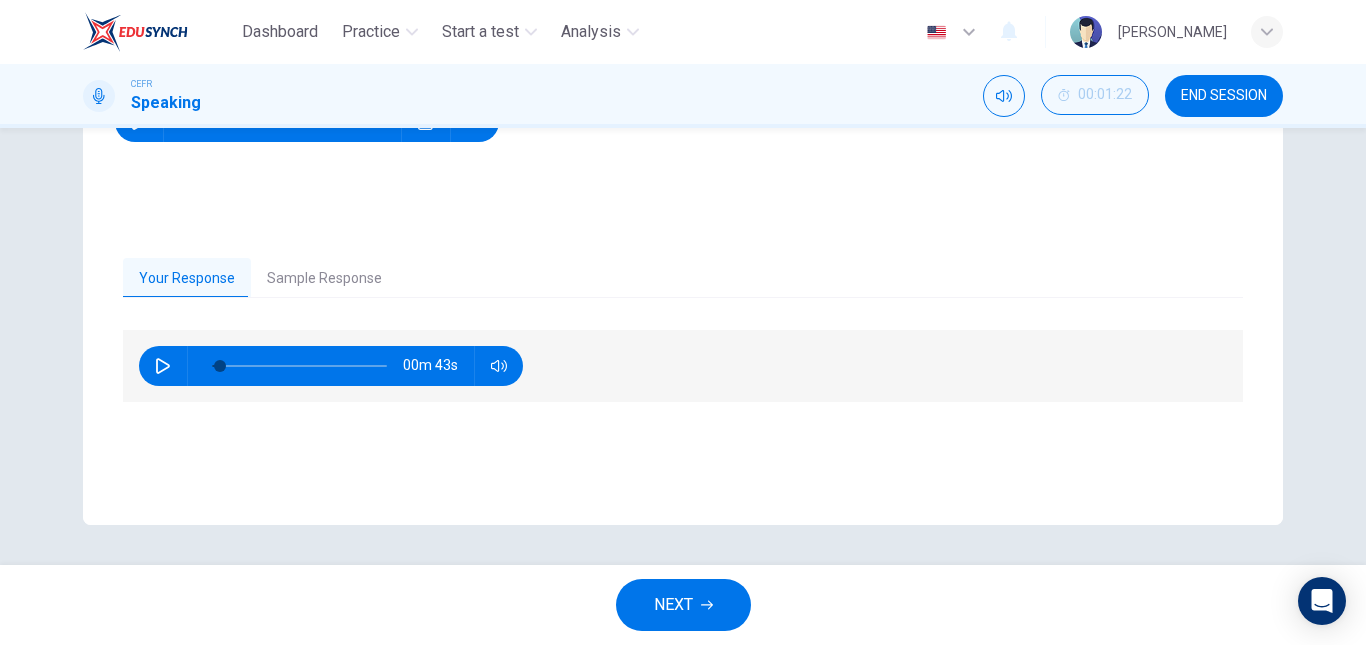 scroll, scrollTop: 337, scrollLeft: 0, axis: vertical 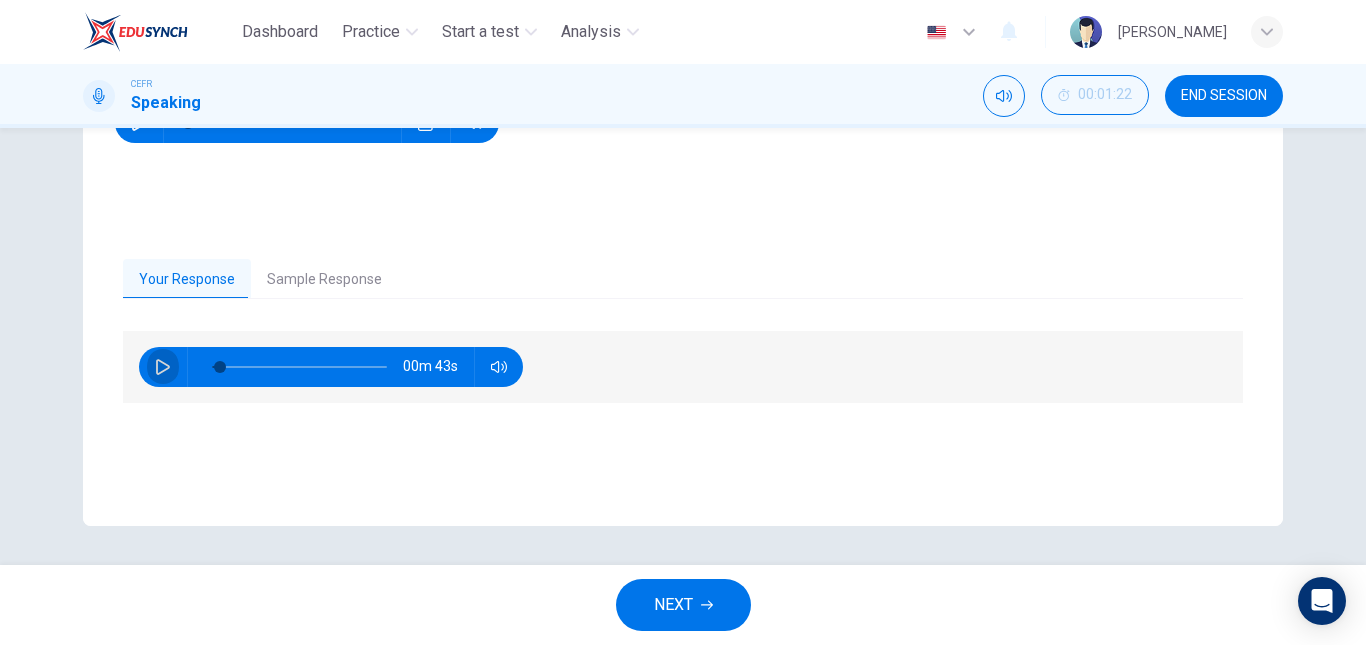 click 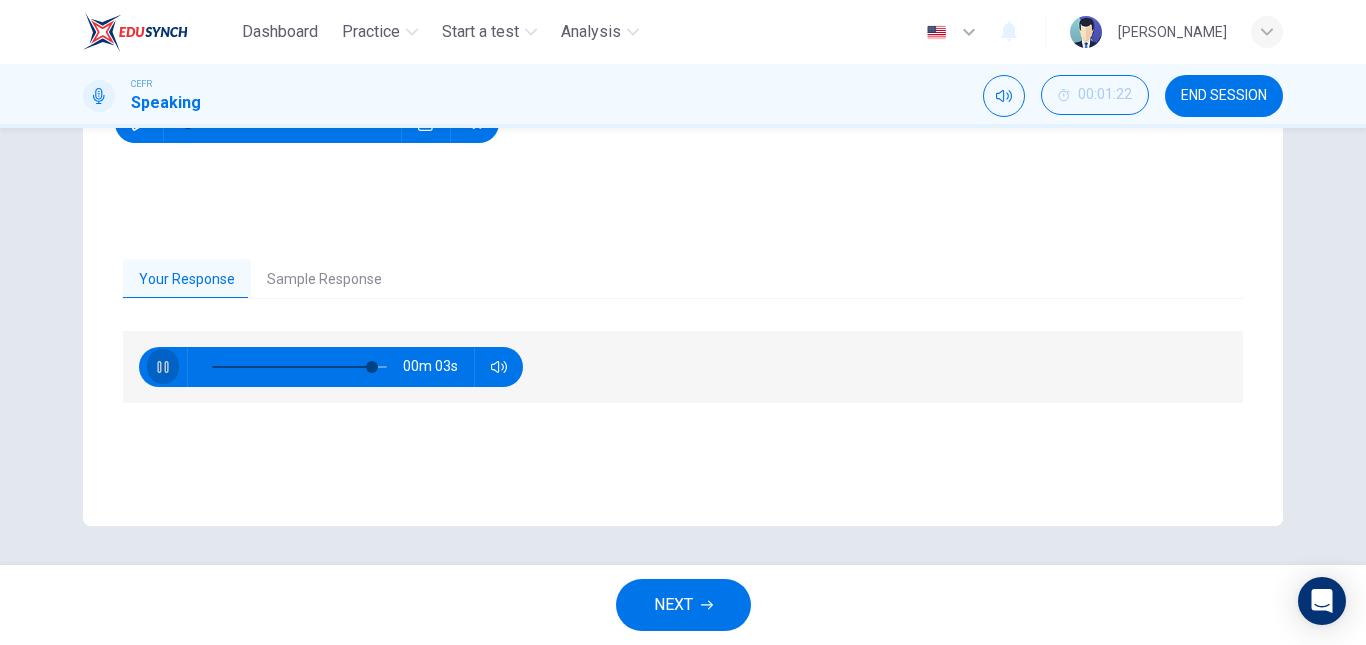 click 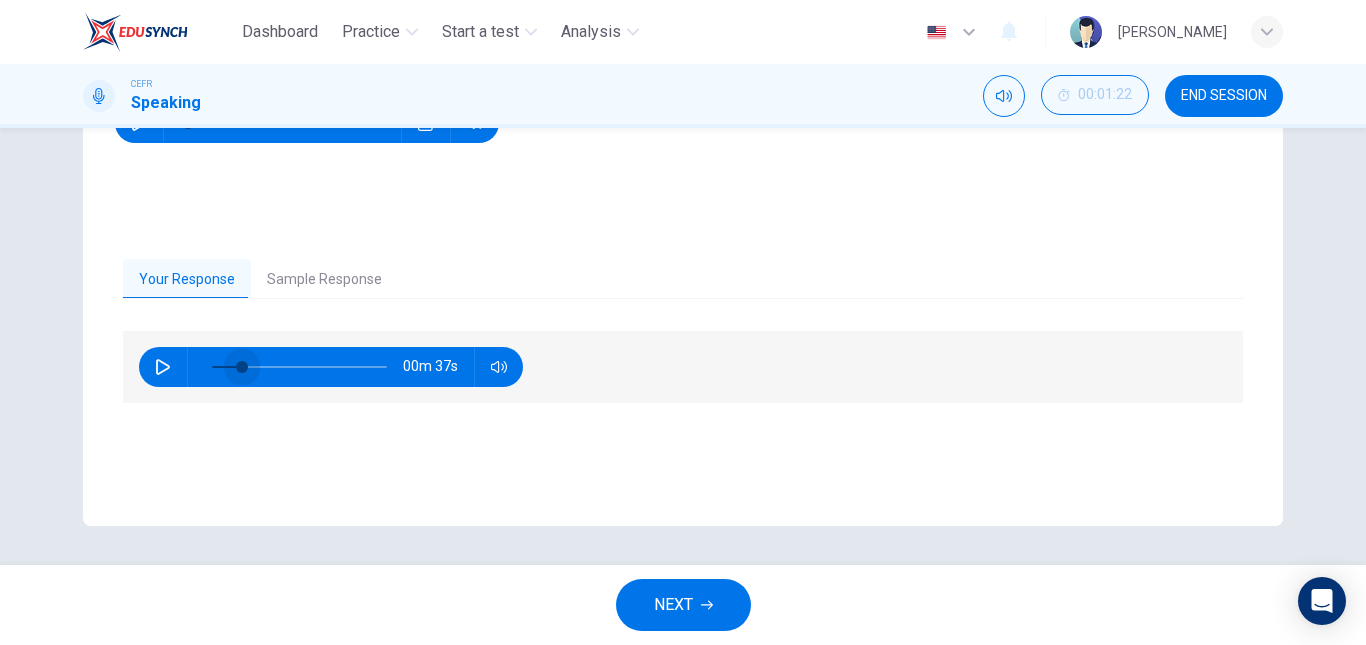 type on "0" 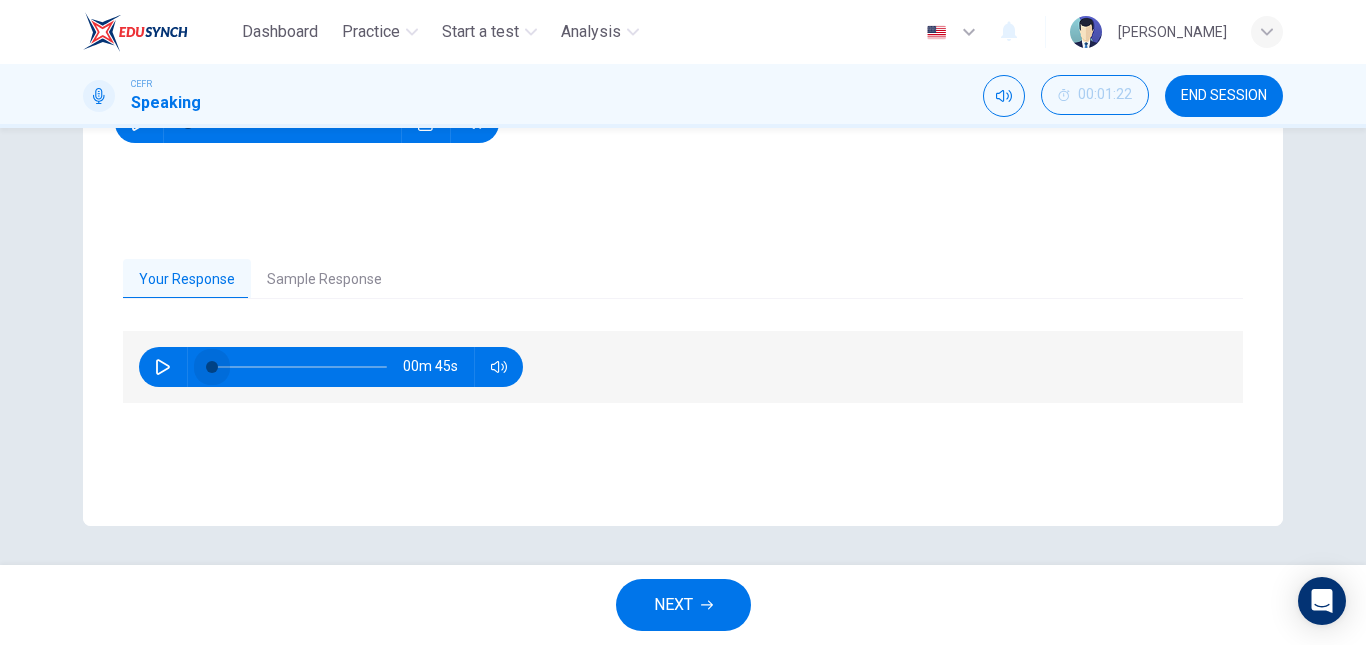 drag, startPoint x: 367, startPoint y: 361, endPoint x: 123, endPoint y: 374, distance: 244.34607 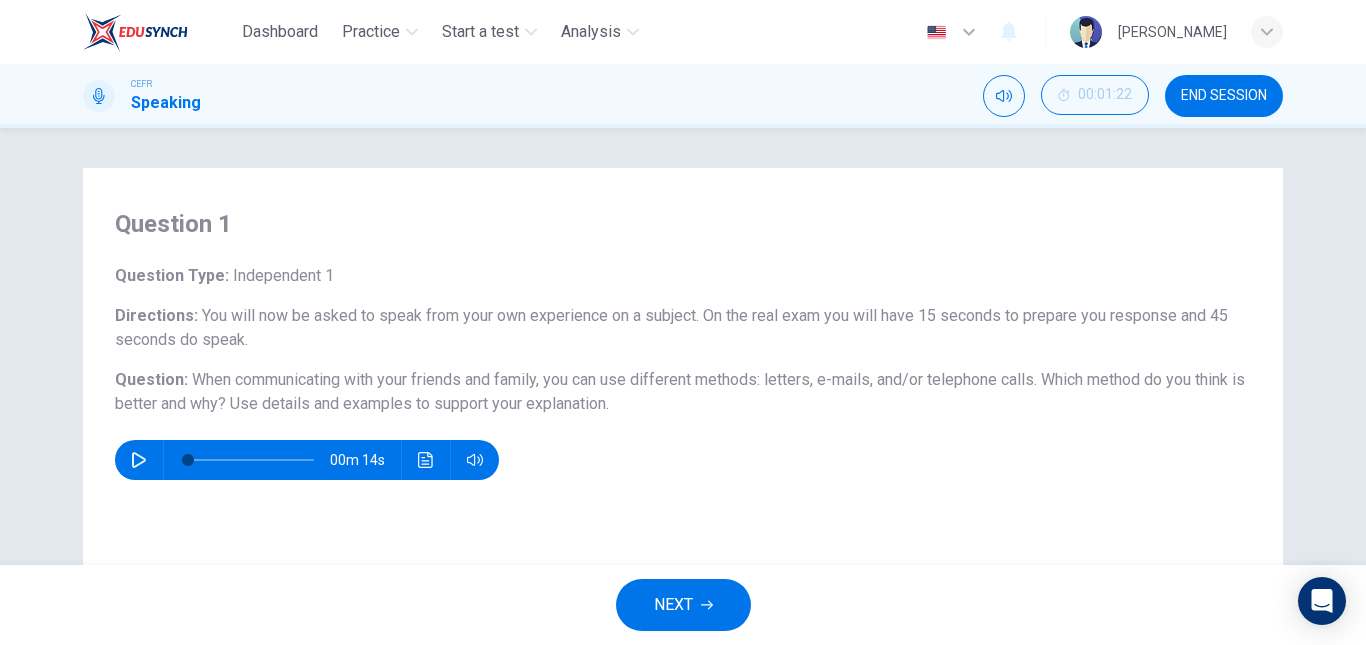 scroll, scrollTop: 338, scrollLeft: 0, axis: vertical 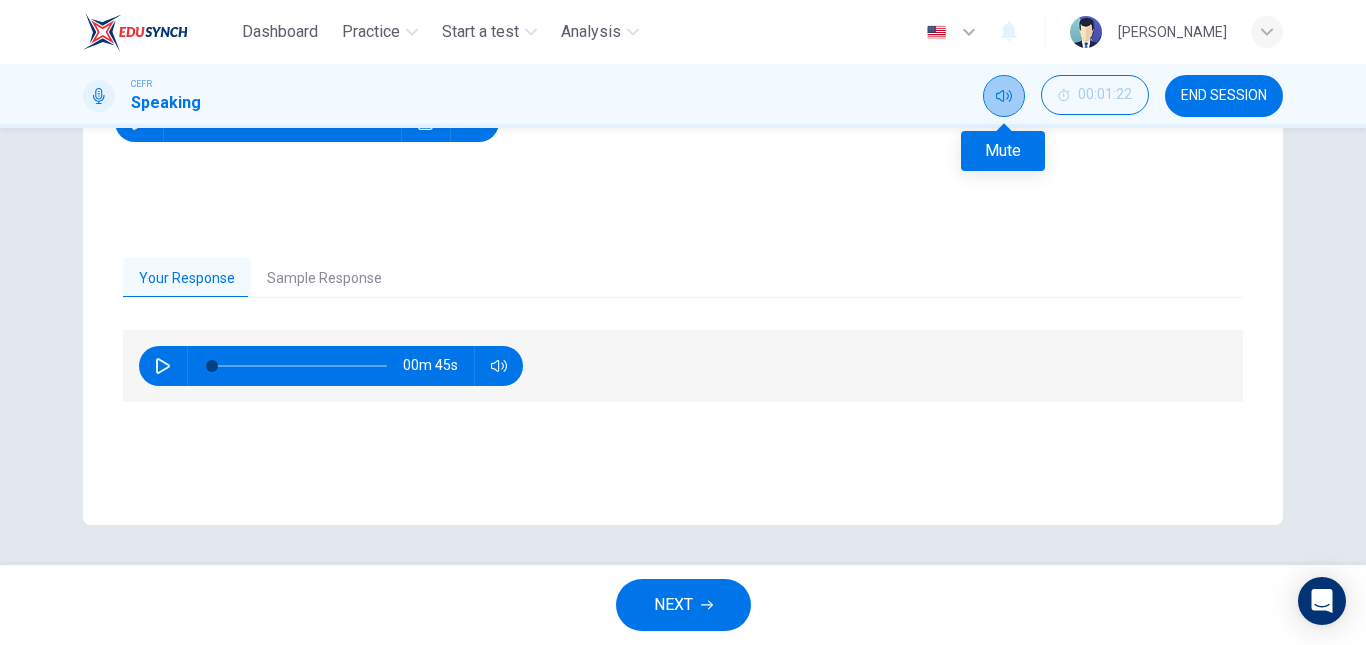click 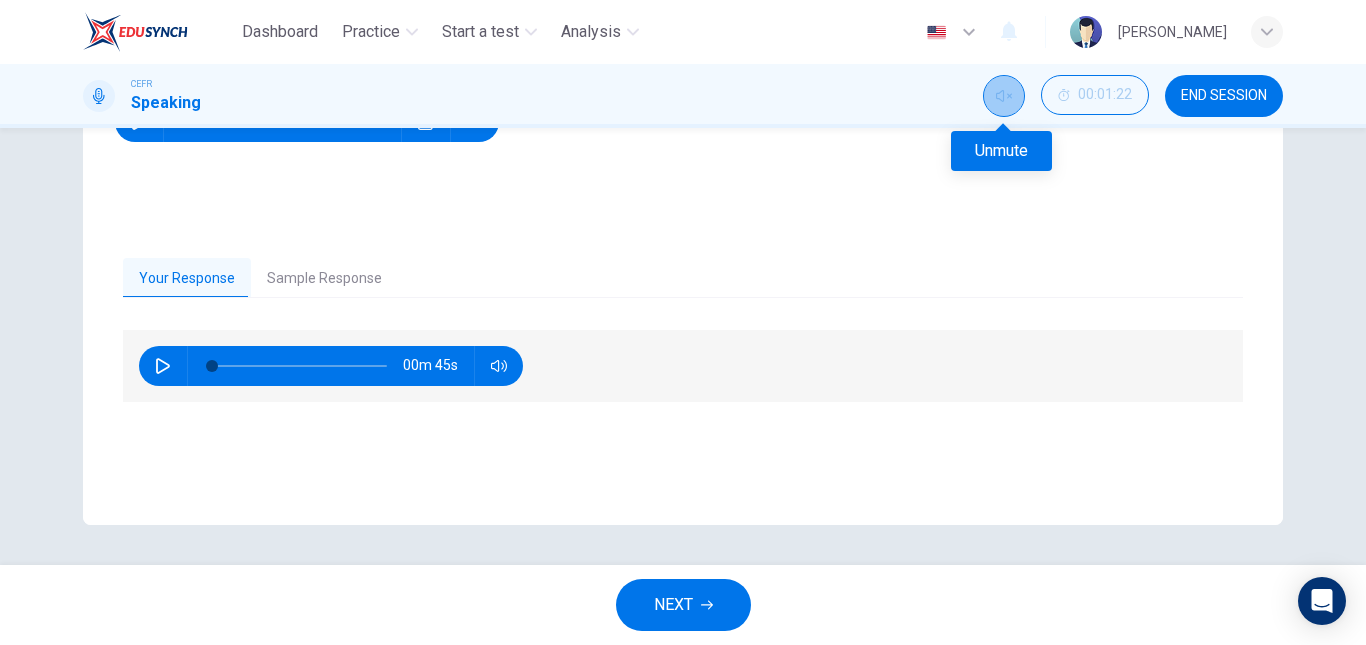 click 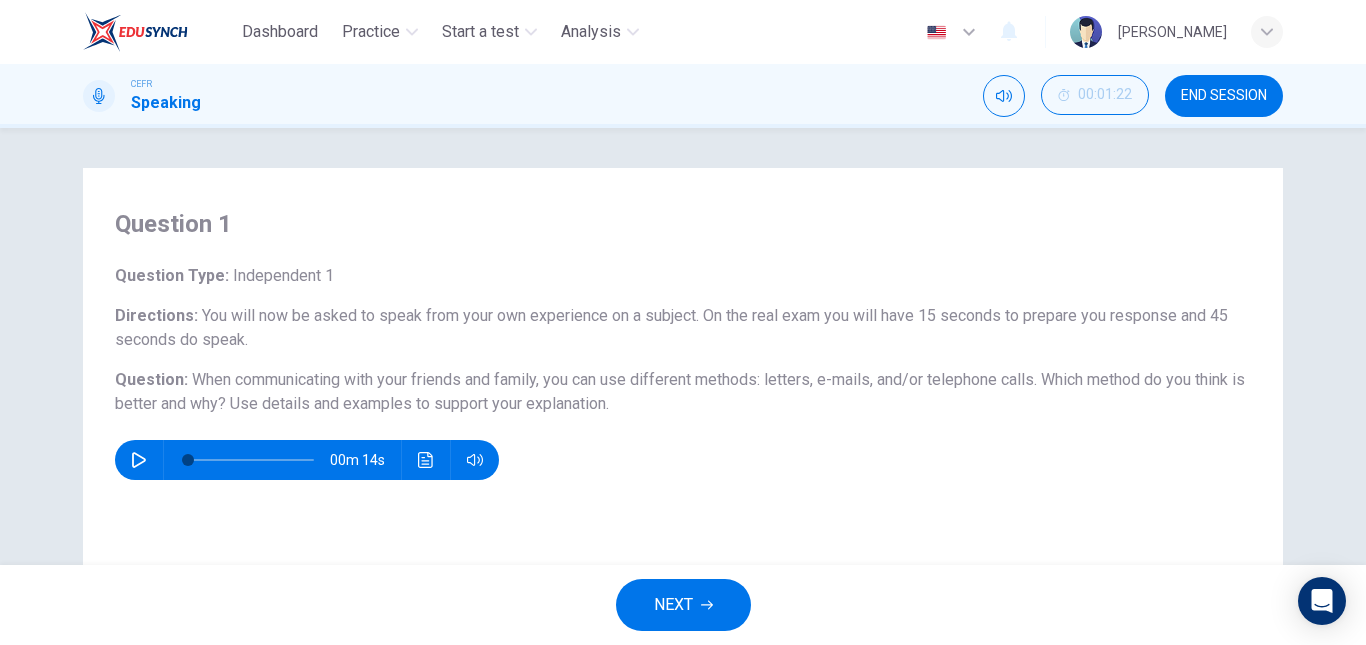 scroll, scrollTop: 338, scrollLeft: 0, axis: vertical 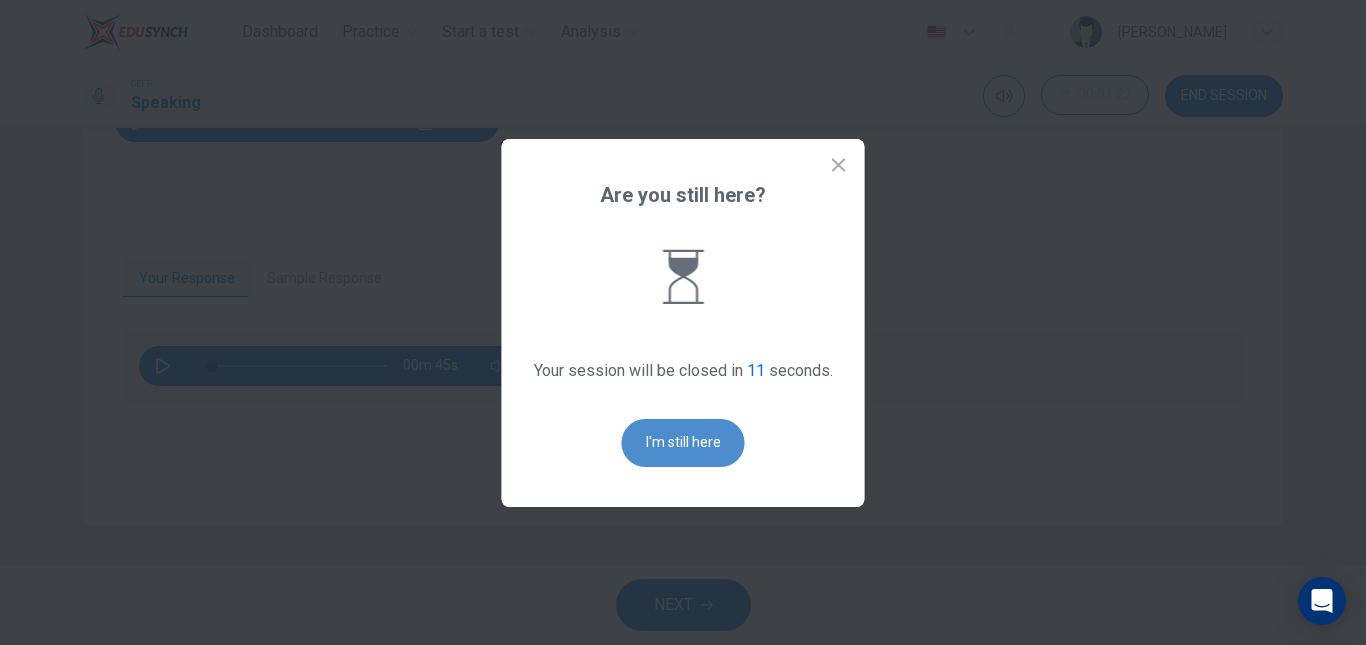 click on "I'm still here" at bounding box center (683, 443) 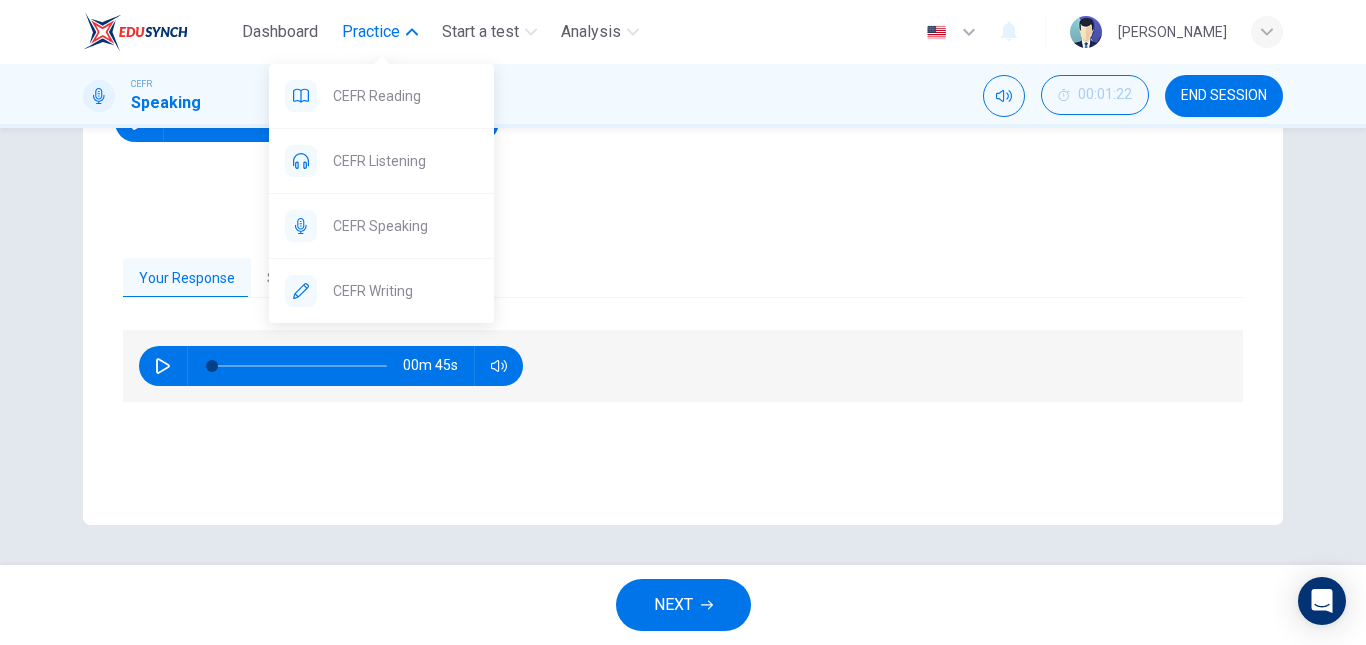 click on "Practice" at bounding box center (380, 32) 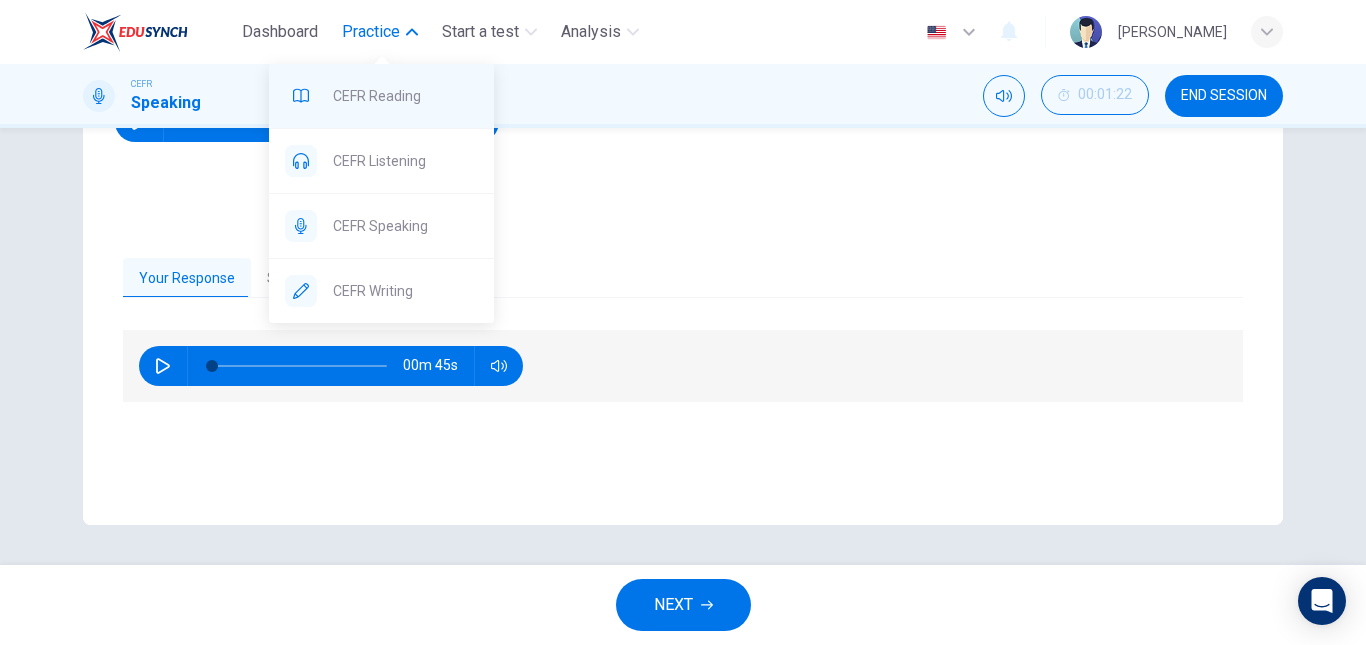 click on "CEFR Reading" at bounding box center (405, 96) 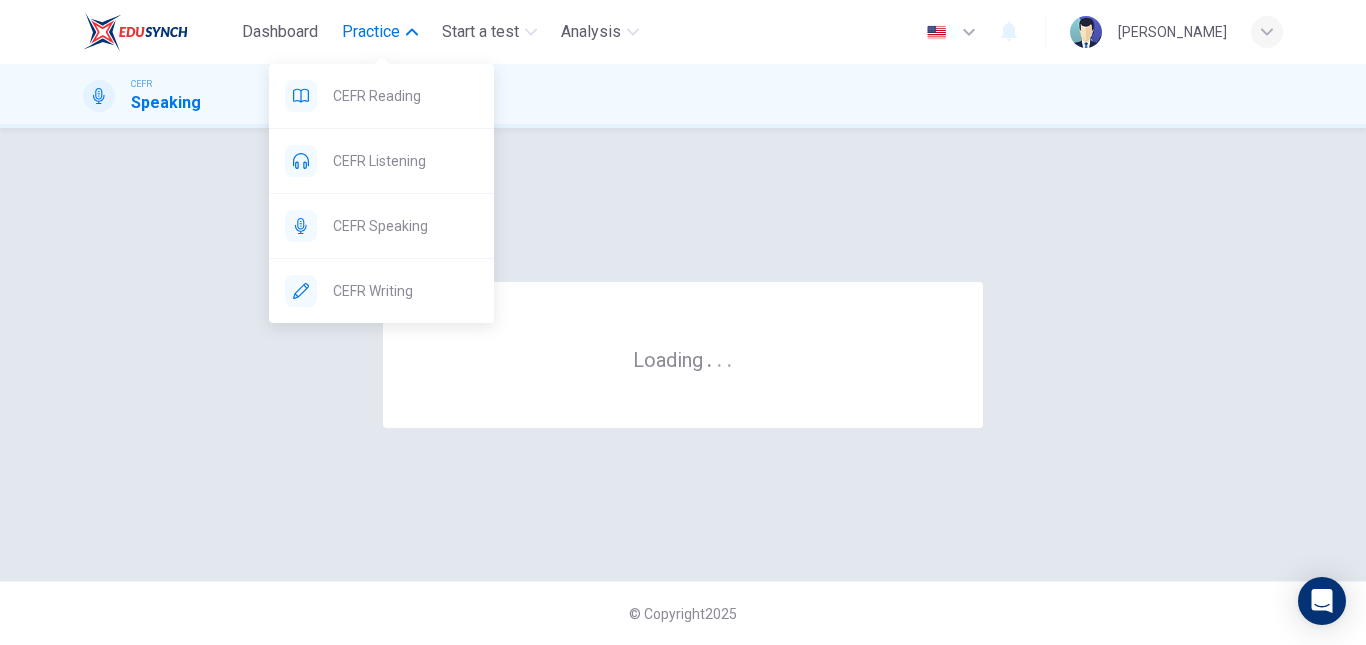 scroll, scrollTop: 0, scrollLeft: 0, axis: both 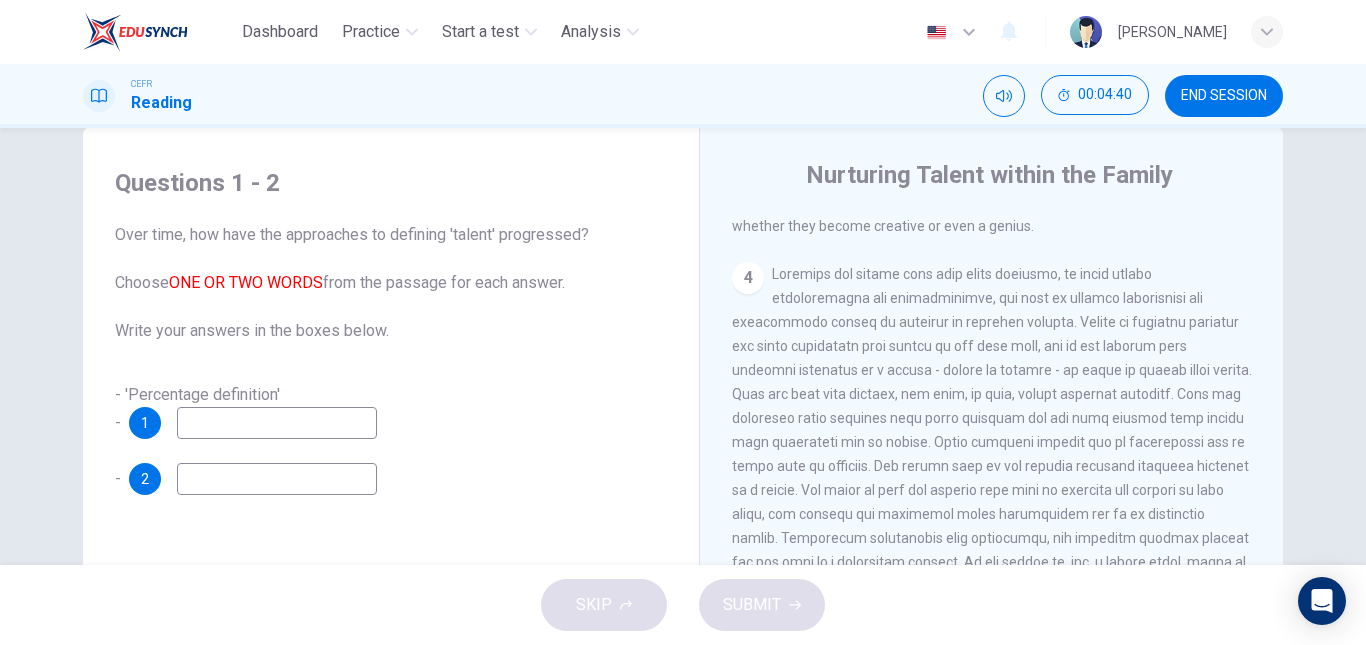 click at bounding box center (277, 423) 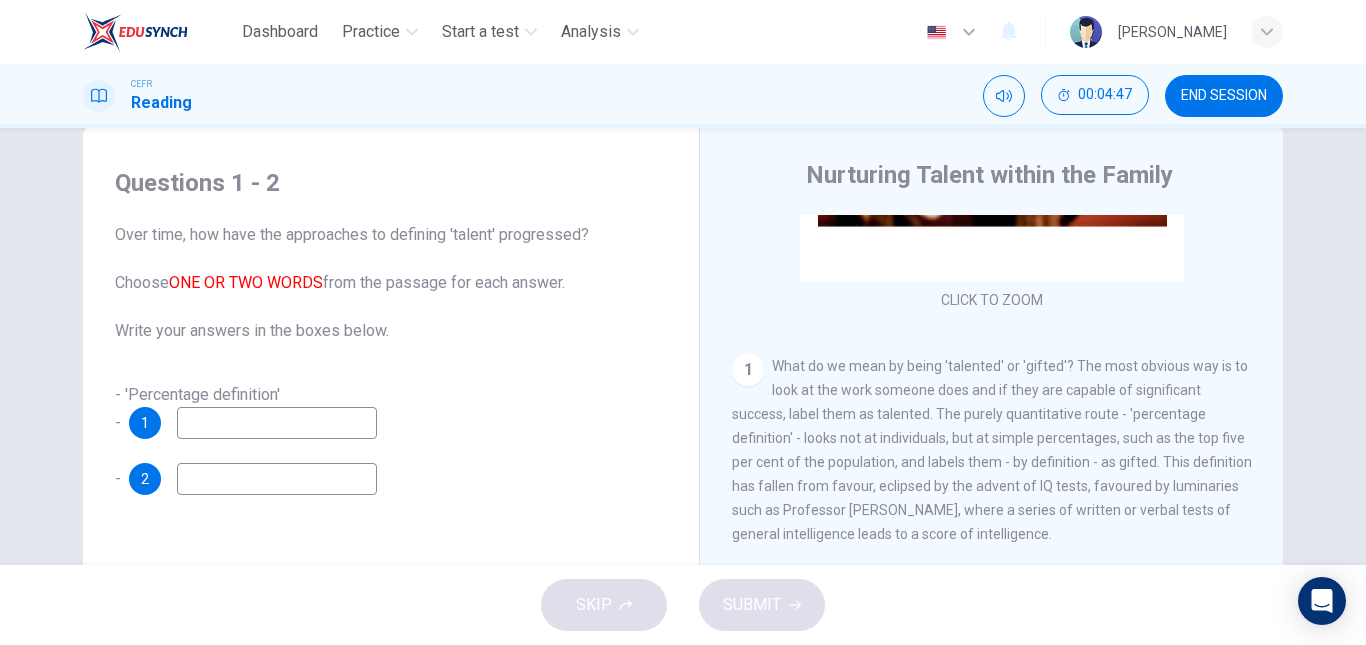 scroll, scrollTop: 450, scrollLeft: 0, axis: vertical 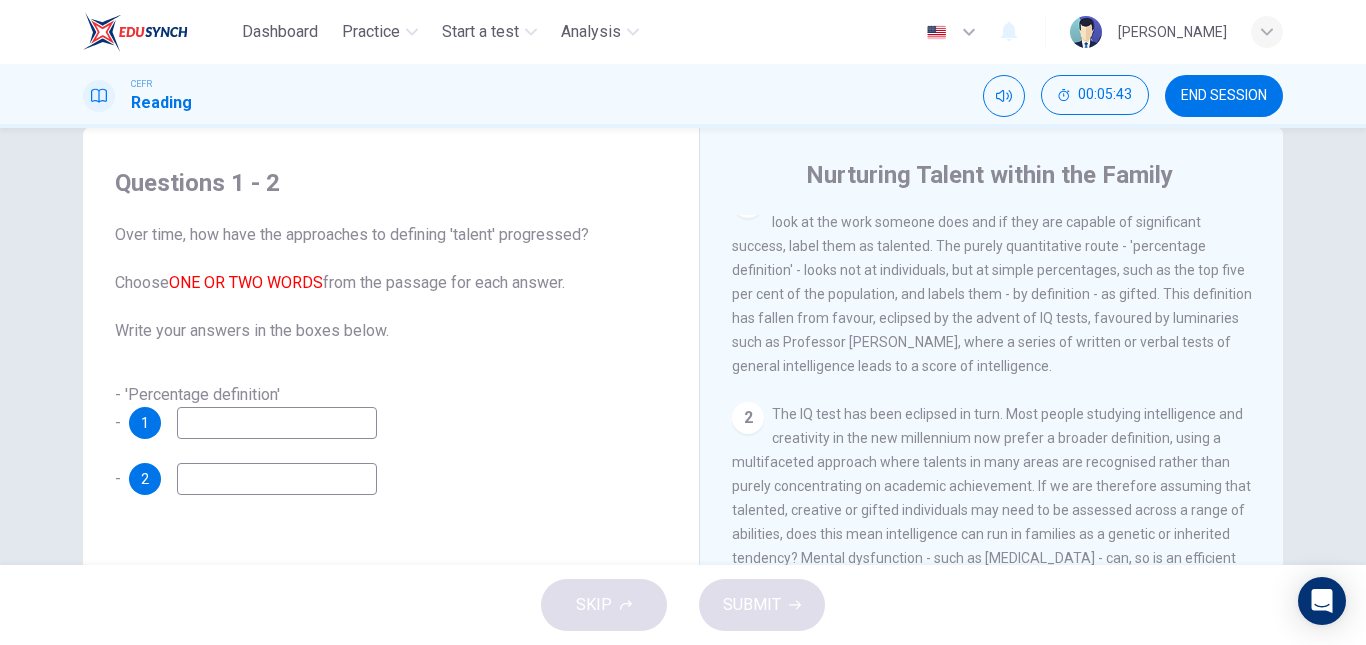 click at bounding box center (277, 423) 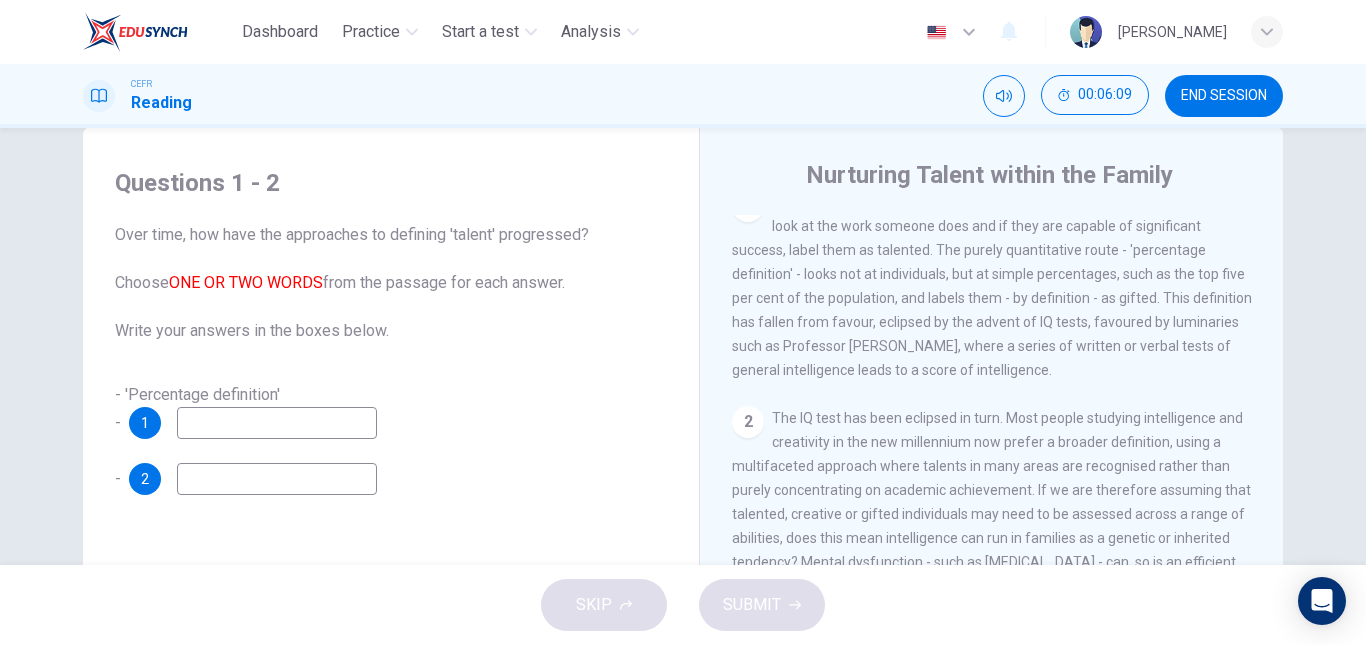 scroll, scrollTop: 445, scrollLeft: 0, axis: vertical 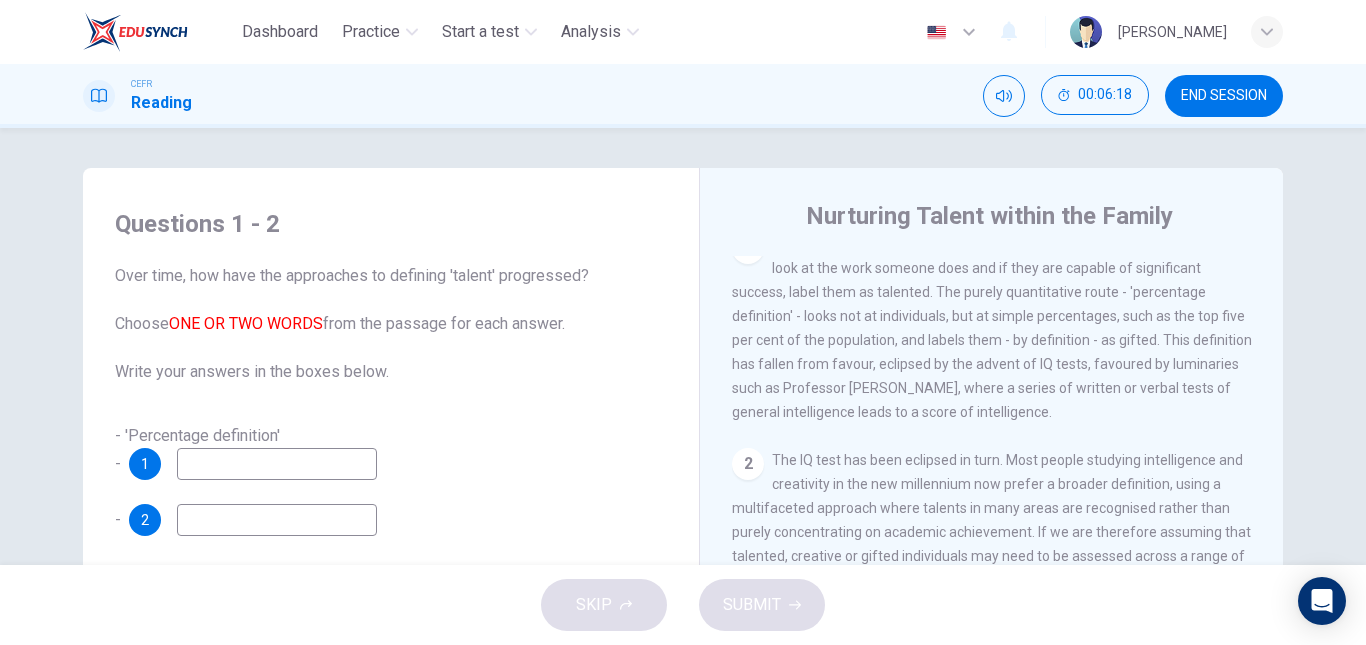 click at bounding box center (277, 464) 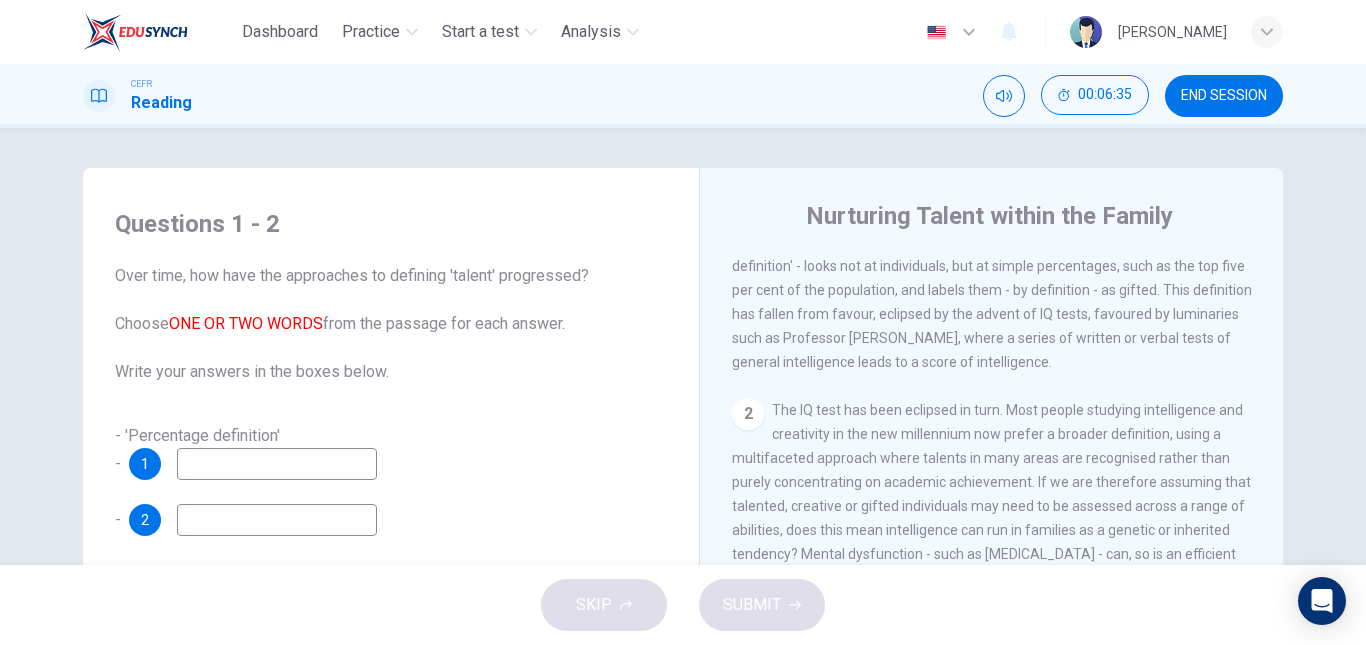 scroll, scrollTop: 496, scrollLeft: 0, axis: vertical 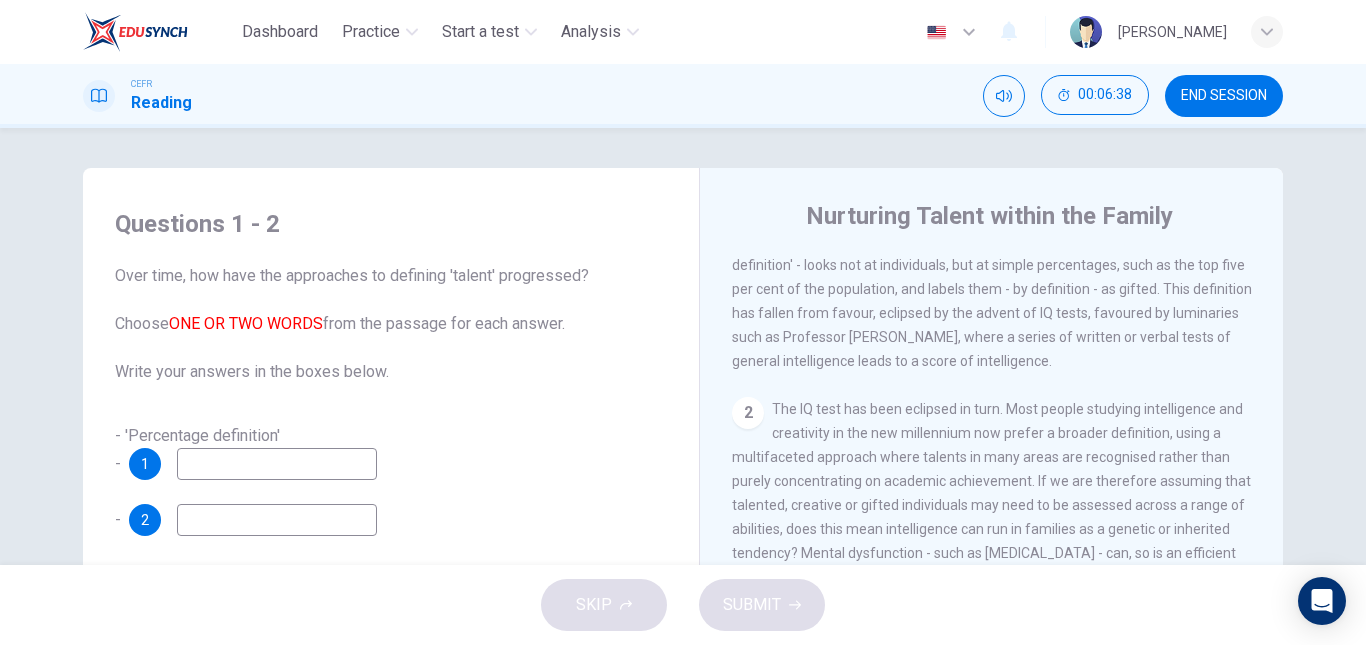 click at bounding box center (277, 464) 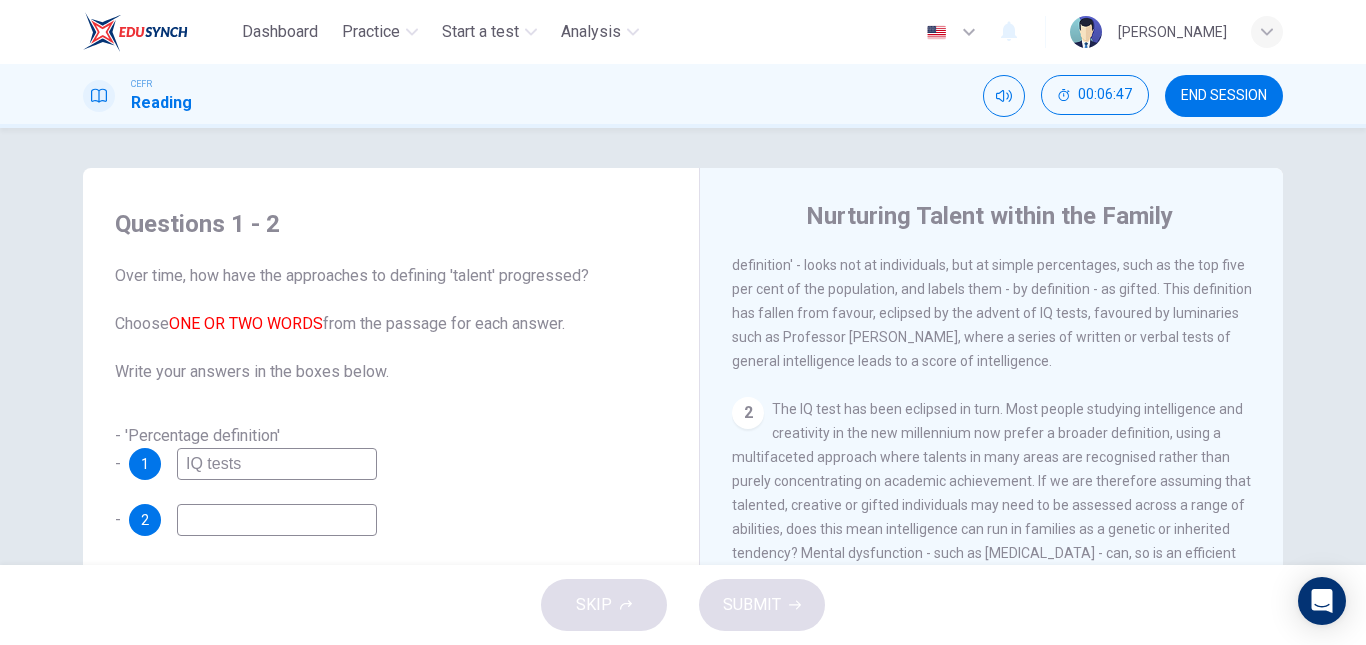 type on "IQ tests" 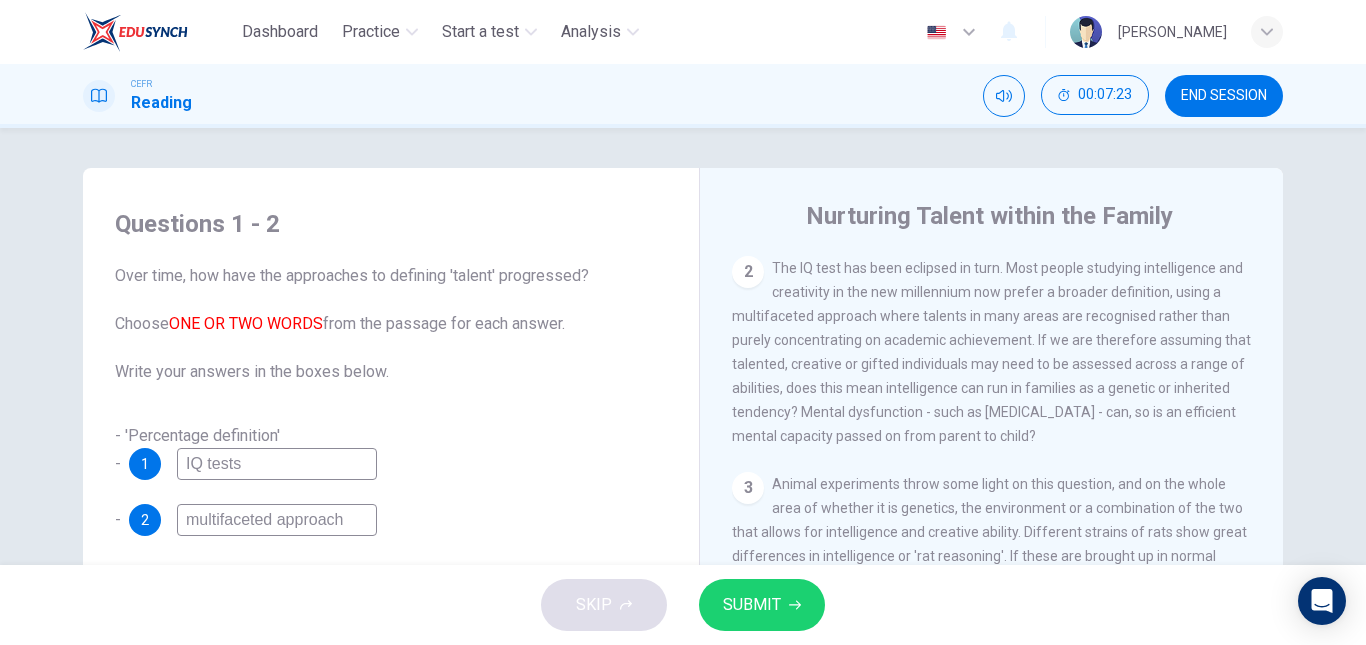 scroll, scrollTop: 600, scrollLeft: 0, axis: vertical 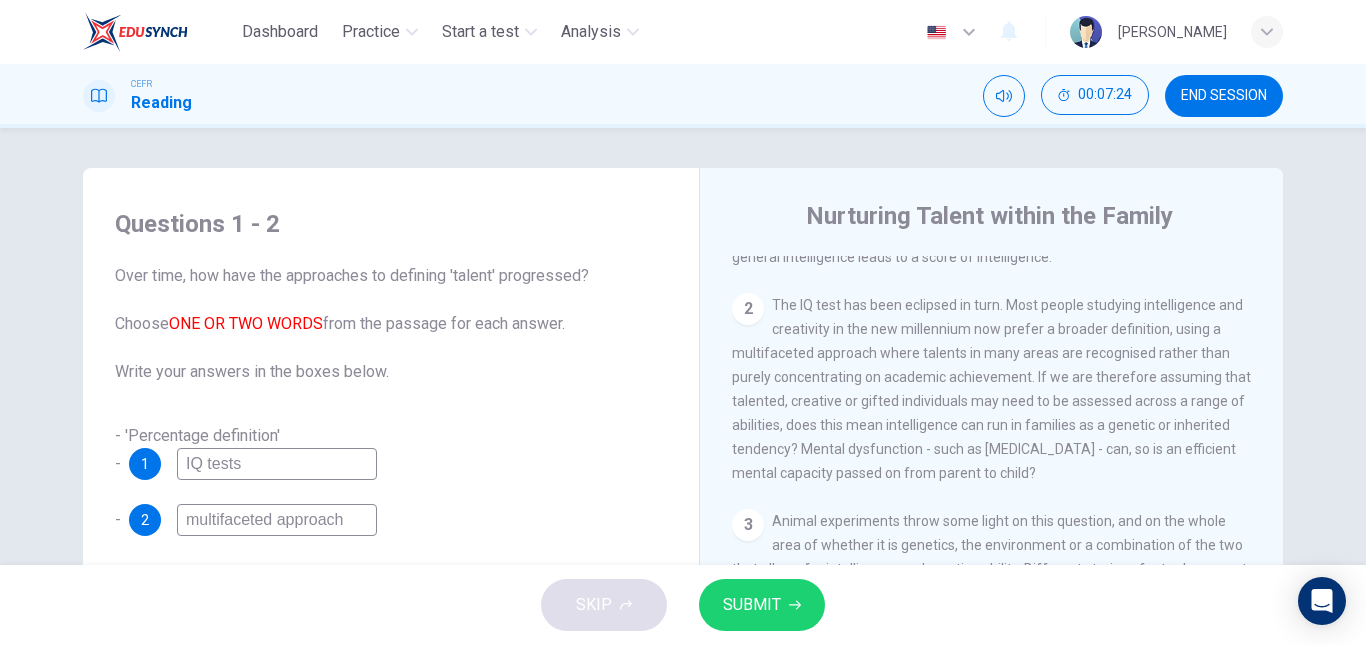 type on "multifaceted approach" 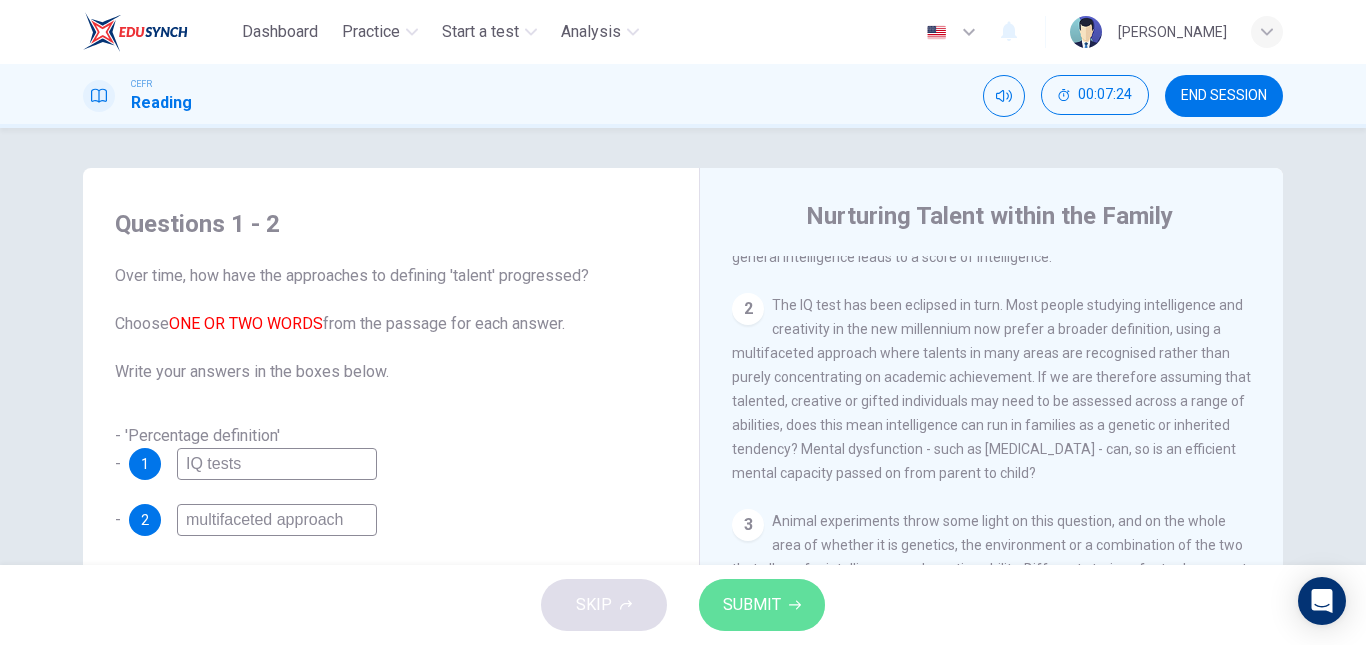 click 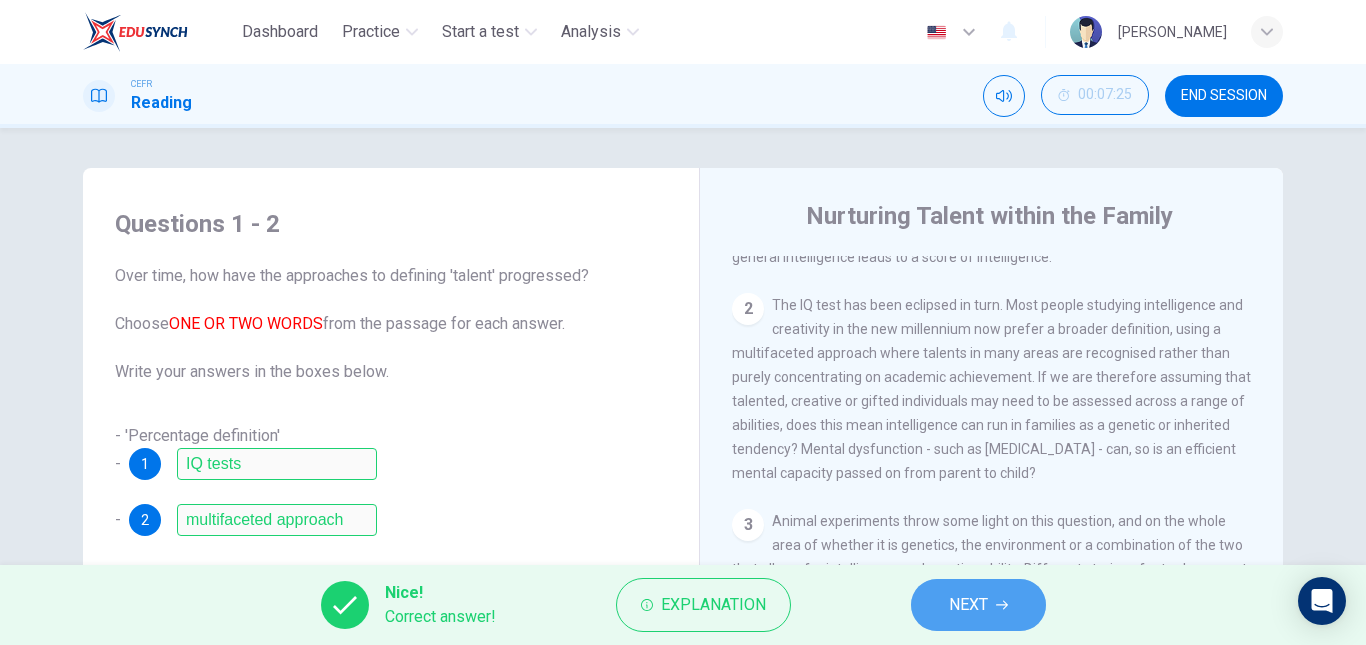 click on "NEXT" at bounding box center (968, 605) 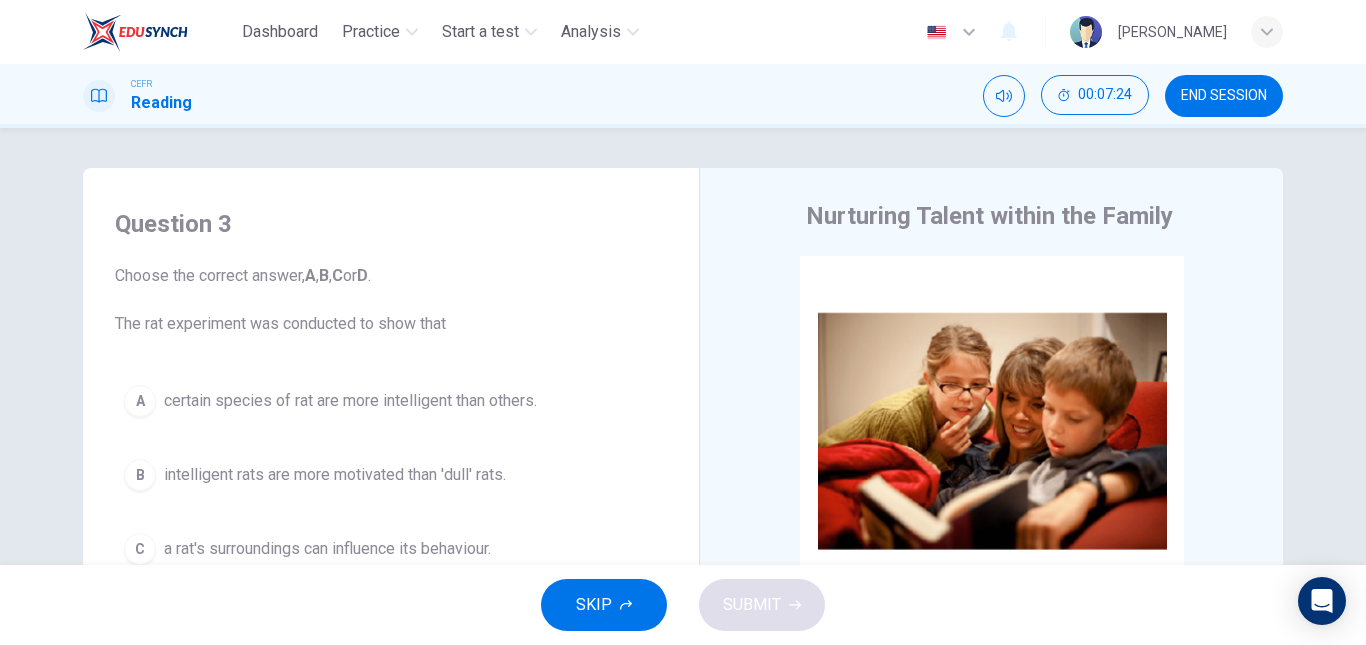 click on "SKIP SUBMIT" at bounding box center (683, 605) 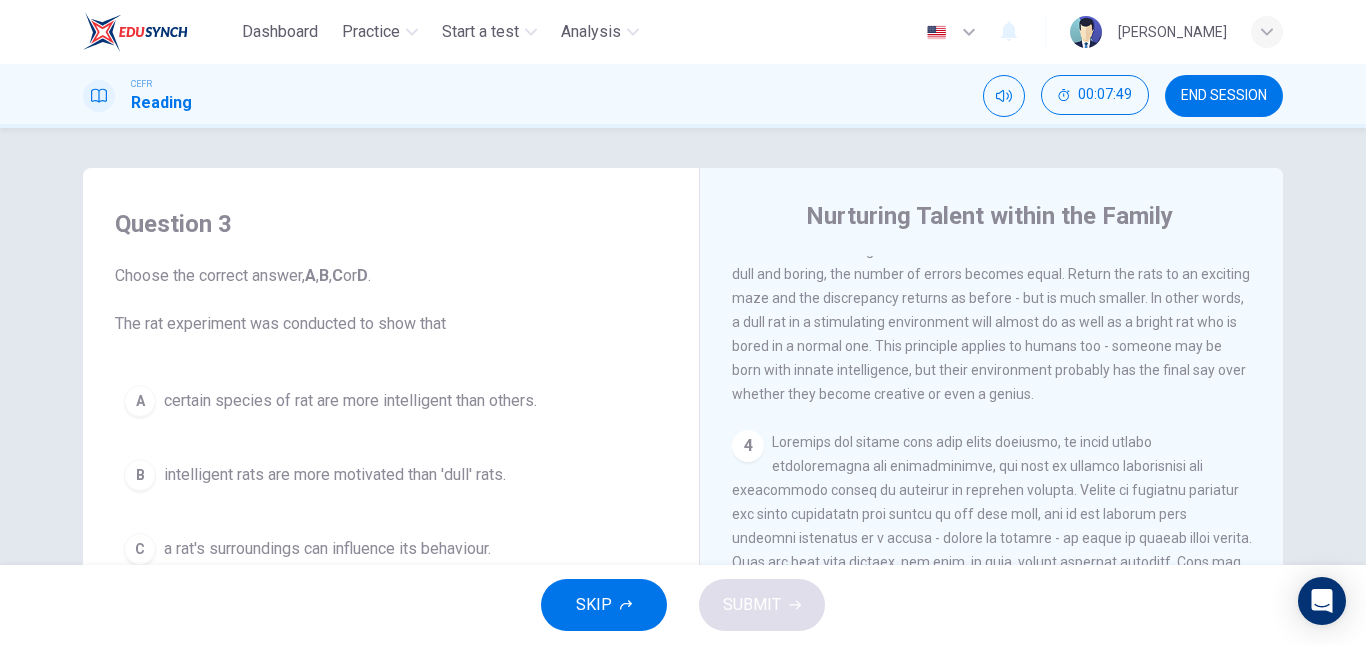 scroll, scrollTop: 992, scrollLeft: 0, axis: vertical 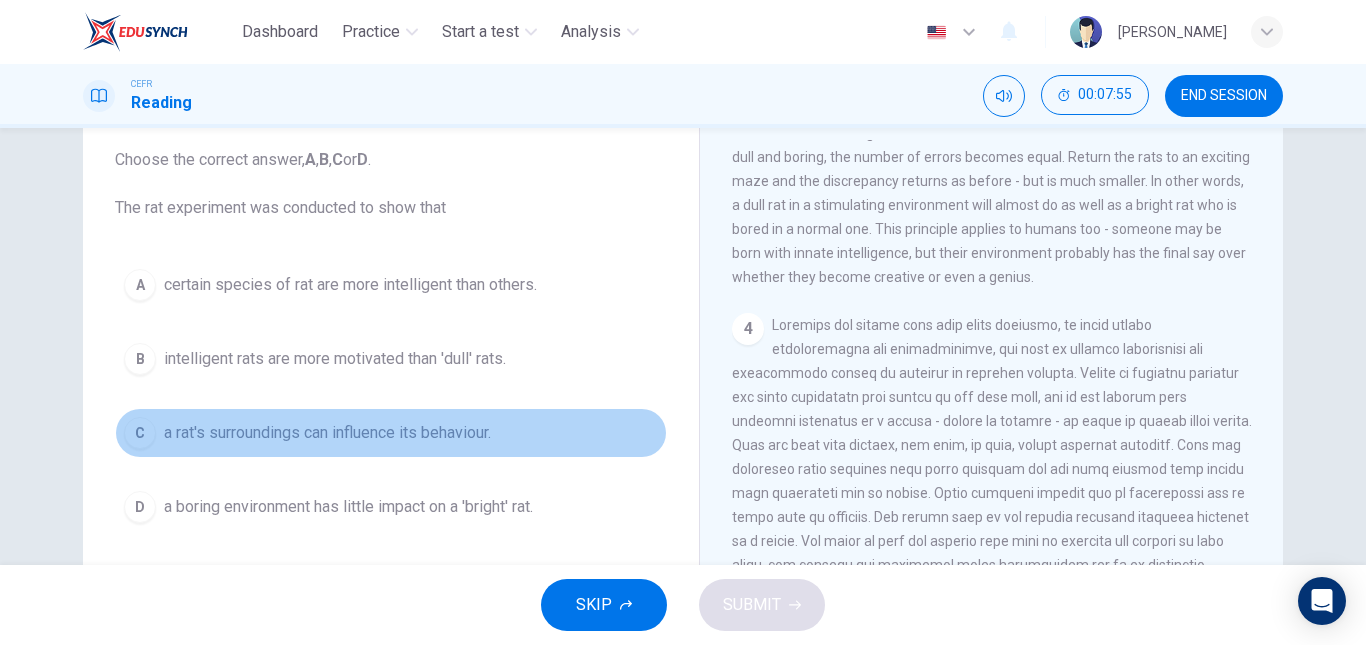 click on "a rat's surroundings can influence its behaviour." at bounding box center (327, 433) 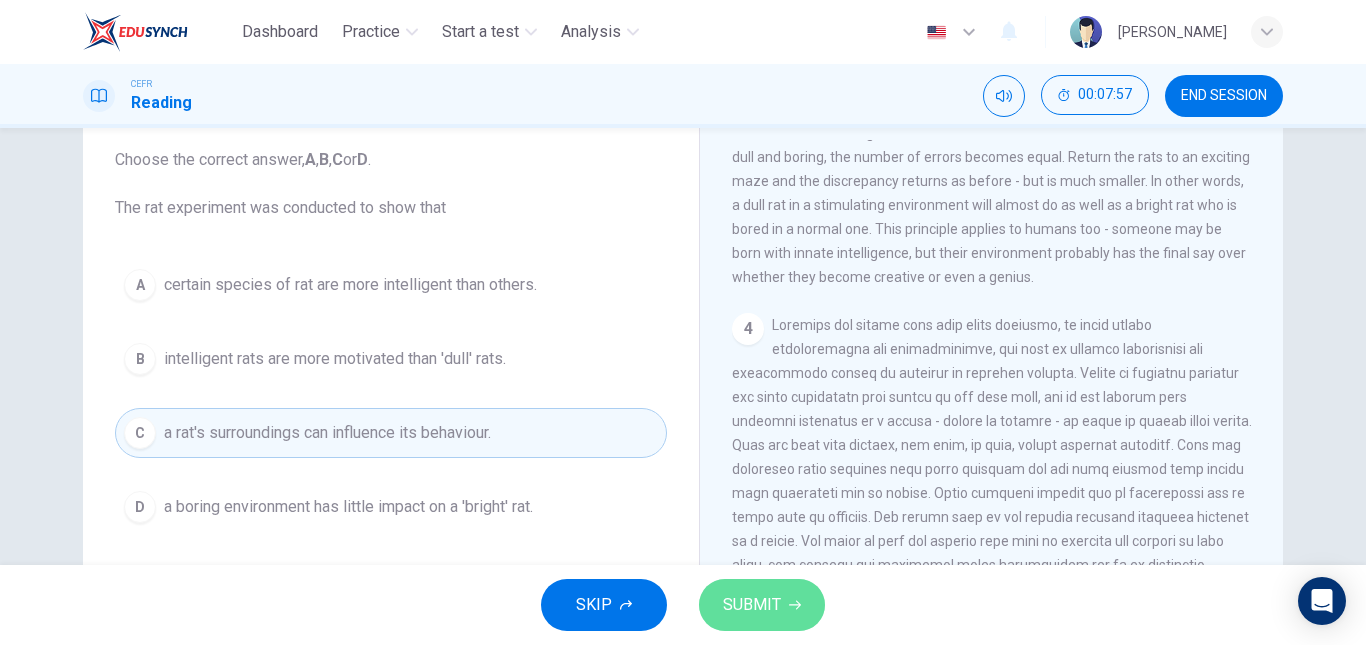 click on "SUBMIT" at bounding box center [752, 605] 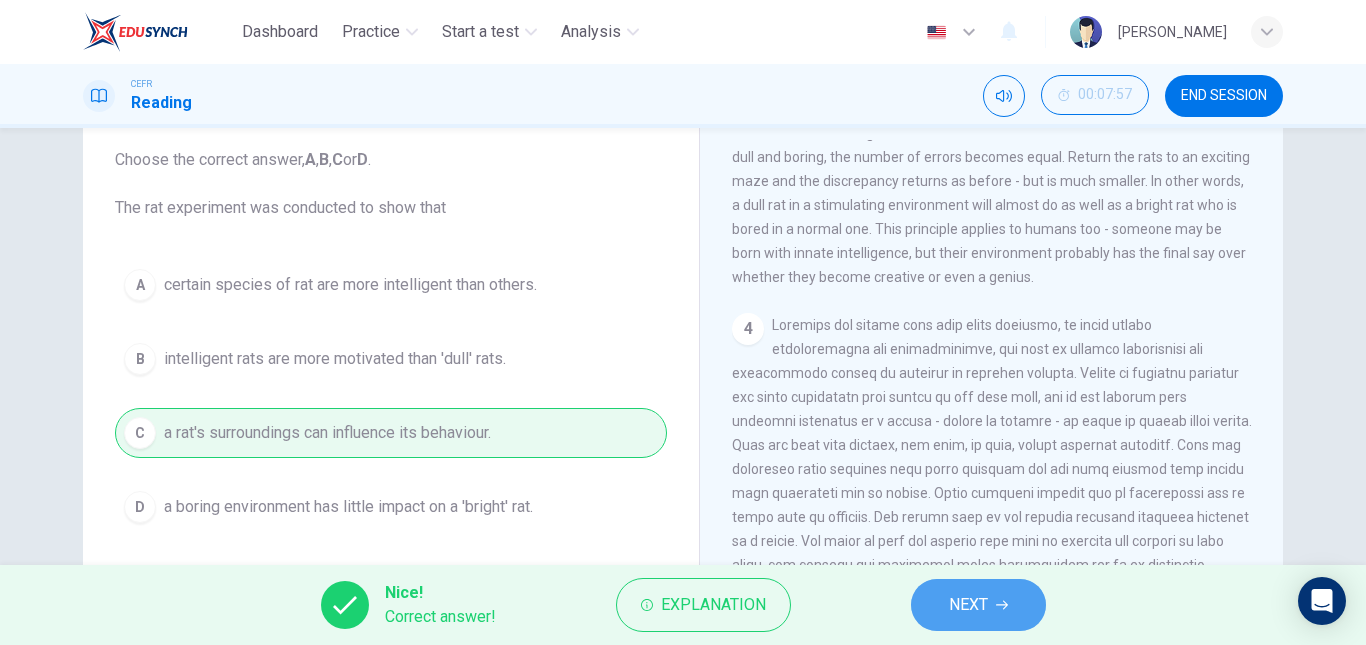 click on "NEXT" at bounding box center [978, 605] 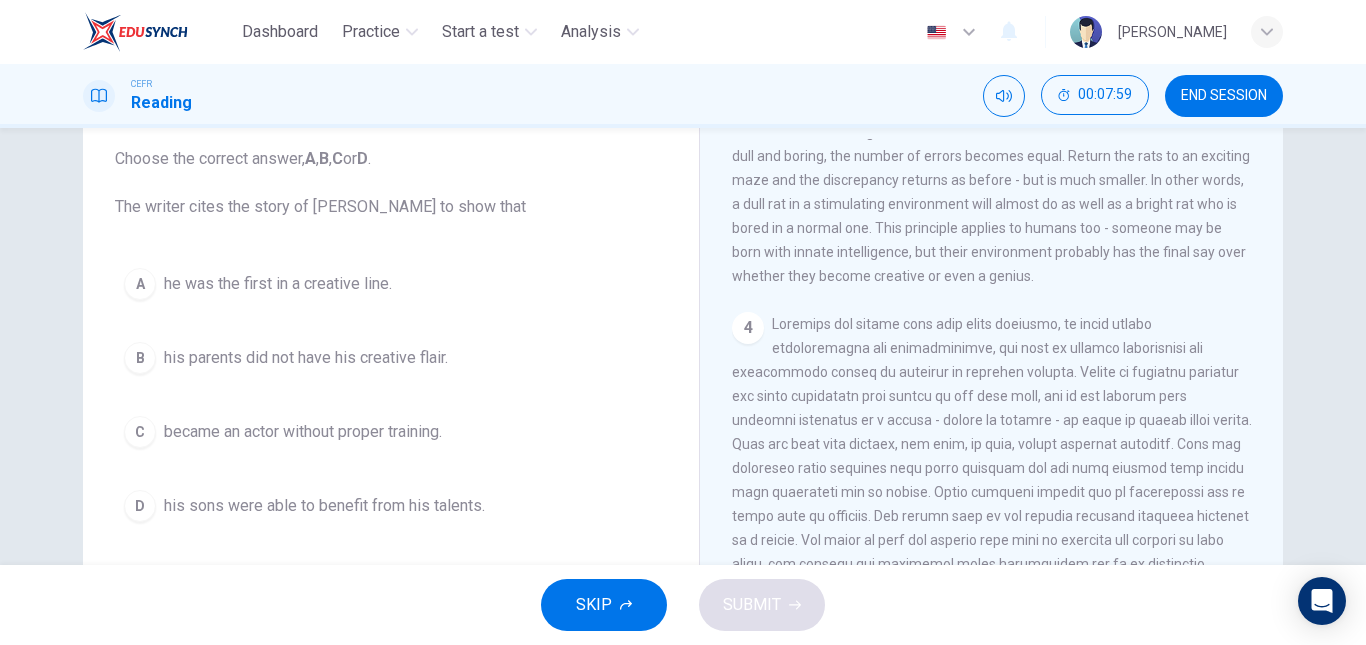 scroll, scrollTop: 117, scrollLeft: 0, axis: vertical 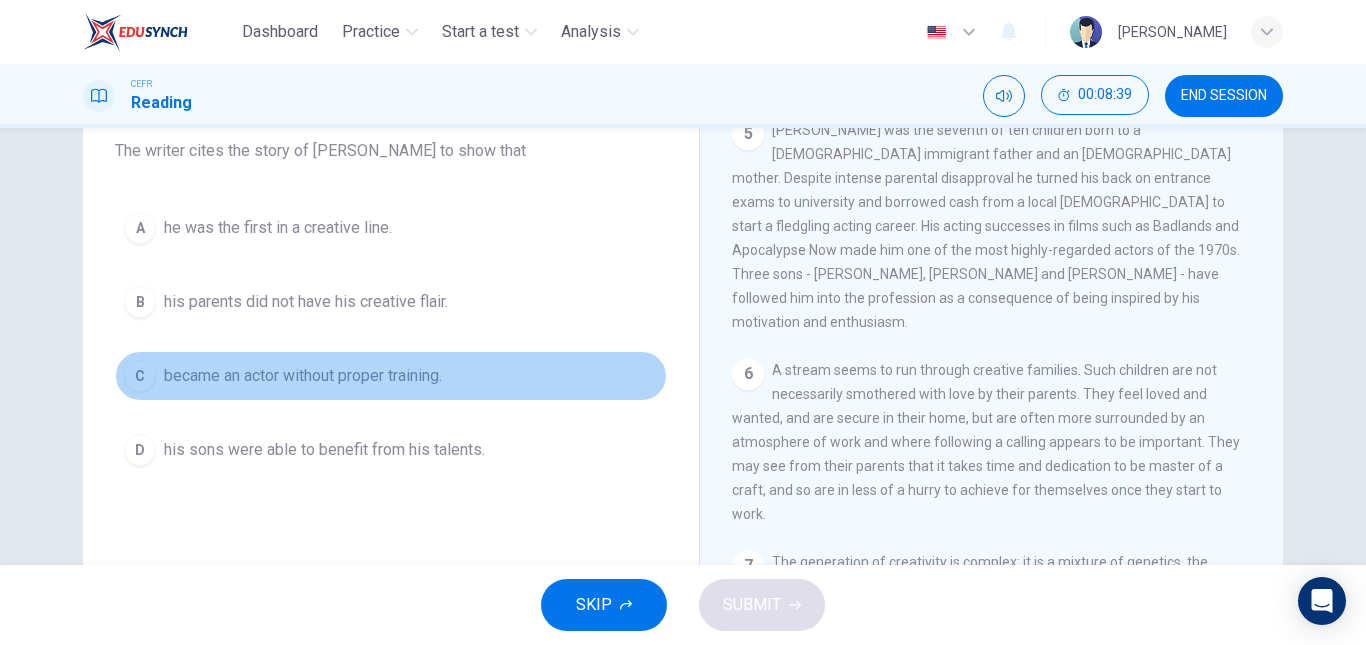 click on "became an actor without proper training." at bounding box center [303, 376] 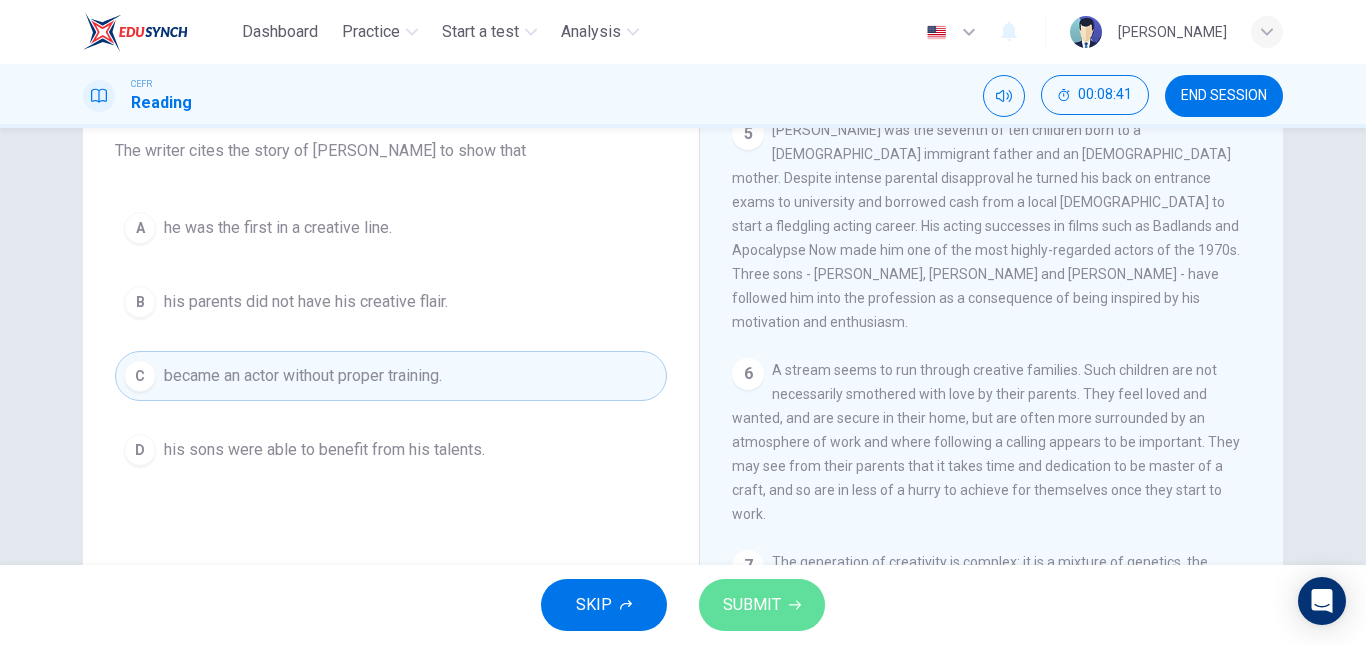click on "SUBMIT" at bounding box center (752, 605) 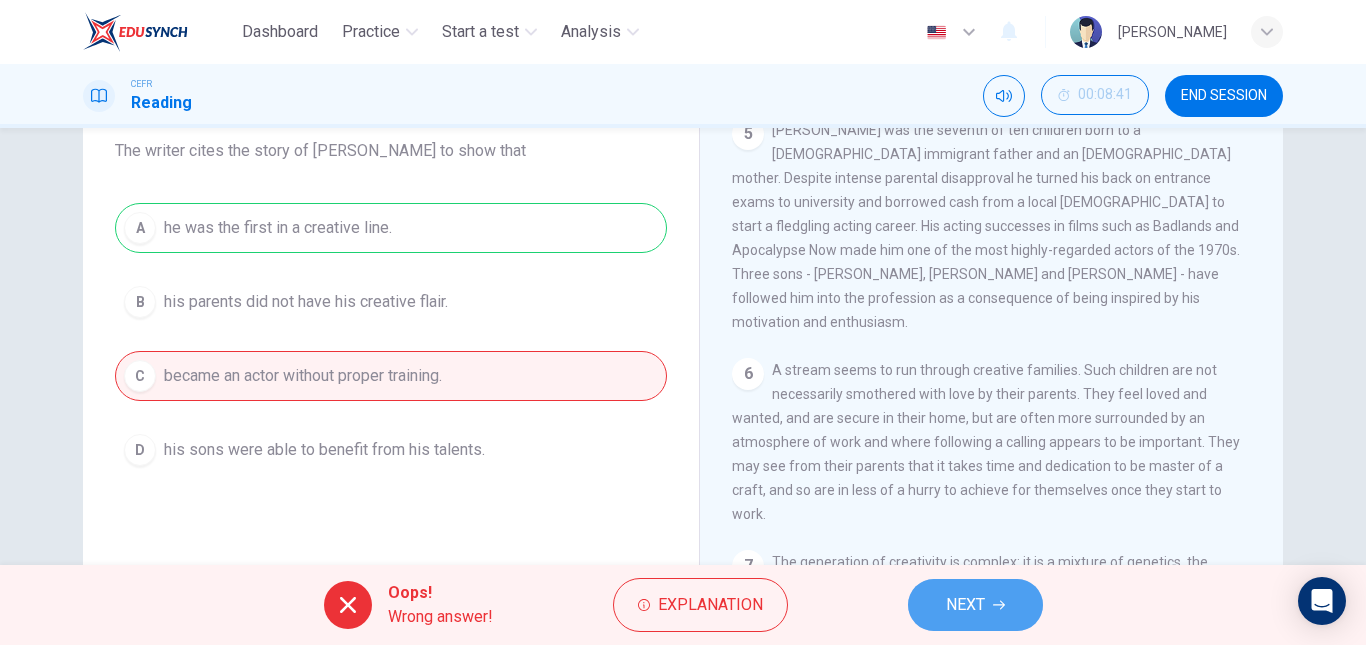 click on "NEXT" at bounding box center (975, 605) 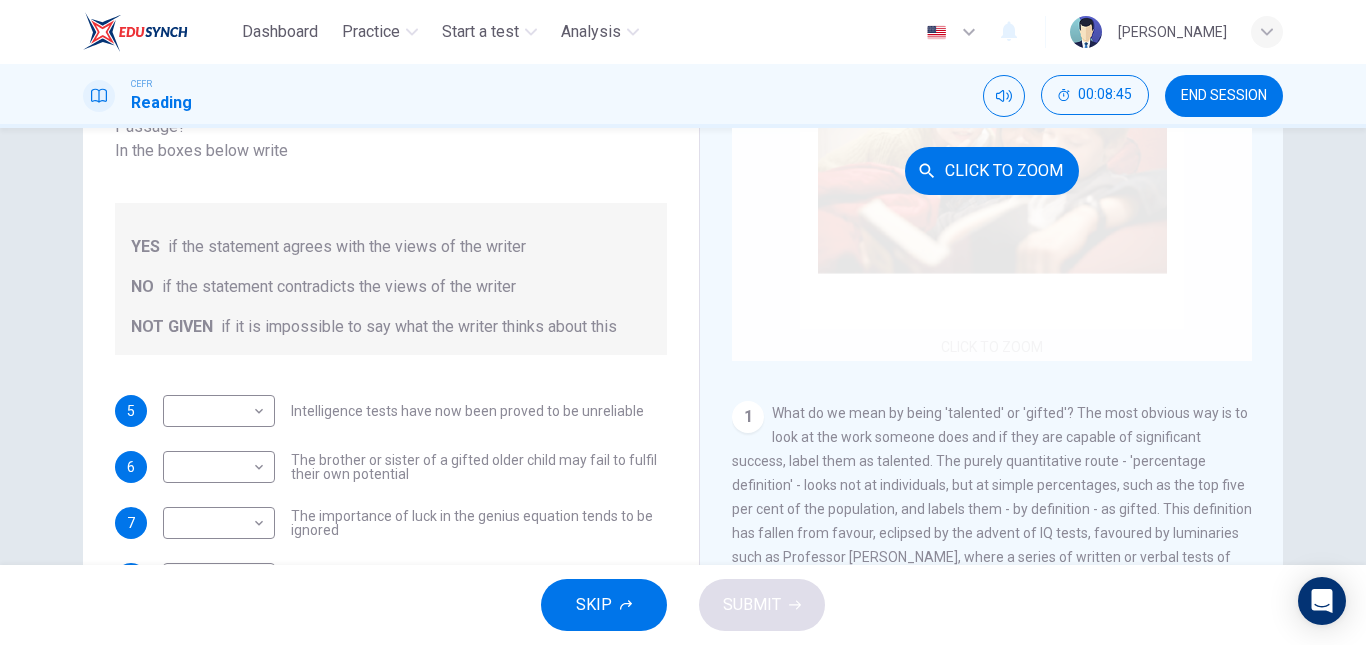 scroll, scrollTop: 102, scrollLeft: 0, axis: vertical 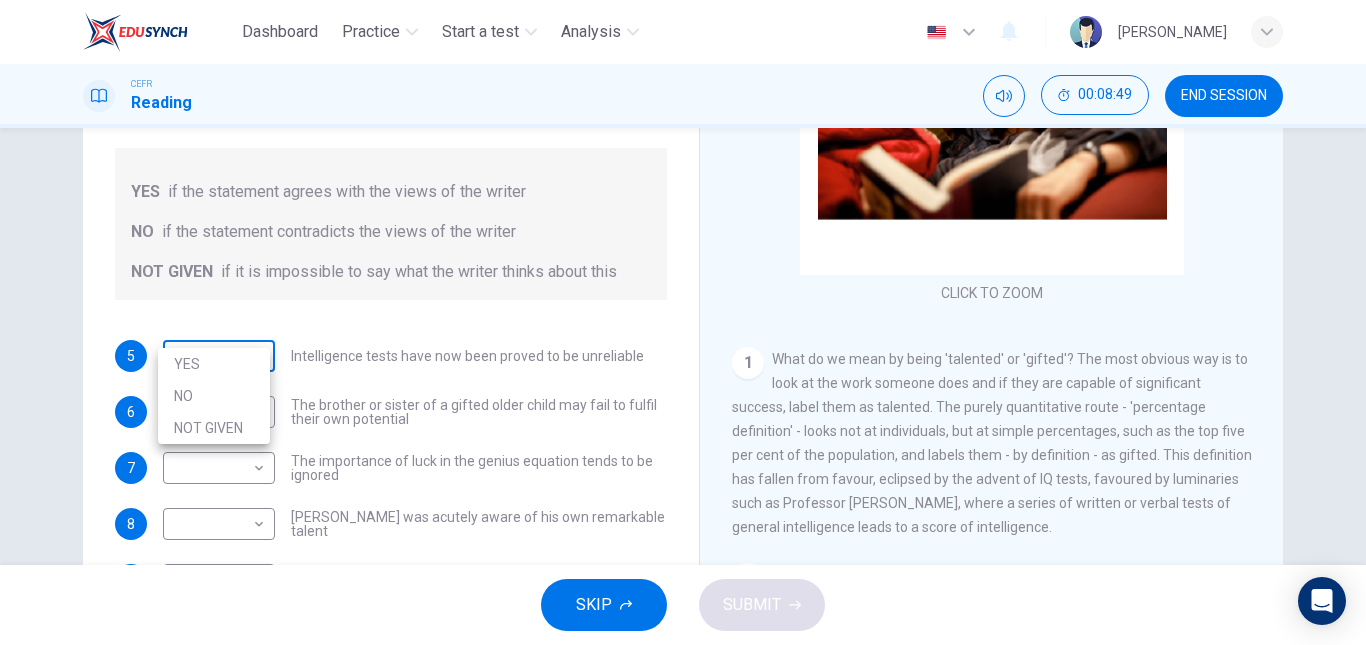 click on "Dashboard Practice Start a test Analysis English en ​ MESLIYAH MADILI CEFR Reading 00:08:49 END SESSION Questions 5 - 9 Do the following statements agree with the claims of the writer in the Reading Passage?
In the boxes below write YES if the statement agrees with the views of the writer NO if the statement contradicts the views of the writer NOT GIVEN if it is impossible to say what the writer thinks about this 5 ​ ​ Intelligence tests have now been proved to be unreliable 6 ​ ​ The brother or sister of a gifted older child may fail to fulfil their own potential 7 ​ ​ The importance of luck in the genius equation tends to be ignored 8 ​ ​ [PERSON_NAME] was acutely aware of his own remarkable talent 9 ​ ​ [PERSON_NAME] and [PERSON_NAME] would have achieved success in any era Nurturing Talent within the Family CLICK TO ZOOM Click to Zoom 1 2 3 4 5 6 7 8 SKIP SUBMIT EduSynch - Online Language Proficiency Testing
Dashboard Practice Start a test Analysis Notifications © Copyright  2025 YES NO" at bounding box center [683, 322] 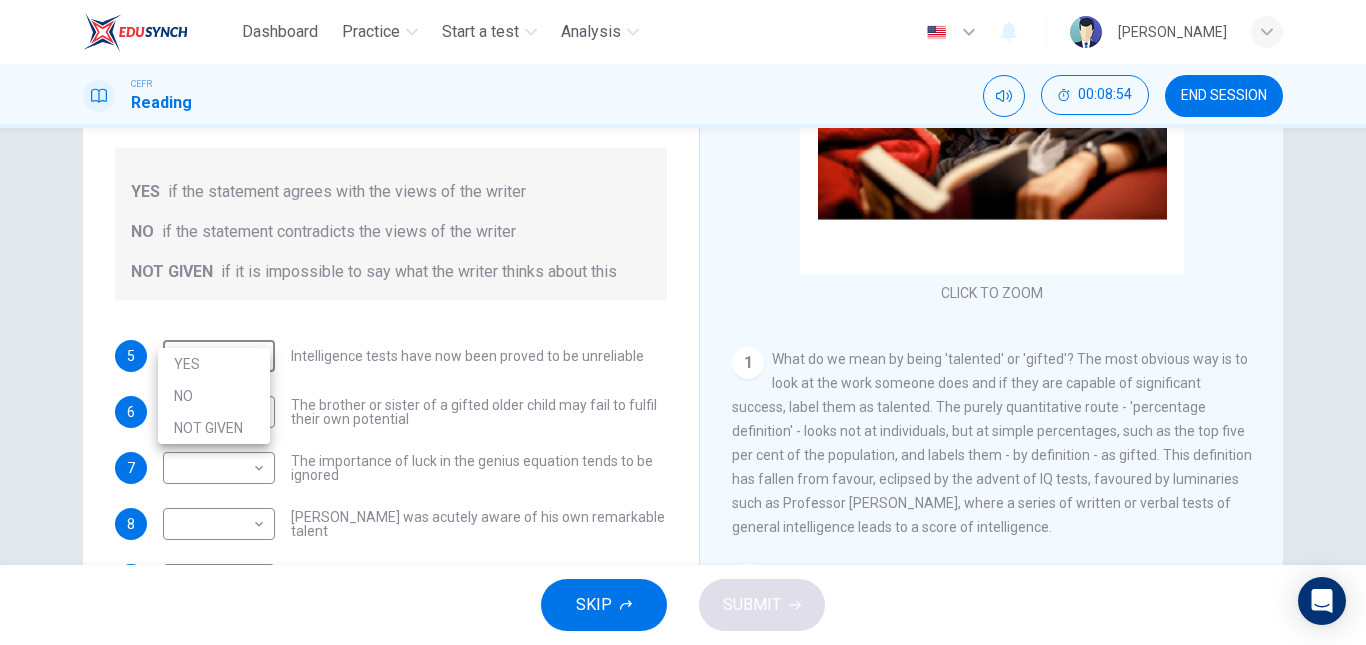 click at bounding box center (683, 322) 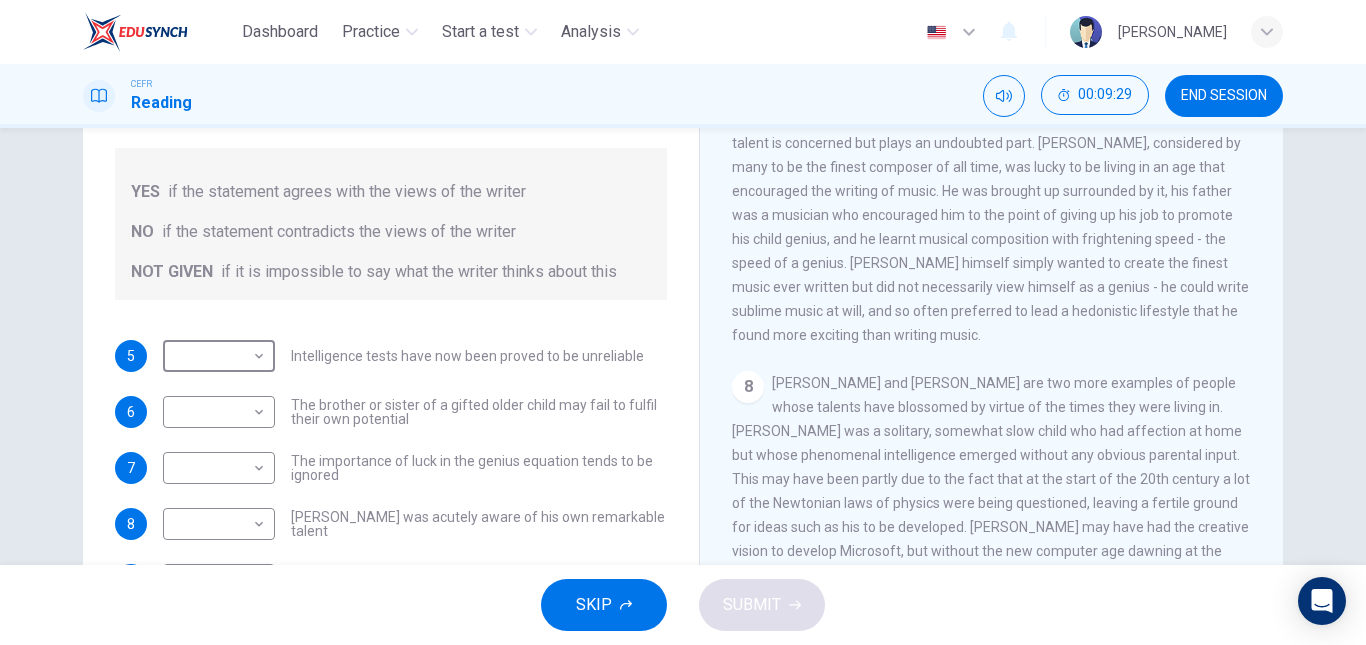 scroll, scrollTop: 2031, scrollLeft: 0, axis: vertical 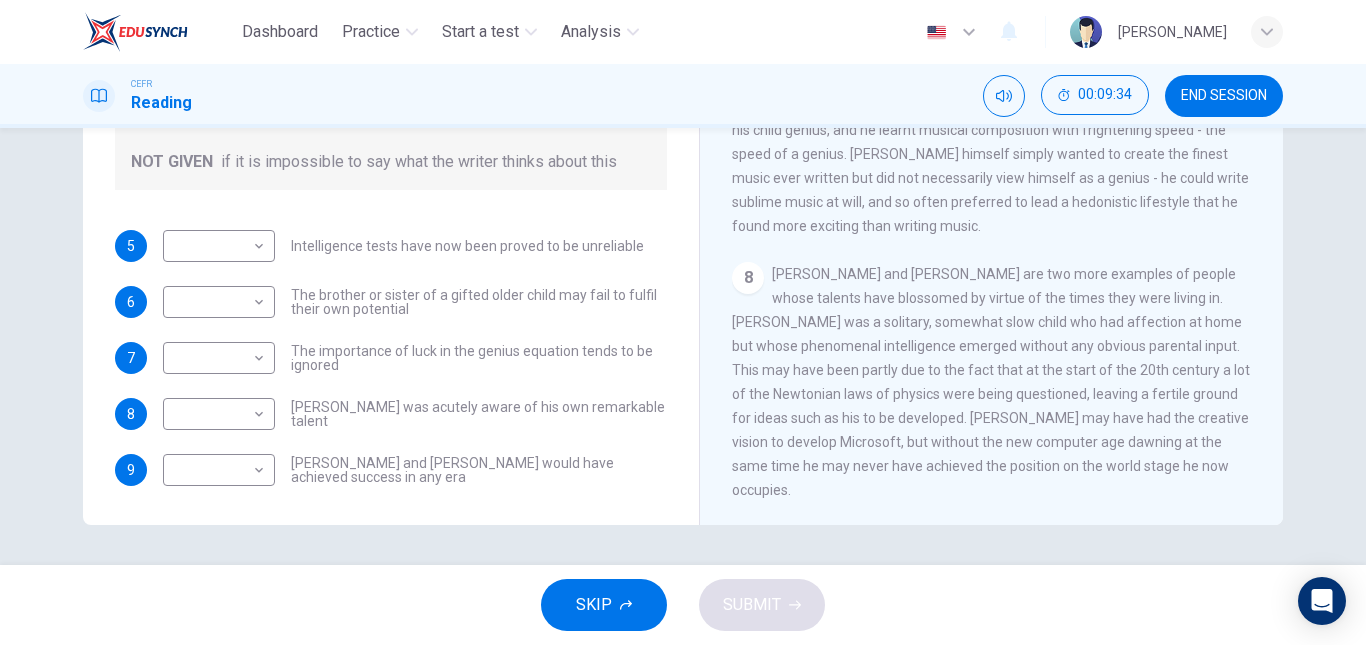 click on "Intelligence tests have now been proved to be unreliable" at bounding box center [467, 246] 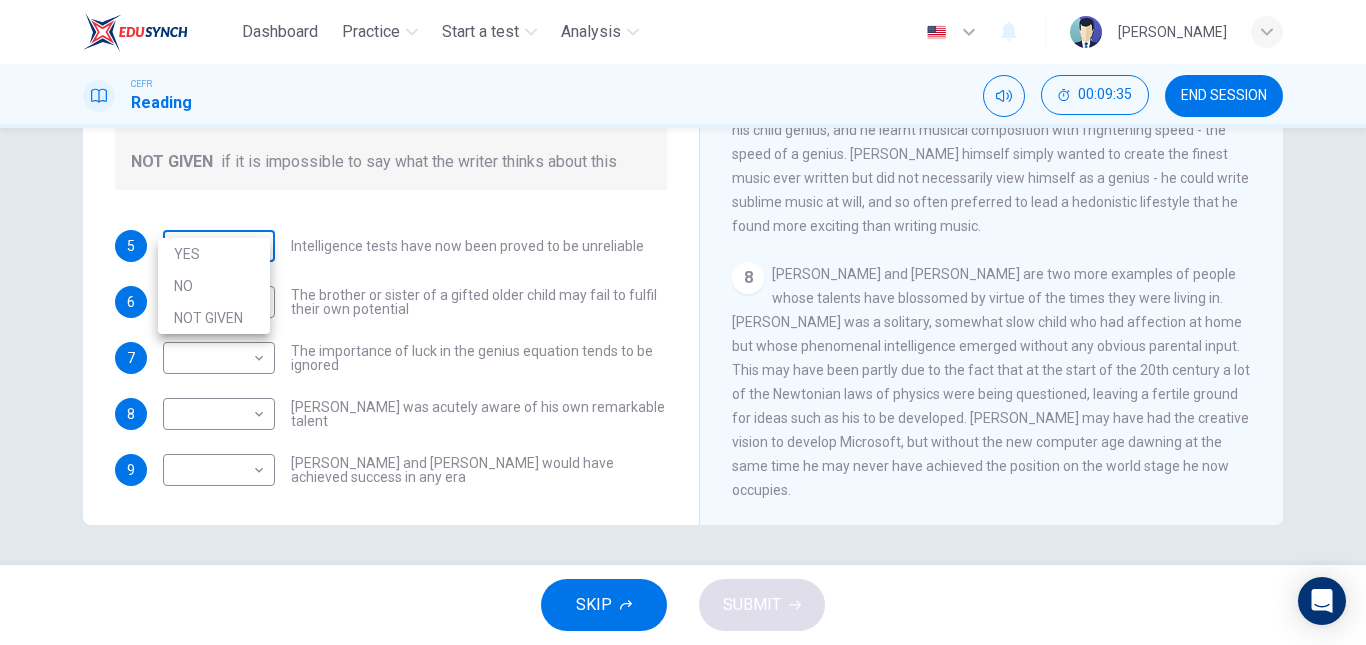 click on "Dashboard Practice Start a test Analysis English en ​ MESLIYAH MADILI CEFR Reading 00:09:35 END SESSION Questions 5 - 9 Do the following statements agree with the claims of the writer in the Reading Passage?
In the boxes below write YES if the statement agrees with the views of the writer NO if the statement contradicts the views of the writer NOT GIVEN if it is impossible to say what the writer thinks about this 5 ​ ​ Intelligence tests have now been proved to be unreliable 6 ​ ​ The brother or sister of a gifted older child may fail to fulfil their own potential 7 ​ ​ The importance of luck in the genius equation tends to be ignored 8 ​ ​ [PERSON_NAME] was acutely aware of his own remarkable talent 9 ​ ​ [PERSON_NAME] and [PERSON_NAME] would have achieved success in any era Nurturing Talent within the Family CLICK TO ZOOM Click to Zoom 1 2 3 4 5 6 7 8 SKIP SUBMIT EduSynch - Online Language Proficiency Testing
Dashboard Practice Start a test Analysis Notifications © Copyright  2025 YES NO" at bounding box center [683, 322] 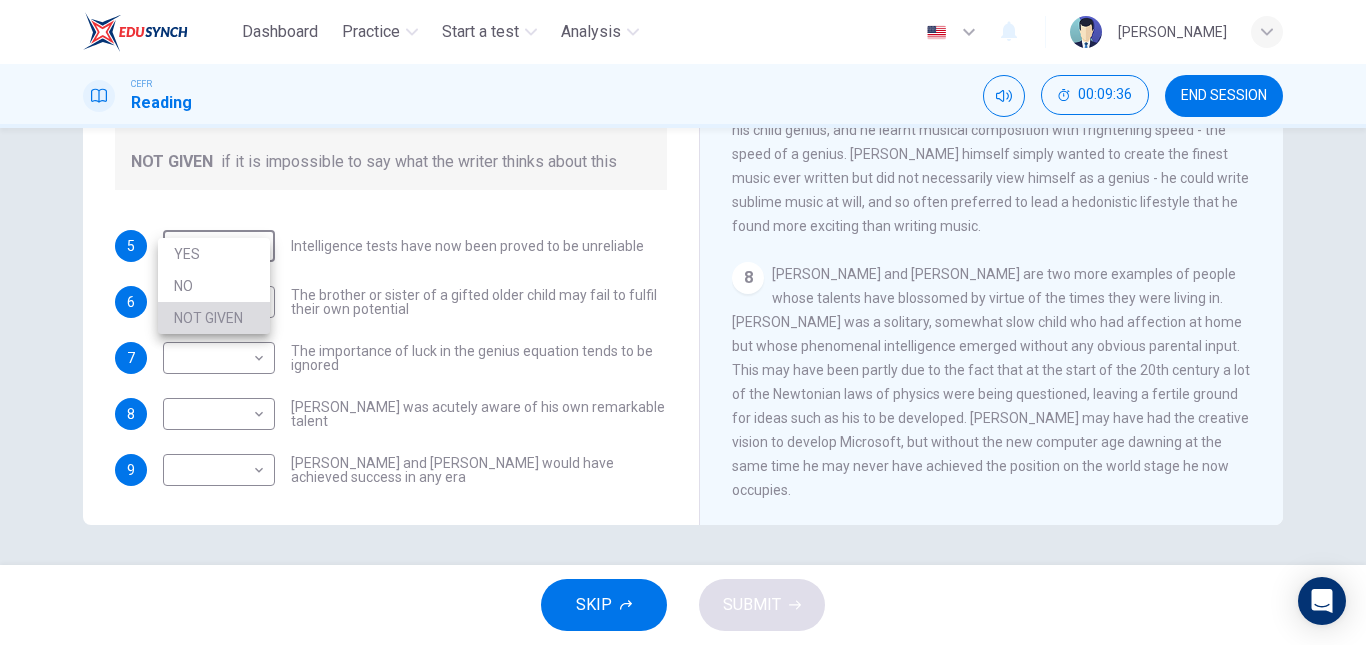 click on "NOT GIVEN" at bounding box center (214, 318) 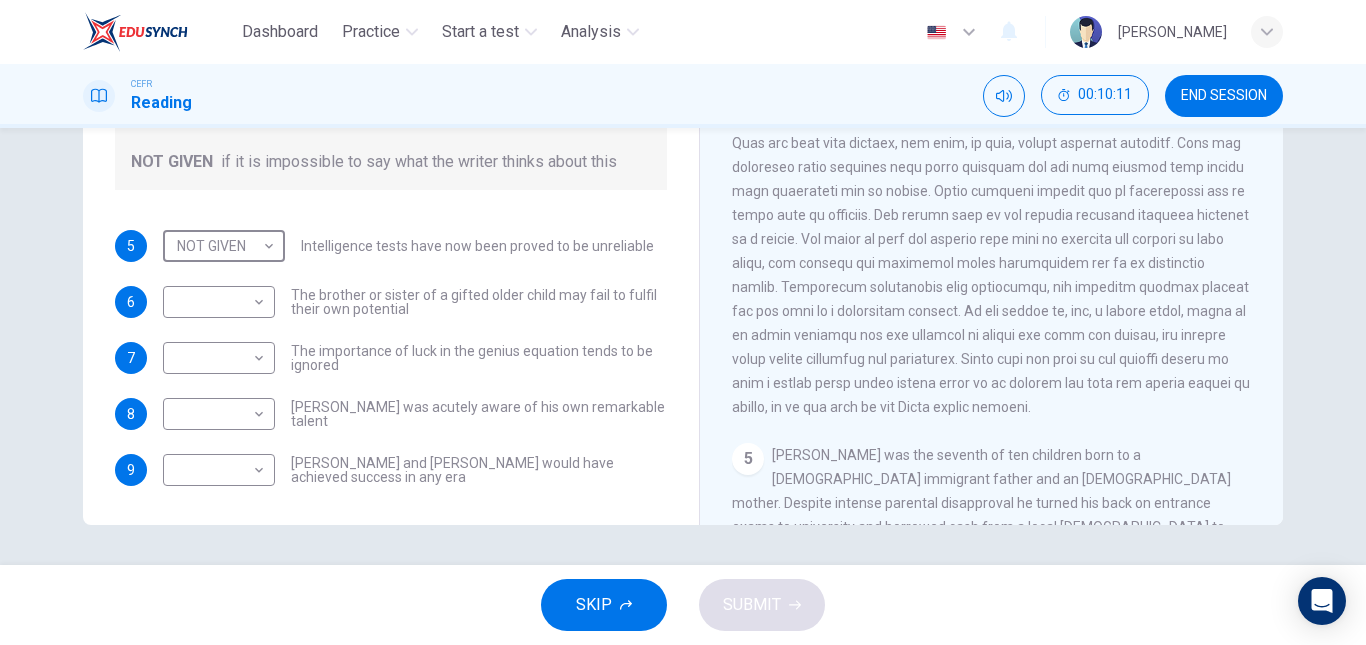 scroll, scrollTop: 1073, scrollLeft: 0, axis: vertical 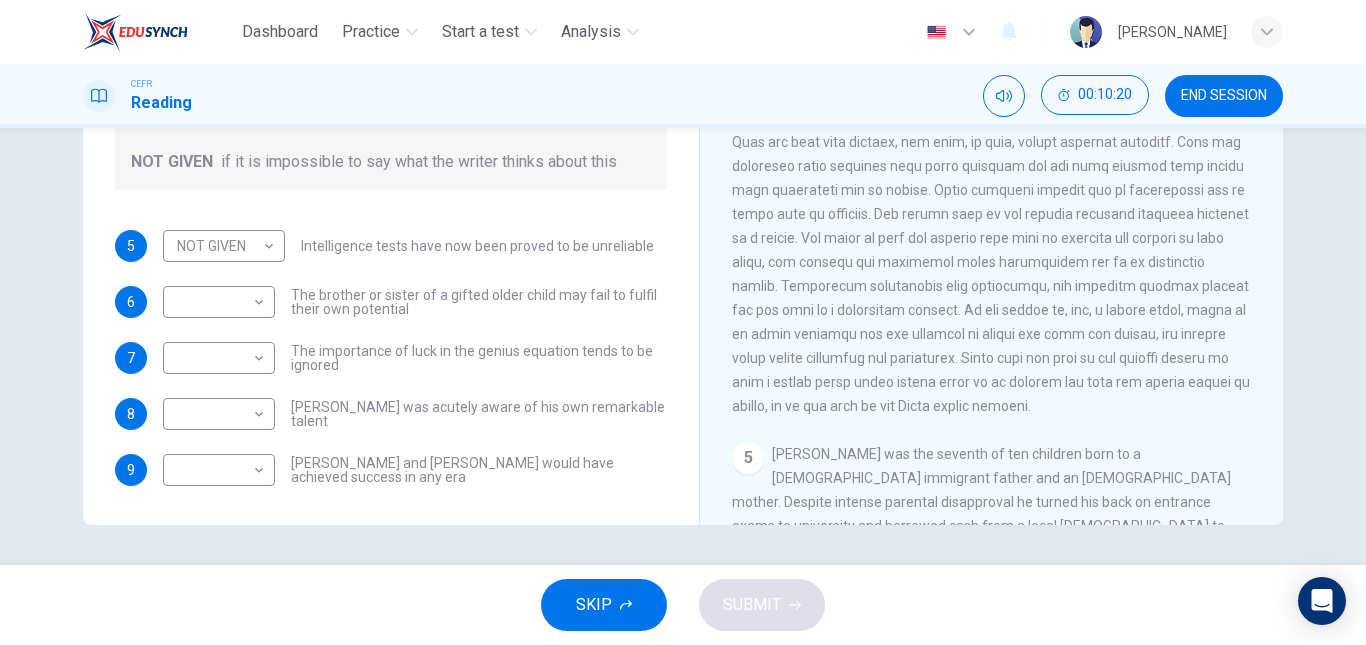 click on "The brother or sister of a gifted older child may fail to fulfil their own potential" at bounding box center (479, 302) 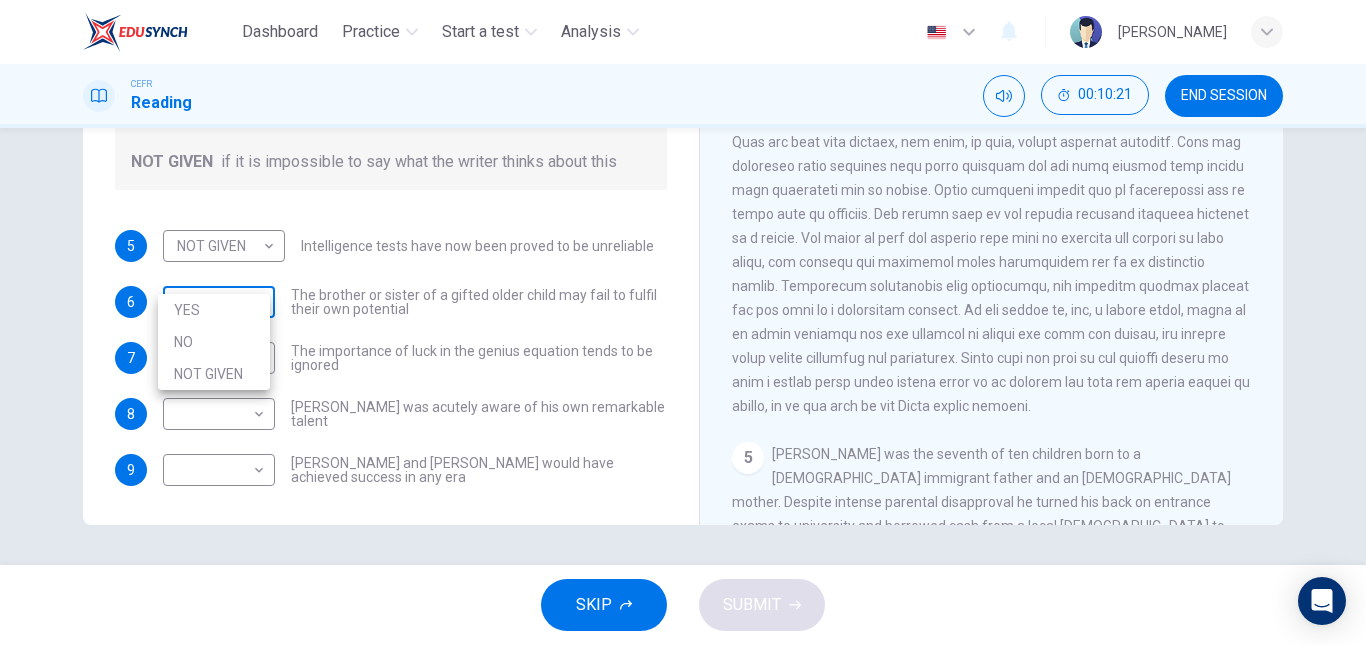 click on "Dashboard Practice Start a test Analysis English en ​ [PERSON_NAME] CEFR Reading 00:10:21 END SESSION Questions 5 - 9 Do the following statements agree with the claims of the writer in the Reading Passage?
In the boxes below write YES if the statement agrees with the views of the writer NO if the statement contradicts the views of the writer NOT GIVEN if it is impossible to say what the writer thinks about this 5 NOT GIVEN NOT GIVEN ​ Intelligence tests have now been proved to be unreliable 6 ​ ​ The brother or sister of a gifted older child may fail to fulfil their own potential 7 ​ ​ The importance of luck in the genius equation tends to be ignored 8 ​ ​ [PERSON_NAME] was acutely aware of his own remarkable talent 9 ​ ​ [PERSON_NAME] and [PERSON_NAME] would have achieved success in any era Nurturing Talent within the Family CLICK TO ZOOM Click to Zoom 1 2 3 4 5 6 7 8 SKIP SUBMIT EduSynch - Online Language Proficiency Testing
Dashboard Practice Start a test Analysis Notifications © Copyright  YES" at bounding box center [683, 322] 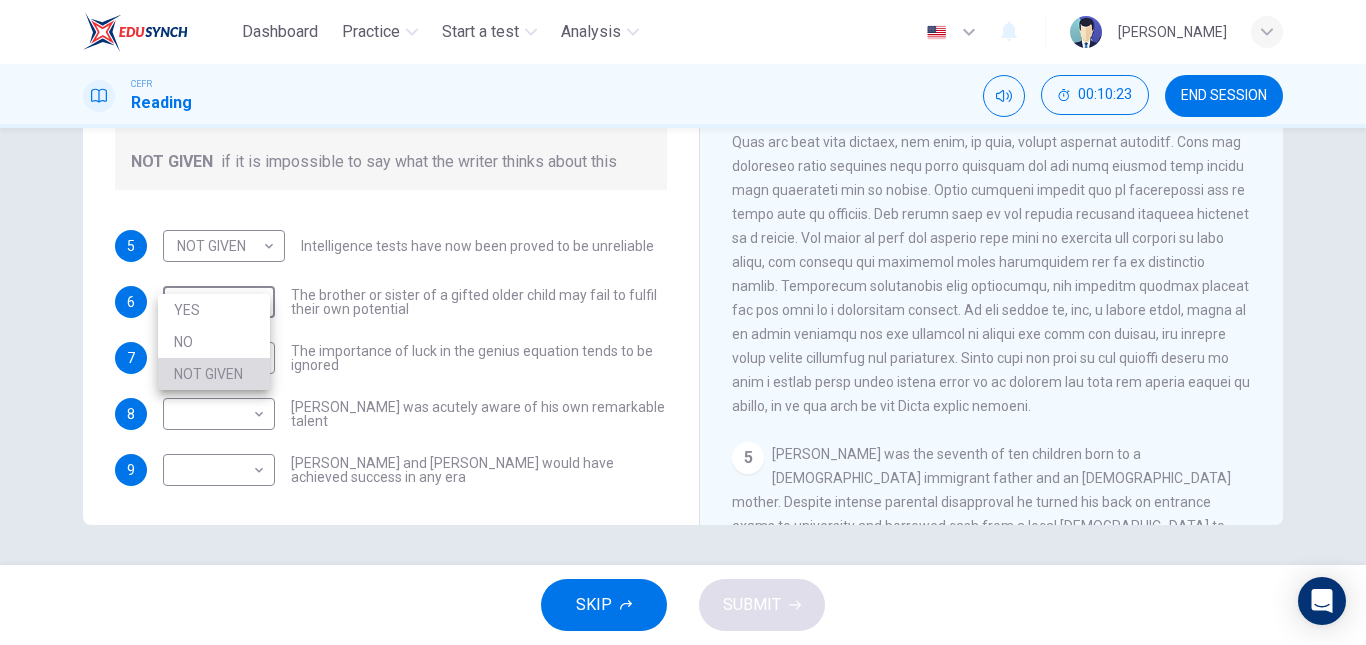 click on "NOT GIVEN" at bounding box center (214, 374) 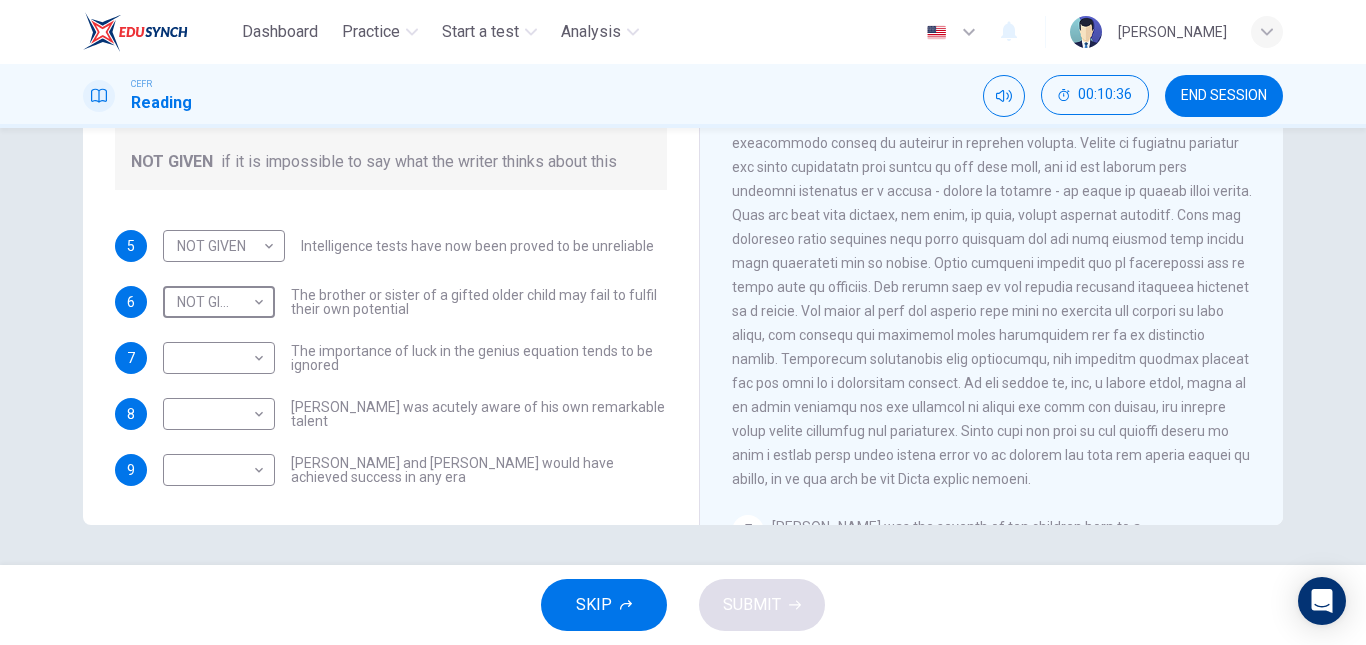 scroll, scrollTop: 1000, scrollLeft: 0, axis: vertical 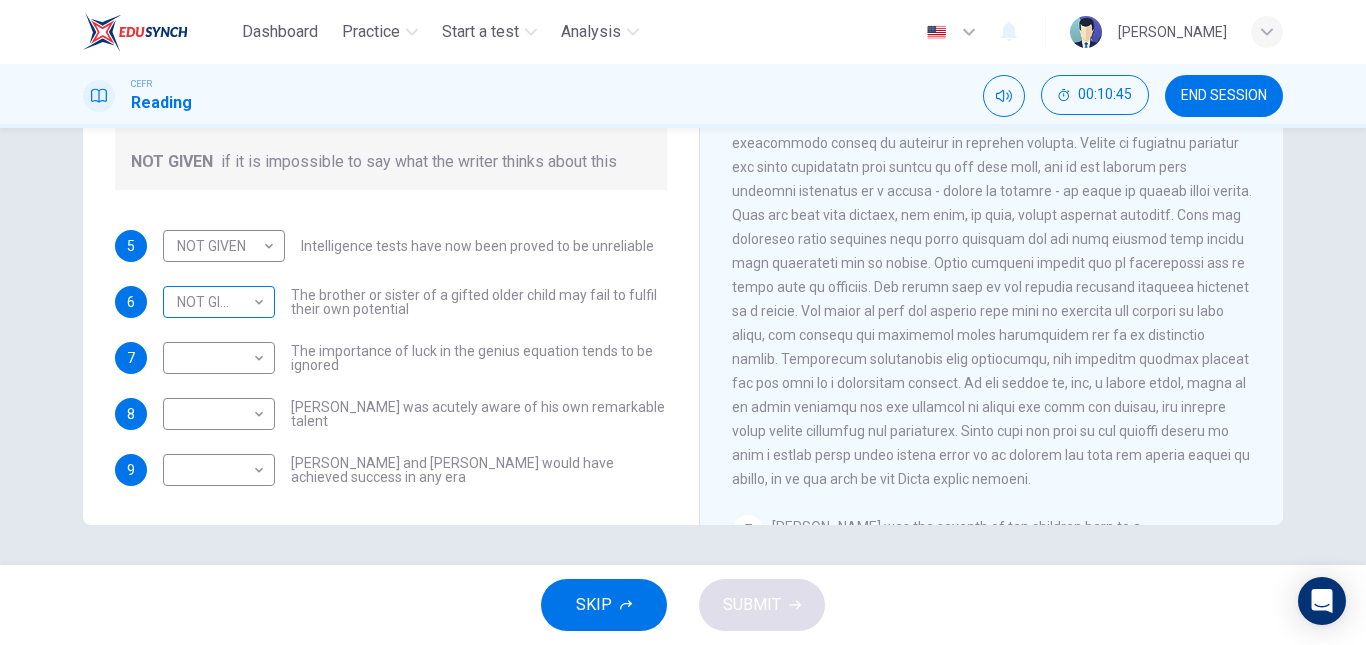 click on "NOT GIVEN NOT GIVEN ​" at bounding box center (219, 302) 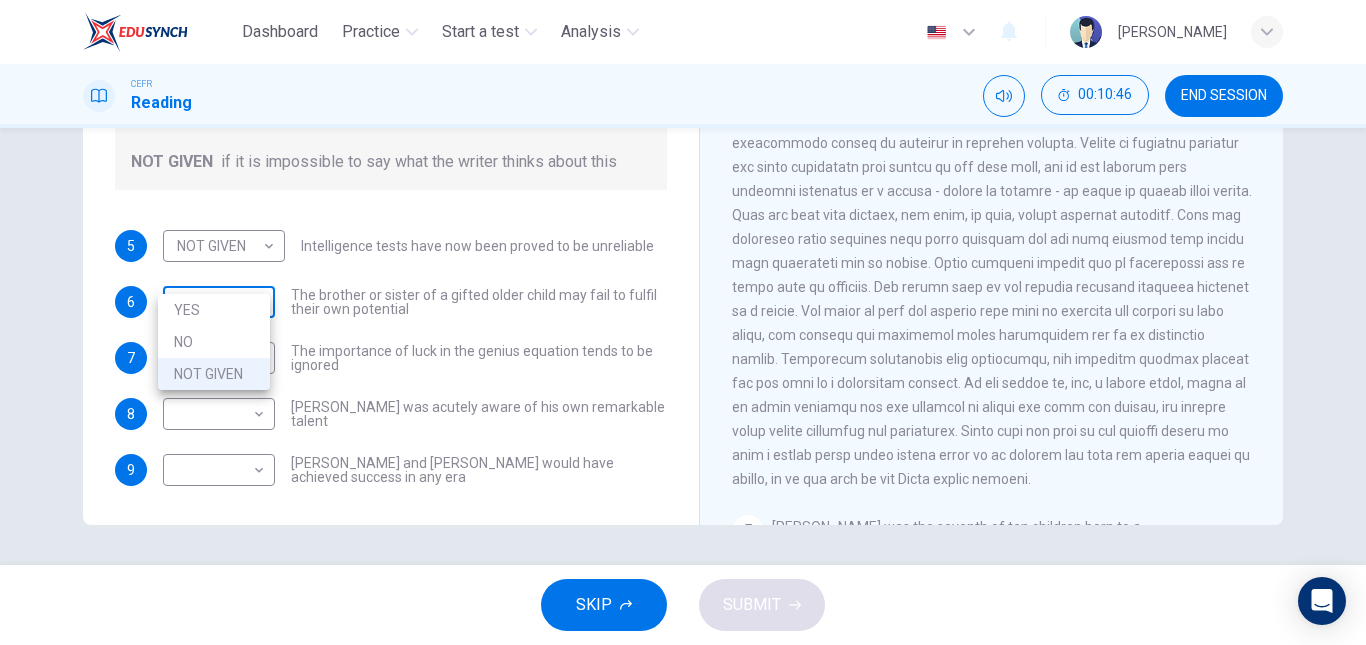click on "Dashboard Practice Start a test Analysis English en ​ MESLIYAH MADILI CEFR Reading 00:10:46 END SESSION Questions 5 - 9 Do the following statements agree with the claims of the writer in the Reading Passage?
In the boxes below write YES if the statement agrees with the views of the writer NO if the statement contradicts the views of the writer NOT GIVEN if it is impossible to say what the writer thinks about this 5 NOT GIVEN NOT GIVEN ​ Intelligence tests have now been proved to be unreliable 6 NOT GIVEN NOT GIVEN ​ The brother or sister of a gifted older child may fail to fulfil their own potential 7 ​ ​ The importance of luck in the genius equation tends to be ignored 8 ​ ​ Mozart was acutely aware of his own remarkable talent 9 ​ ​ Einstein and Gates would have achieved success in any era Nurturing Talent within the Family CLICK TO ZOOM Click to Zoom 1 2 3 4 5 6 7 8 SKIP SUBMIT EduSynch - Online Language Proficiency Testing
Dashboard Practice Start a test Analysis Notifications" at bounding box center [683, 322] 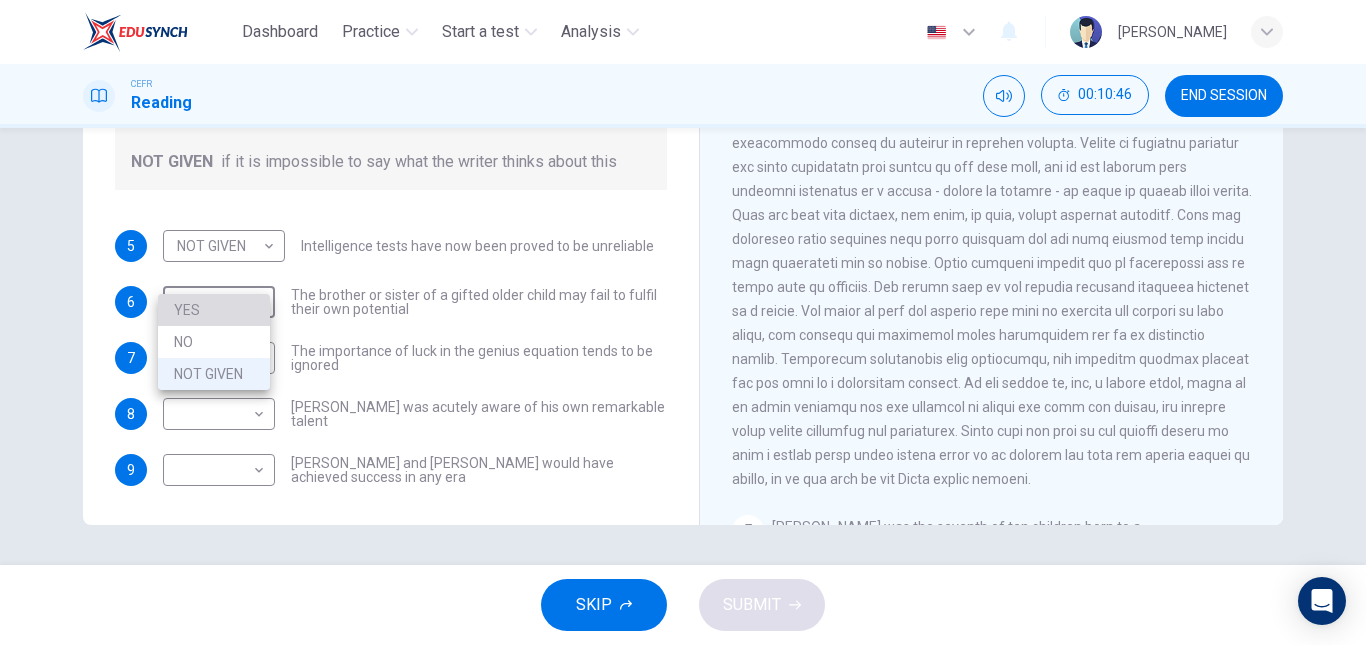 click on "YES" at bounding box center (214, 310) 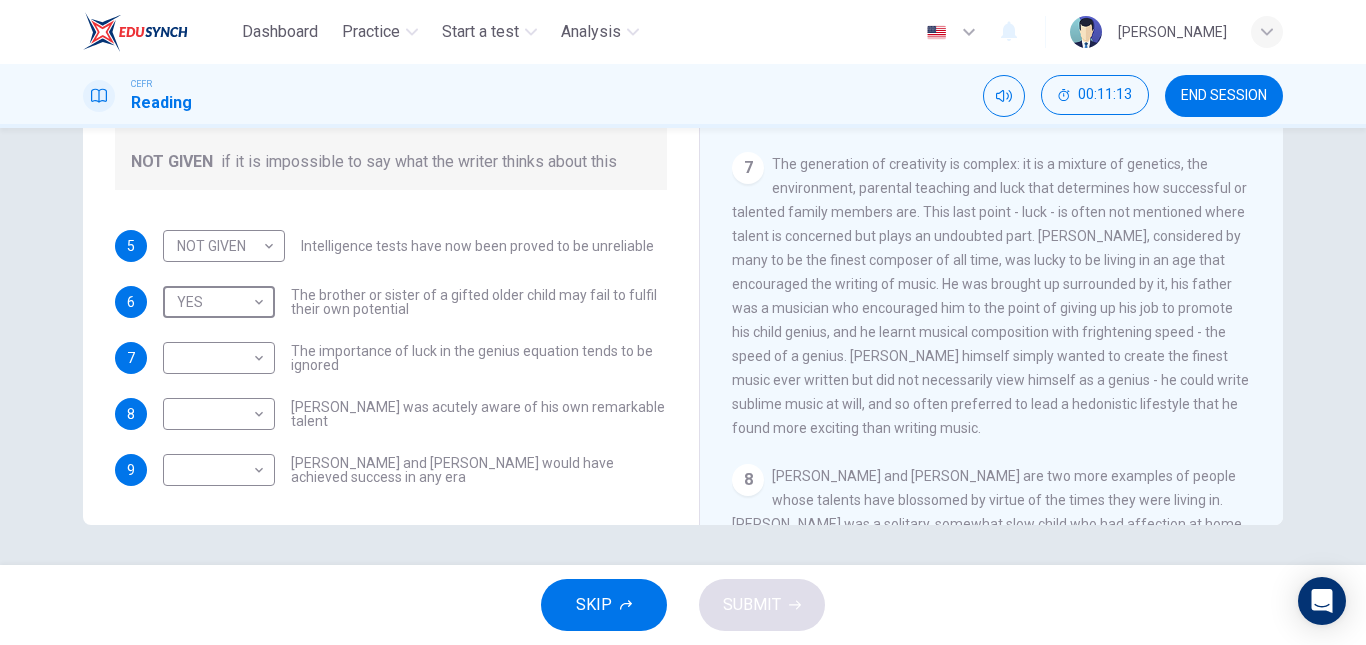 scroll, scrollTop: 1796, scrollLeft: 0, axis: vertical 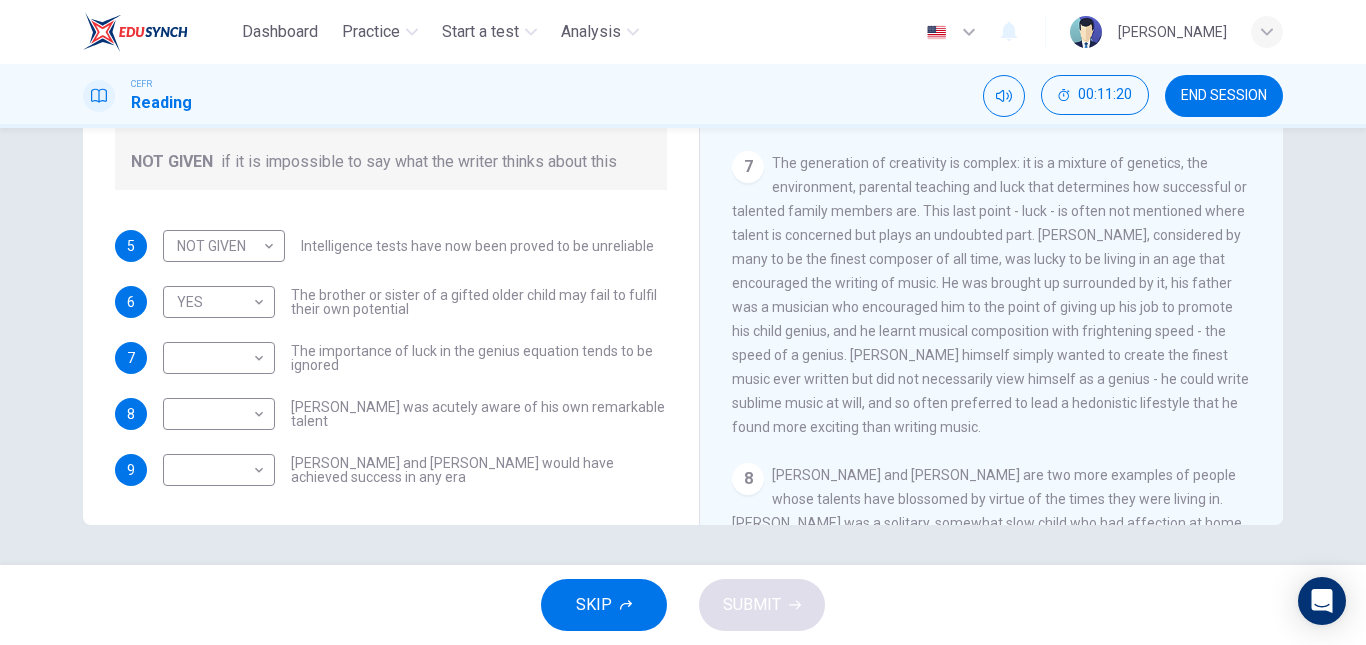 click on "The importance of luck in the genius equation tends to be ignored" at bounding box center [479, 358] 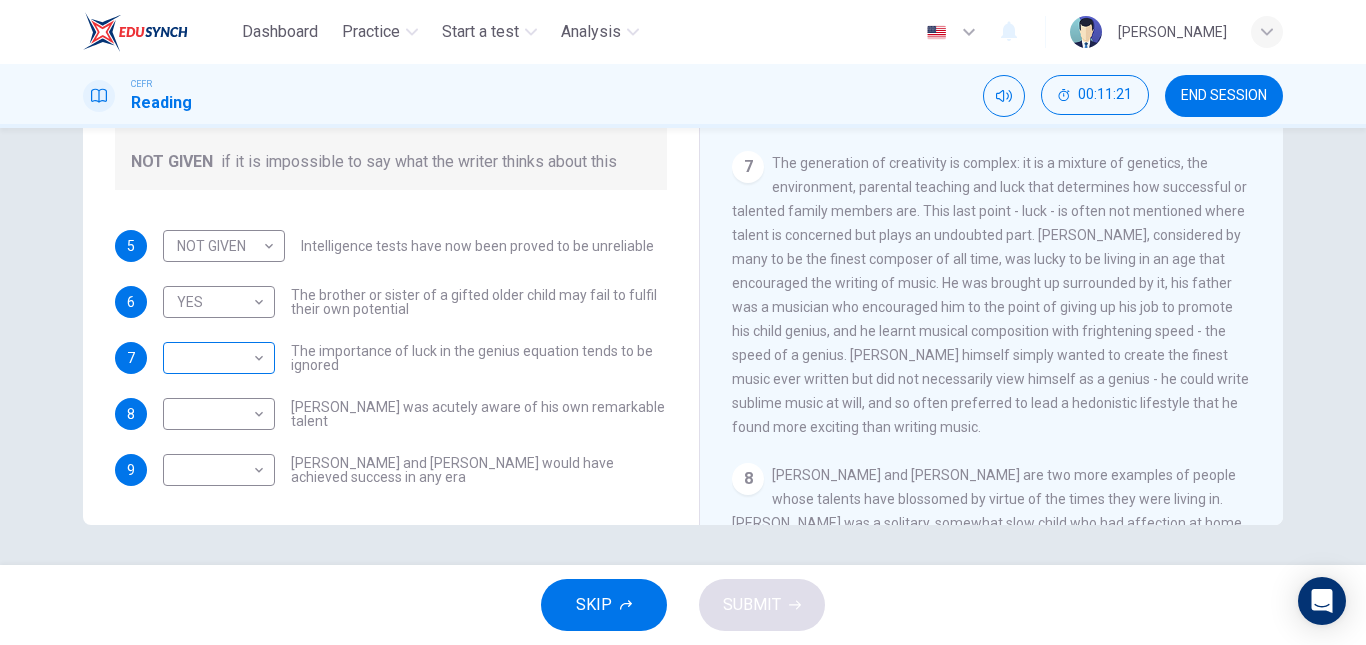click on "Dashboard Practice Start a test Analysis English en ​ MESLIYAH MADILI CEFR Reading 00:11:21 END SESSION Questions 5 - 9 Do the following statements agree with the claims of the writer in the Reading Passage?
In the boxes below write YES if the statement agrees with the views of the writer NO if the statement contradicts the views of the writer NOT GIVEN if it is impossible to say what the writer thinks about this 5 NOT GIVEN NOT GIVEN ​ Intelligence tests have now been proved to be unreliable 6 YES YES ​ The brother or sister of a gifted older child may fail to fulfil their own potential 7 ​ ​ The importance of luck in the genius equation tends to be ignored 8 ​ ​ Mozart was acutely aware of his own remarkable talent 9 ​ ​ Einstein and Gates would have achieved success in any era Nurturing Talent within the Family CLICK TO ZOOM Click to Zoom 1 2 3 4 5 6 7 8 SKIP SUBMIT EduSynch - Online Language Proficiency Testing
Dashboard Practice Start a test Analysis Notifications © Copyright" at bounding box center [683, 322] 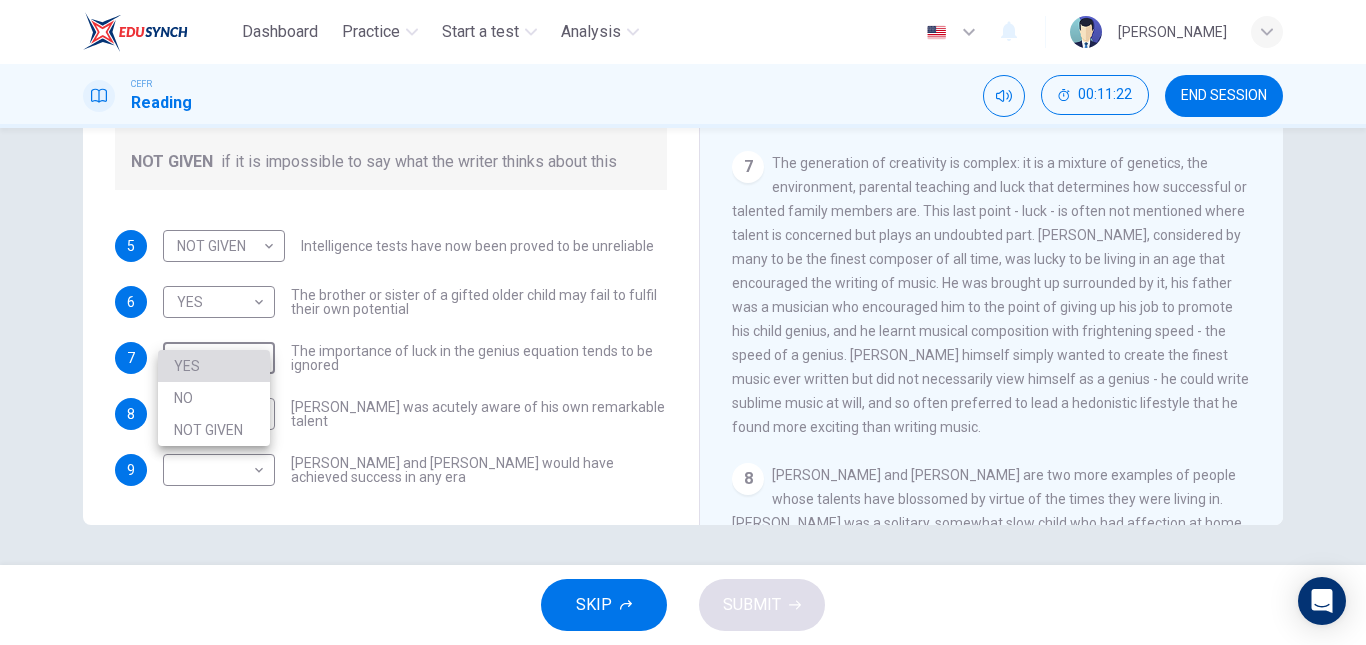 click on "YES" at bounding box center [214, 366] 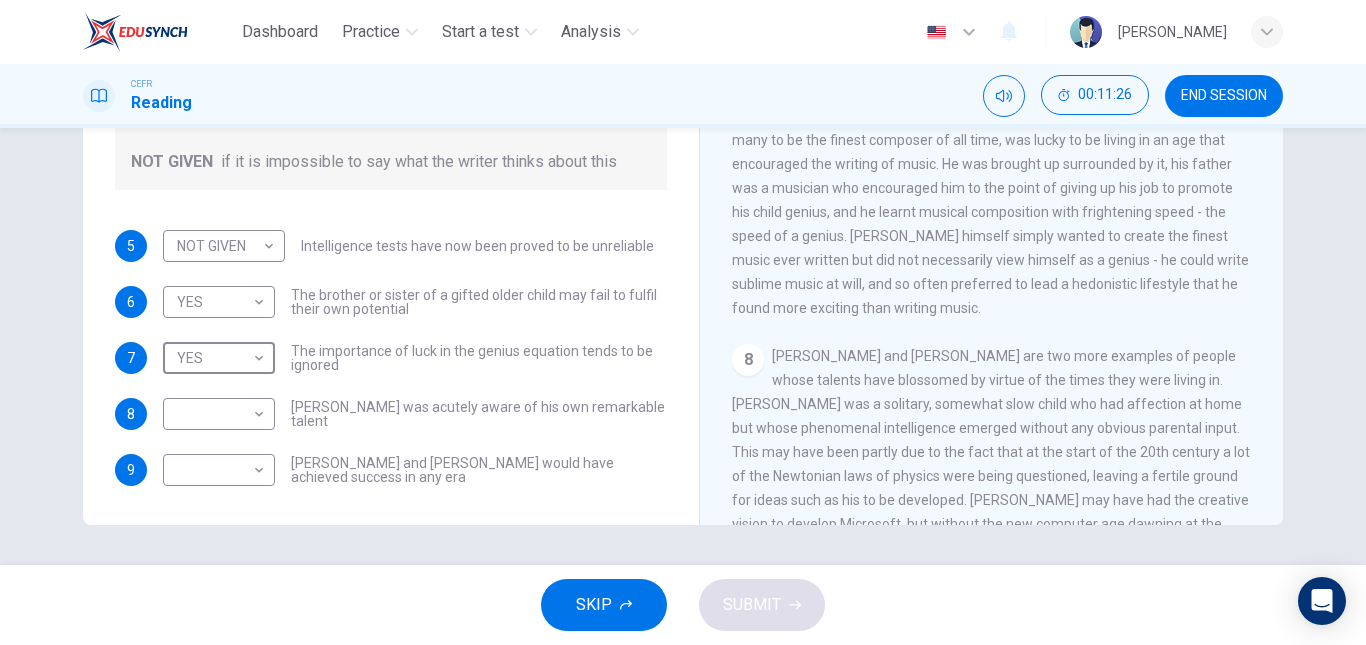 scroll, scrollTop: 1884, scrollLeft: 0, axis: vertical 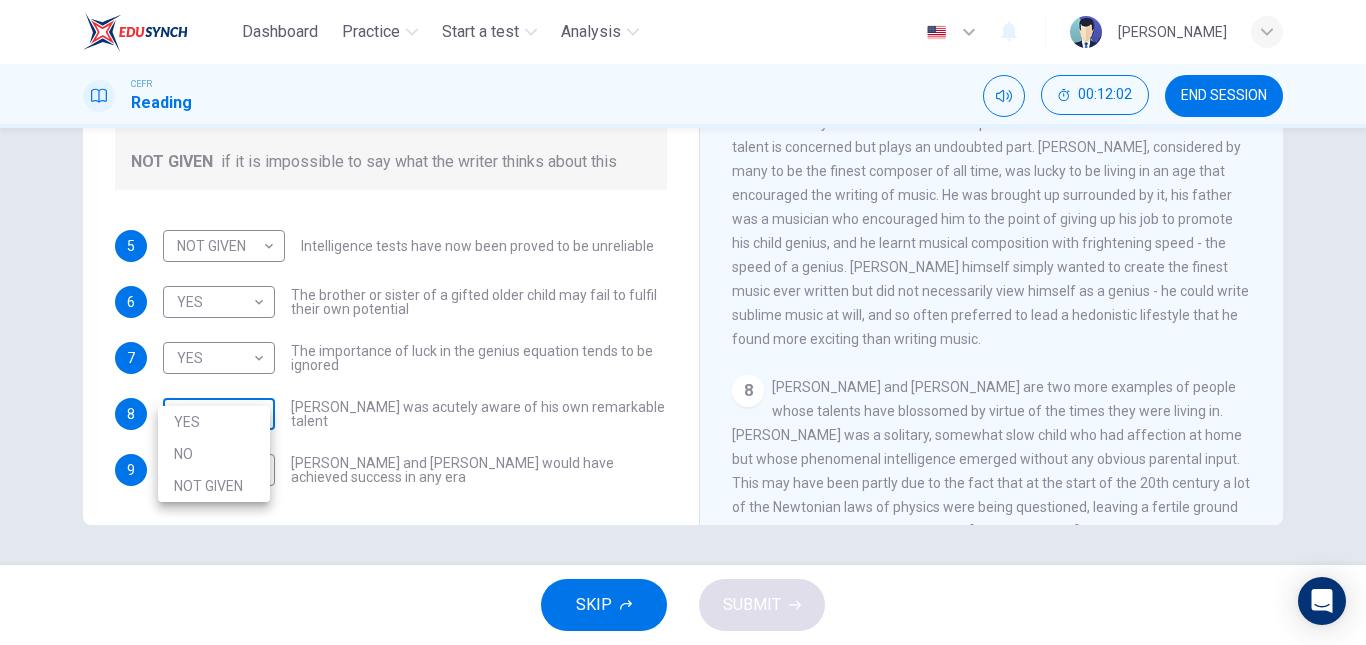 click on "Dashboard Practice Start a test Analysis English en ​ MESLIYAH MADILI CEFR Reading 00:12:02 END SESSION Questions 5 - 9 Do the following statements agree with the claims of the writer in the Reading Passage?
In the boxes below write YES if the statement agrees with the views of the writer NO if the statement contradicts the views of the writer NOT GIVEN if it is impossible to say what the writer thinks about this 5 NOT GIVEN NOT GIVEN ​ Intelligence tests have now been proved to be unreliable 6 YES YES ​ The brother or sister of a gifted older child may fail to fulfil their own potential 7 YES YES ​ The importance of luck in the genius equation tends to be ignored 8 ​ ​ Mozart was acutely aware of his own remarkable talent 9 ​ ​ Einstein and Gates would have achieved success in any era Nurturing Talent within the Family CLICK TO ZOOM Click to Zoom 1 2 3 4 5 6 7 8 SKIP SUBMIT EduSynch - Online Language Proficiency Testing
Dashboard Practice Start a test Analysis Notifications 2025 YES" at bounding box center (683, 322) 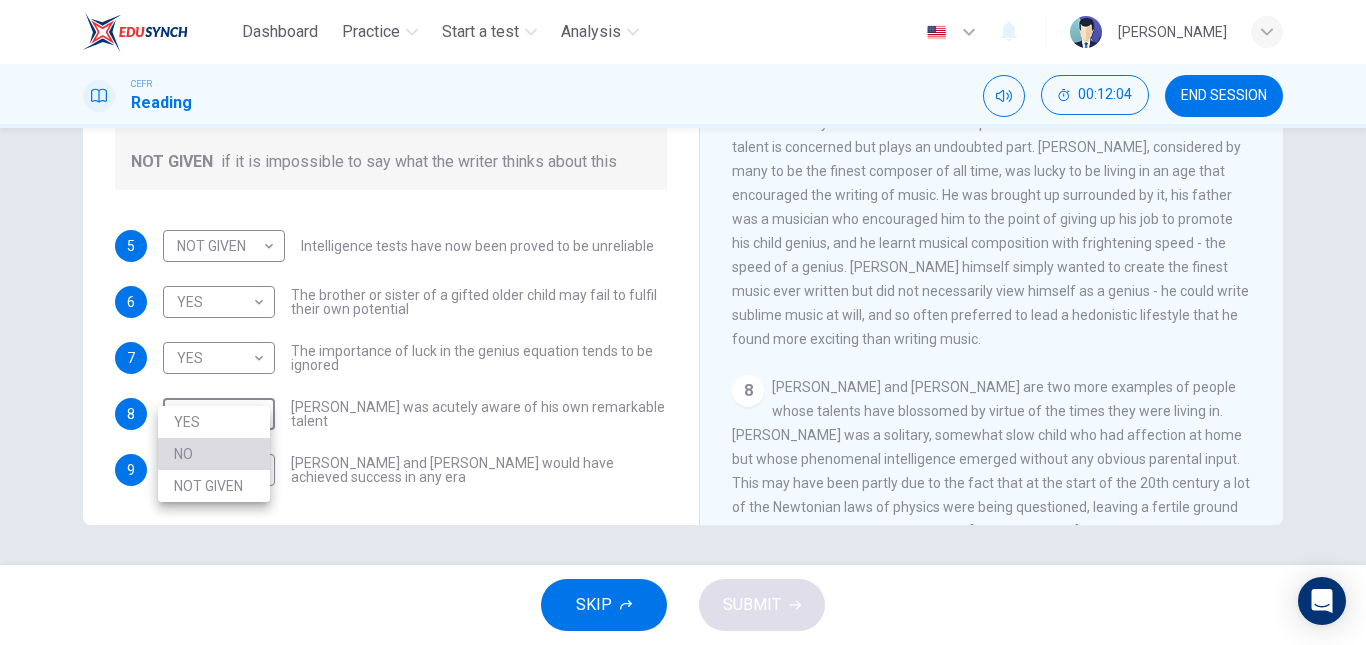 click on "NO" at bounding box center (214, 454) 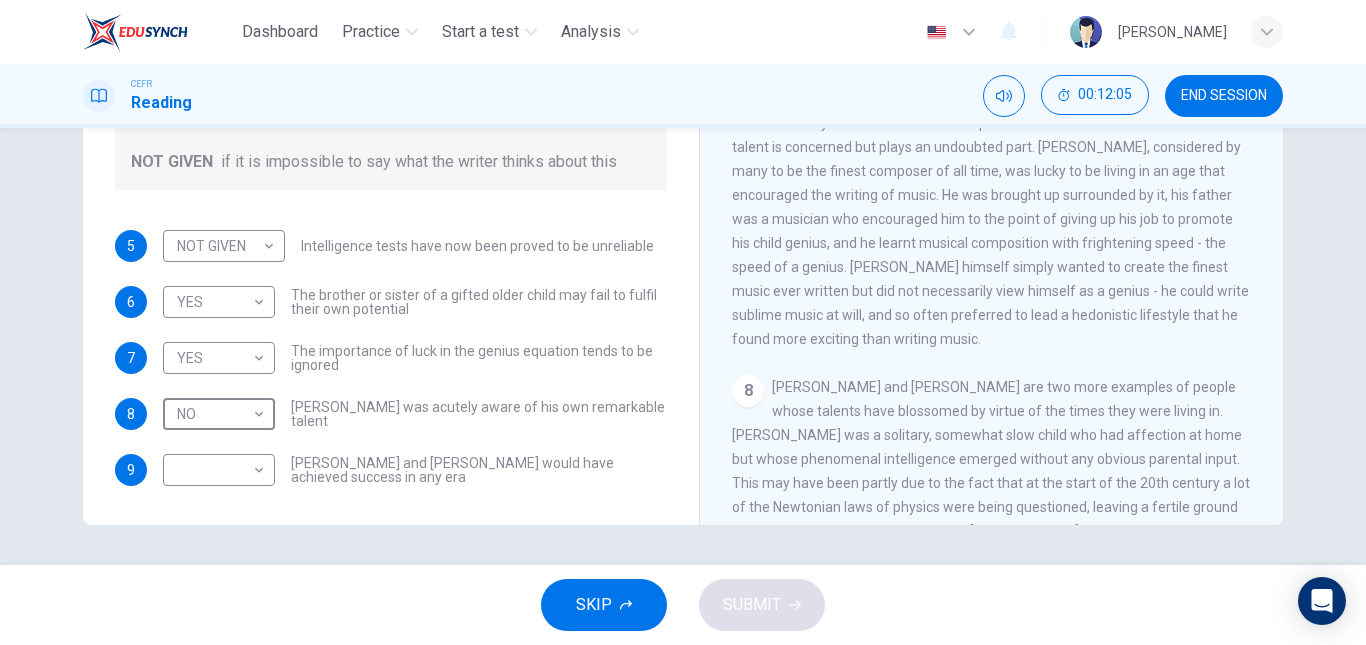 scroll, scrollTop: 2031, scrollLeft: 0, axis: vertical 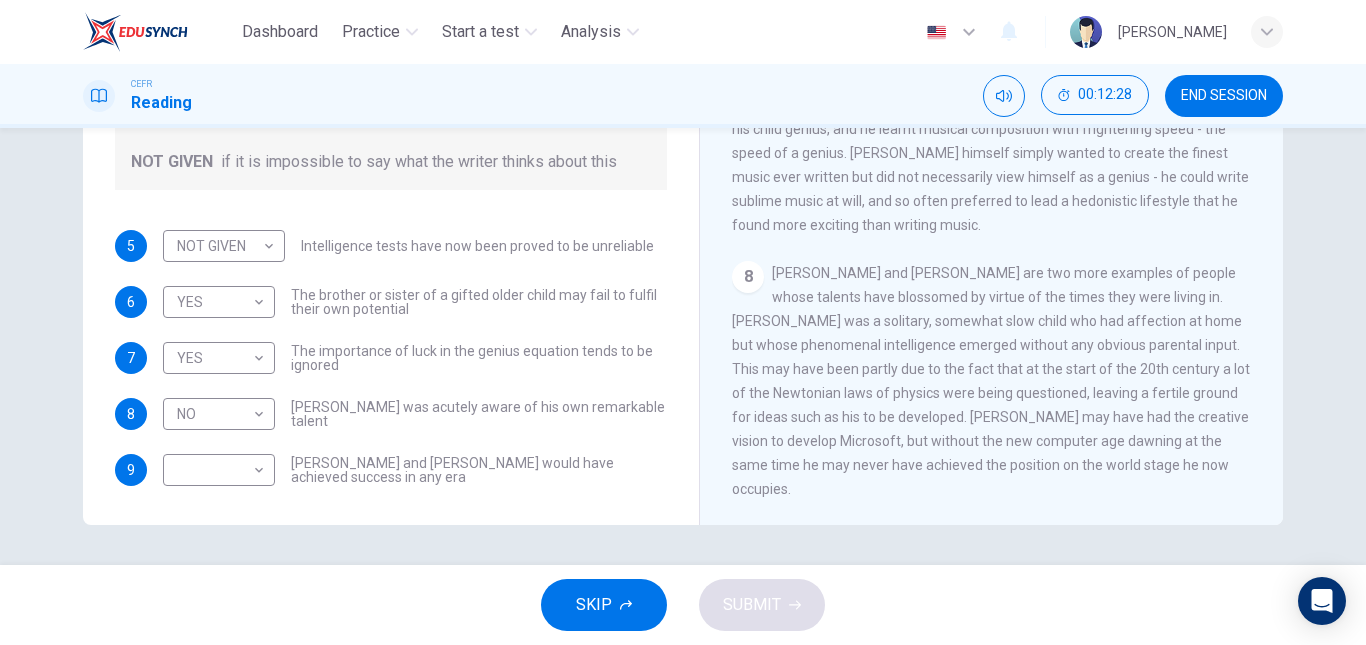 click on "Albert Einstein and Bill Gates are two more examples of people whose talents have blossomed by virtue of the times they were living in. Einstein was a solitary, somewhat slow child who had affection at home but whose phenomenal intelligence emerged without any obvious parental input. This may have been partly due to the fact that at the start of the 20th century a lot of the Newtonian laws of physics were being questioned, leaving a fertile ground for ideas such as his to be developed. Bill Gates may have had the creative vision to develop Microsoft, but without the new computer age dawning at the same time he may never have achieved the position on the world stage he now occupies." at bounding box center [991, 381] 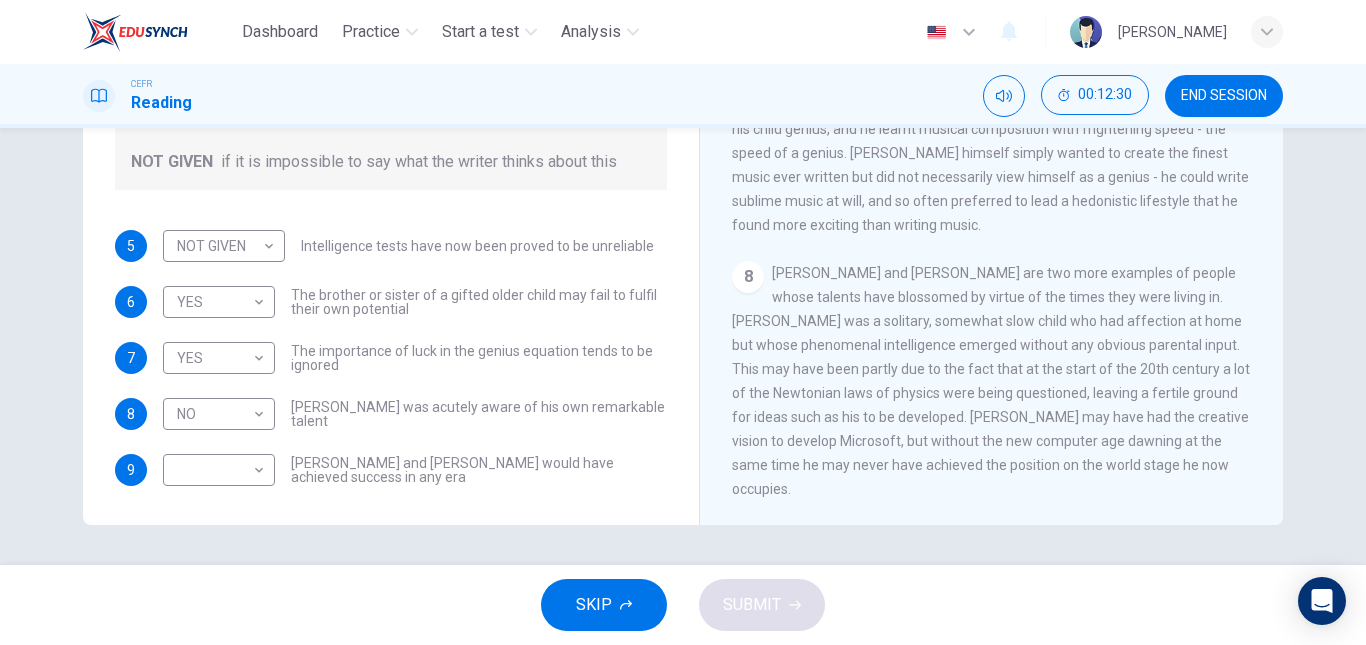 click on "5 NOT GIVEN NOT GIVEN ​ Intelligence tests have now been proved to be unreliable 6 YES YES ​ The brother or sister of a gifted older child may fail to fulfil their own potential 7 YES YES ​ The importance of luck in the genius equation tends to be ignored 8 NO NO ​ Mozart was acutely aware of his own remarkable talent 9 ​ ​ Einstein and Gates would have achieved success in any era" at bounding box center (391, 358) 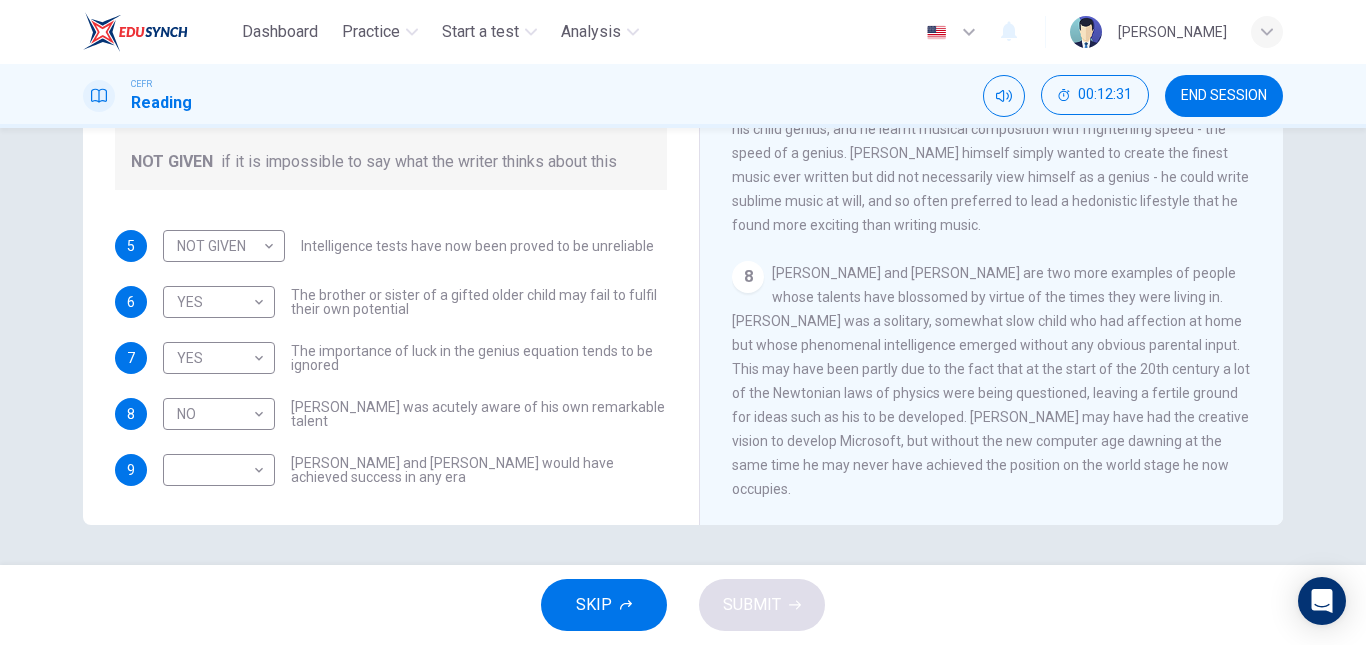 click on "5 NOT GIVEN NOT GIVEN ​ Intelligence tests have now been proved to be unreliable 6 YES YES ​ The brother or sister of a gifted older child may fail to fulfil their own potential 7 YES YES ​ The importance of luck in the genius equation tends to be ignored 8 NO NO ​ Mozart was acutely aware of his own remarkable talent 9 ​ ​ Einstein and Gates would have achieved success in any era" at bounding box center [391, 358] 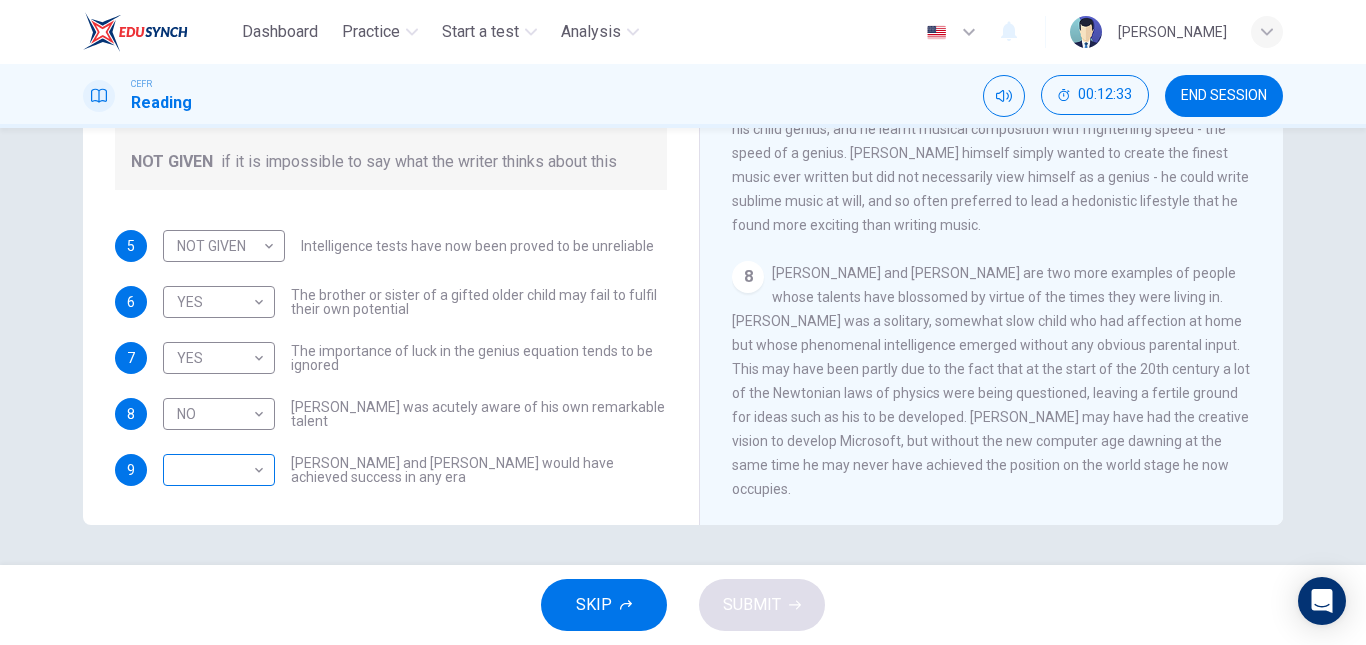 click on "Dashboard Practice Start a test Analysis English en ​ MESLIYAH MADILI CEFR Reading 00:12:33 END SESSION Questions 5 - 9 Do the following statements agree with the claims of the writer in the Reading Passage?
In the boxes below write YES if the statement agrees with the views of the writer NO if the statement contradicts the views of the writer NOT GIVEN if it is impossible to say what the writer thinks about this 5 NOT GIVEN NOT GIVEN ​ Intelligence tests have now been proved to be unreliable 6 YES YES ​ The brother or sister of a gifted older child may fail to fulfil their own potential 7 YES YES ​ The importance of luck in the genius equation tends to be ignored 8 NO NO ​ Mozart was acutely aware of his own remarkable talent 9 ​ ​ Einstein and Gates would have achieved success in any era Nurturing Talent within the Family CLICK TO ZOOM Click to Zoom 1 2 3 4 5 6 7 8 SKIP SUBMIT EduSynch - Online Language Proficiency Testing
Dashboard Practice Start a test Analysis Notifications 2025" at bounding box center (683, 322) 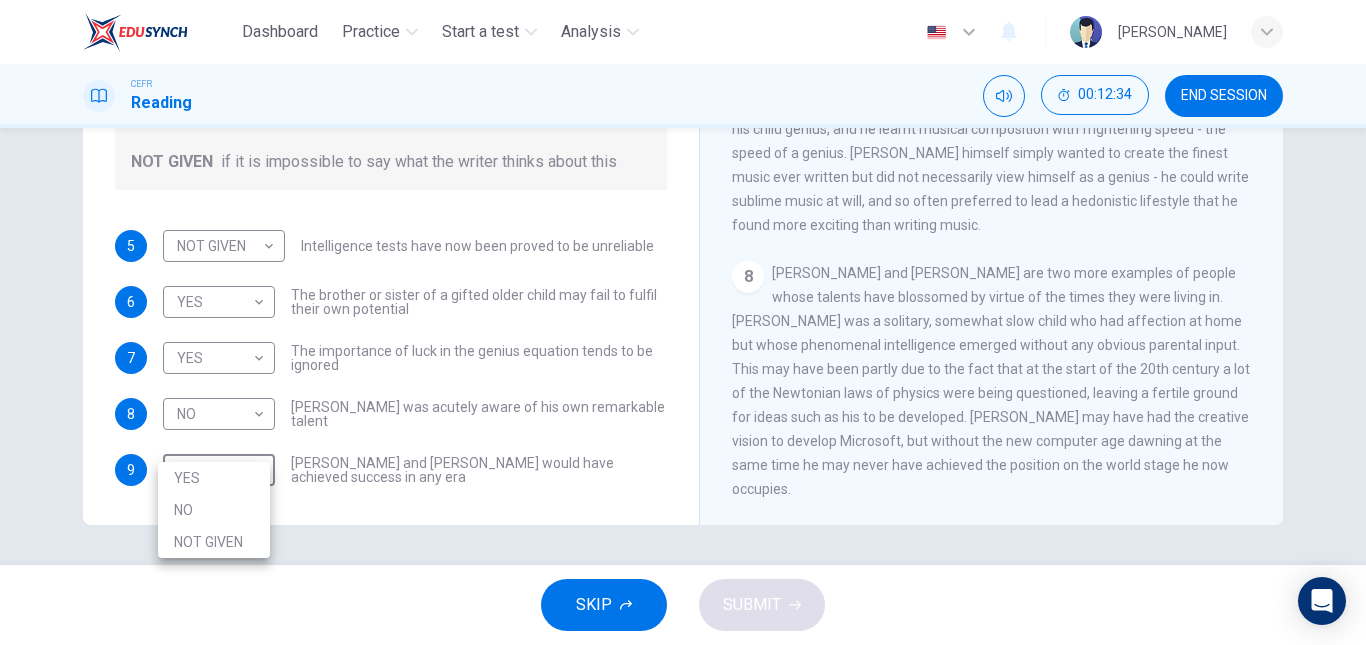 click on "NO" at bounding box center (214, 510) 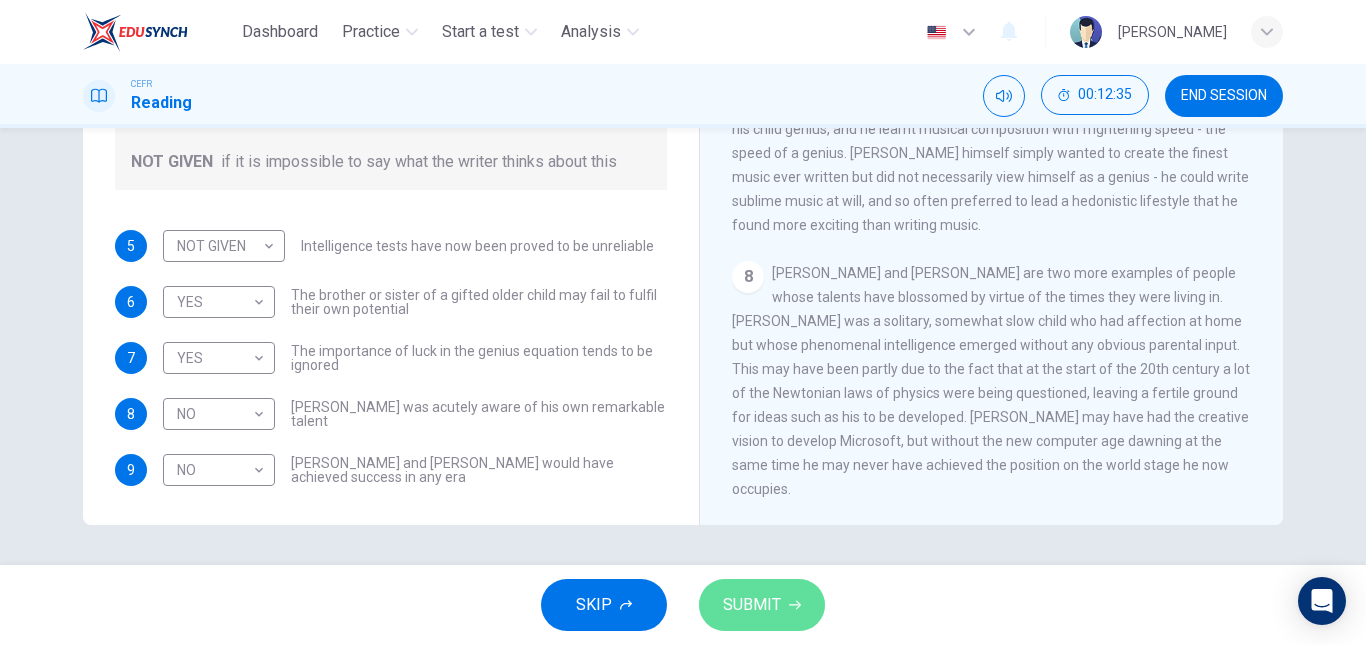 click on "SUBMIT" at bounding box center [762, 605] 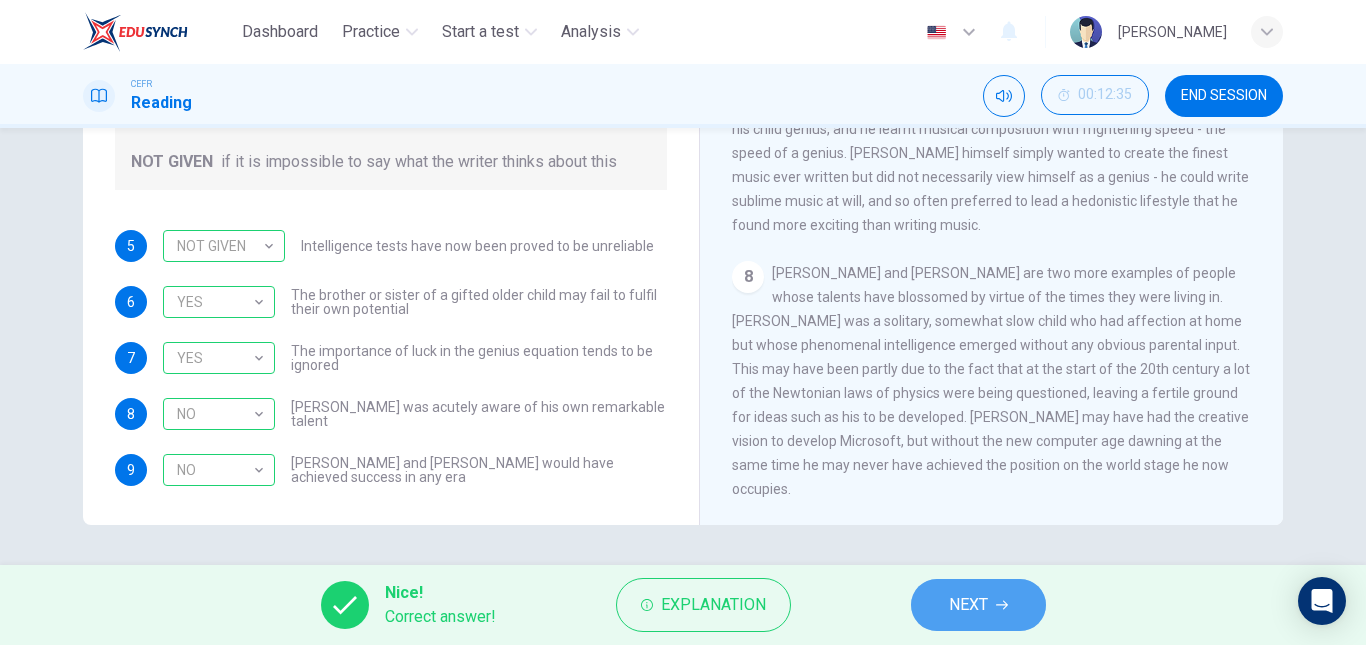 click on "NEXT" at bounding box center [968, 605] 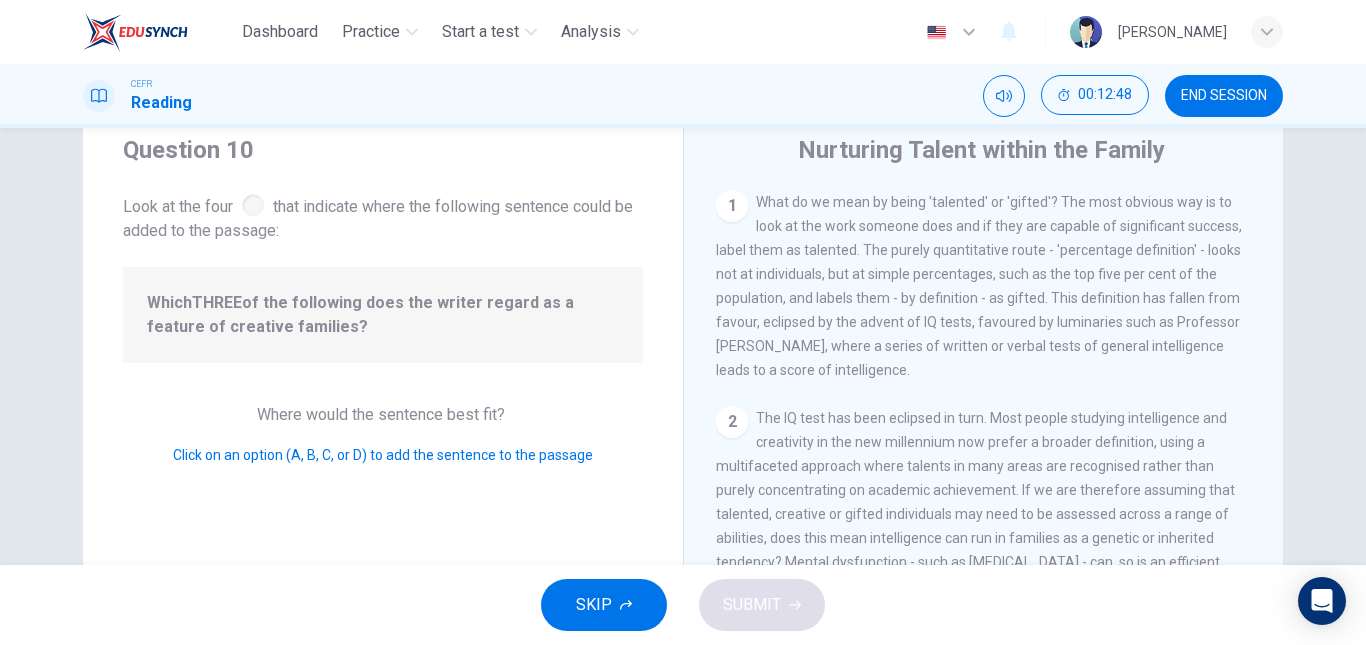 scroll, scrollTop: 0, scrollLeft: 0, axis: both 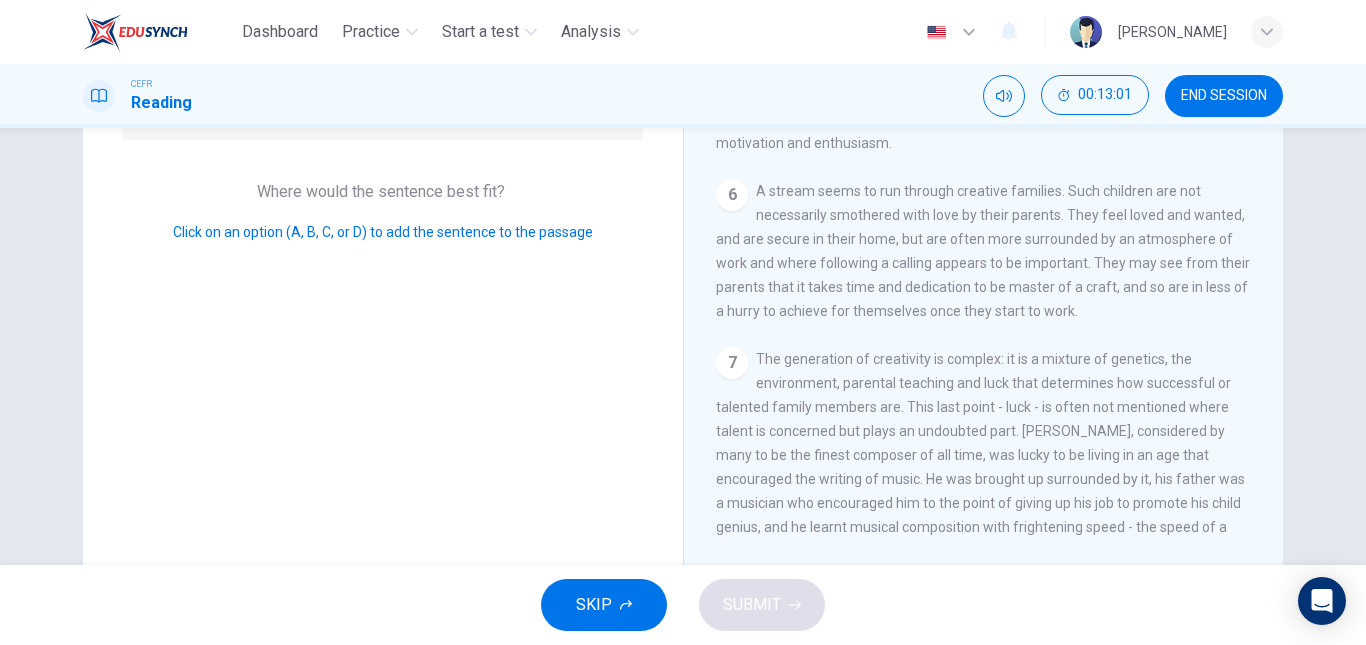 click on "Click on an option (A, B, C, or D) to add the sentence to the passage" at bounding box center [383, 232] 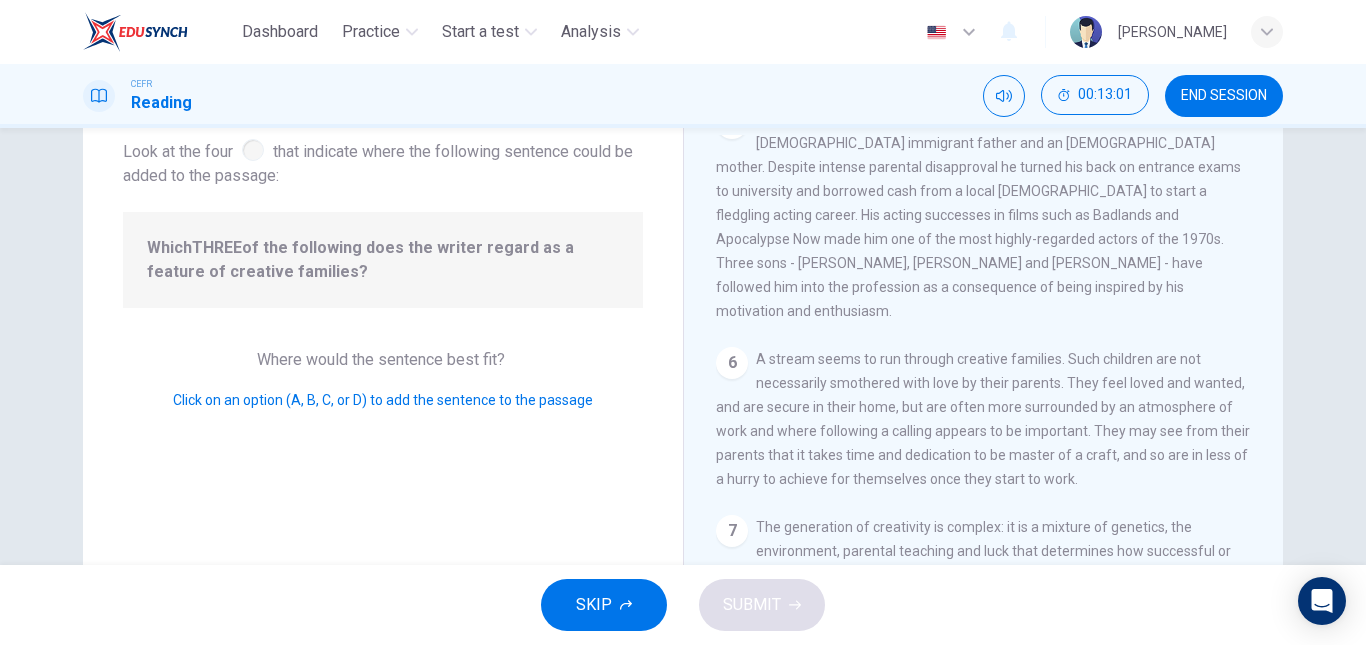 scroll, scrollTop: 120, scrollLeft: 0, axis: vertical 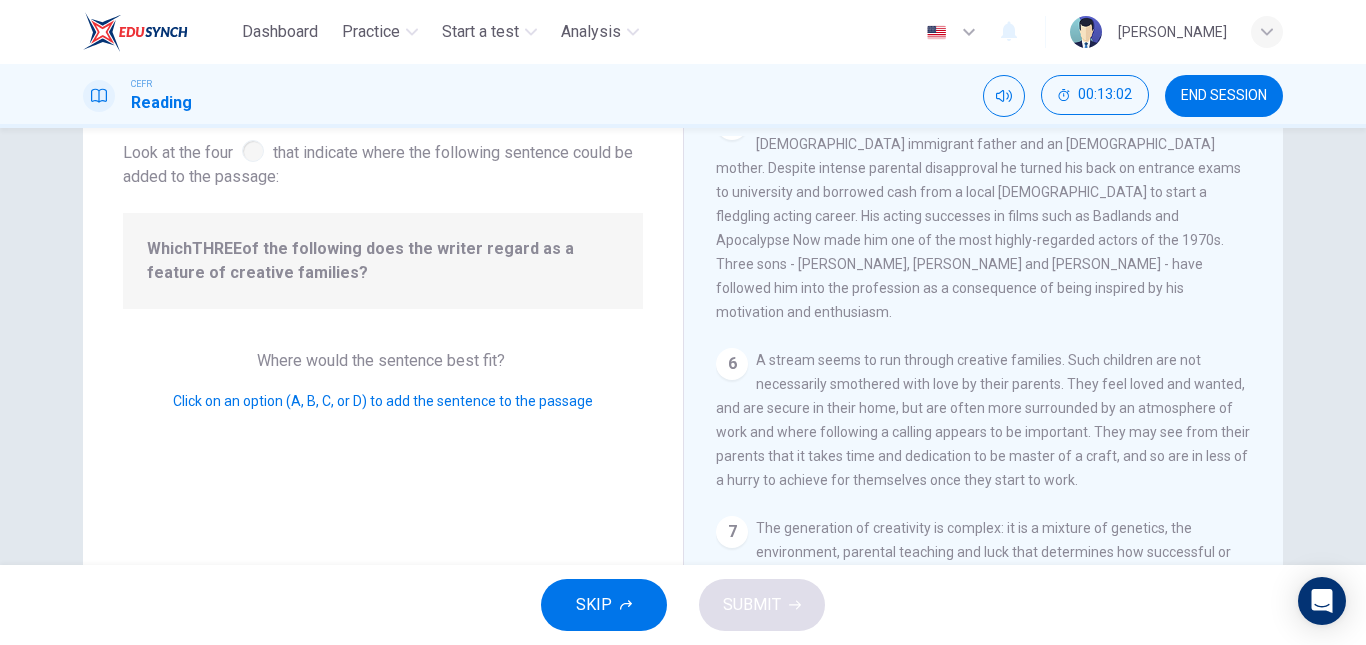 click on "Which  THREE  of the following does the writer regard as a feature of creative families?" at bounding box center (383, 261) 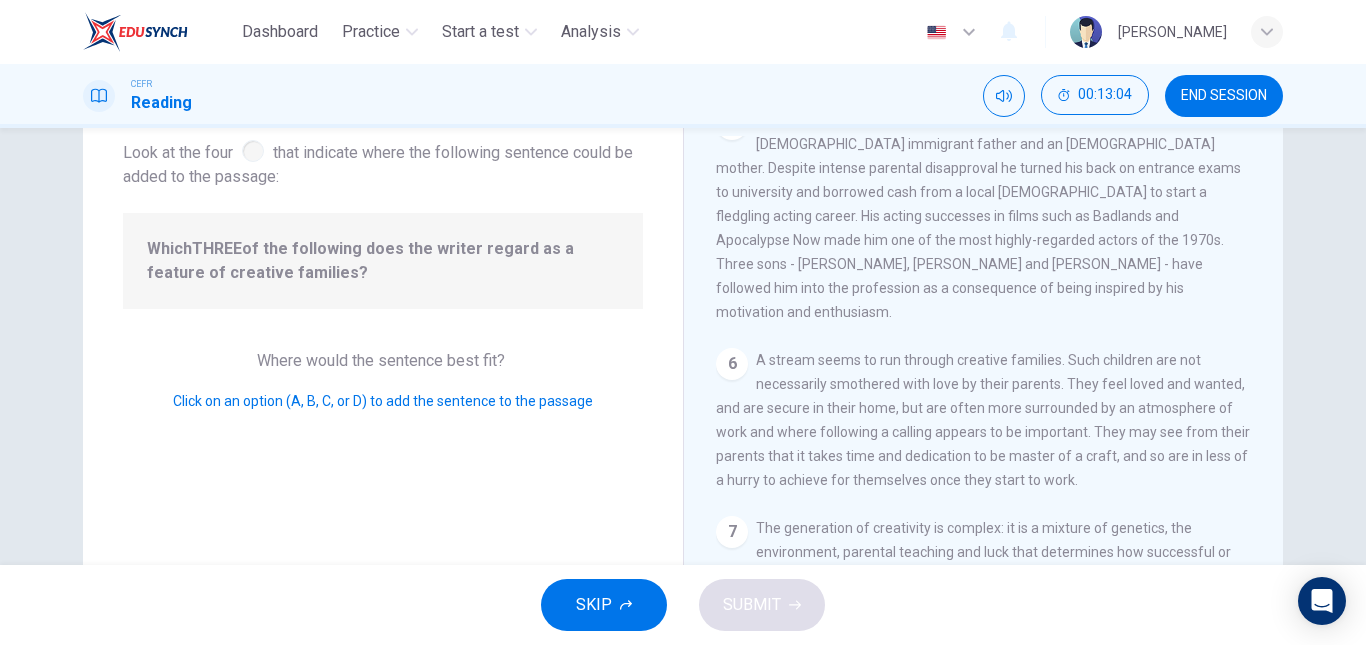 click at bounding box center [253, 151] 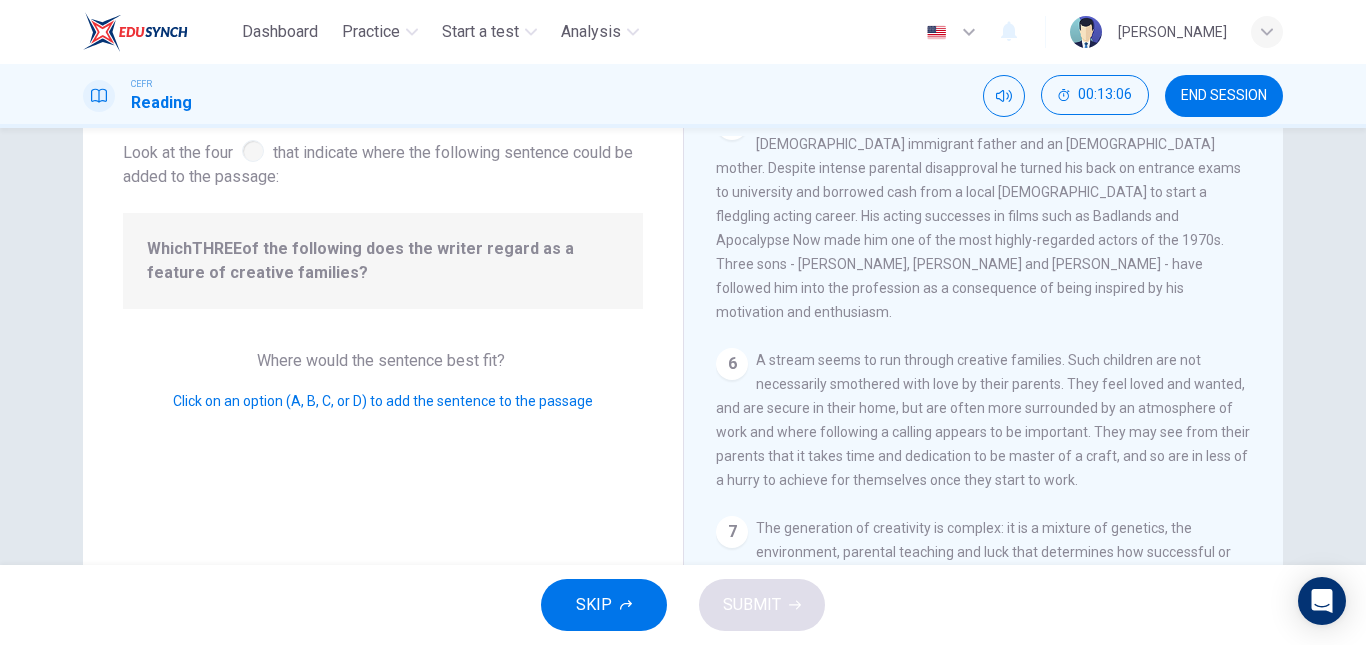 click on "5" at bounding box center [732, 124] 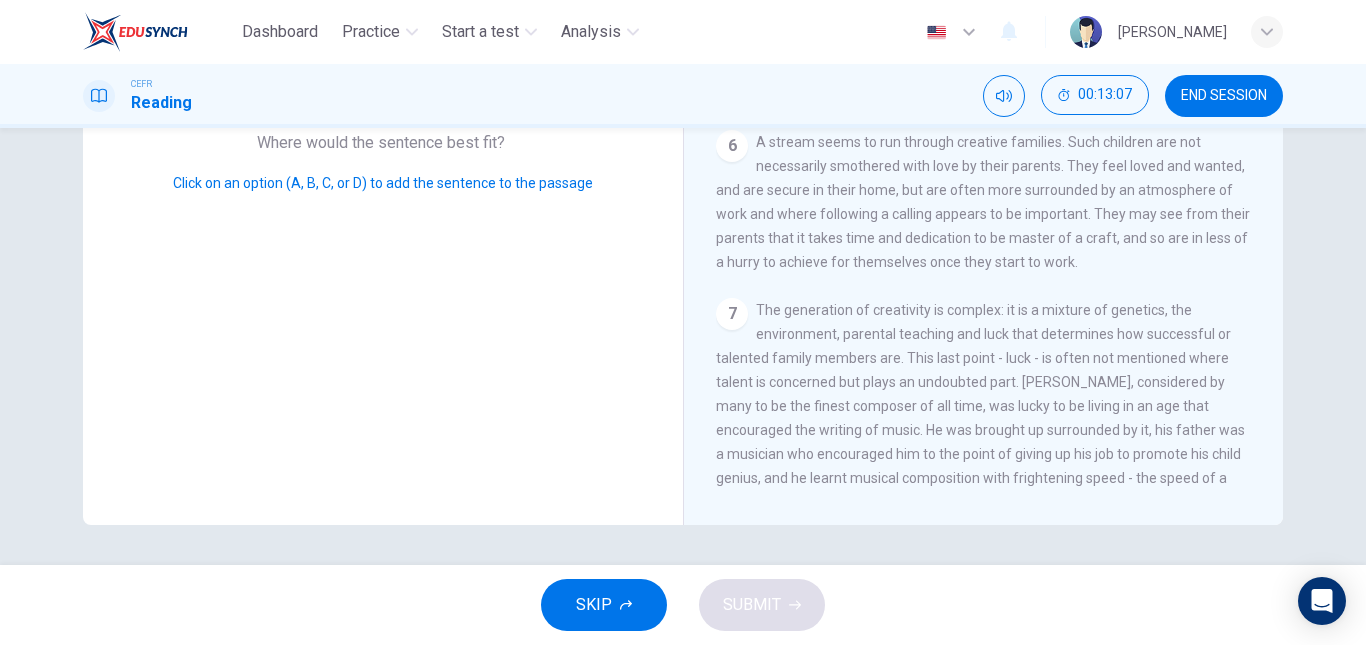 scroll, scrollTop: 338, scrollLeft: 0, axis: vertical 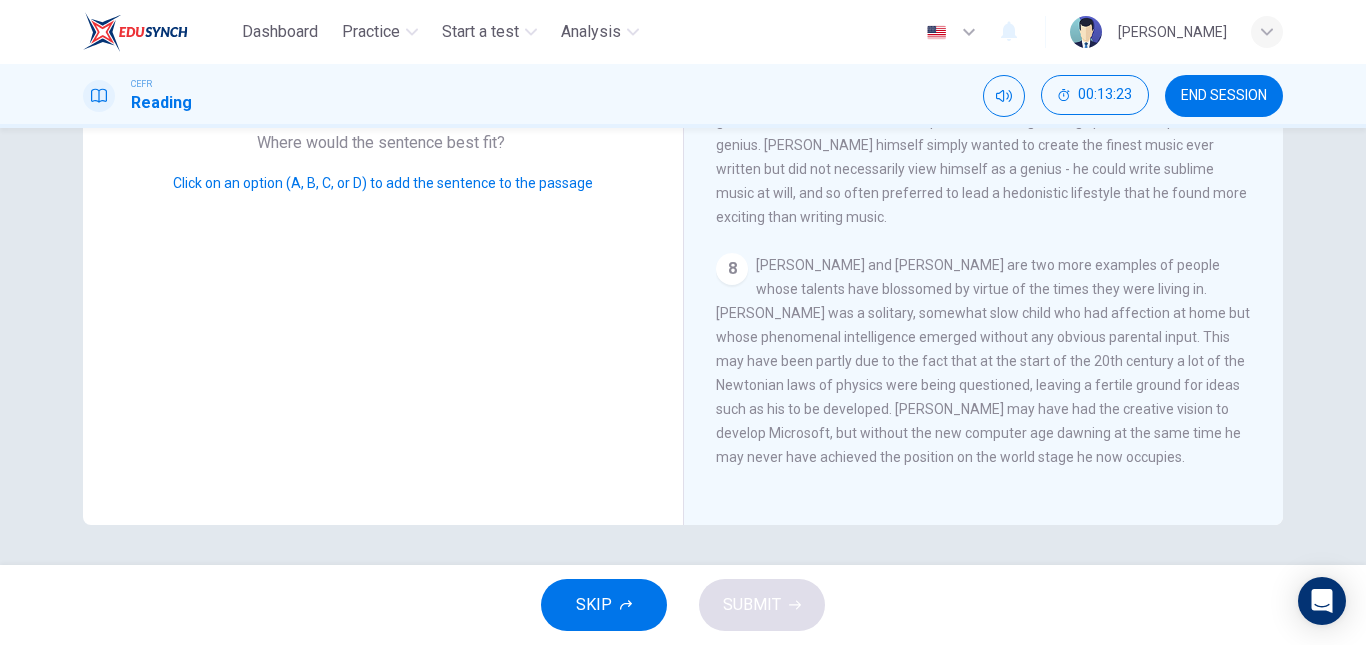 click on "Question 10 Look at the four     that indicate where the following sentence could be added to the passage: Which  THREE  of the following does the writer regard as a feature of creative families? Where would the sentence best fit?   Click on an option (A, B, C, or D) to add the sentence to the passage" at bounding box center [383, 177] 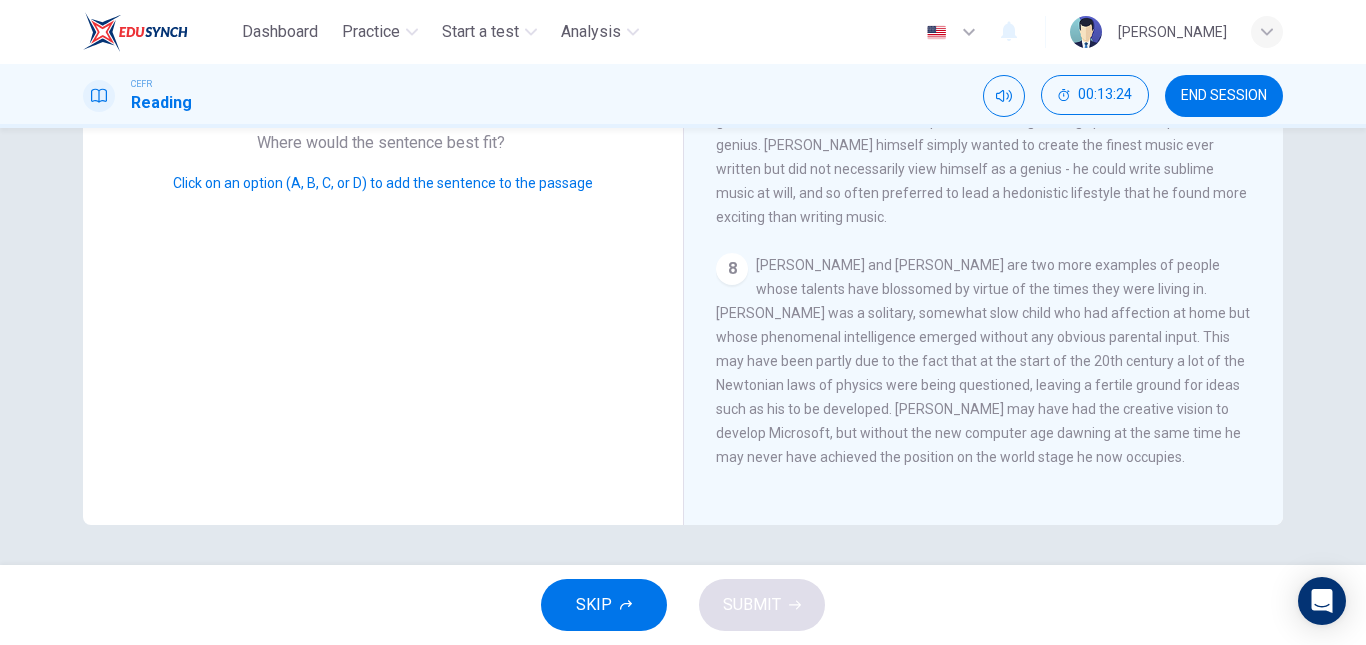 scroll, scrollTop: 0, scrollLeft: 0, axis: both 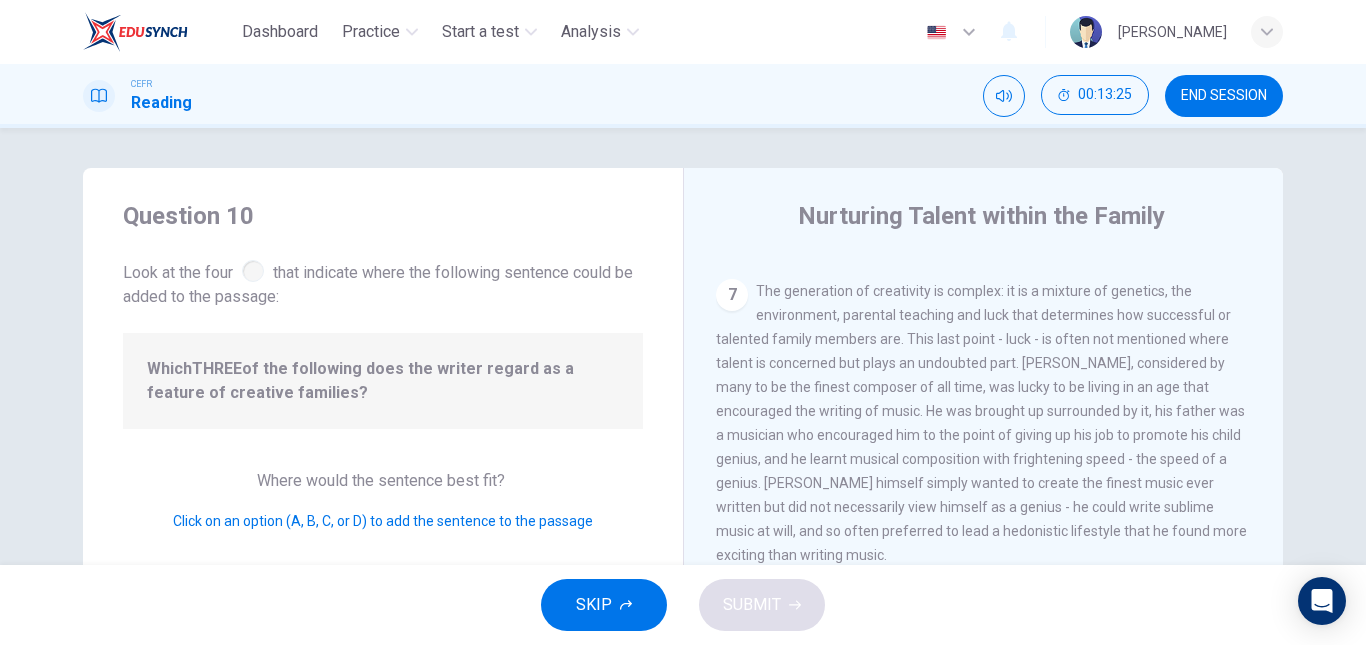drag, startPoint x: 598, startPoint y: 282, endPoint x: 614, endPoint y: 281, distance: 16.03122 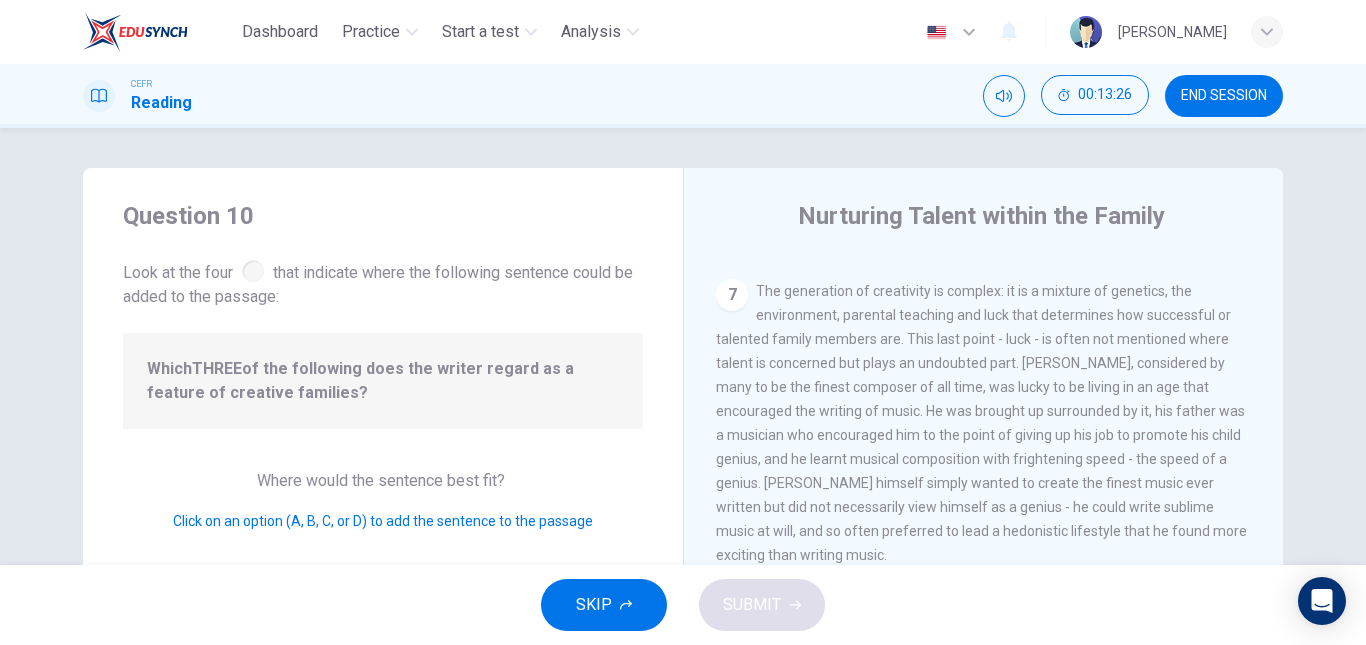 click on "Nurturing Talent within the Family 1 What do we mean by being 'talented' or 'gifted'? The most obvious way is to look at the work someone does and if they are capable of significant success, label them as talented. The purely quantitative route - 'percentage definition' - looks not at individuals, but at simple percentages, such as the top five per cent of the population, and labels them - by definition - as gifted. This definition has fallen from favour, eclipsed by the advent of IQ tests, favoured by luminaries such as Professor Hans Eysenck, where a series of written or verbal tests of general intelligence leads to a score of intelligence. 2 3 4 5 6 7 8" at bounding box center [983, 515] 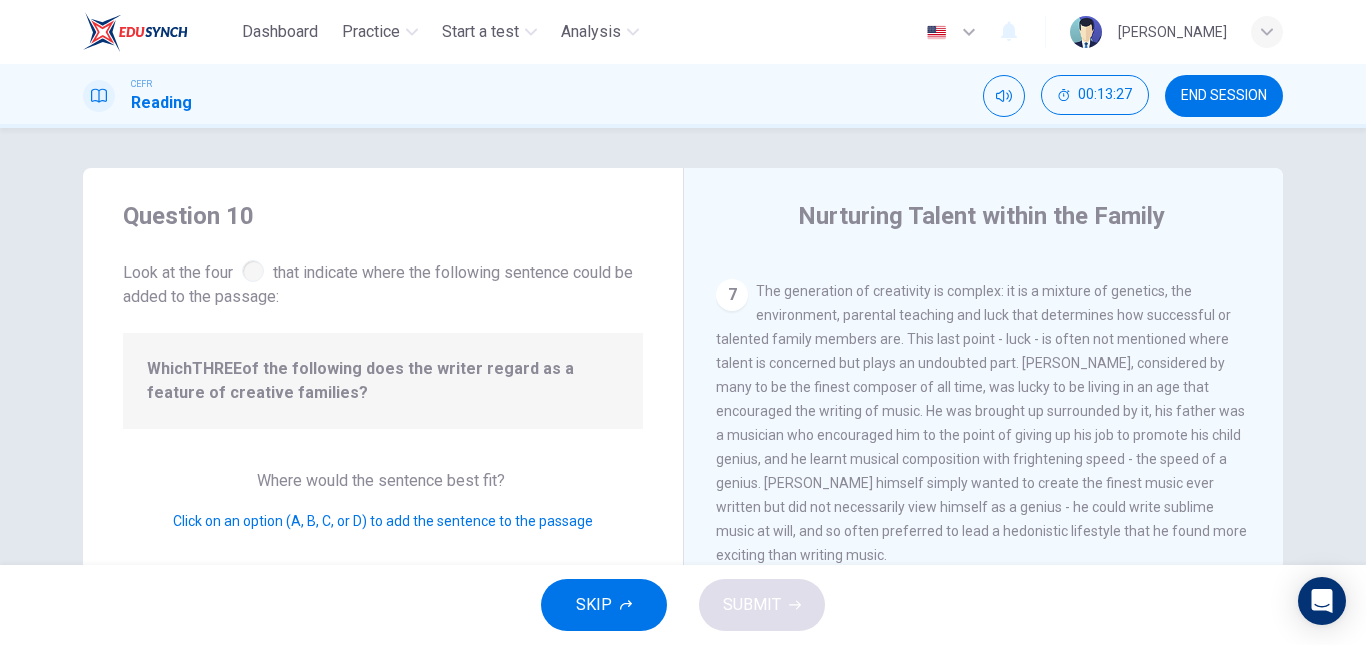 click on "Look at the four     that indicate where the following sentence could be added to the passage:" at bounding box center [383, 282] 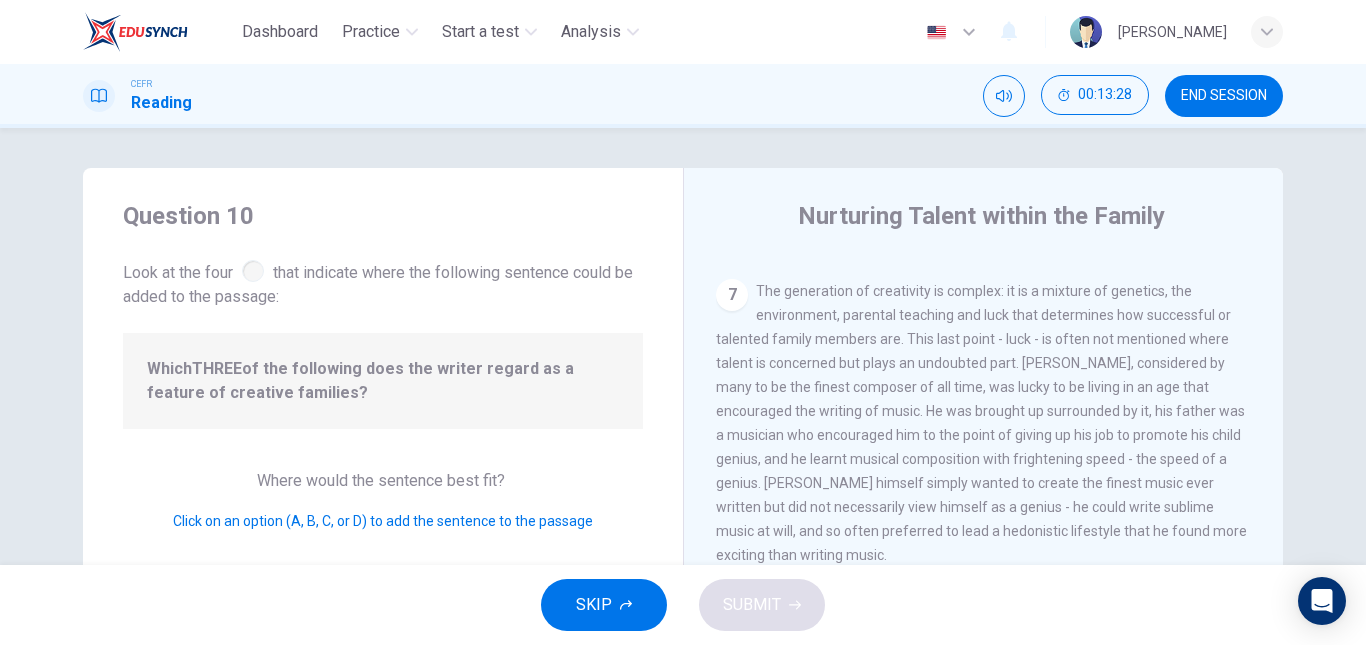 click on "The generation of creativity is complex: it is a mixture of genetics, the environment, parental teaching and luck that determines how successful or talented family members are. This last point - luck - is often not mentioned where talent is concerned but plays an undoubted part. Mozart, considered by many to be the finest composer of all time, was lucky to be living in an age that encouraged the writing of music. He was brought up surrounded by it, his father was a musician who encouraged him to the point of giving up his job to promote his child genius, and he learnt musical composition with frightening speed - the speed of a genius. Mozart himself simply wanted to create the finest music ever written but did not necessarily view himself as a genius - he could write sublime music at will, and so often preferred to lead a hedonistic lifestyle that he found more exciting than writing music." at bounding box center (981, 423) 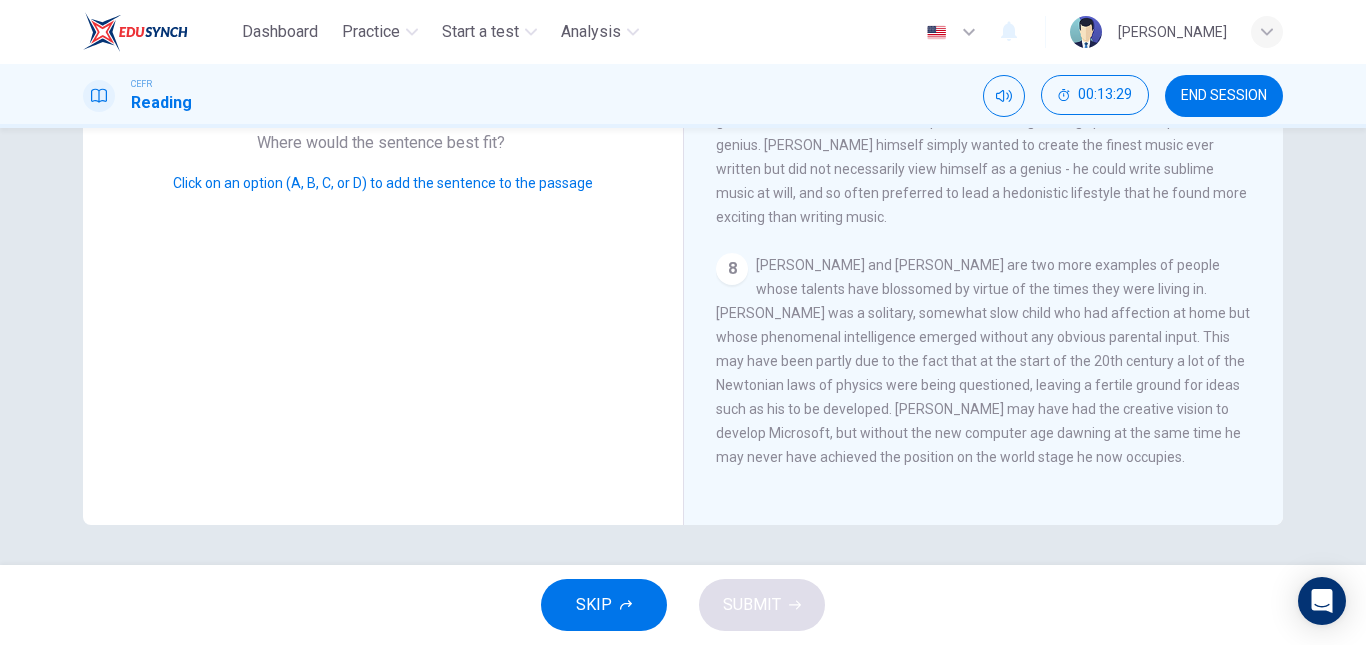 click on "Albert Einstein and Bill Gates are two more examples of people whose talents have blossomed by virtue of the times they were living in. Einstein was a solitary, somewhat slow child who had affection at home but whose phenomenal intelligence emerged without any obvious parental input. This may have been partly due to the fact that at the start of the 20th century a lot of the Newtonian laws of physics were being questioned, leaving a fertile ground for ideas such as his to be developed. Bill Gates may have had the creative vision to develop Microsoft, but without the new computer age dawning at the same time he may never have achieved the position on the world stage he now occupies." at bounding box center [983, 361] 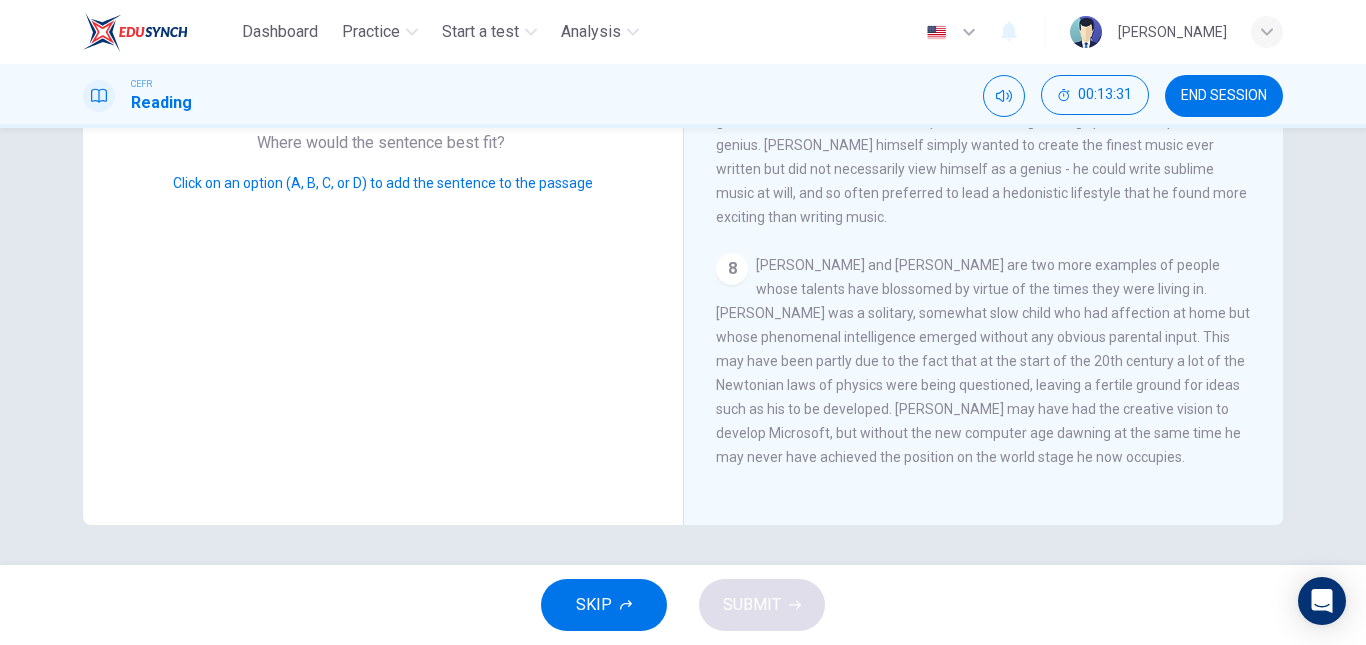 click on "Click on an option (A, B, C, or D) to add the sentence to the passage" at bounding box center [383, 183] 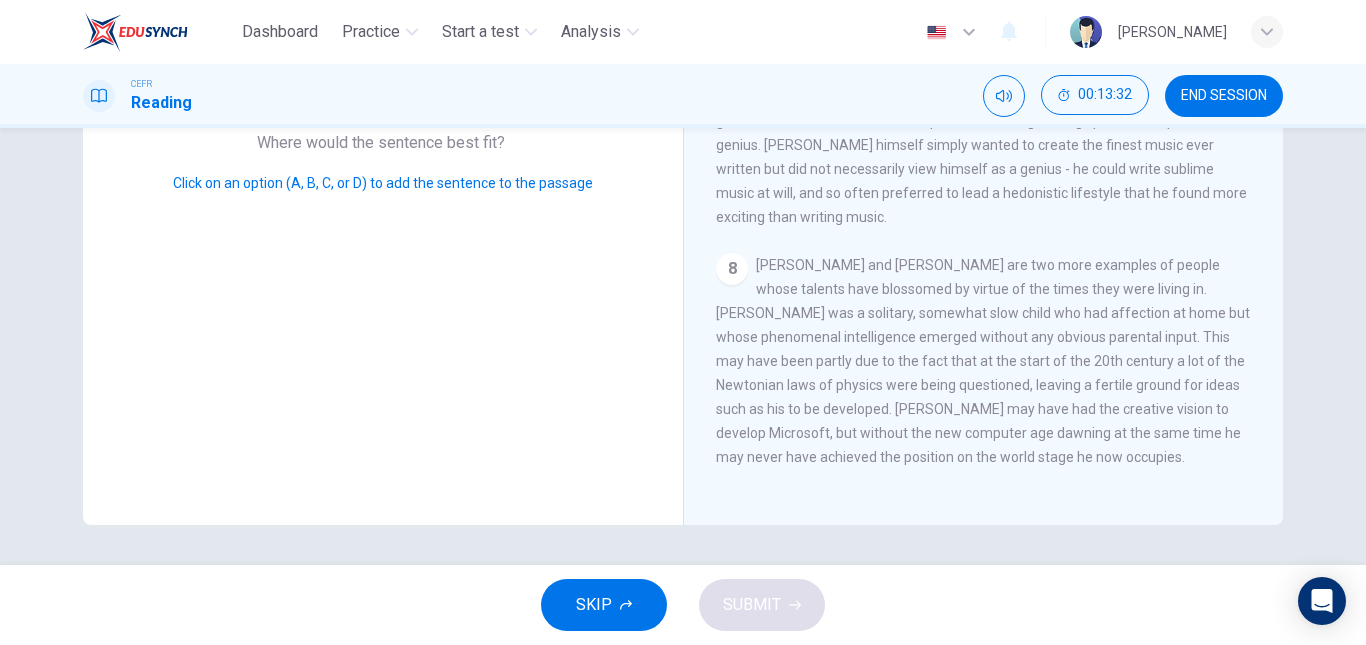 click on "1 What do we mean by being 'talented' or 'gifted'? The most obvious way is to look at the work someone does and if they are capable of significant success, label them as talented. The purely quantitative route - 'percentage definition' - looks not at individuals, but at simple percentages, such as the top five per cent of the population, and labels them - by definition - as gifted. This definition has fallen from favour, eclipsed by the advent of IQ tests, favoured by luminaries such as Professor Hans Eysenck, where a series of written or verbal tests of general intelligence leads to a score of intelligence. 2 3 4 5 6 7 8" at bounding box center [997, 205] 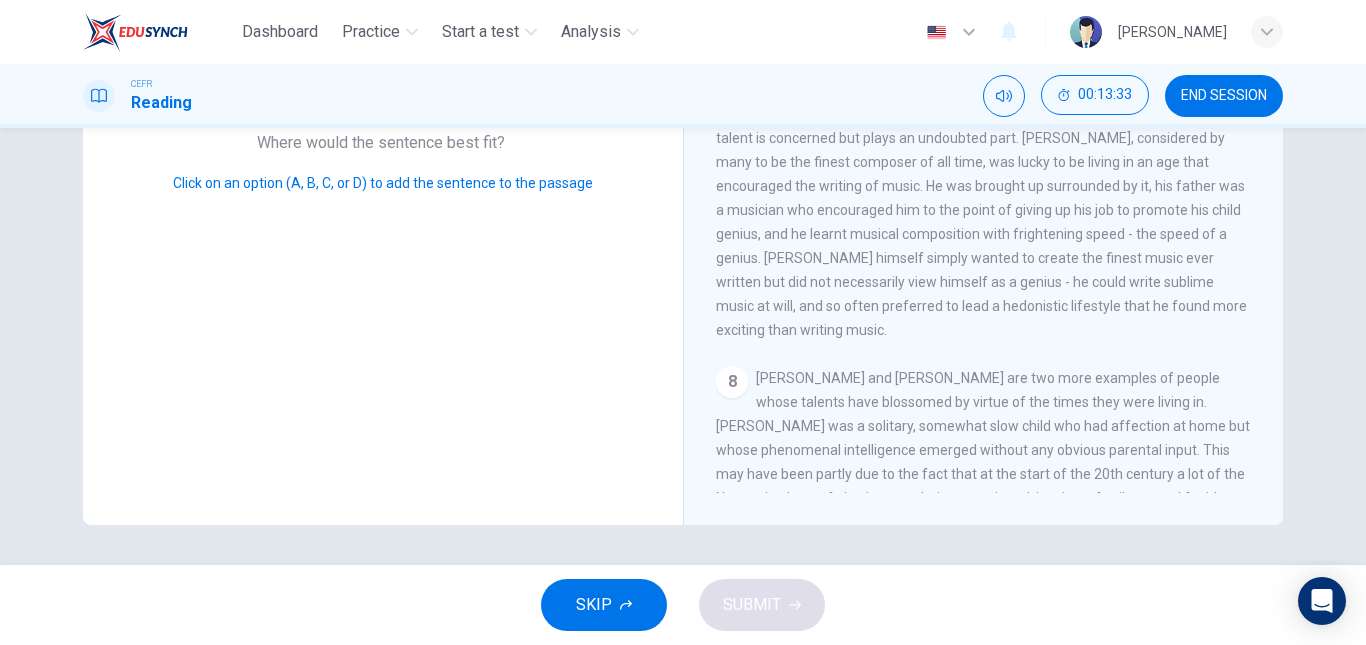scroll, scrollTop: 1335, scrollLeft: 0, axis: vertical 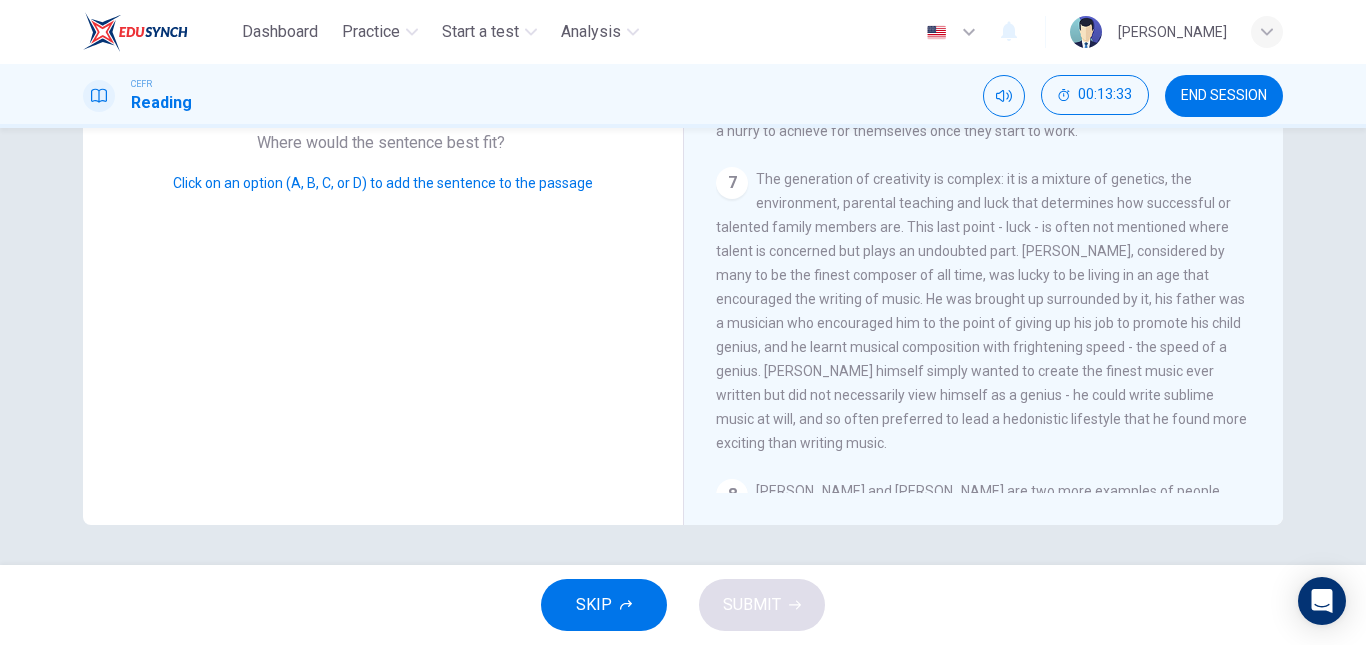 click on "7 The generation of creativity is complex: it is a mixture of genetics, the environment, parental teaching and luck that determines how successful or talented family members are. This last point - luck - is often not mentioned where talent is concerned but plays an undoubted part. Mozart, considered by many to be the finest composer of all time, was lucky to be living in an age that encouraged the writing of music. He was brought up surrounded by it, his father was a musician who encouraged him to the point of giving up his job to promote his child genius, and he learnt musical composition with frightening speed - the speed of a genius. Mozart himself simply wanted to create the finest music ever written but did not necessarily view himself as a genius - he could write sublime music at will, and so often preferred to lead a hedonistic lifestyle that he found more exciting than writing music." at bounding box center (984, 311) 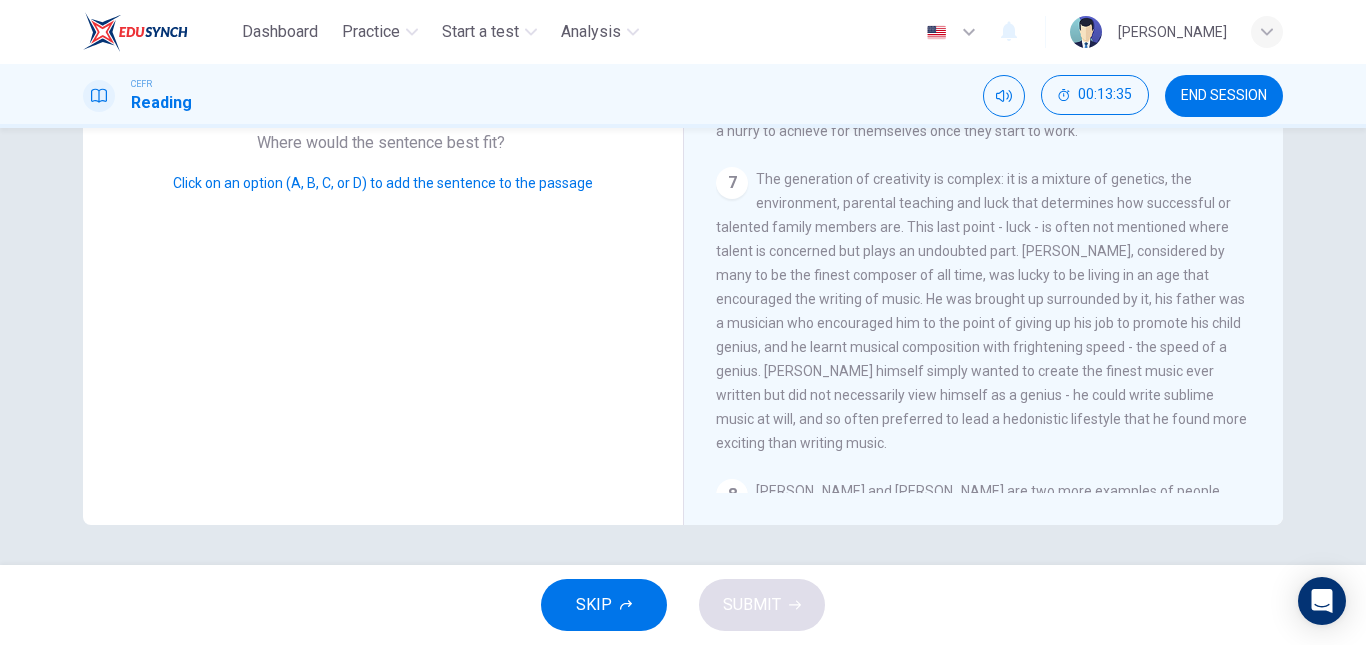 click on "SKIP SUBMIT" at bounding box center [683, 605] 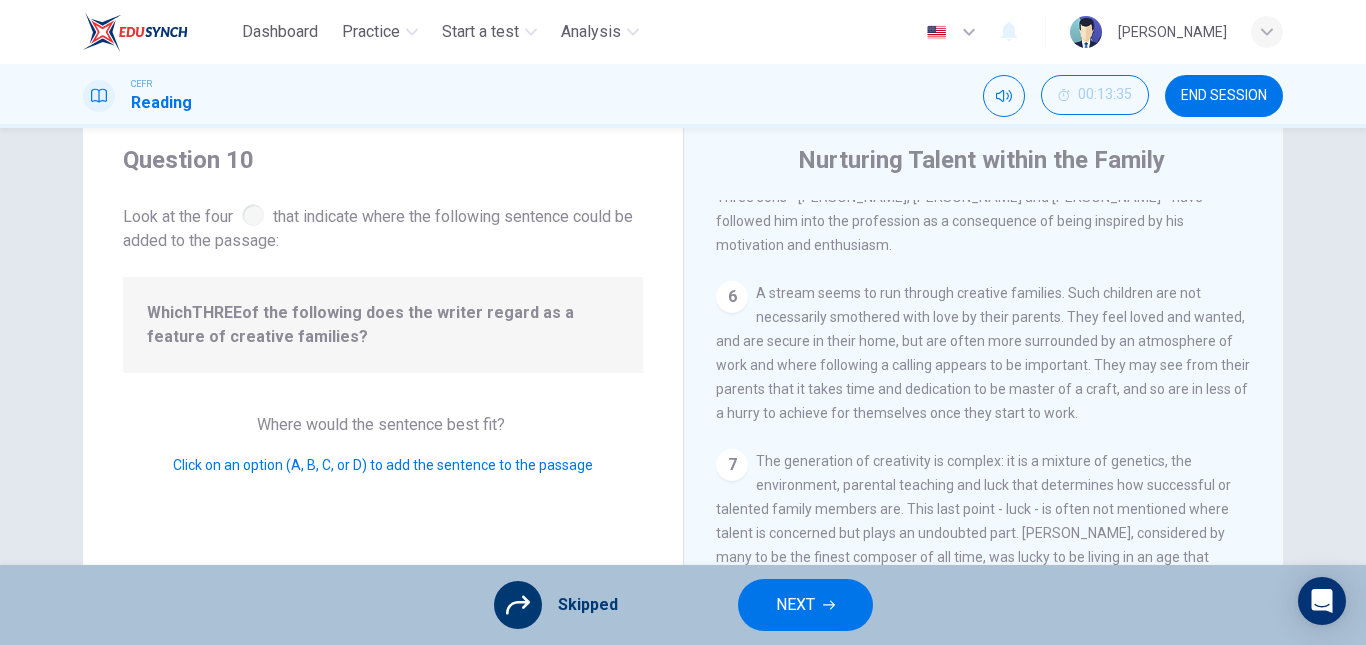 scroll, scrollTop: 0, scrollLeft: 0, axis: both 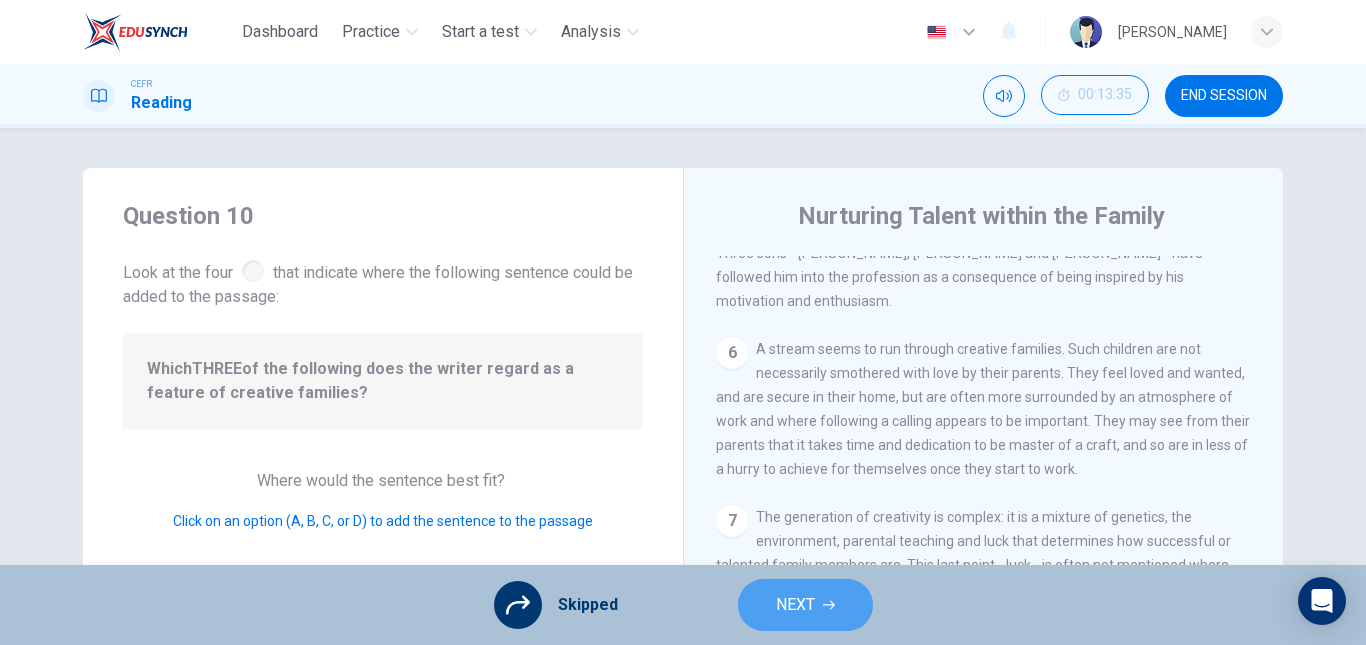 click on "NEXT" at bounding box center [805, 605] 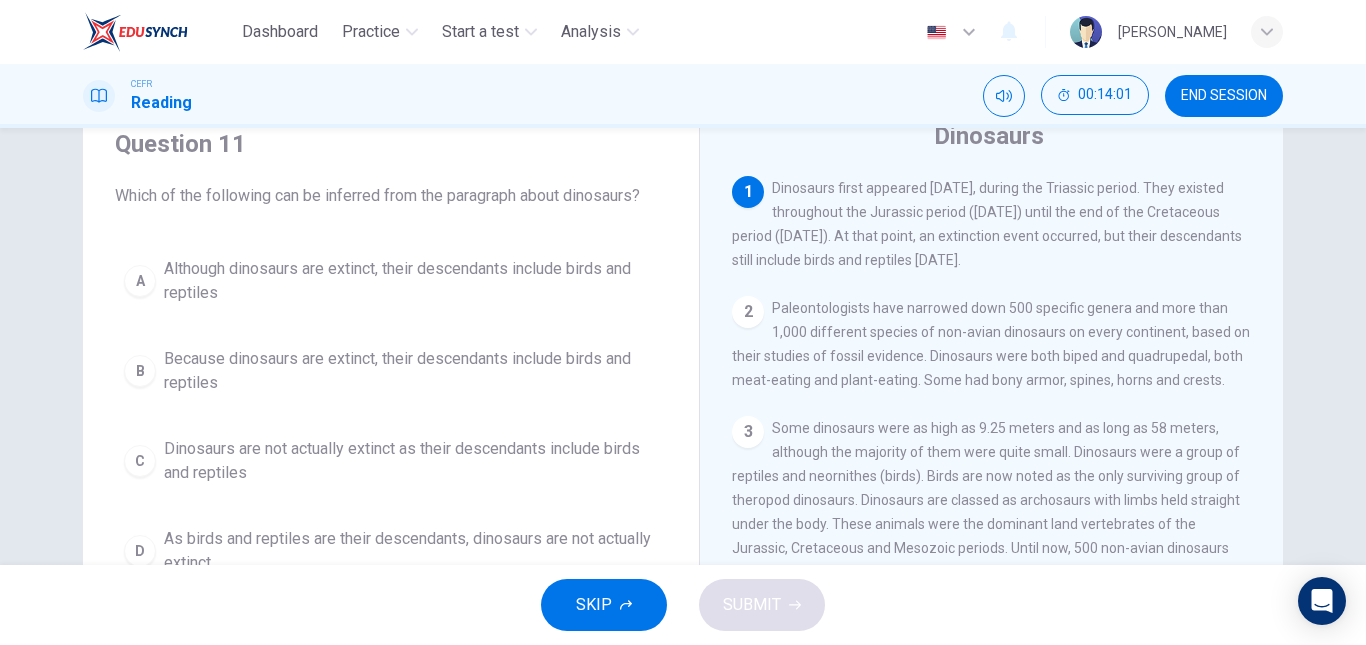 scroll, scrollTop: 81, scrollLeft: 0, axis: vertical 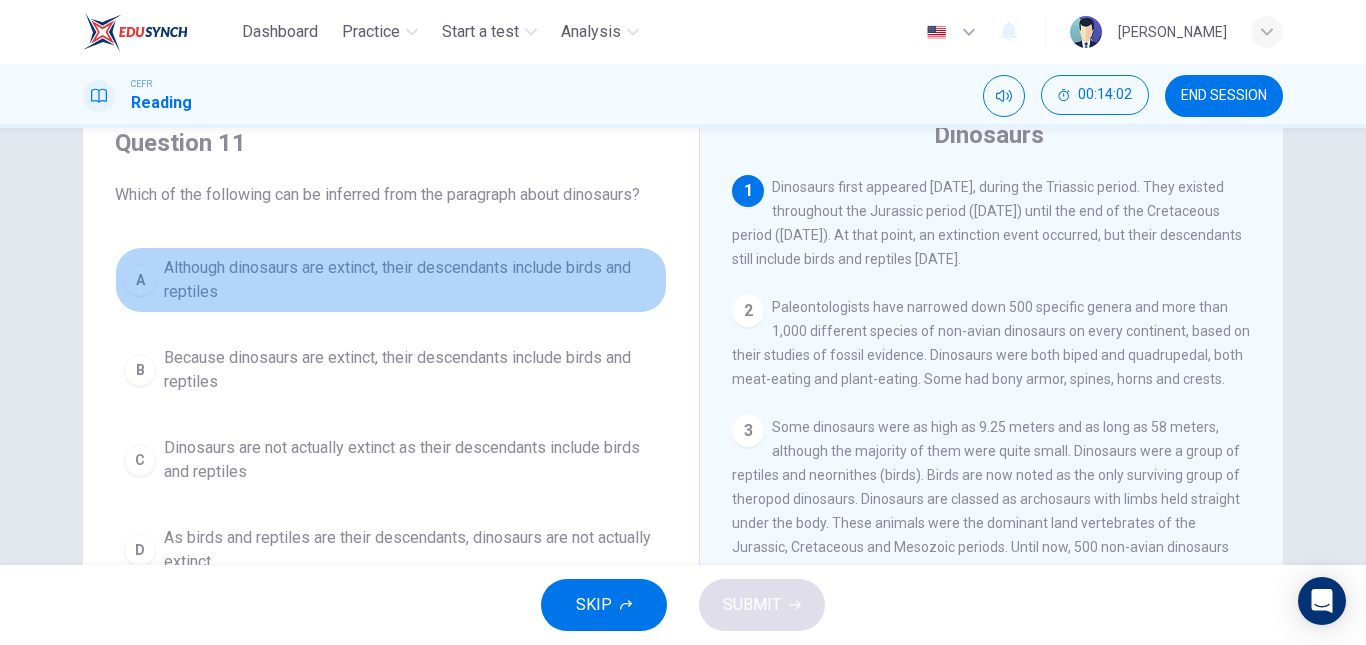 click on "Although dinosaurs are extinct, their descendants include birds and reptiles" at bounding box center (411, 280) 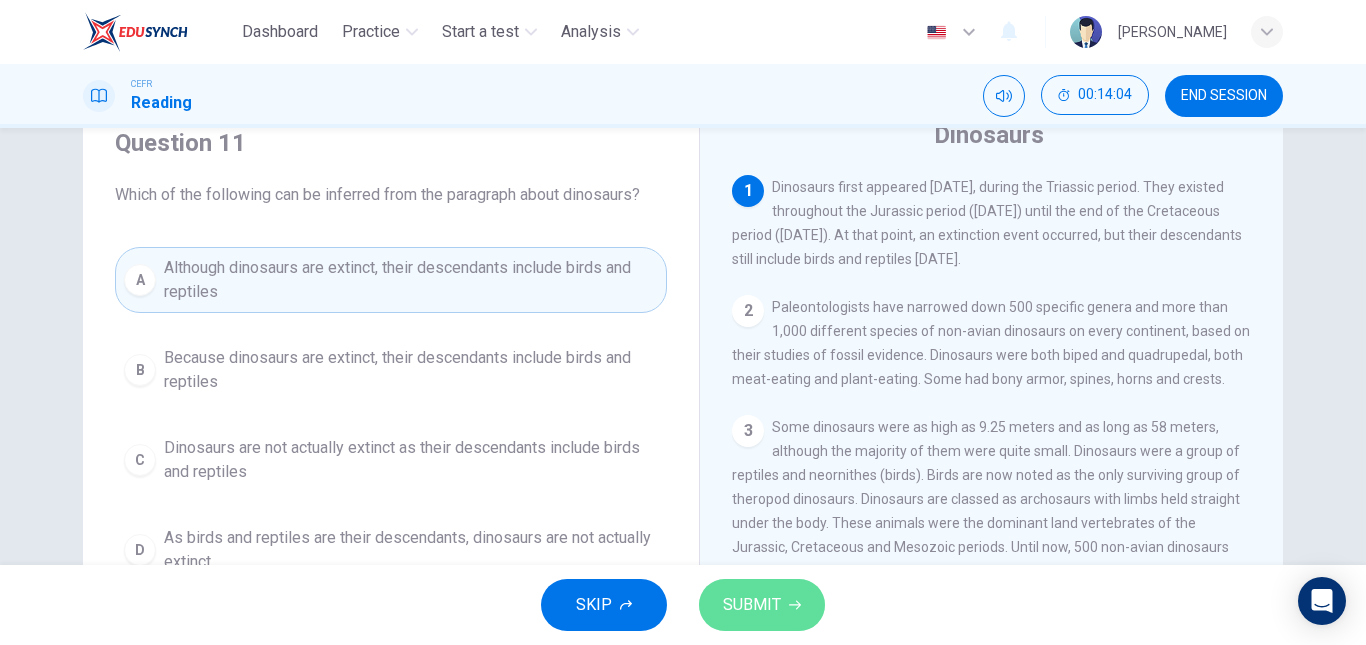click on "SUBMIT" at bounding box center (762, 605) 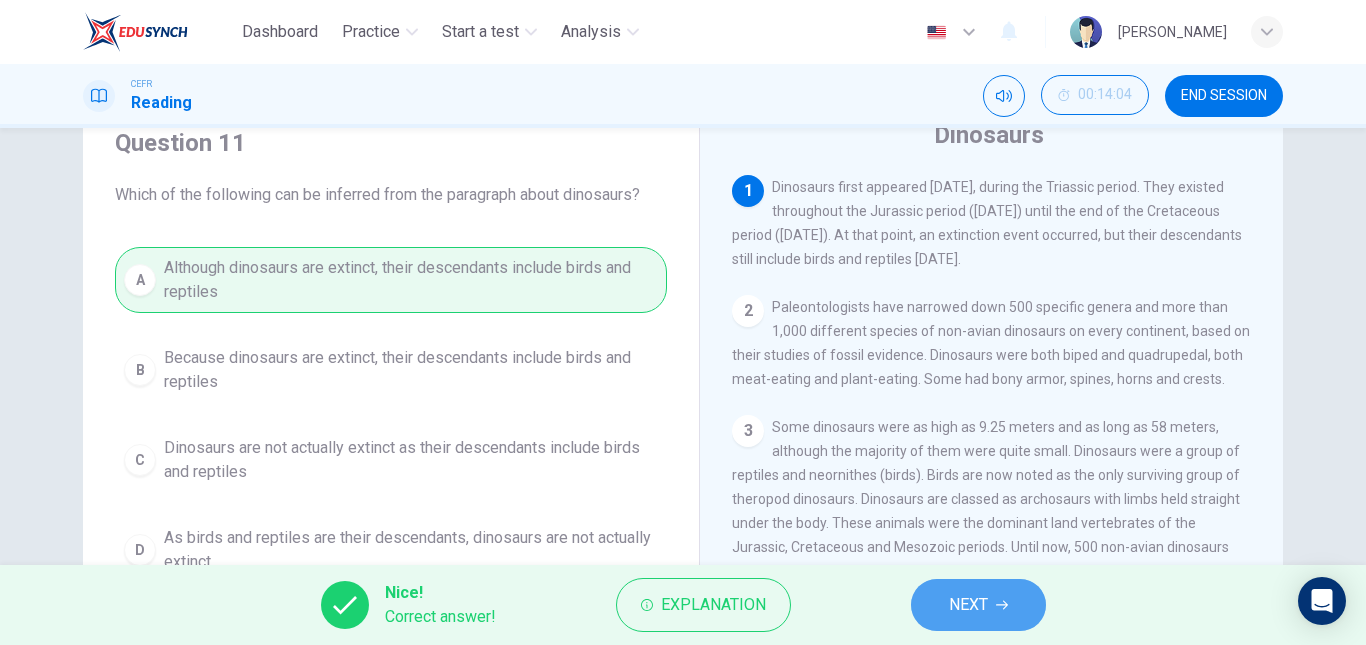 click on "NEXT" at bounding box center [968, 605] 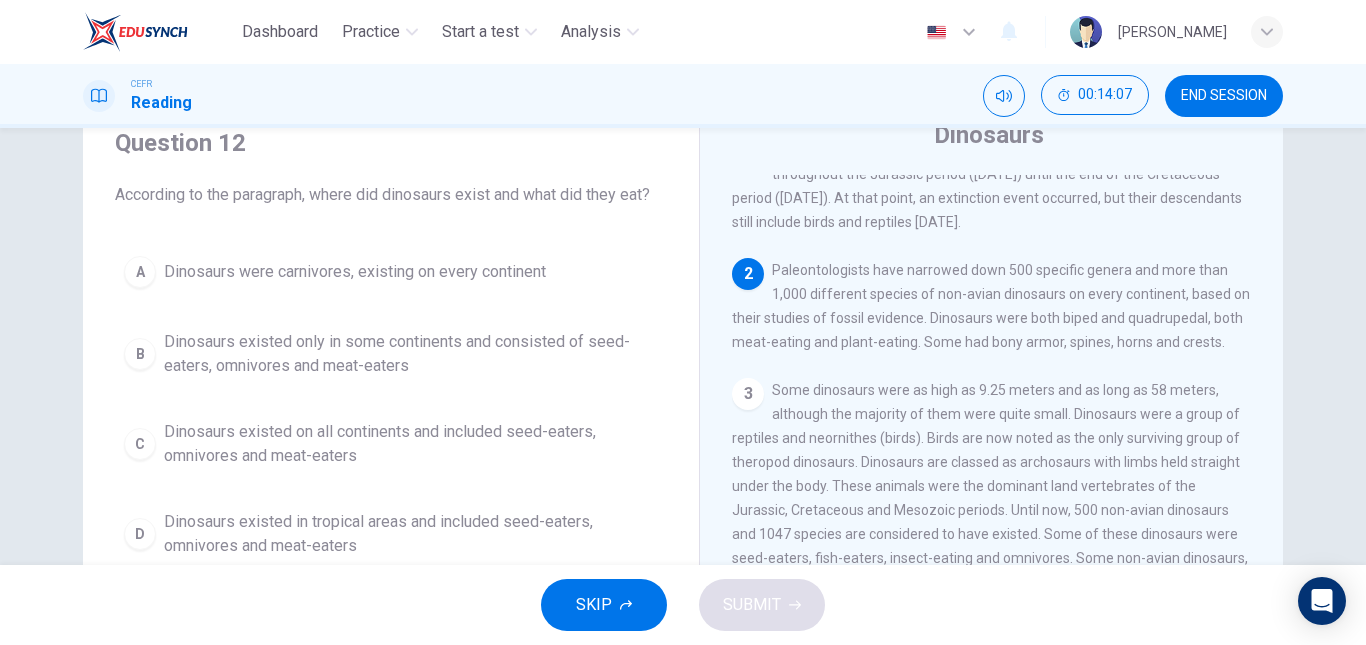 scroll, scrollTop: 38, scrollLeft: 0, axis: vertical 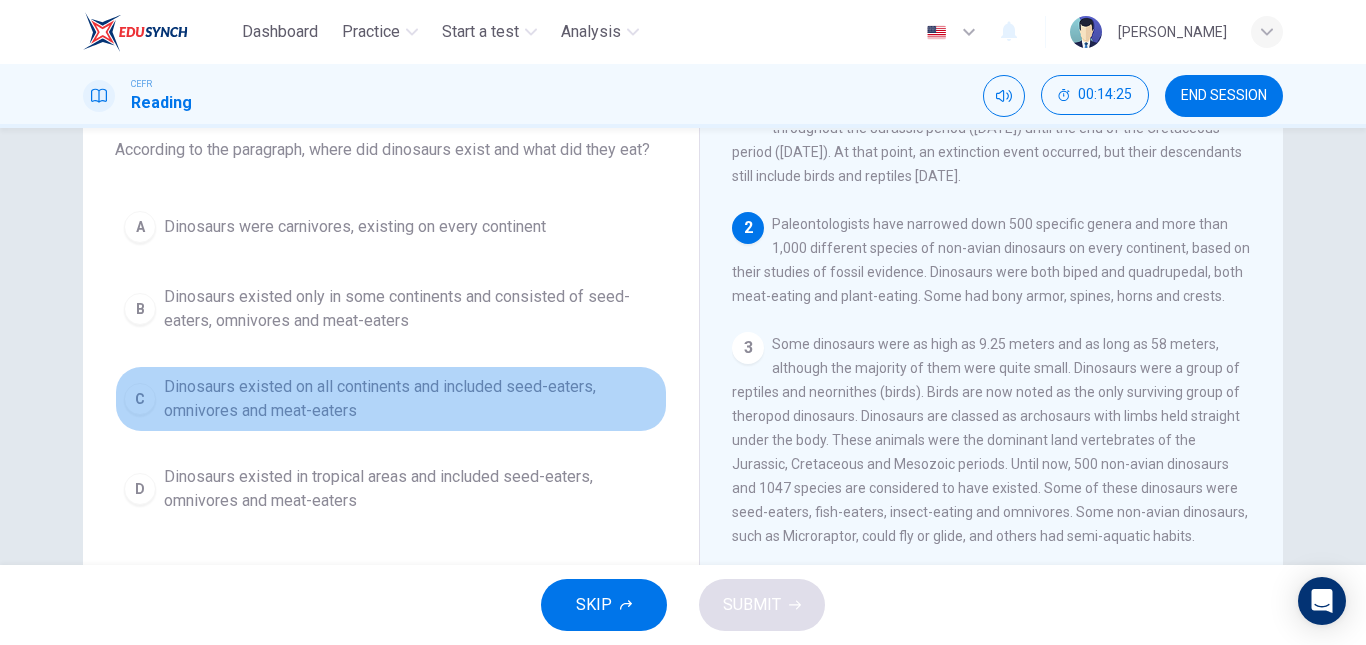 click on "Dinosaurs existed on all continents and included seed-eaters, omnivores and meat-eaters" at bounding box center (411, 399) 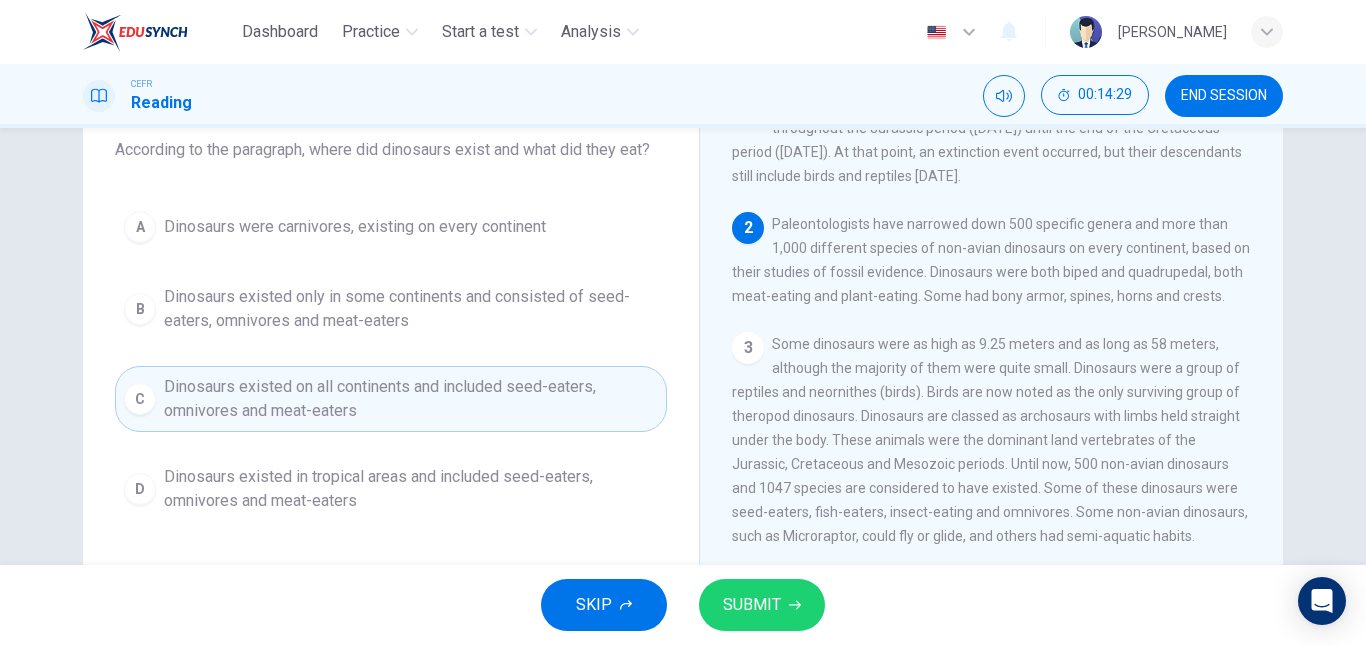 click on "SUBMIT" at bounding box center [752, 605] 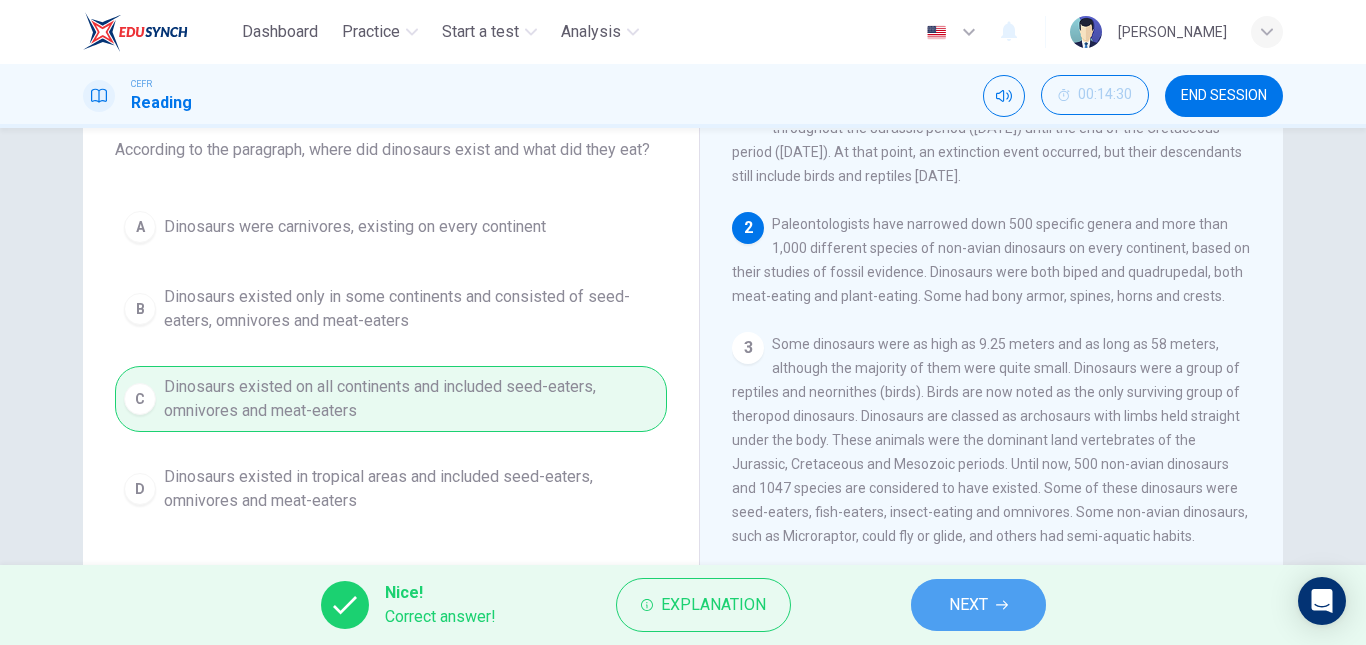 click on "NEXT" at bounding box center [978, 605] 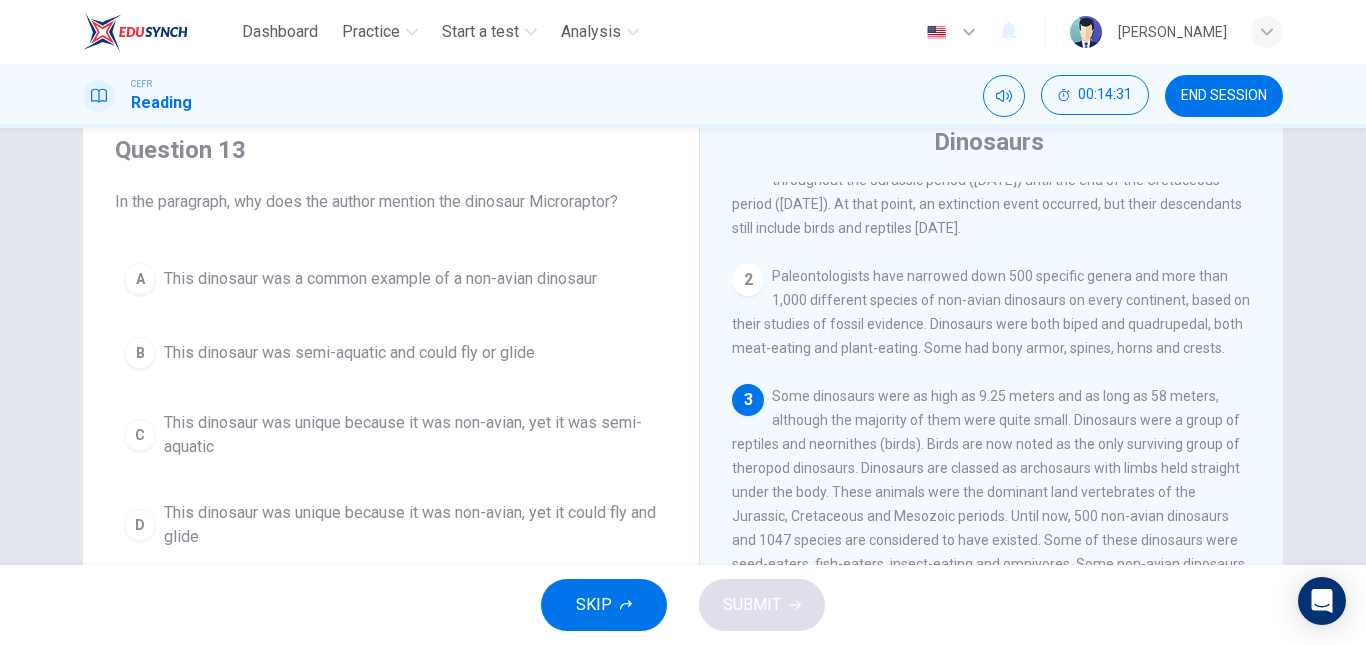scroll, scrollTop: 73, scrollLeft: 0, axis: vertical 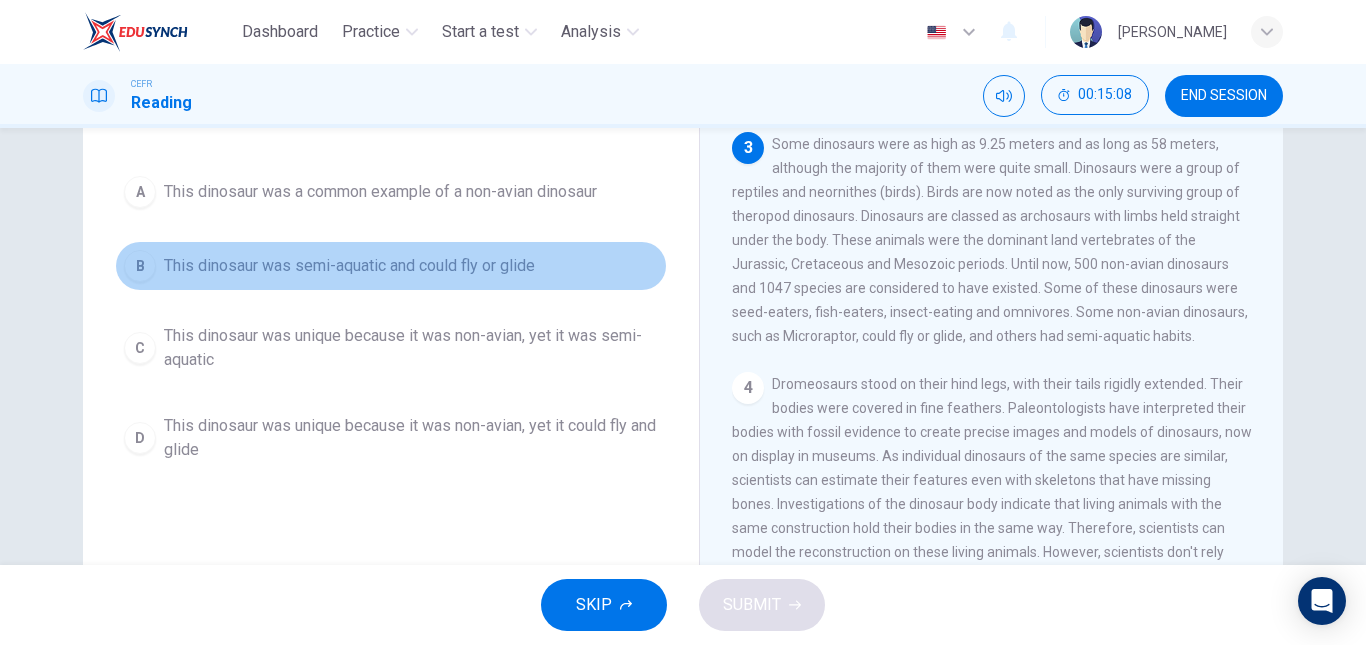 click on "B This dinosaur was semi-aquatic and could fly or glide" at bounding box center (391, 266) 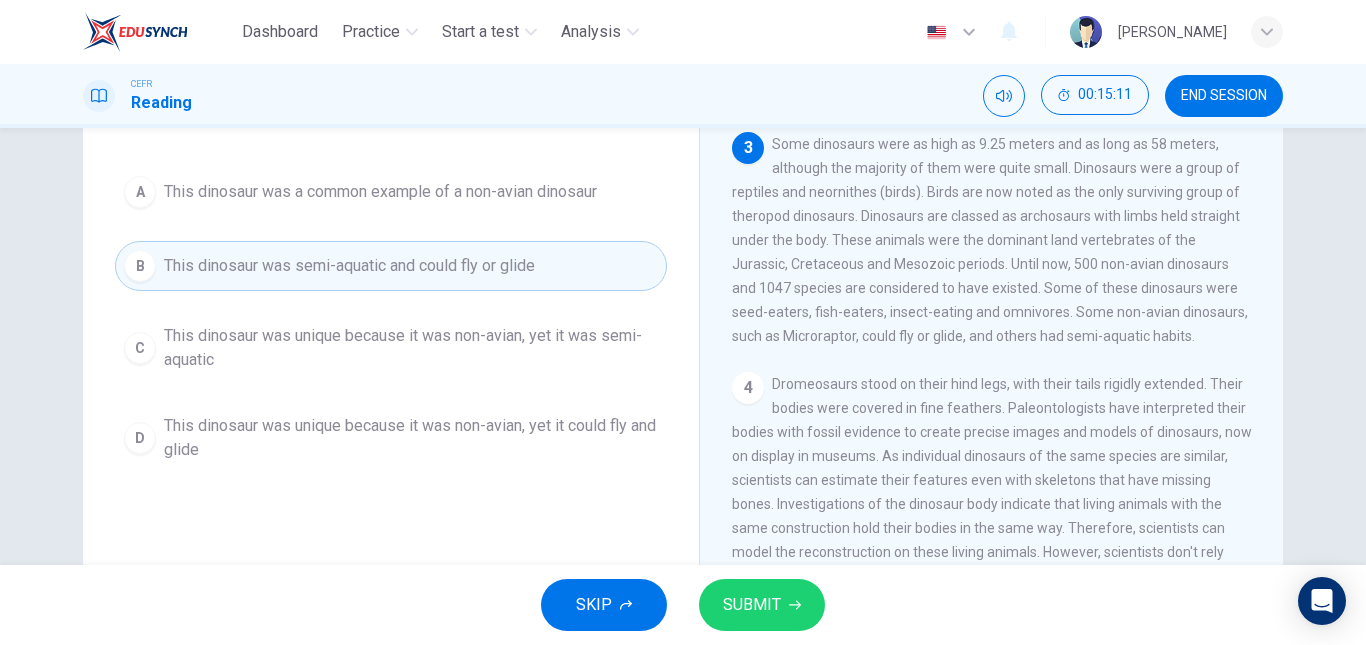 click on "SUBMIT" at bounding box center [752, 605] 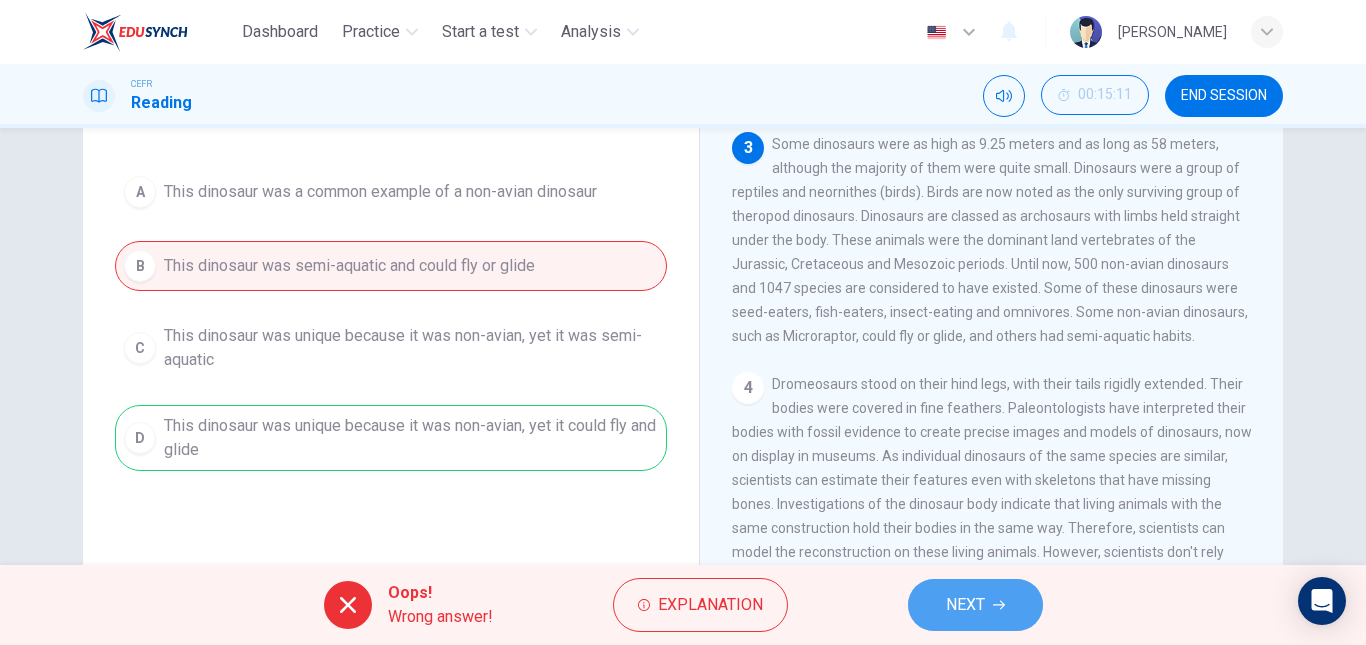 click on "NEXT" at bounding box center (965, 605) 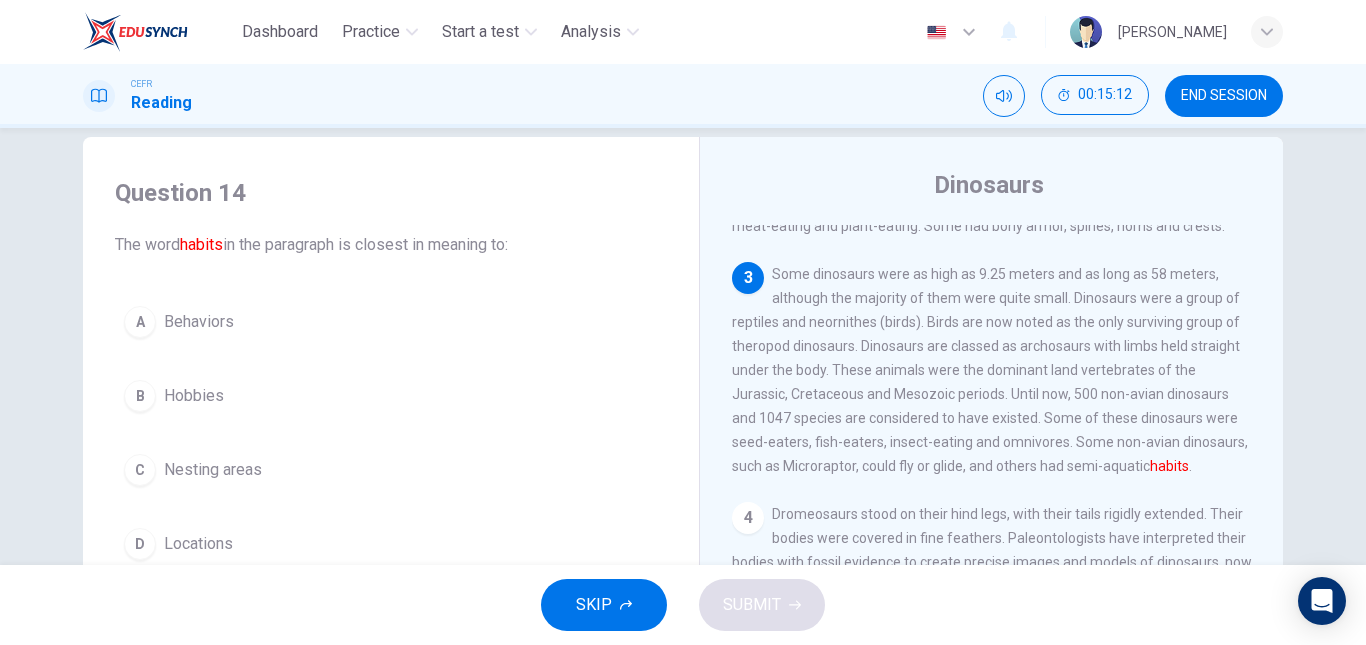 scroll, scrollTop: 30, scrollLeft: 0, axis: vertical 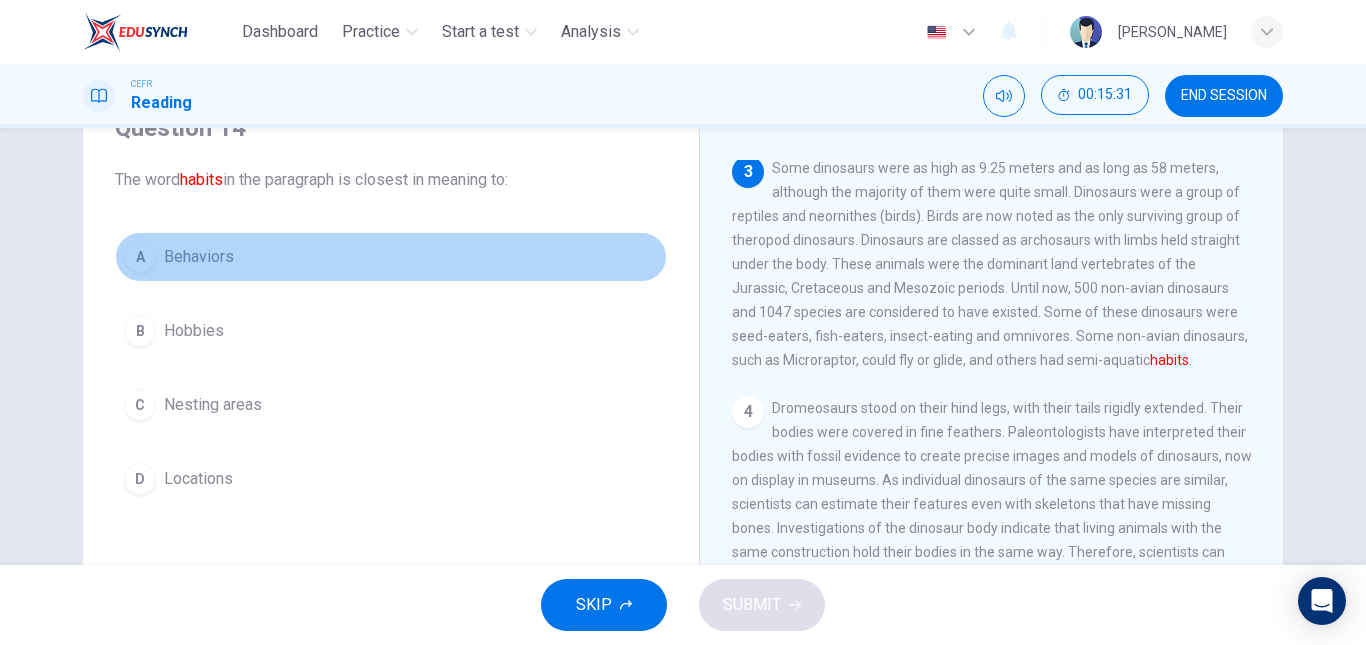 click on "Behaviors" at bounding box center [199, 257] 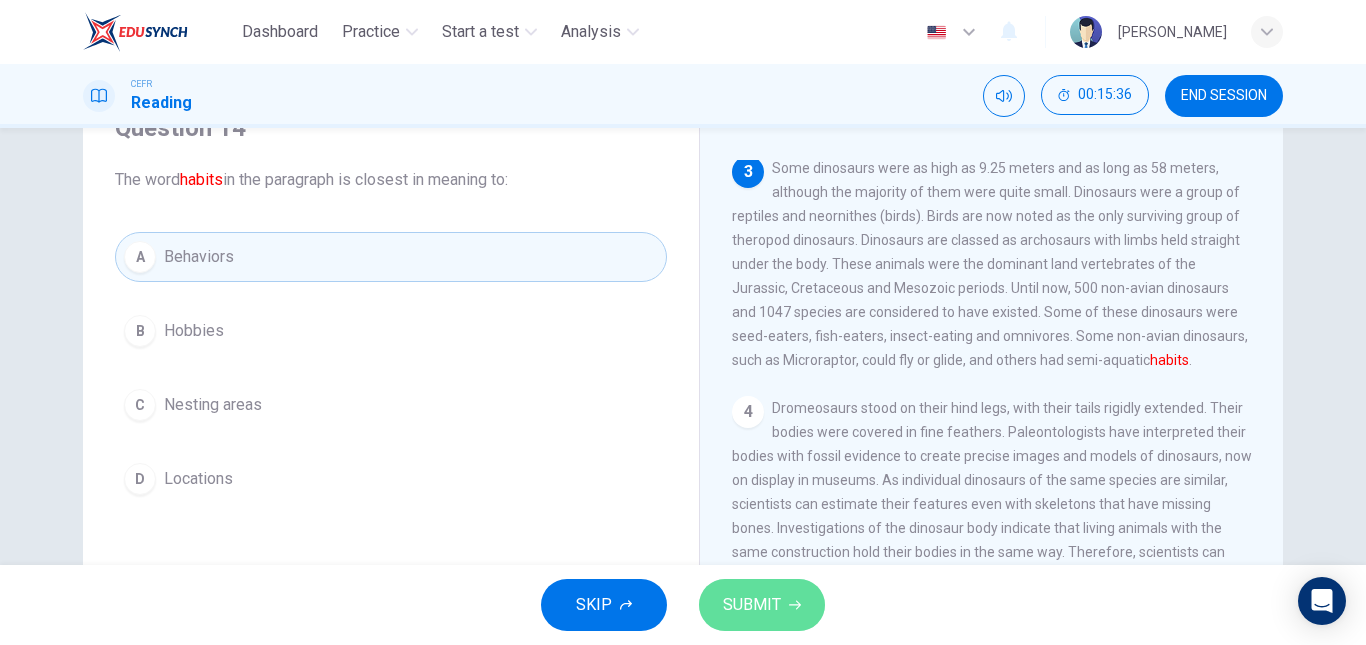 click on "SUBMIT" at bounding box center (762, 605) 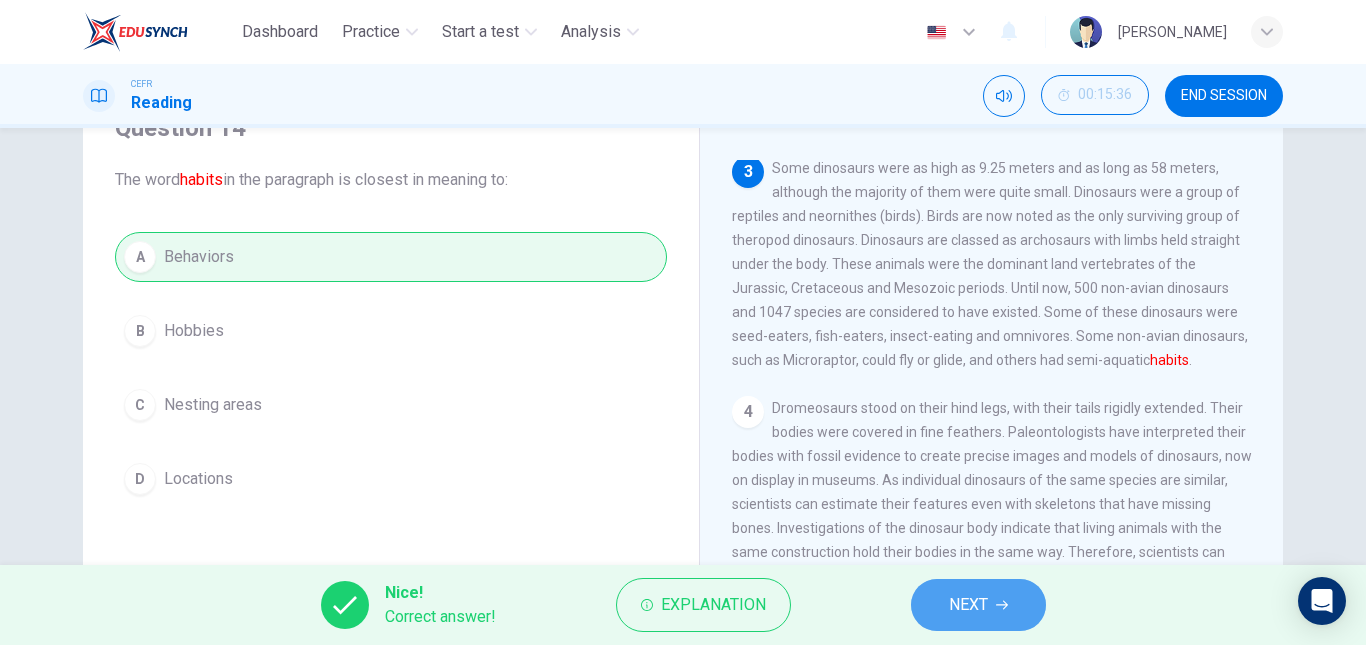 click on "NEXT" at bounding box center (978, 605) 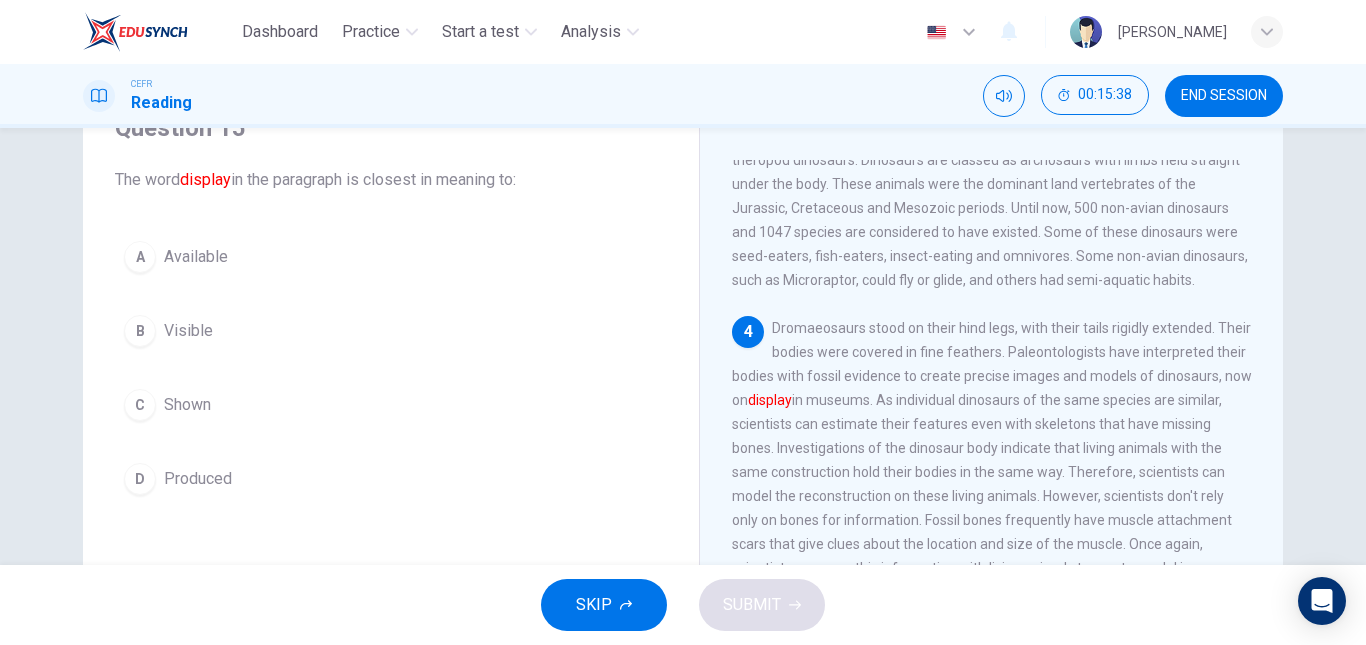 scroll, scrollTop: 324, scrollLeft: 0, axis: vertical 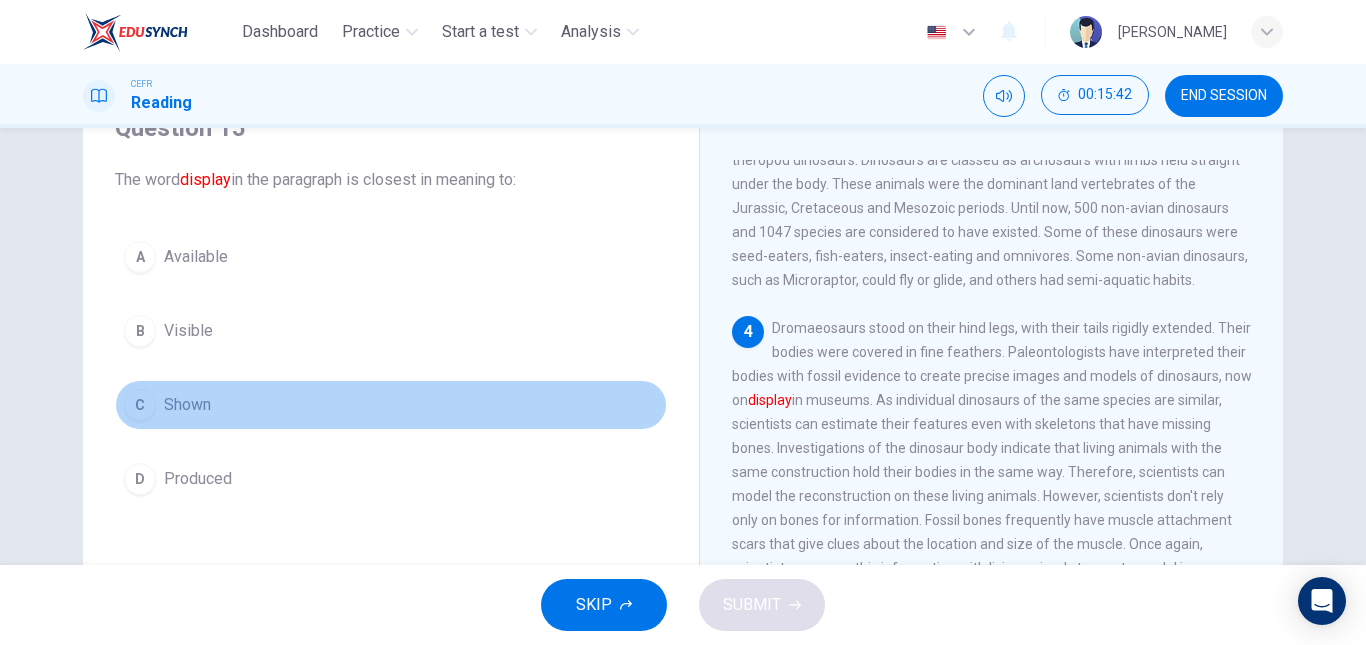 click on "C Shown" at bounding box center (391, 405) 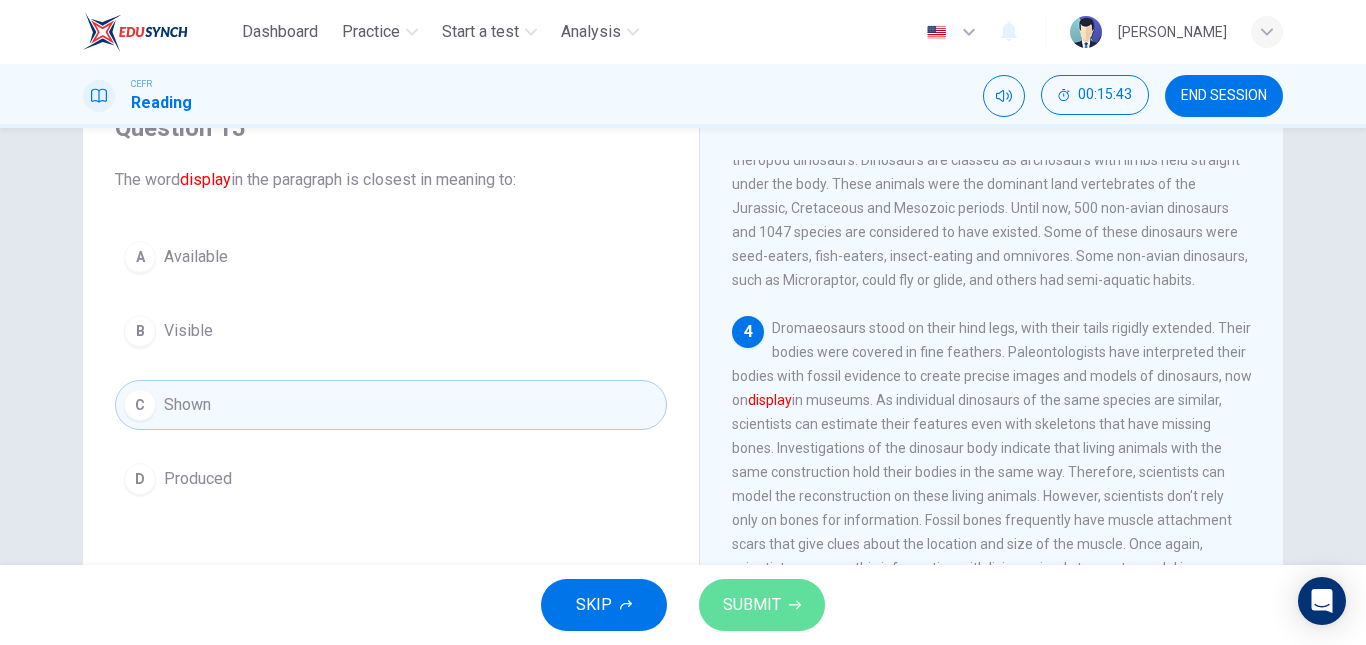 click on "SUBMIT" at bounding box center (752, 605) 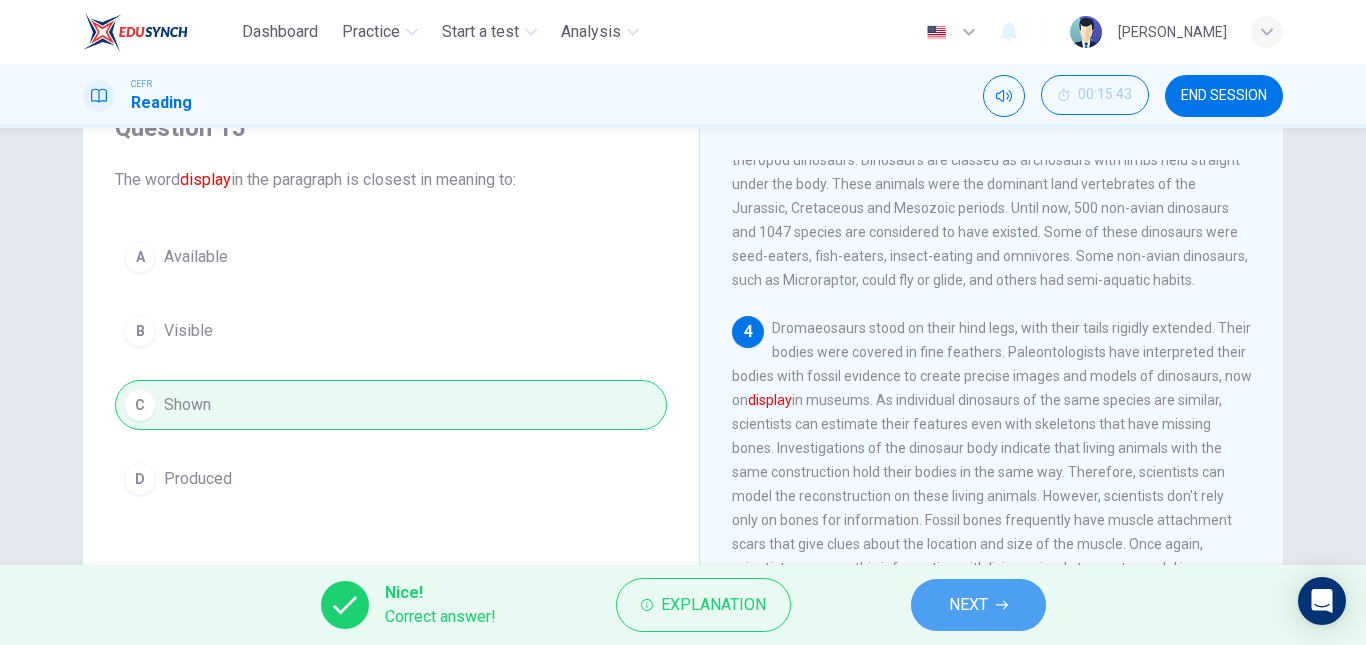 click on "NEXT" at bounding box center (978, 605) 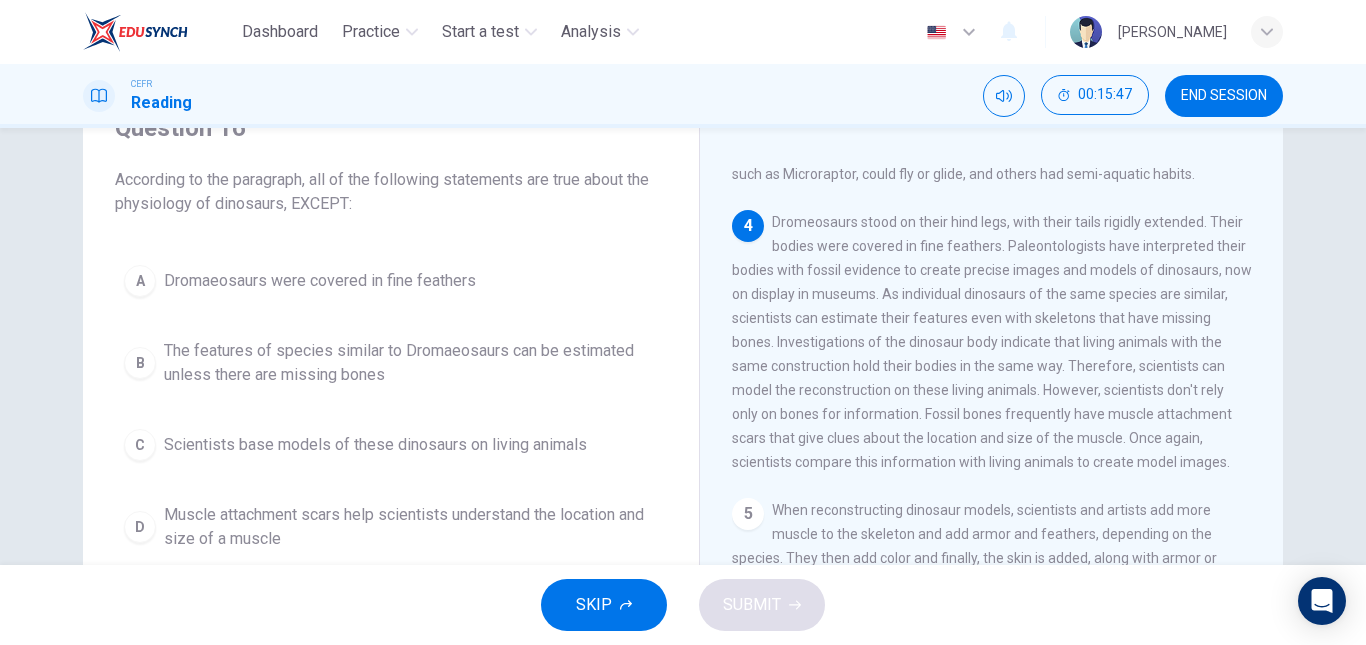 scroll, scrollTop: 430, scrollLeft: 0, axis: vertical 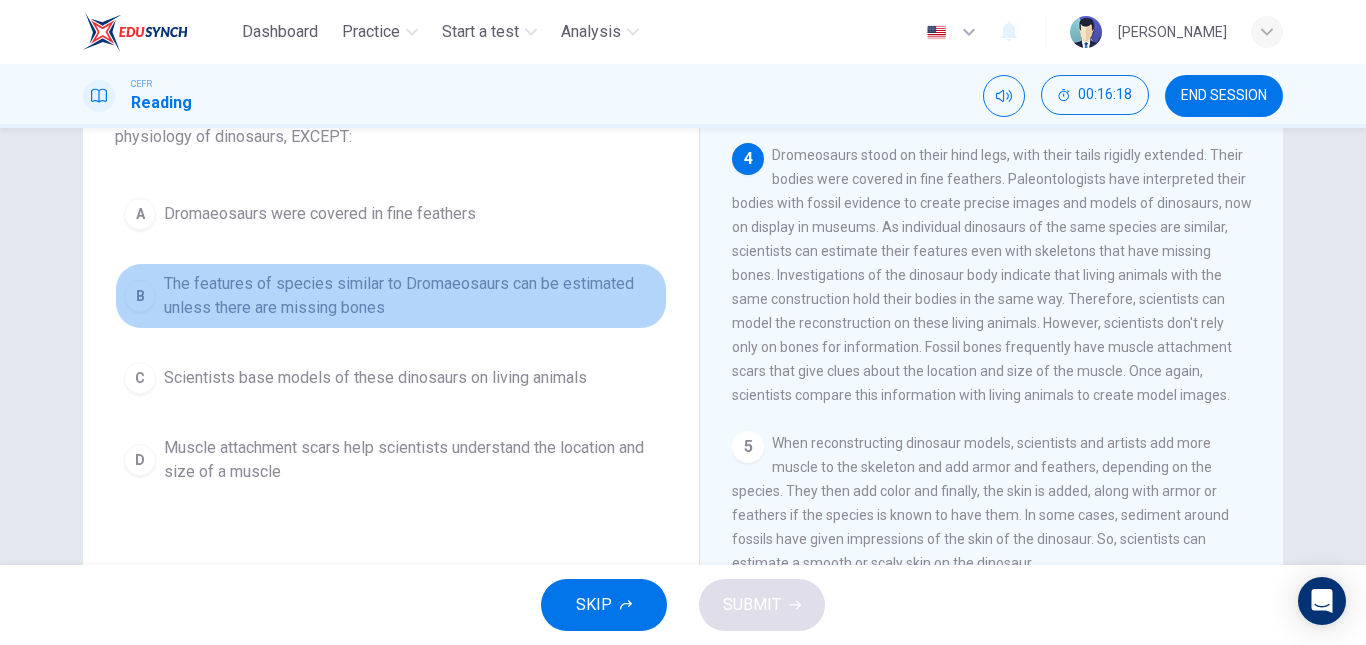 click on "The features of species similar to Dromaeosaurs can be estimated unless there are missing bones" at bounding box center (411, 296) 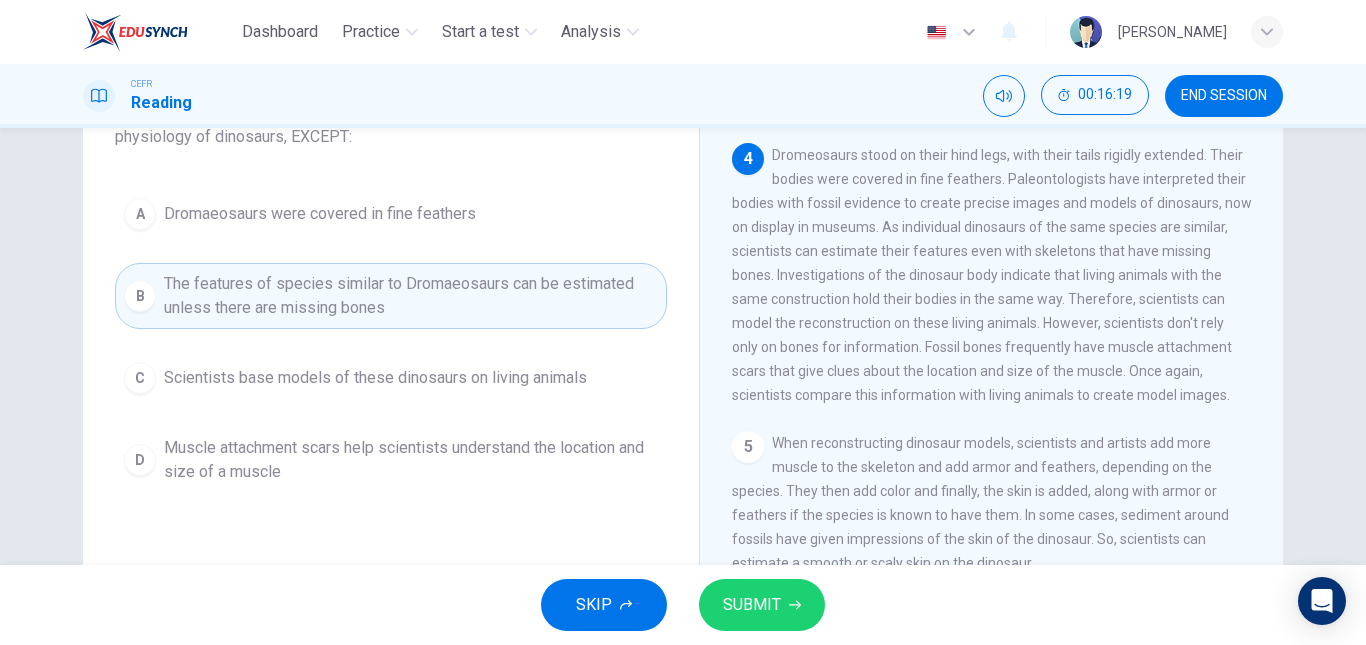 click on "SUBMIT" at bounding box center [762, 605] 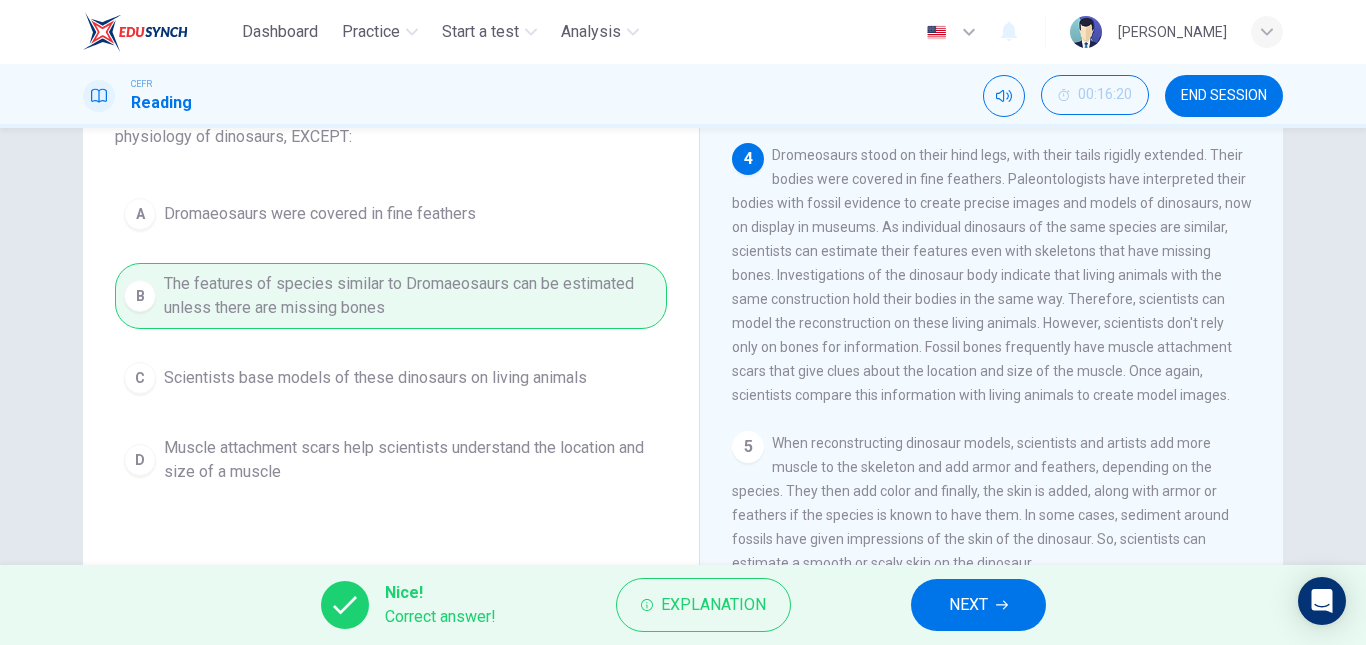 click on "NEXT" at bounding box center (978, 605) 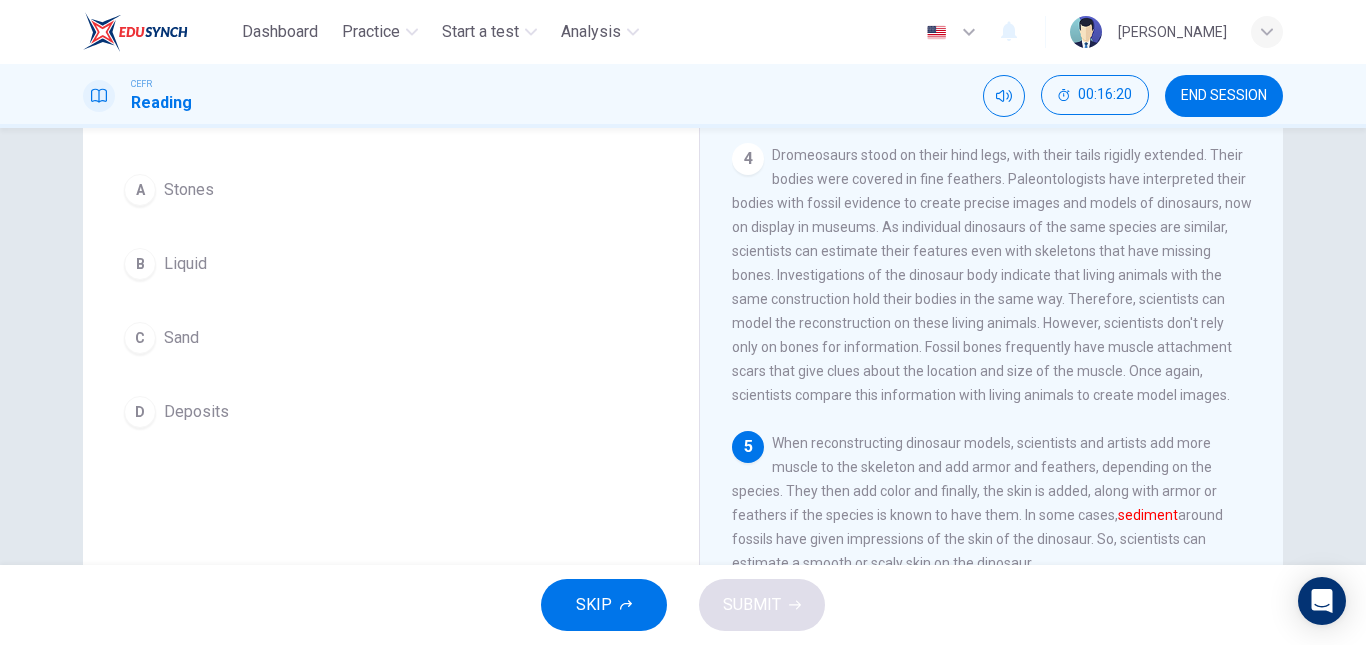 scroll, scrollTop: 8, scrollLeft: 0, axis: vertical 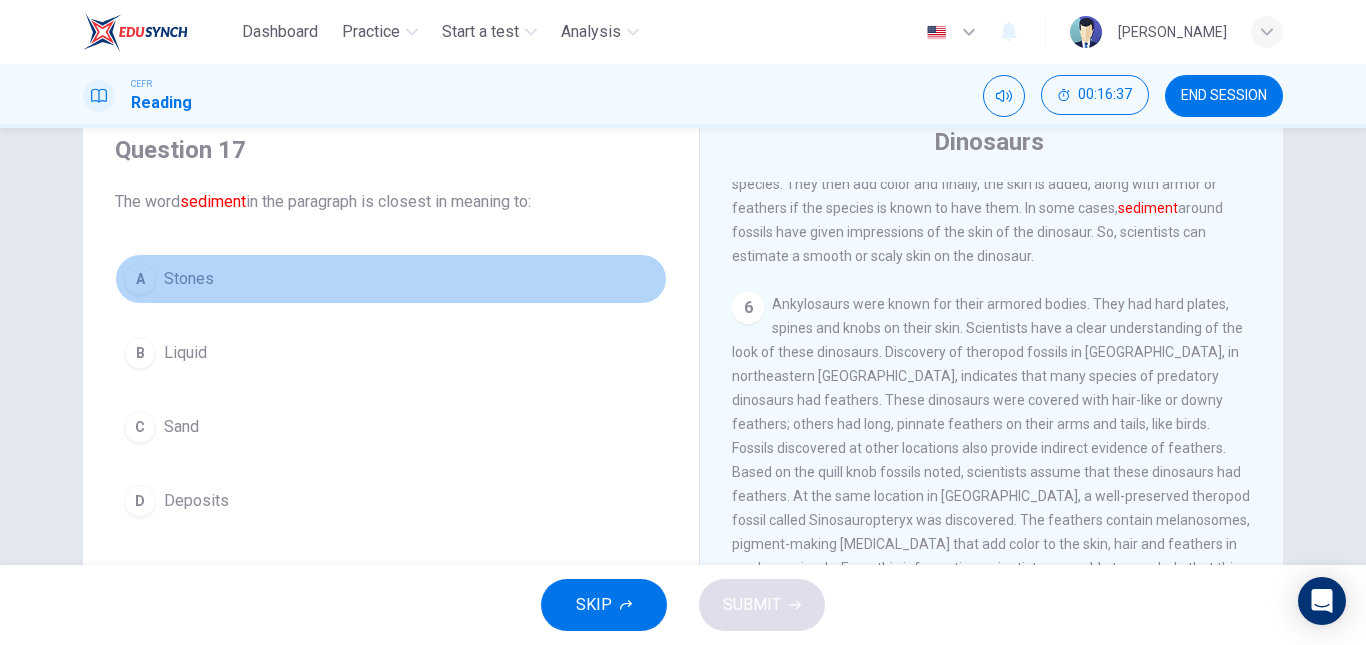 click on "A Stones" at bounding box center [391, 279] 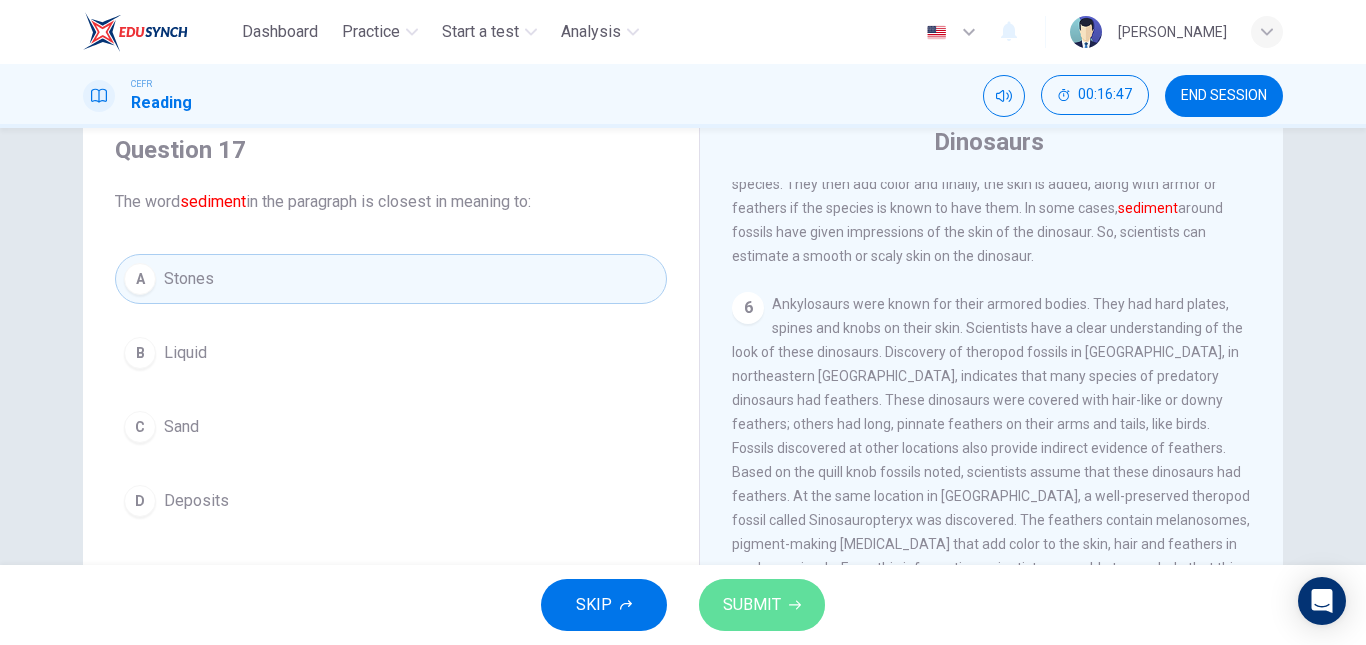 click on "SUBMIT" at bounding box center (762, 605) 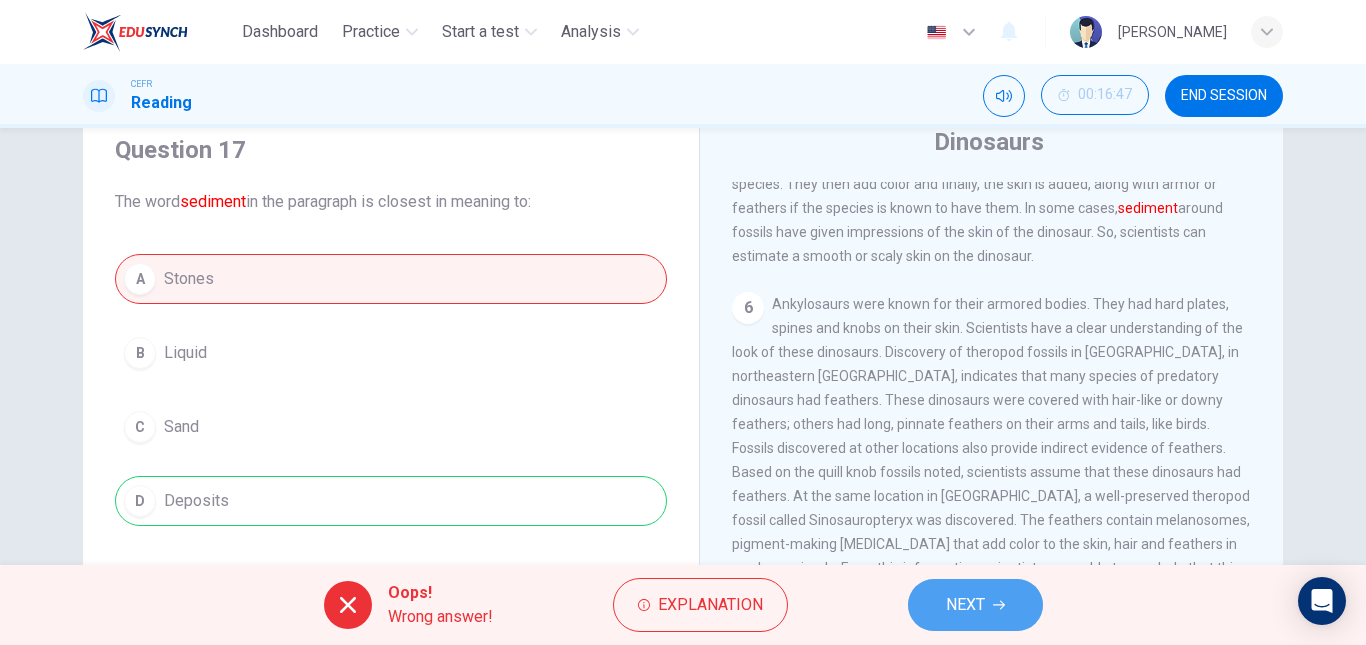 click on "NEXT" at bounding box center (975, 605) 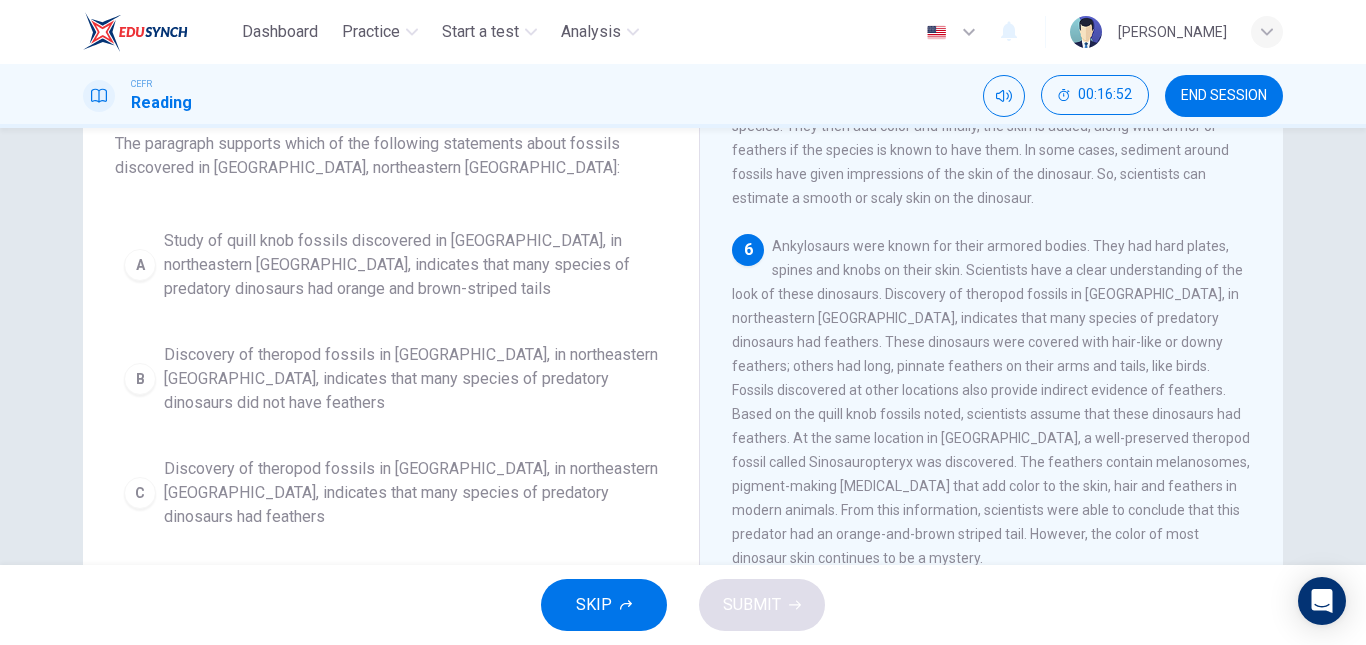 scroll, scrollTop: 133, scrollLeft: 0, axis: vertical 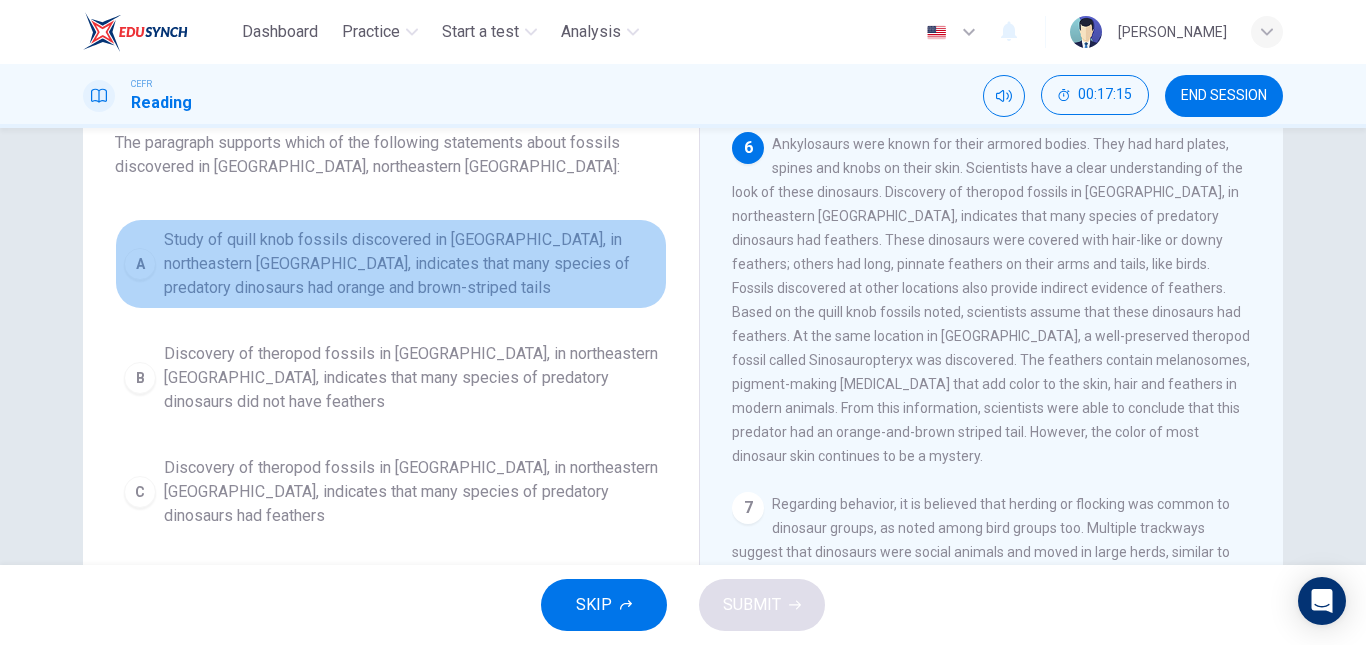 click on "Study of quill knob fossils discovered in Liaoning, in northeastern China, indicates that many species of predatory dinosaurs had orange and brown-striped tails" at bounding box center [411, 264] 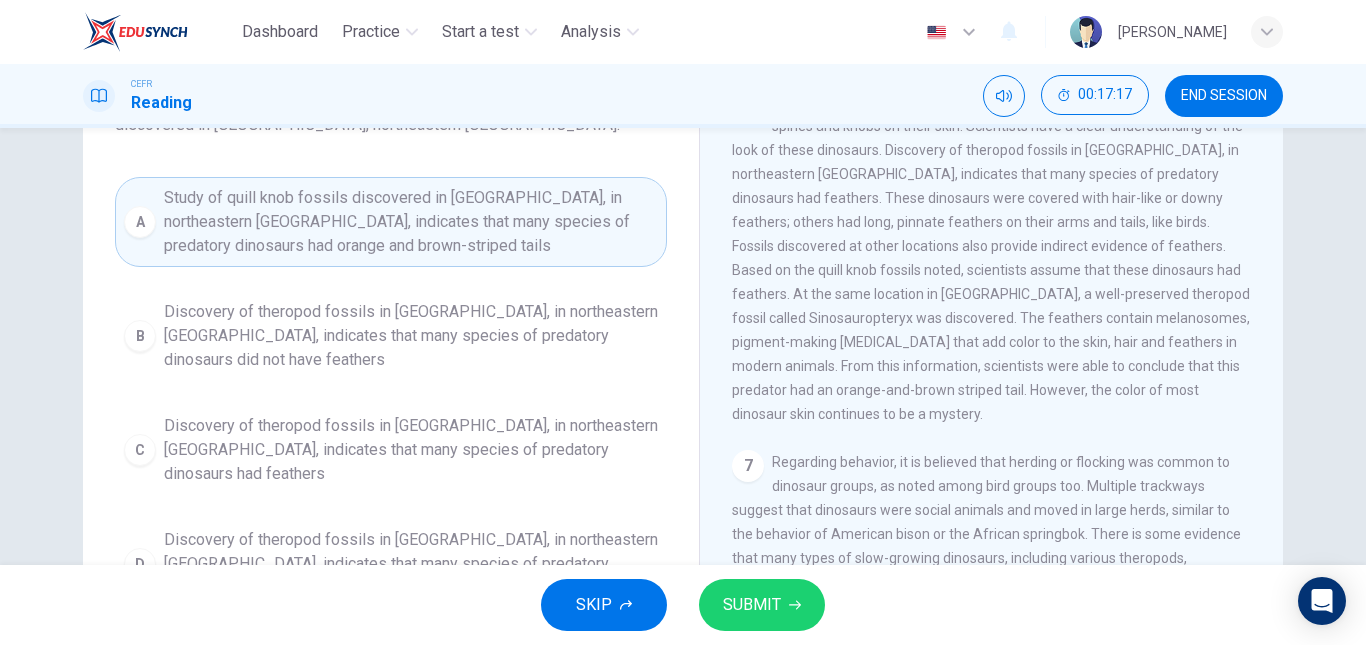 scroll, scrollTop: 175, scrollLeft: 0, axis: vertical 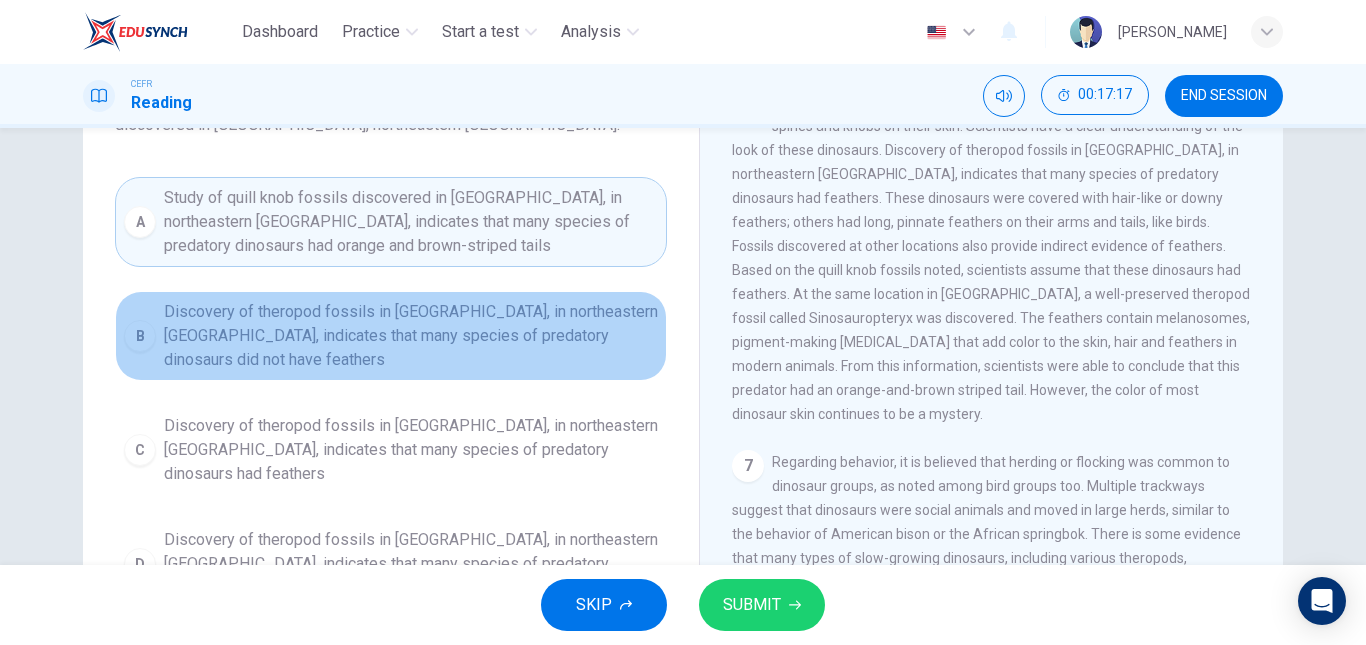 click on "Discovery of theropod fossils in Liaoning, in northeastern China, indicates that many species of predatory dinosaurs did not have feathers" at bounding box center (411, 336) 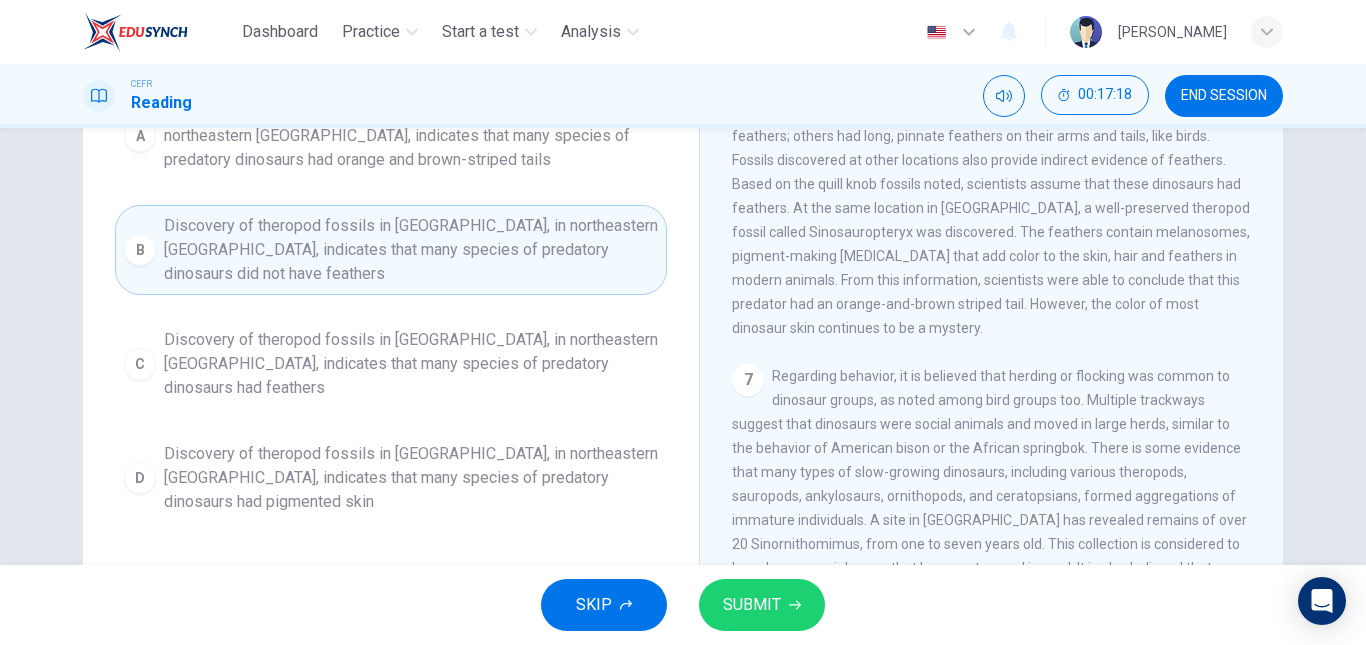 scroll, scrollTop: 261, scrollLeft: 0, axis: vertical 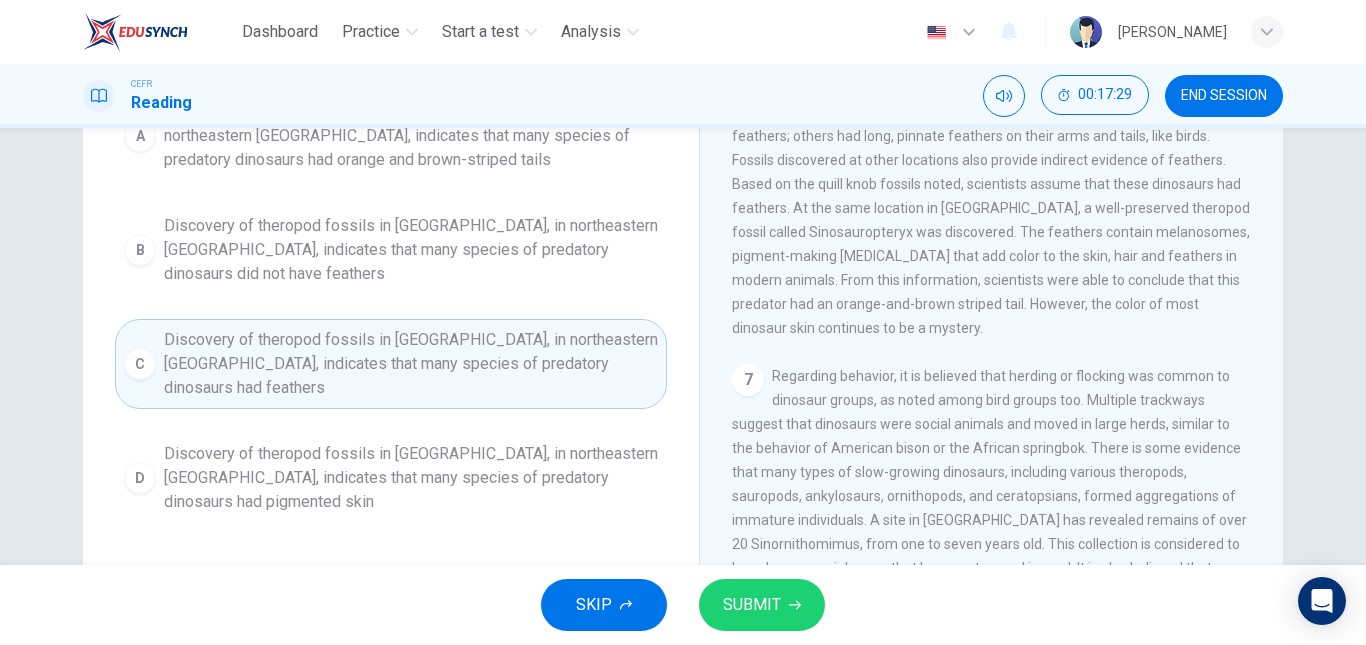 click on "SUBMIT" at bounding box center [752, 605] 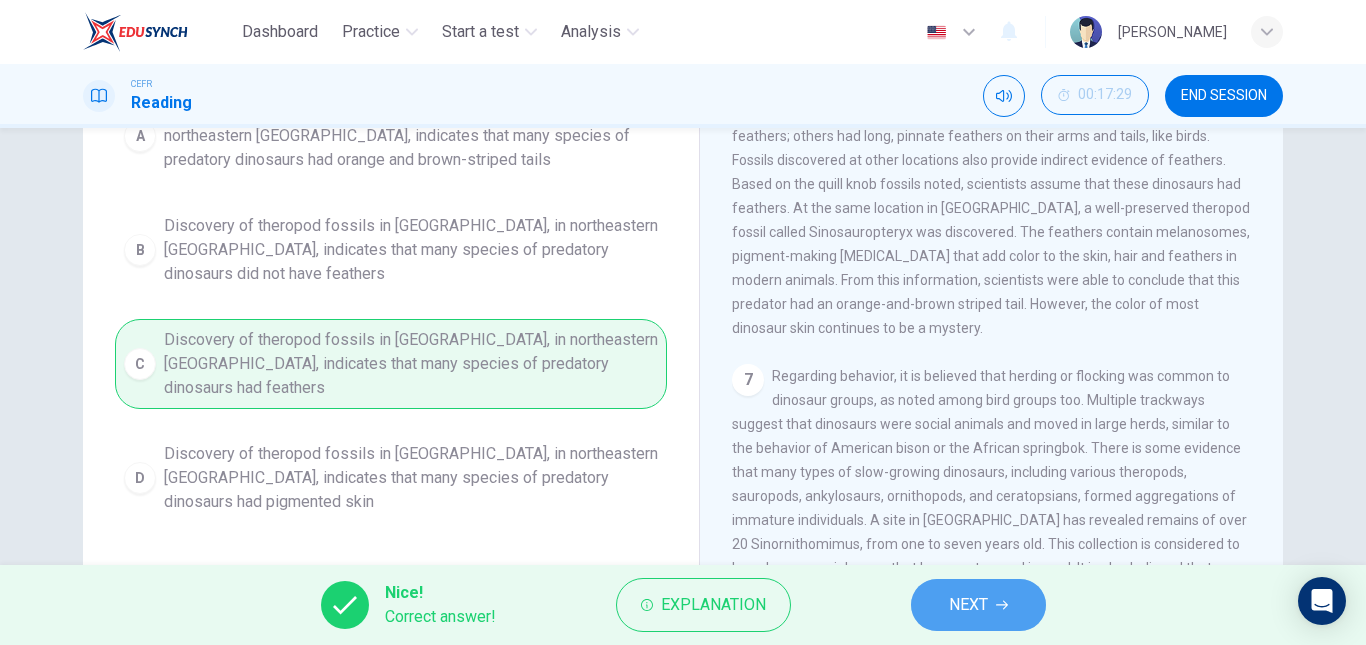 click on "NEXT" at bounding box center (978, 605) 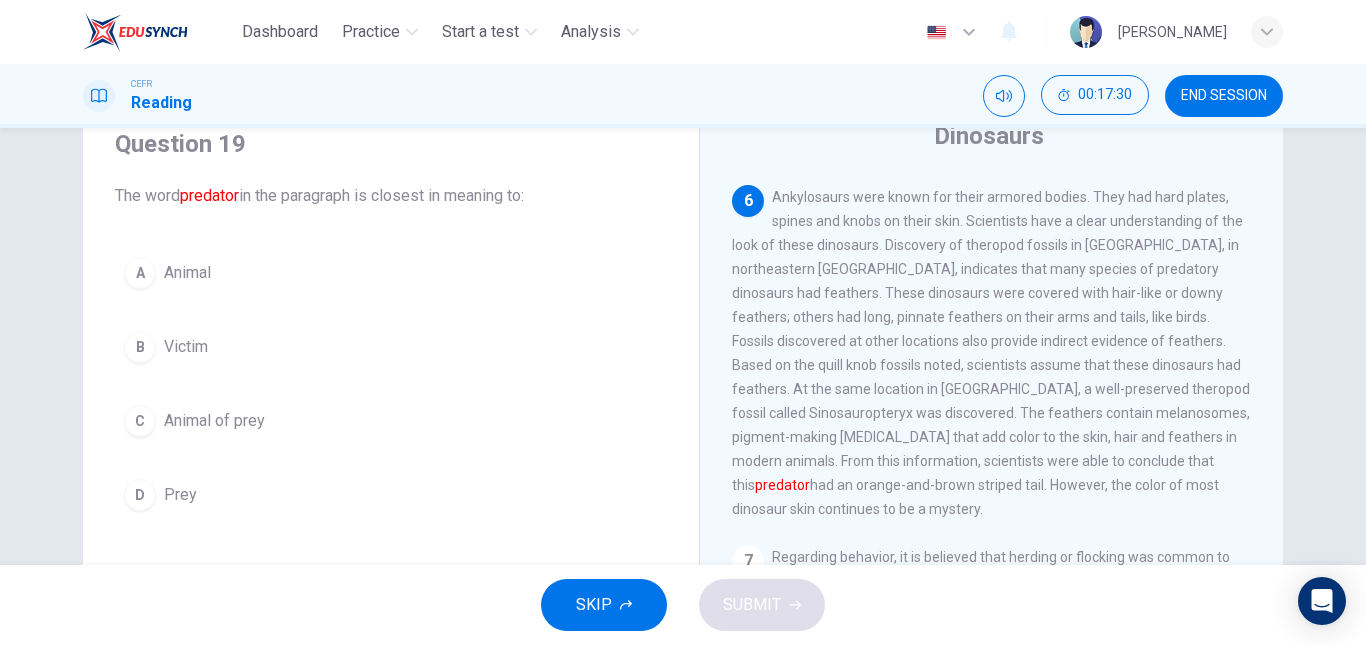 scroll, scrollTop: 79, scrollLeft: 0, axis: vertical 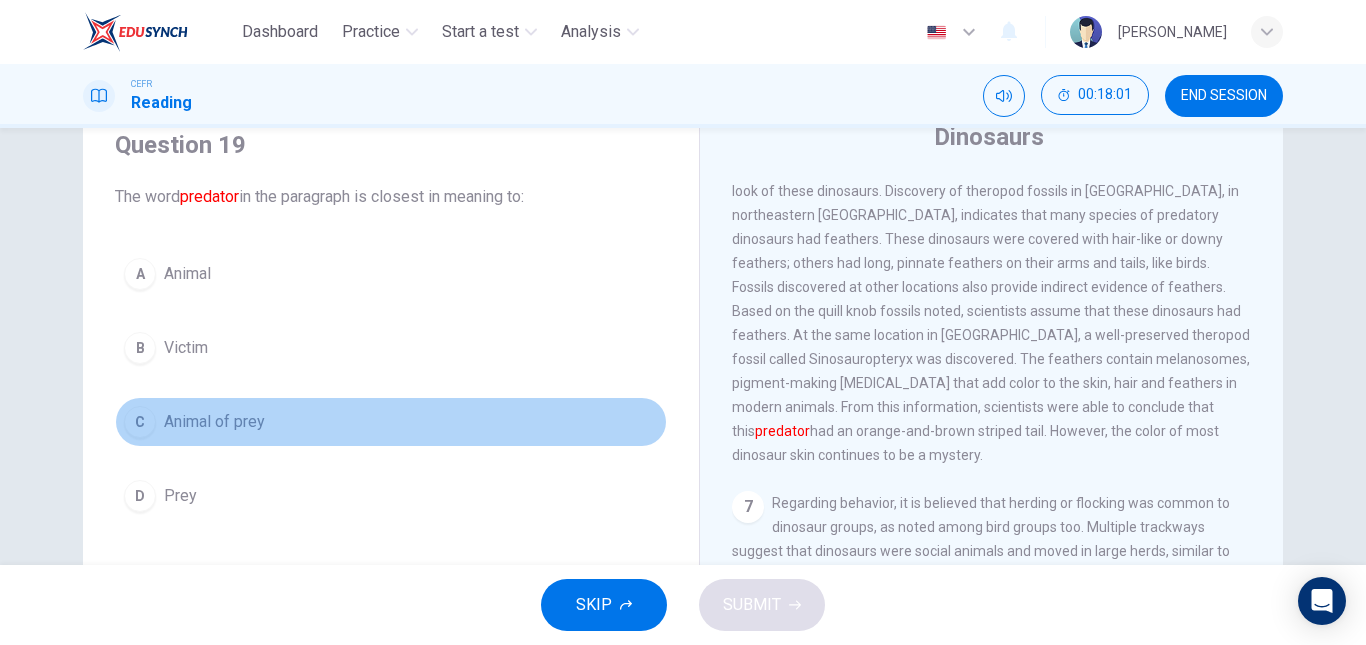 click on "Animal of prey" at bounding box center (214, 422) 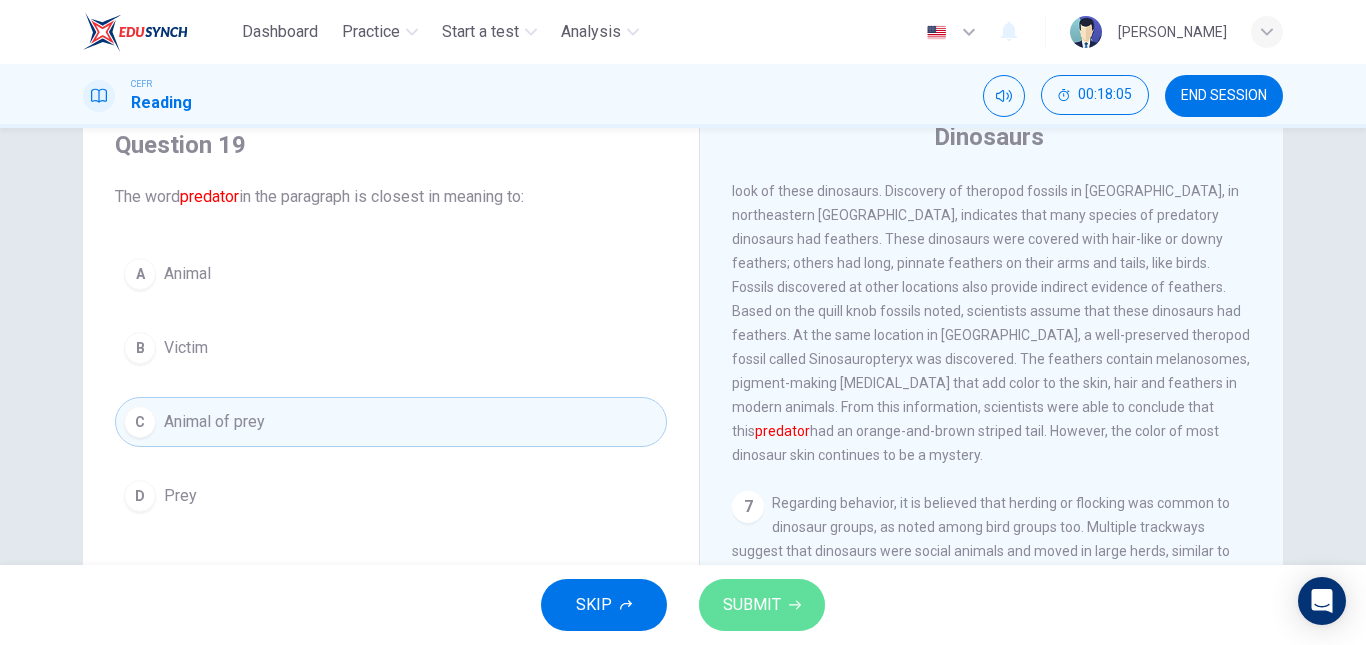 click on "SUBMIT" at bounding box center (752, 605) 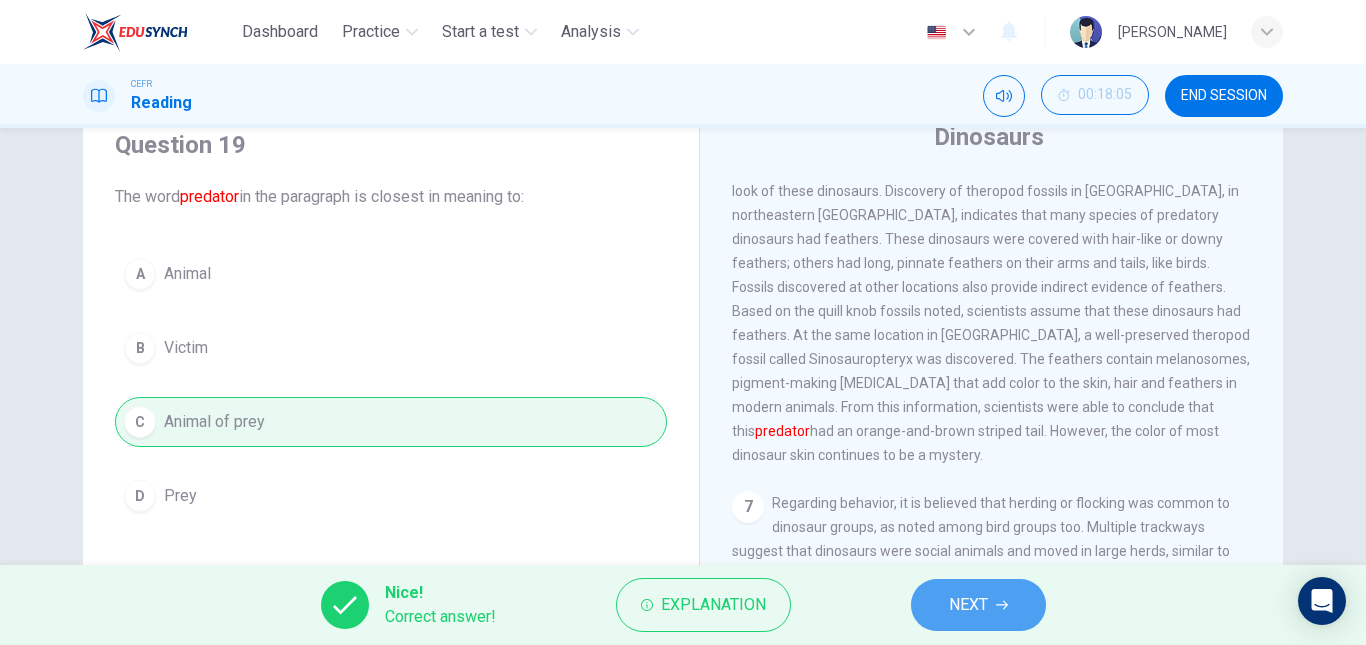 click on "NEXT" at bounding box center (978, 605) 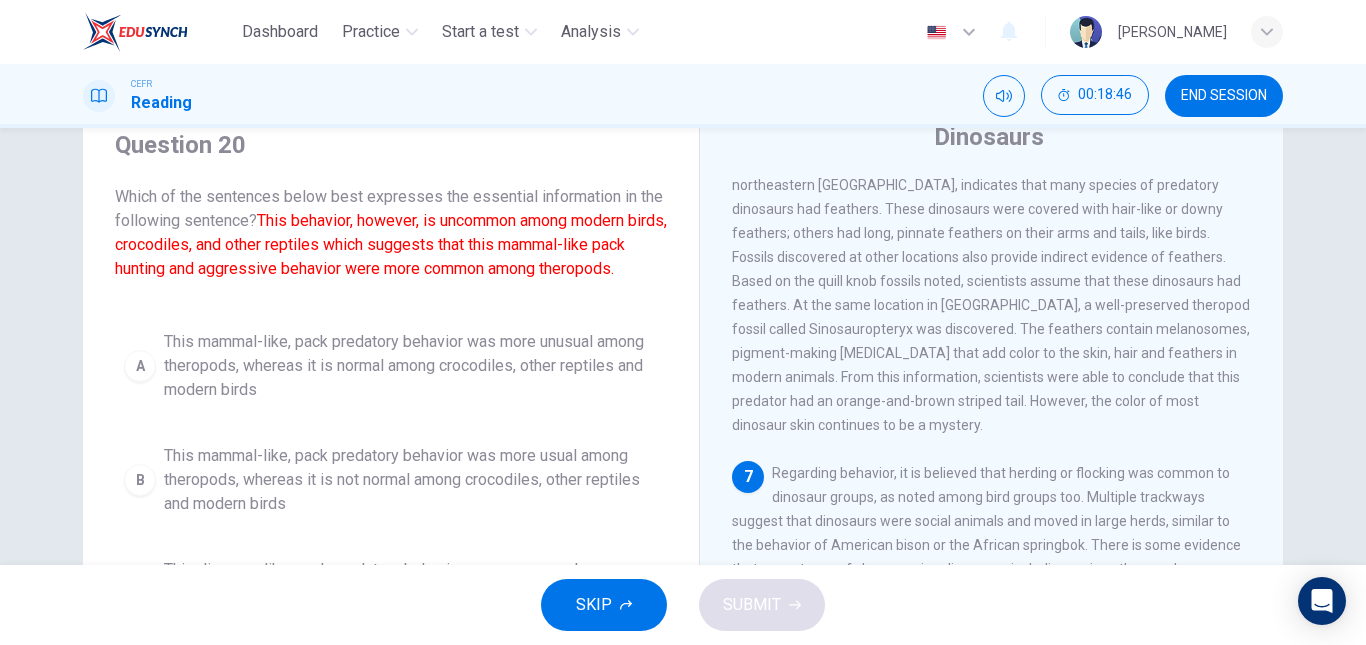 scroll, scrollTop: 1111, scrollLeft: 0, axis: vertical 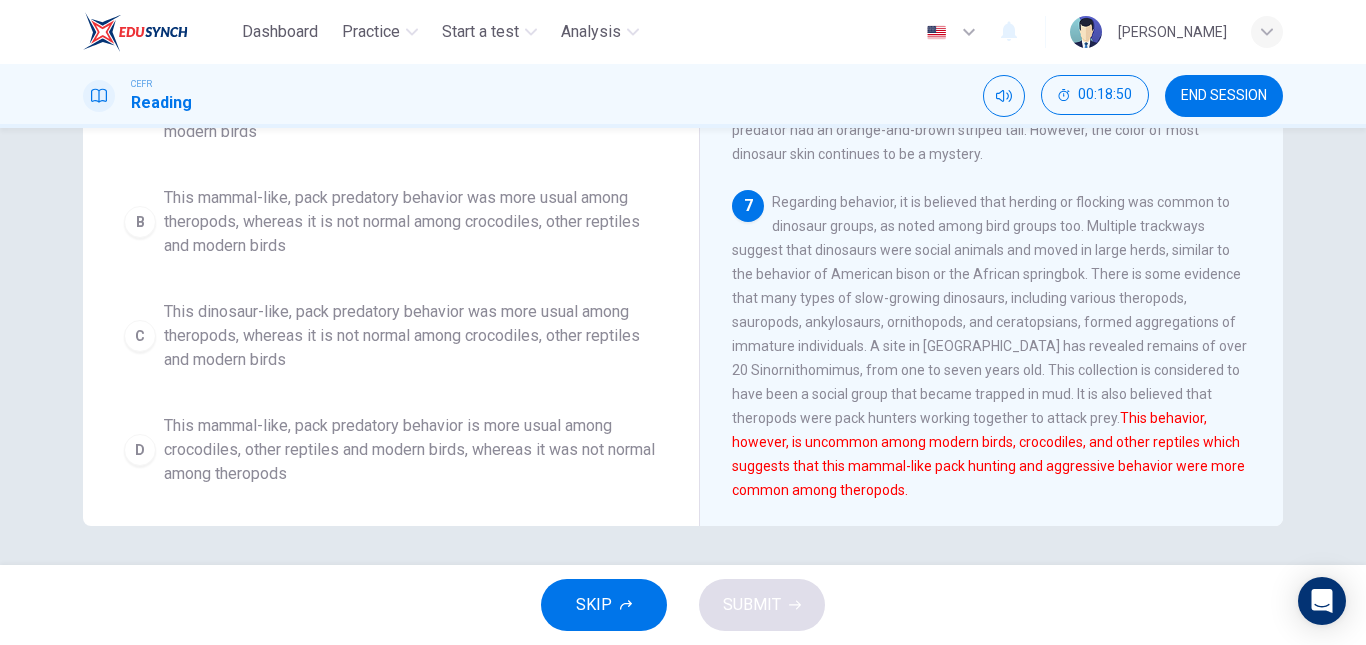 drag, startPoint x: 927, startPoint y: 297, endPoint x: 537, endPoint y: 338, distance: 392.1492 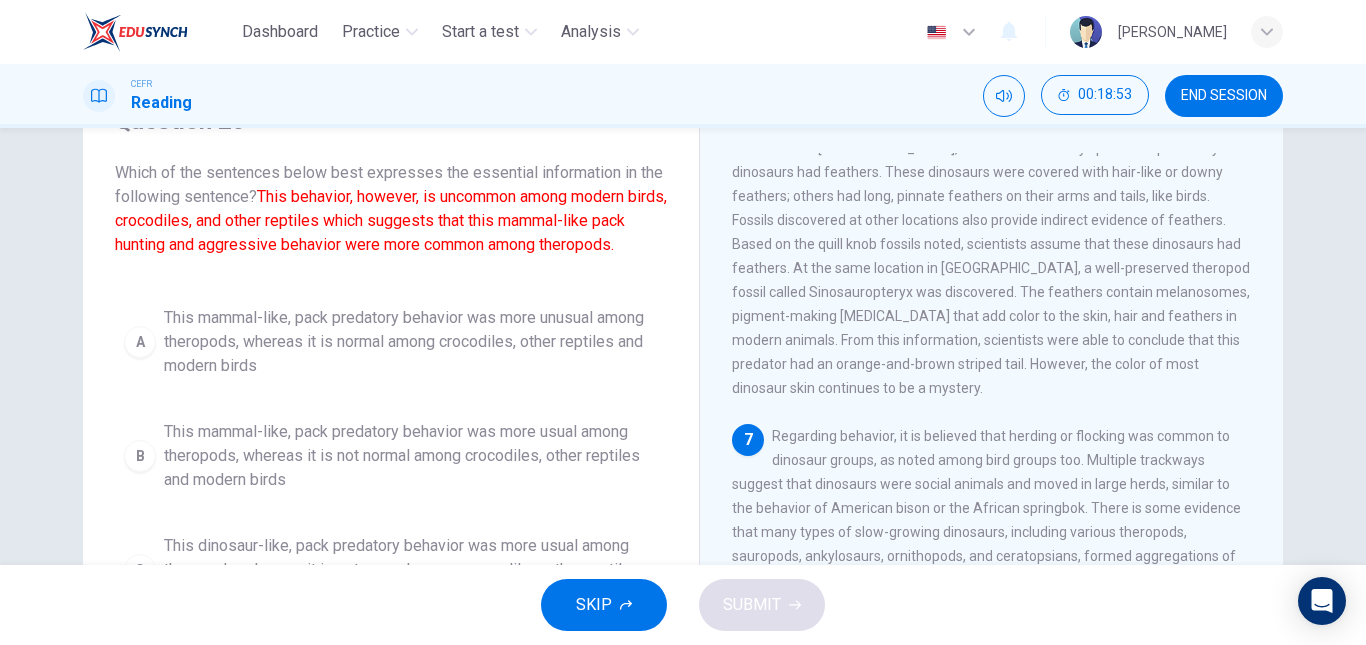 scroll, scrollTop: 102, scrollLeft: 0, axis: vertical 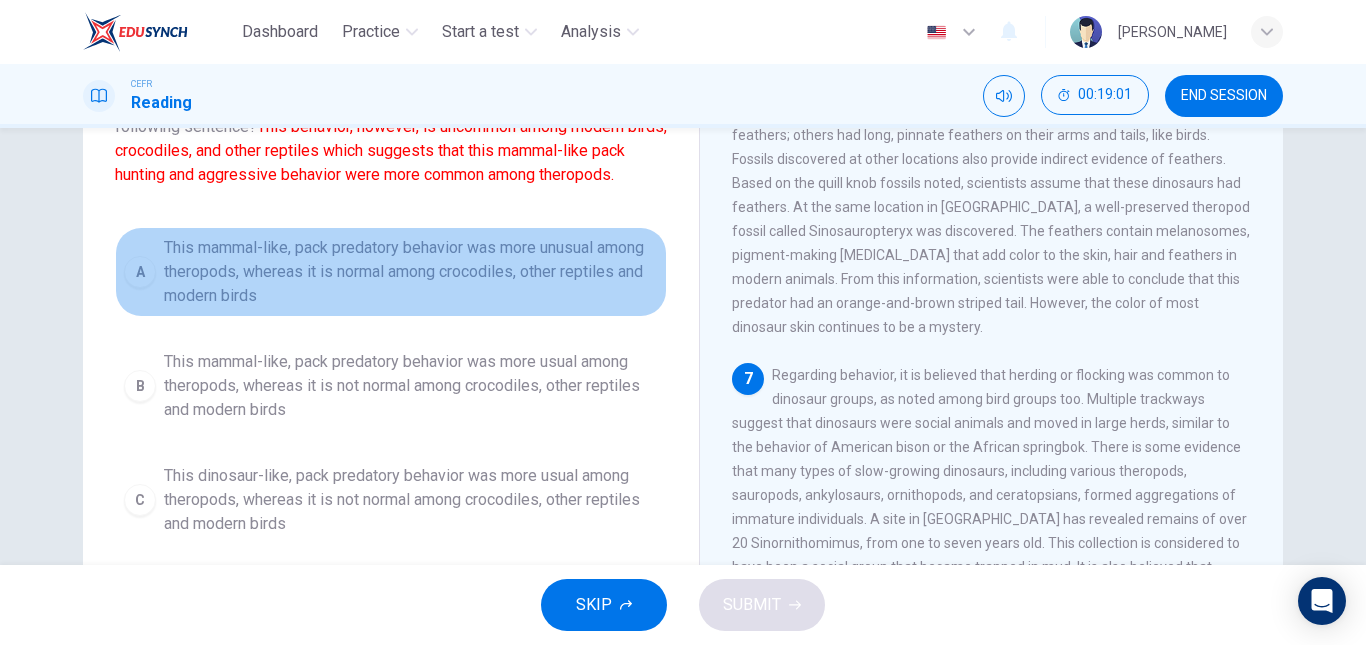click on "A This mammal-like, pack predatory behavior was more unusual among theropods, whereas it is normal among crocodiles, other reptiles and modern birds" at bounding box center [391, 272] 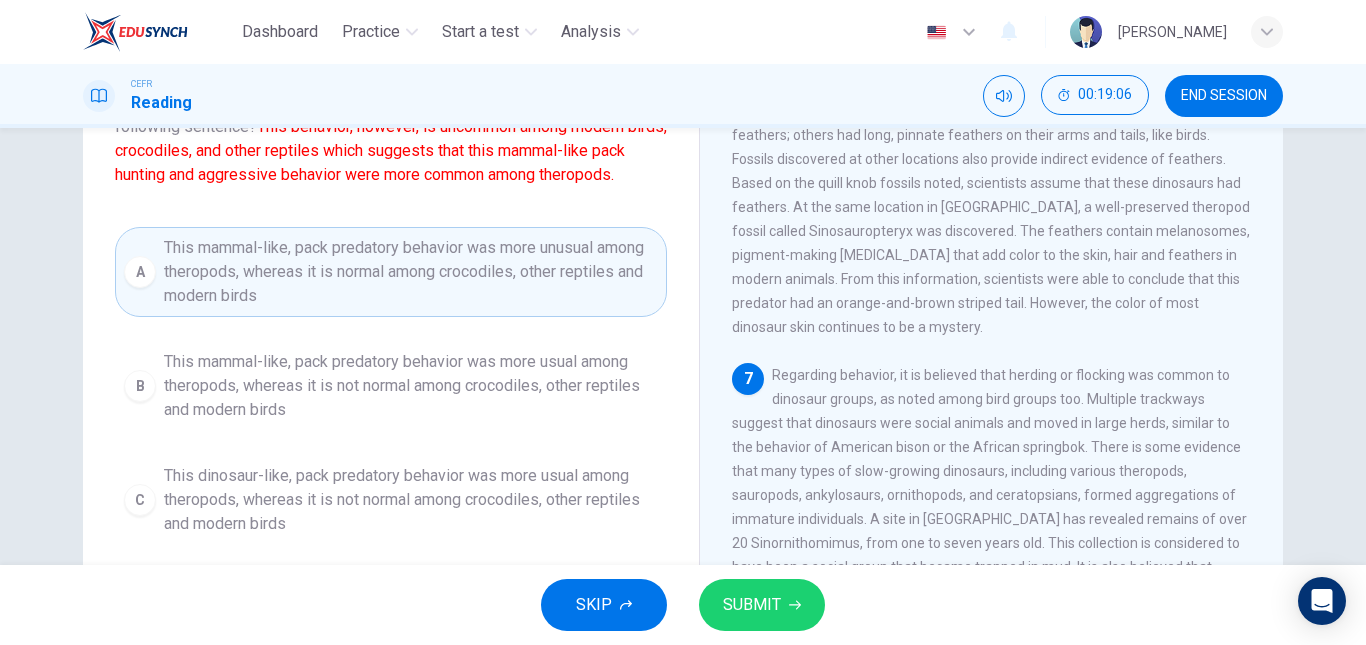 scroll, scrollTop: 31, scrollLeft: 0, axis: vertical 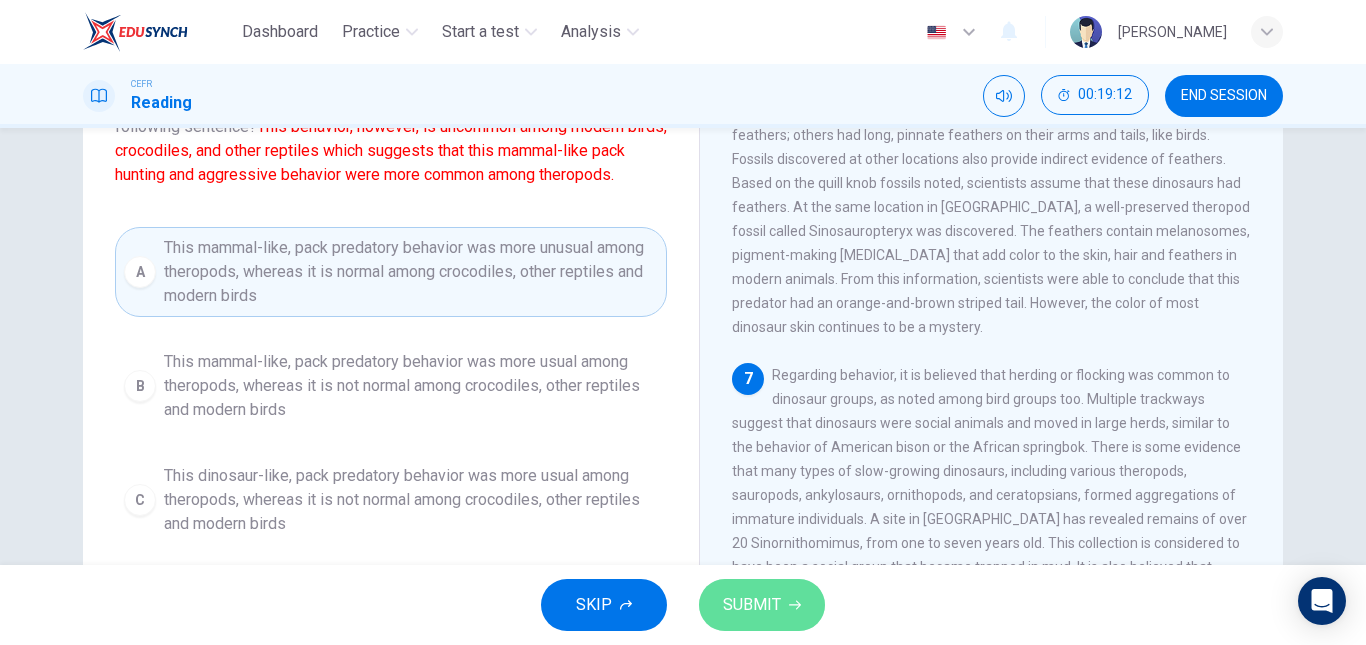 click on "SUBMIT" at bounding box center (762, 605) 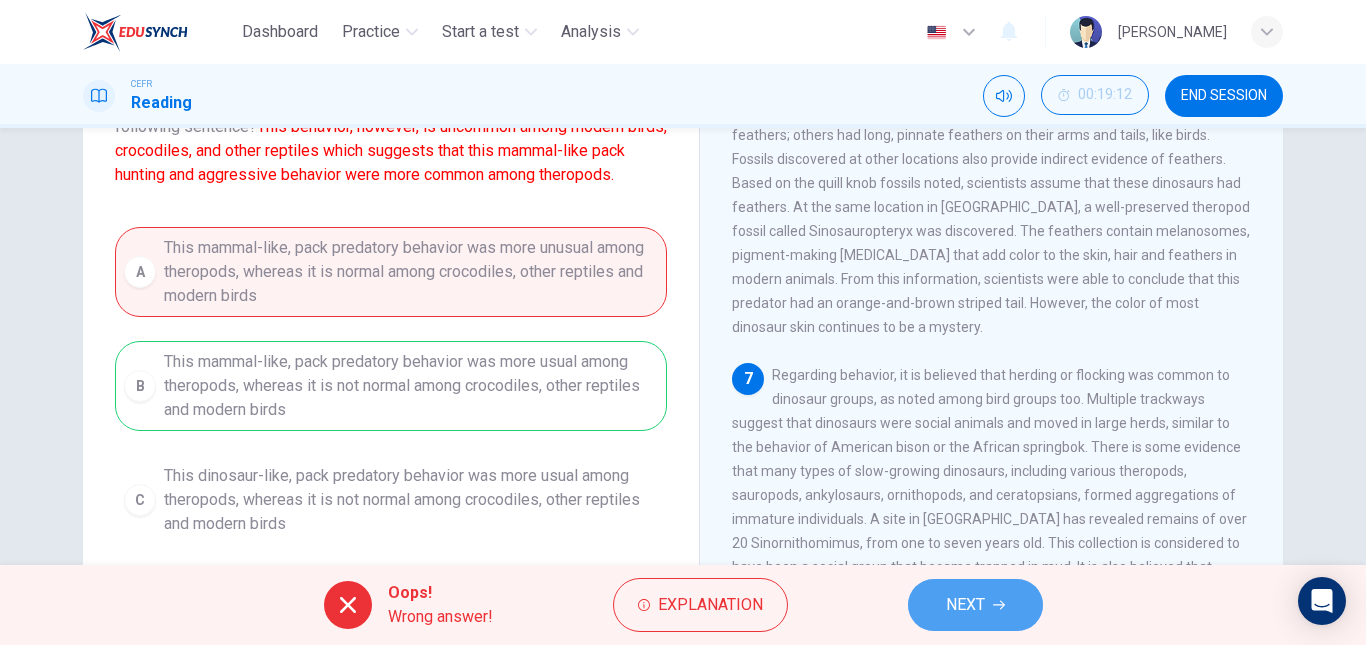 click on "NEXT" at bounding box center [965, 605] 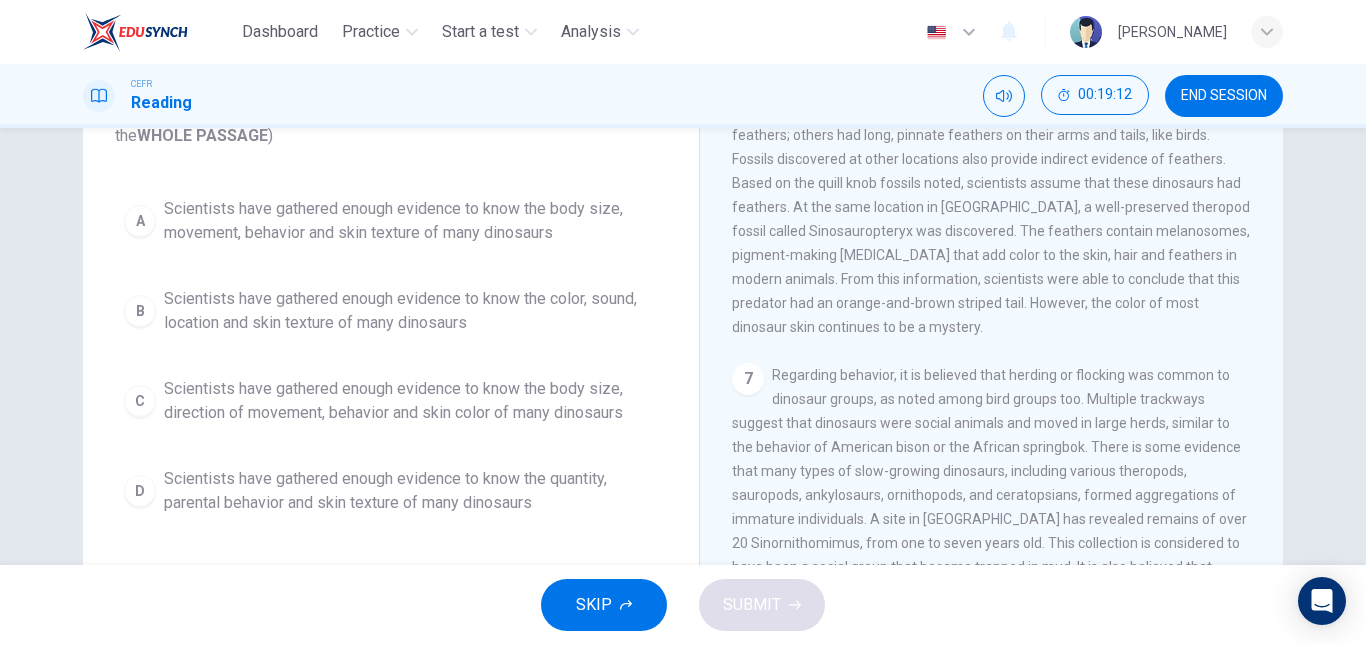 scroll, scrollTop: 0, scrollLeft: 0, axis: both 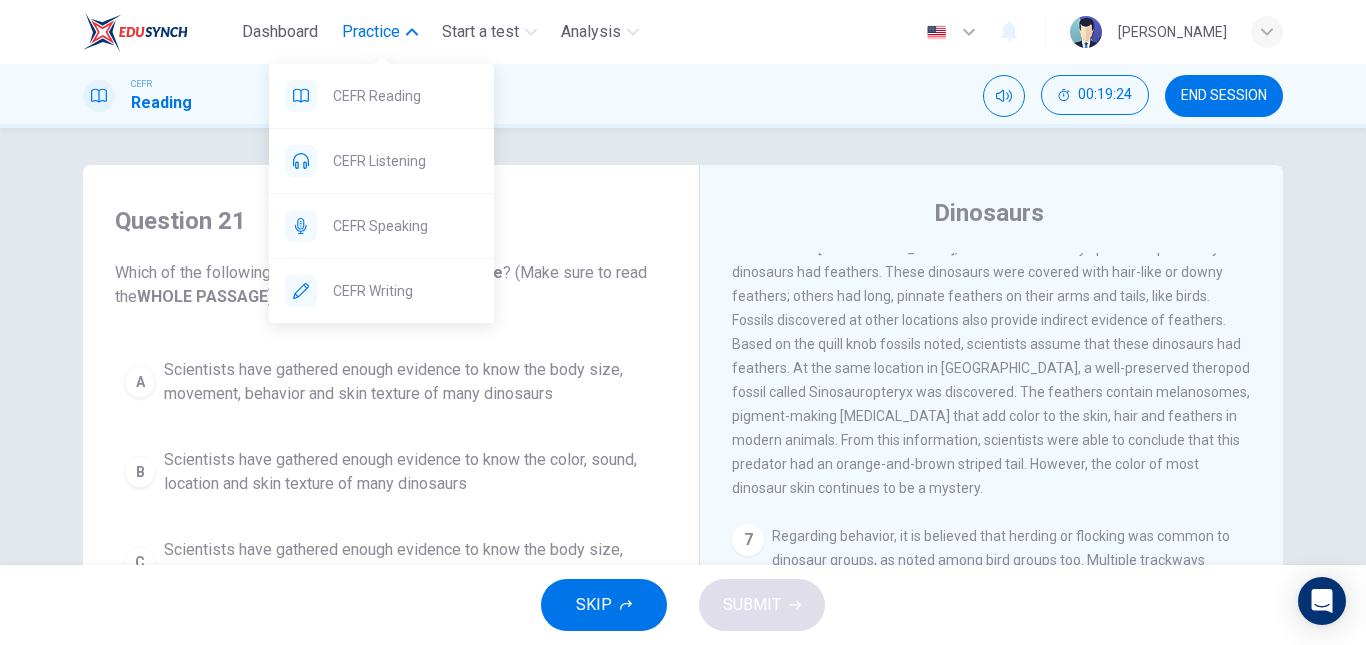 click on "Practice" at bounding box center [371, 32] 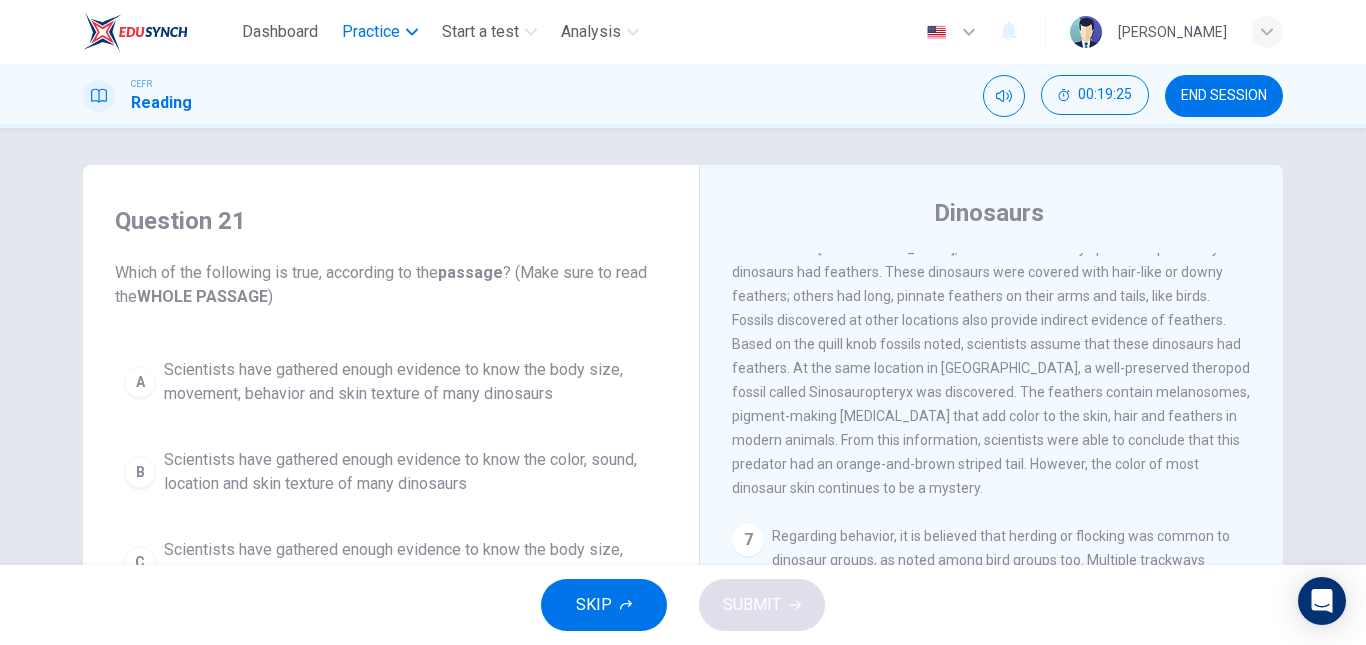 click on "Practice" at bounding box center [371, 32] 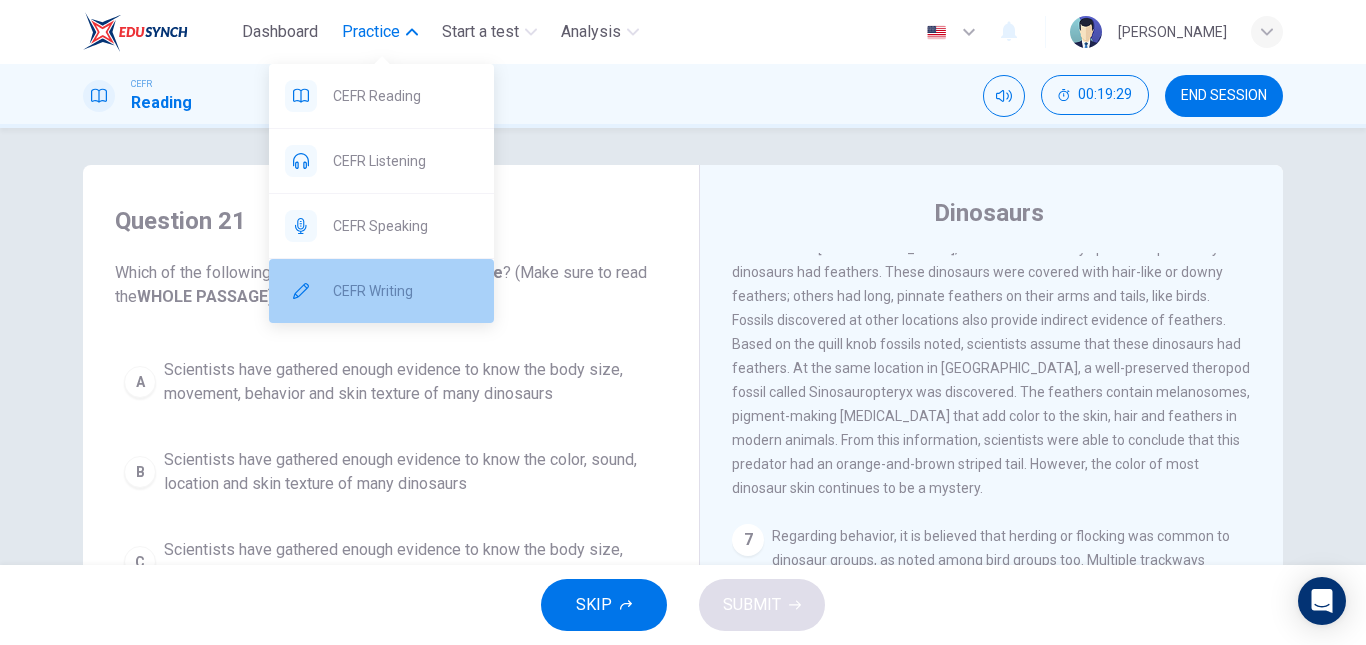click on "CEFR Writing" at bounding box center [381, 291] 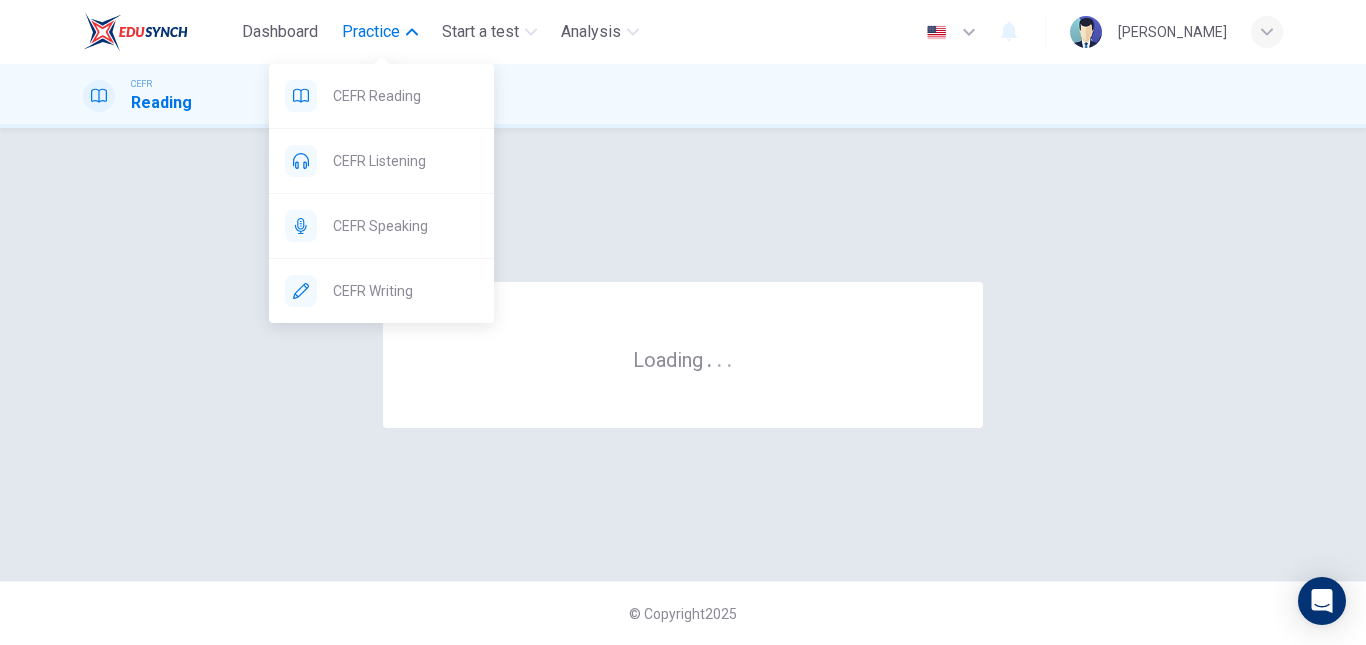 scroll, scrollTop: 0, scrollLeft: 0, axis: both 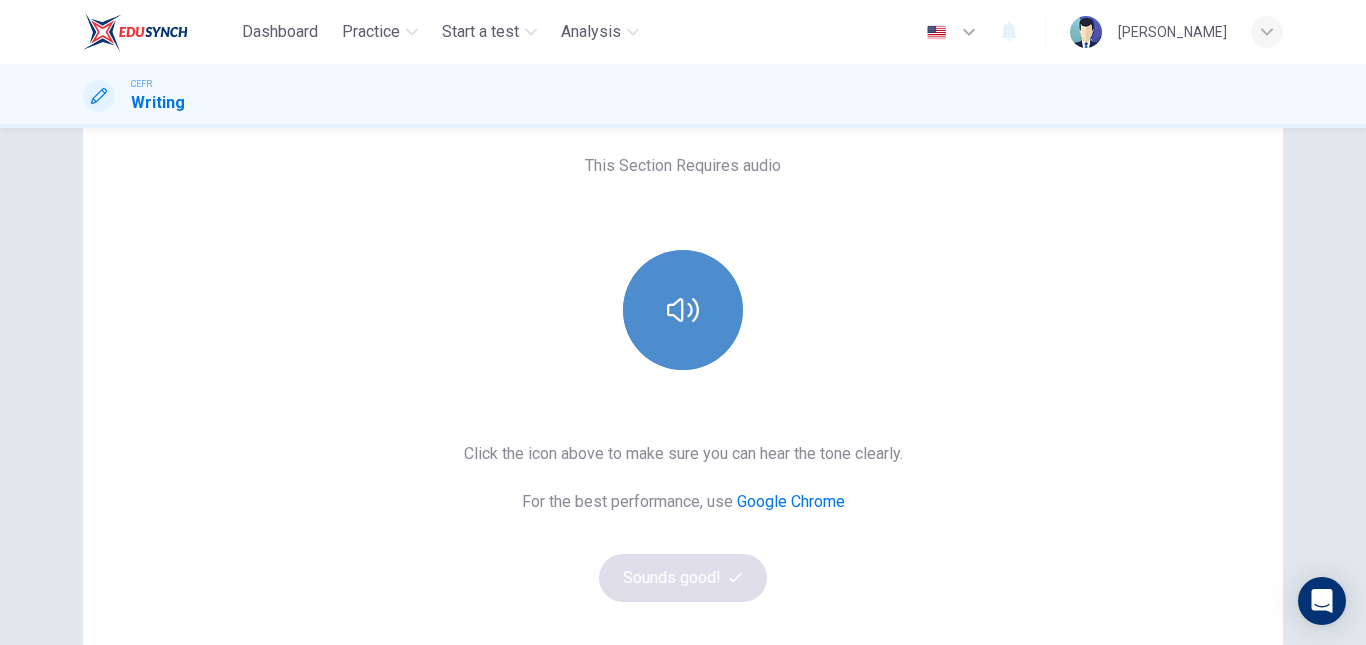 click 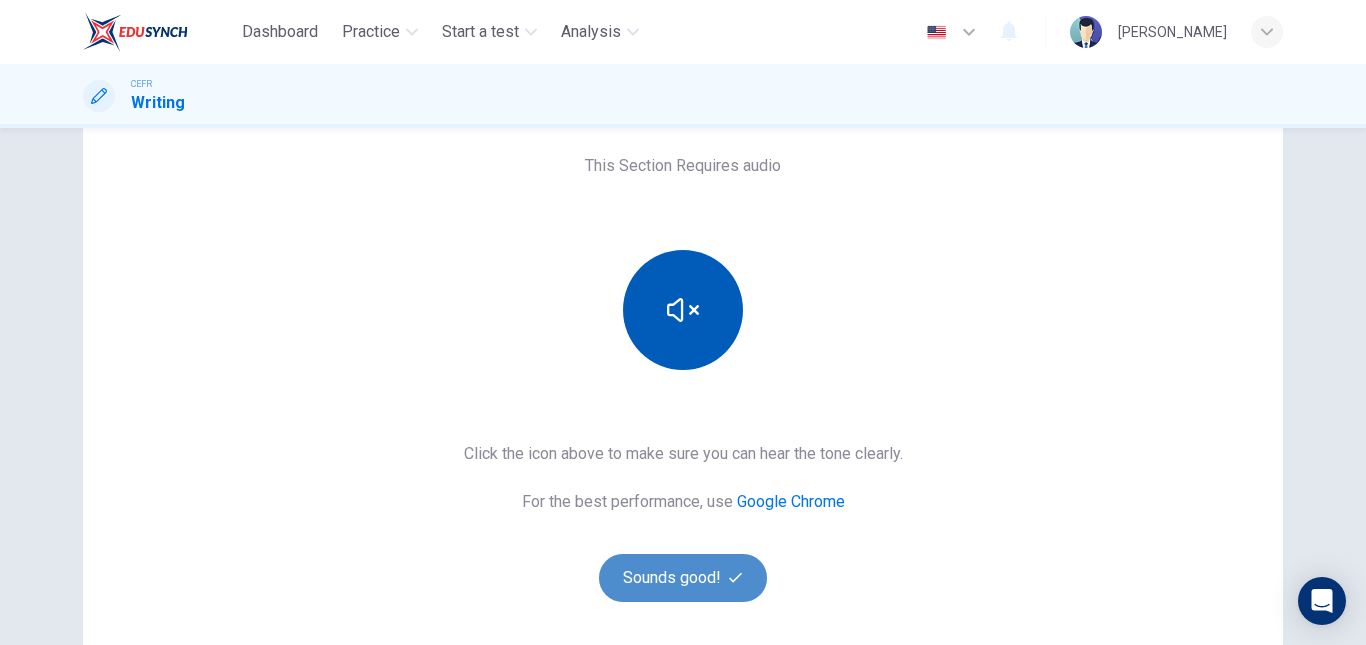 click on "Sounds good!" at bounding box center (683, 578) 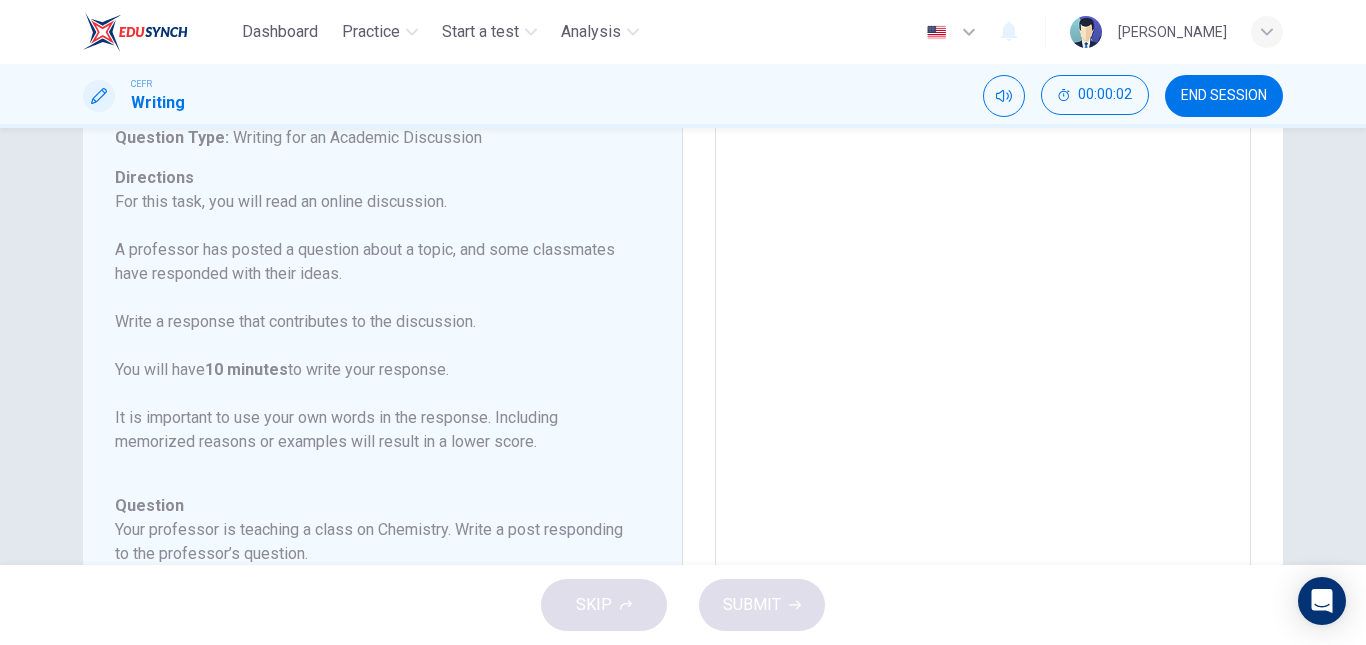 scroll, scrollTop: 0, scrollLeft: 0, axis: both 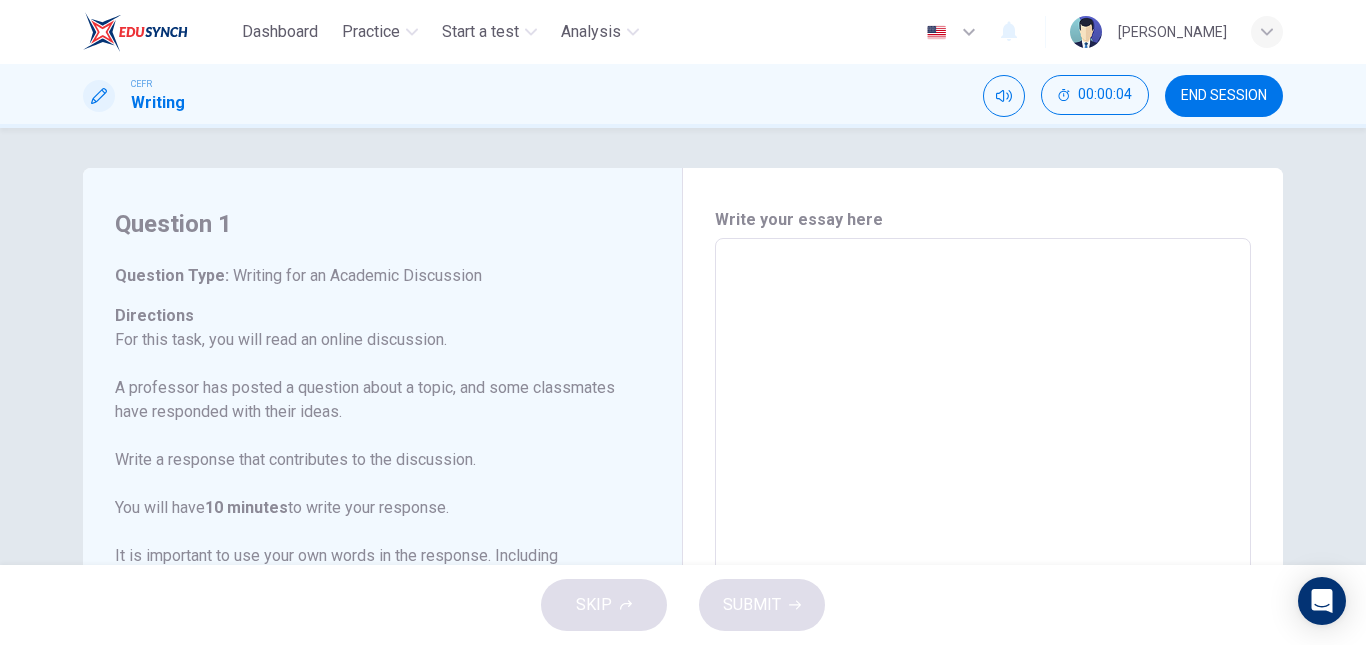 click at bounding box center (983, 572) 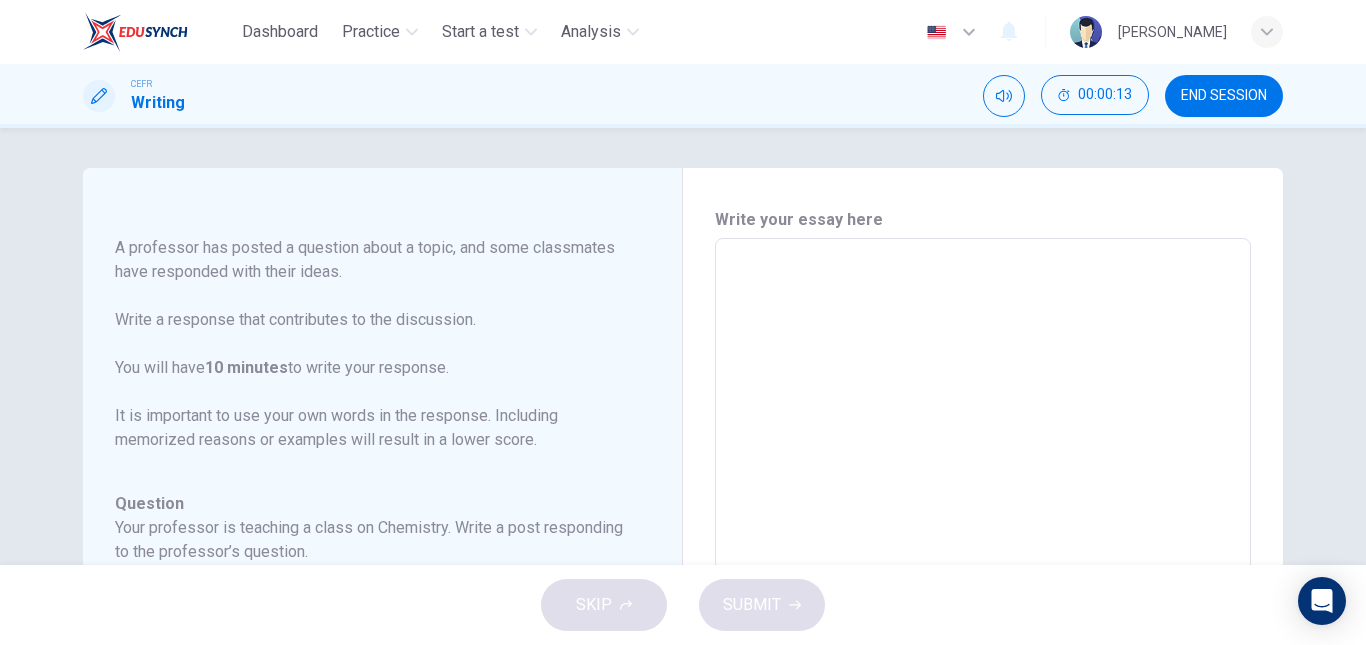 scroll, scrollTop: 198, scrollLeft: 0, axis: vertical 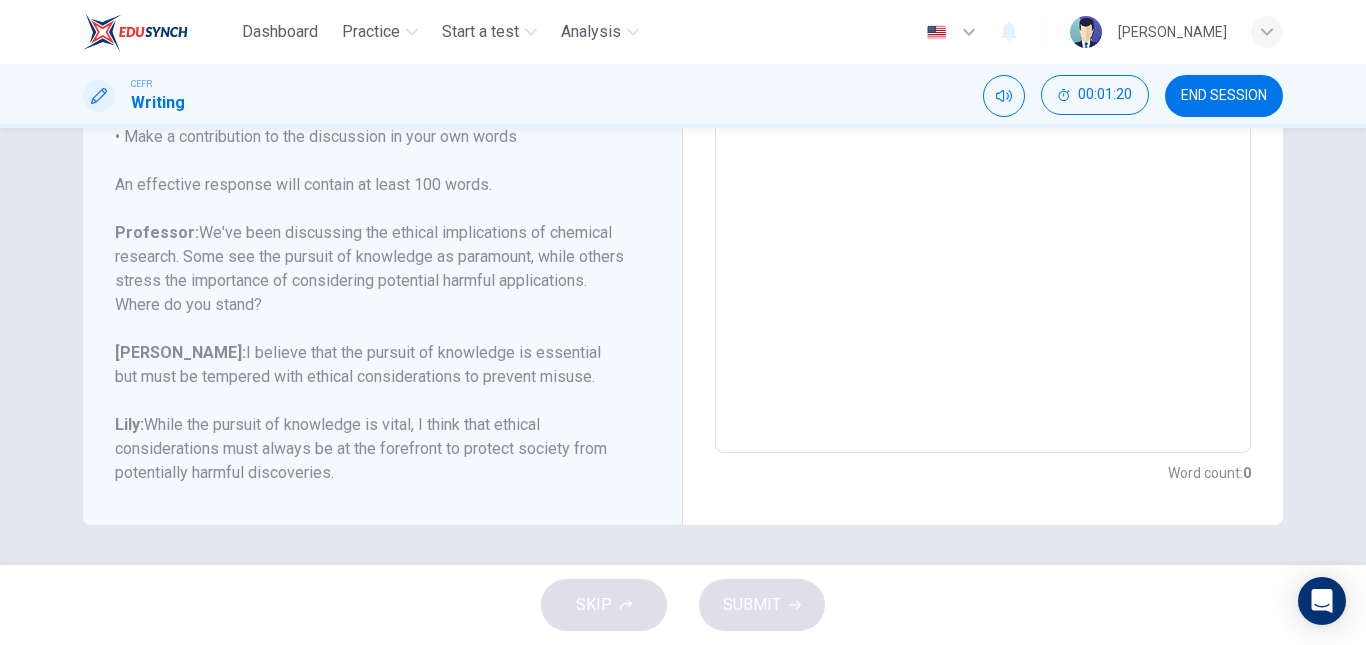 click on "Jackson:  I believe that the pursuit of knowledge is essential but must be tempered with ethical considerations to prevent misuse." at bounding box center (370, 365) 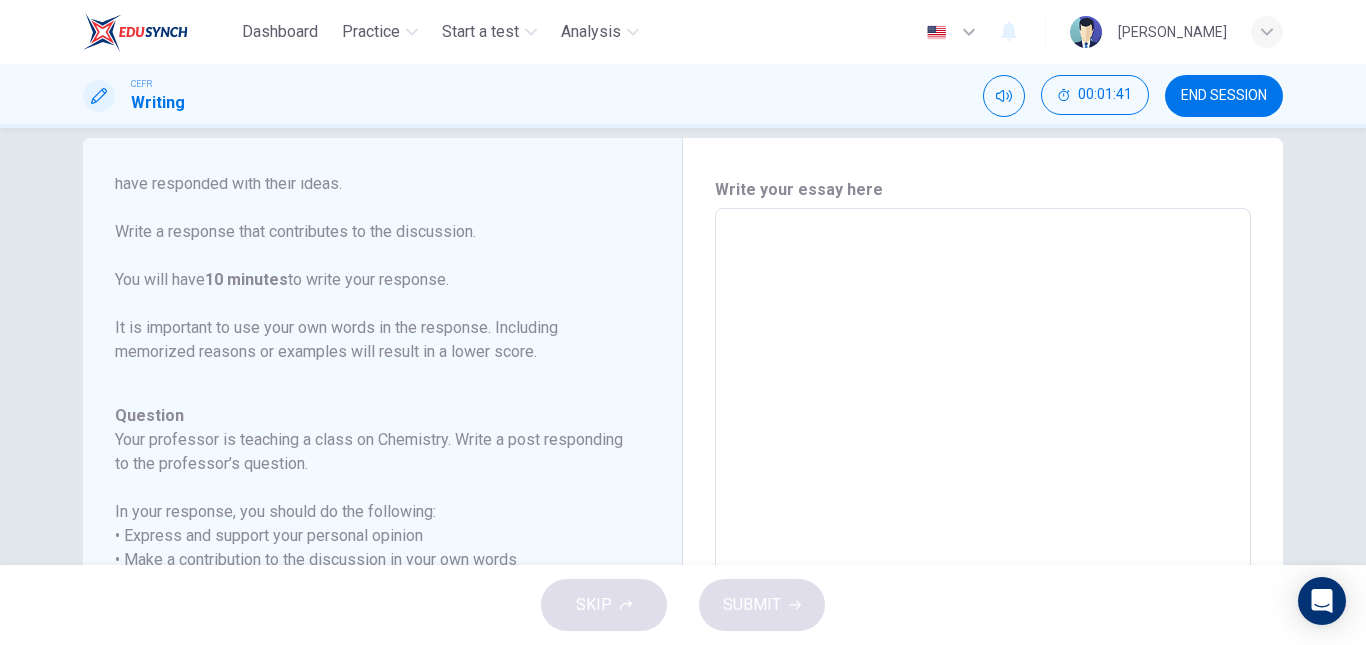 scroll, scrollTop: 29, scrollLeft: 0, axis: vertical 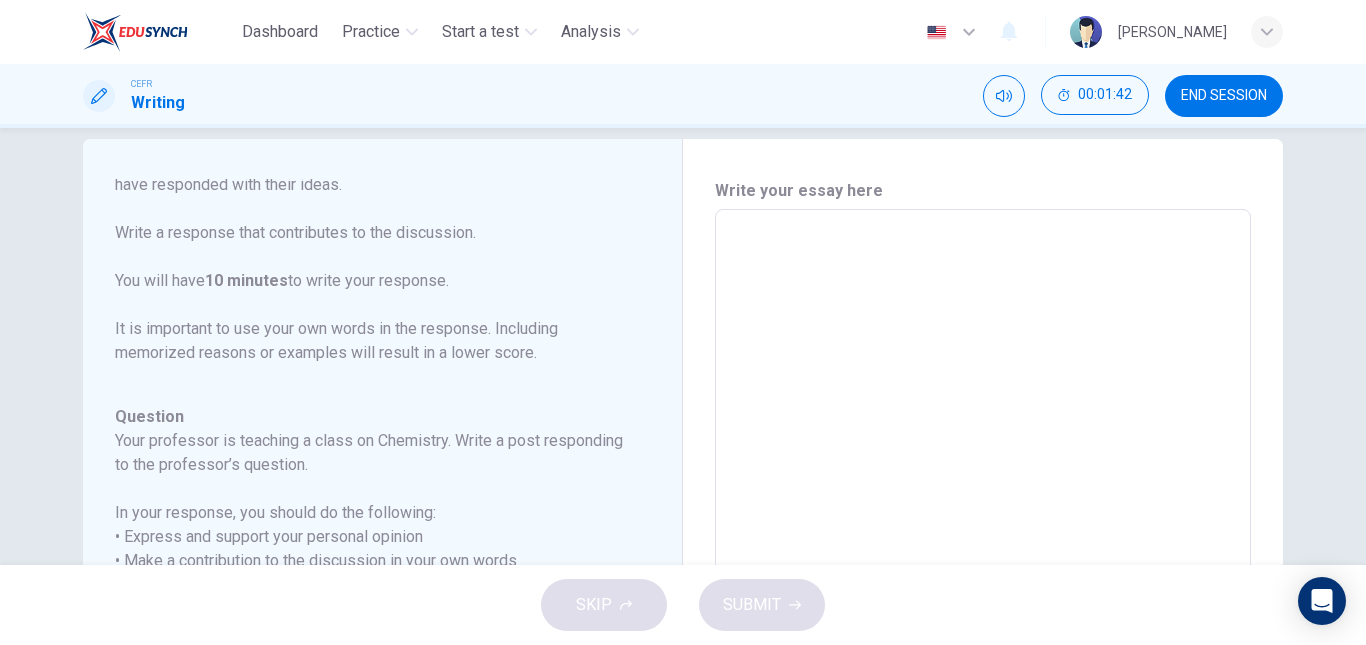 click at bounding box center [983, 543] 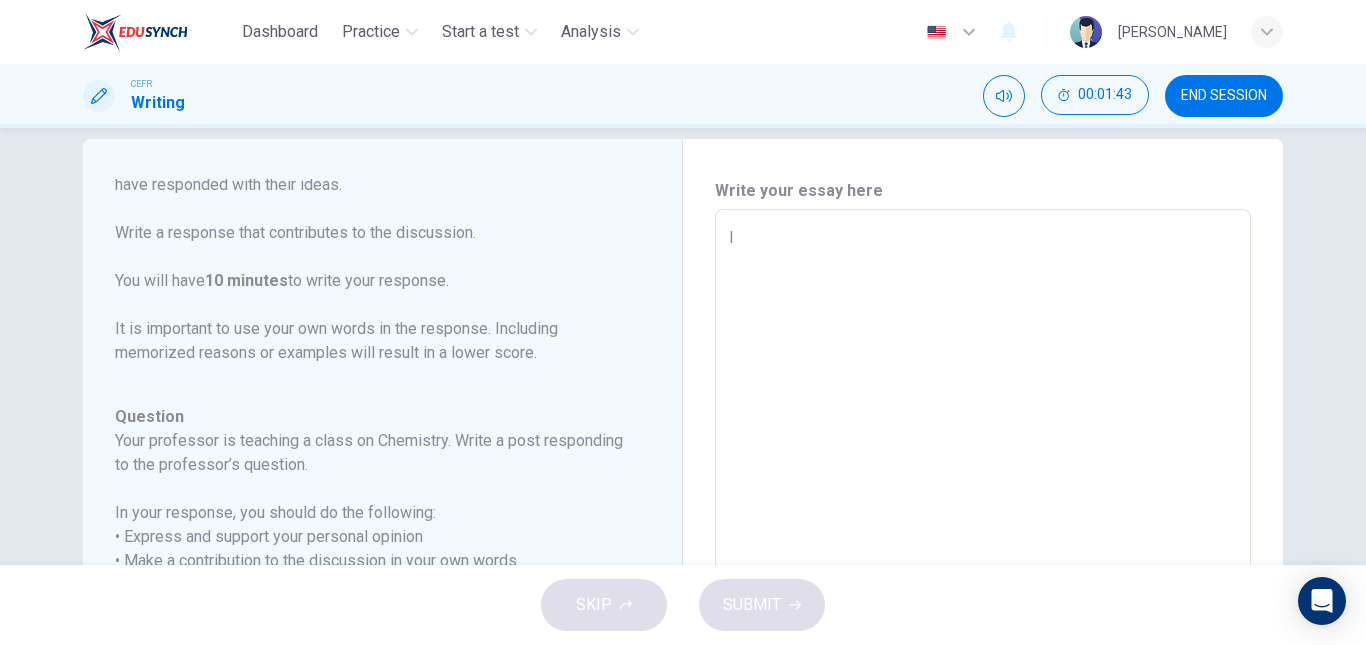 type on "I" 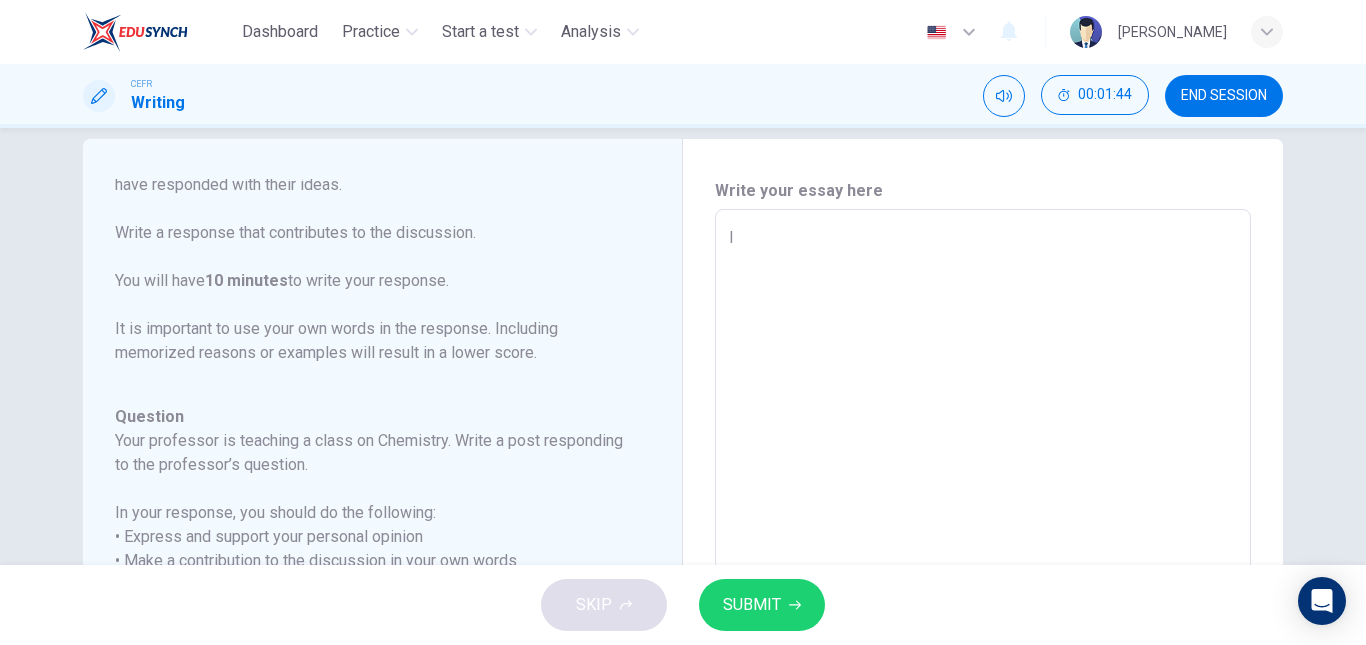 type on "x" 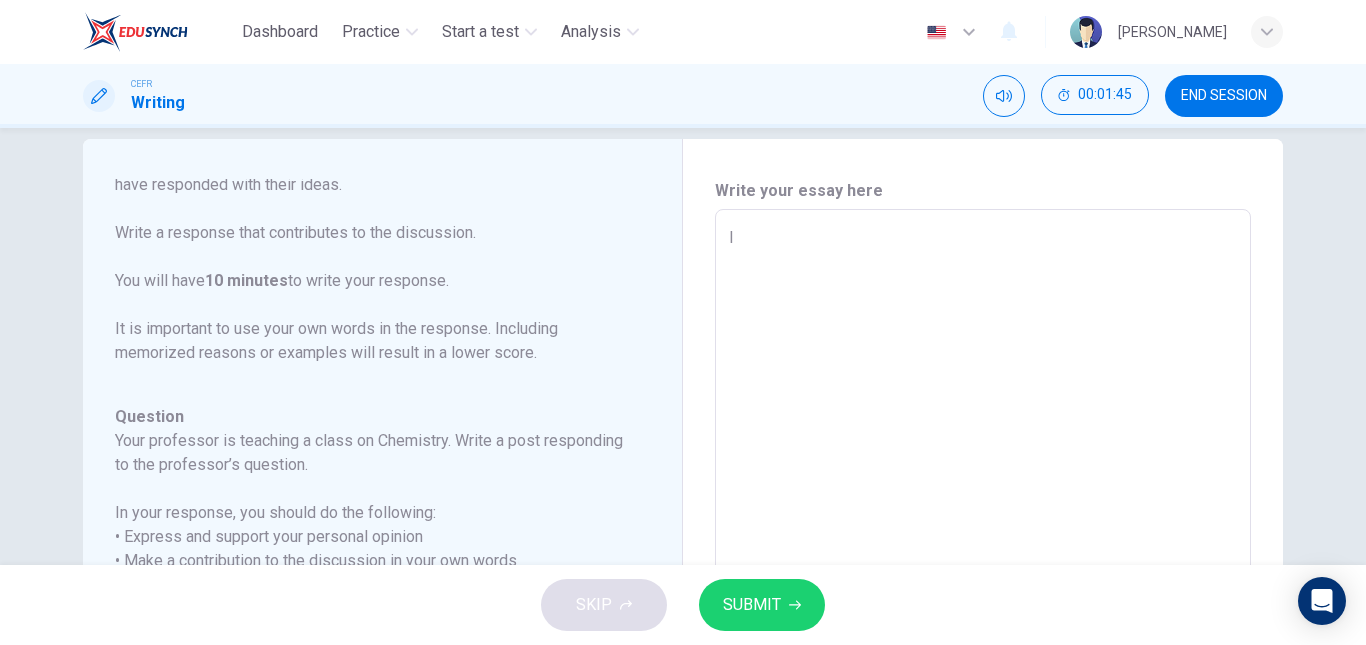 type on "I" 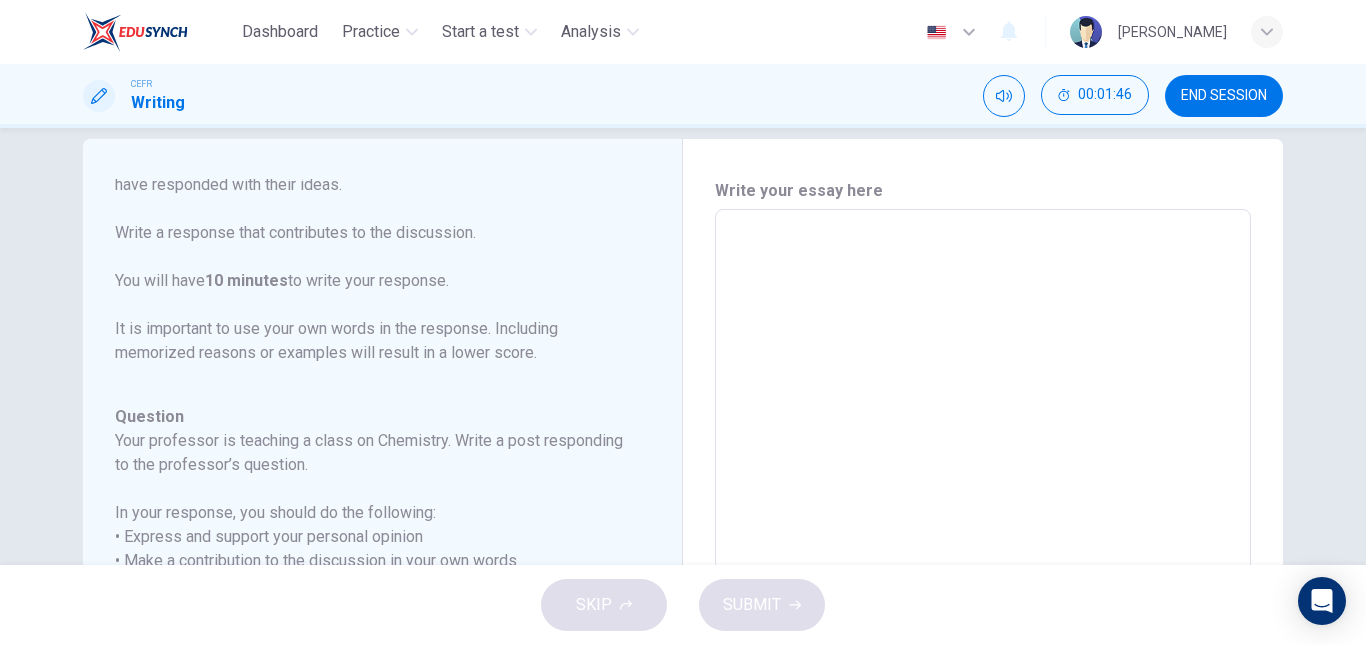 type on "I" 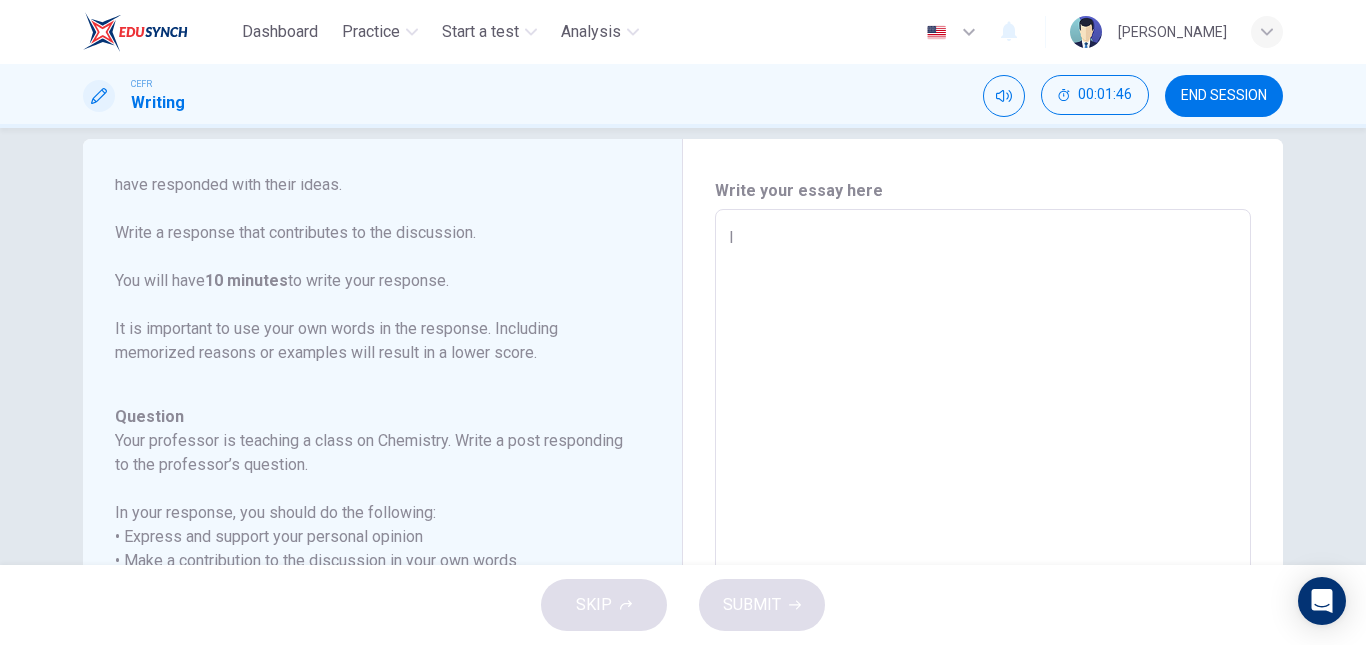 type on "x" 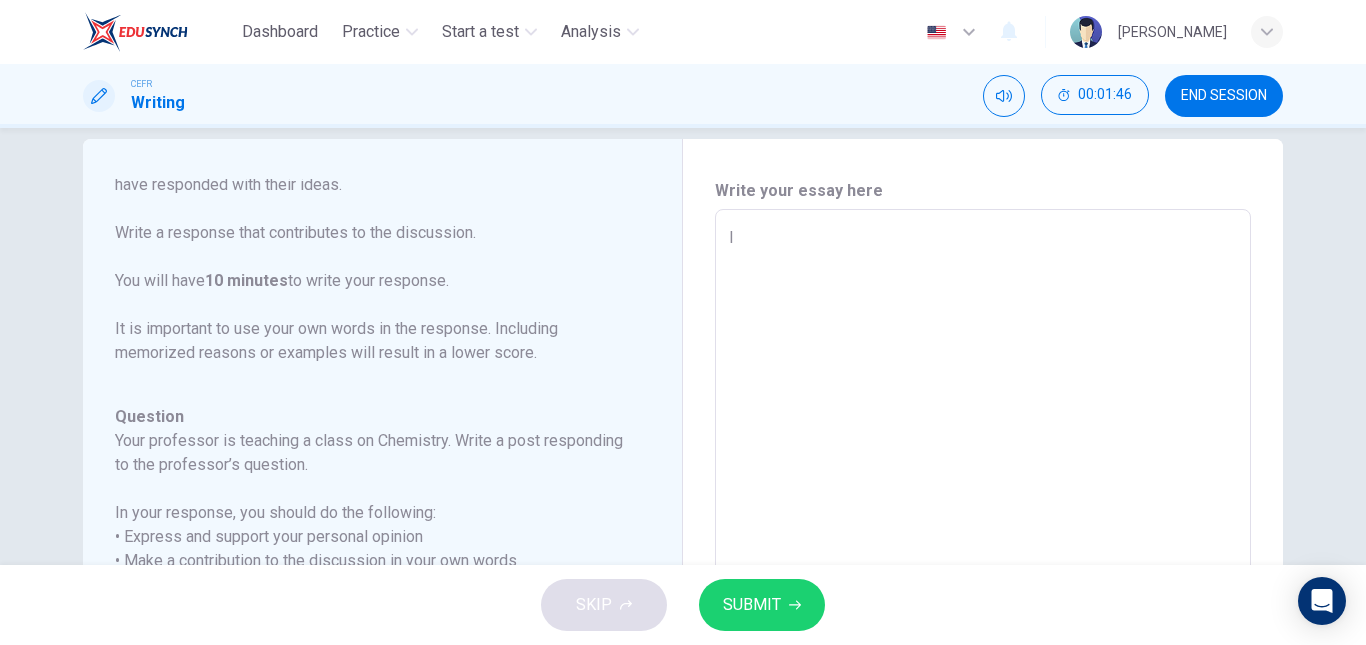 type on "In" 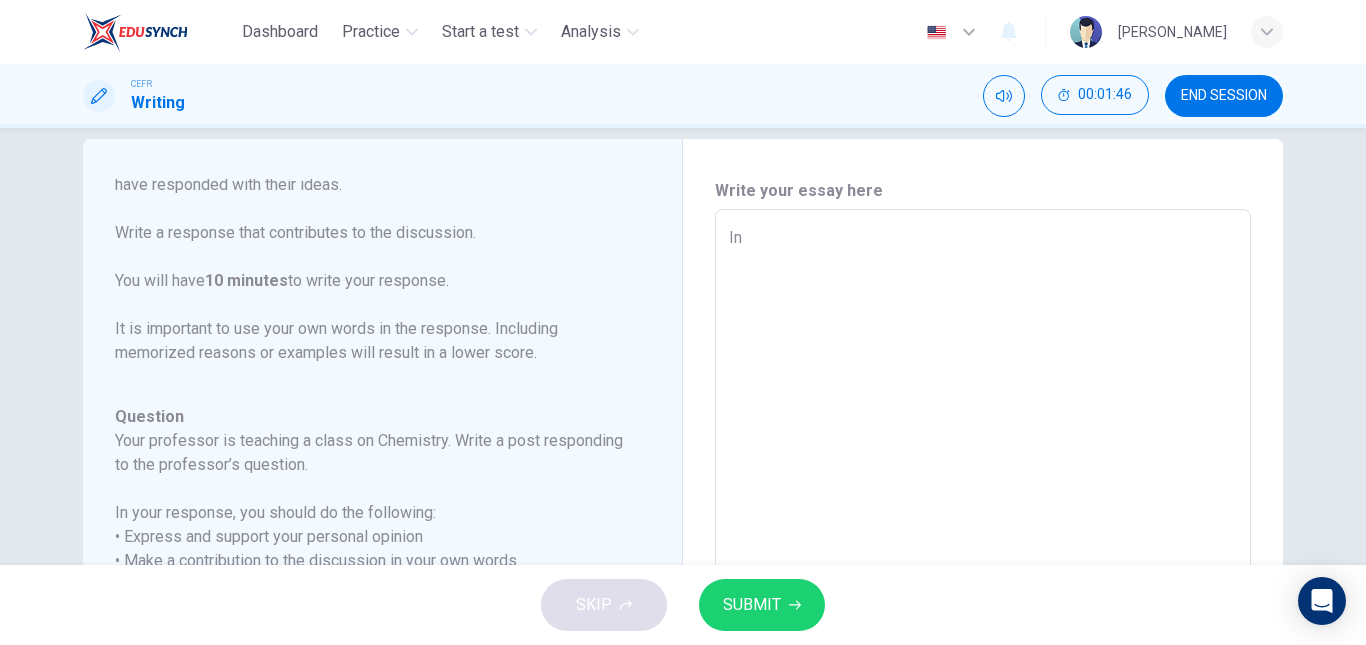 type on "x" 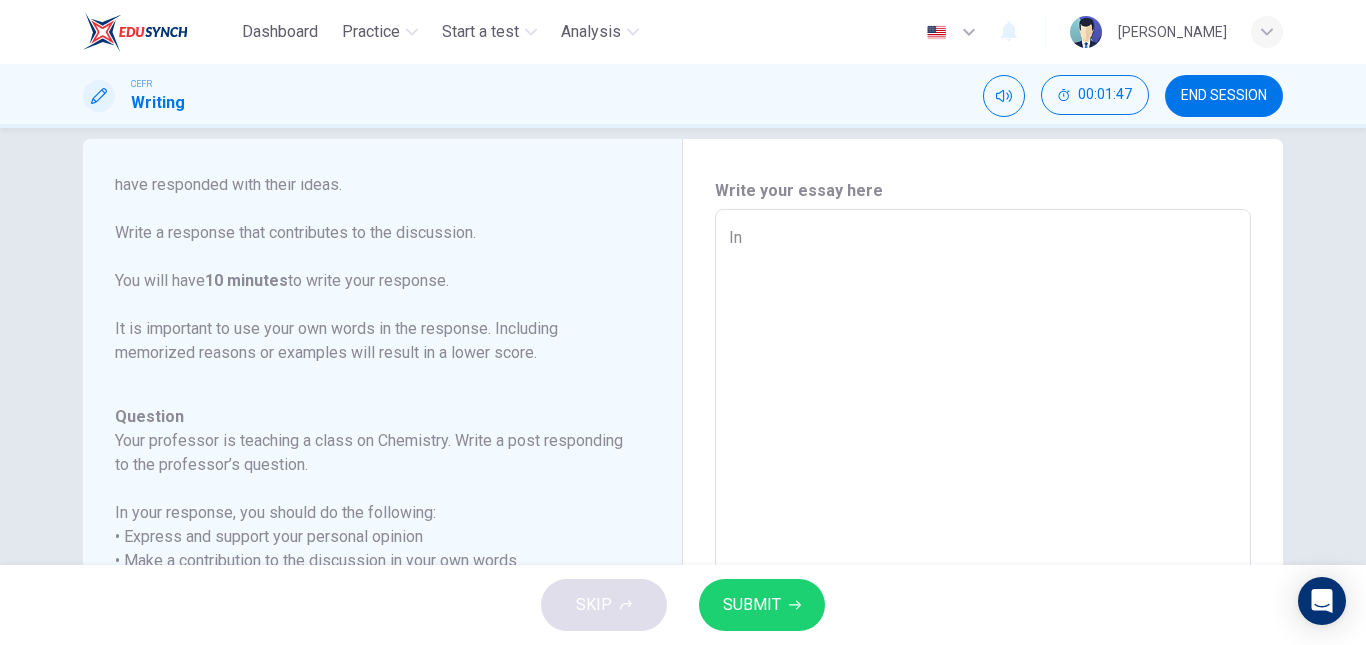 type on "I" 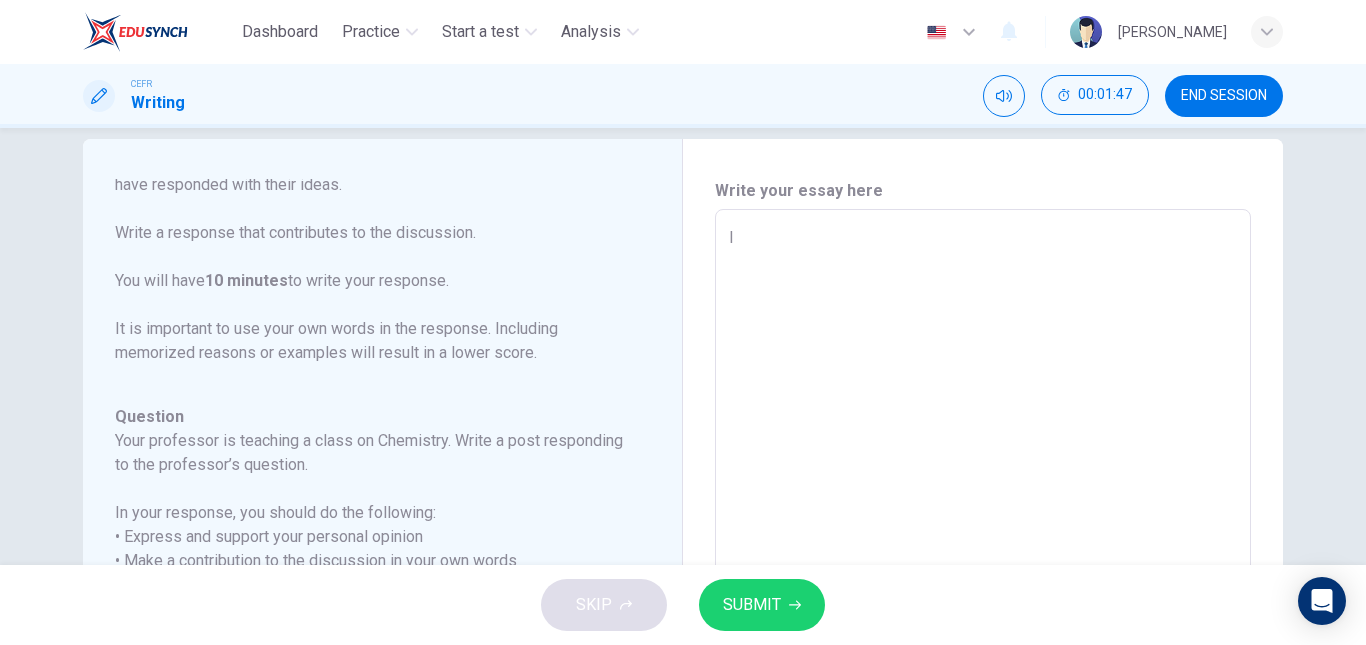 type on "x" 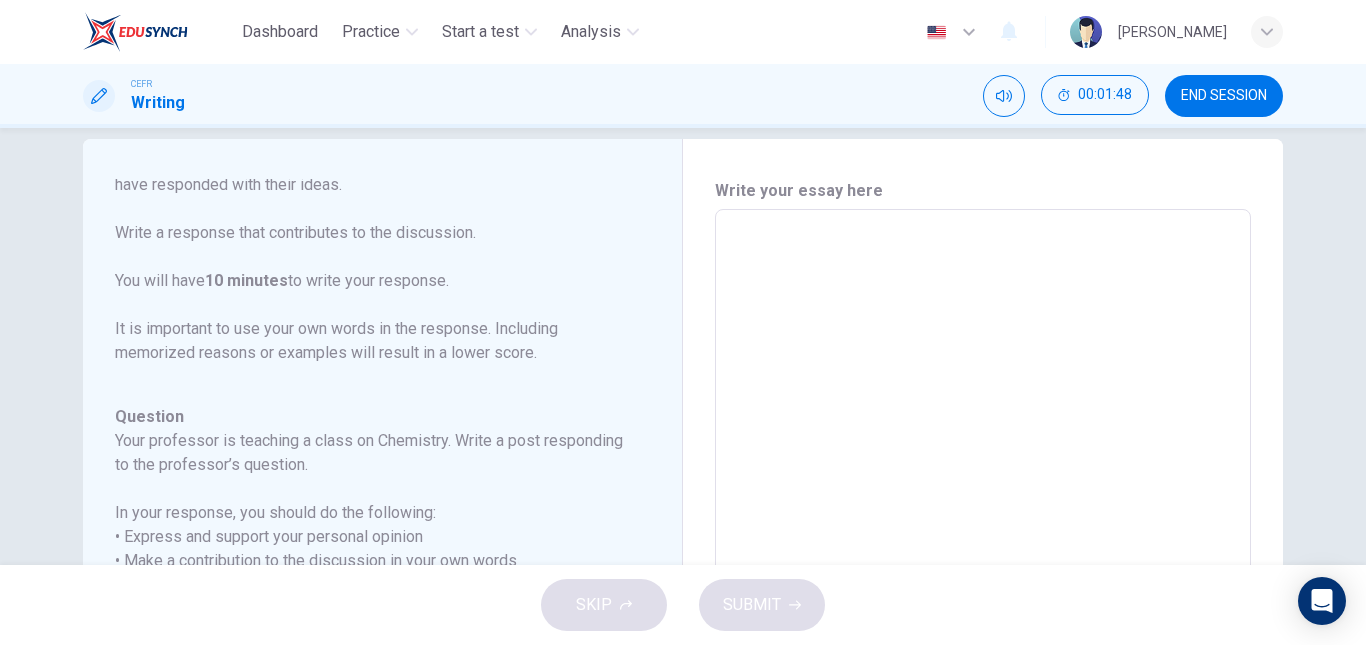 type on "F" 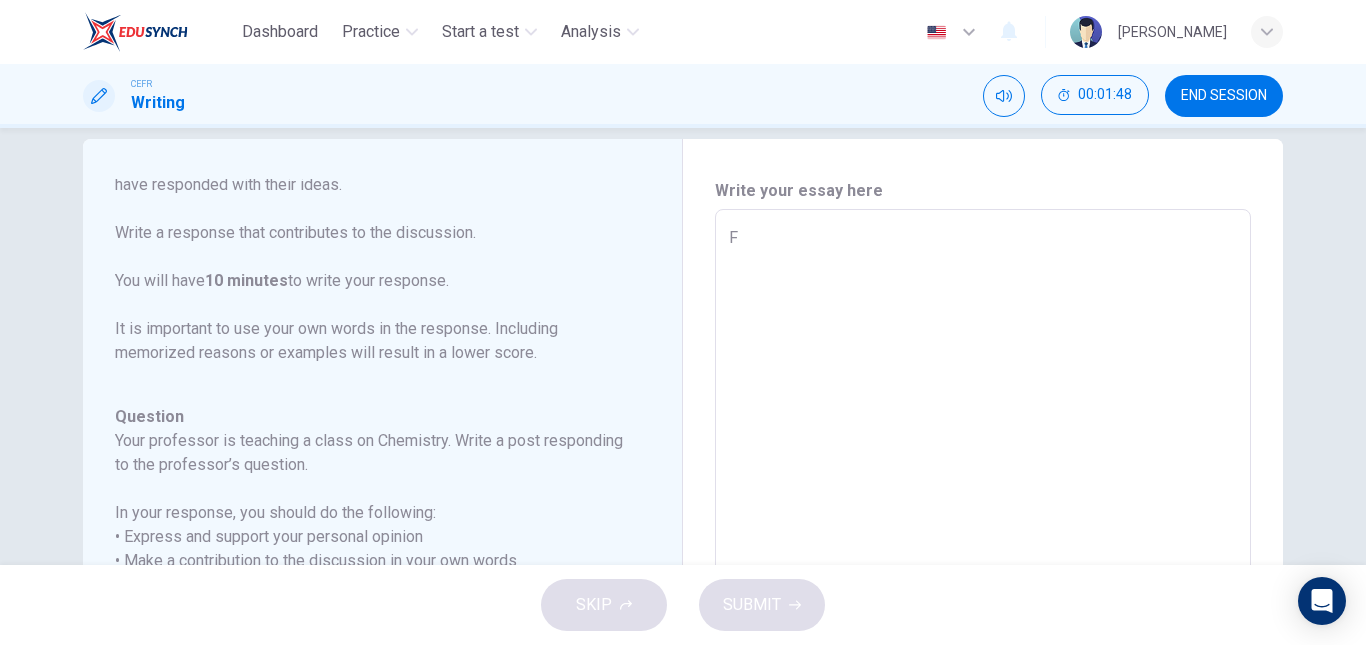 type on "x" 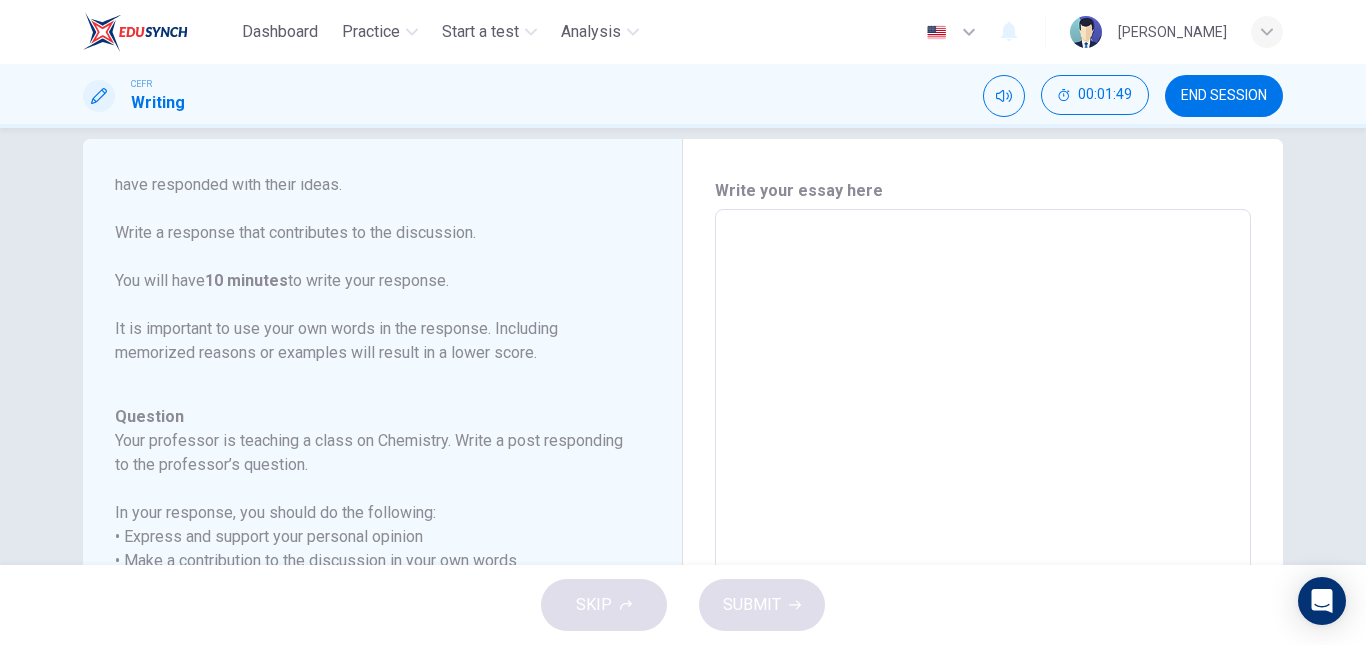 type on "F" 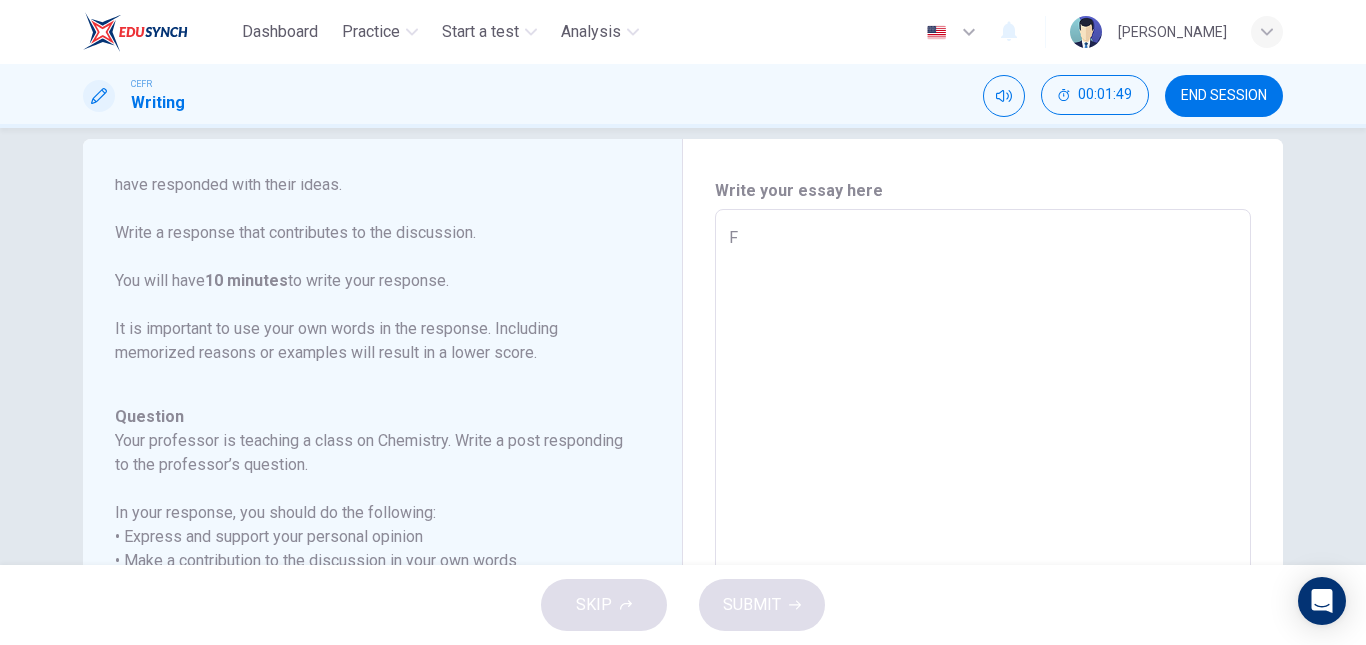 type on "x" 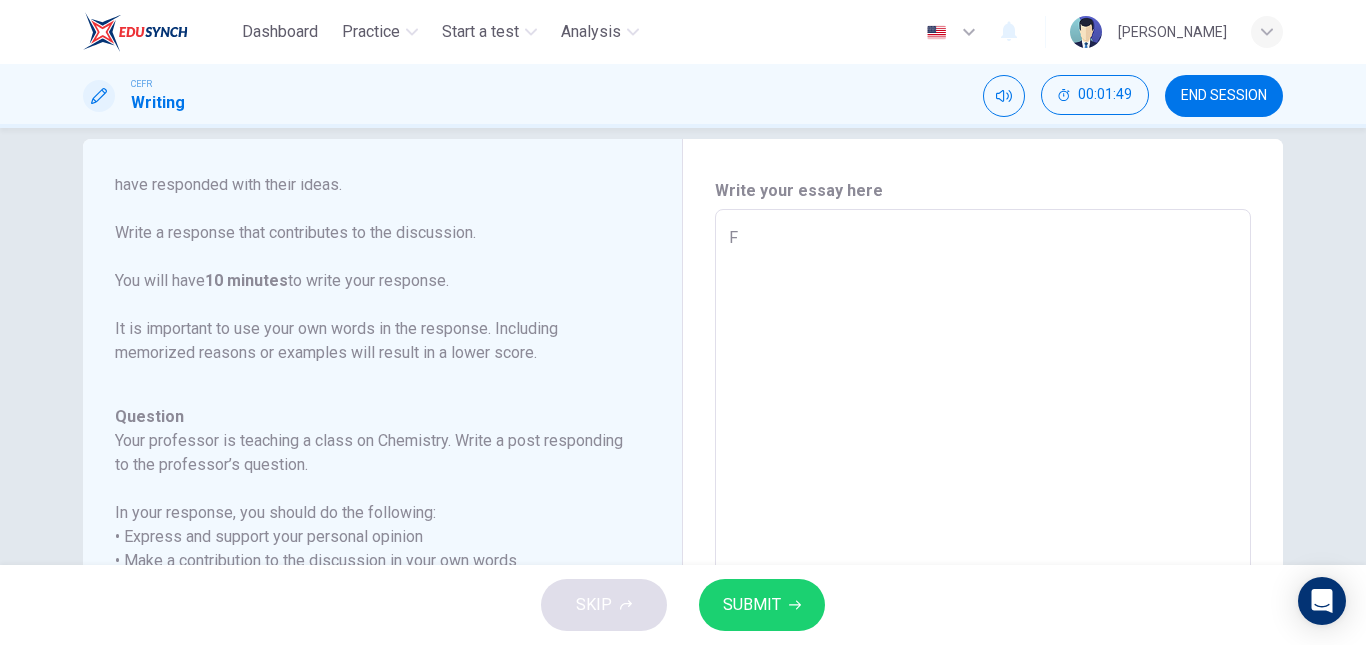 type on "Fr" 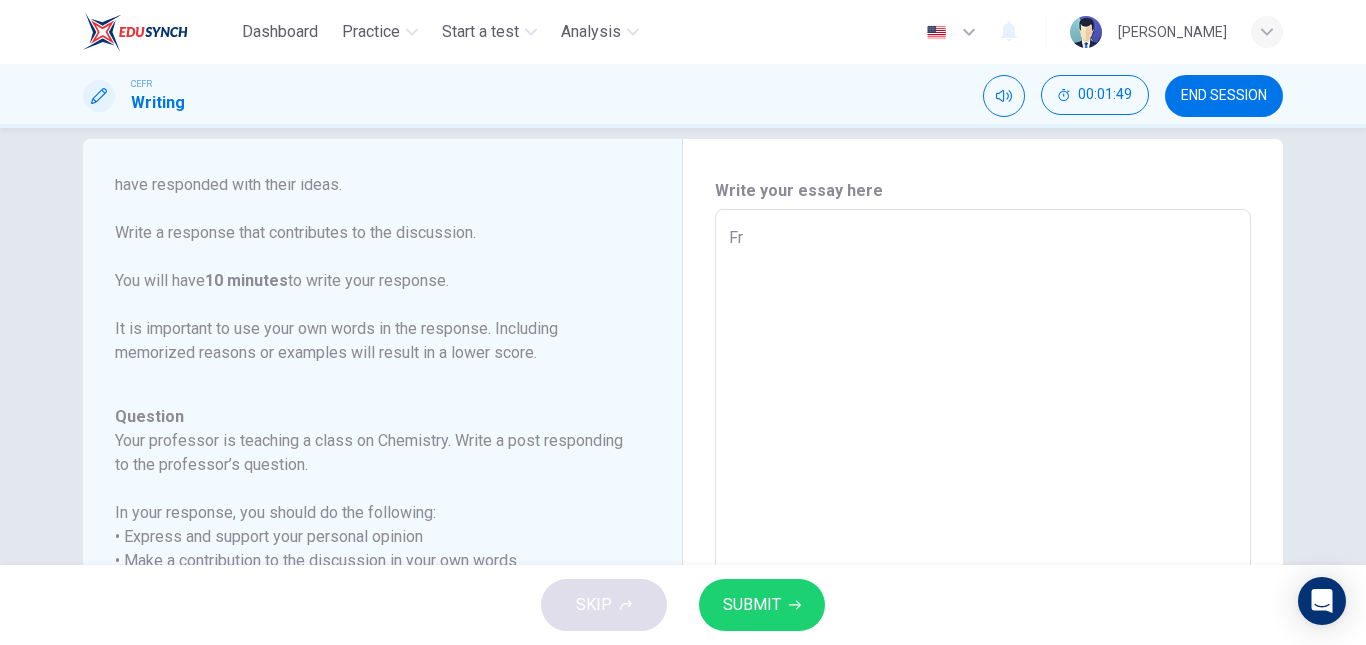 type on "x" 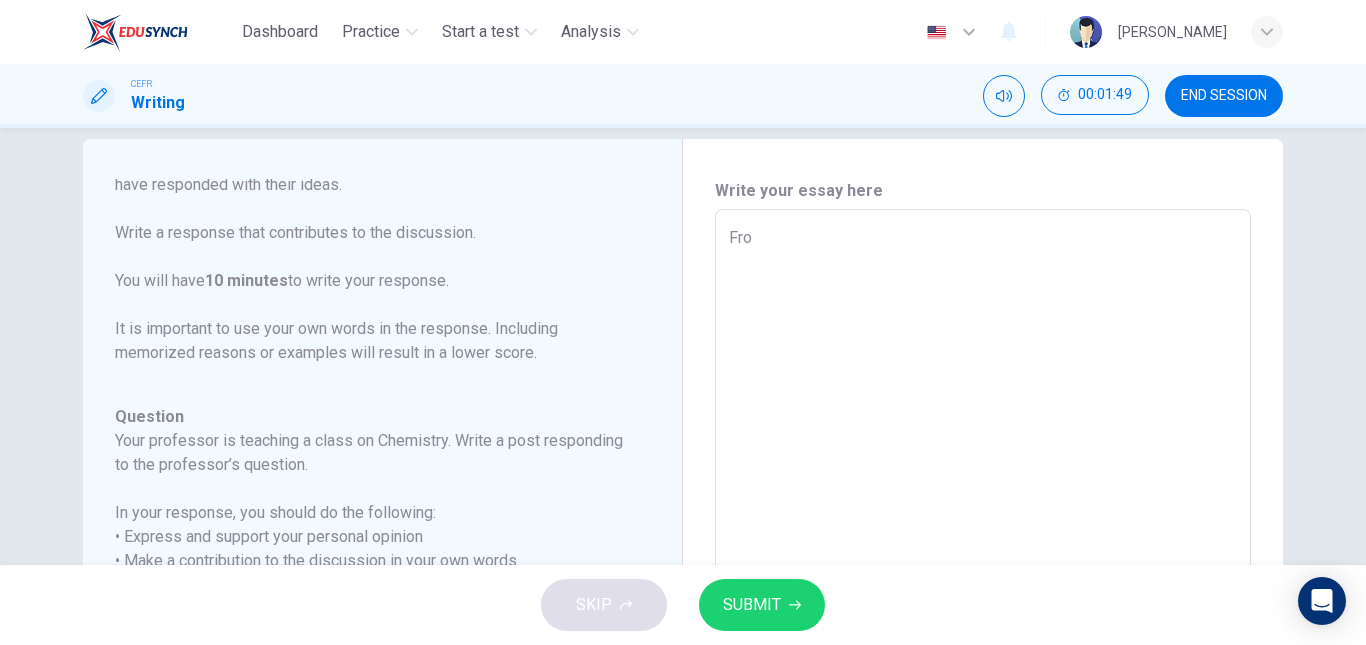 type on "x" 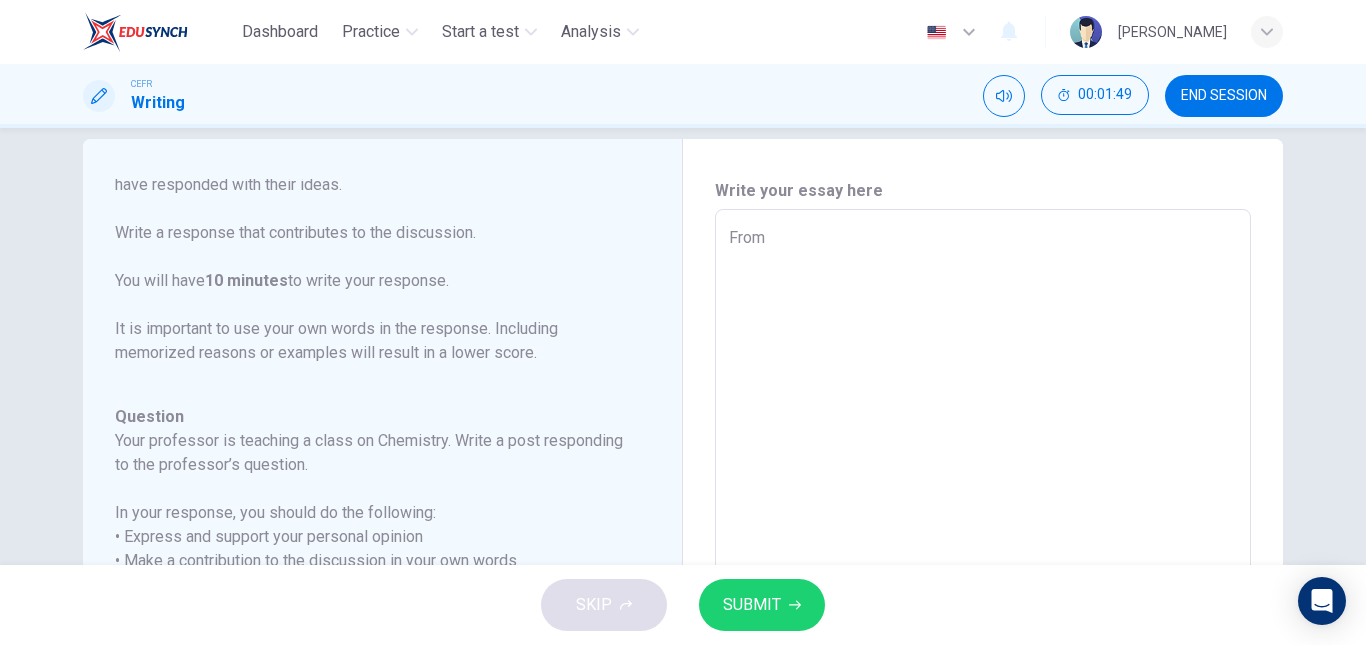 type on "x" 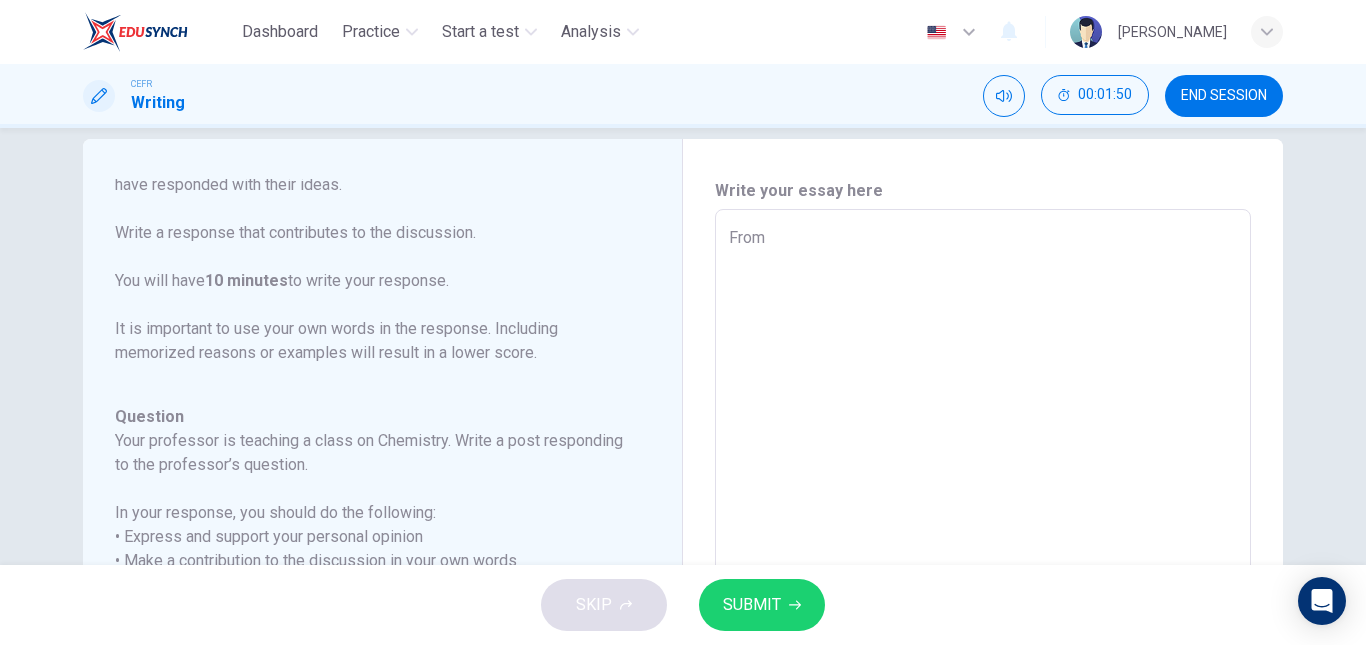 type on "From m" 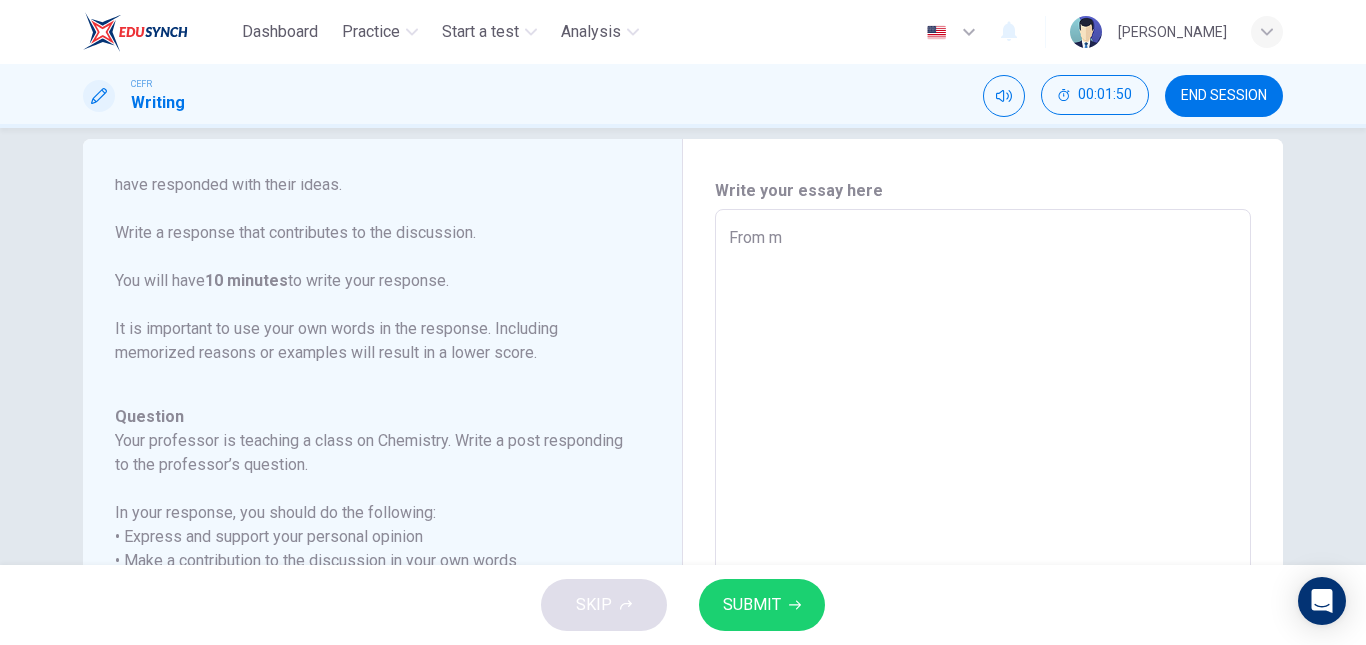 type on "x" 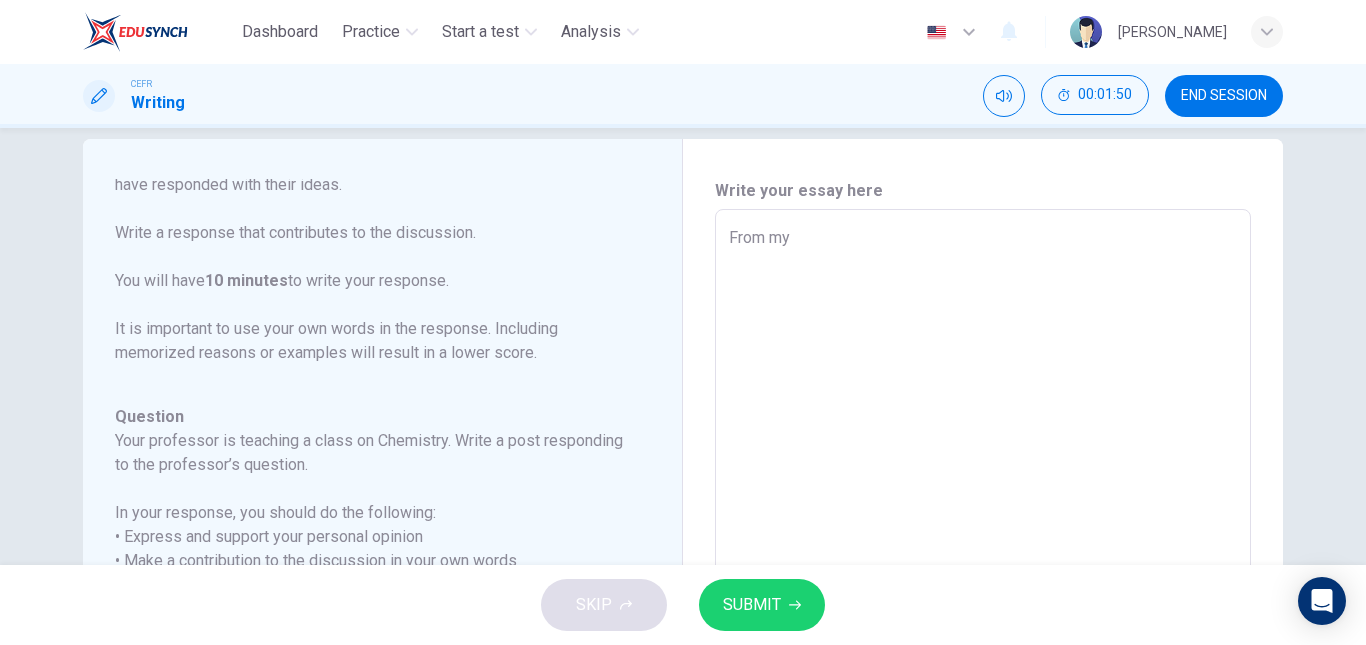 type on "x" 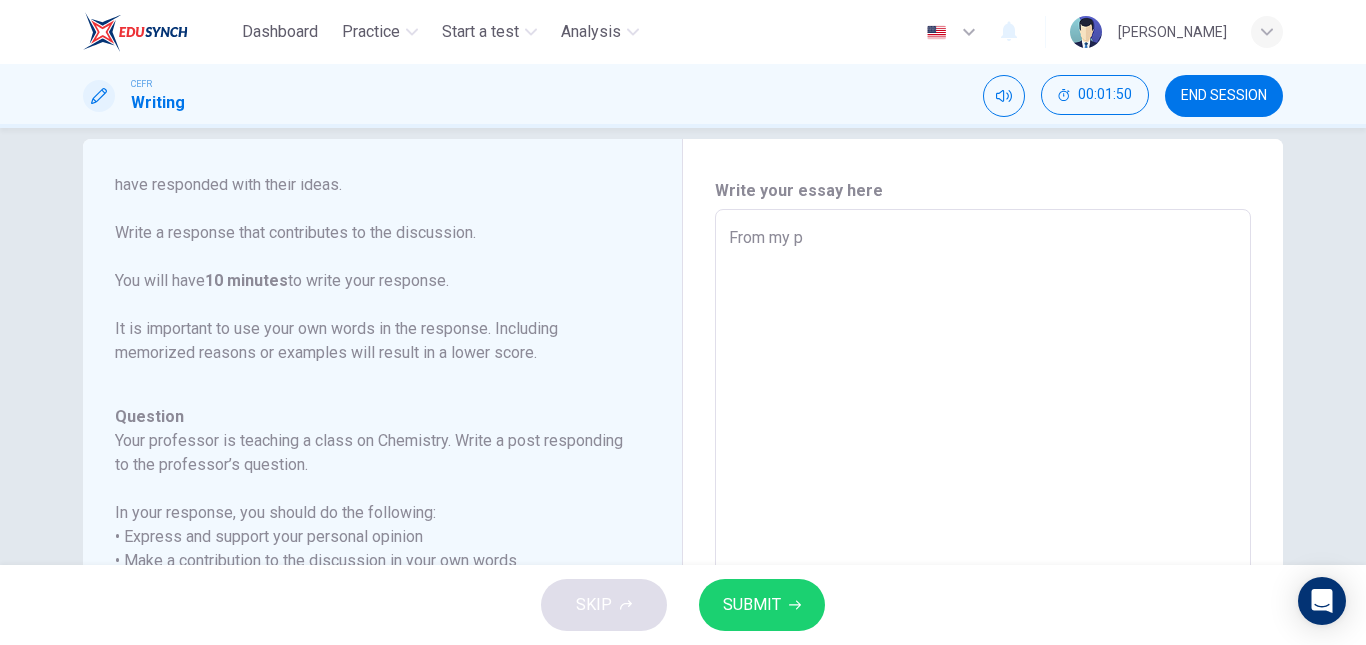 type on "x" 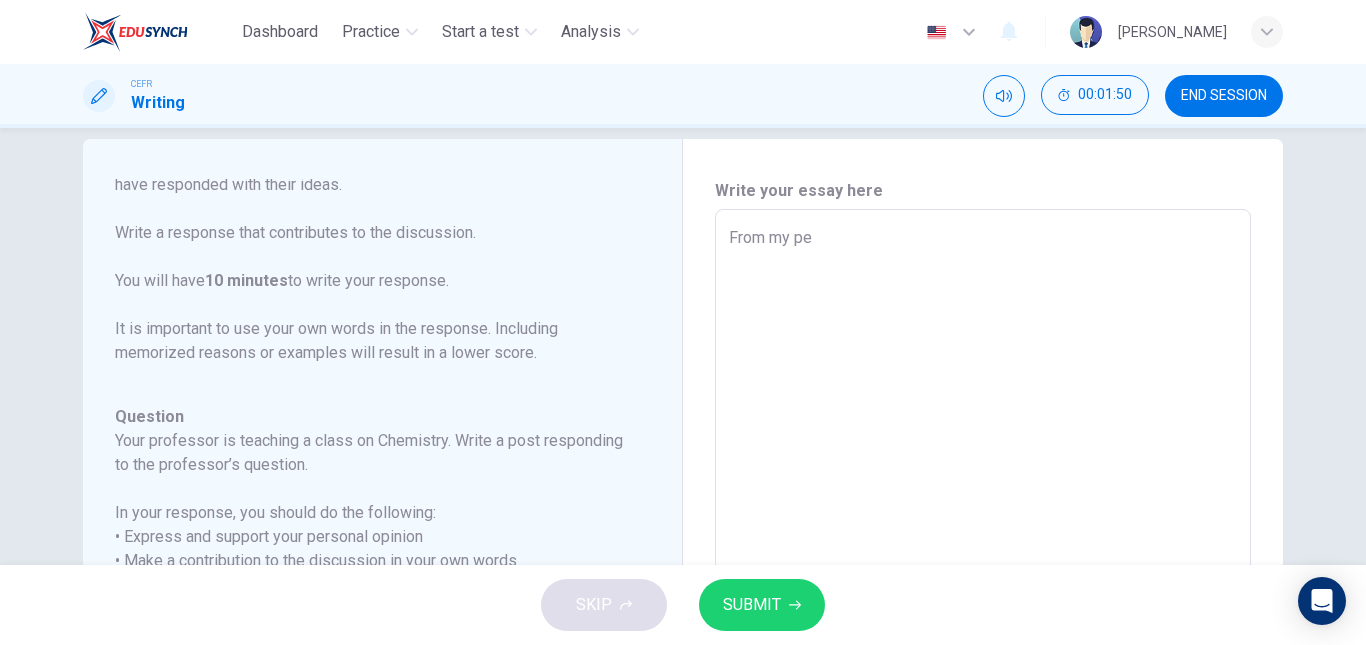 type on "x" 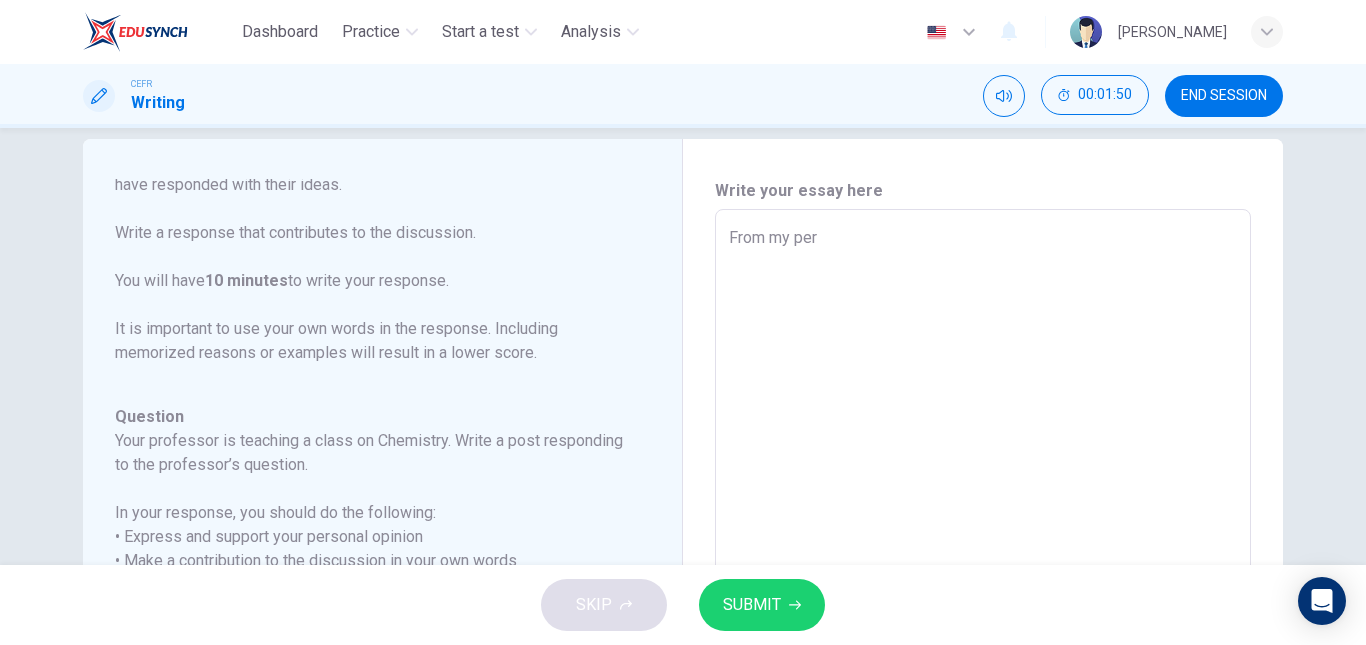 type on "x" 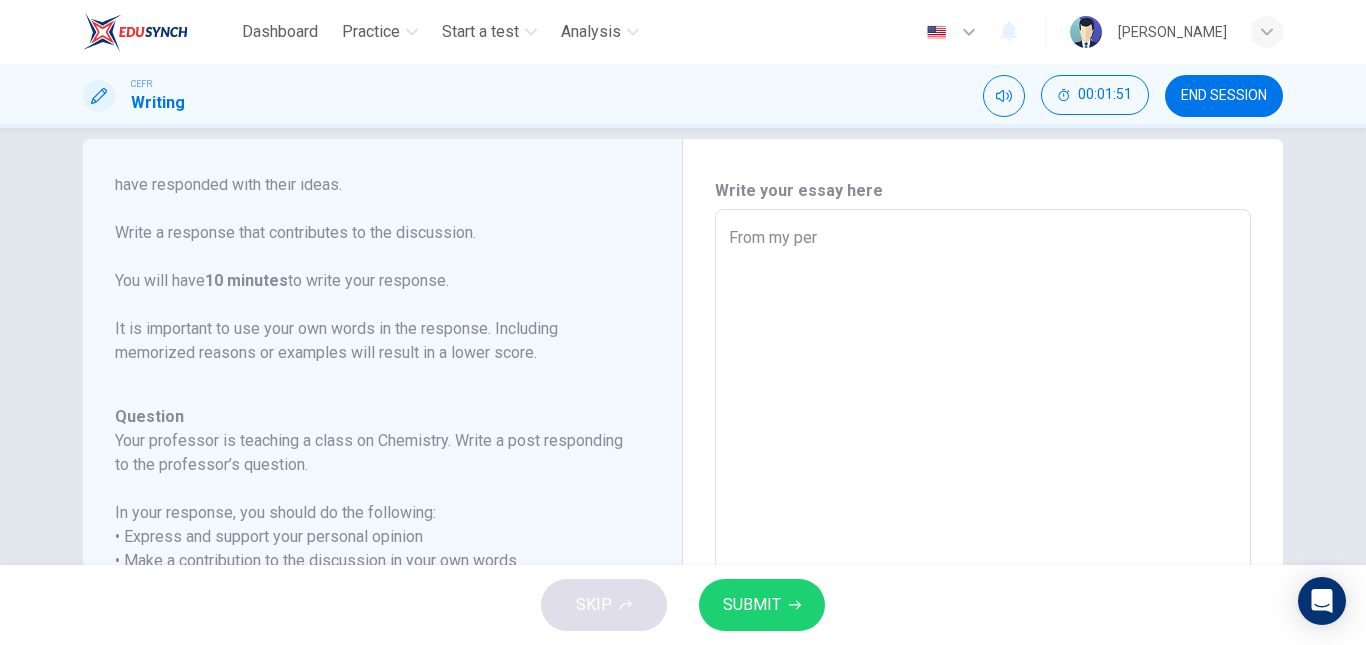 type on "From my pers" 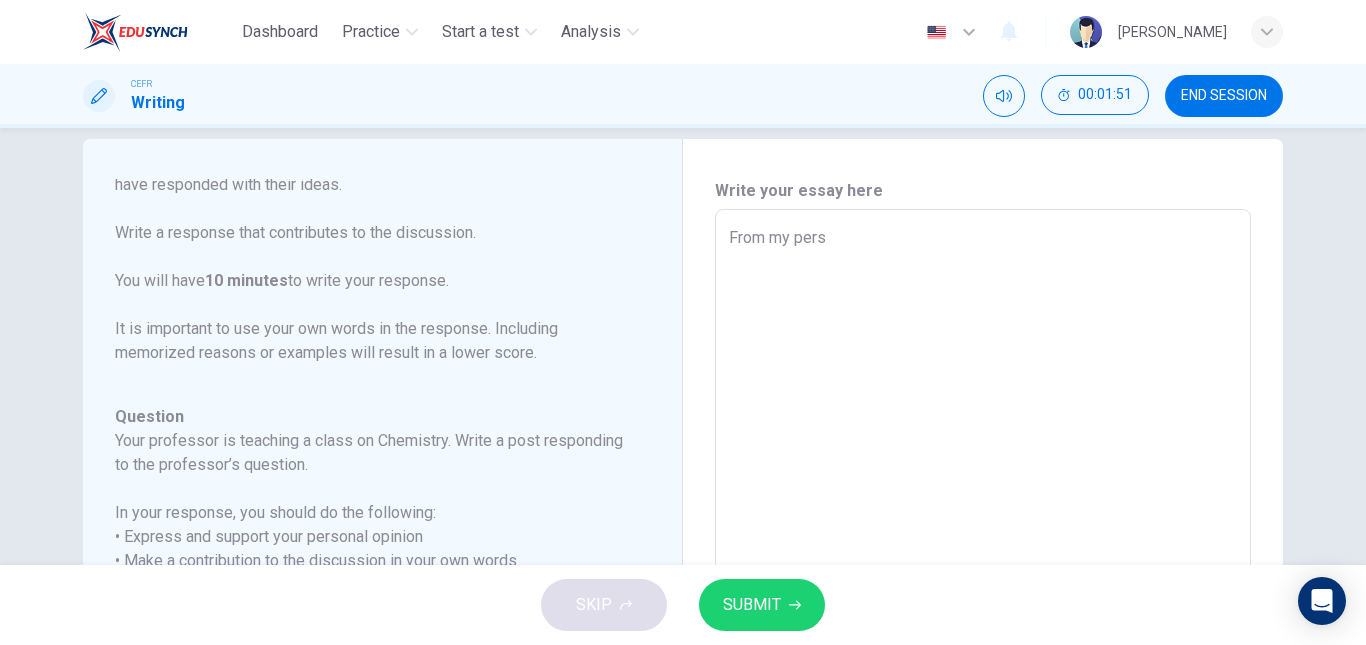 type on "x" 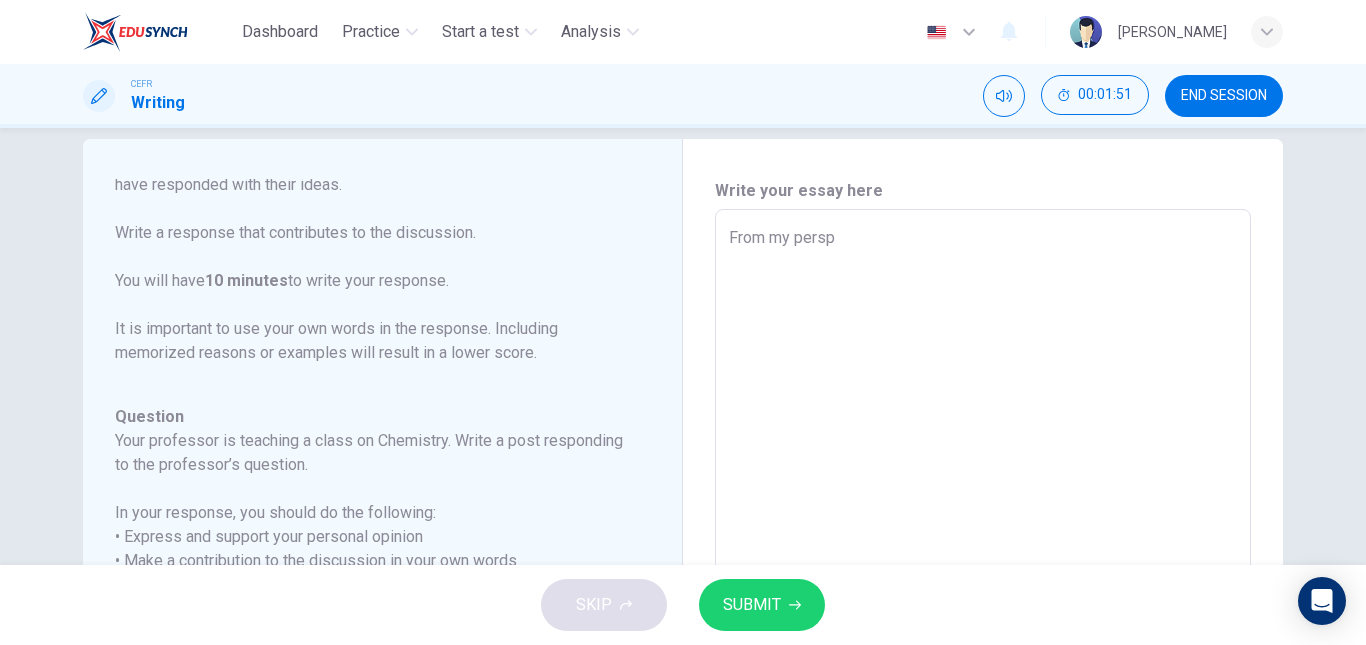 type on "x" 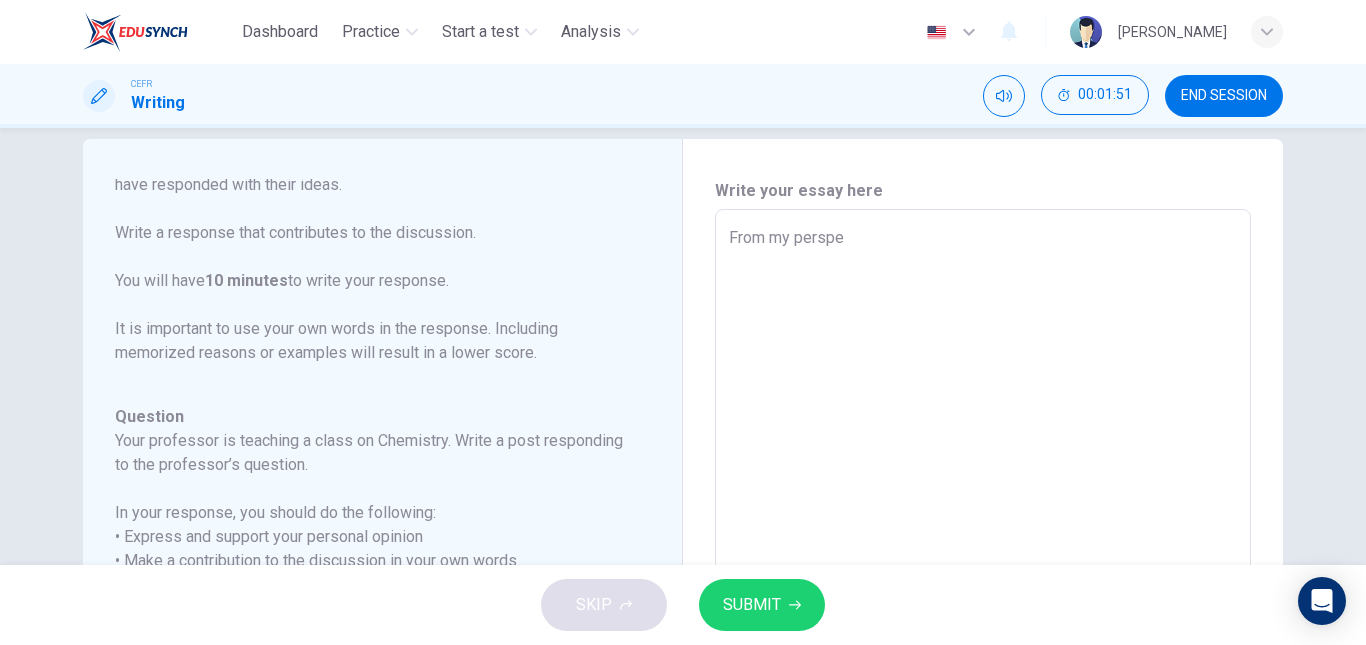 type on "x" 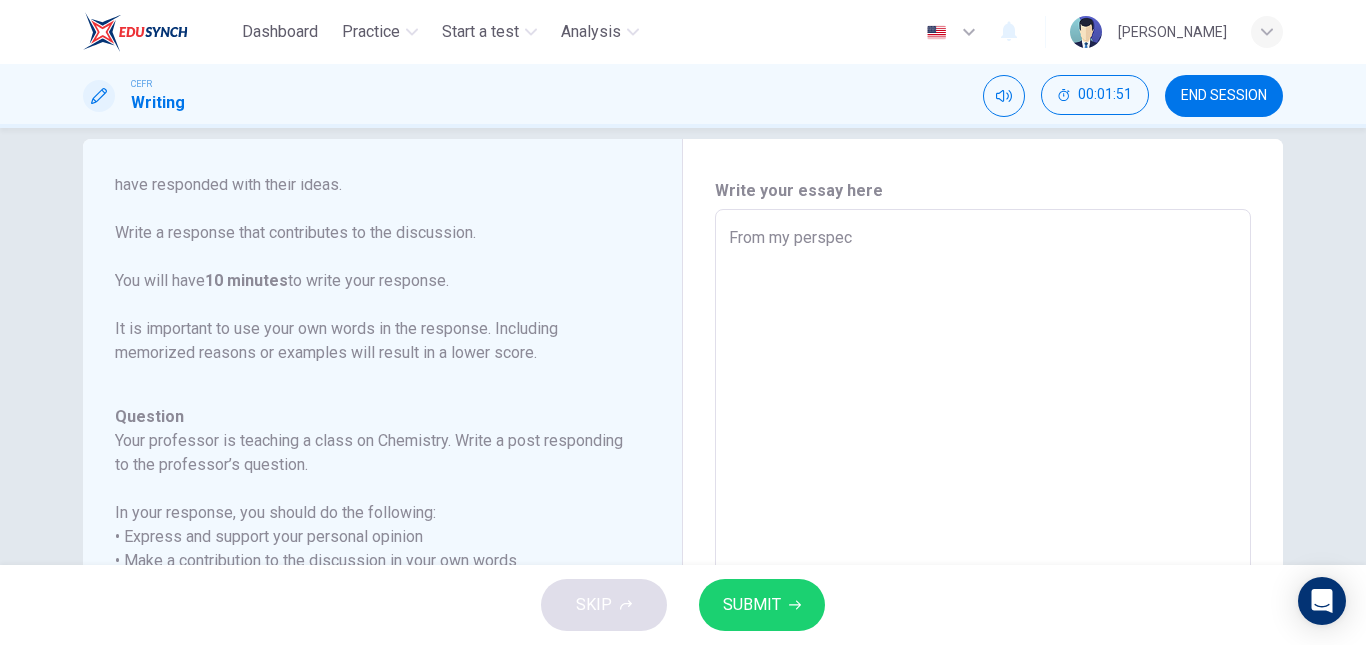 type on "x" 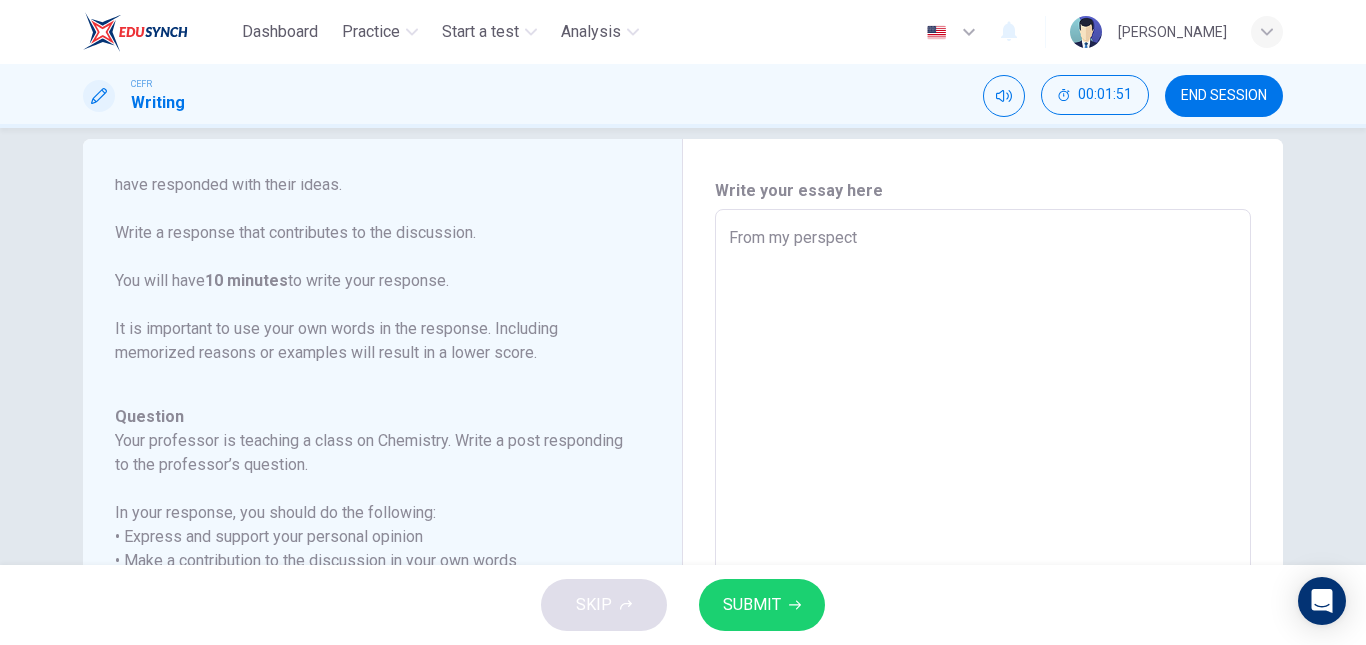 type on "x" 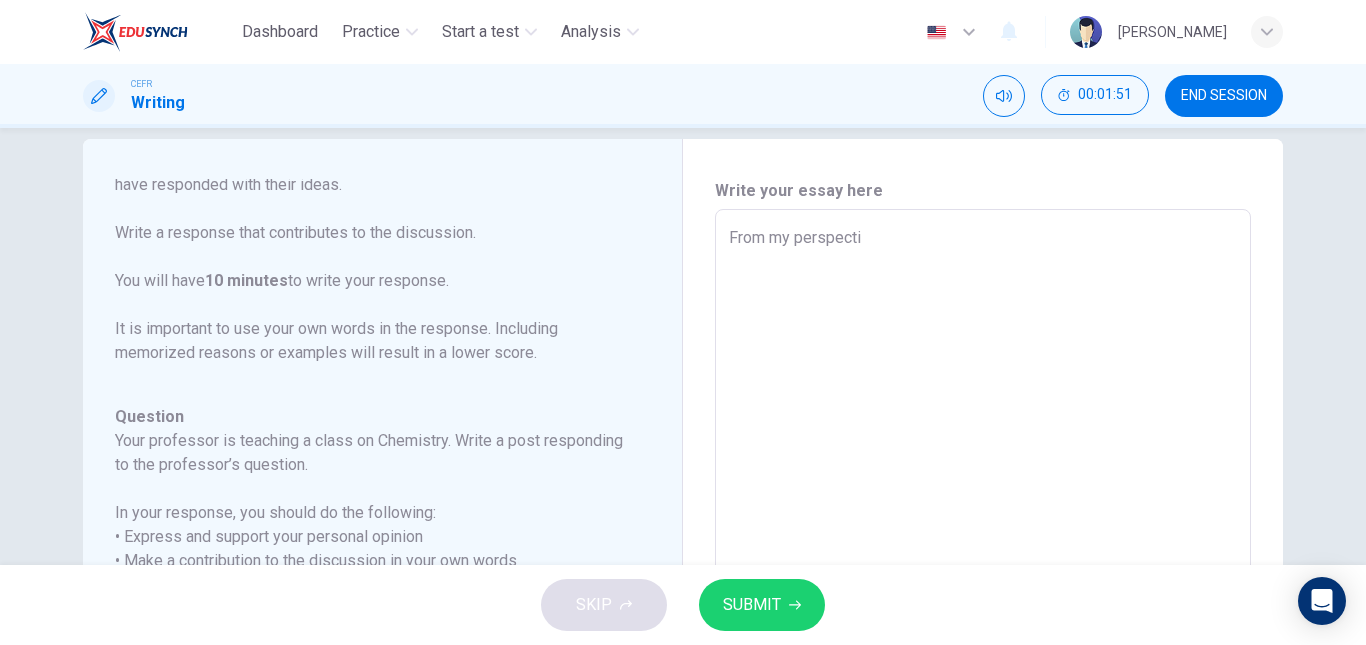 type on "From my perspectiv" 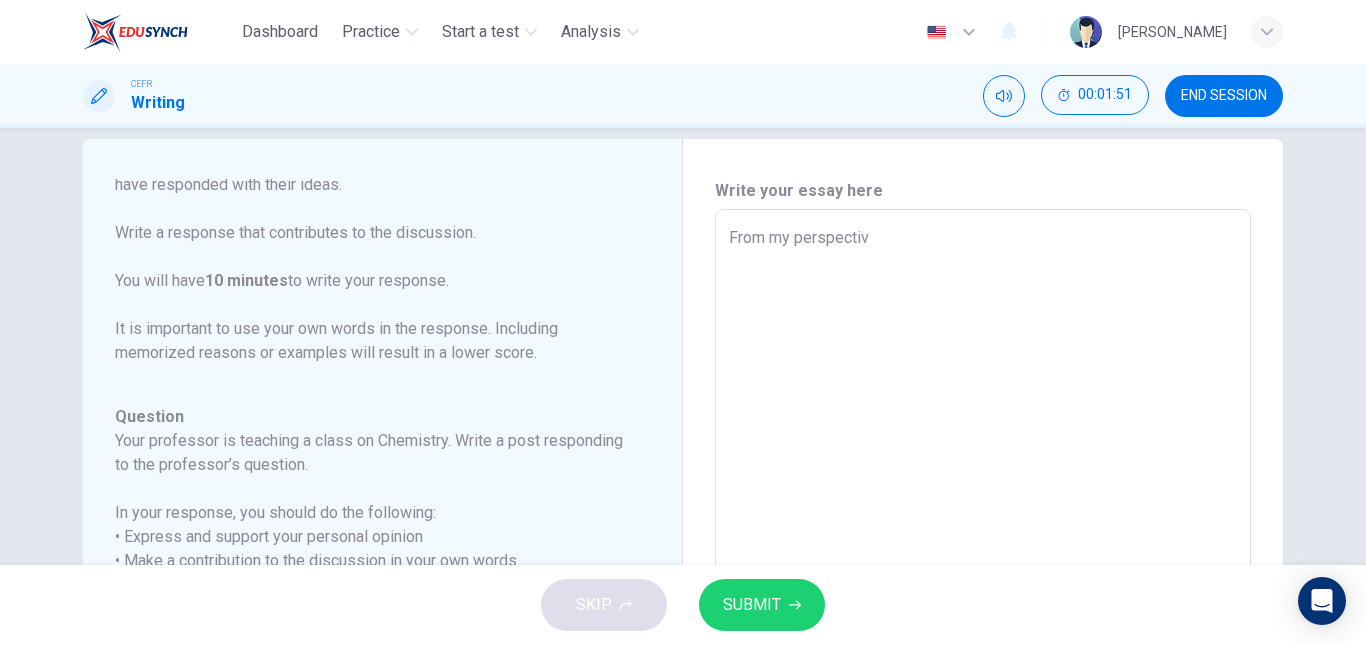 type on "x" 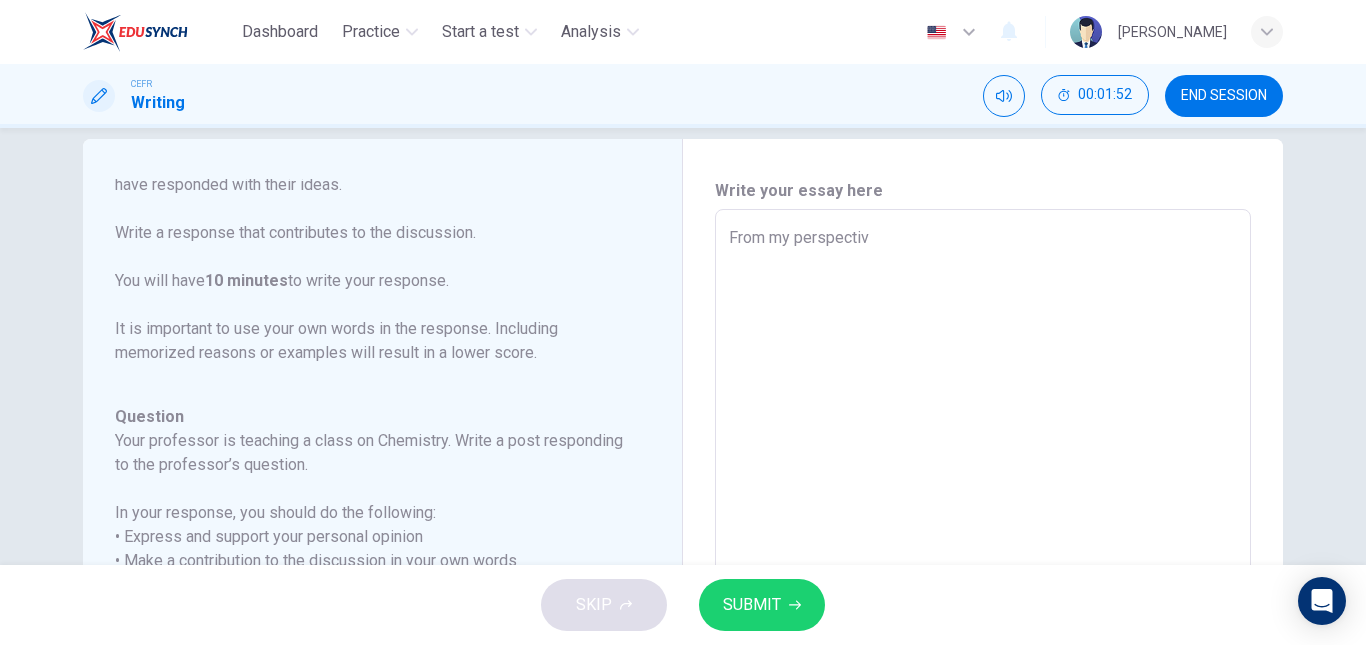 type on "From my perspective" 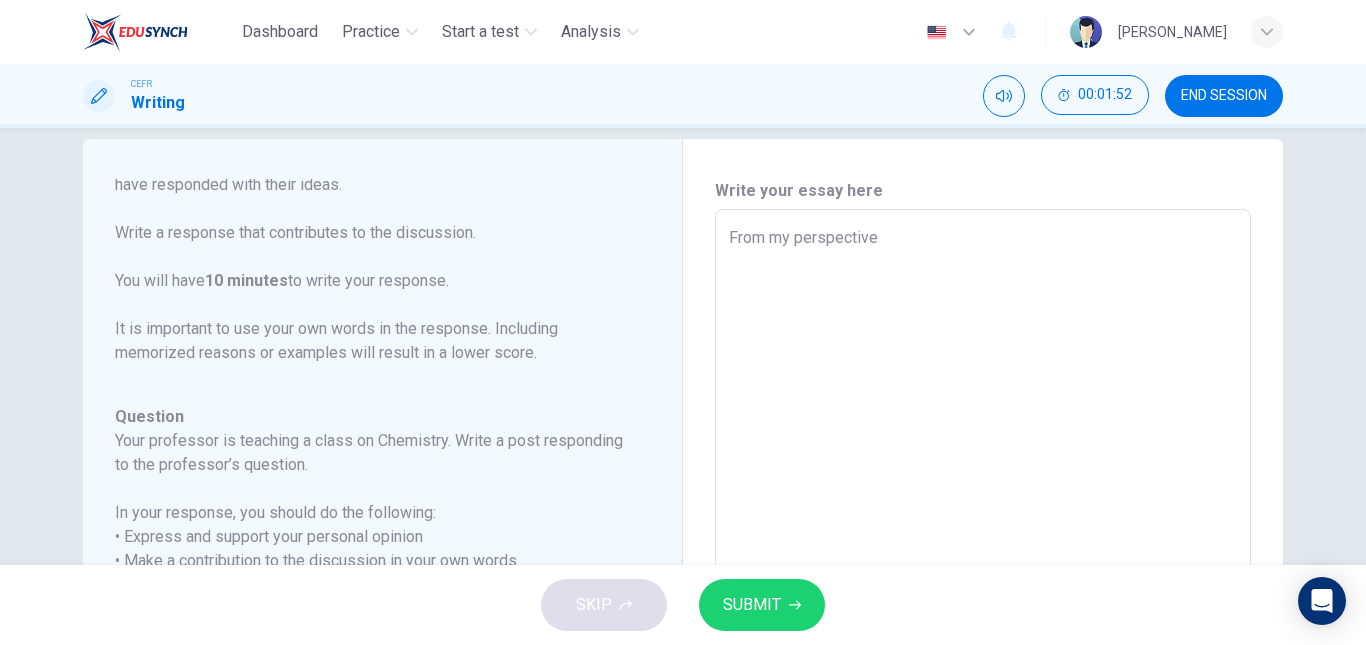 type on "x" 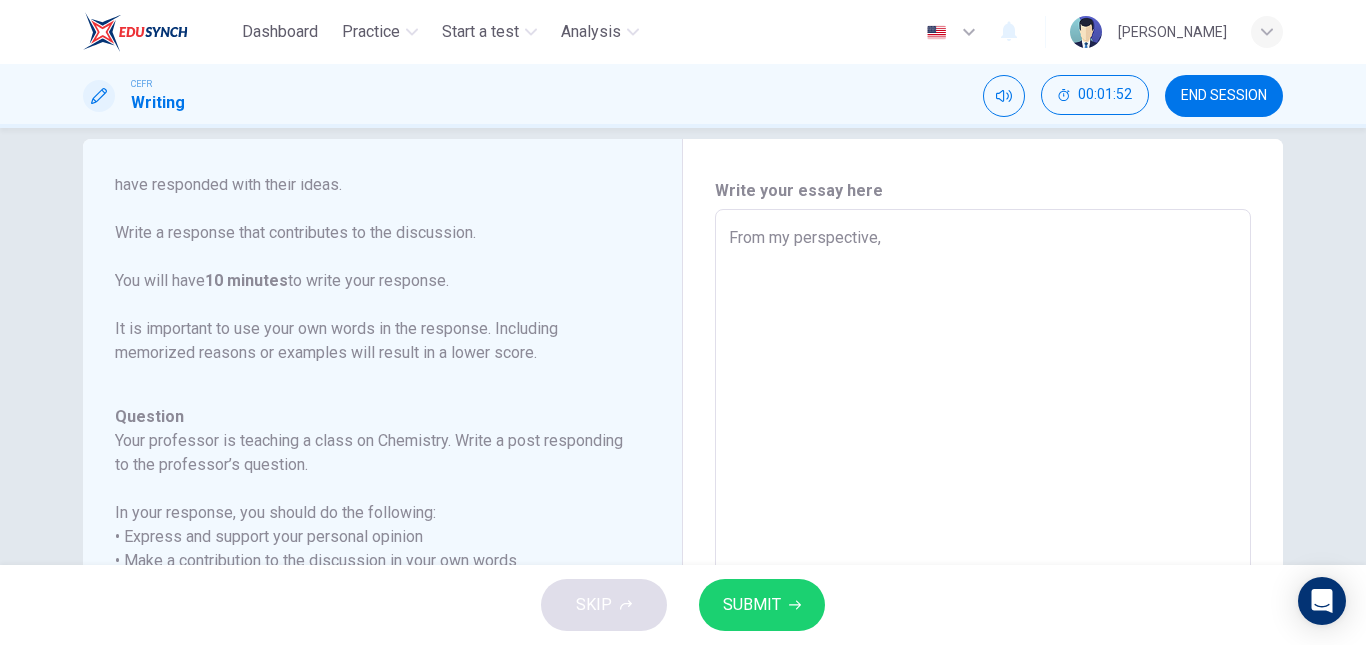 type on "x" 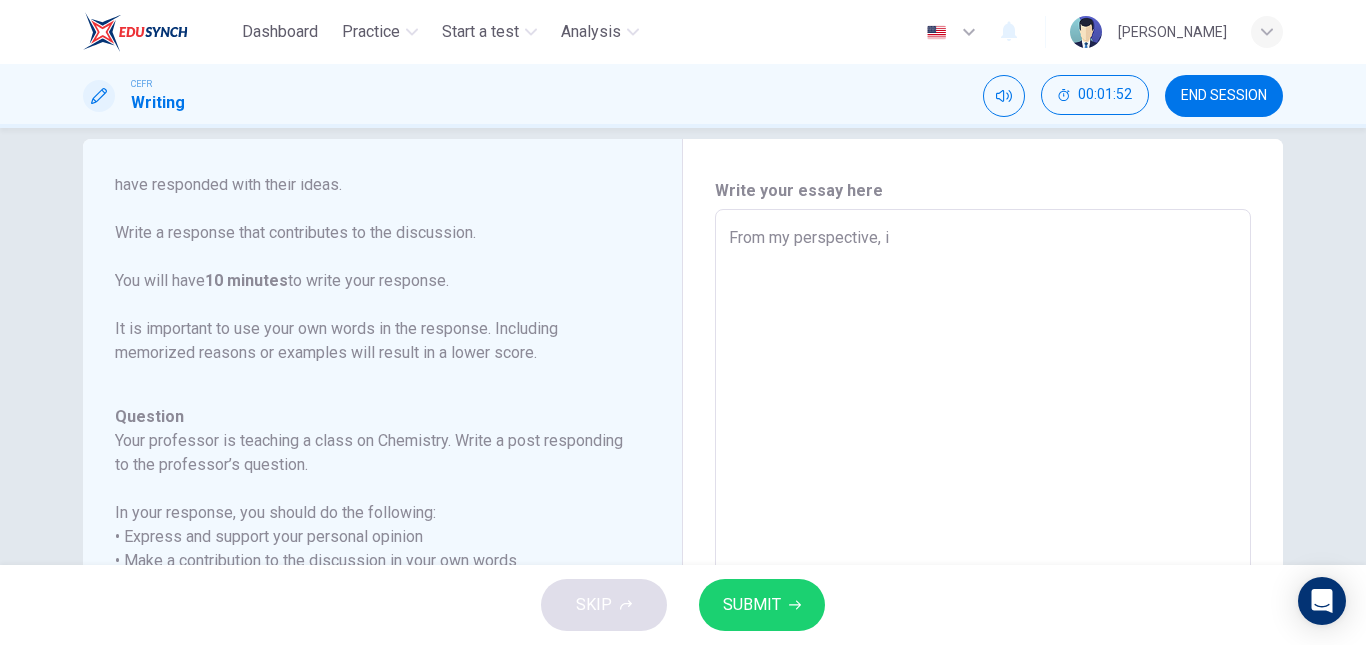 type on "x" 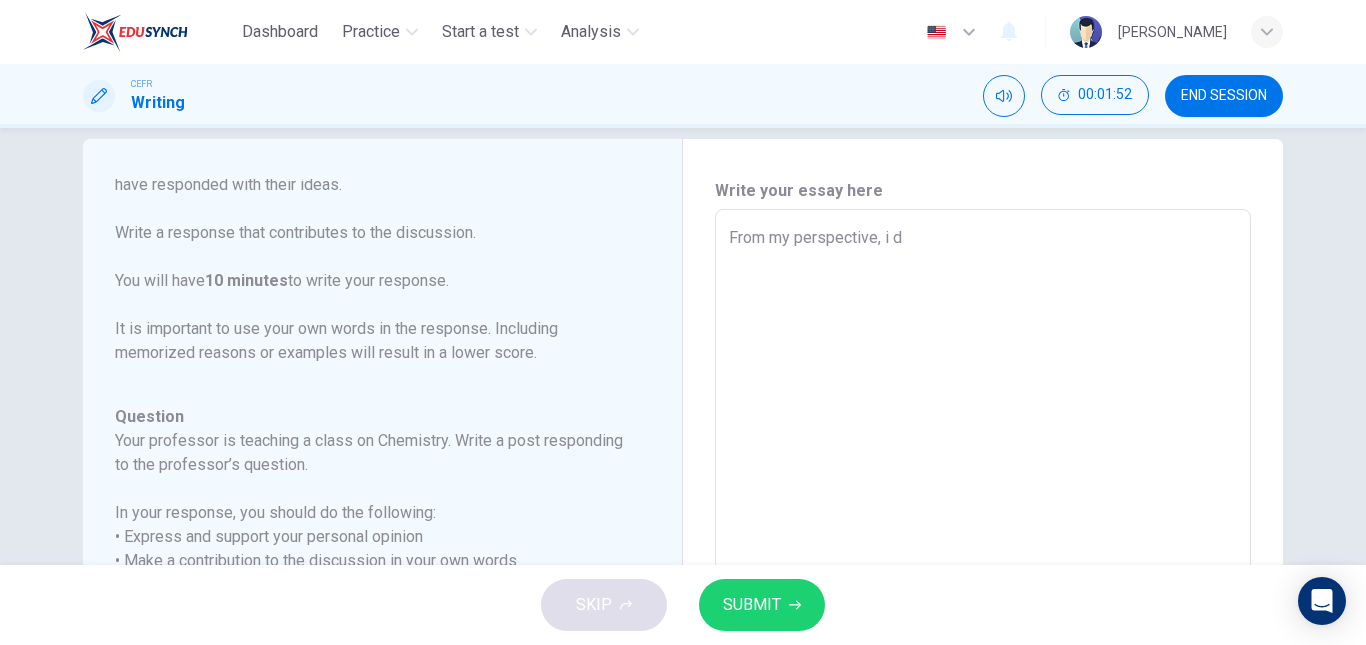 type on "x" 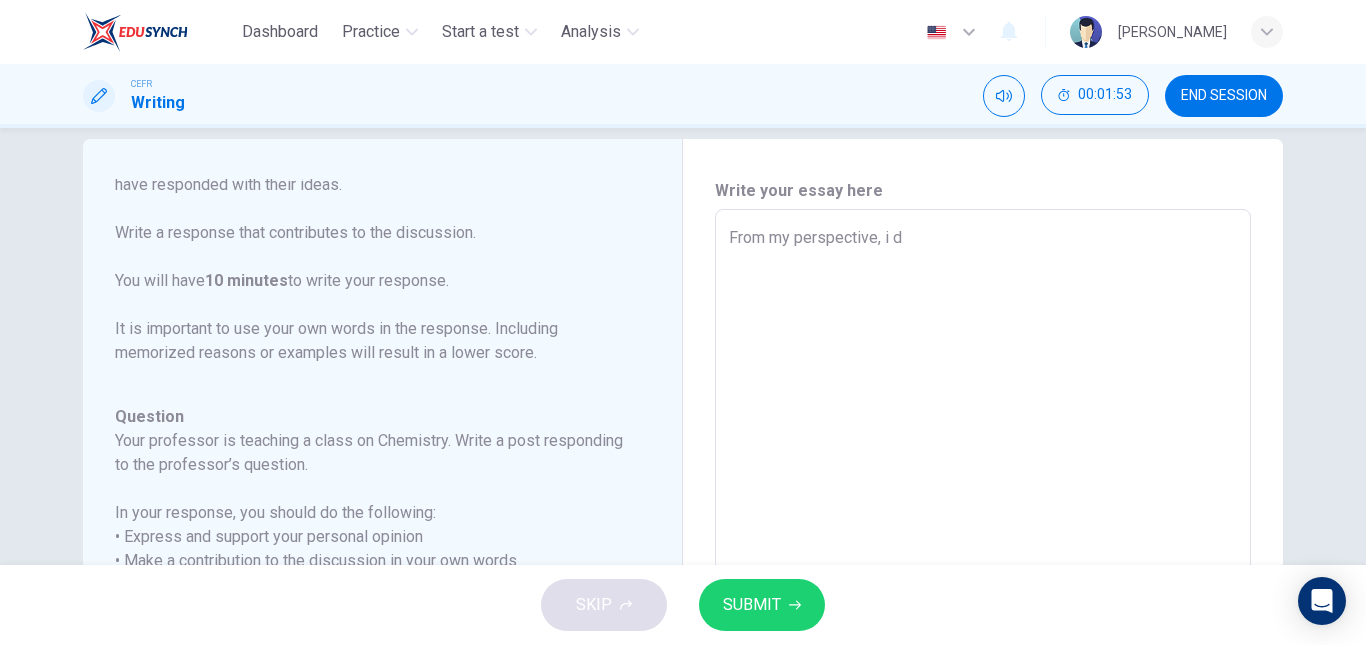 type on "From my perspective, i" 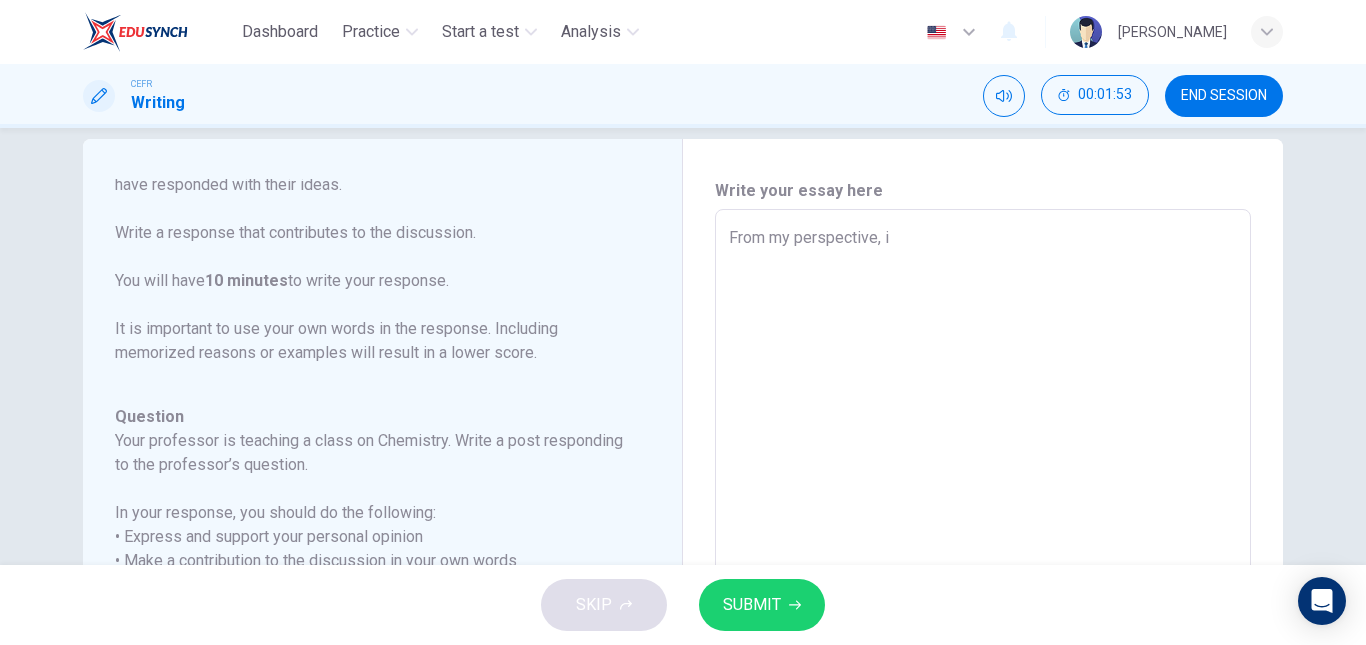 type on "From my perspective, i" 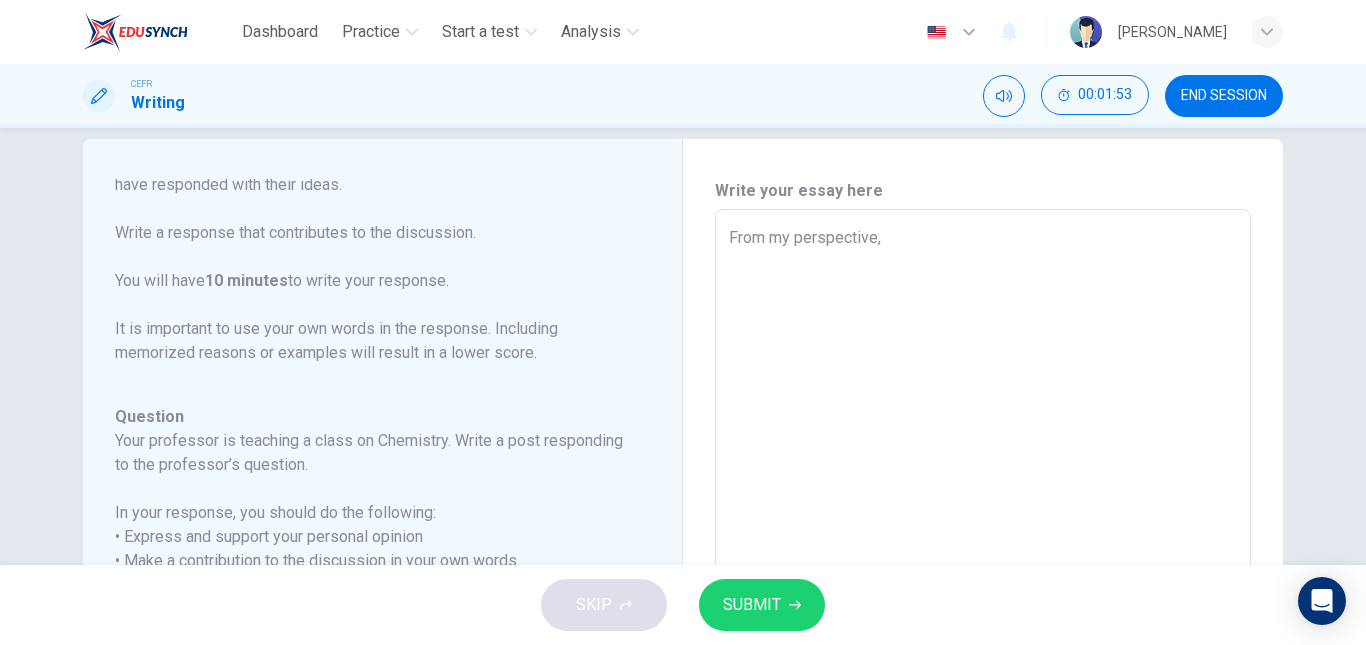 type on "x" 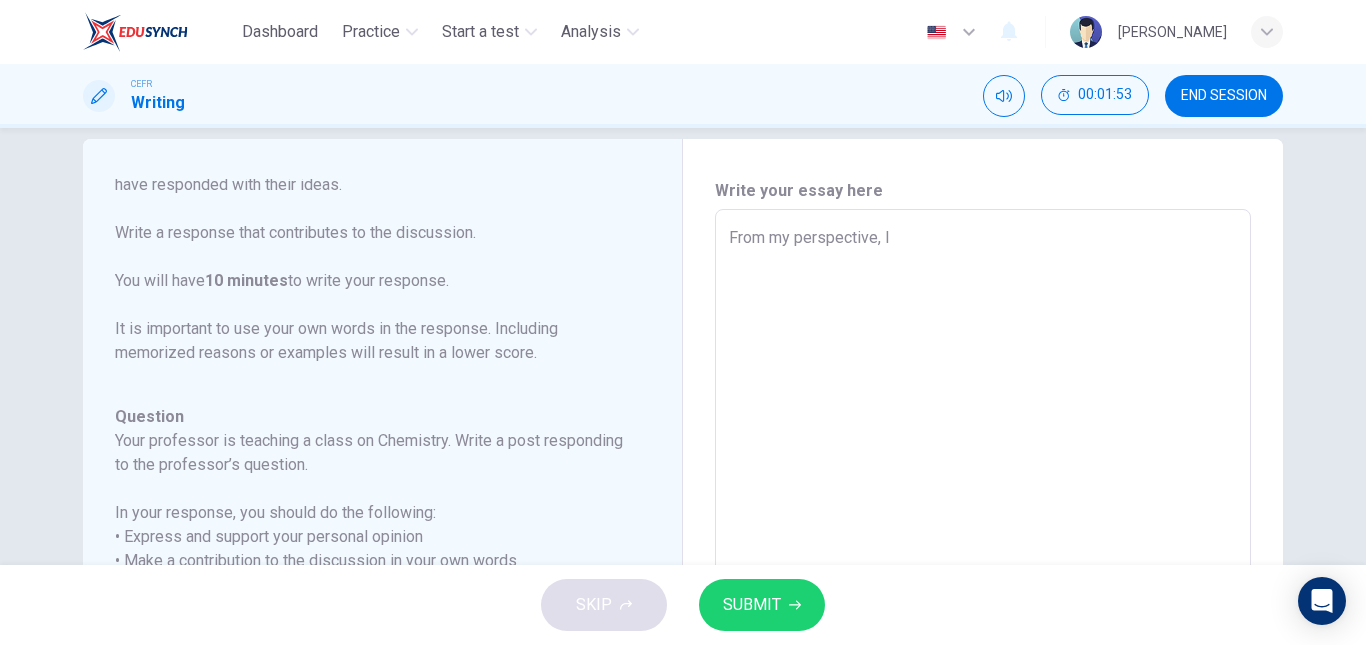 type on "x" 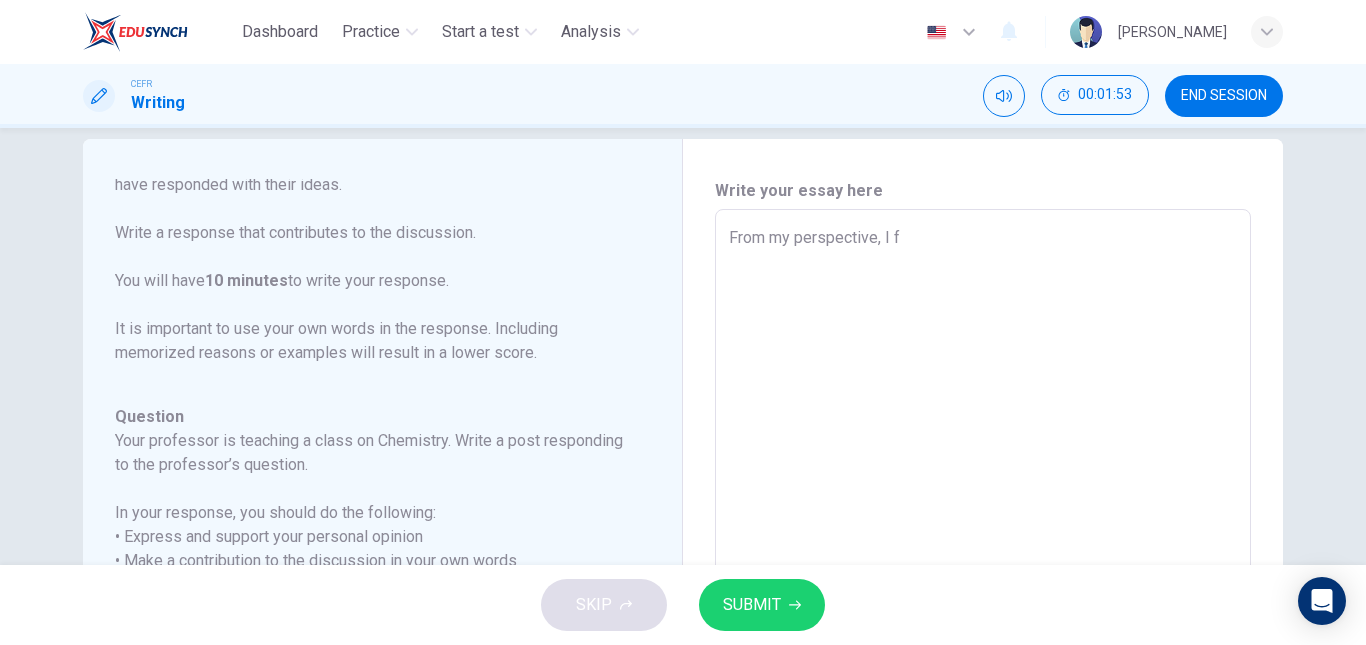type on "x" 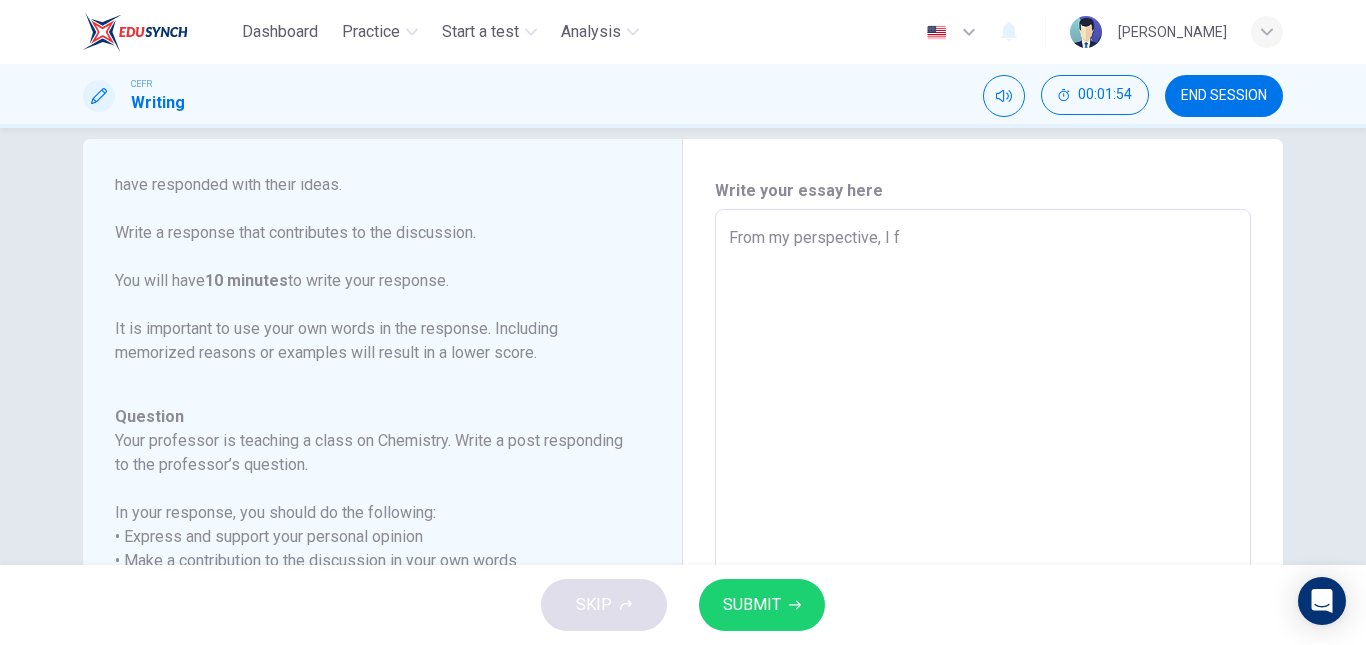 type on "From my perspective, I fo" 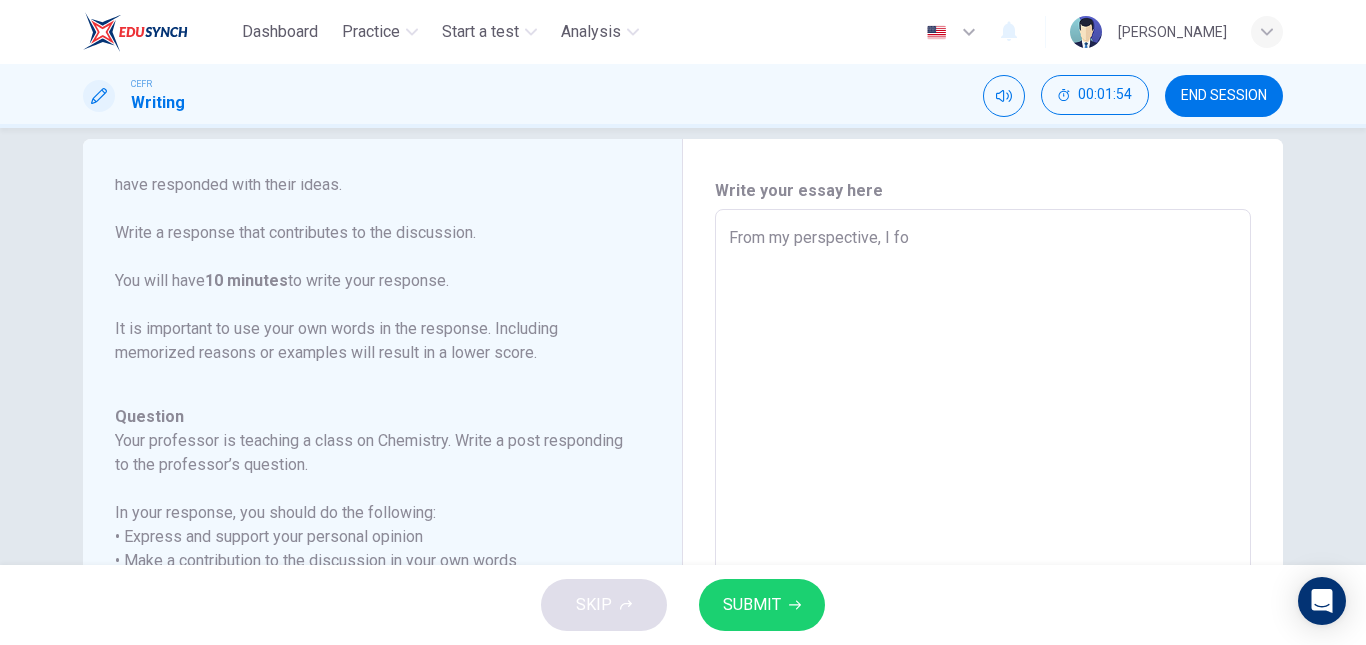 type on "x" 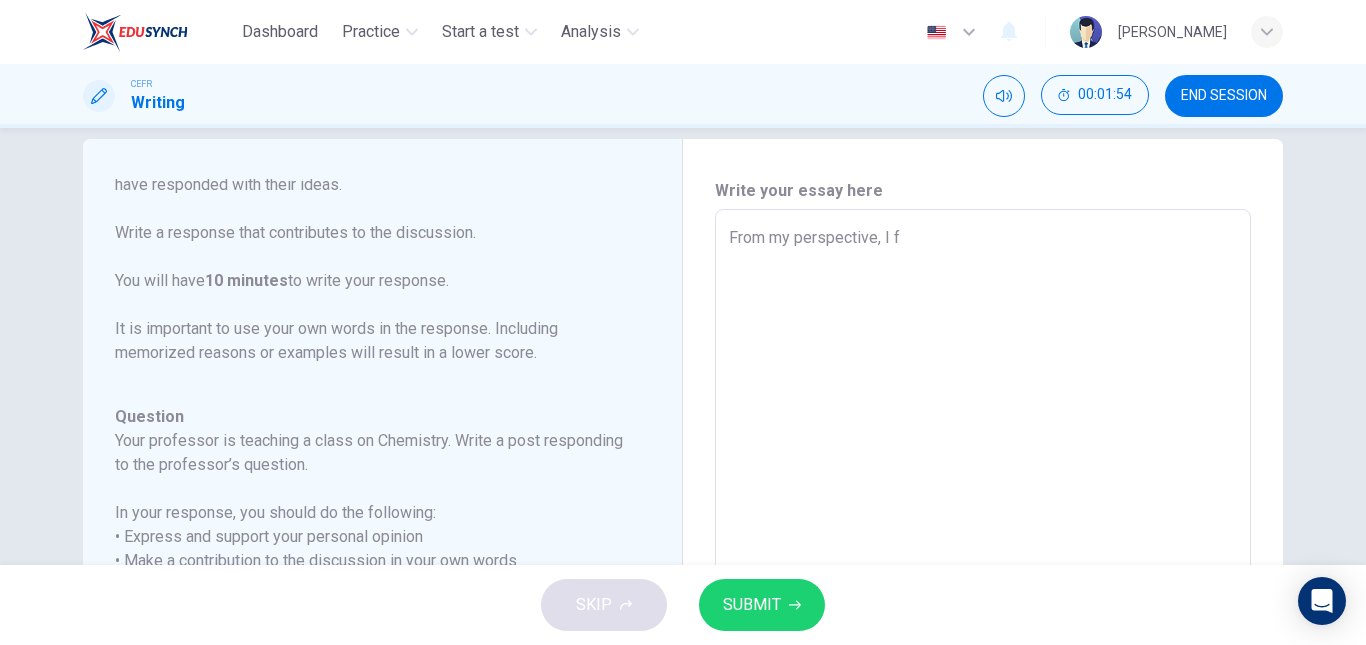 type on "x" 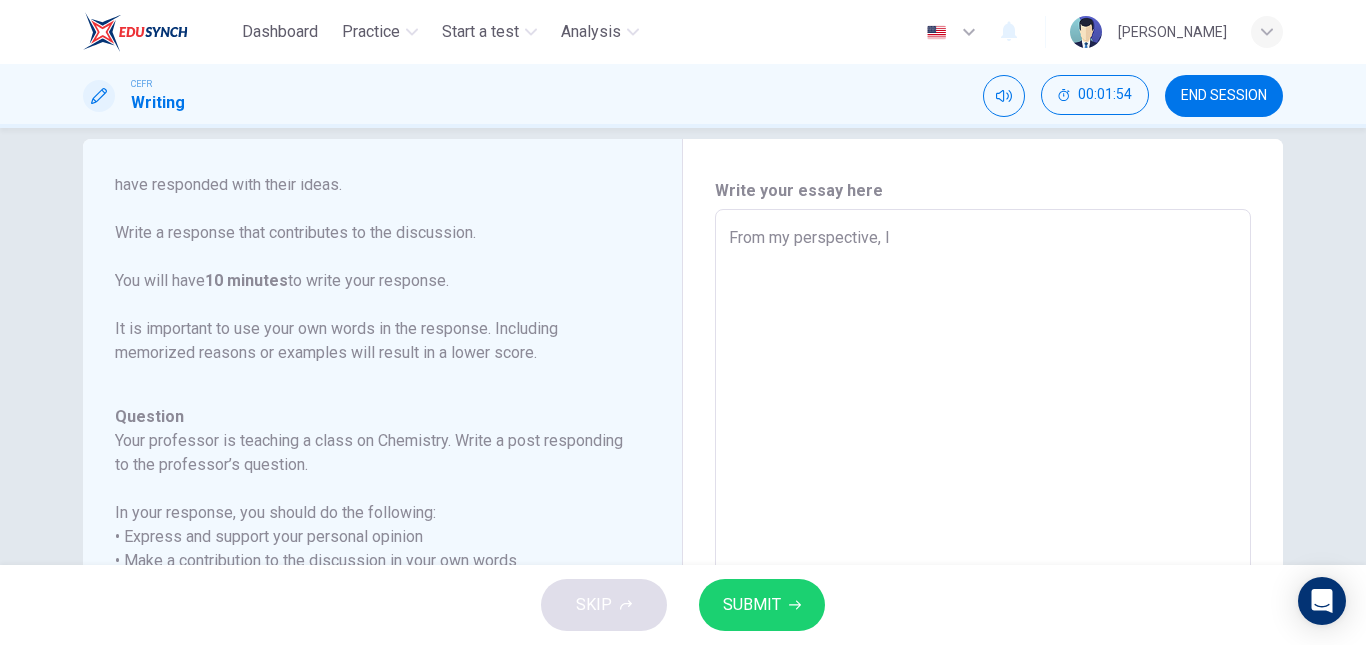 type on "x" 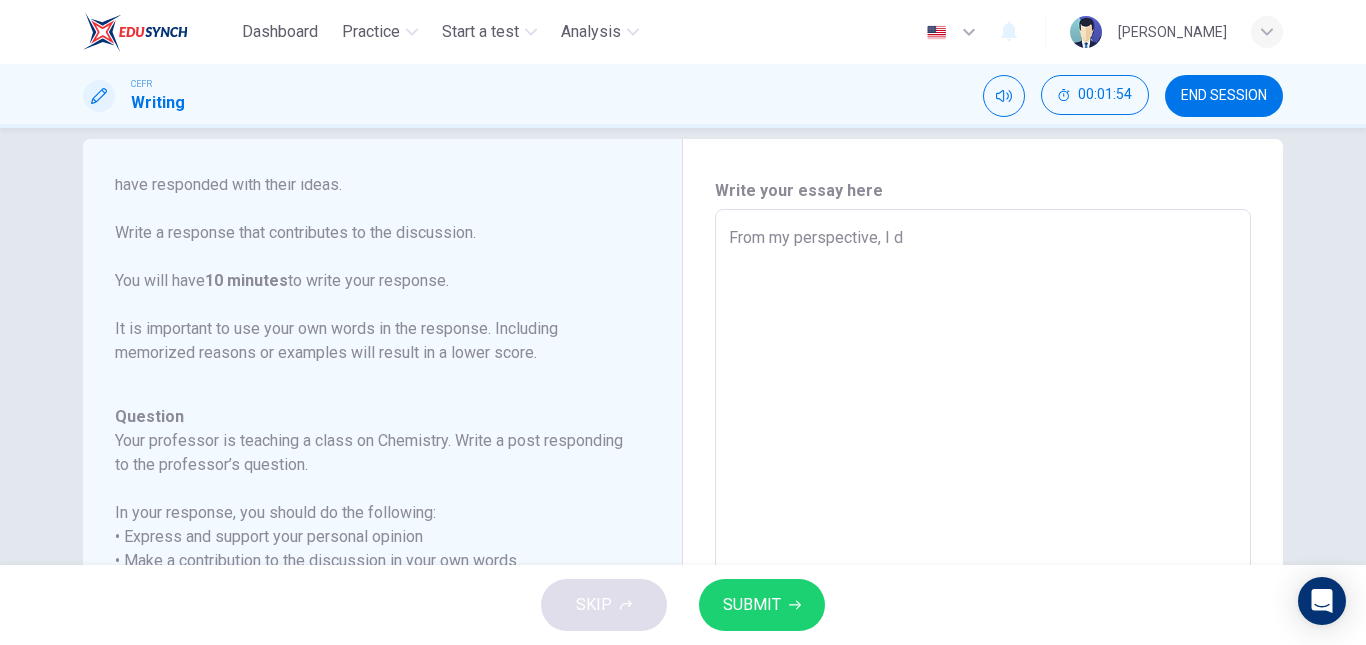 type on "x" 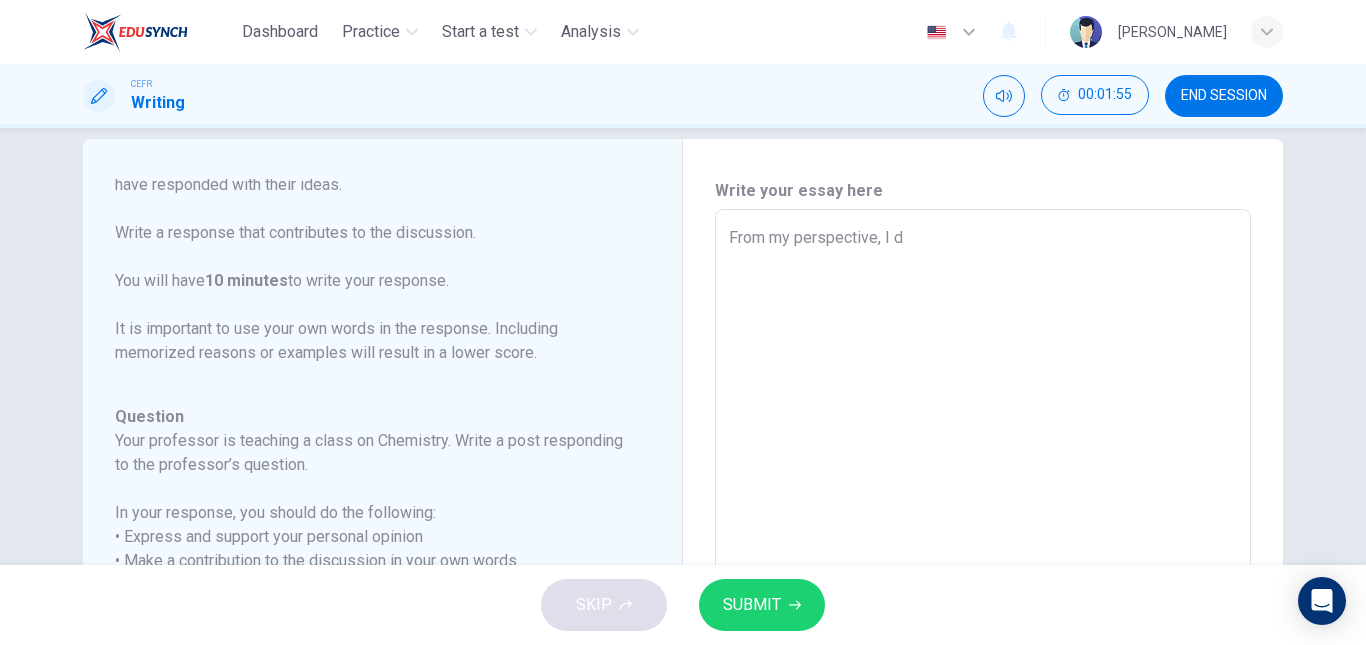 type on "From my perspective, I do" 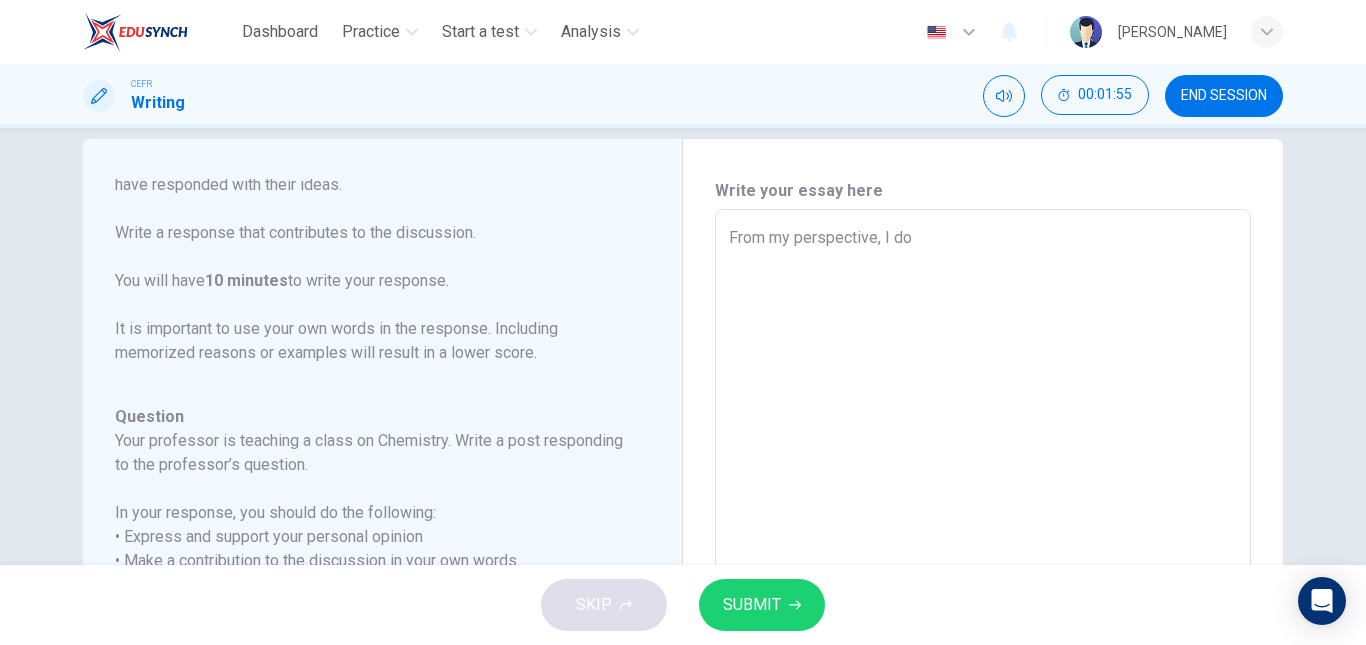 type on "x" 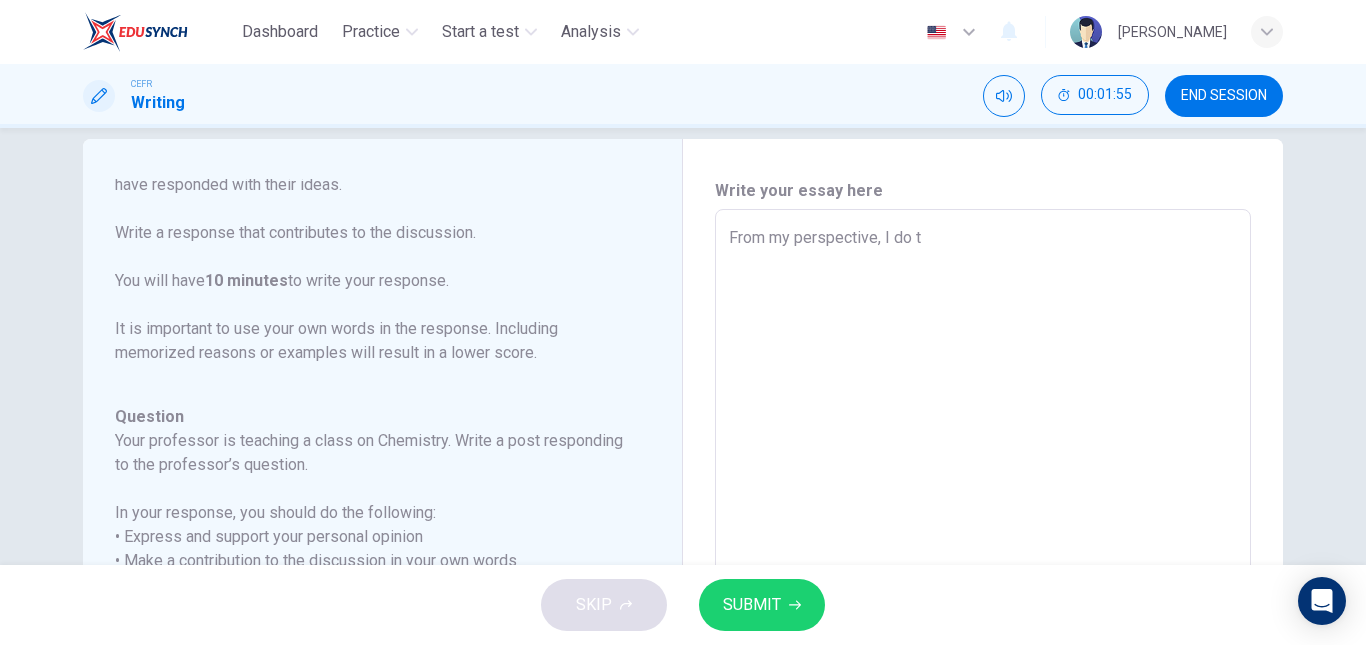 type on "x" 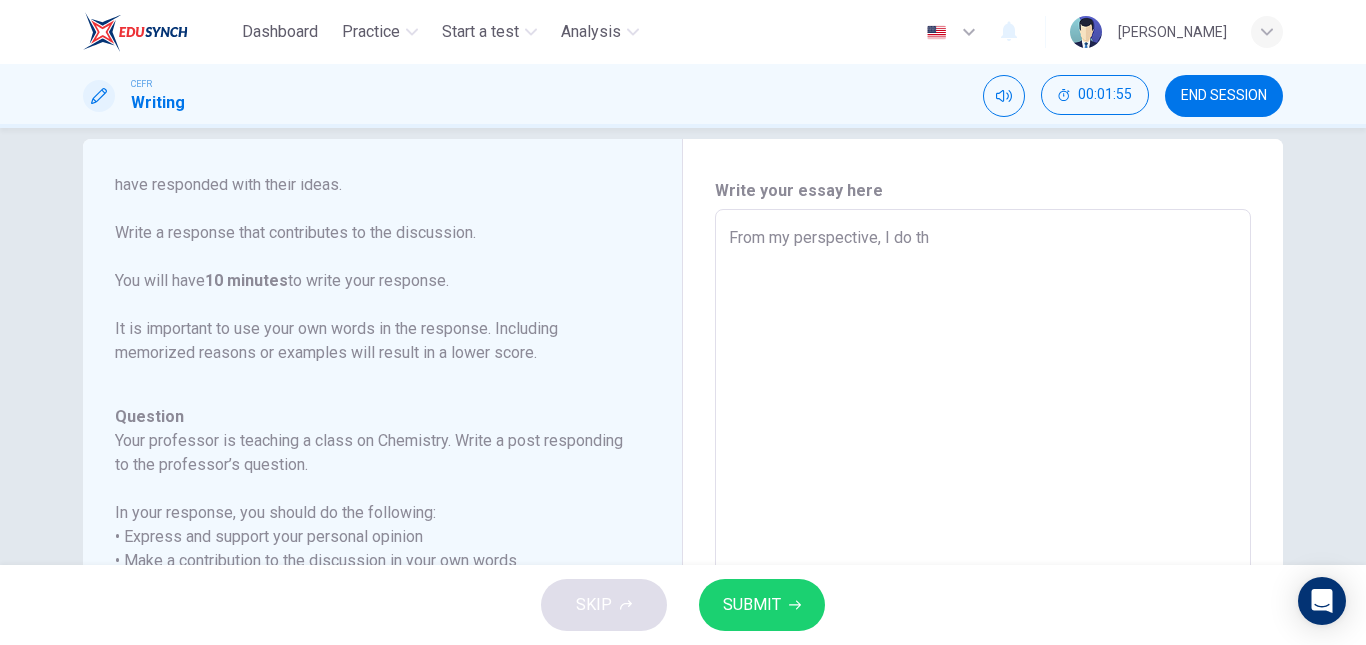 type on "x" 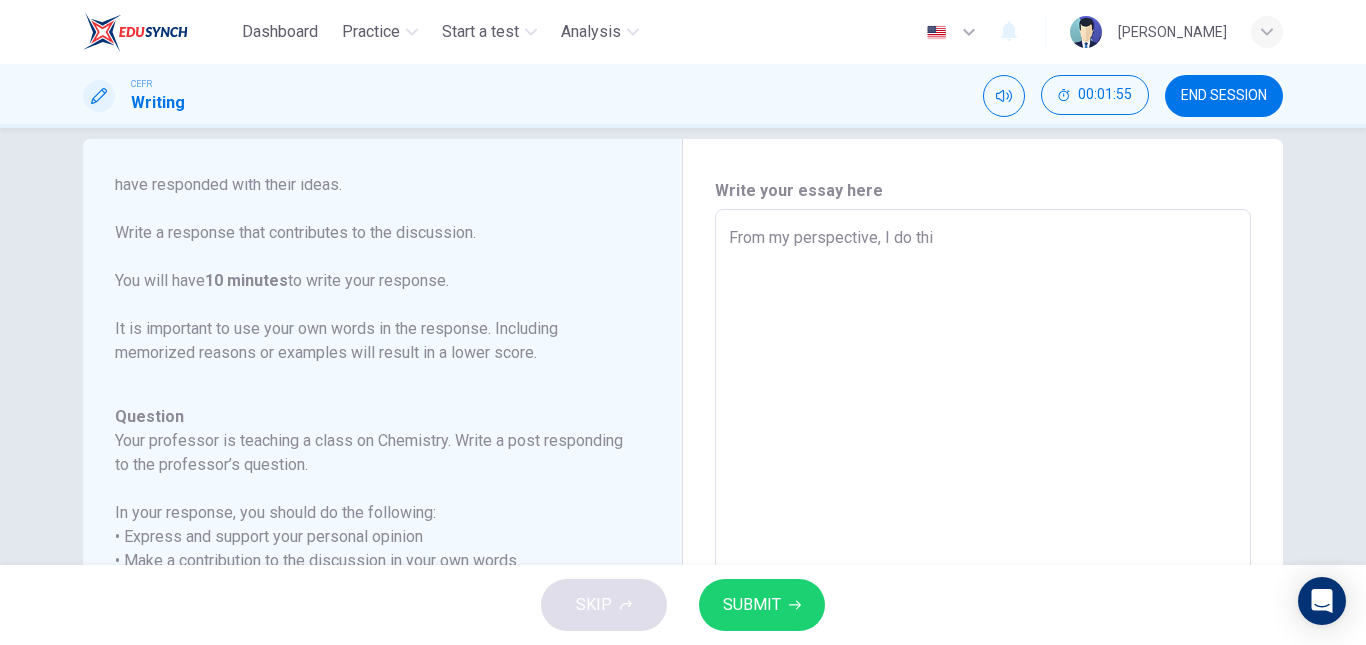 type on "x" 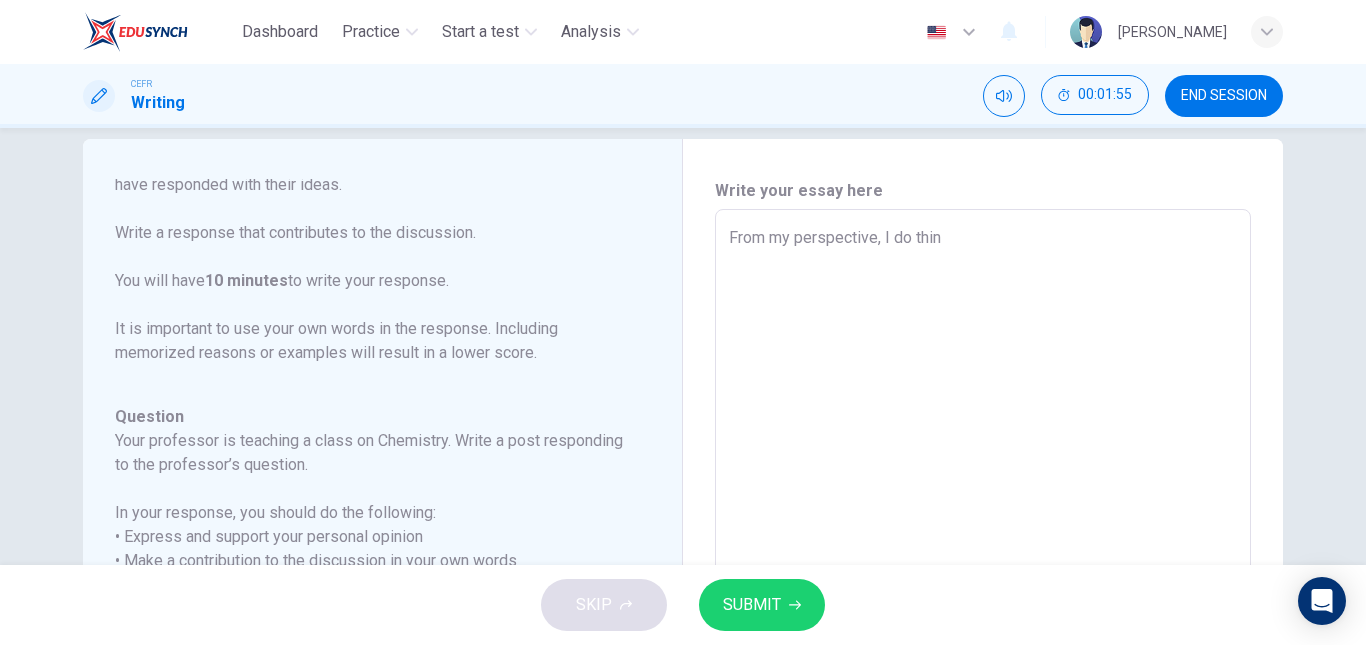 type on "x" 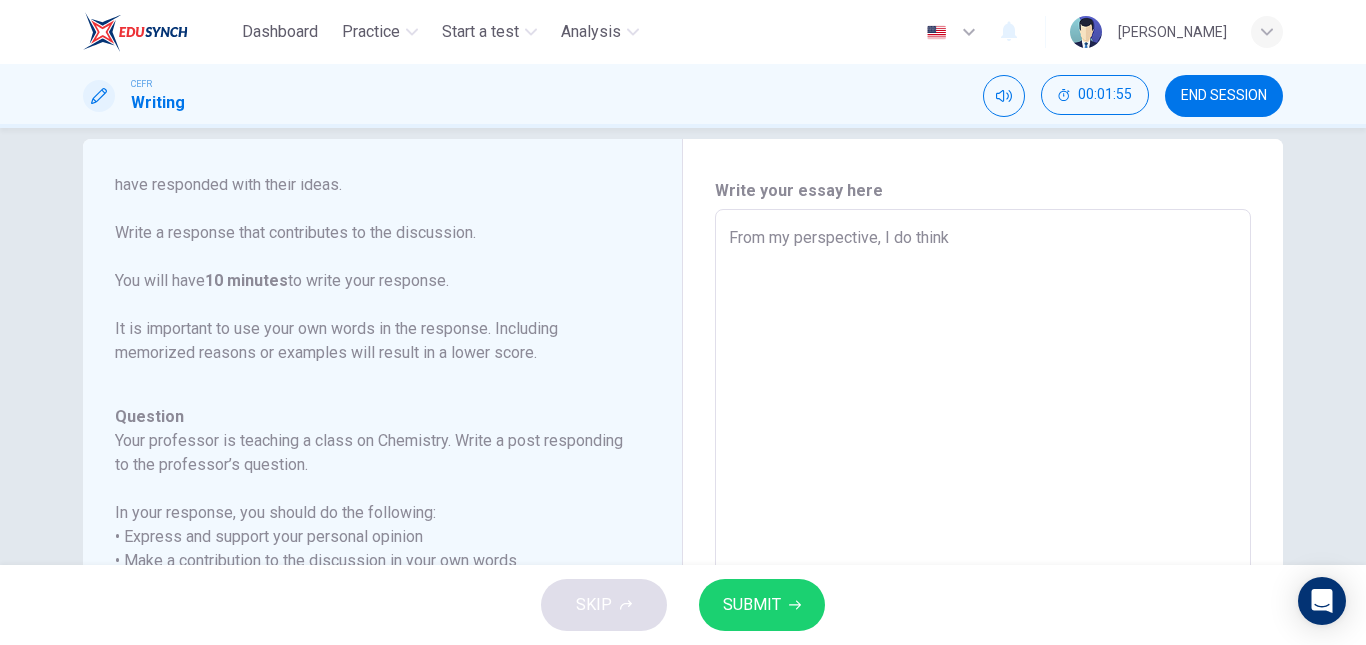type on "x" 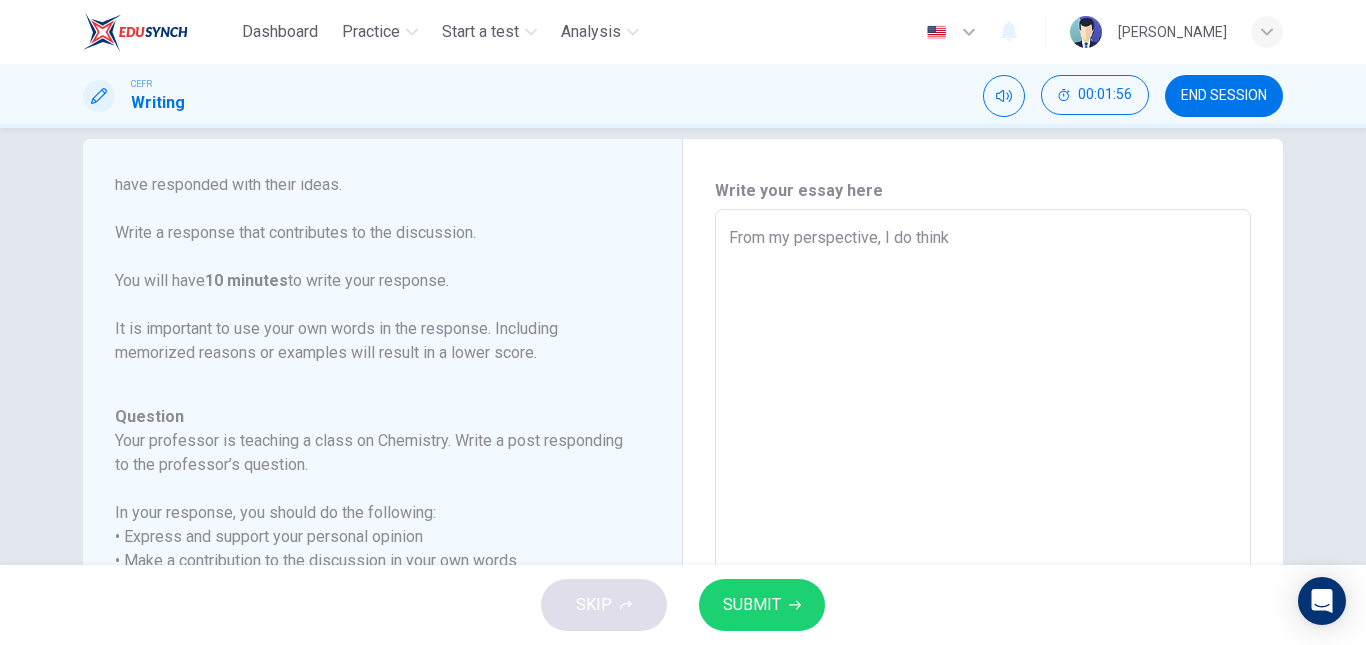 type on "From my perspective, I do think" 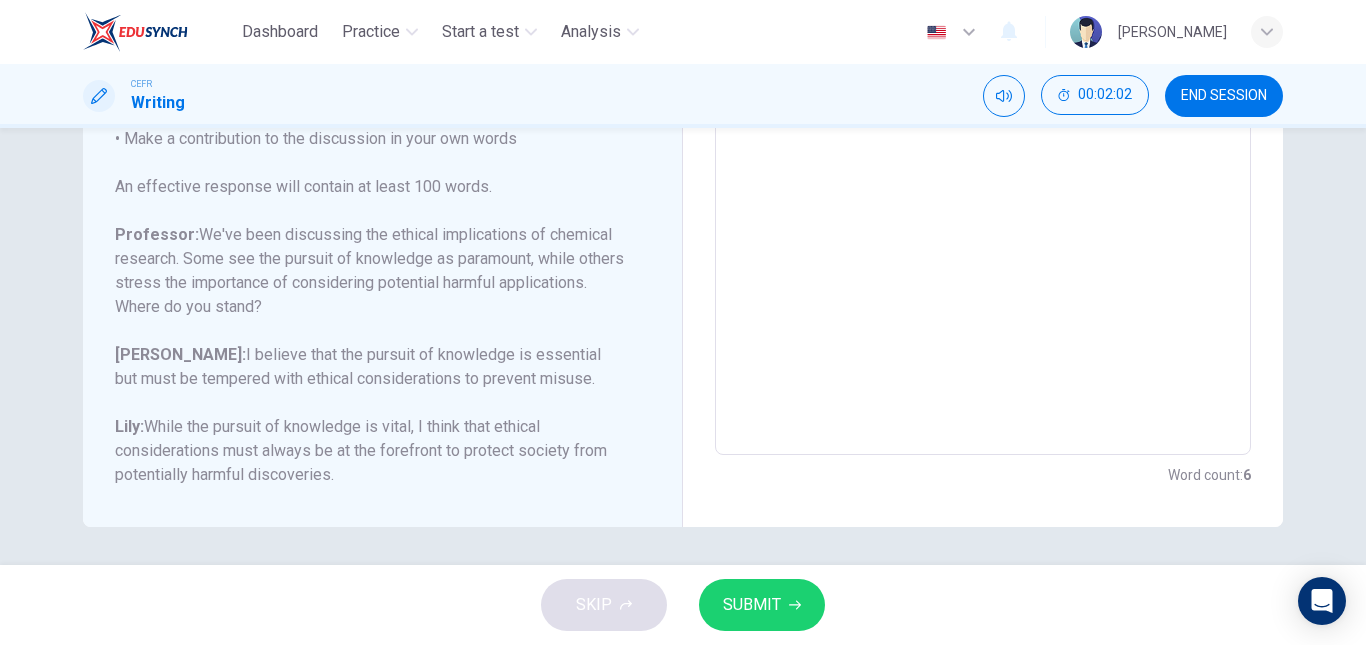 scroll, scrollTop: 80, scrollLeft: 0, axis: vertical 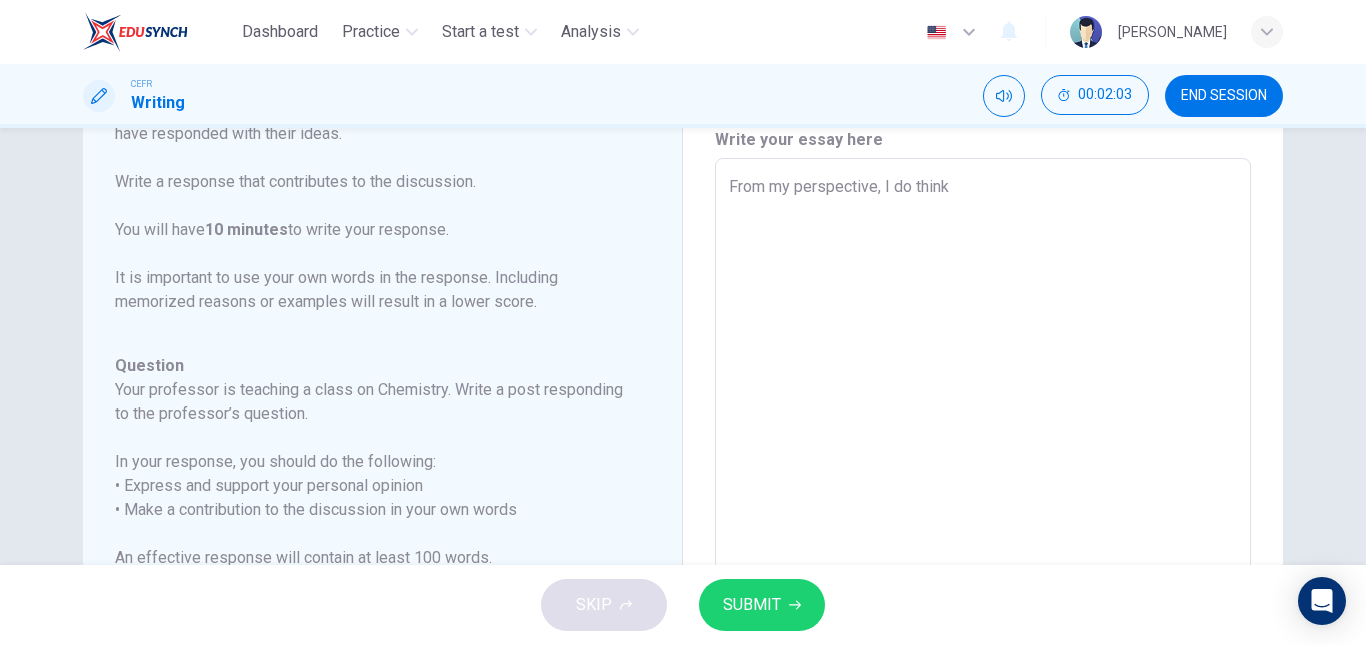 type on "From my perspective, I do thin" 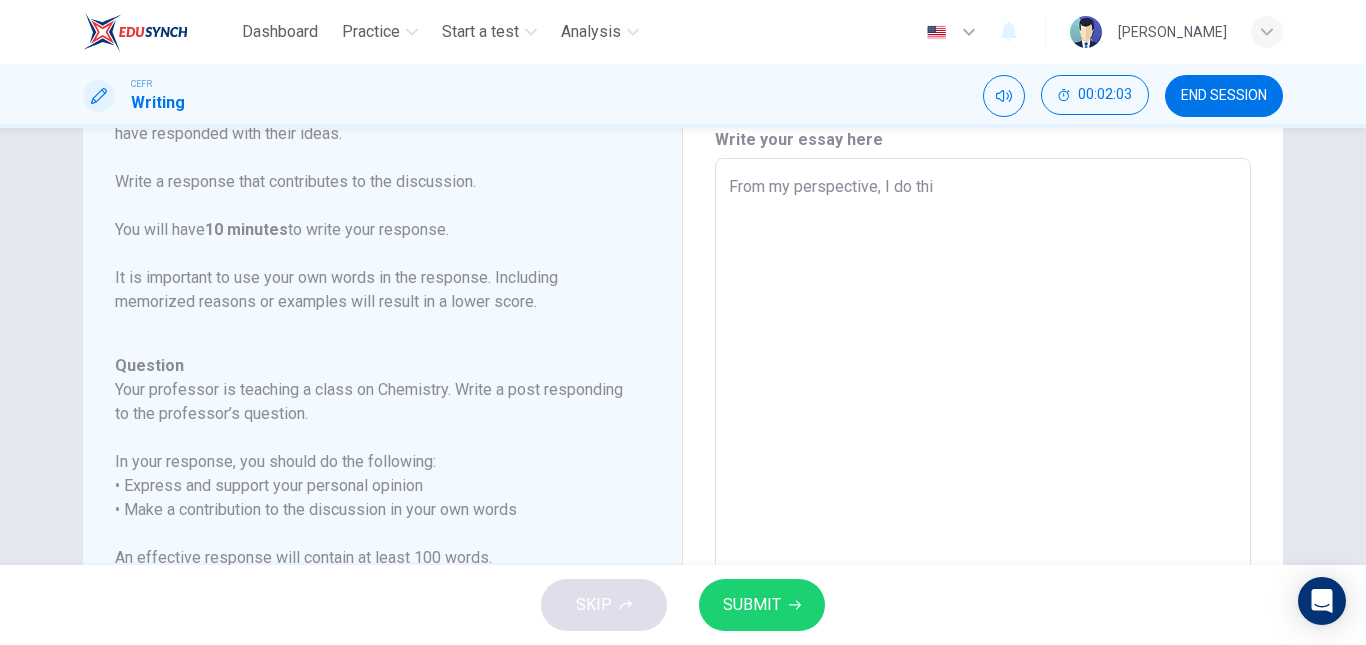 type on "From my perspective, I do th" 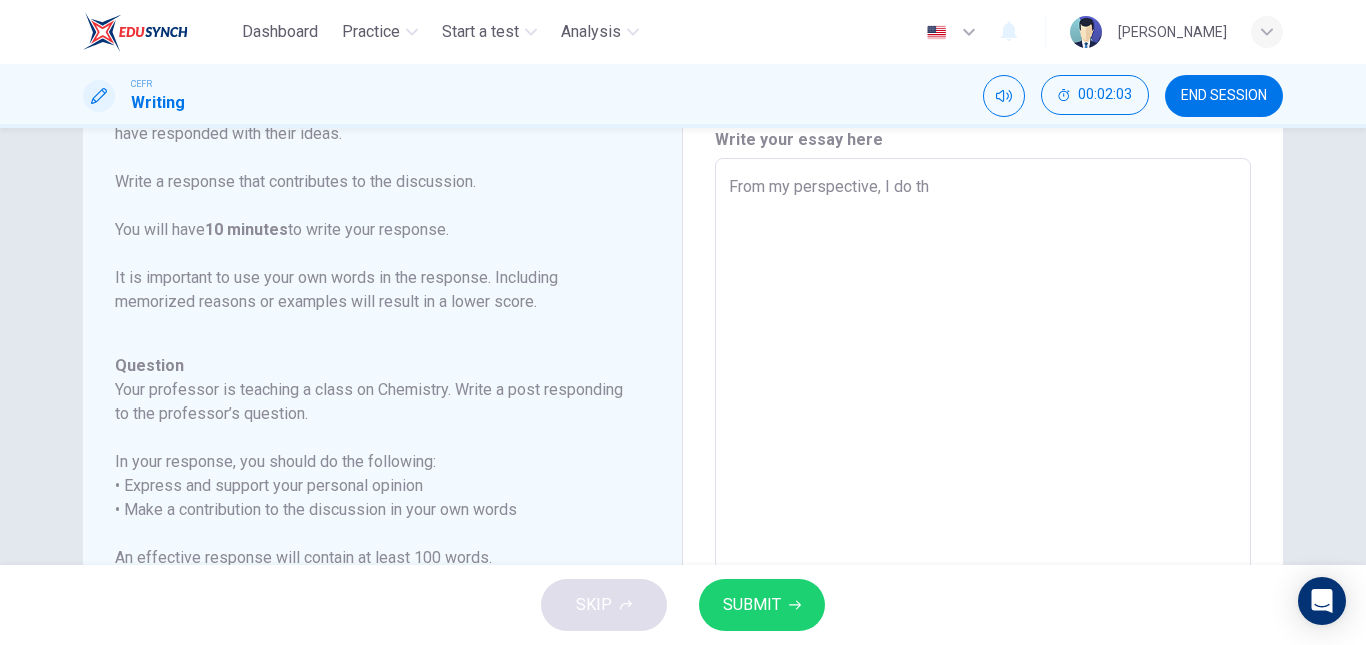 type on "x" 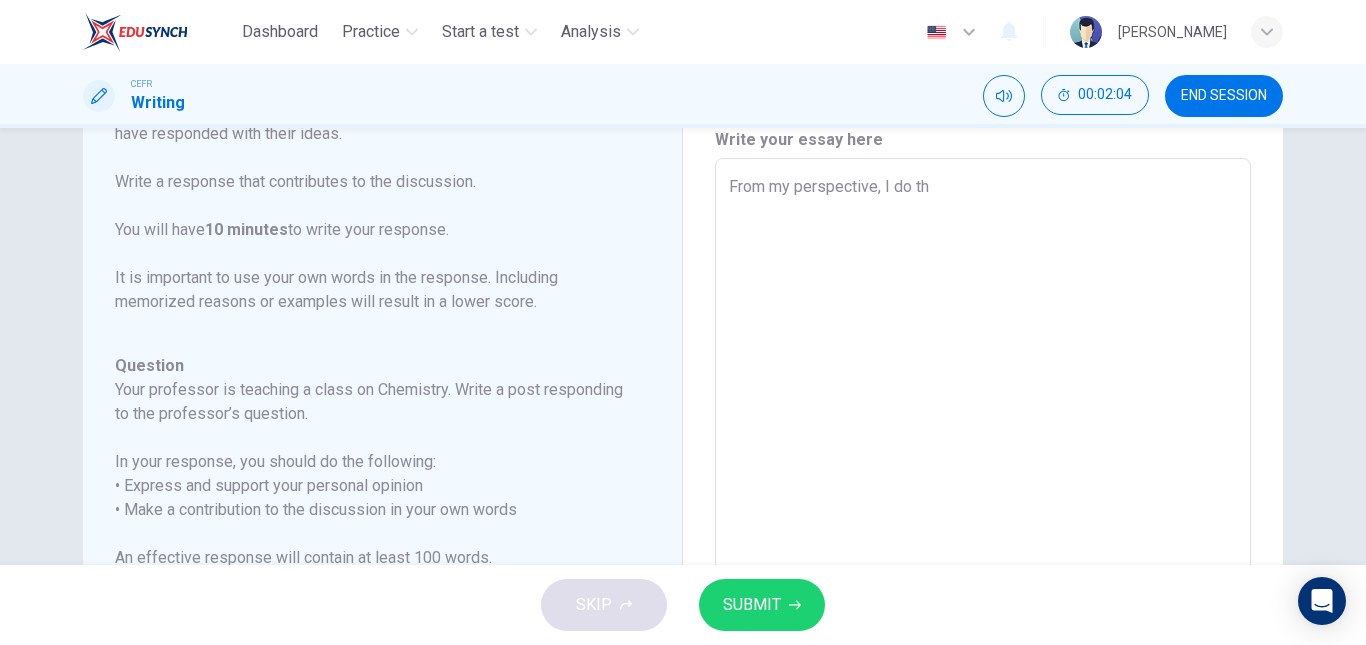 type on "From my perspective, I do t" 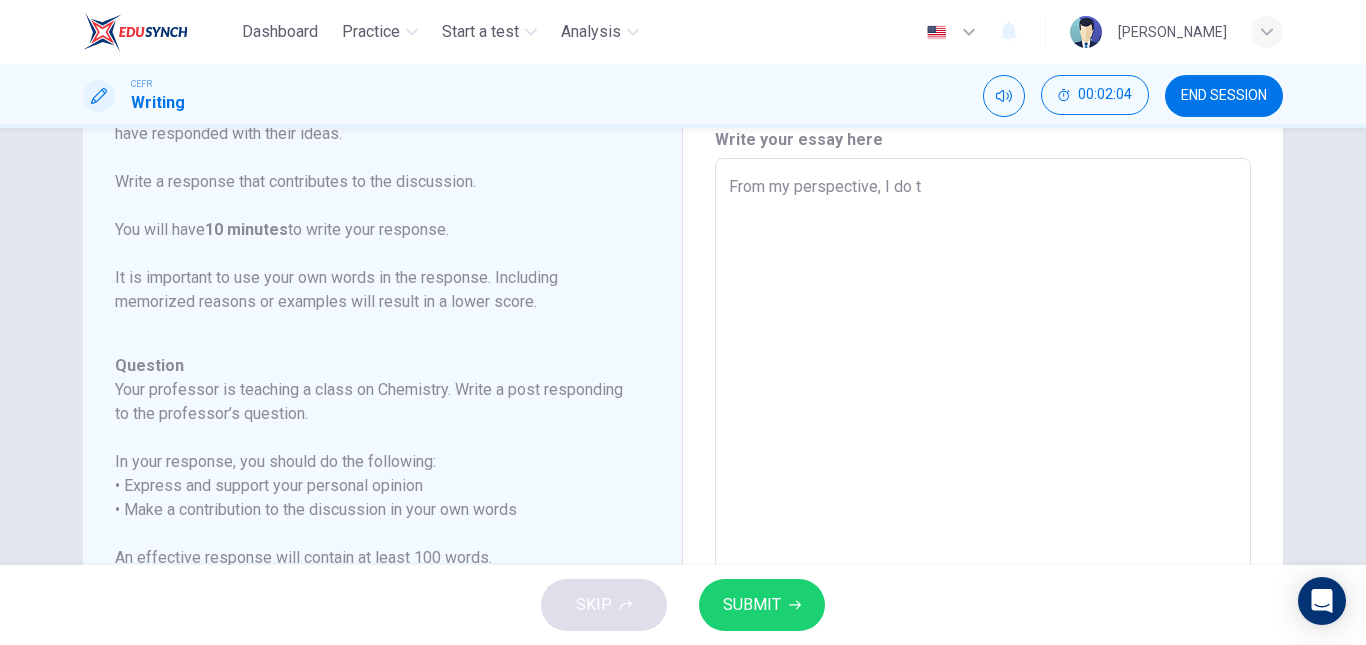 type on "x" 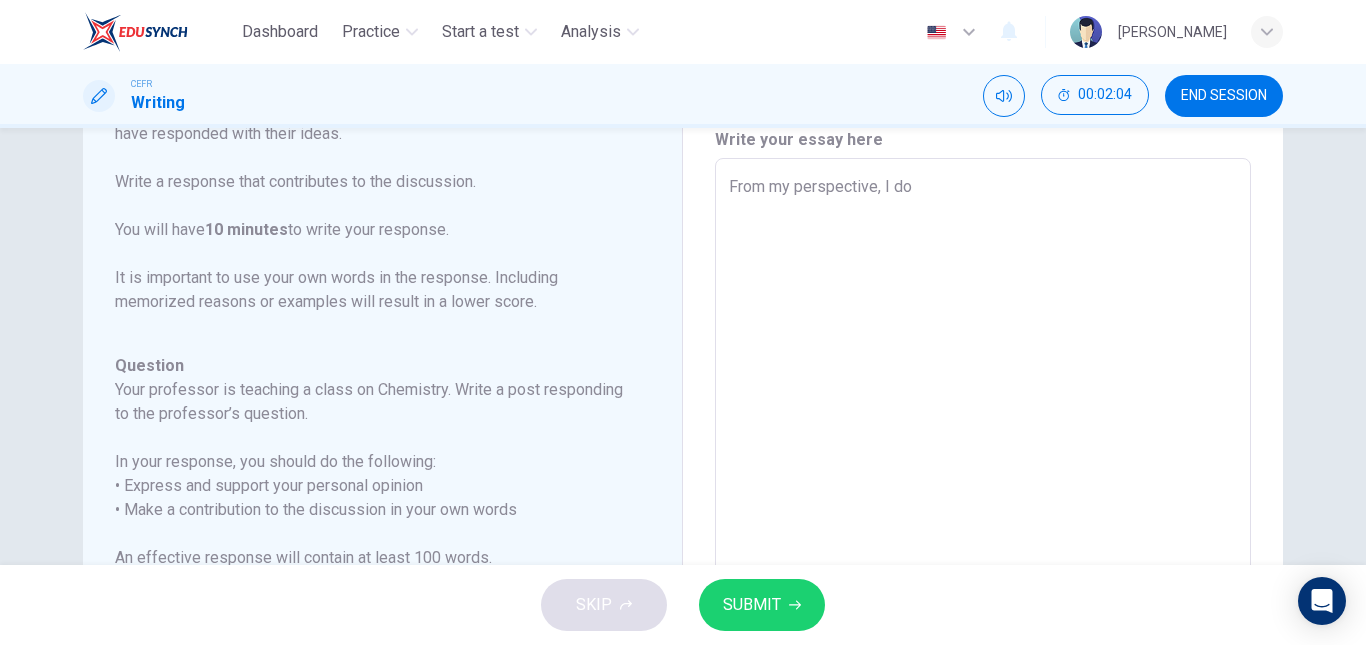 type on "x" 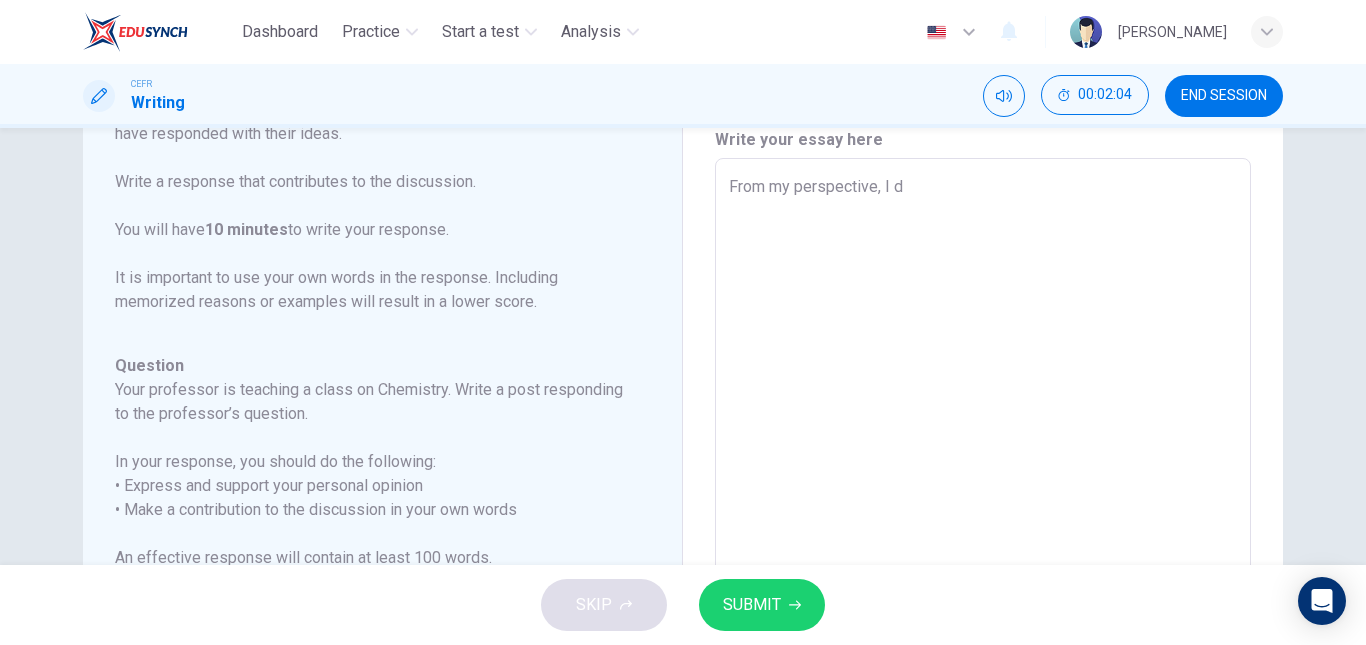 type on "x" 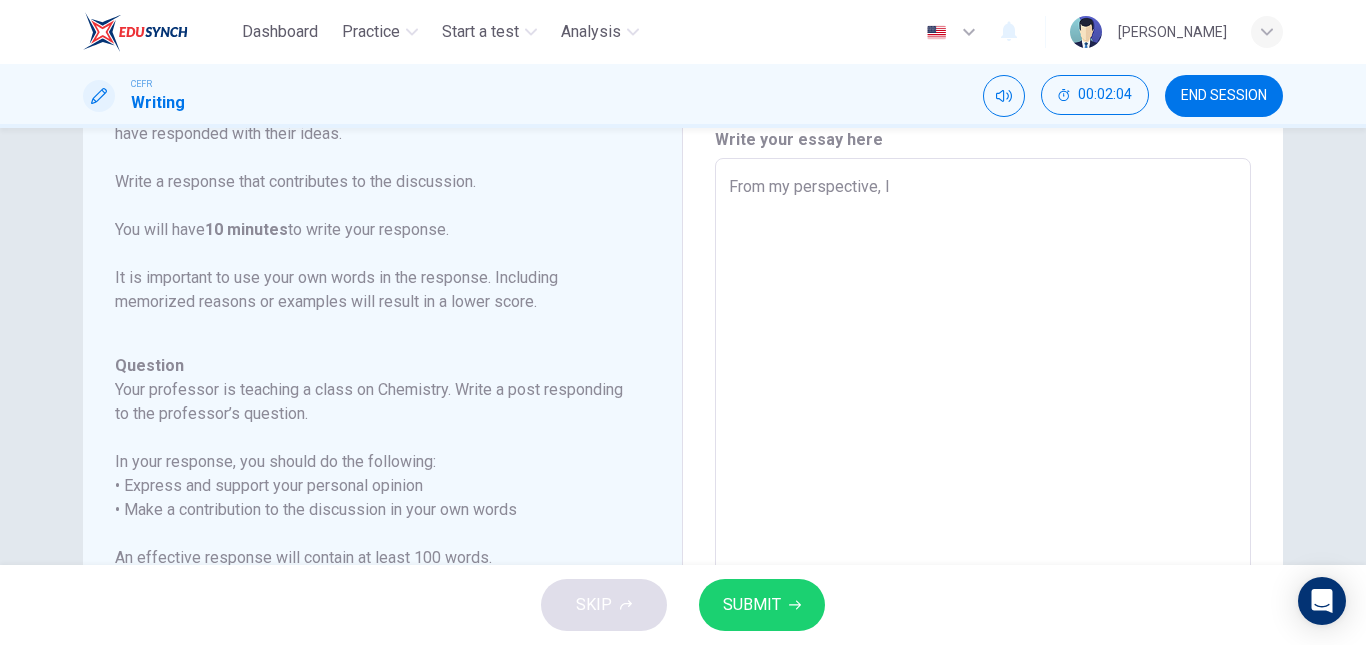 type on "x" 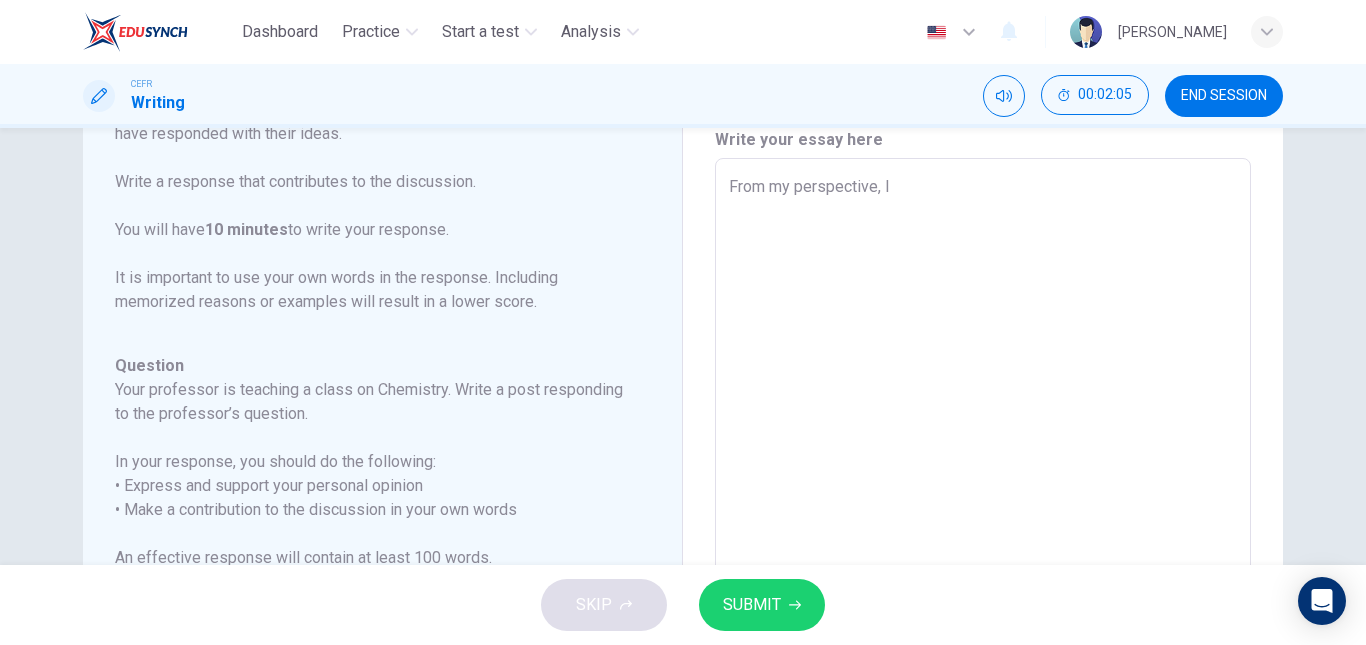 type on "From my perspective, I" 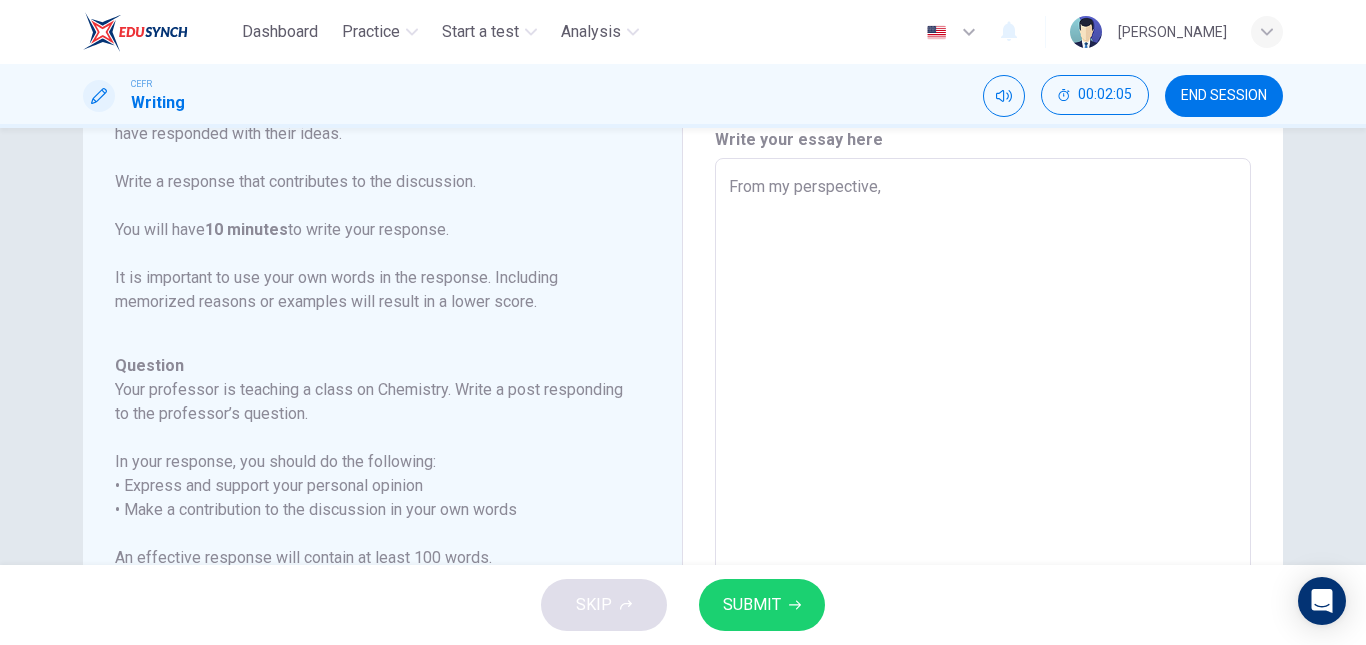 type on "From my perspective" 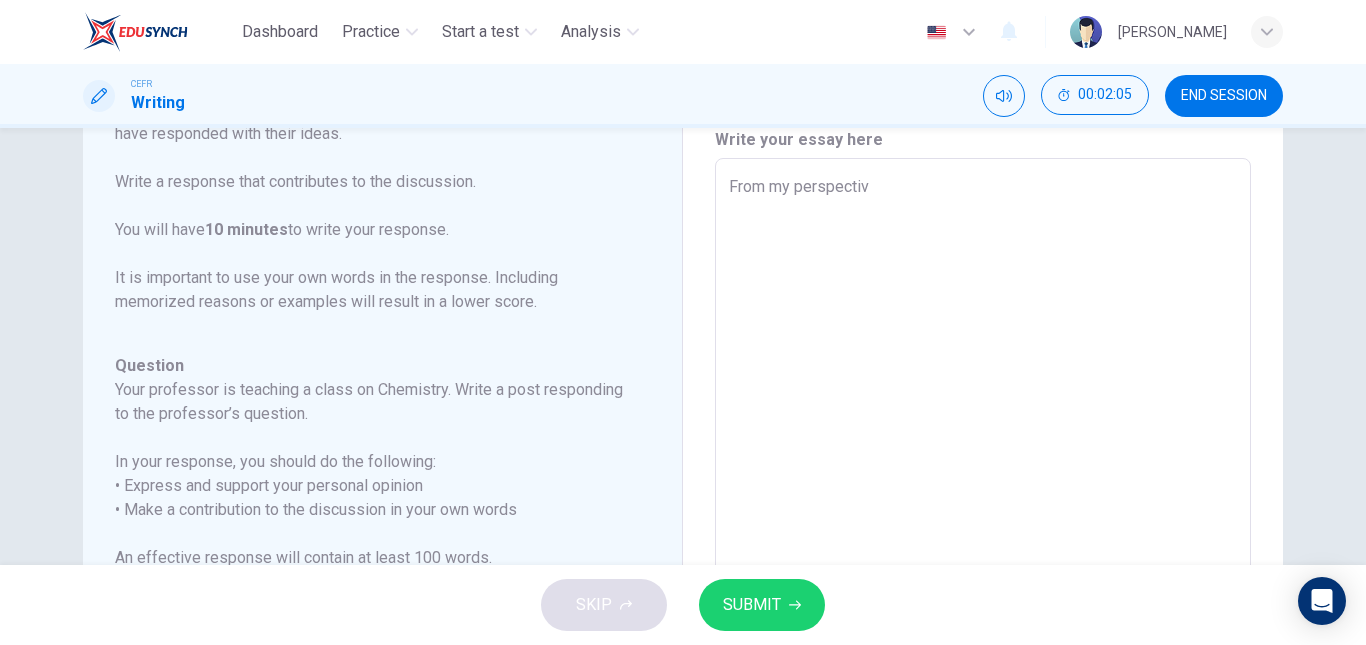 type on "From my perspecti" 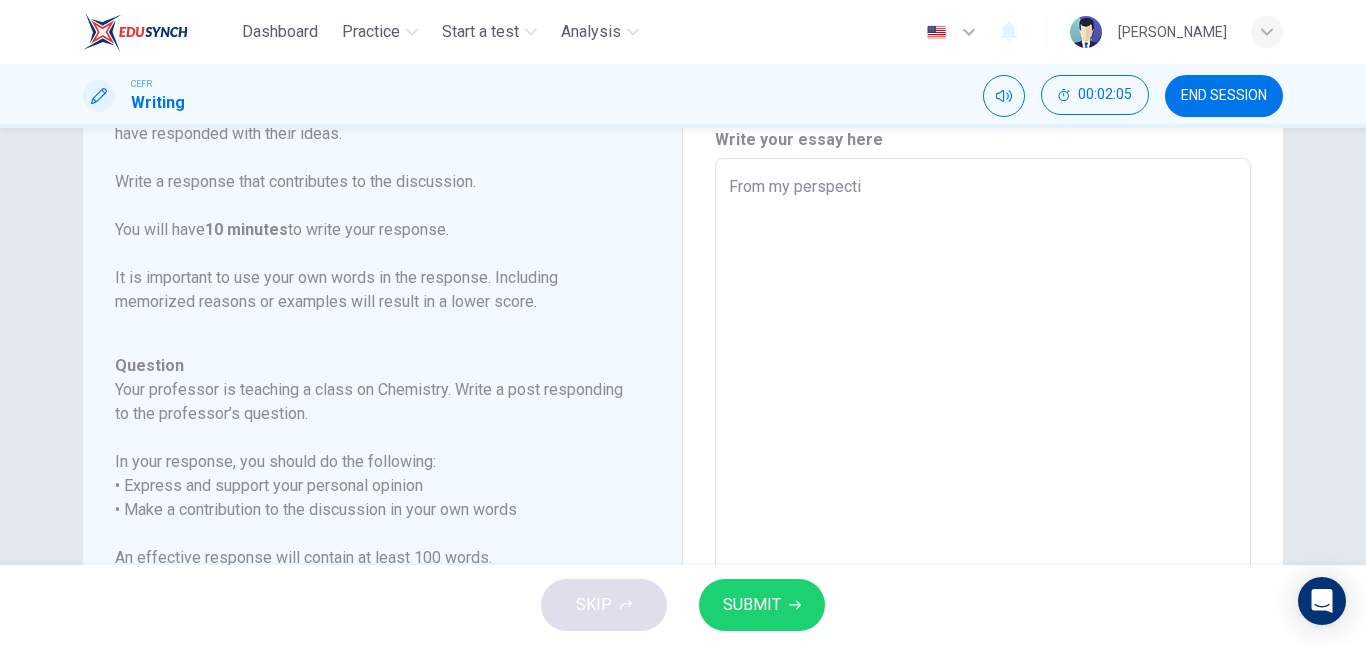 type on "From my perspect" 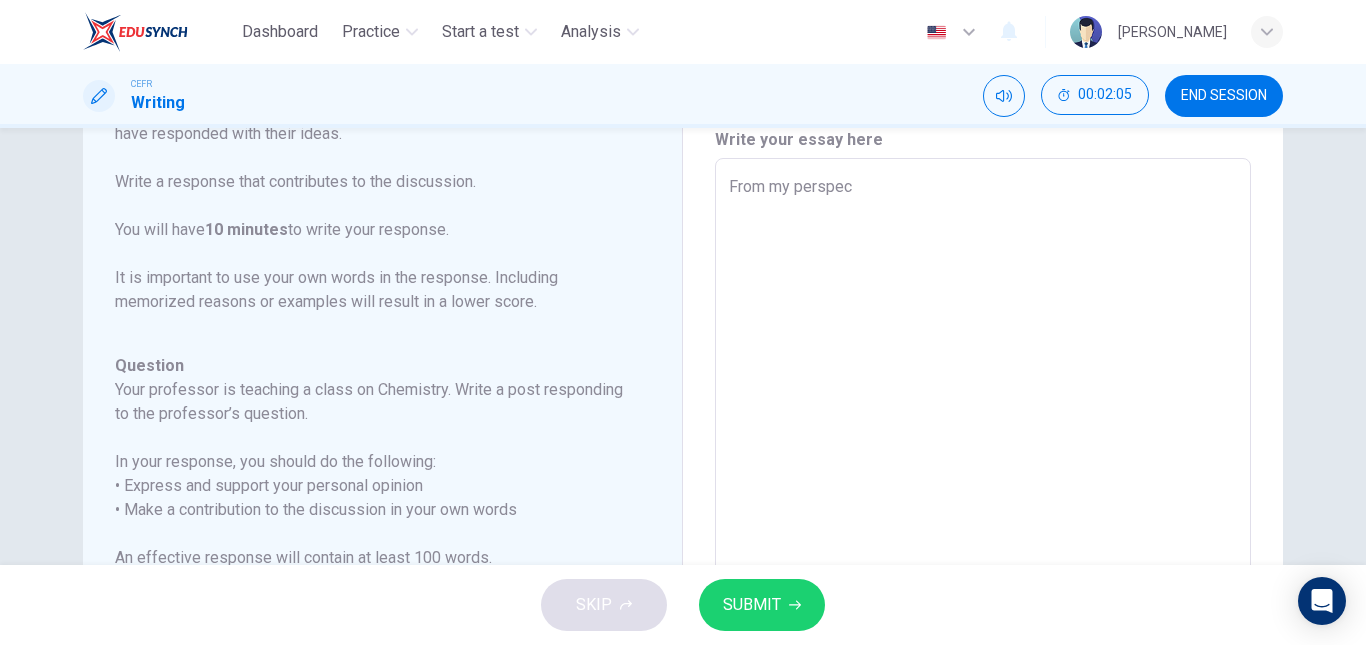 type on "From my perspe" 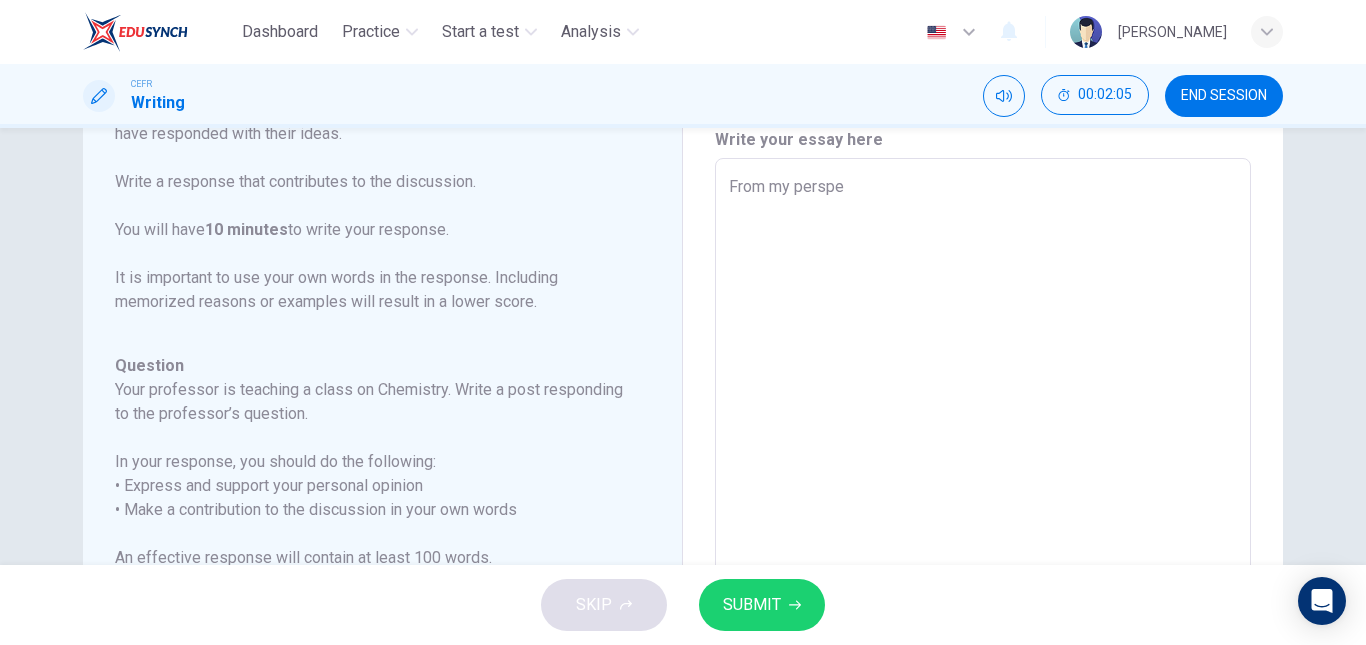 type on "From my persp" 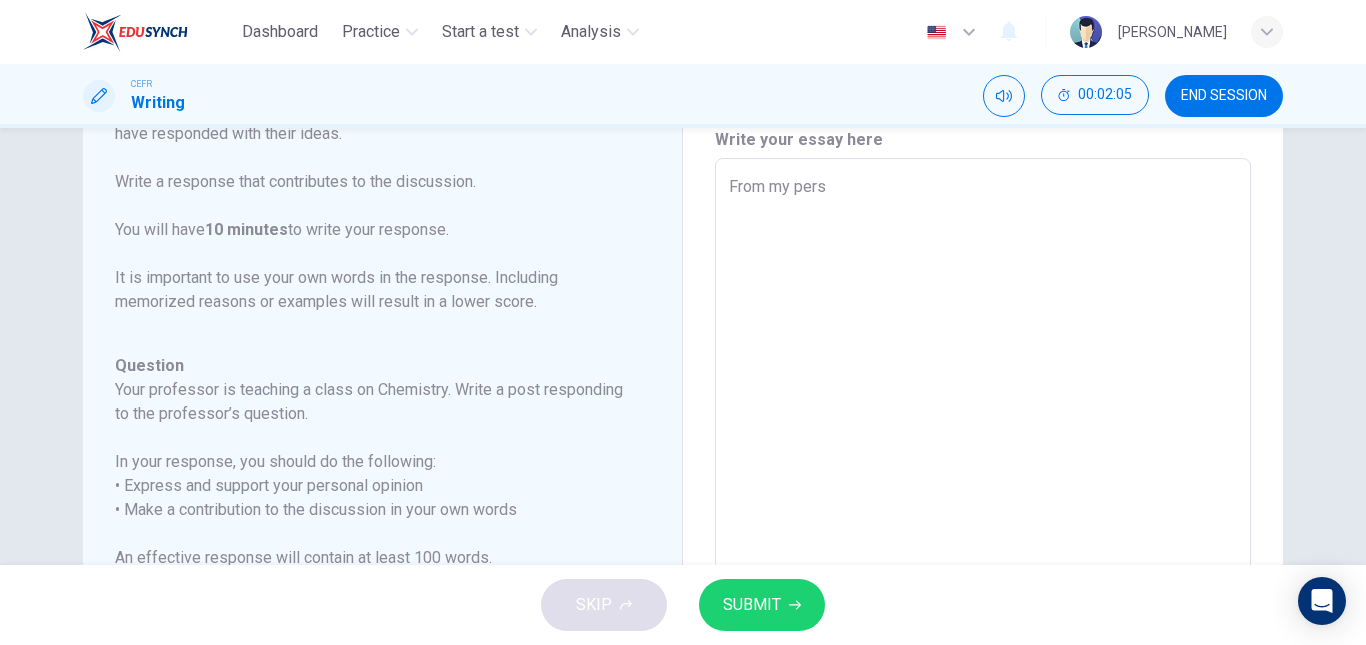 type on "From my per" 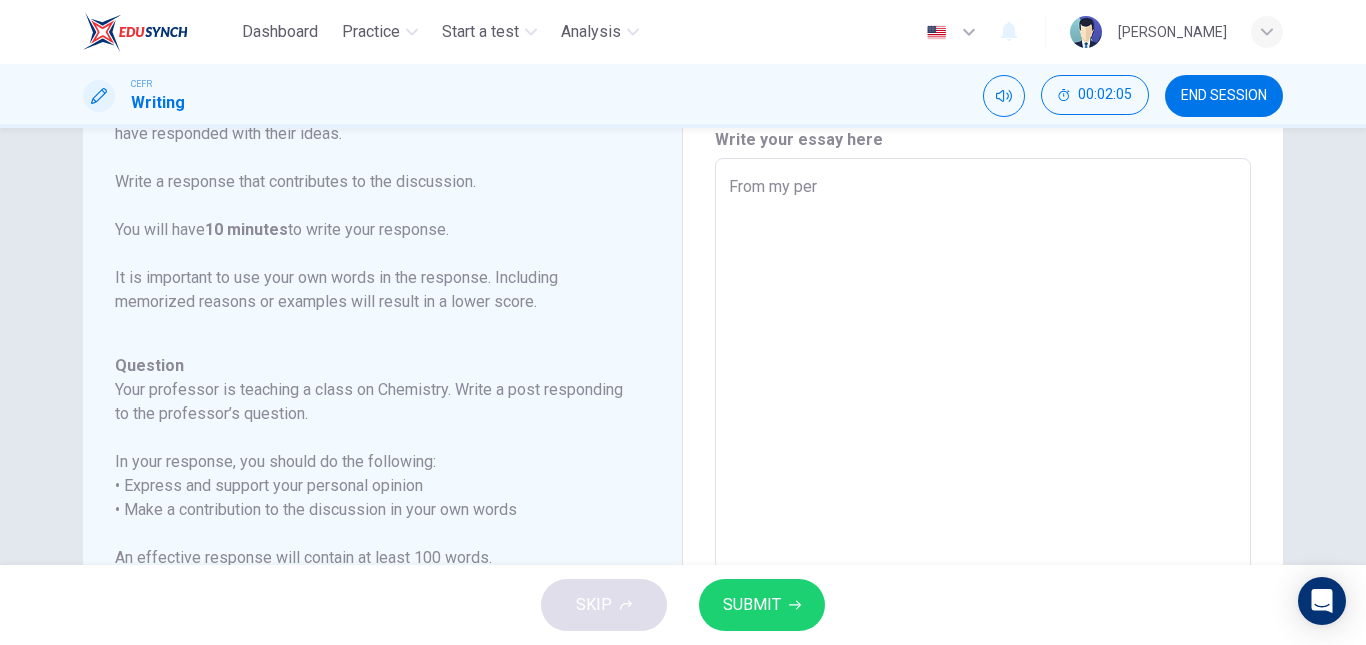 type on "From my pe" 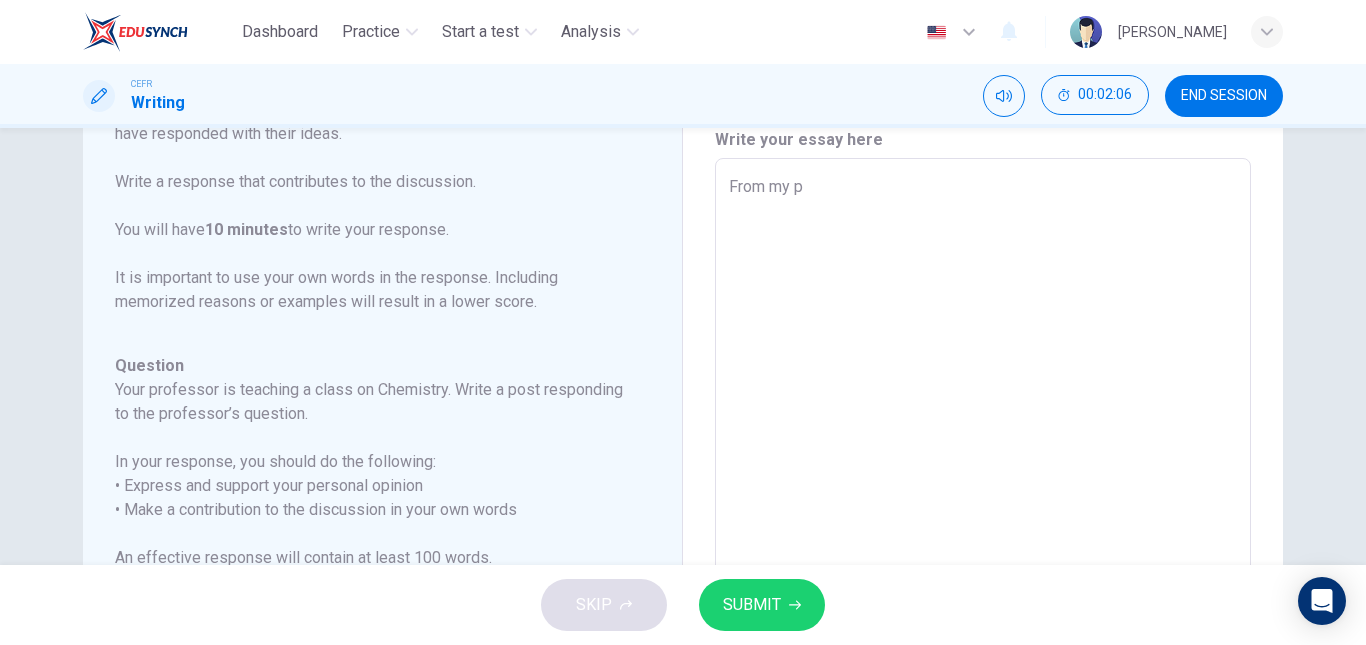 type on "From my" 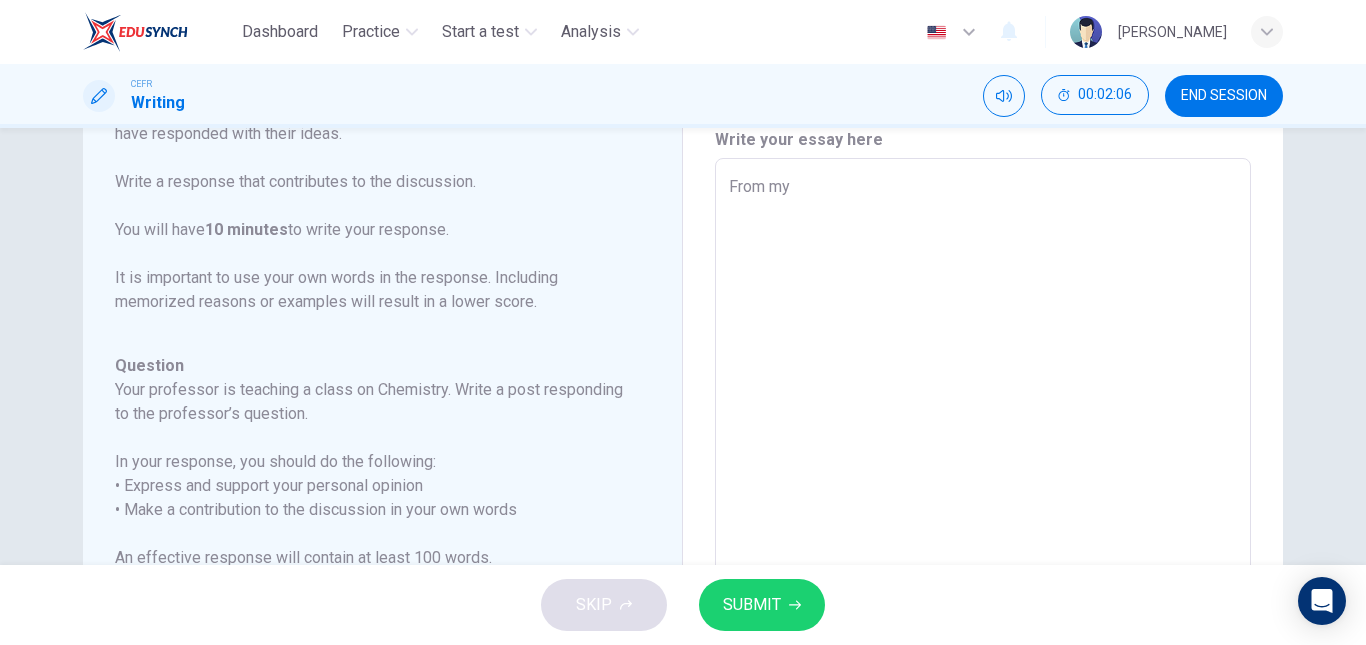type on "From my" 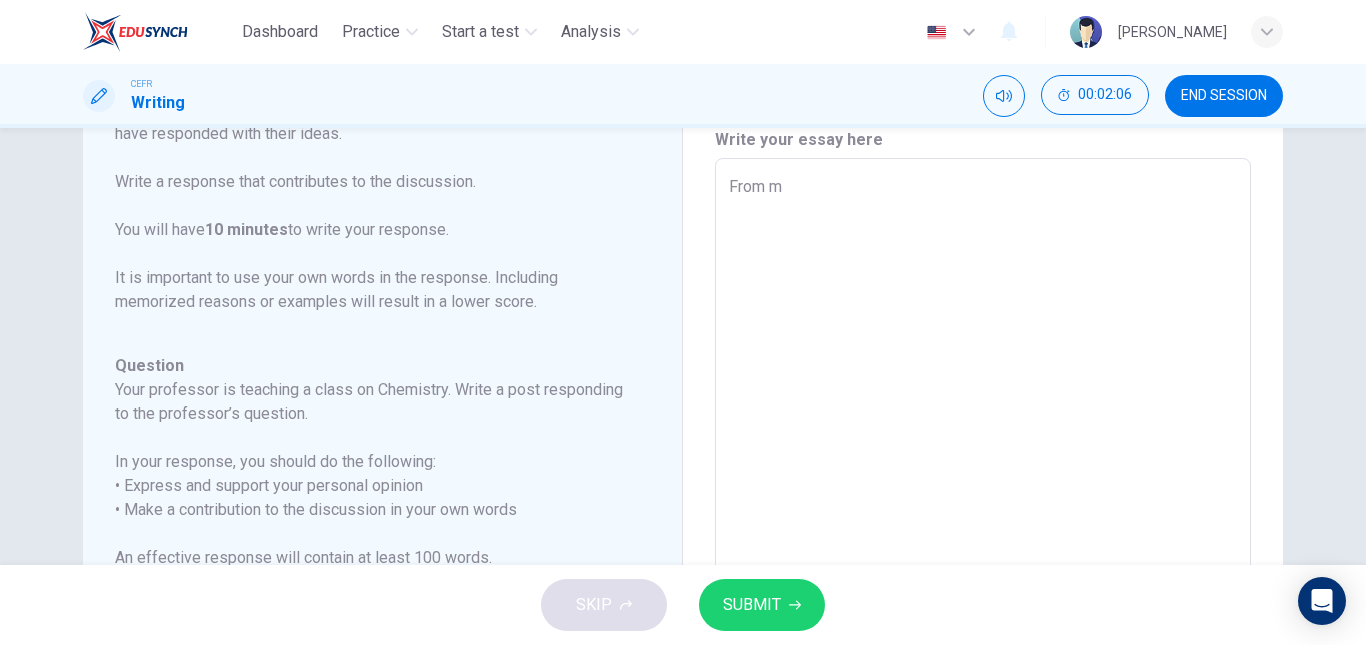 type on "From" 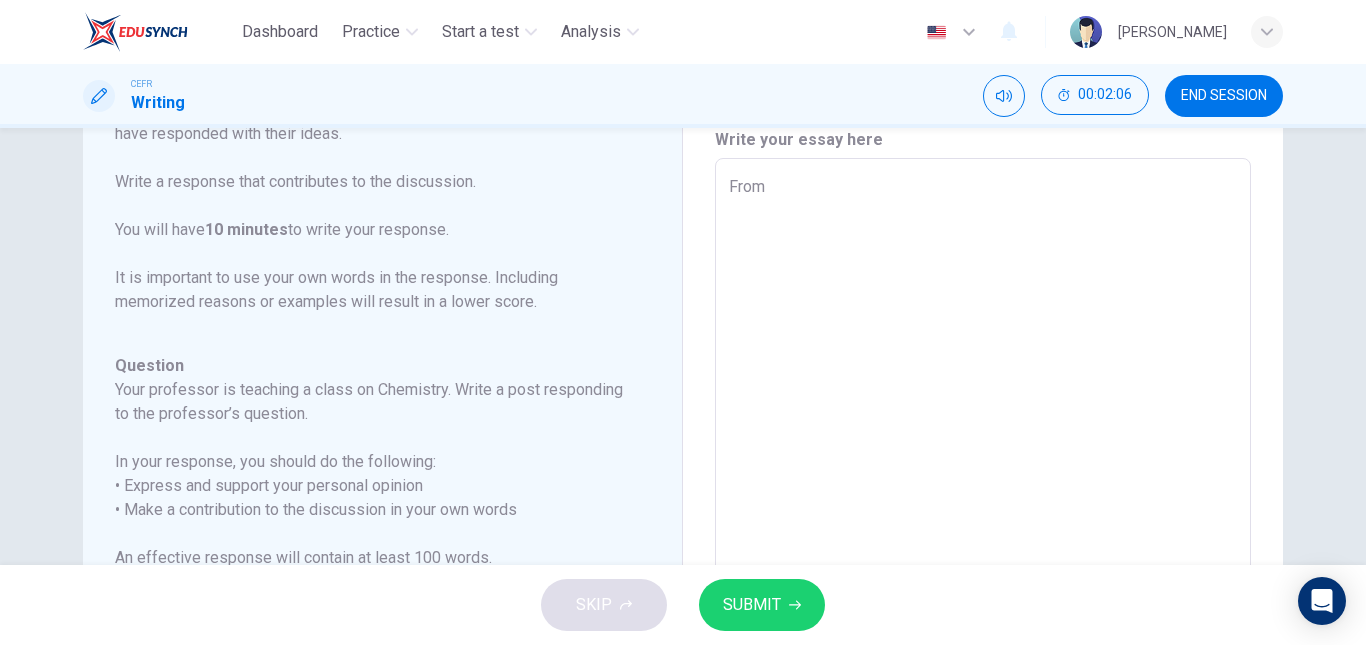 type on "From" 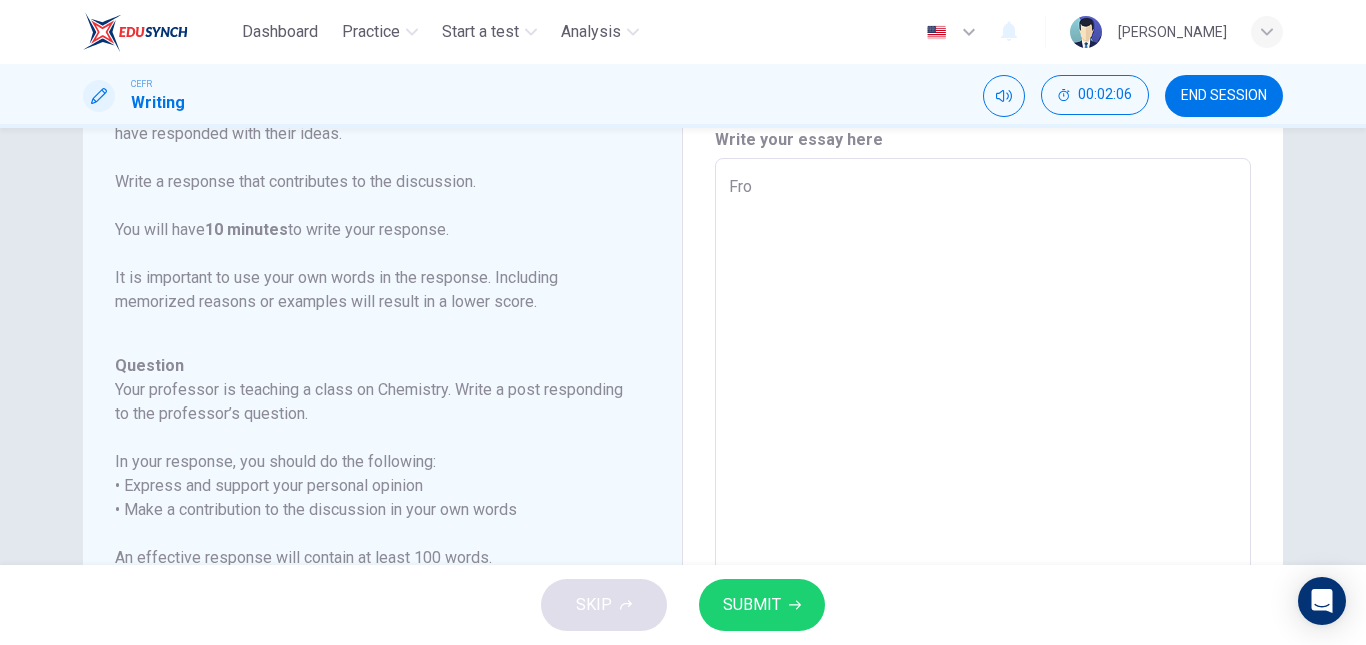 type on "Fr" 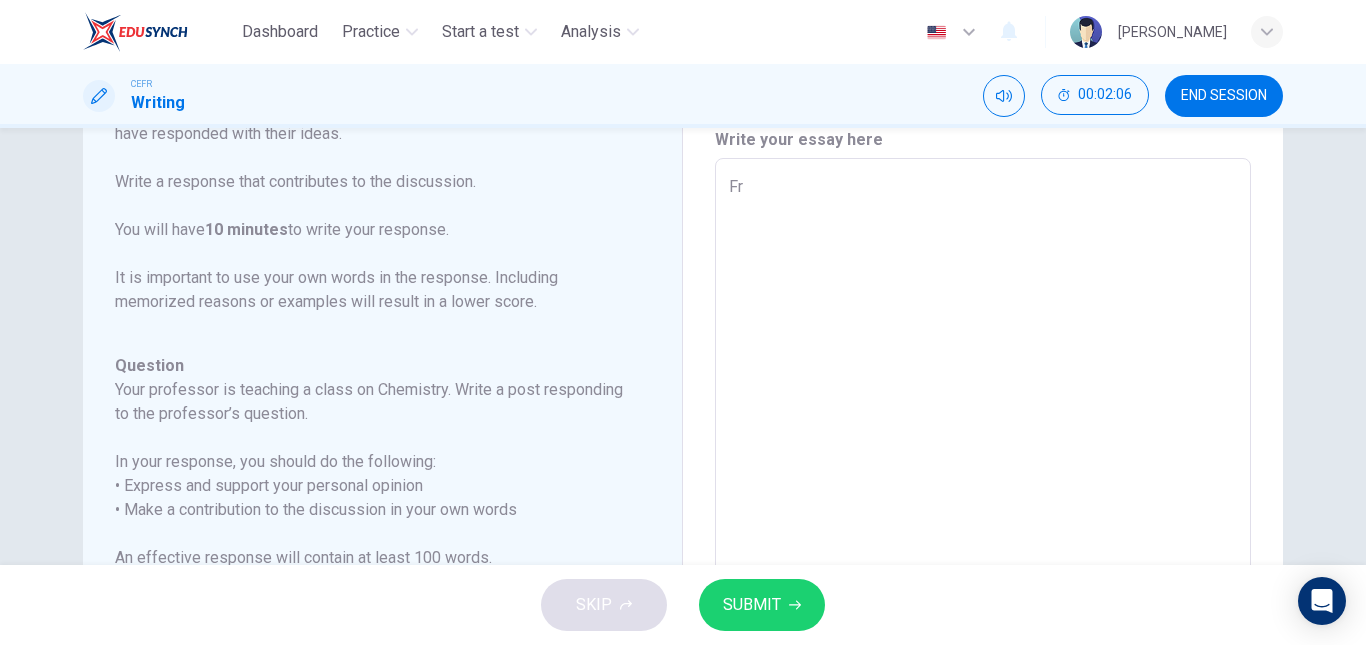 type on "F" 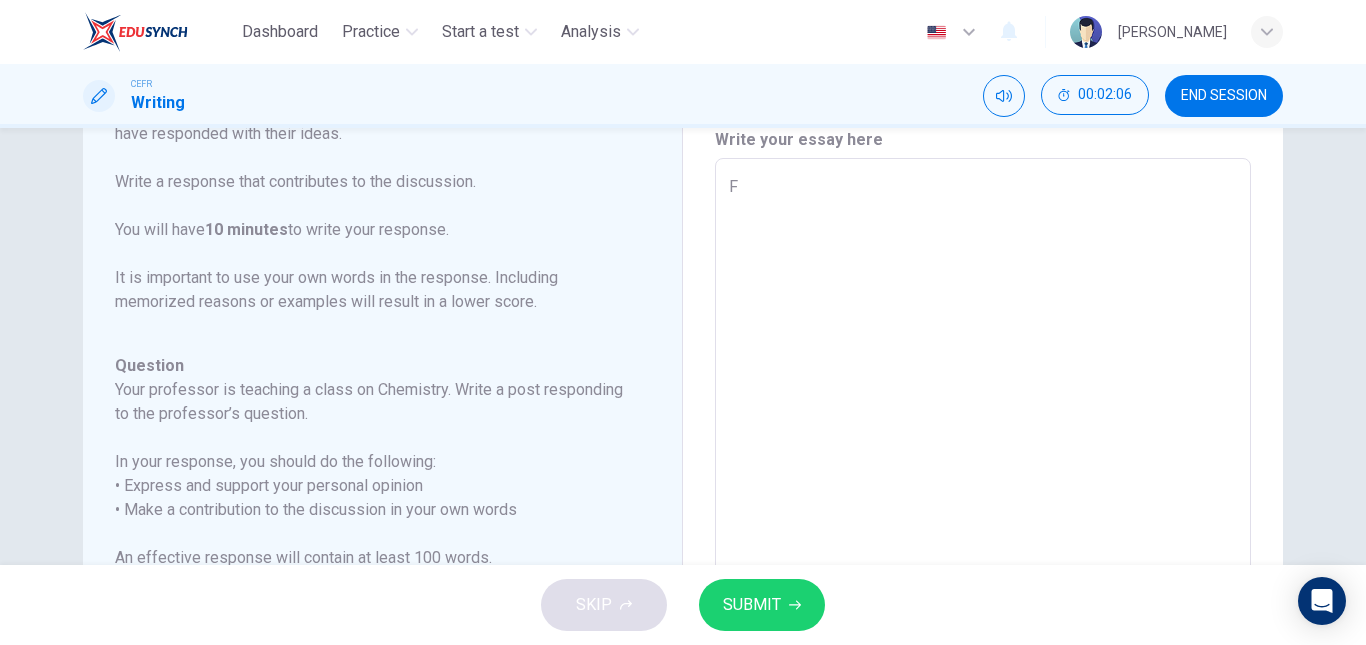 type 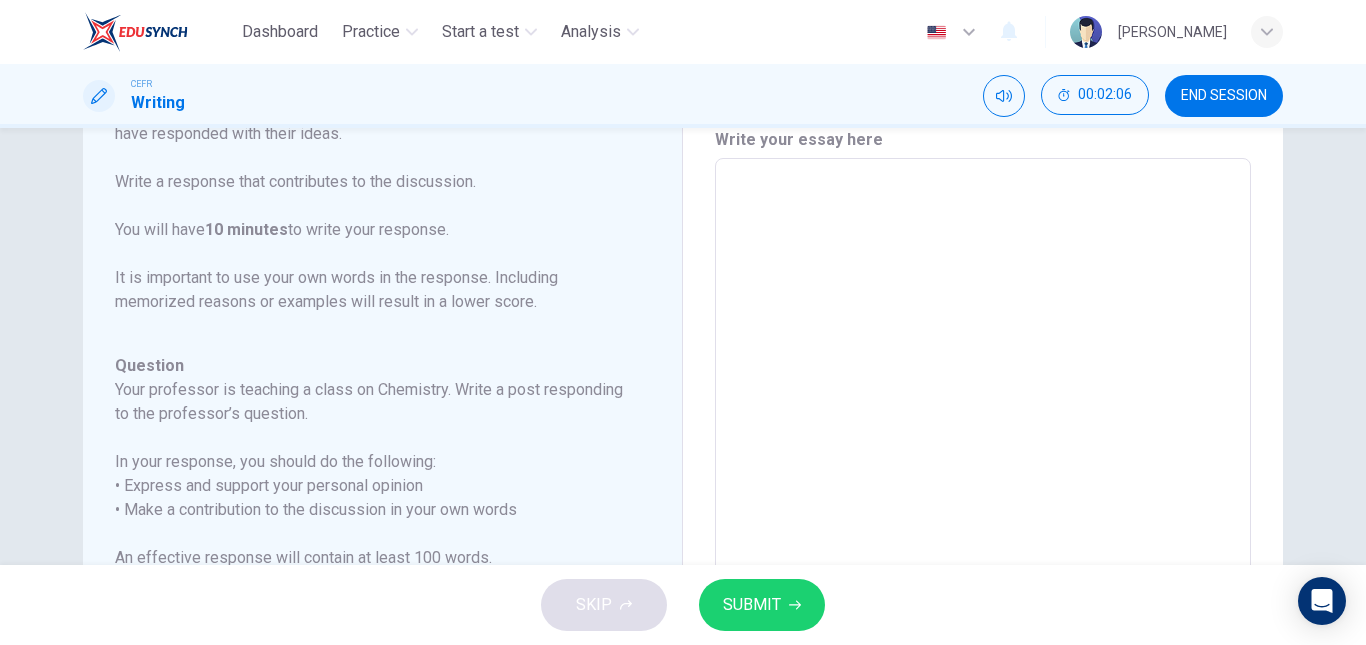 type on "x" 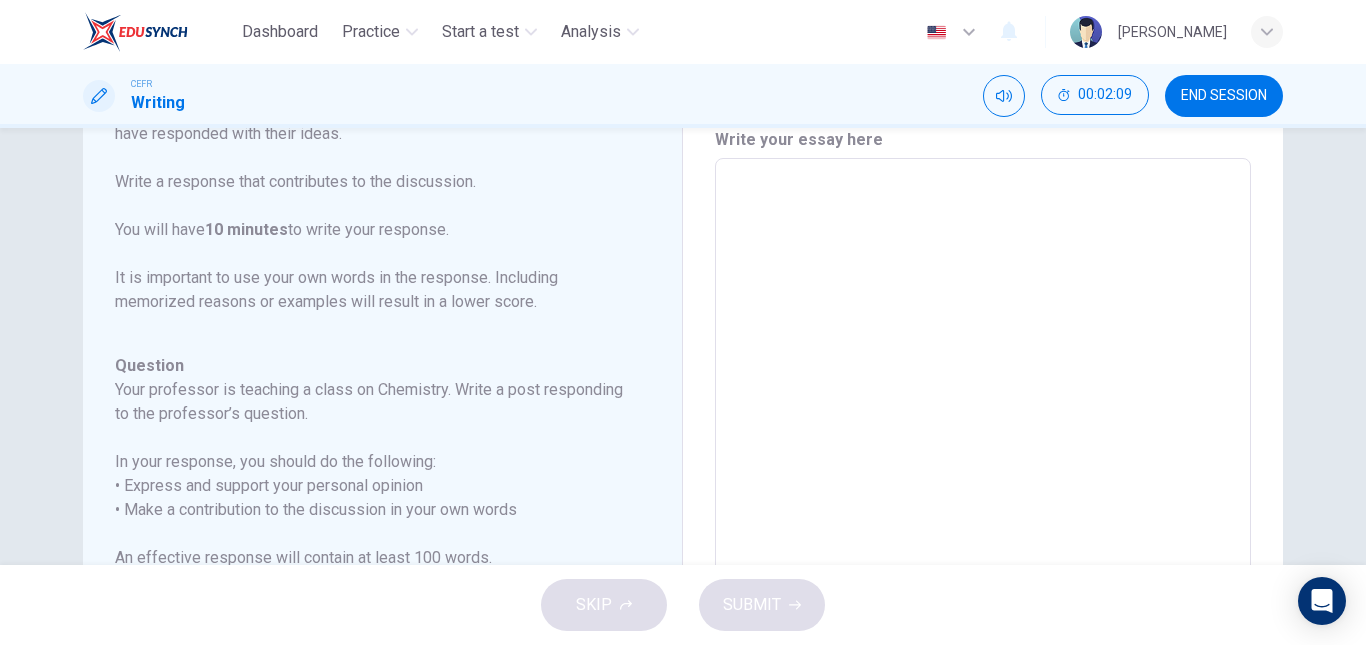type on "I" 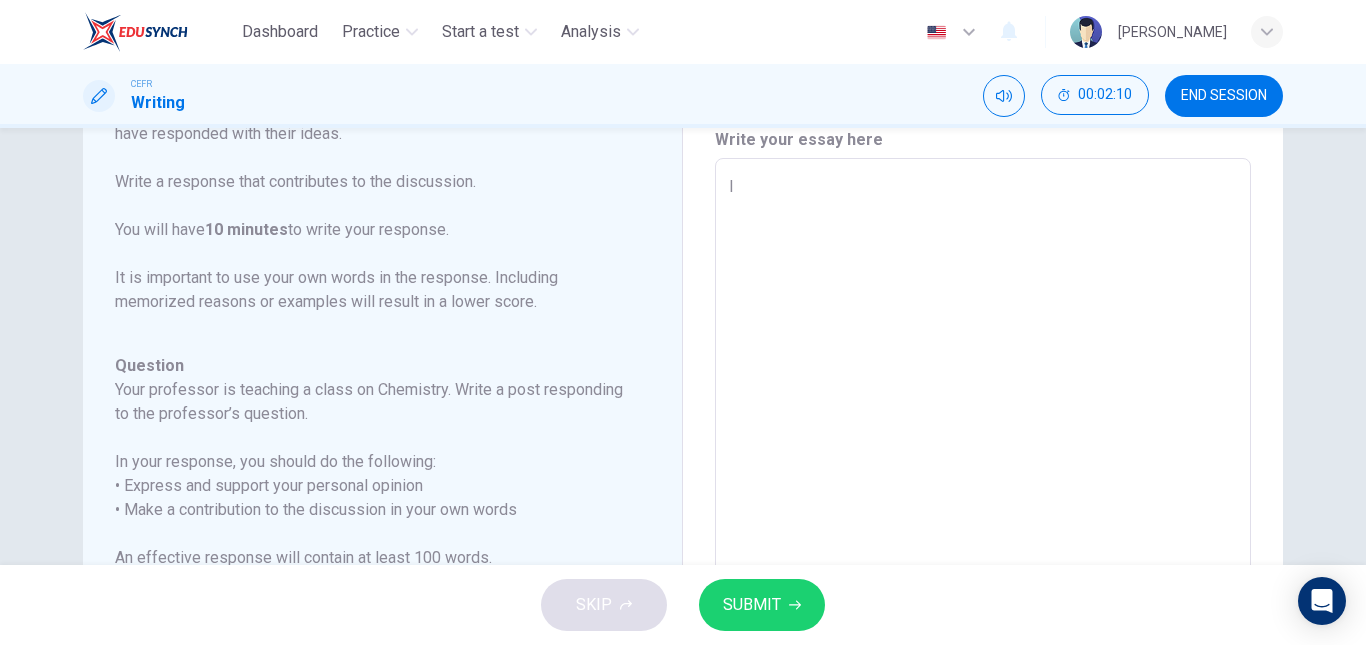 type on "In" 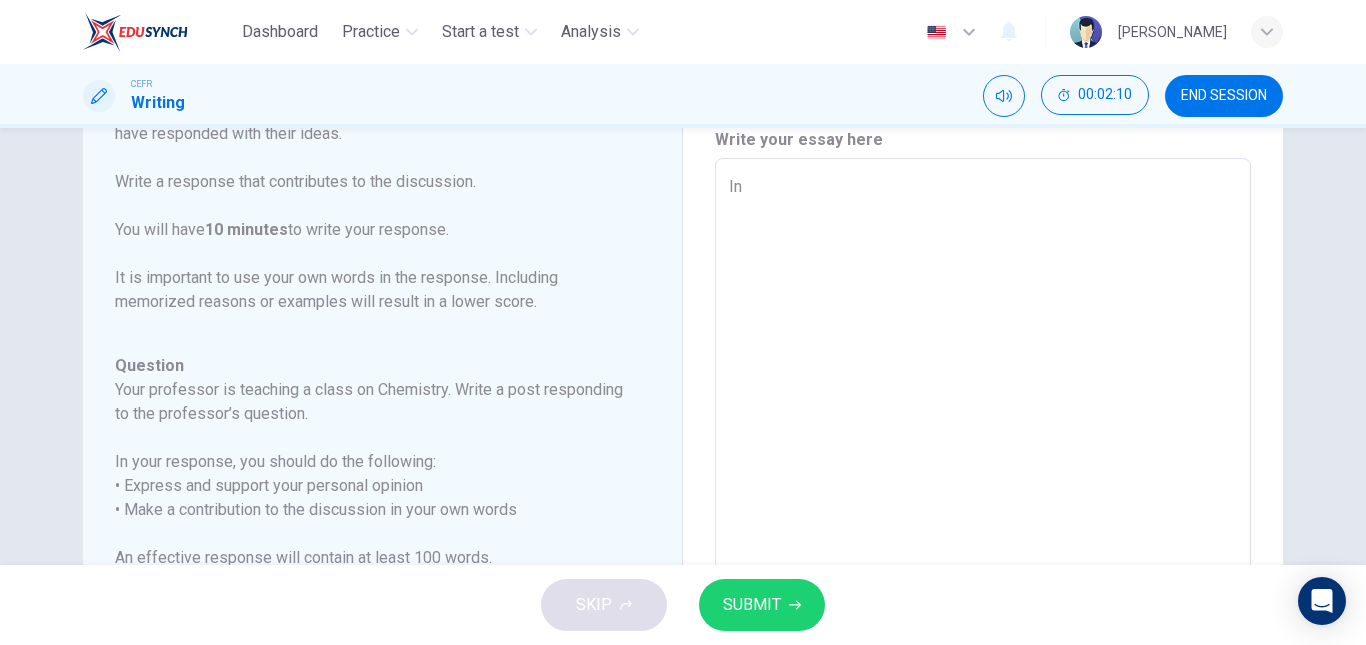 type on "x" 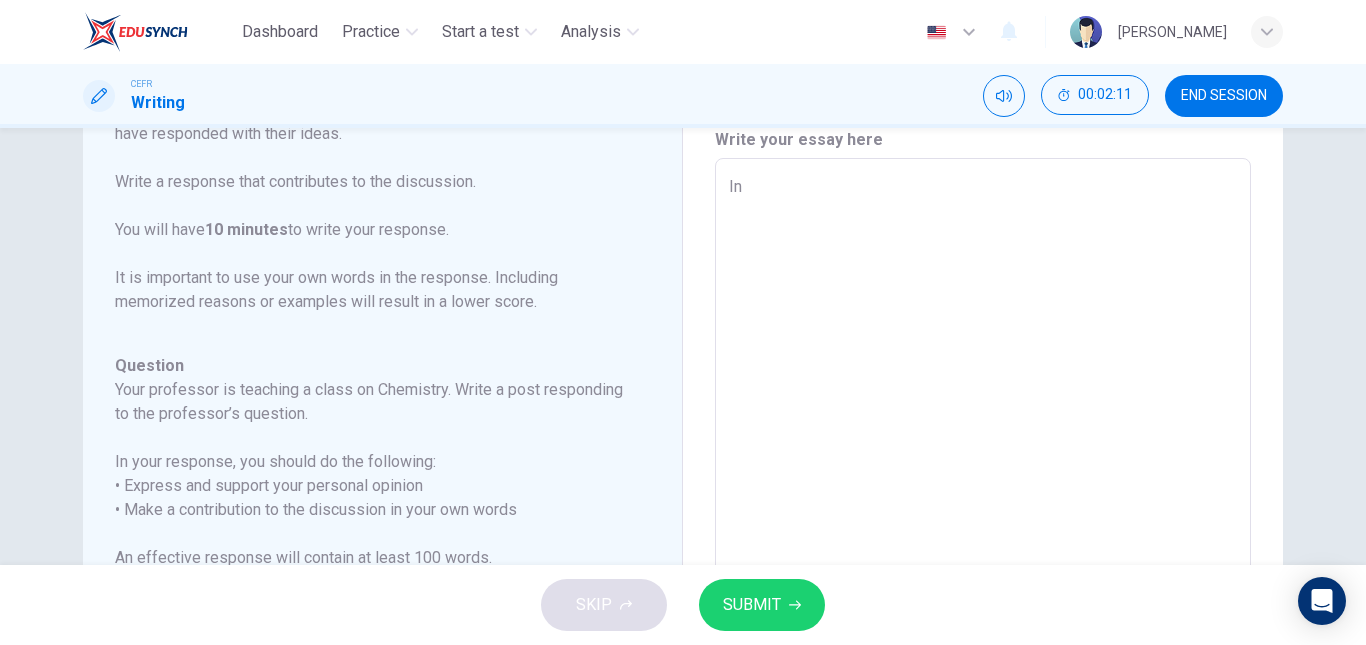type on "In m" 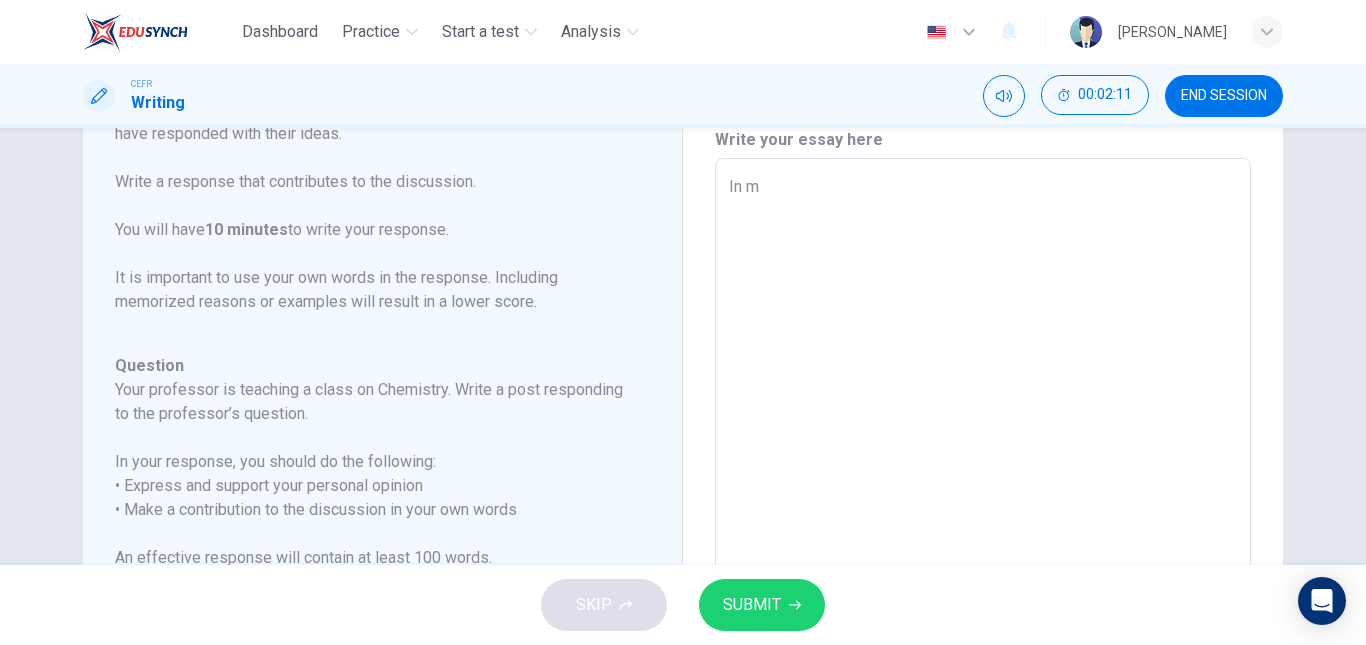 type on "x" 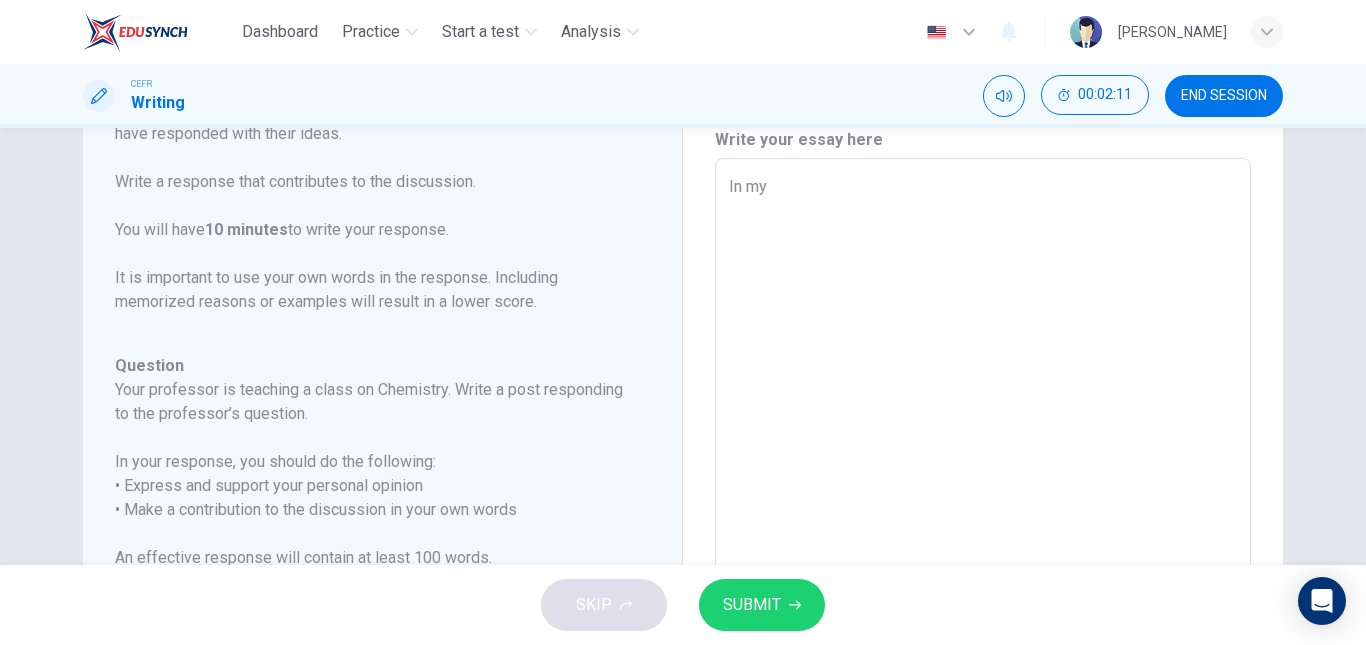 type on "x" 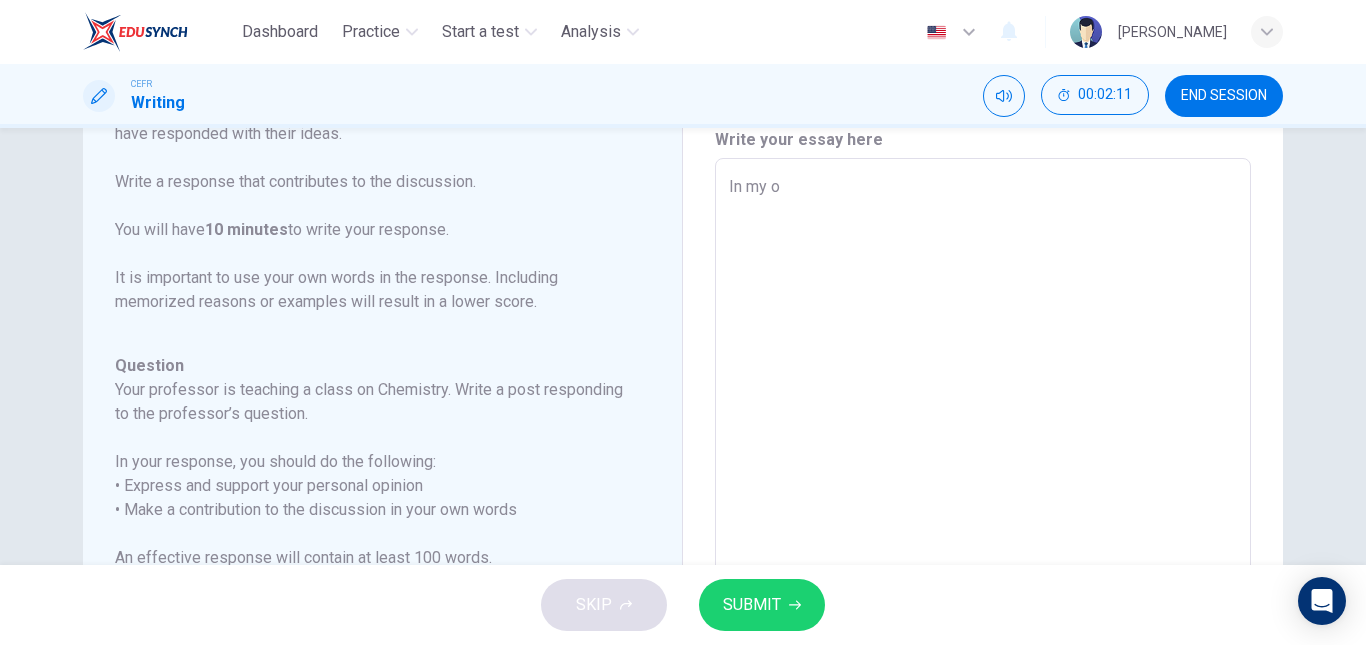 type on "x" 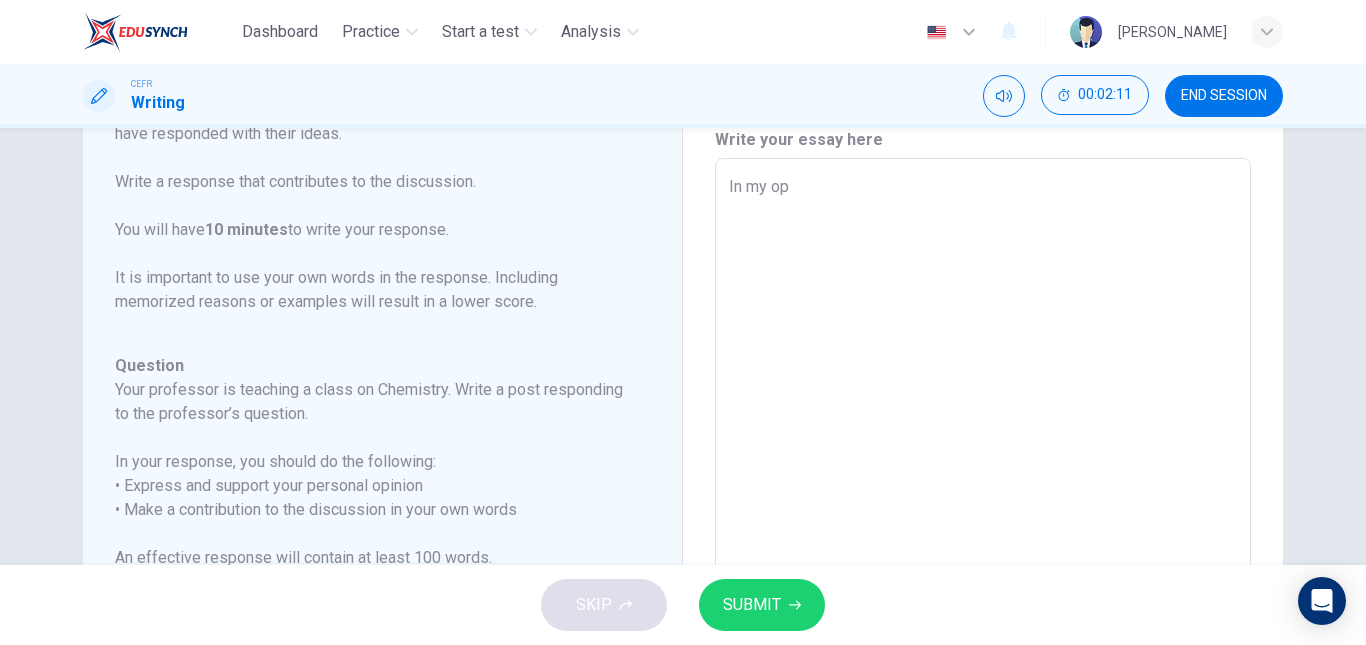 type on "x" 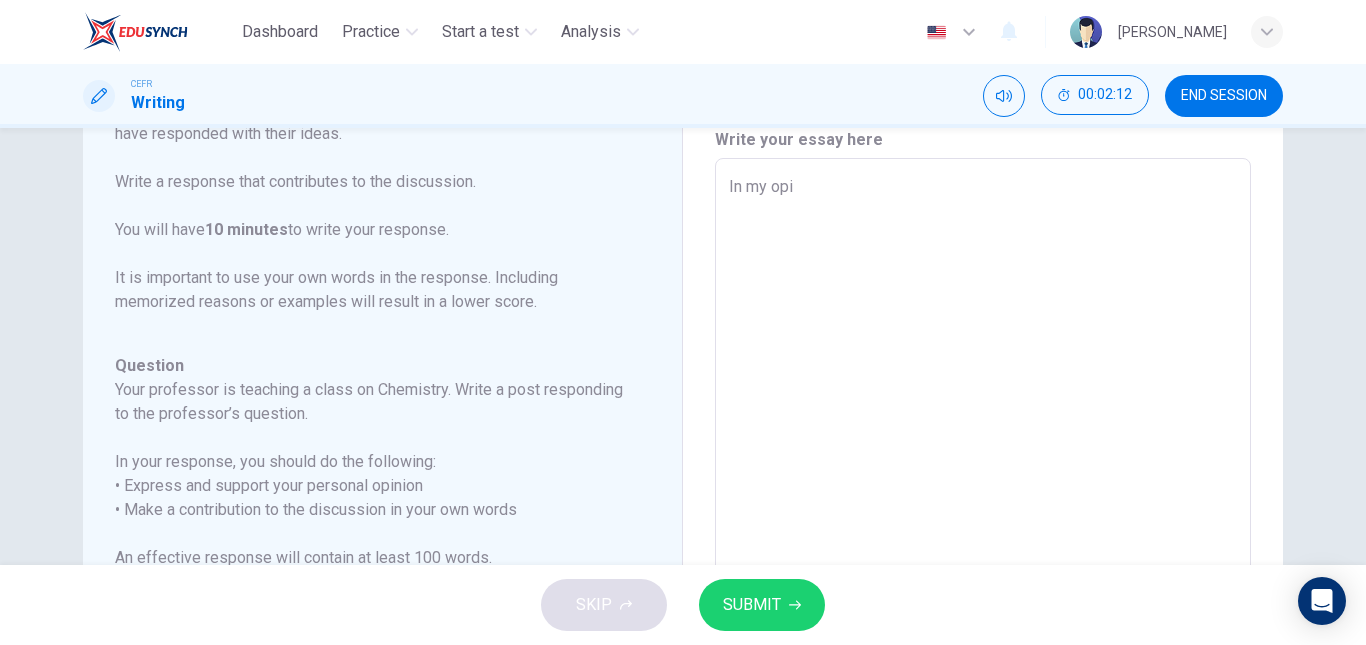 type on "In my opin" 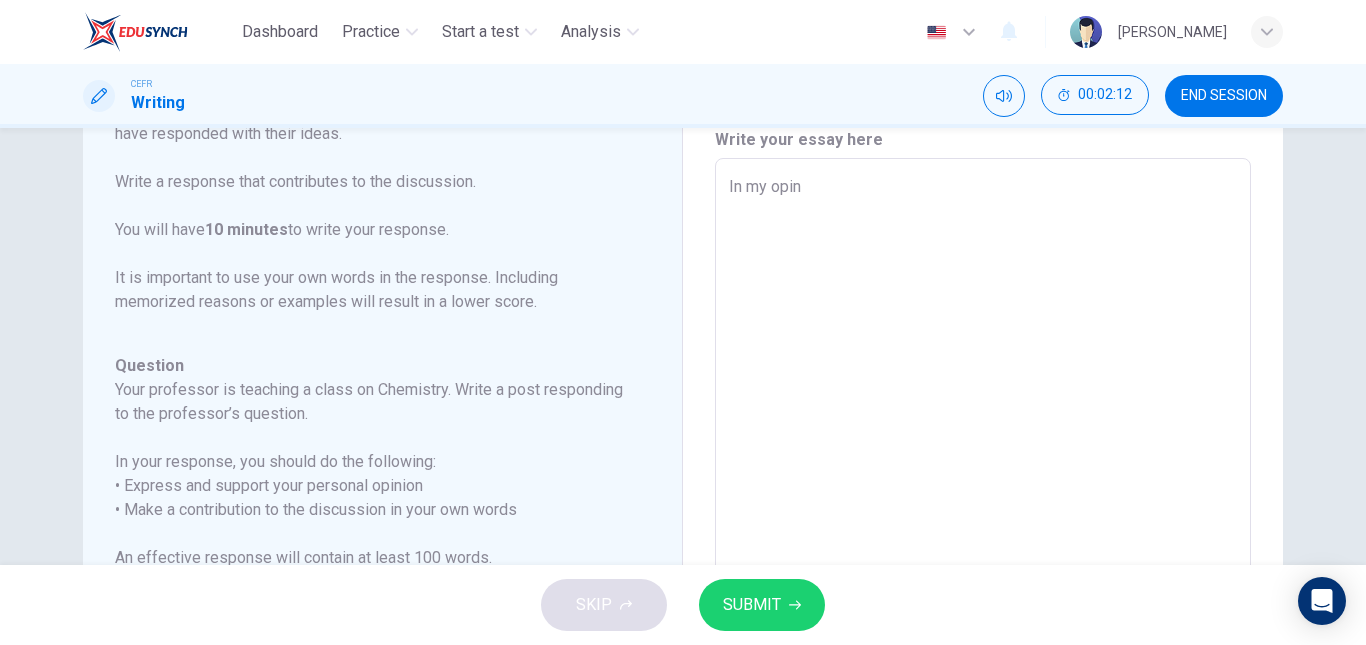 type on "x" 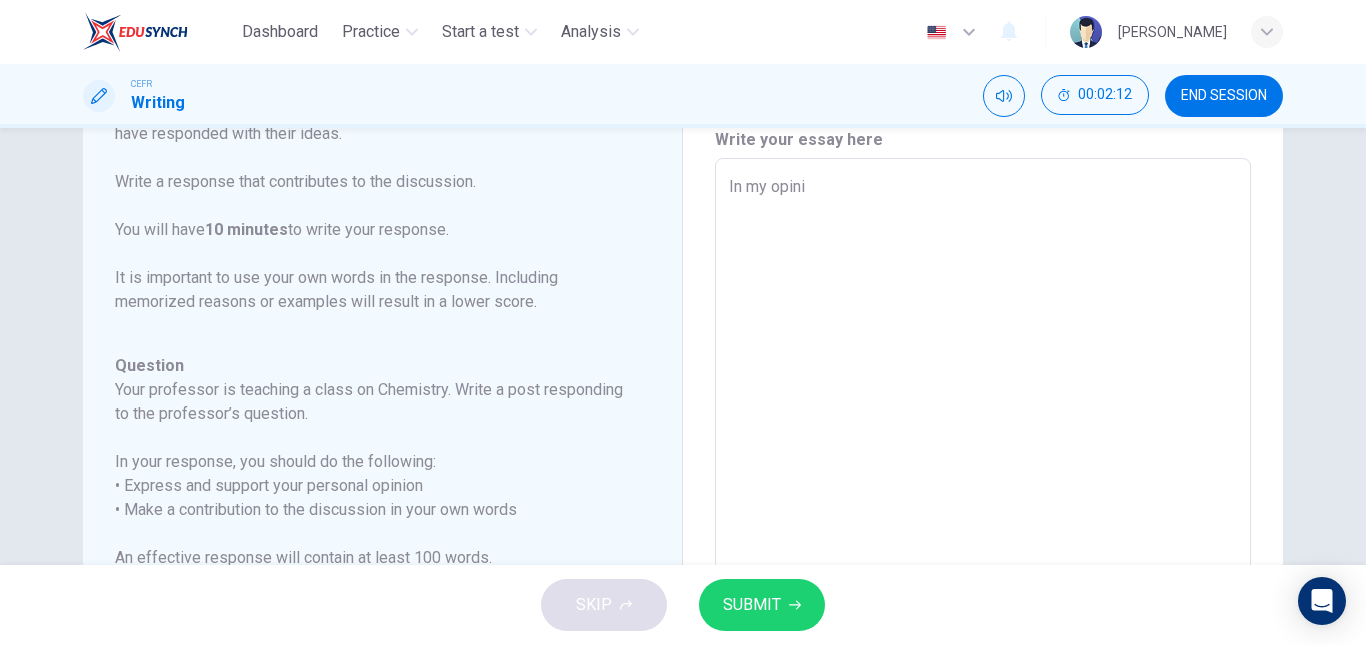 type on "x" 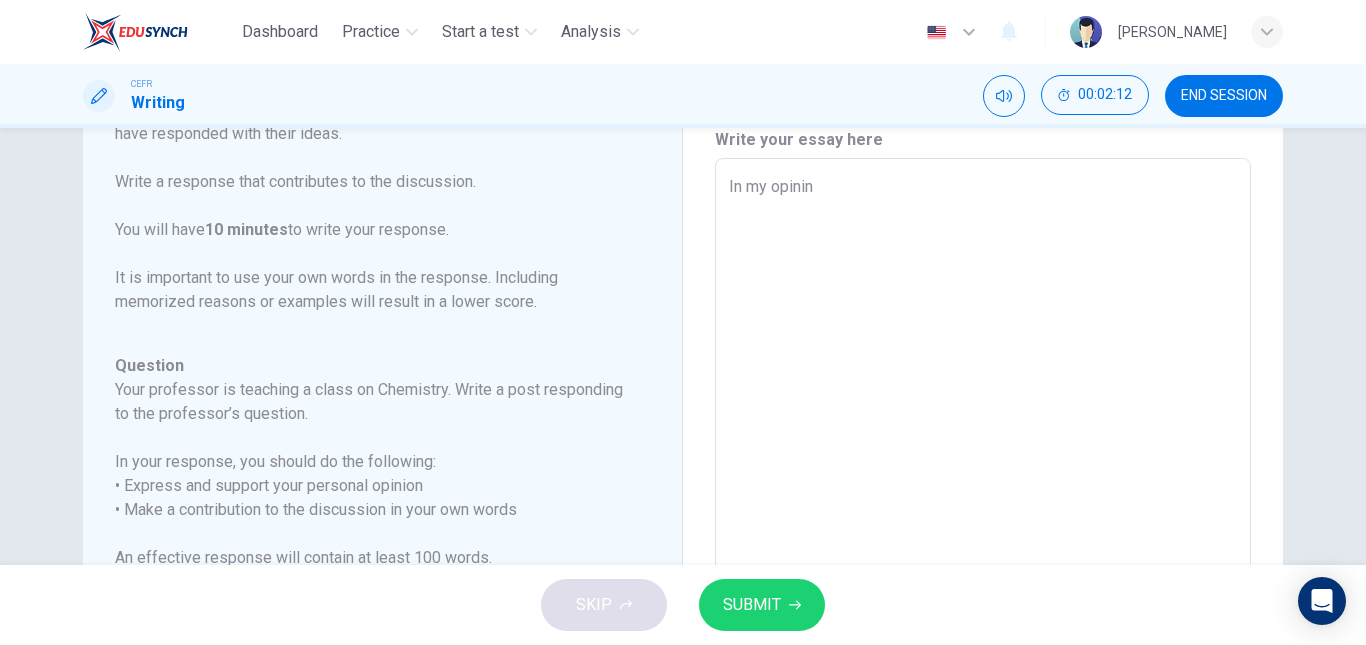 type on "x" 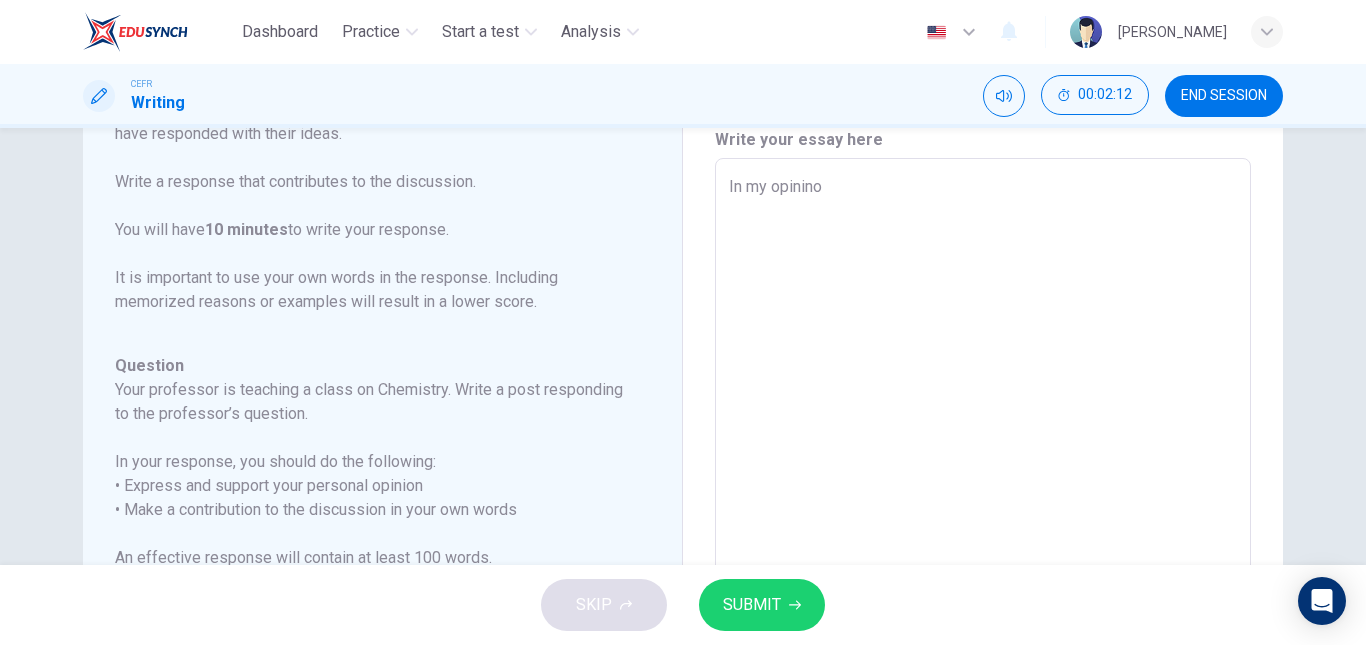type on "x" 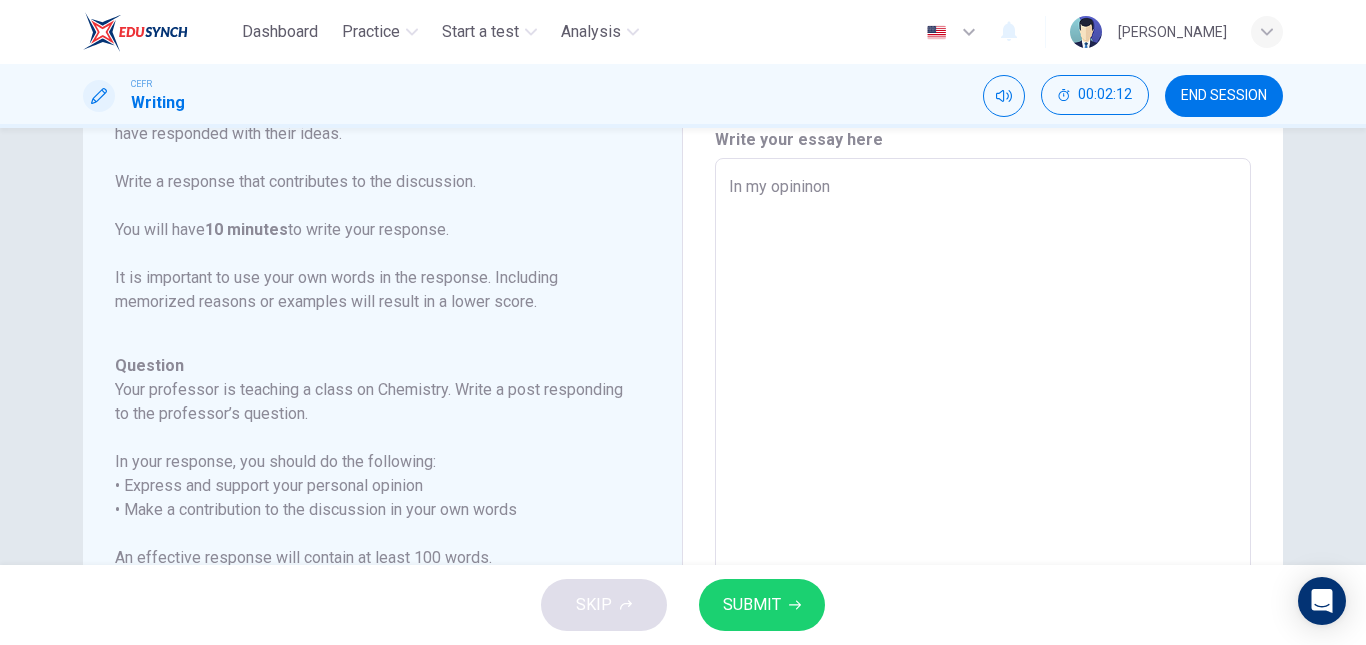 type on "x" 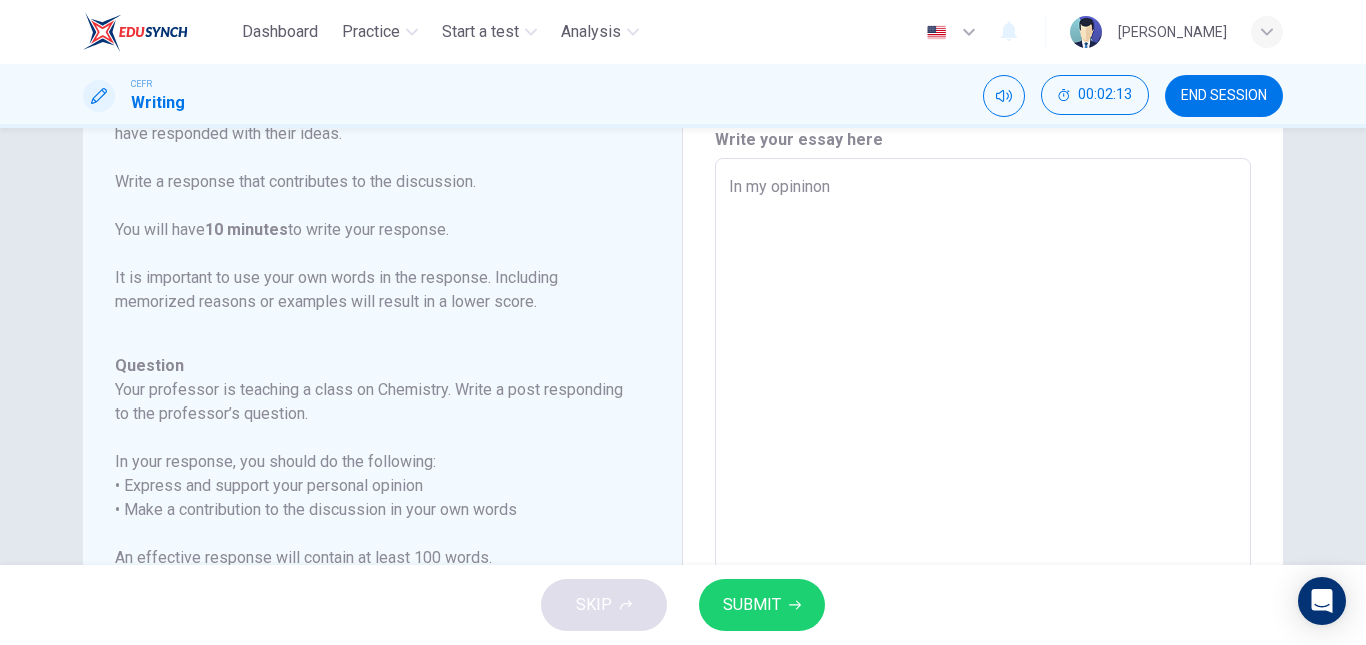 type on "In my opinino" 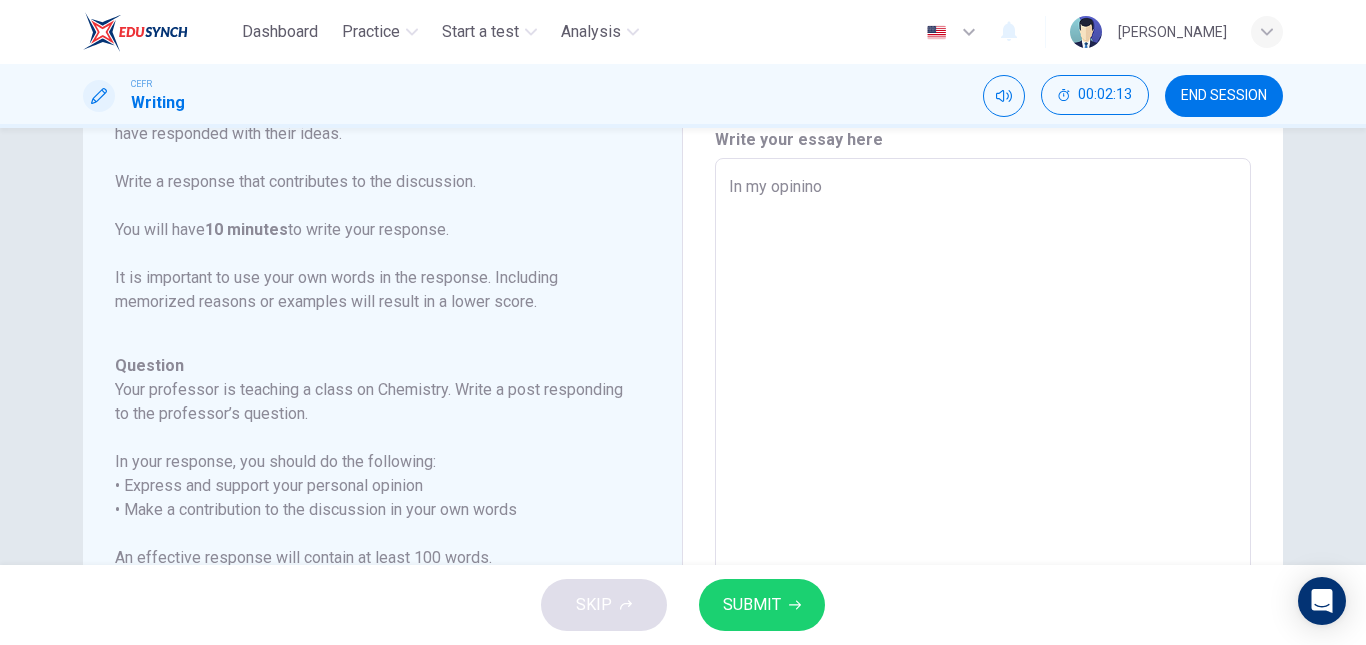 type on "In my opinin" 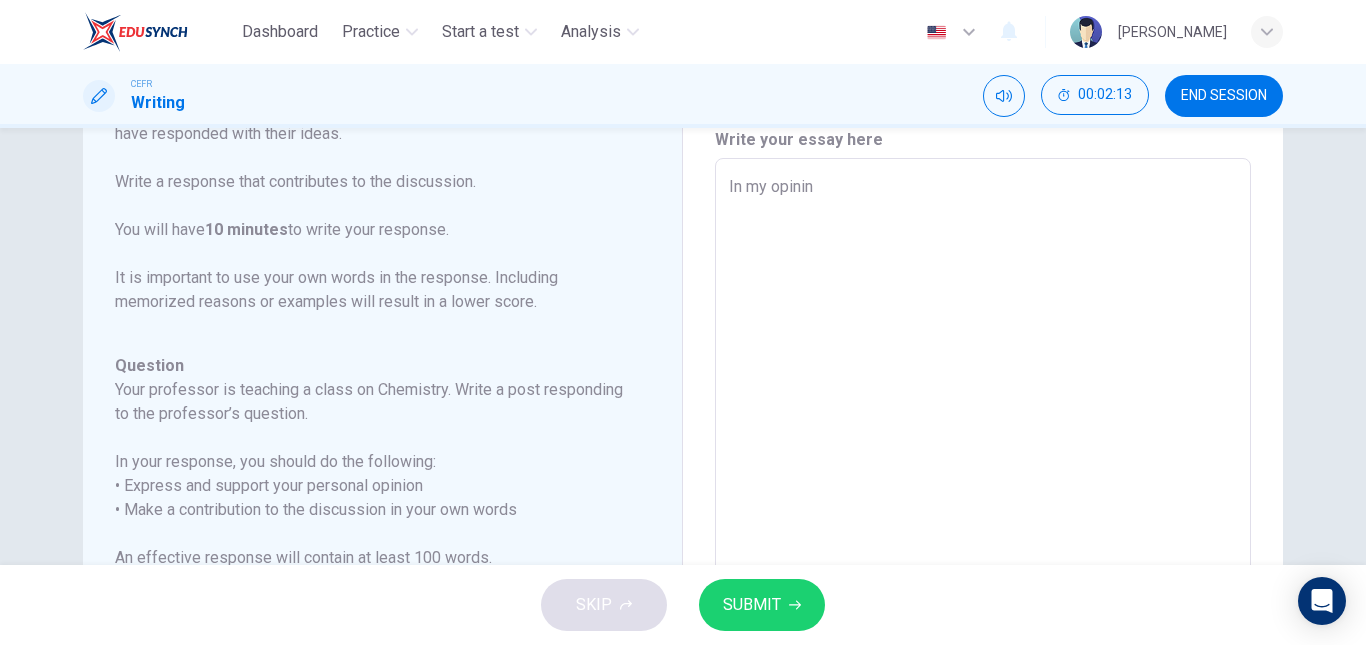 type on "x" 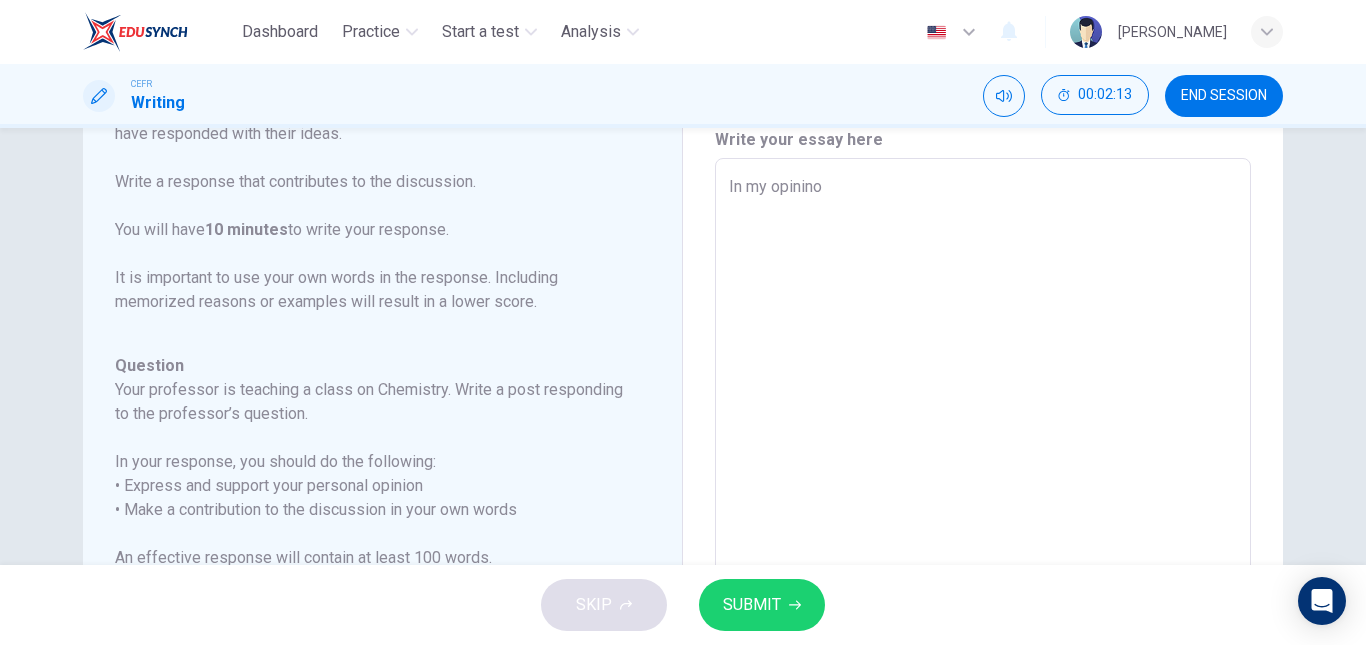 type on "x" 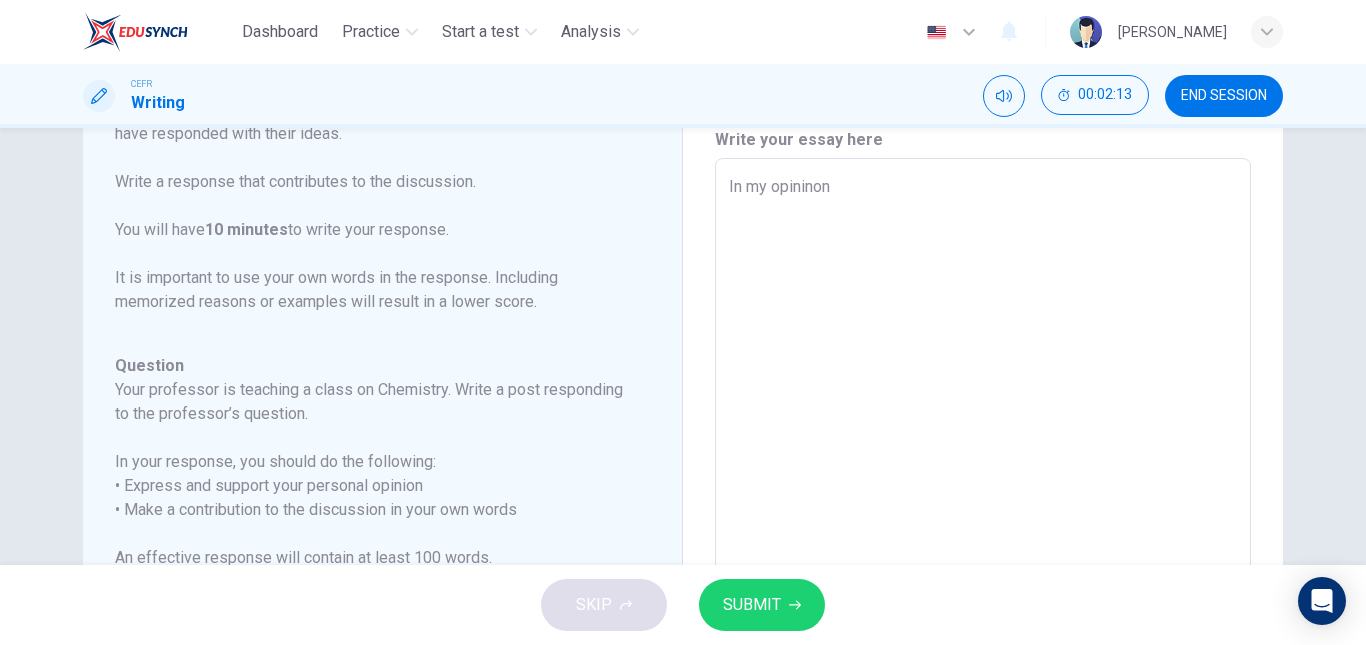 type on "x" 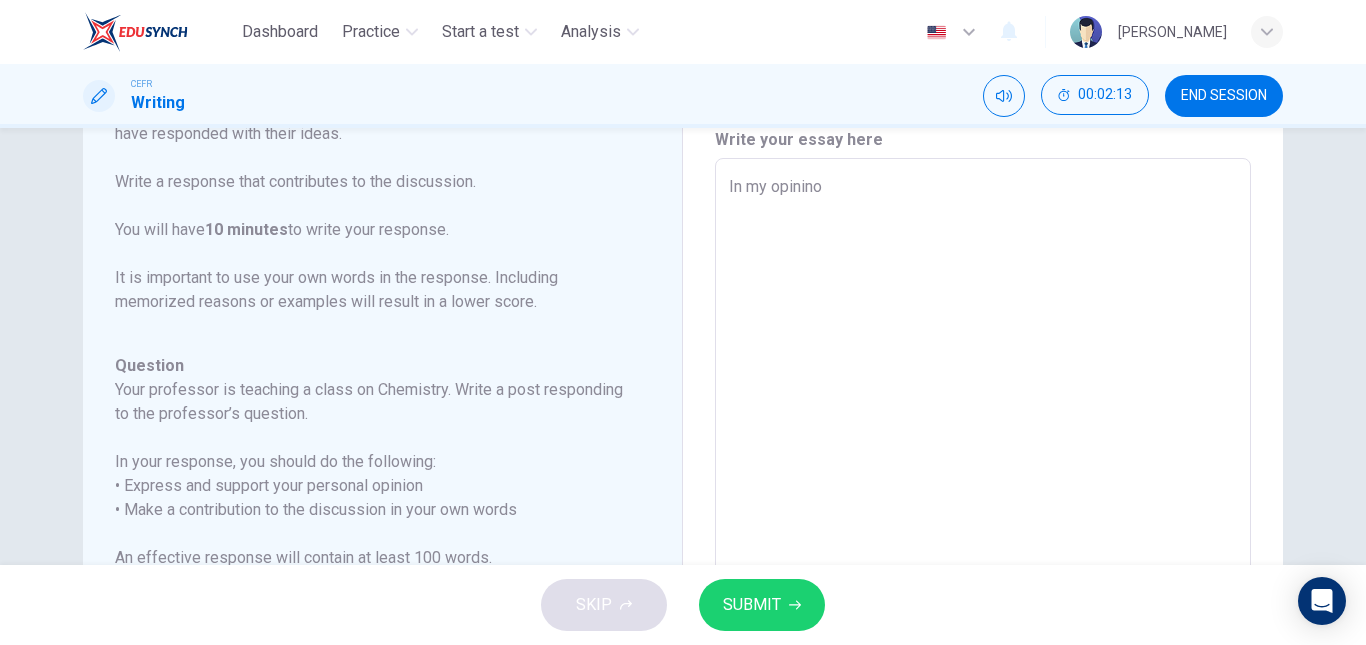 type on "x" 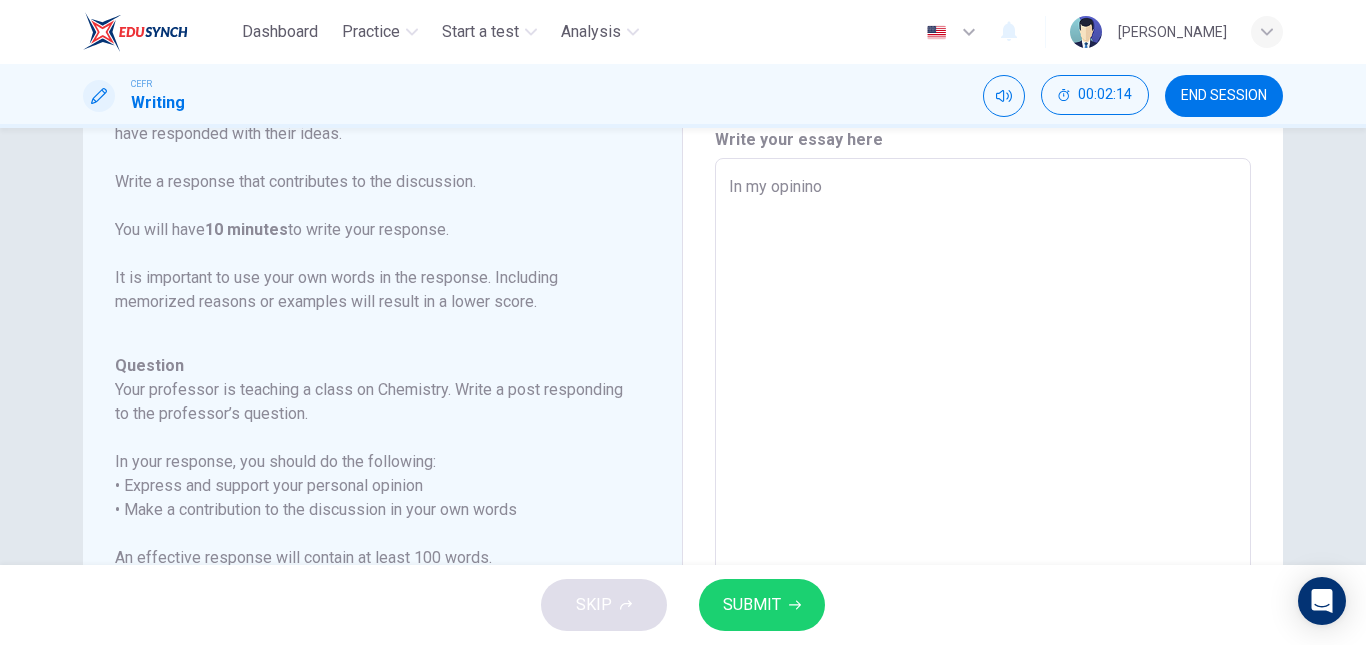 type on "In my opinin" 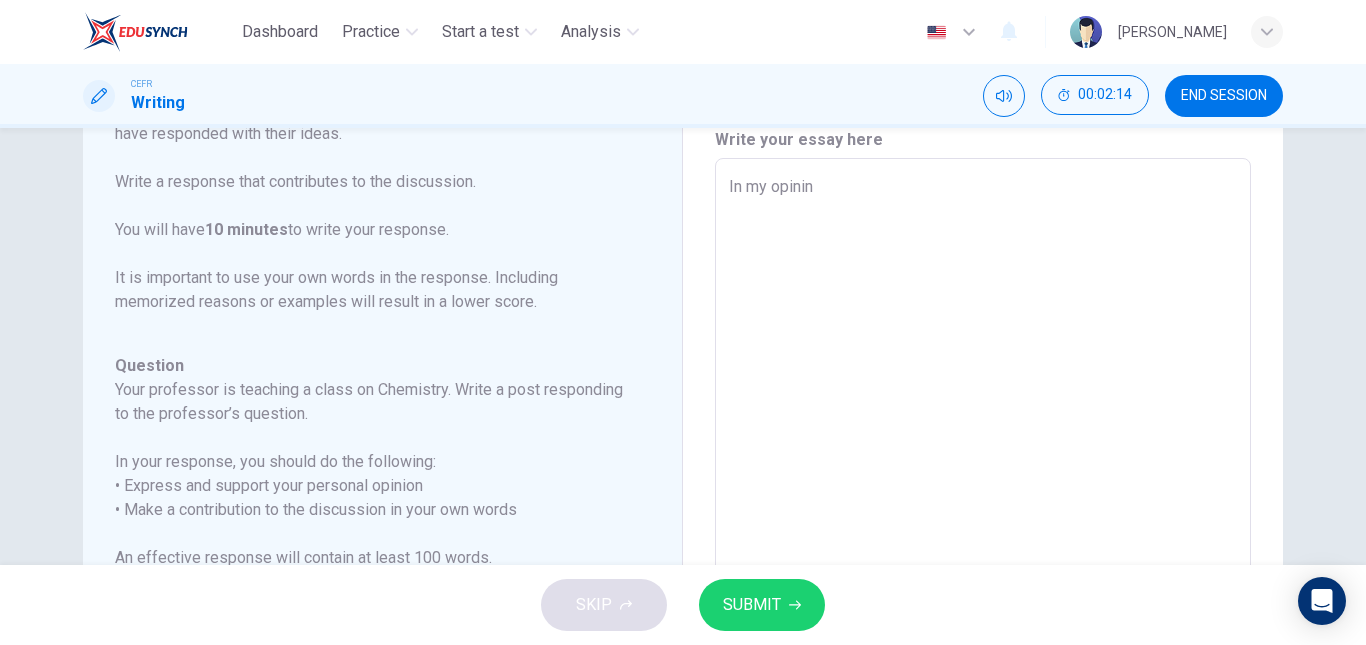 type on "x" 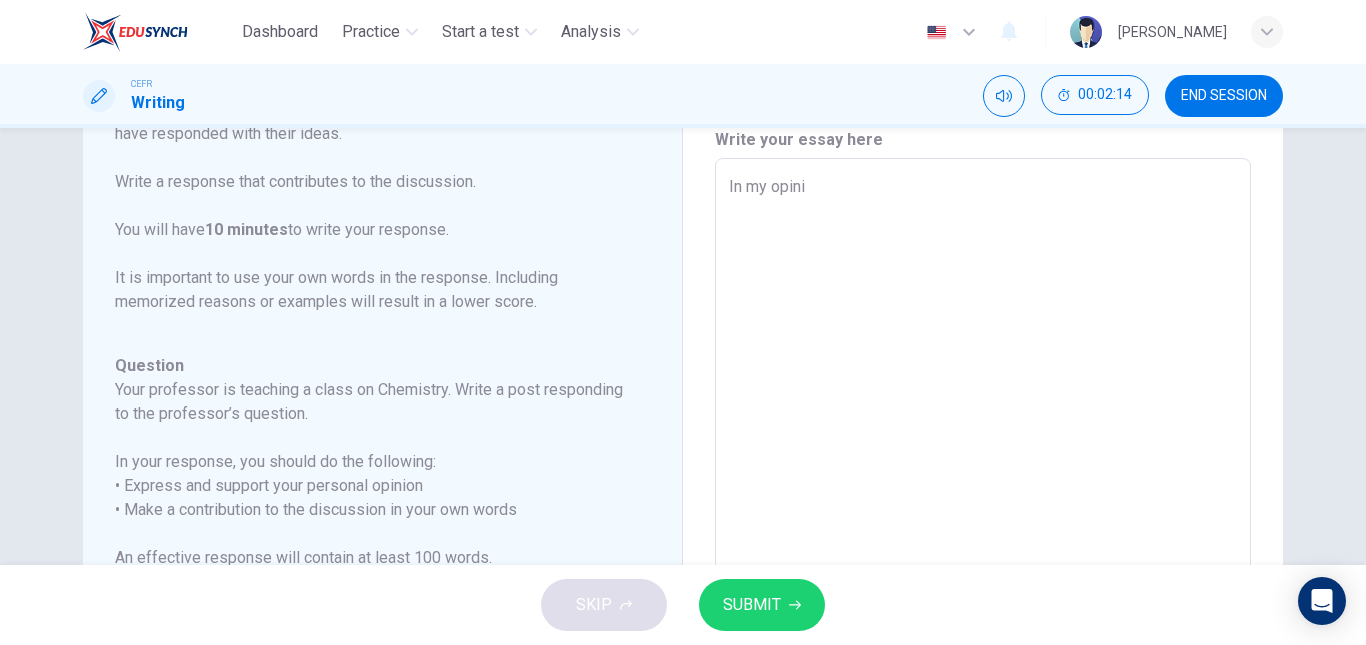 type on "x" 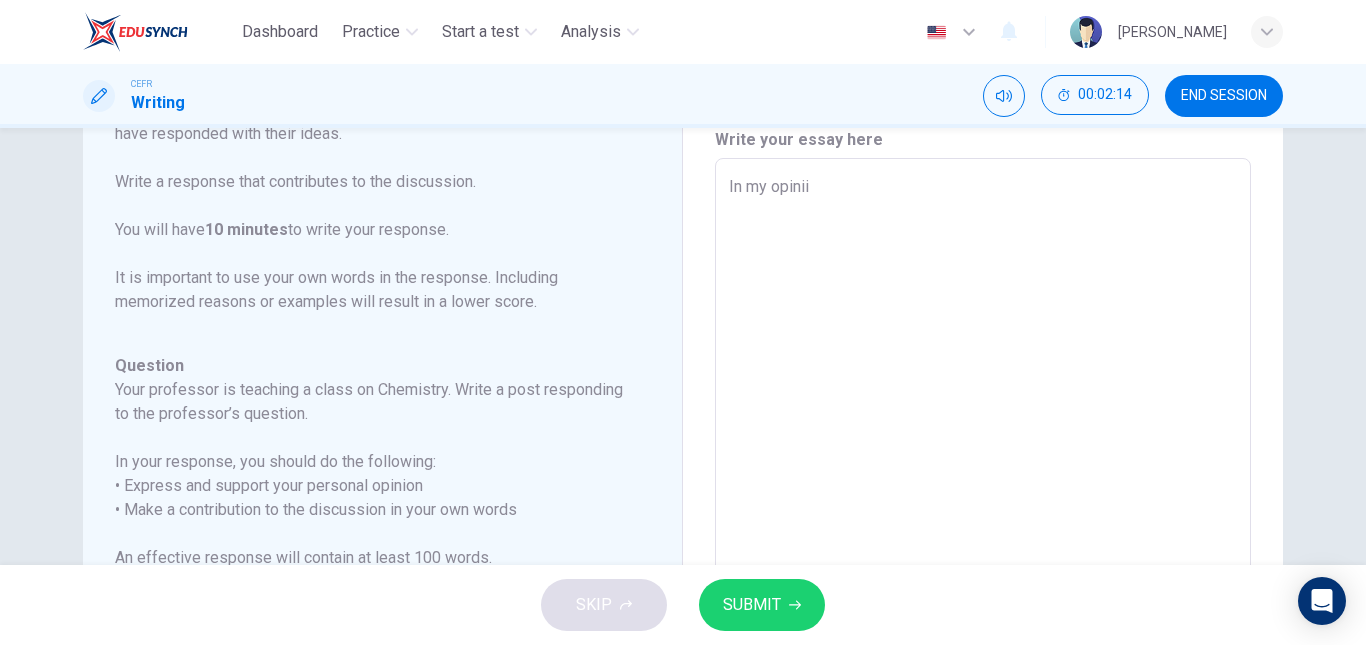 type on "x" 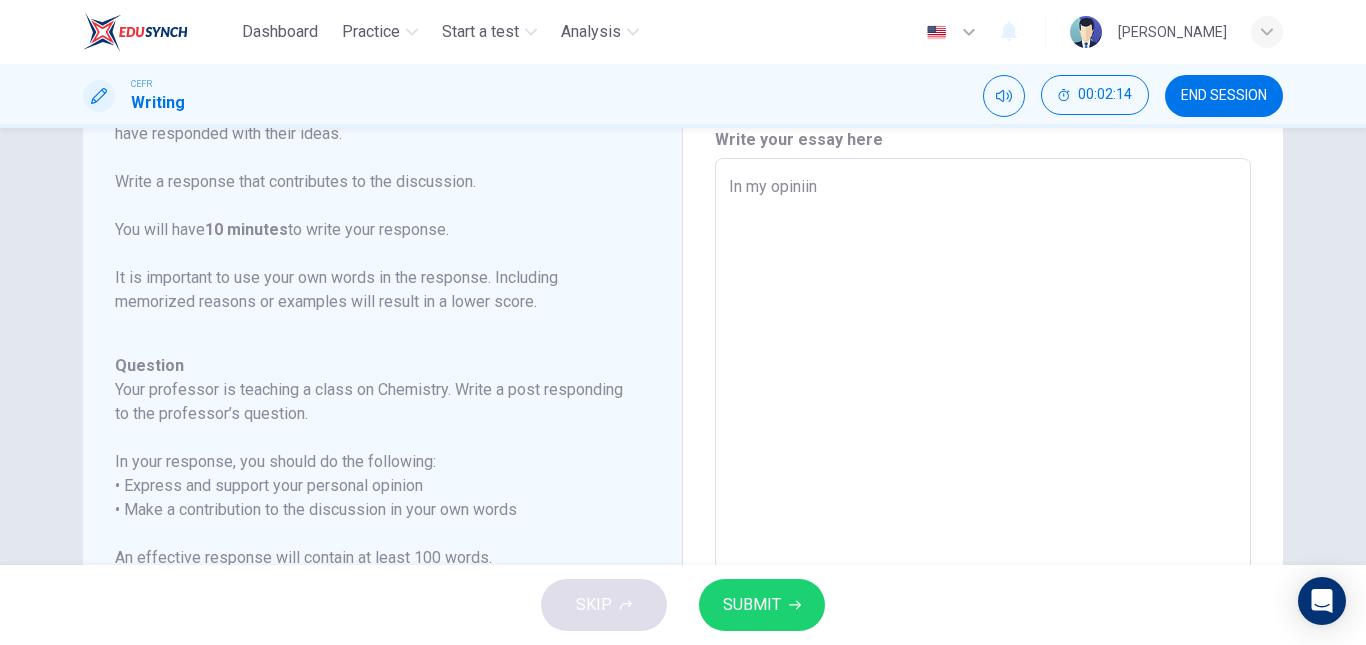 type on "x" 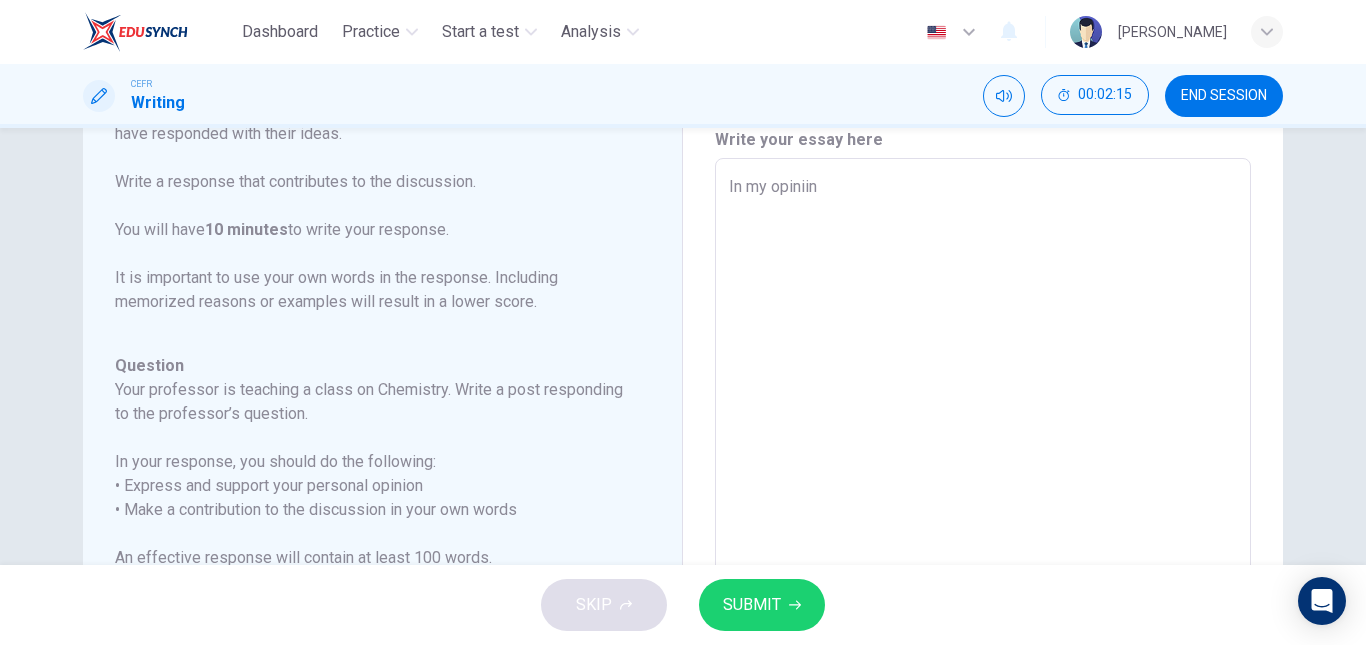 type on "In my opinii" 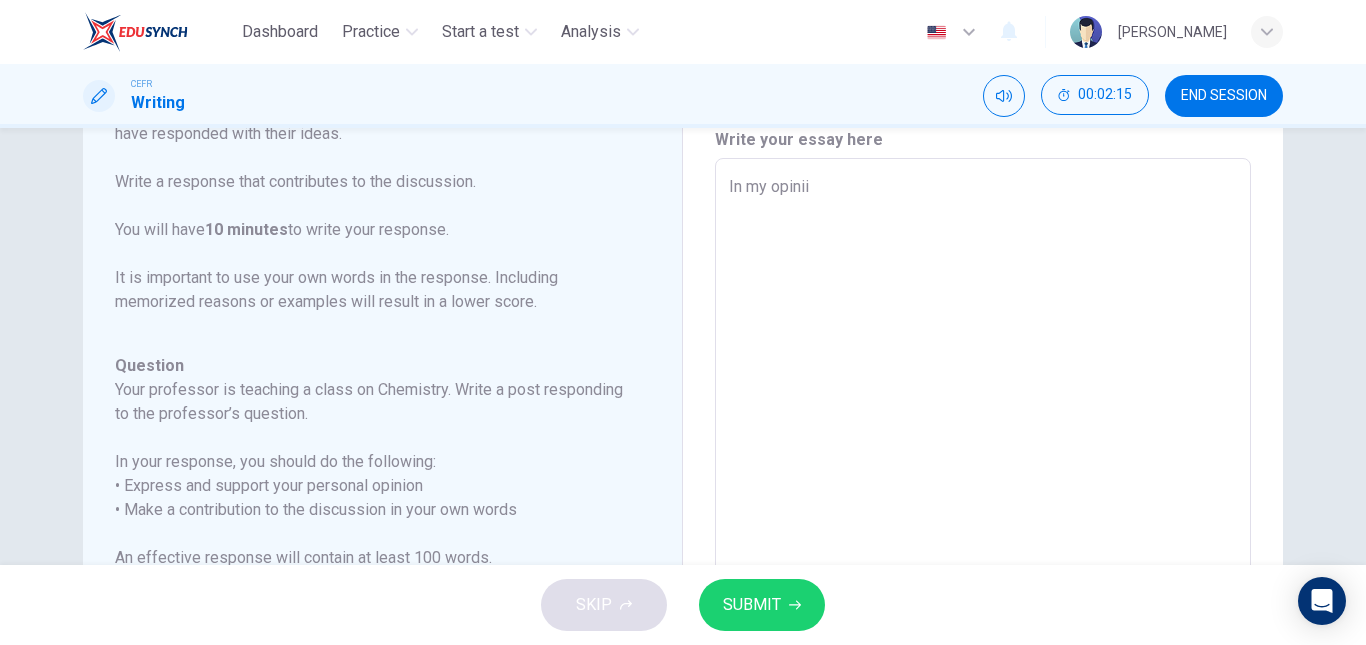 type on "In my opini" 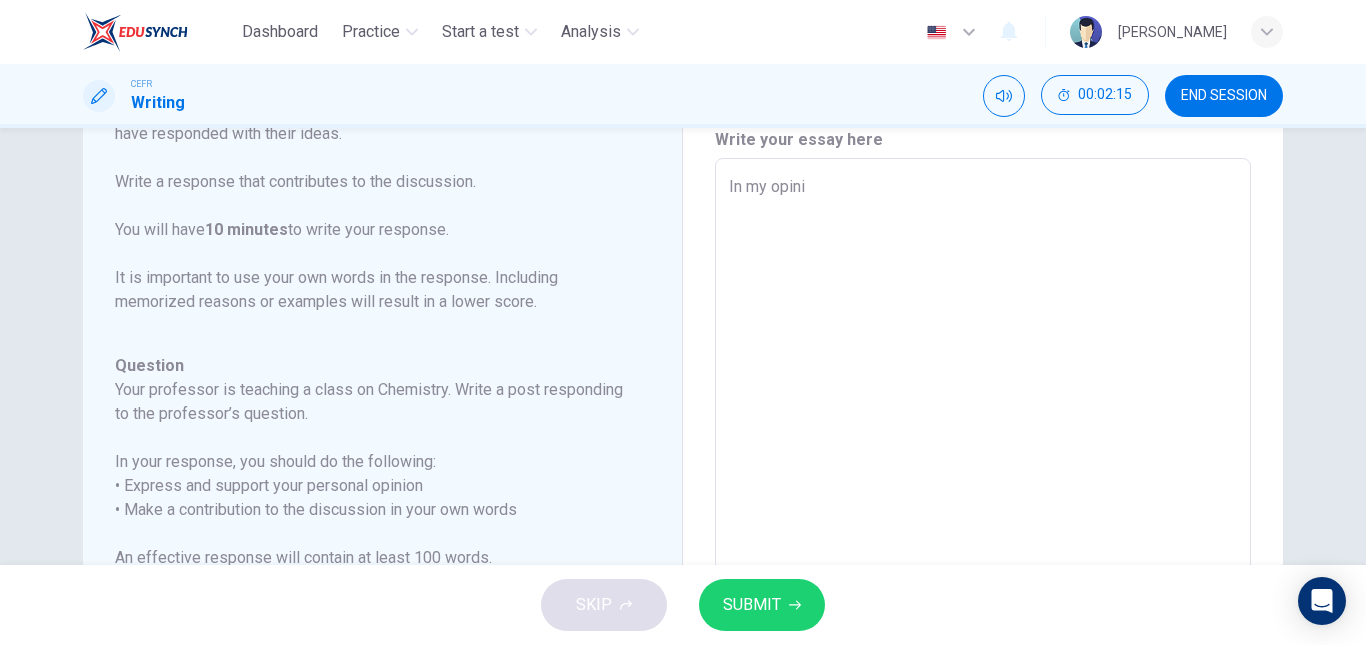 type on "x" 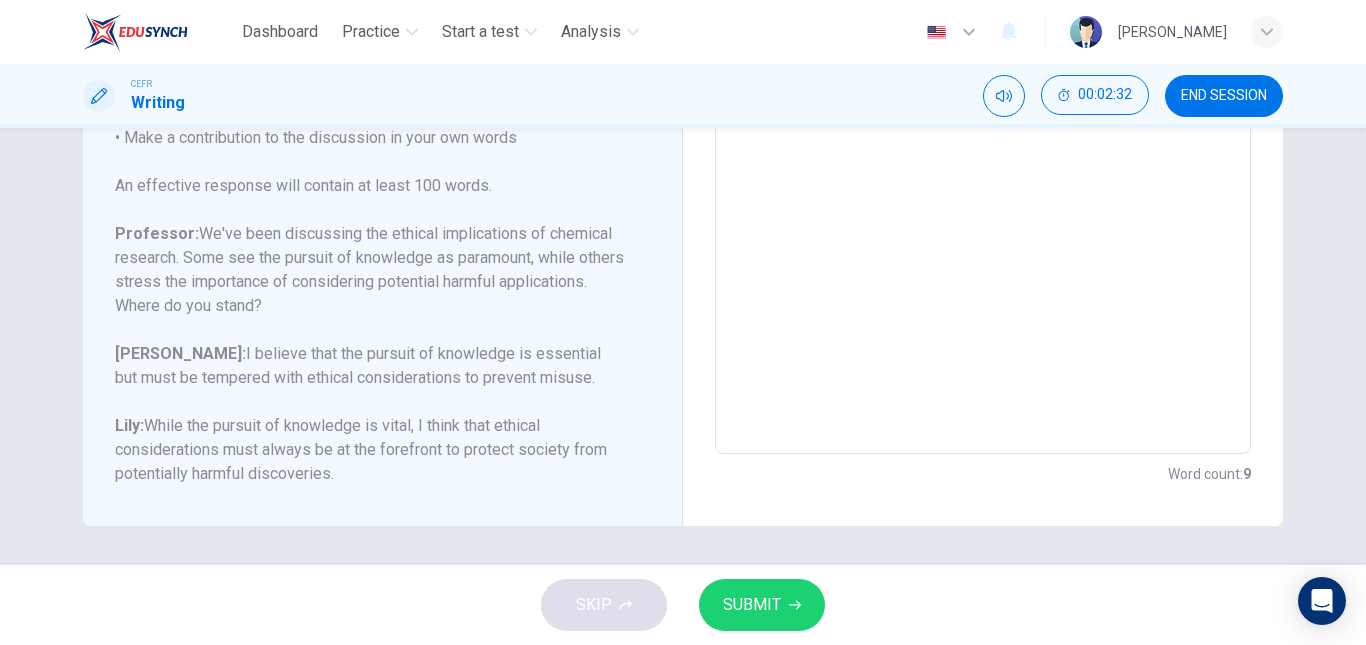 scroll, scrollTop: 0, scrollLeft: 0, axis: both 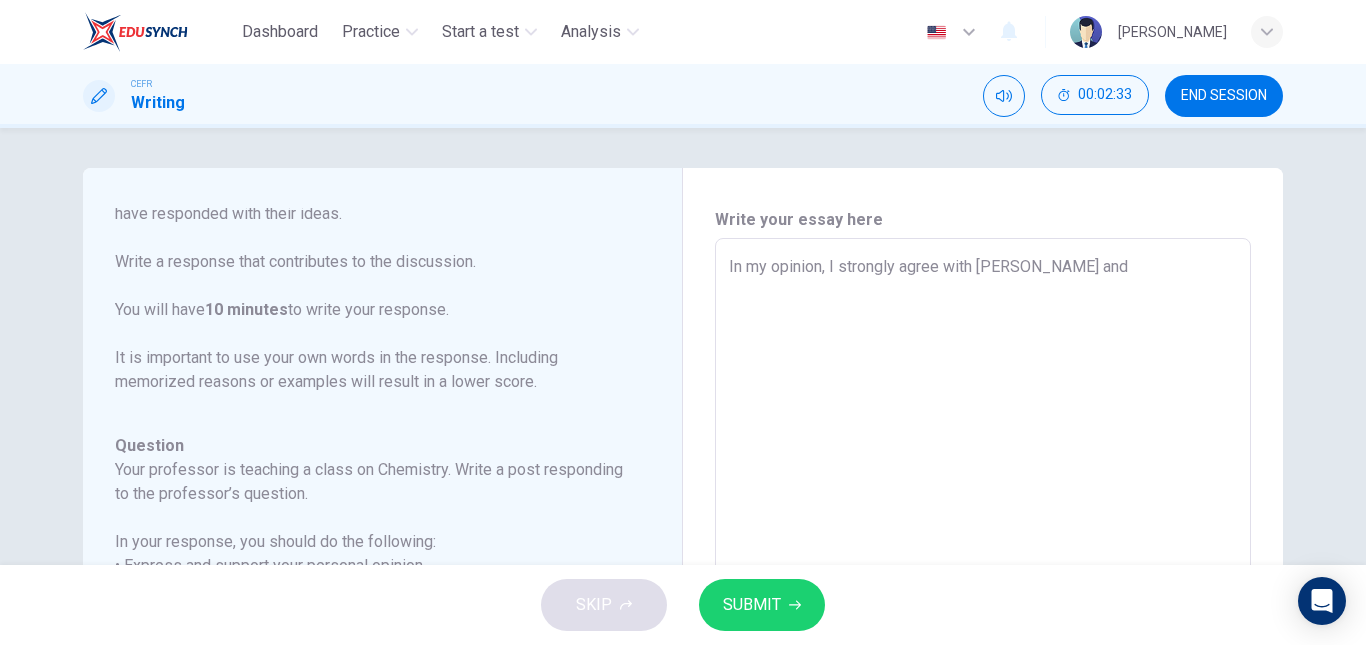 click on "In my opinion, I strongly agree with Lily and" at bounding box center (983, 572) 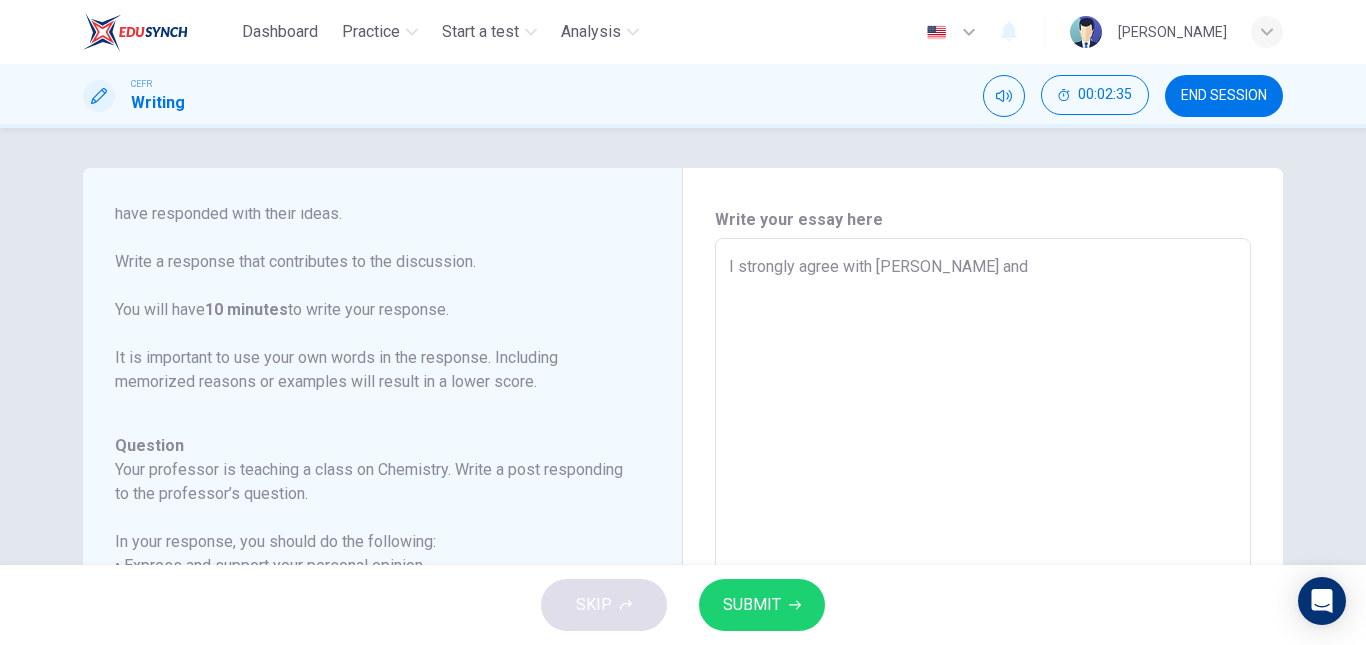 click on "I strongly agree with Lily and" at bounding box center (983, 572) 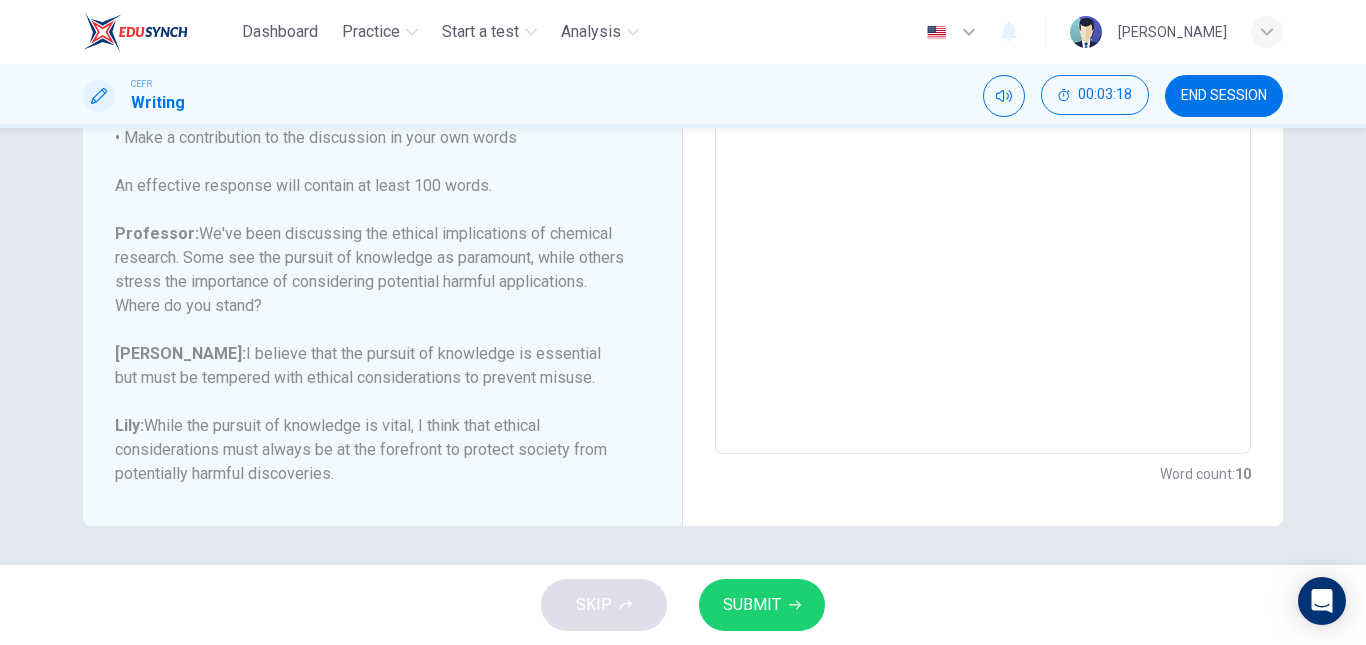 scroll, scrollTop: 452, scrollLeft: 0, axis: vertical 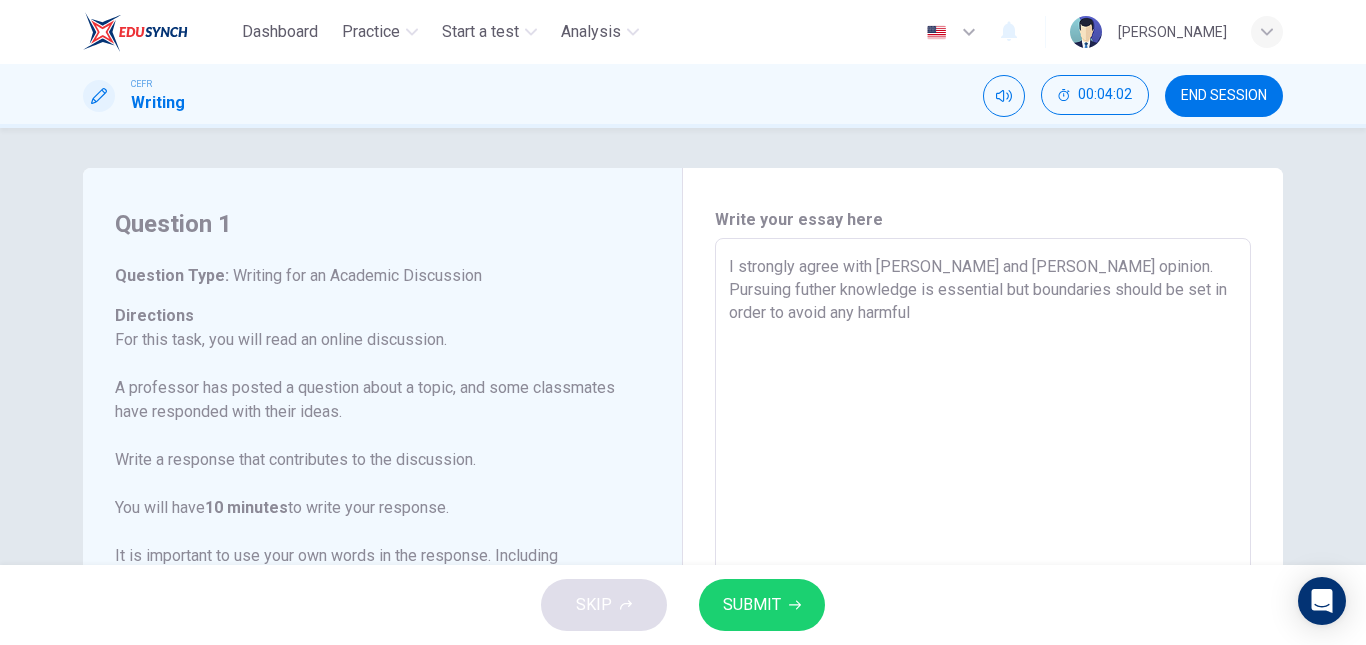 click on "I strongly agree with Lily and Jackson's opinion. Pursuing futher knowledge is essential but boundaries should be set in order to avoid any harmful" at bounding box center (983, 572) 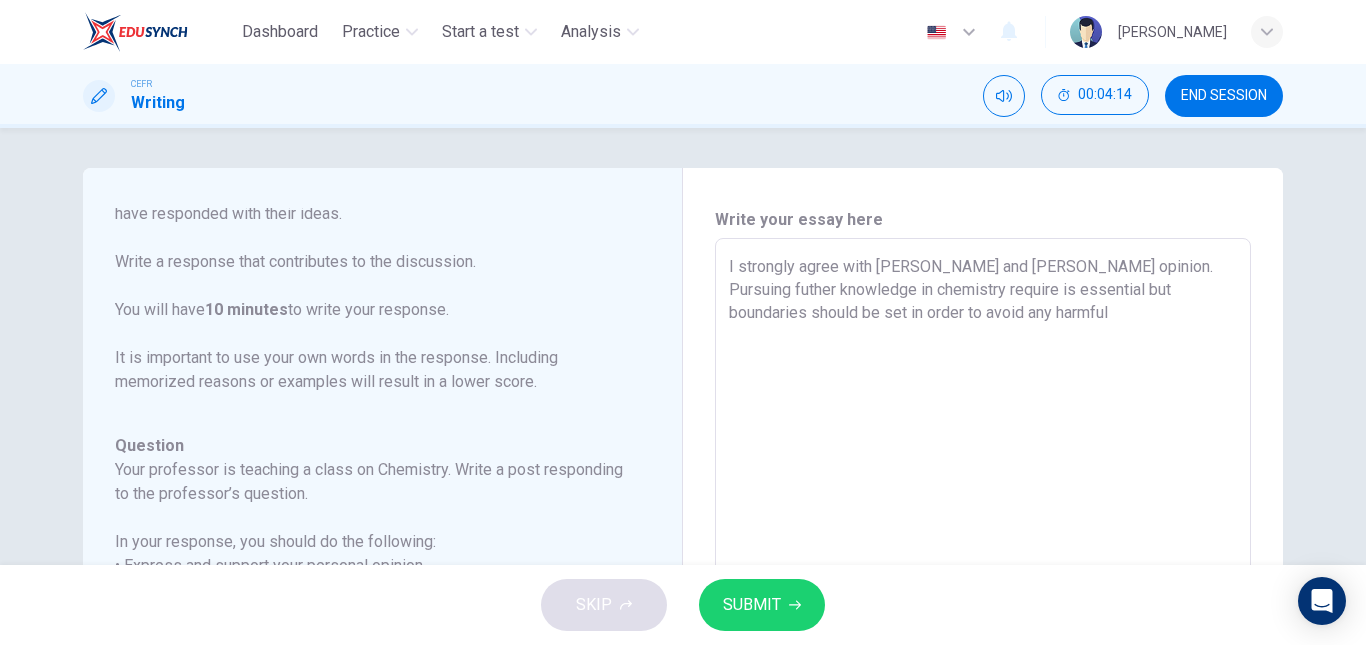 scroll, scrollTop: 198, scrollLeft: 0, axis: vertical 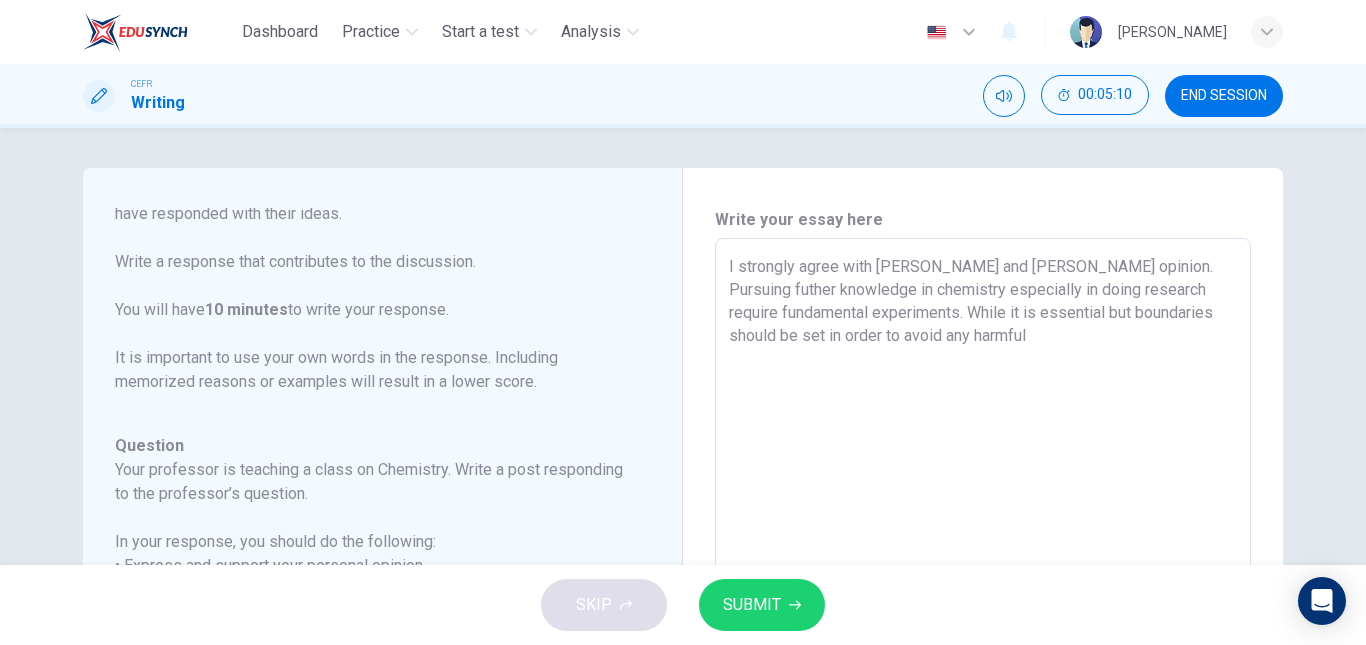 click on "I strongly agree with Lily and Jackson's opinion. Pursuing futher knowledge in chemistry especially in doing research require fundamental experiments. While it is essential but boundaries should be set in order to avoid any harmful" at bounding box center (983, 572) 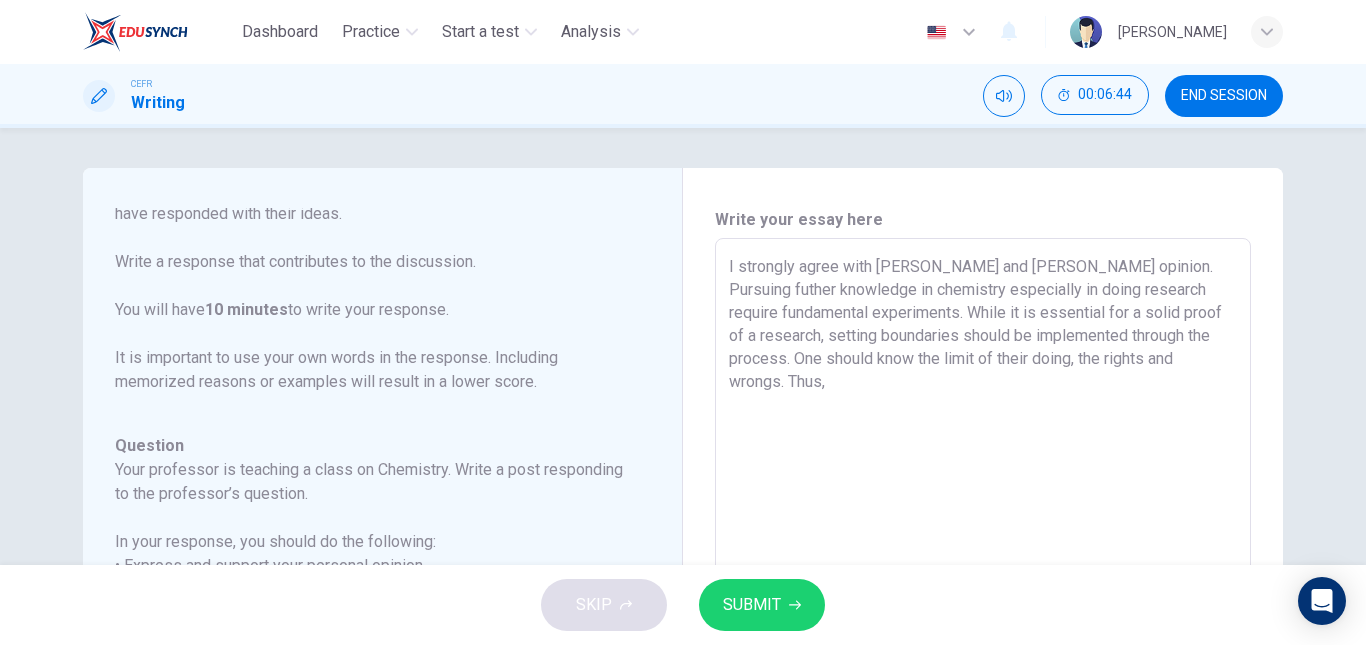 click on "I strongly agree with Lily and Jackson's opinion. Pursuing futher knowledge in chemistry especially in doing research require fundamental experiments. While it is essential for a solid proof of a research, setting boundaries should be implemented through the process. One should know the limit of their doing, the rights and wrongs. Thus," at bounding box center (983, 572) 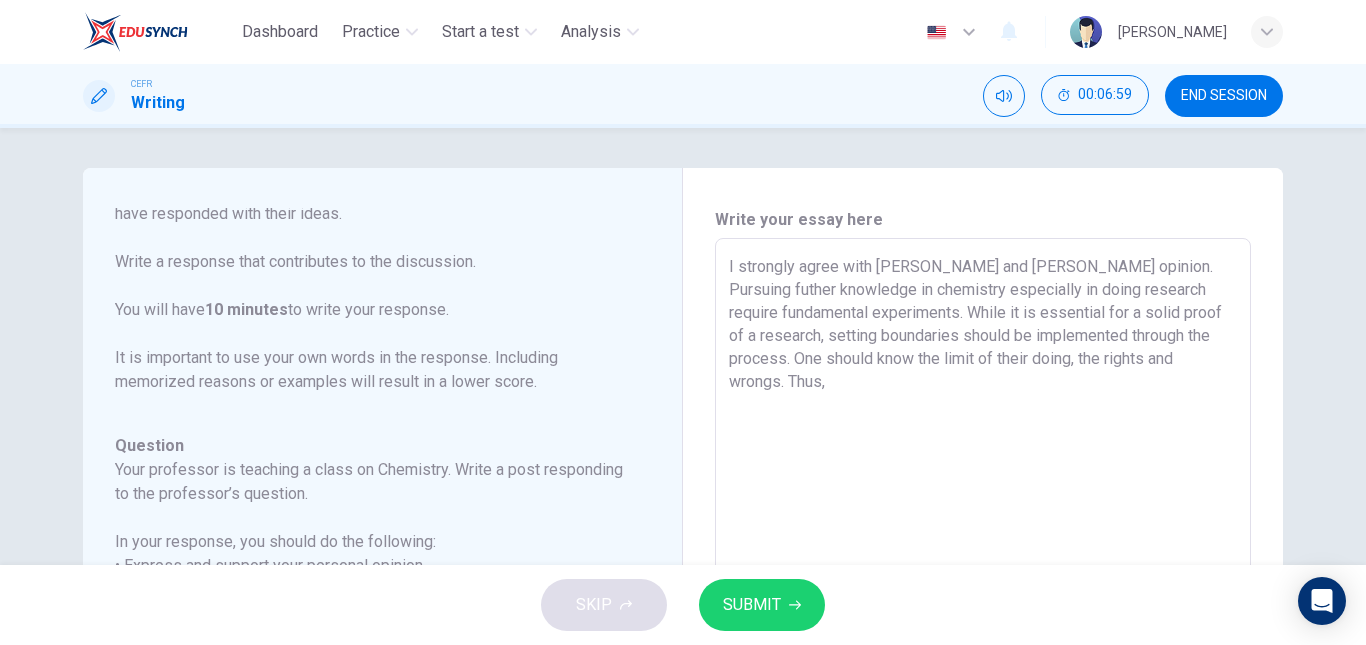drag, startPoint x: 943, startPoint y: 450, endPoint x: 725, endPoint y: 271, distance: 282.0727 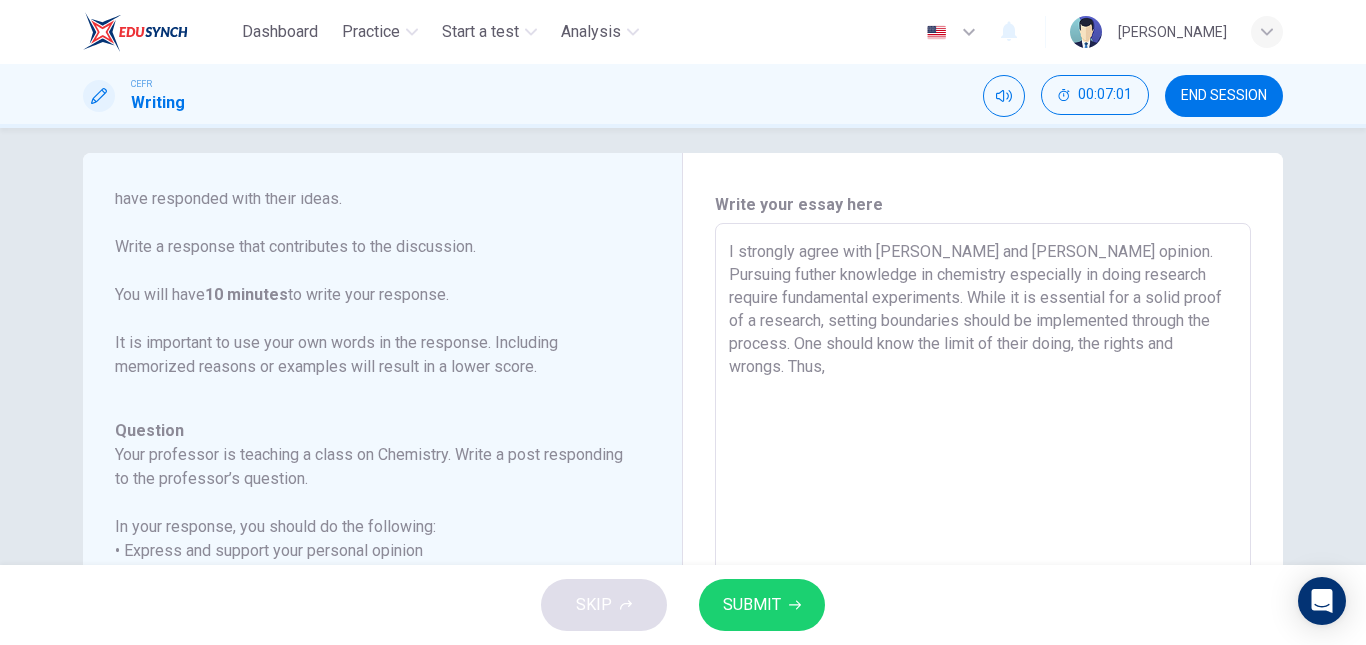scroll, scrollTop: 0, scrollLeft: 0, axis: both 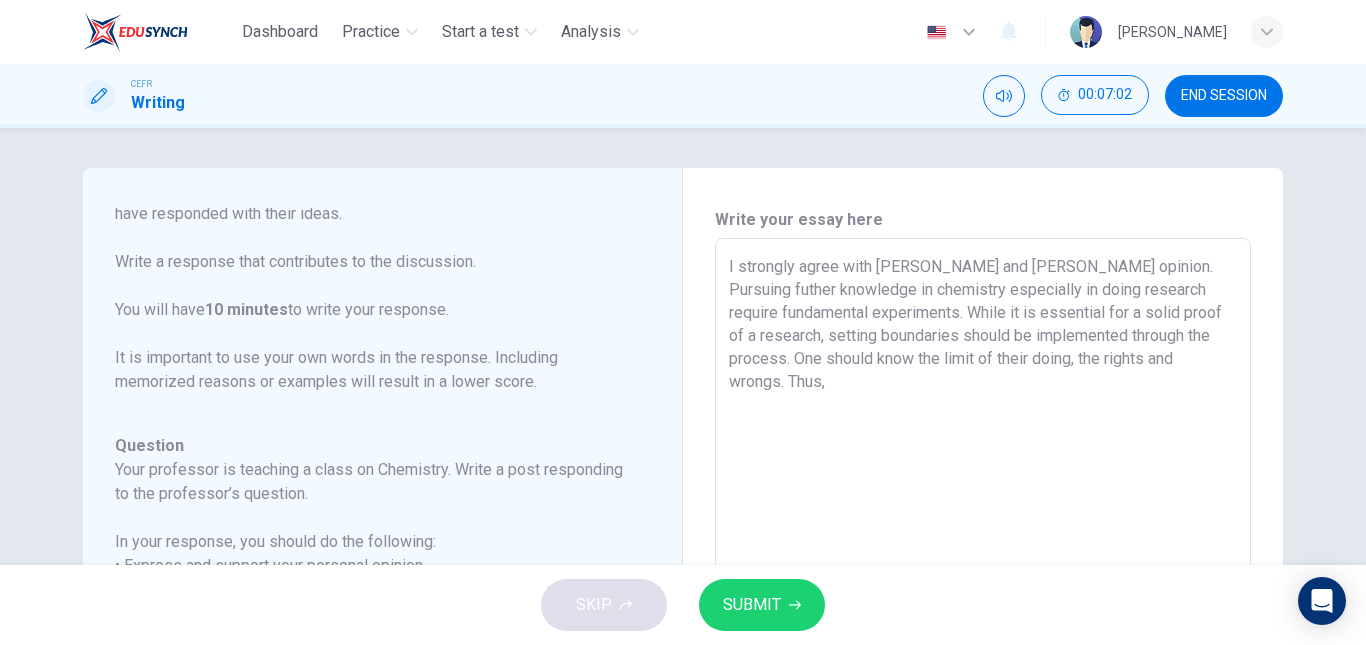 click on "I strongly agree with Lily and Jackson's opinion. Pursuing futher knowledge in chemistry especially in doing research require fundamental experiments. While it is essential for a solid proof of a research, setting boundaries should be implemented through the process. One should know the limit of their doing, the rights and wrongs. Thus," at bounding box center (983, 572) 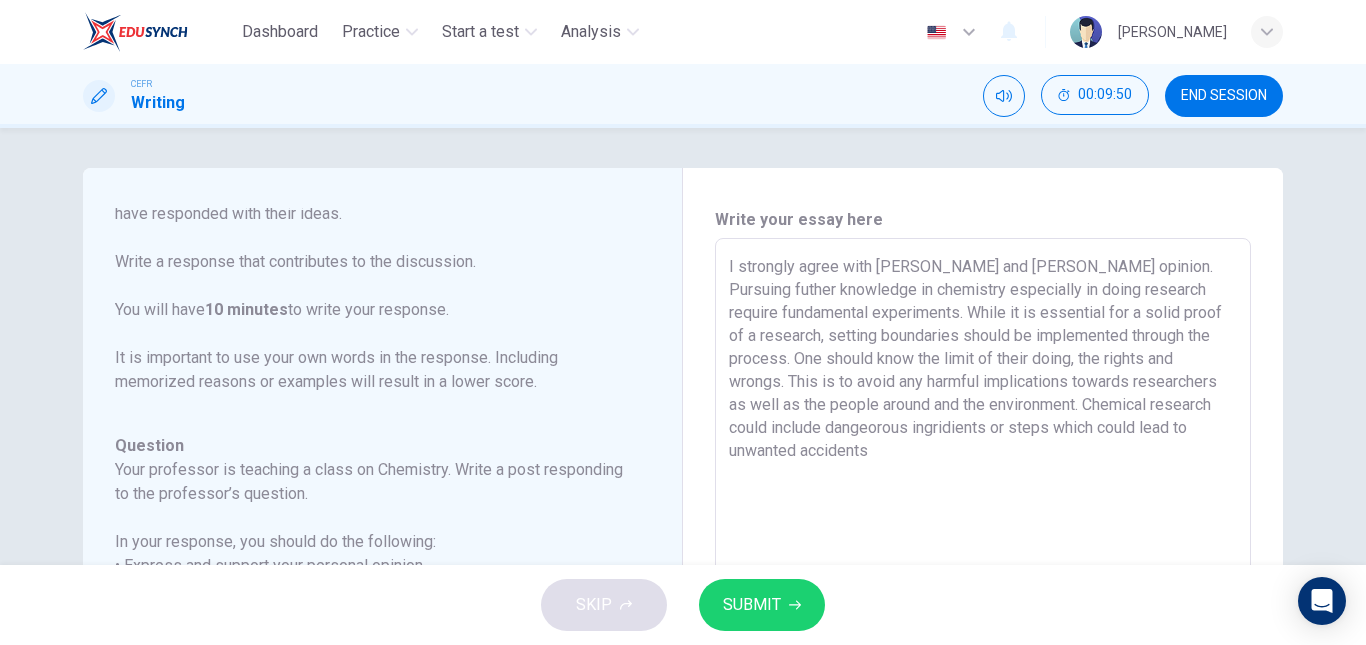 click on "I strongly agree with Lily and Jackson's opinion. Pursuing futher knowledge in chemistry especially in doing research require fundamental experiments. While it is essential for a solid proof of a research, setting boundaries should be implemented through the process. One should know the limit of their doing, the rights and wrongs. This is to avoid any harmful implications towards researchers as well as the people around and the environment. Chemical research could include dangeorous ingridients or steps which could lead to unwanted accidents" at bounding box center (983, 572) 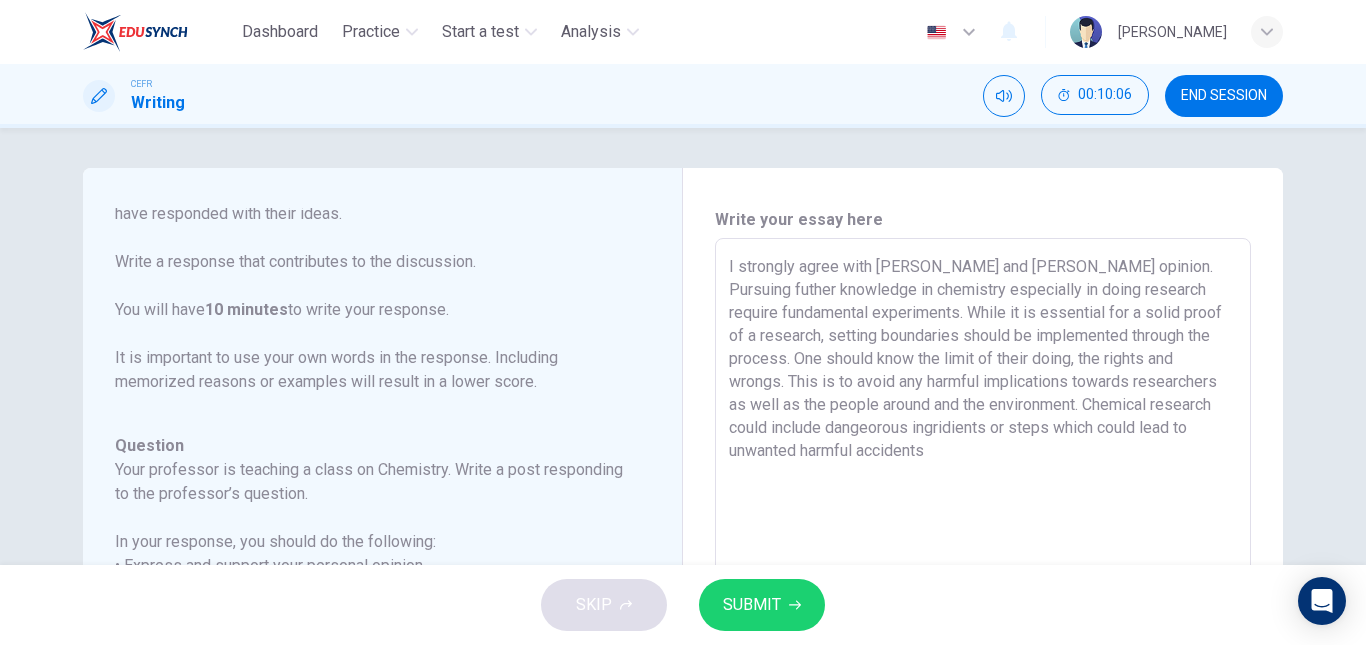 click on "I strongly agree with Lily and Jackson's opinion. Pursuing futher knowledge in chemistry especially in doing research require fundamental experiments. While it is essential for a solid proof of a research, setting boundaries should be implemented through the process. One should know the limit of their doing, the rights and wrongs. This is to avoid any harmful implications towards researchers as well as the people around and the environment. Chemical research could include dangeorous ingridients or steps which could lead to unwanted harmful accidents" at bounding box center (983, 572) 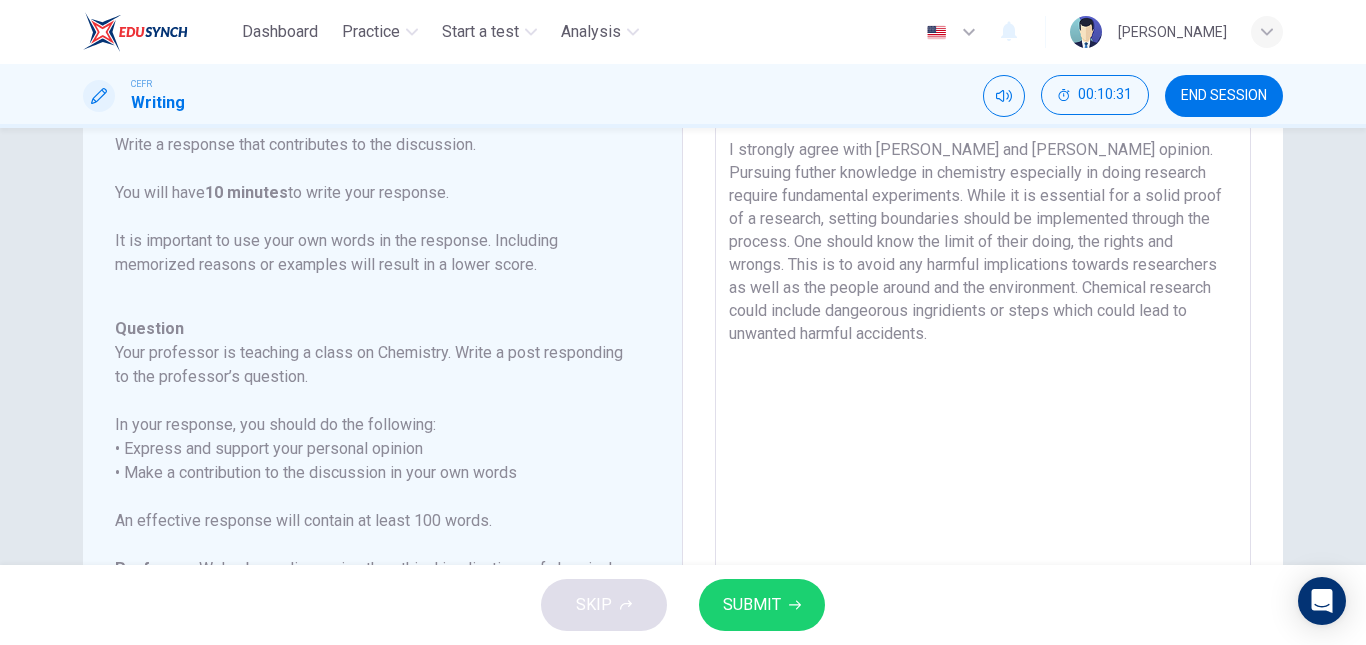 scroll, scrollTop: 116, scrollLeft: 0, axis: vertical 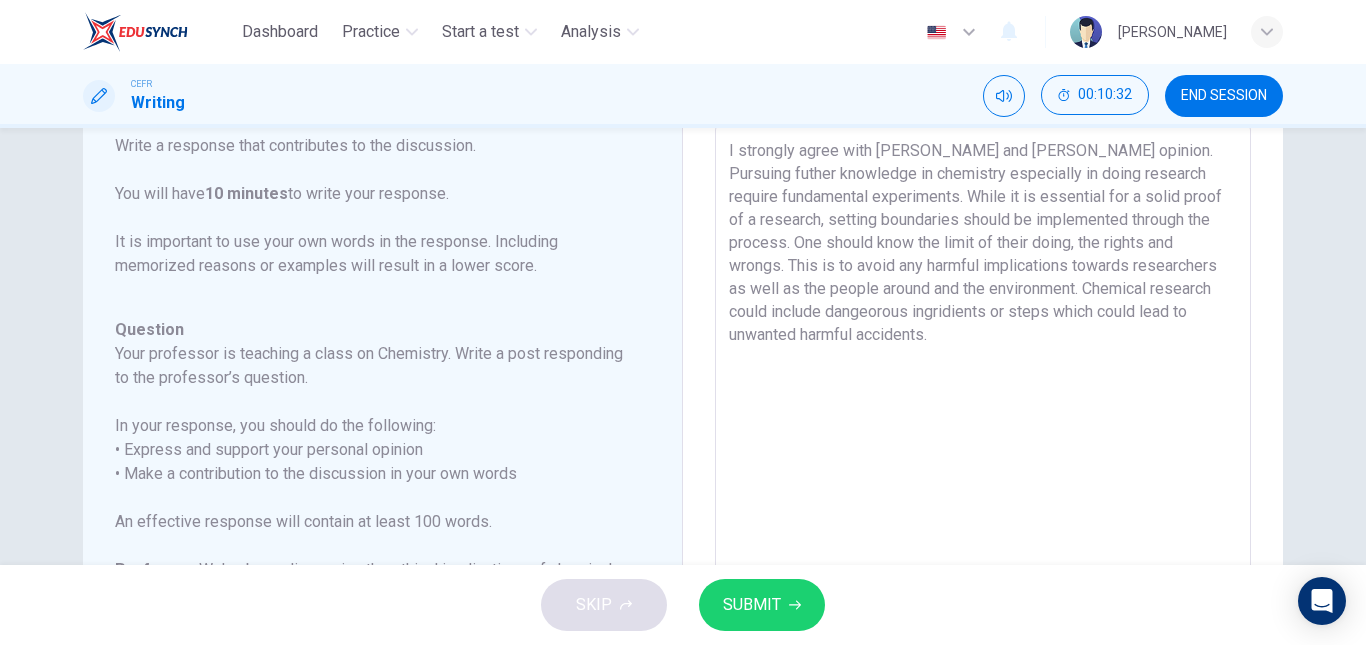 click on "I strongly agree with Lily and Jackson's opinion. Pursuing futher knowledge in chemistry especially in doing research require fundamental experiments. While it is essential for a solid proof of a research, setting boundaries should be implemented through the process. One should know the limit of their doing, the rights and wrongs. This is to avoid any harmful implications towards researchers as well as the people around and the environment. Chemical research could include dangeorous ingridients or steps which could lead to unwanted harmful accidents." at bounding box center [983, 456] 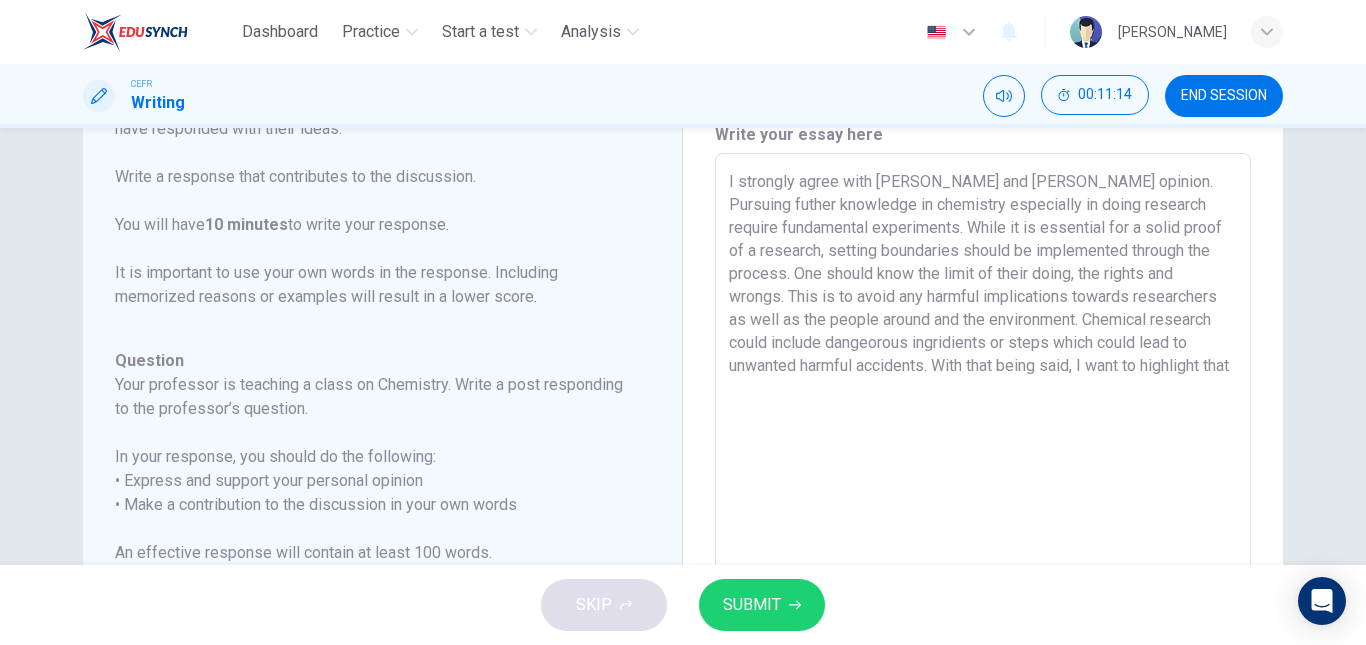 scroll, scrollTop: 86, scrollLeft: 0, axis: vertical 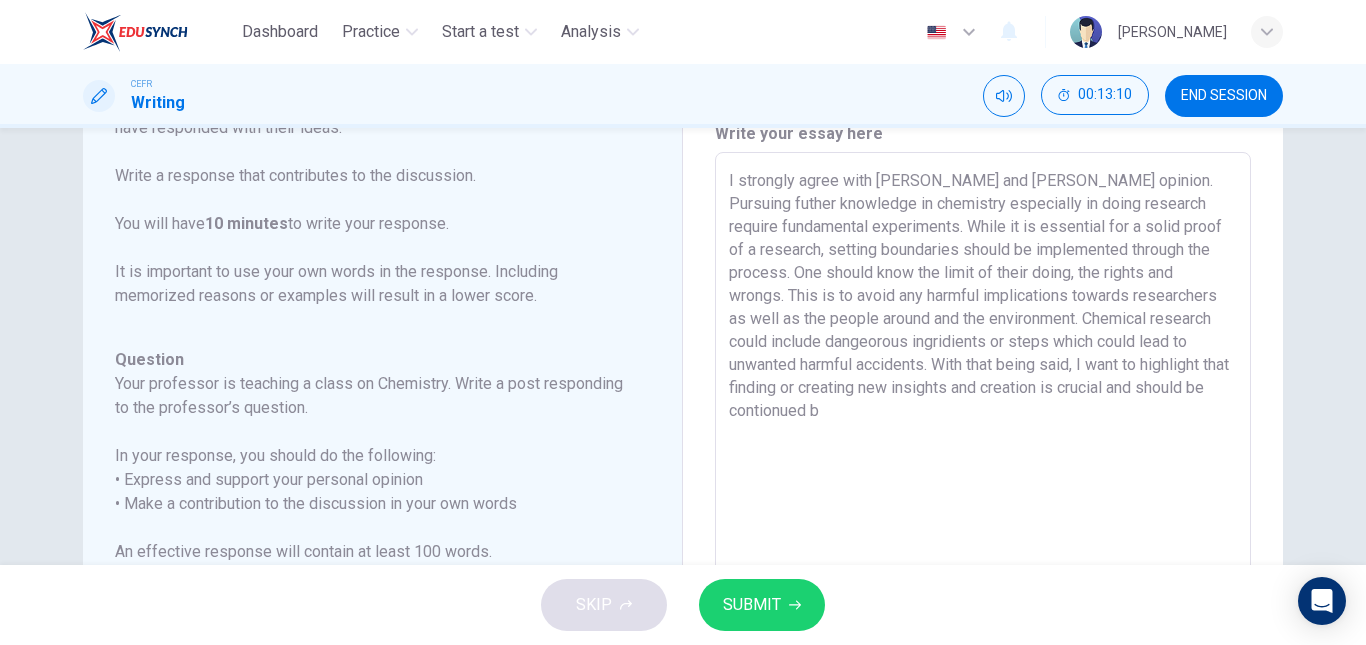 click on "I strongly agree with Lily and Jackson's opinion. Pursuing futher knowledge in chemistry especially in doing research require fundamental experiments. While it is essential for a solid proof of a research, setting boundaries should be implemented through the process. One should know the limit of their doing, the rights and wrongs. This is to avoid any harmful implications towards researchers as well as the people around and the environment. Chemical research could include dangeorous ingridients or steps which could lead to unwanted harmful accidents. With that being said, I want to highlight that finding or creating new insights and creation is crucial and should be contionued b" at bounding box center (983, 486) 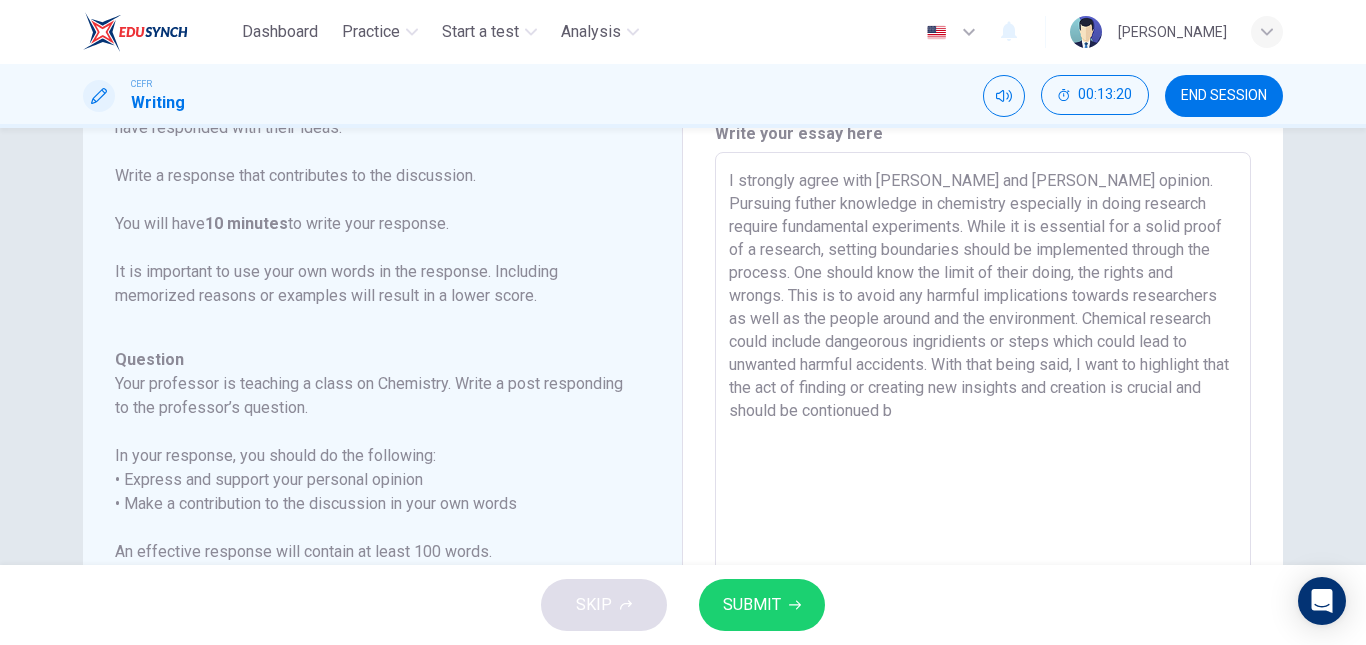 click on "I strongly agree with Lily and Jackson's opinion. Pursuing futher knowledge in chemistry especially in doing research require fundamental experiments. While it is essential for a solid proof of a research, setting boundaries should be implemented through the process. One should know the limit of their doing, the rights and wrongs. This is to avoid any harmful implications towards researchers as well as the people around and the environment. Chemical research could include dangeorous ingridients or steps which could lead to unwanted harmful accidents. With that being said, I want to highlight that the act of finding or creating new insights and creation is crucial and should be contionued b" at bounding box center [983, 486] 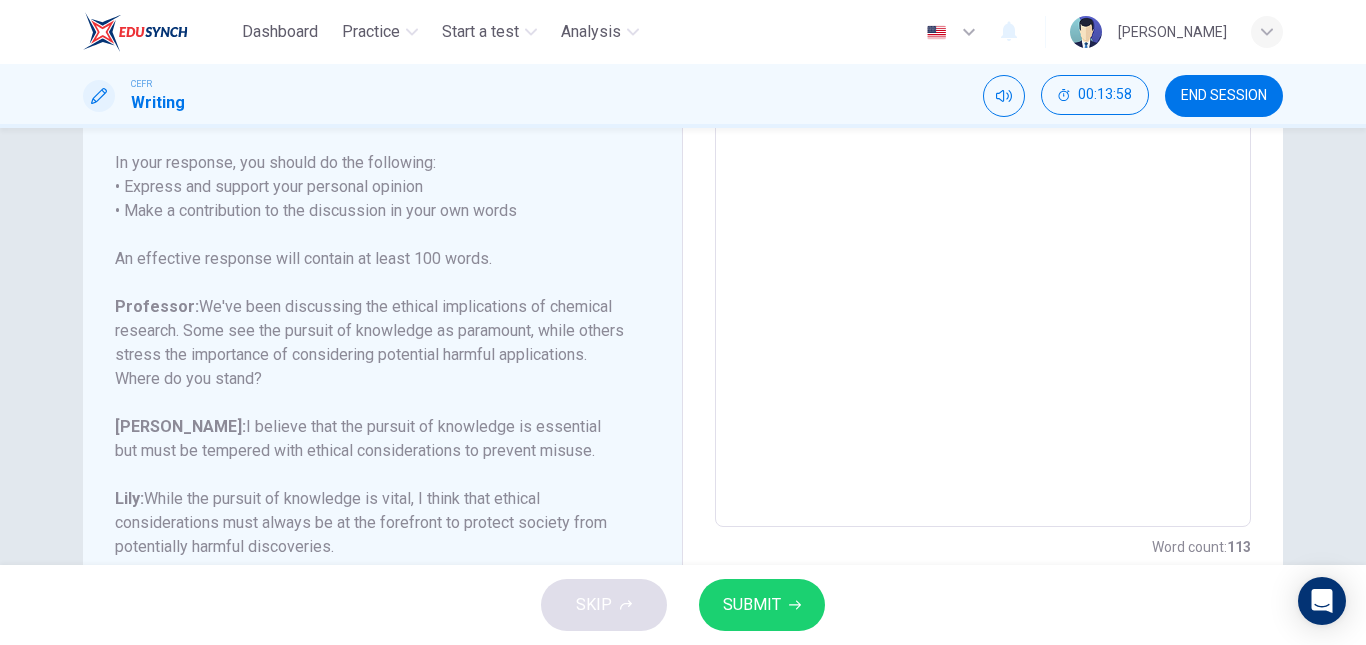 scroll, scrollTop: 453, scrollLeft: 0, axis: vertical 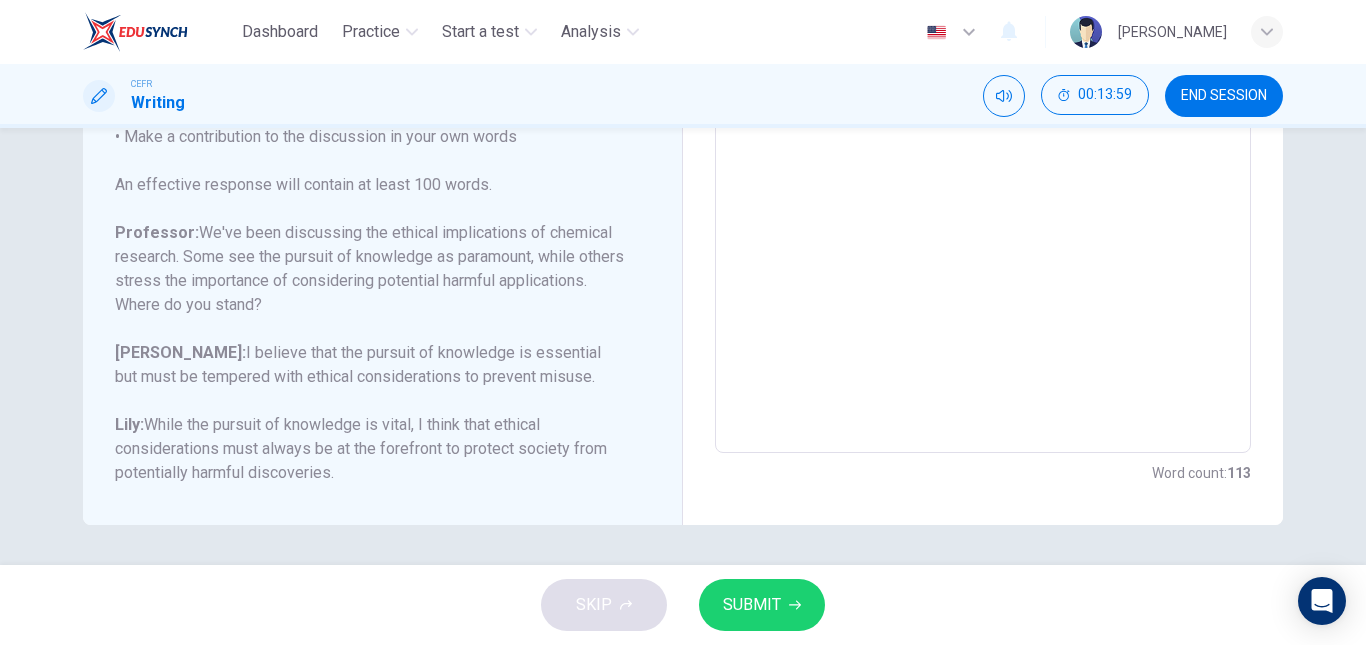 click on "SUBMIT" at bounding box center [752, 605] 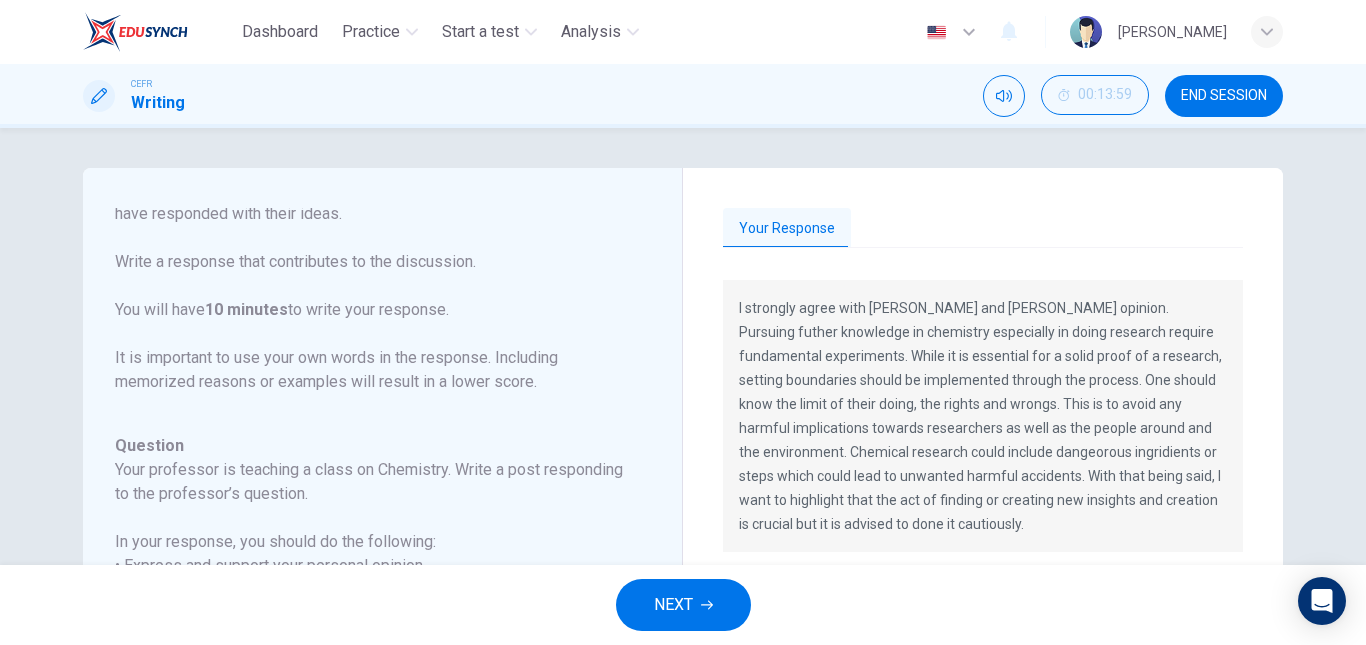 scroll, scrollTop: 453, scrollLeft: 0, axis: vertical 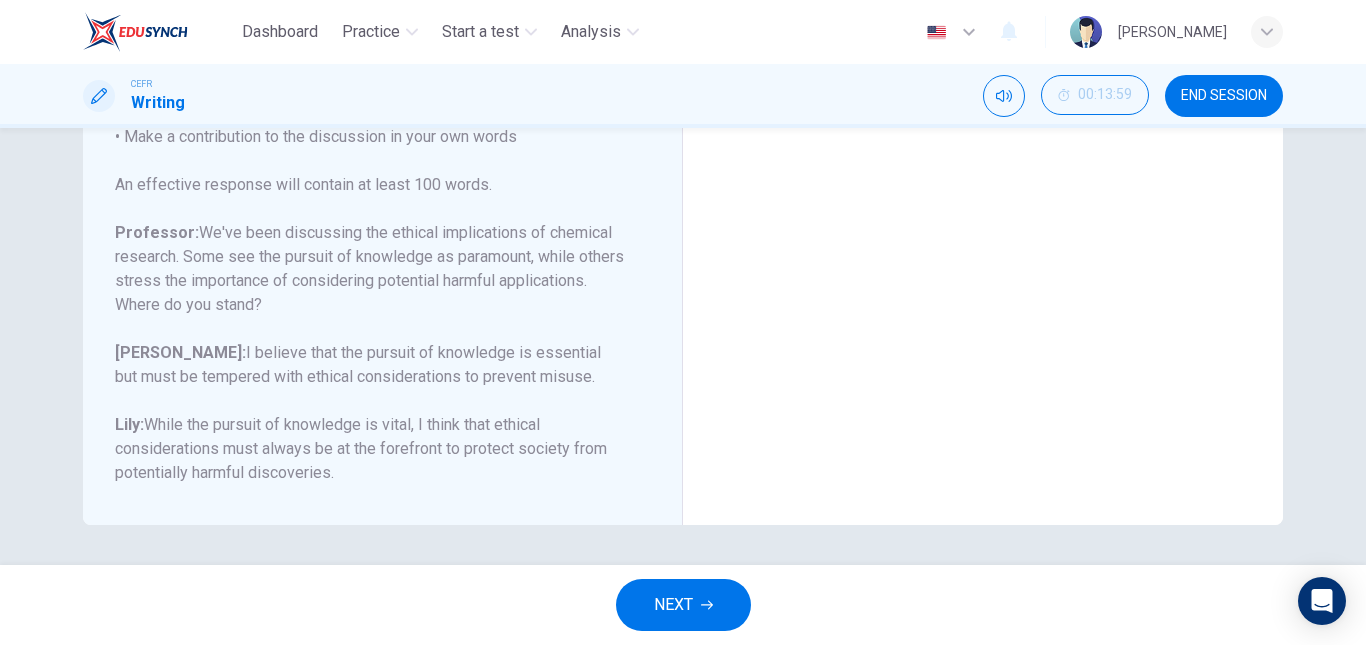 click 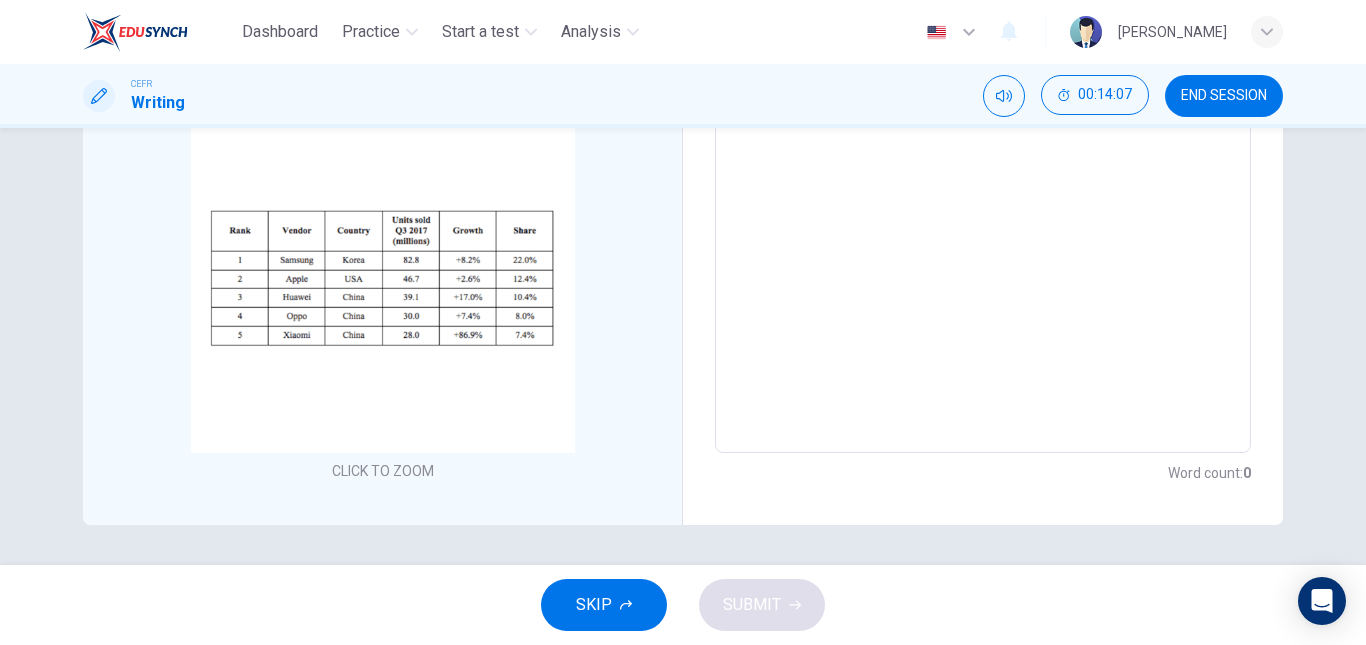 scroll, scrollTop: 375, scrollLeft: 0, axis: vertical 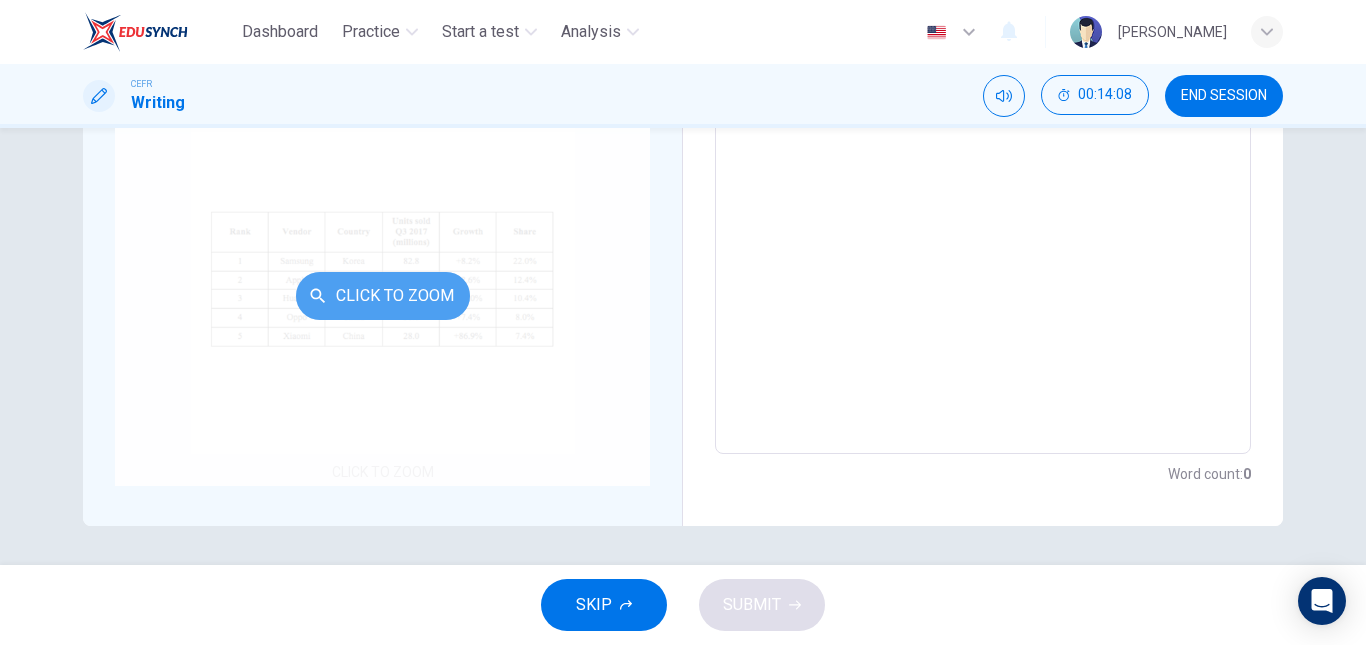 click on "Click to Zoom" at bounding box center [383, 296] 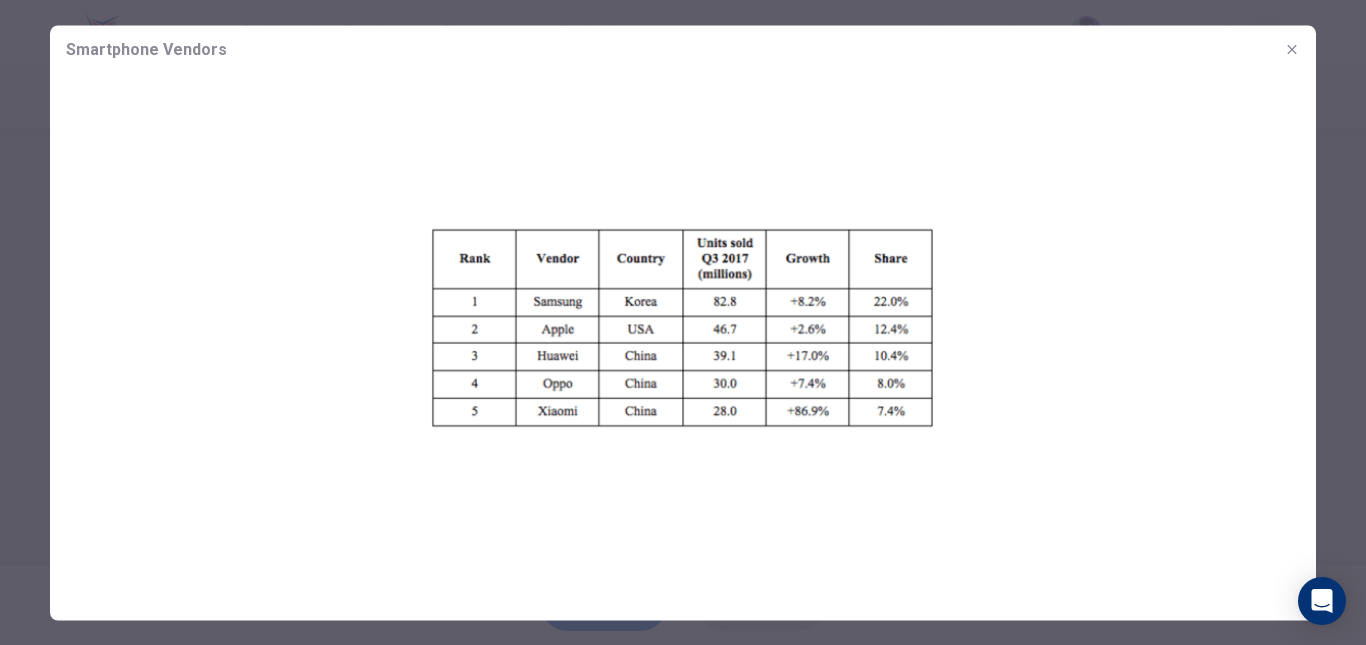 click at bounding box center (683, 328) 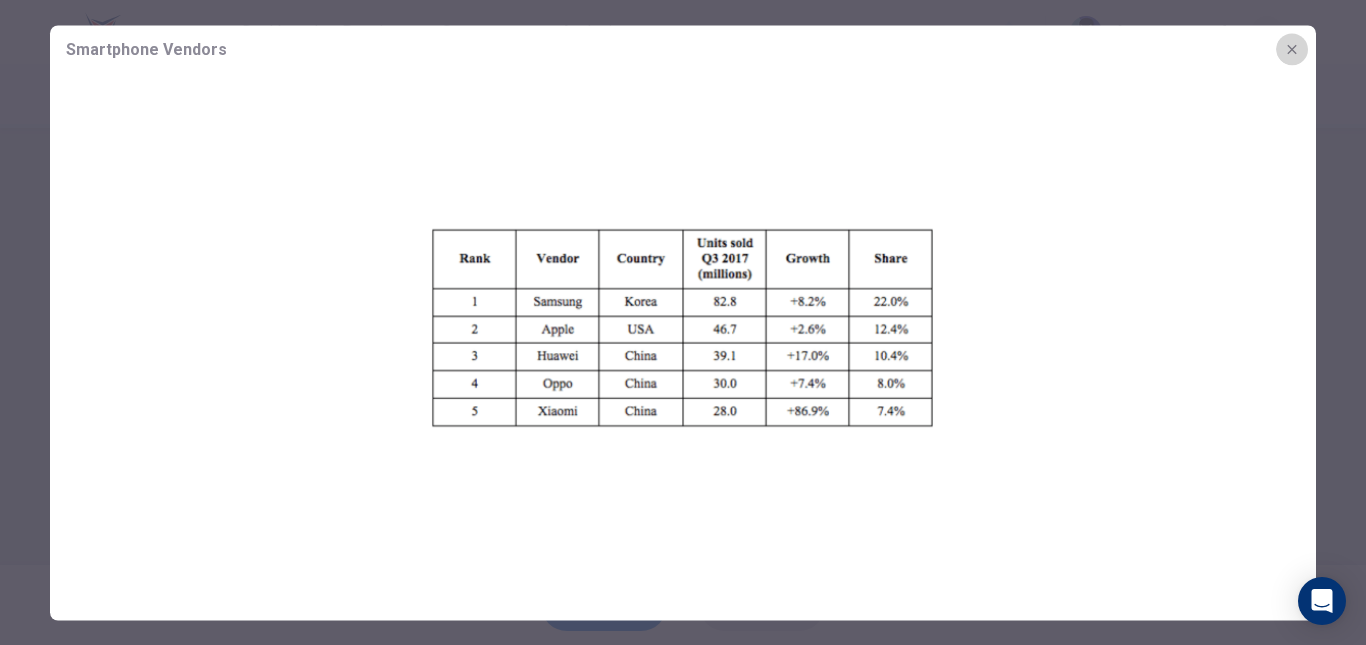click 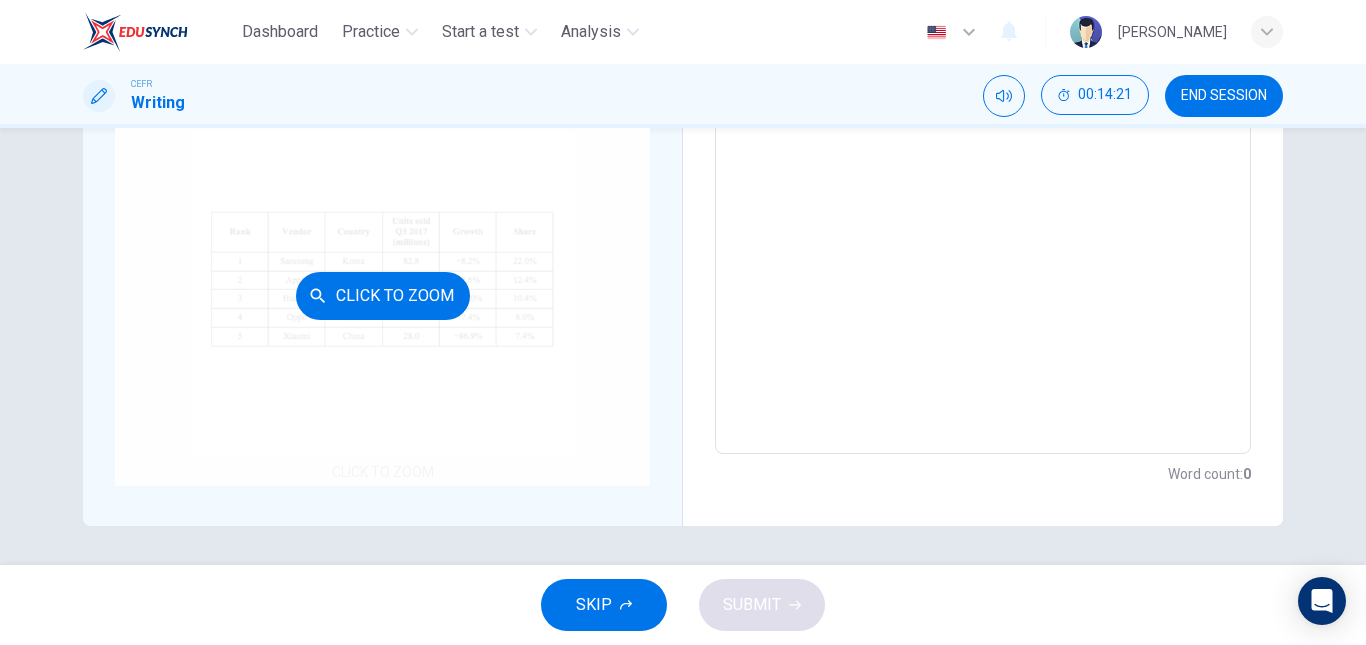 scroll, scrollTop: 97, scrollLeft: 0, axis: vertical 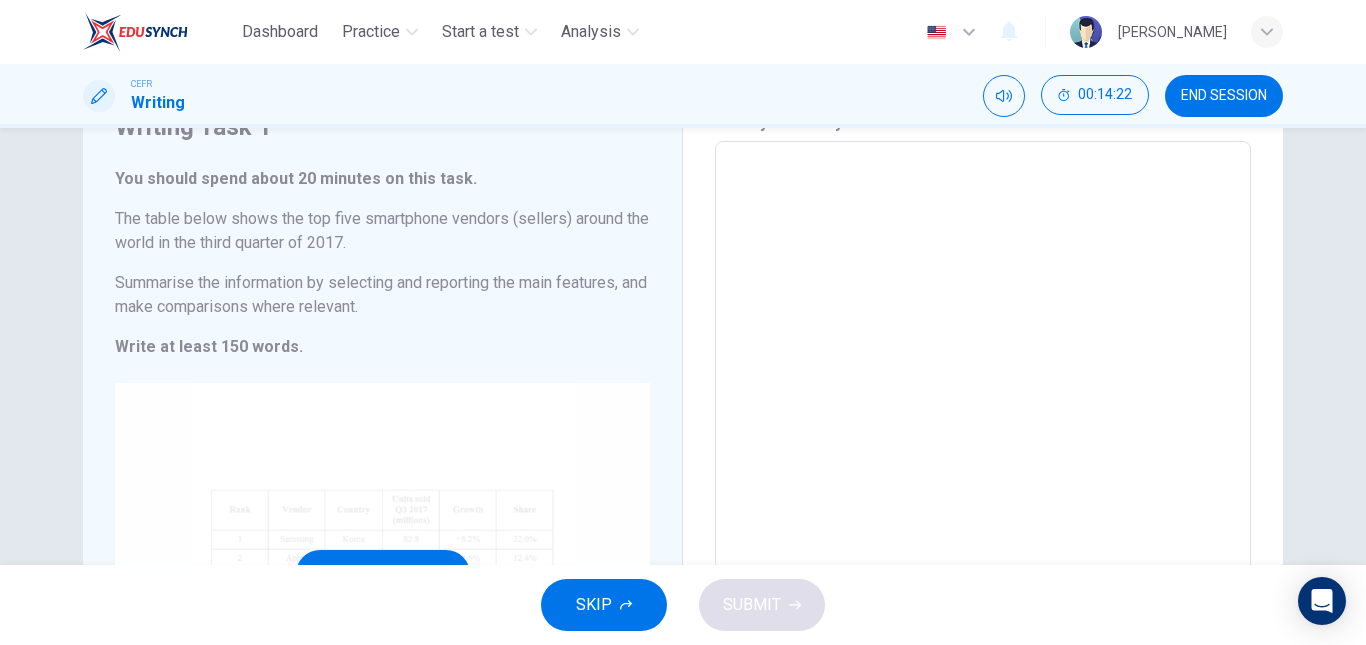 click on "You should spend about 20 minutes on this task. The table below shows the top five smartphone vendors (sellers) around the world in the third quarter of 2017. Summarise the information by selecting and reporting the main features, and make comparisons where relevant. Write at least 150 words." at bounding box center (382, 263) 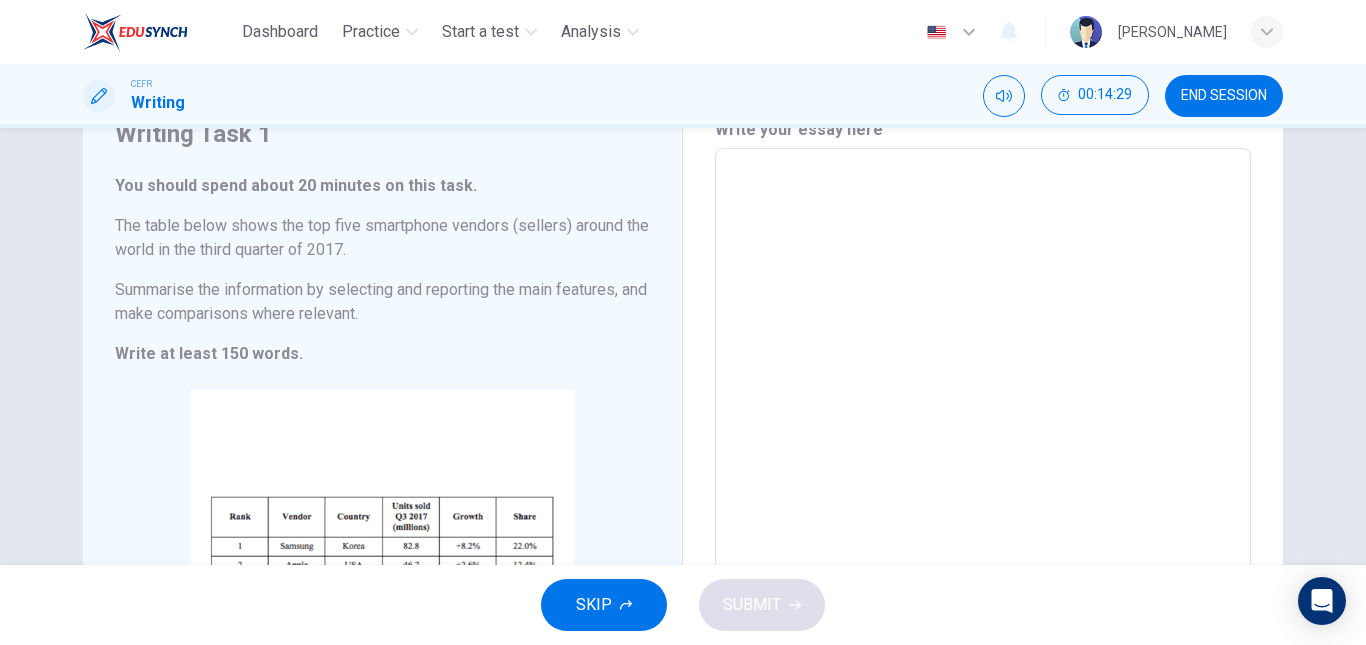 scroll, scrollTop: 86, scrollLeft: 0, axis: vertical 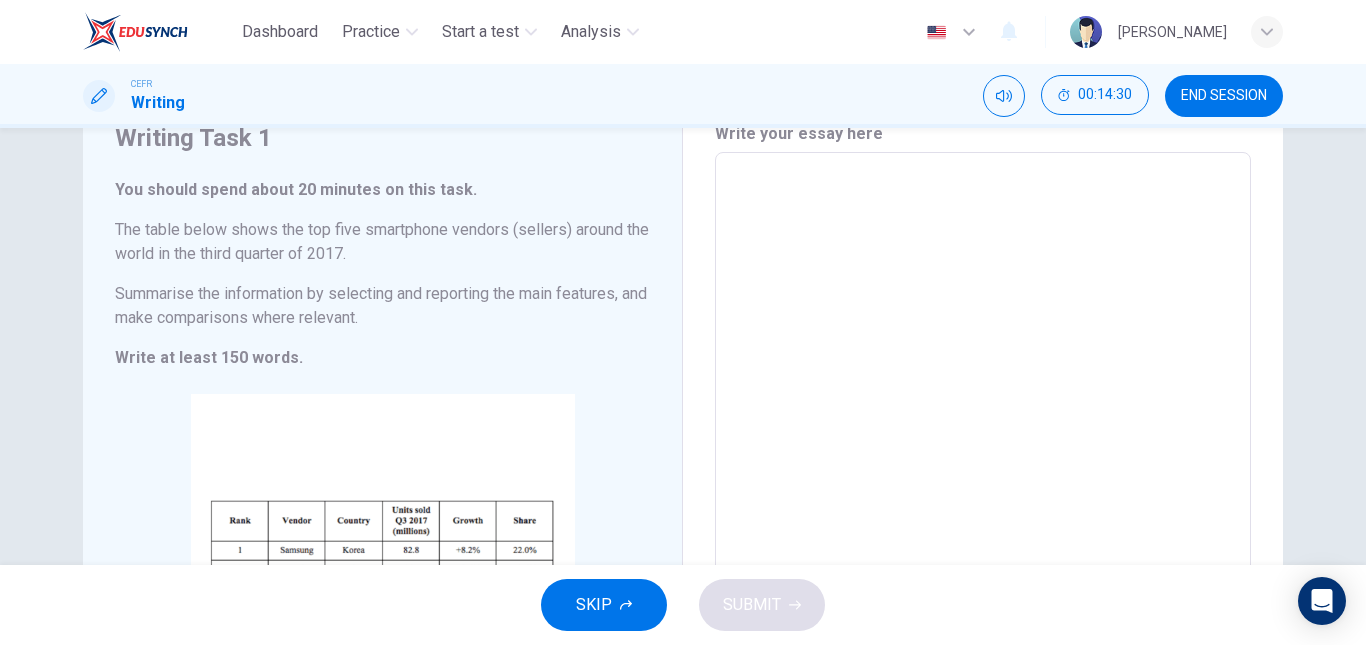 click at bounding box center (983, 448) 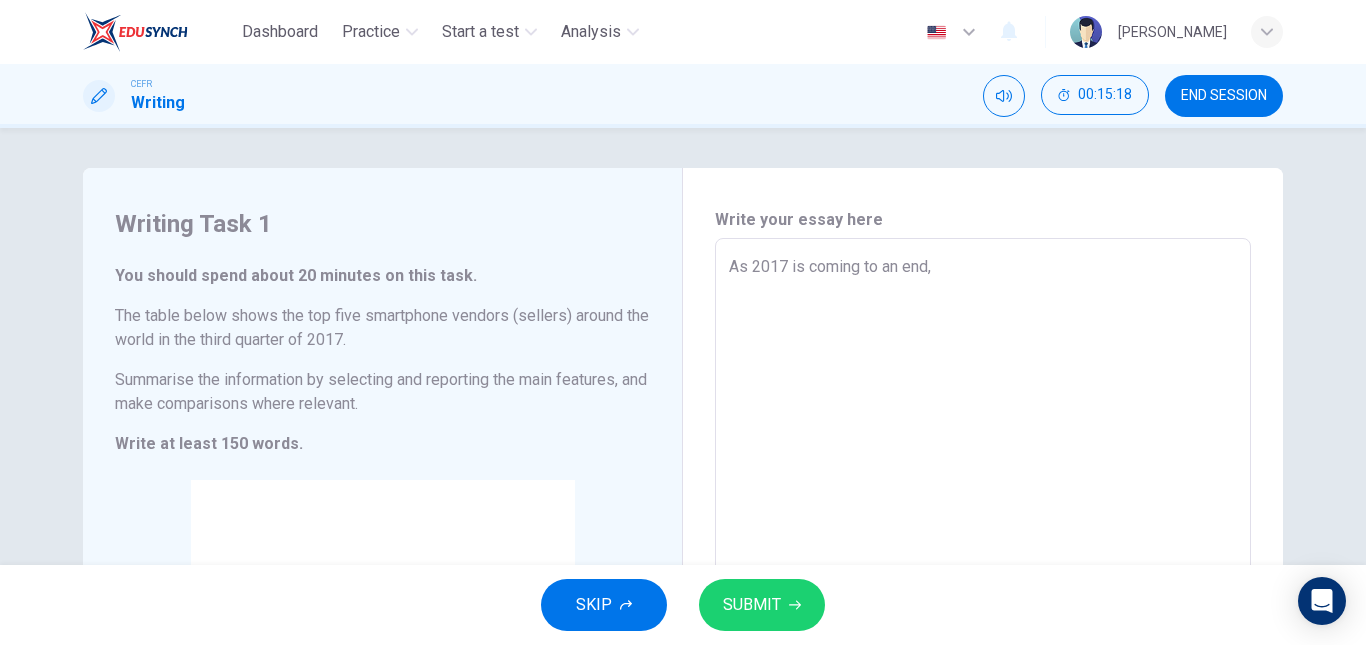 scroll, scrollTop: 0, scrollLeft: 0, axis: both 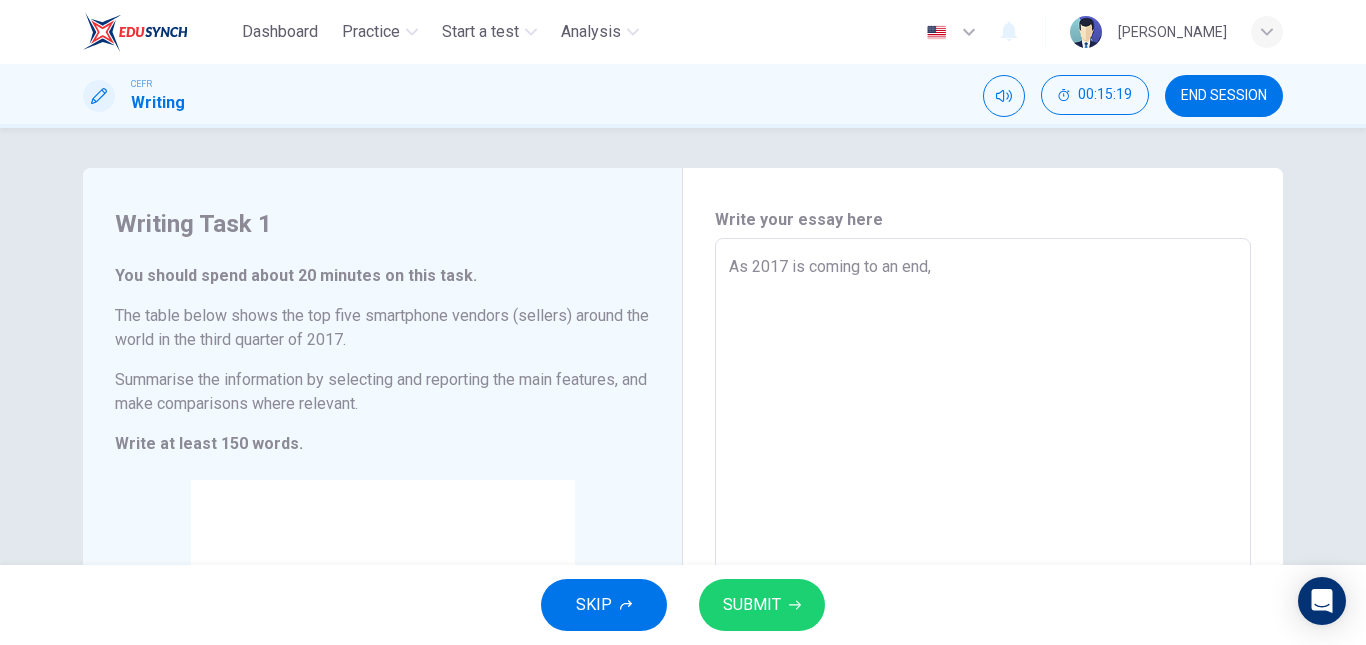 click on "As 2017 is coming to an end," at bounding box center [983, 534] 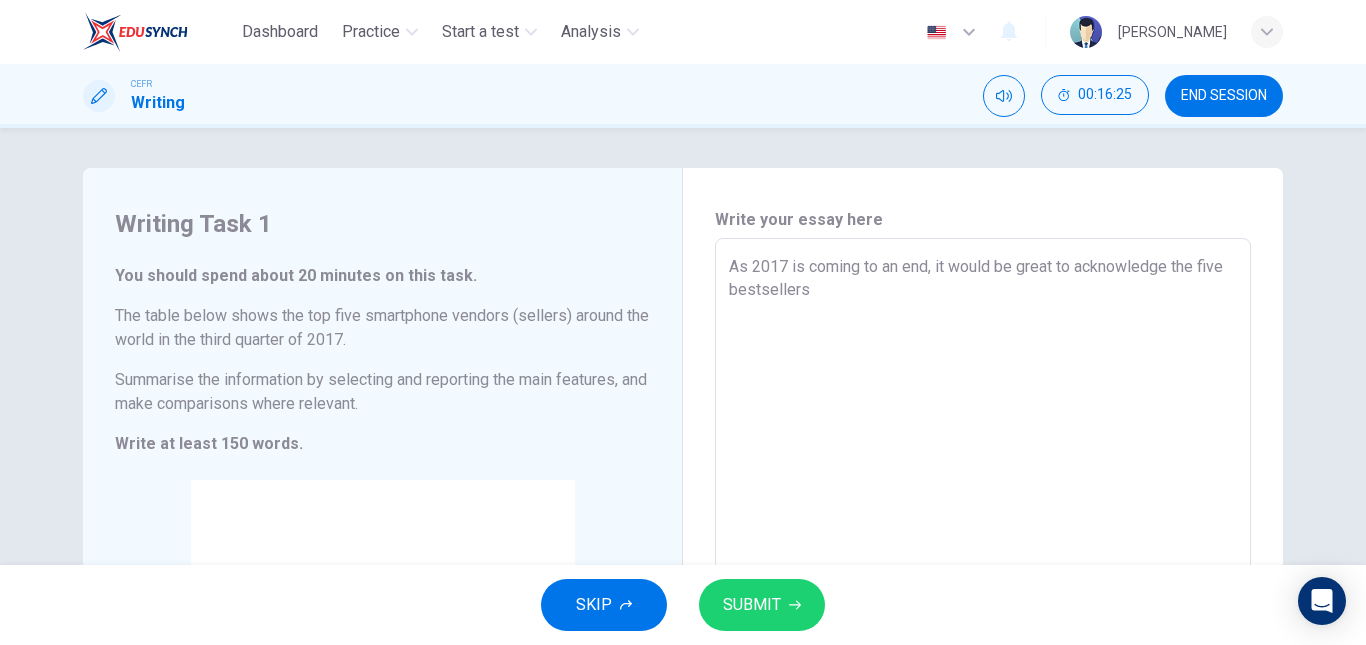 click on "As 2017 is coming to an end, it would be great to acknowledge the five bestsellers" at bounding box center (983, 534) 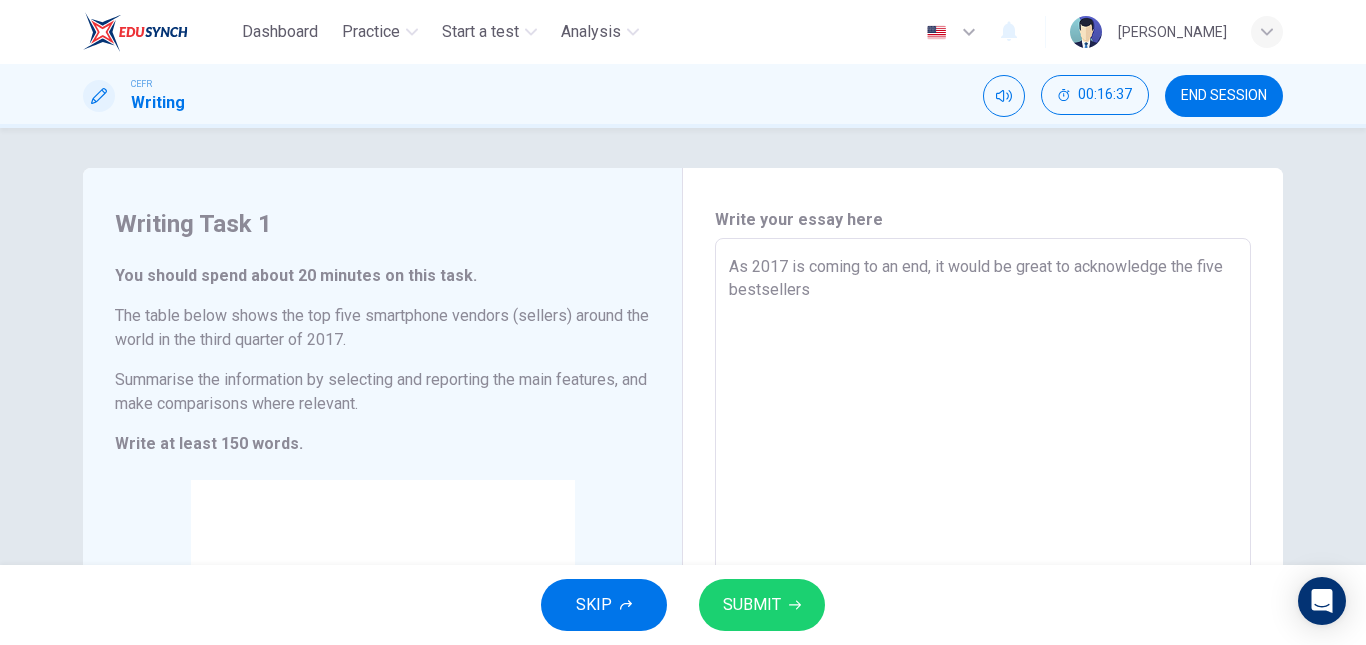 scroll, scrollTop: 1, scrollLeft: 0, axis: vertical 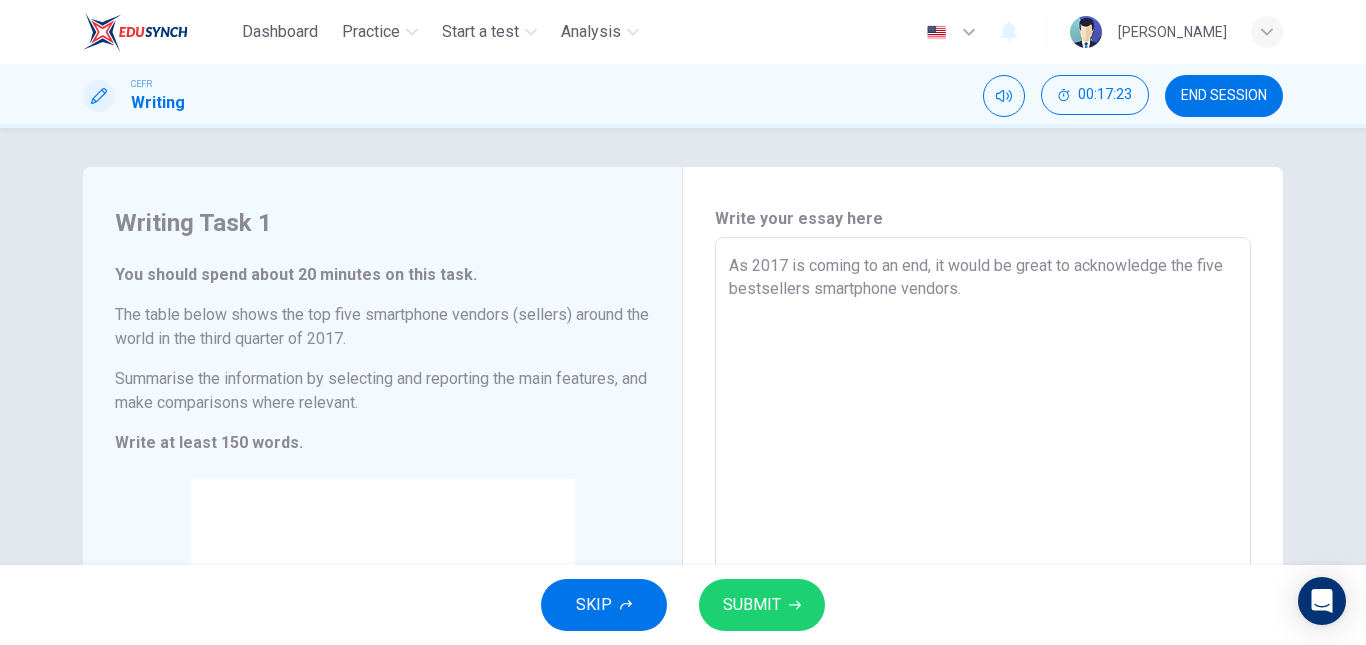 click on "As 2017 is coming to an end, it would be great to acknowledge the five bestsellers smartphone vendors." at bounding box center [983, 533] 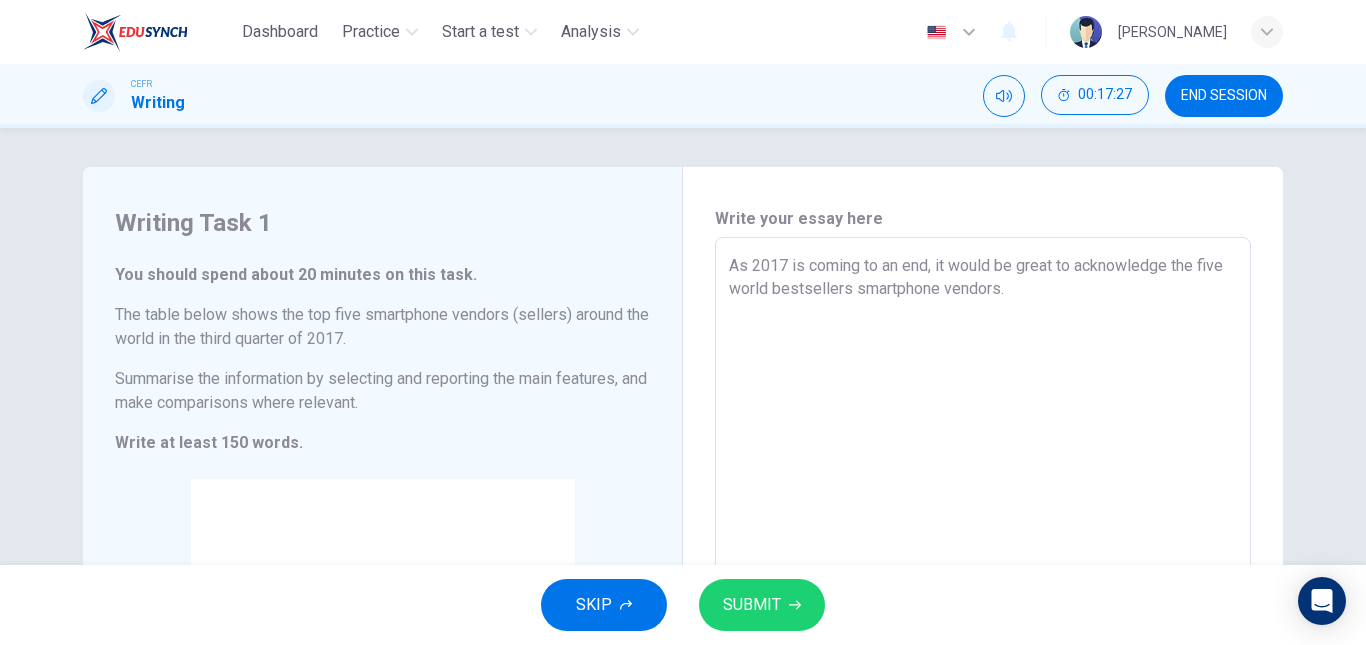 click on "As 2017 is coming to an end, it would be great to acknowledge the five  world bestsellers smartphone vendors." at bounding box center (983, 533) 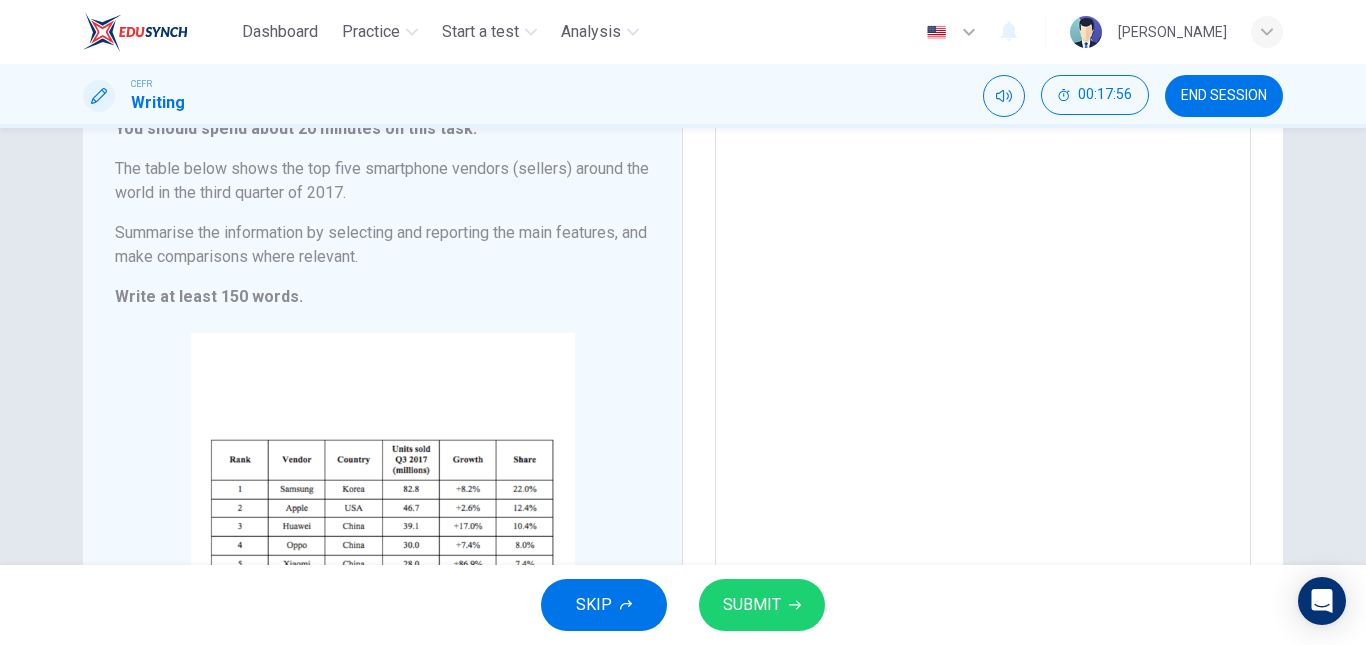 scroll, scrollTop: 128, scrollLeft: 0, axis: vertical 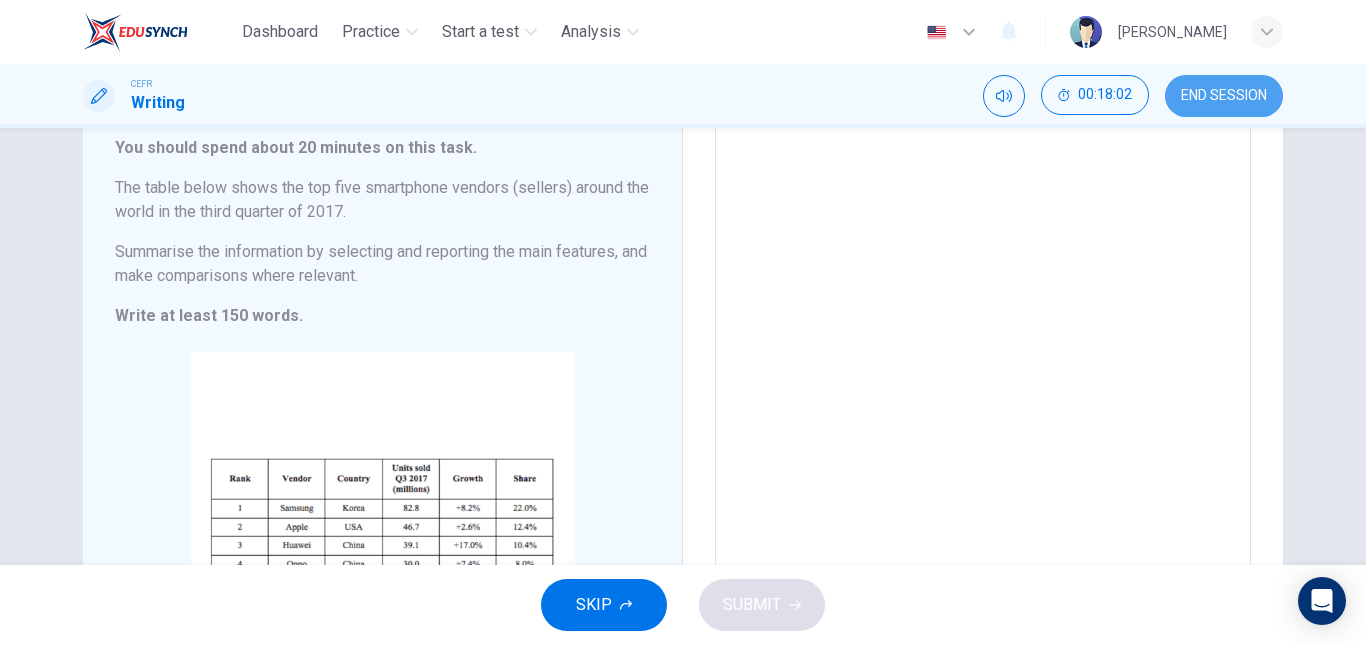 click on "END SESSION" at bounding box center [1224, 96] 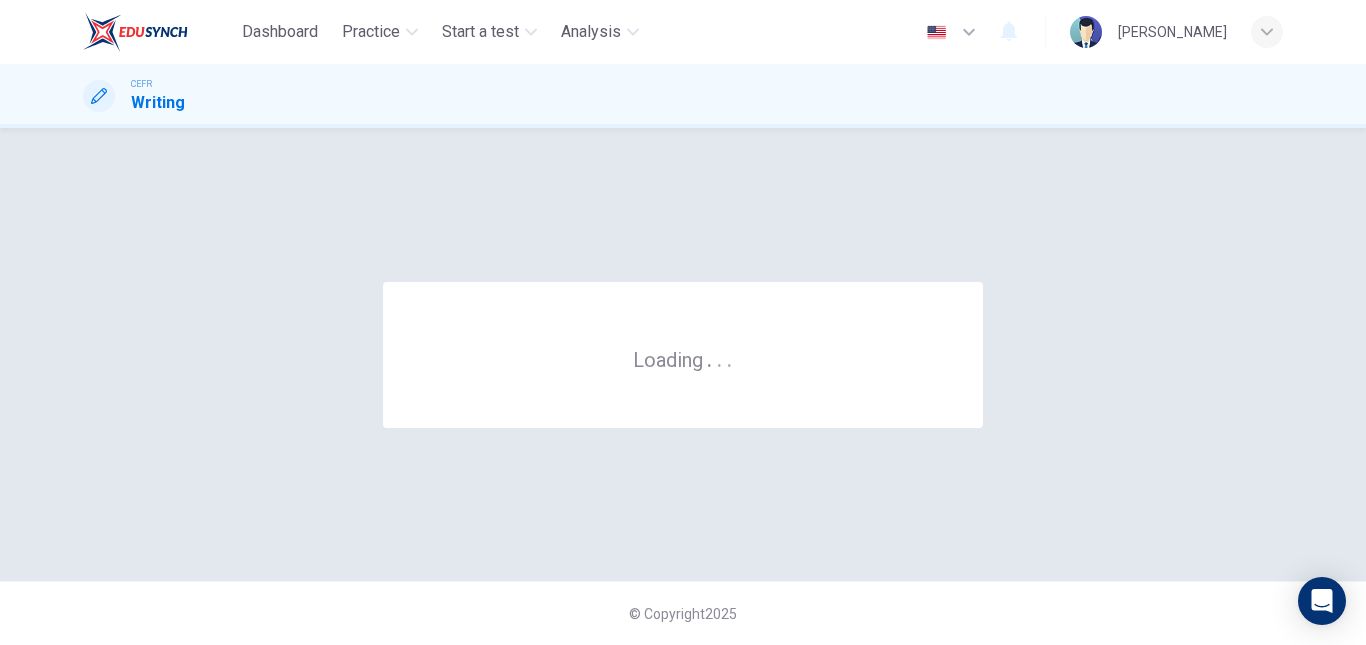 scroll, scrollTop: 0, scrollLeft: 0, axis: both 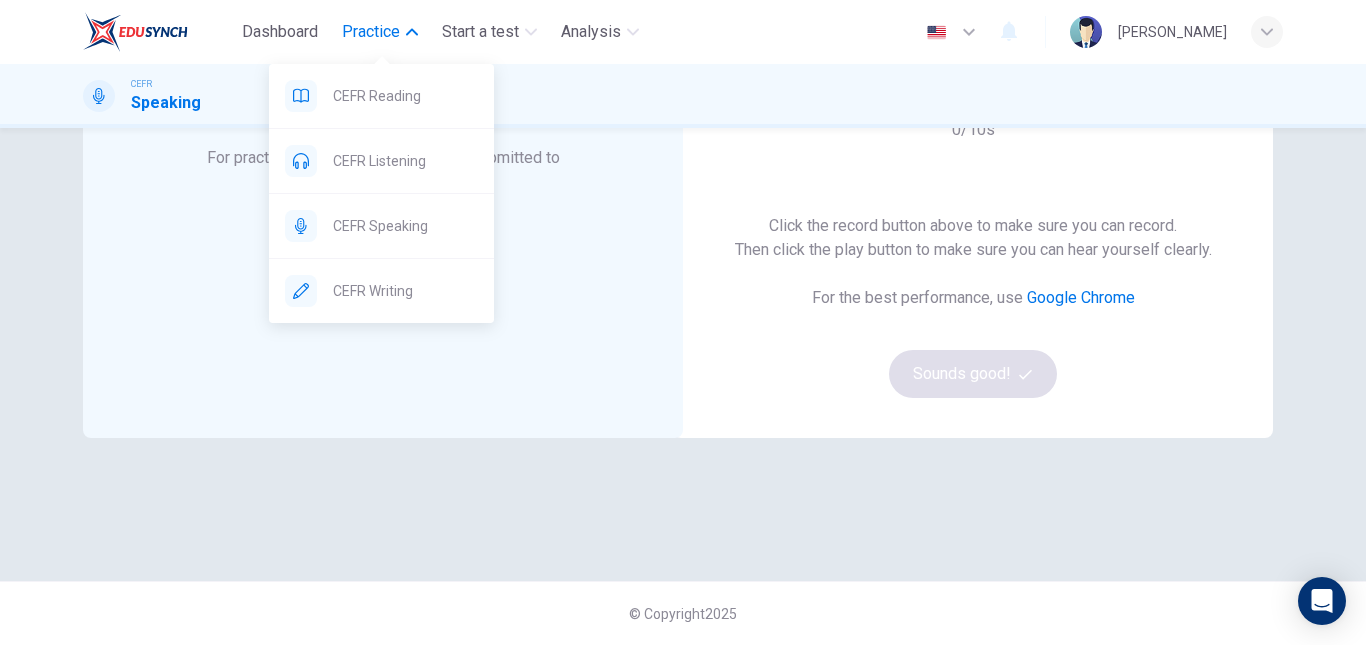 click on "Practice" at bounding box center (371, 32) 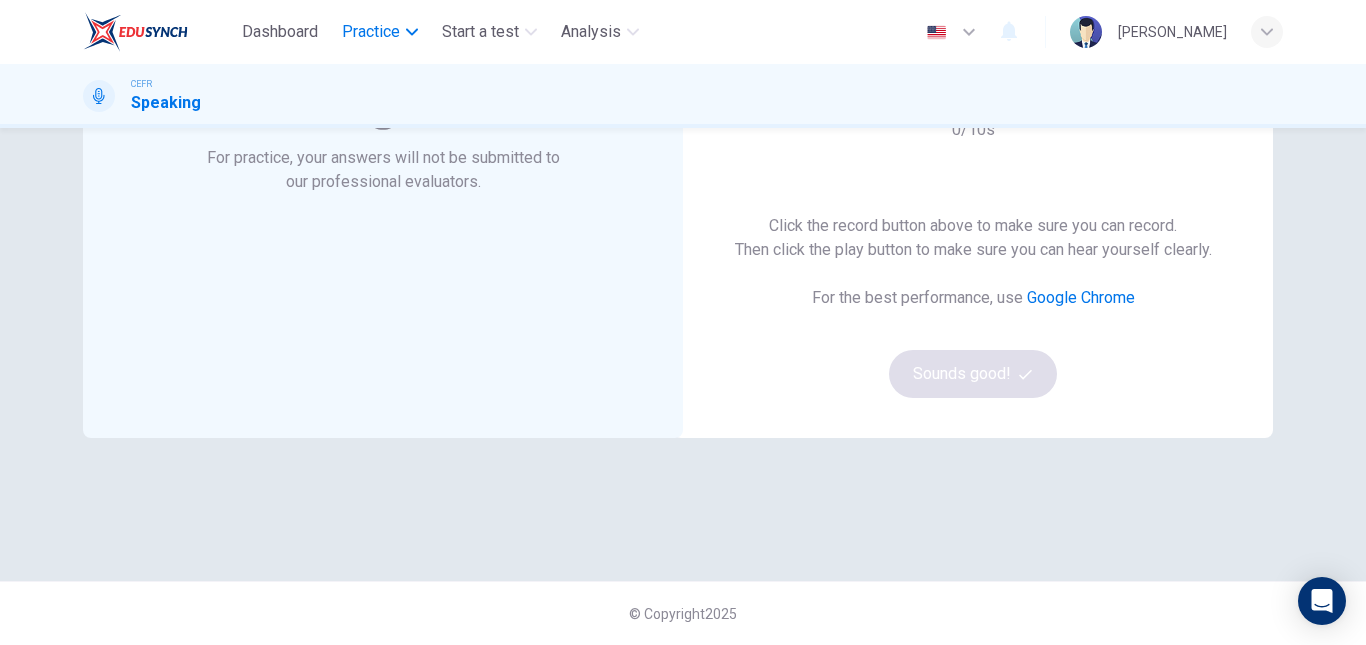 click on "Practice" at bounding box center (371, 32) 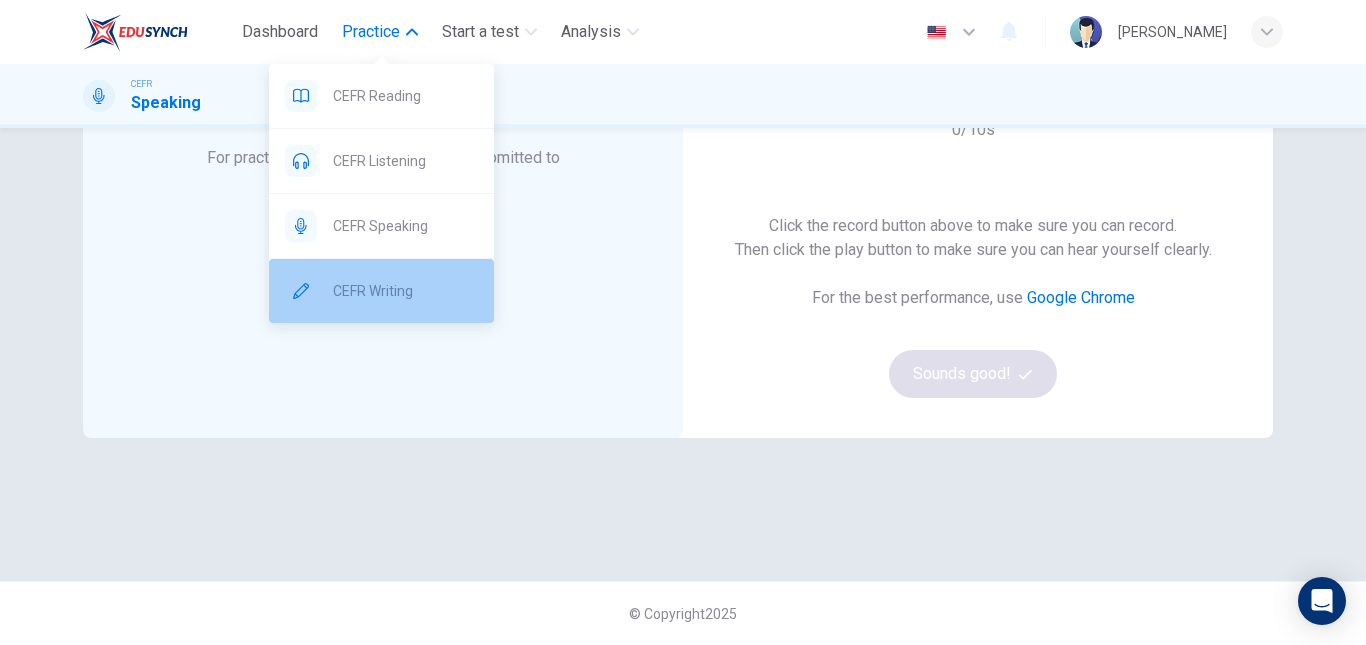 click on "CEFR Writing" at bounding box center [405, 291] 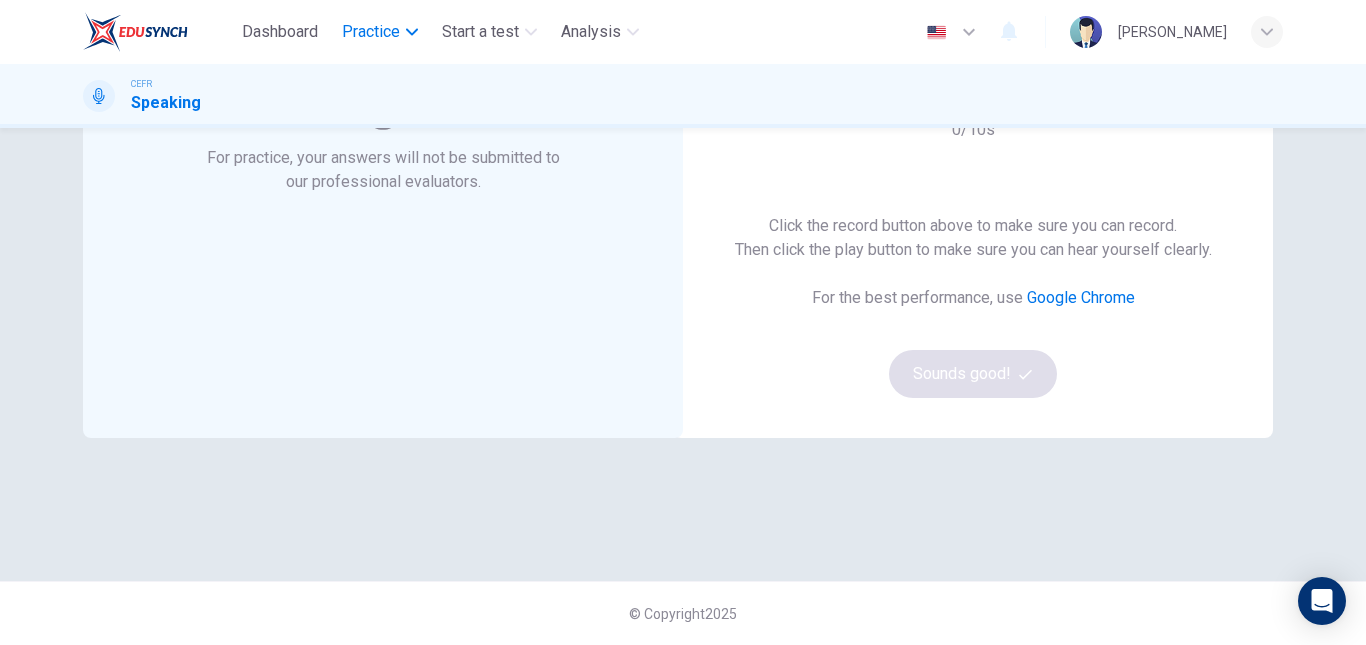 drag, startPoint x: 379, startPoint y: 11, endPoint x: 379, endPoint y: 33, distance: 22 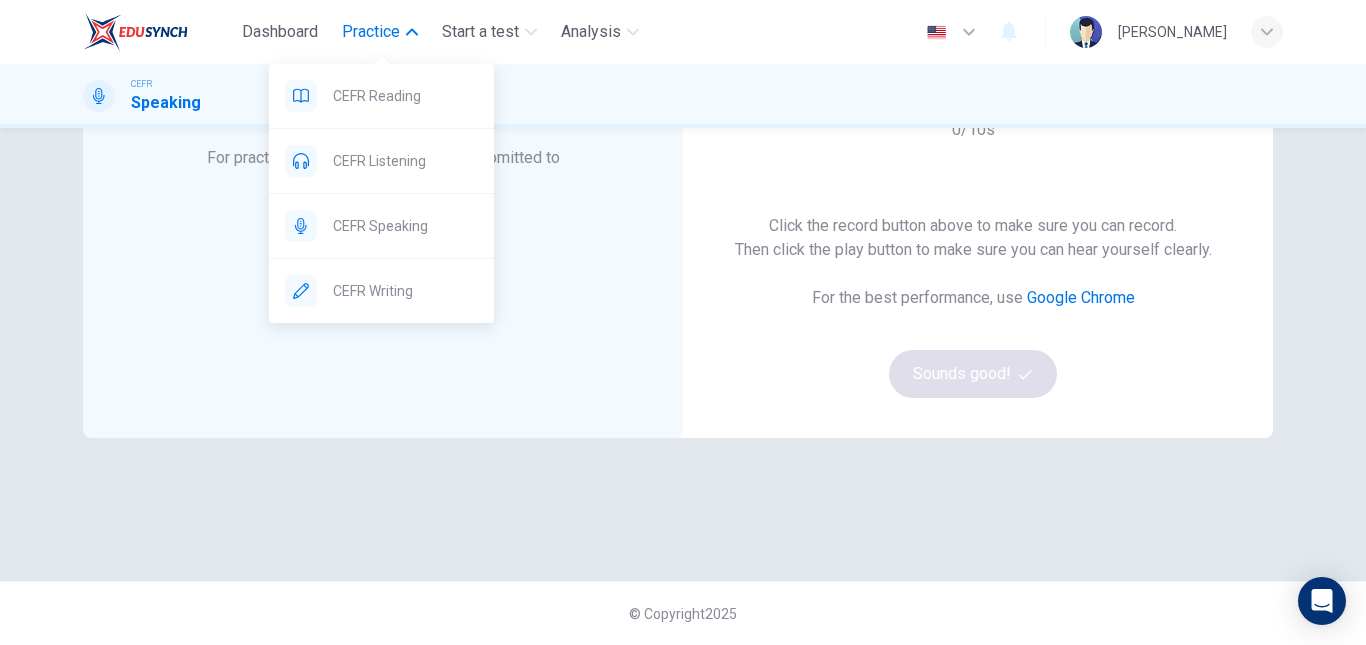 click on "Practice" at bounding box center [371, 32] 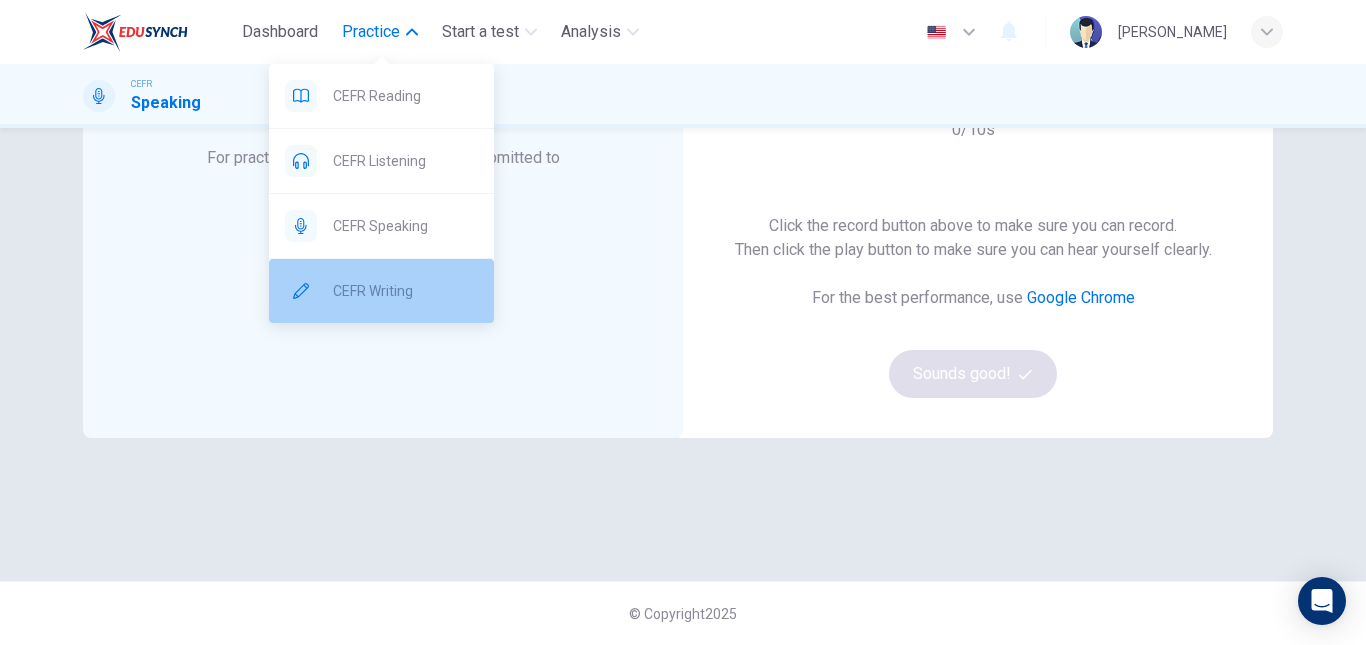 click on "CEFR Writing" at bounding box center (381, 291) 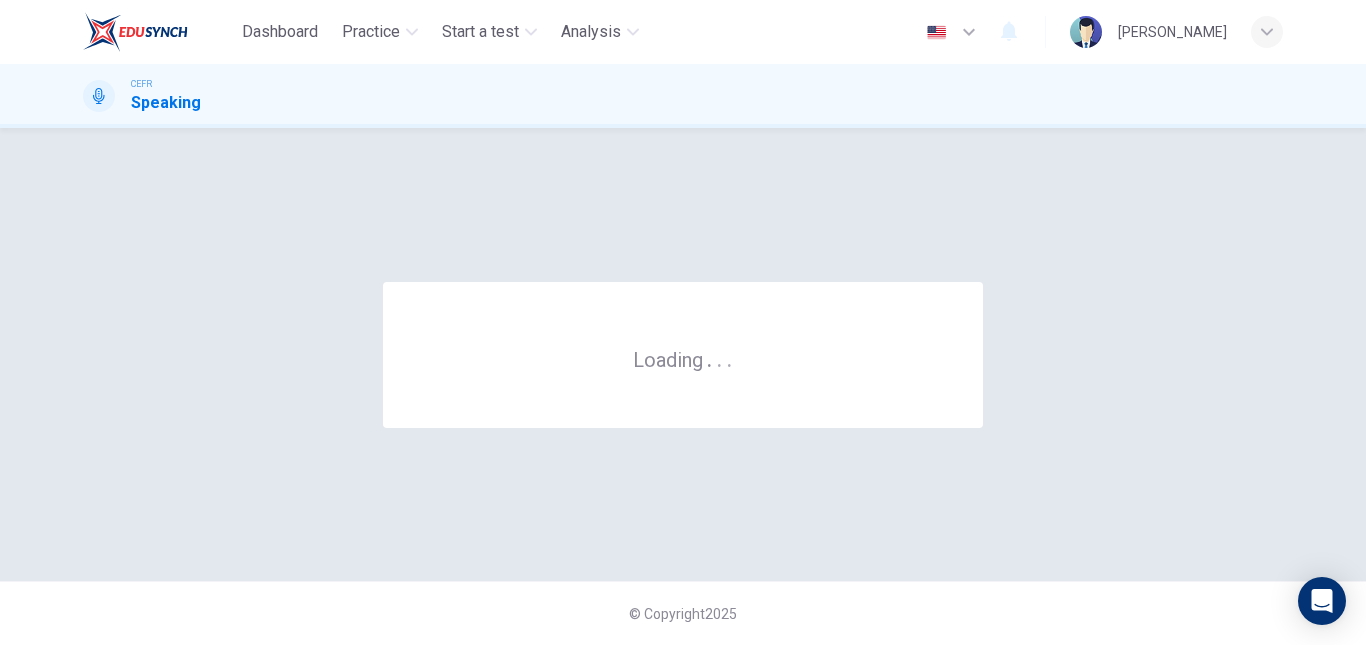 scroll, scrollTop: 0, scrollLeft: 0, axis: both 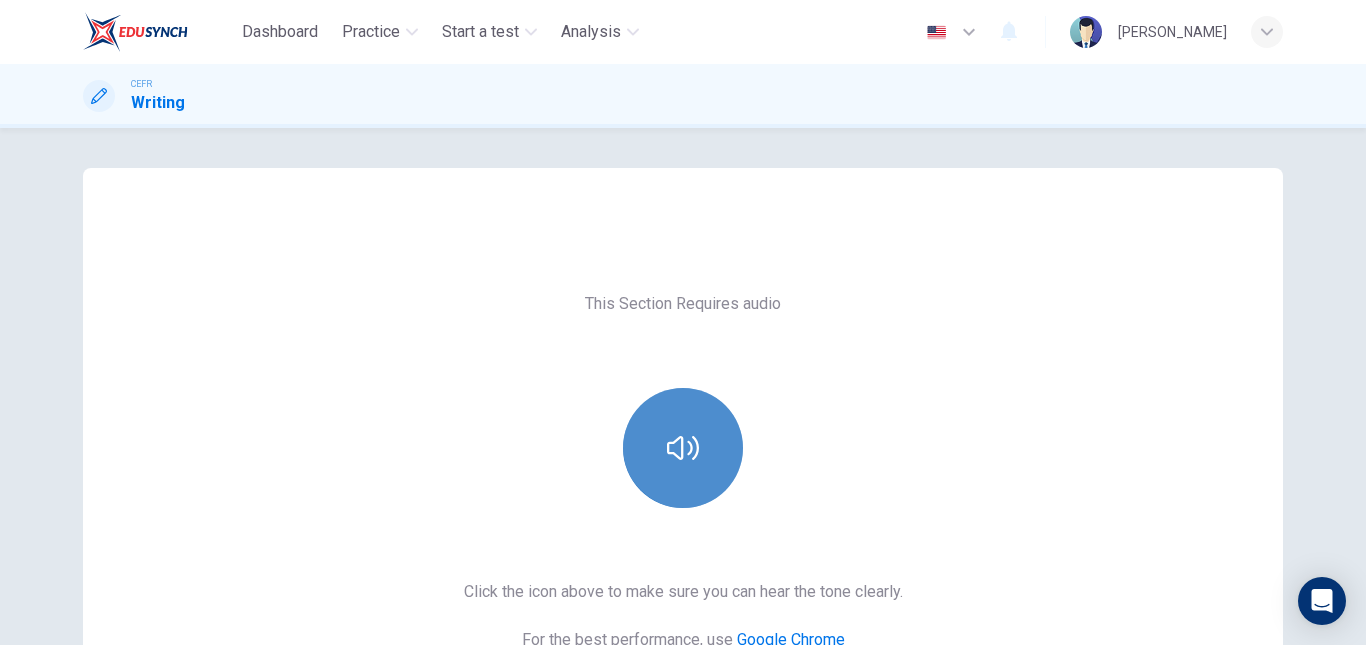 click at bounding box center (683, 448) 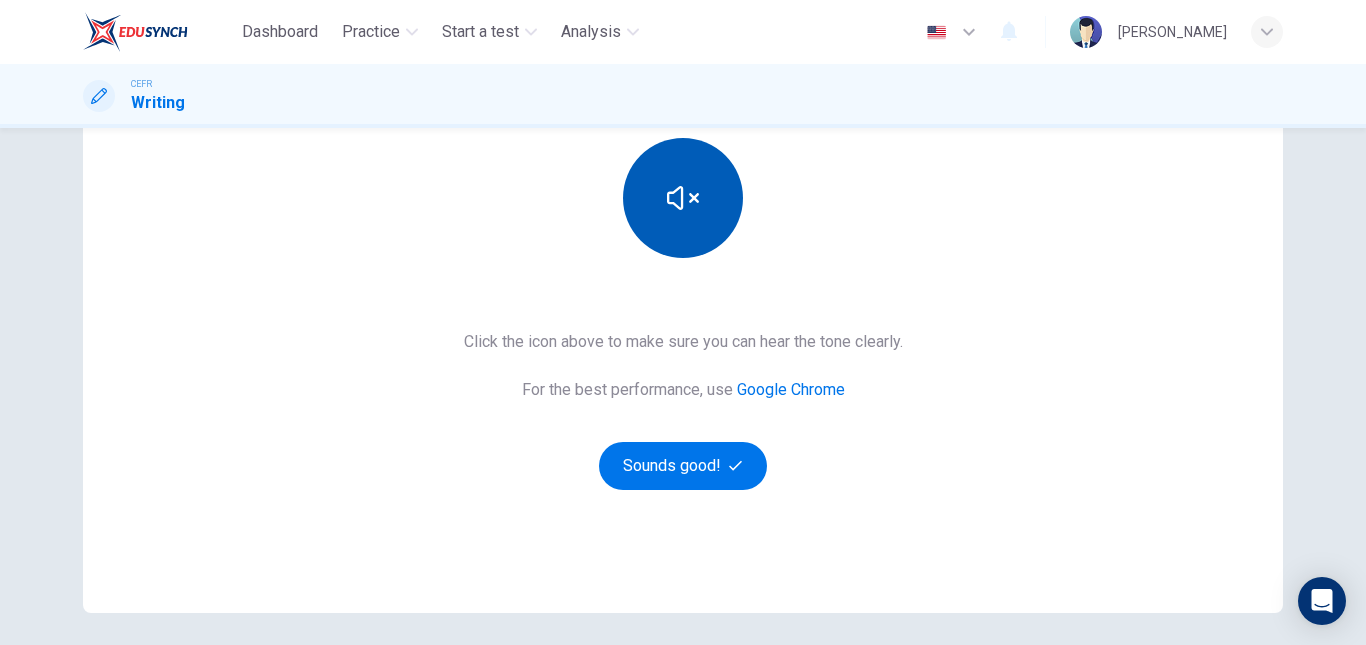 scroll, scrollTop: 251, scrollLeft: 0, axis: vertical 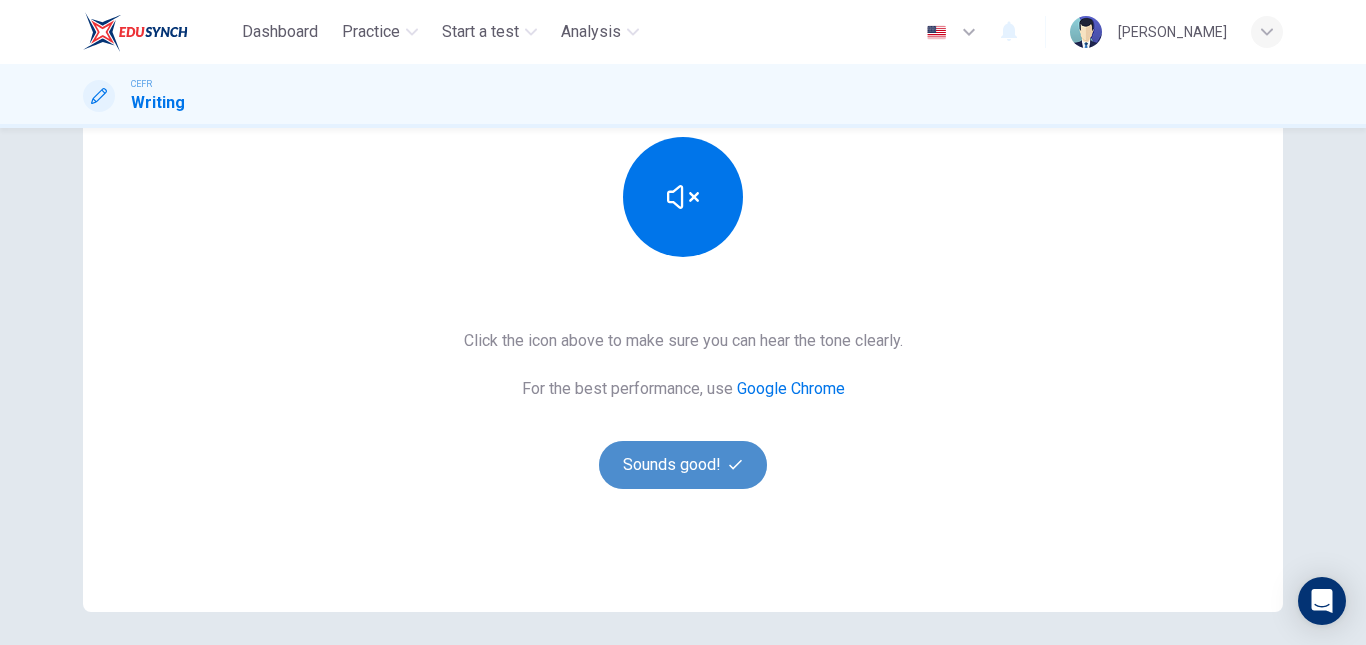 click on "Sounds good!" at bounding box center (683, 465) 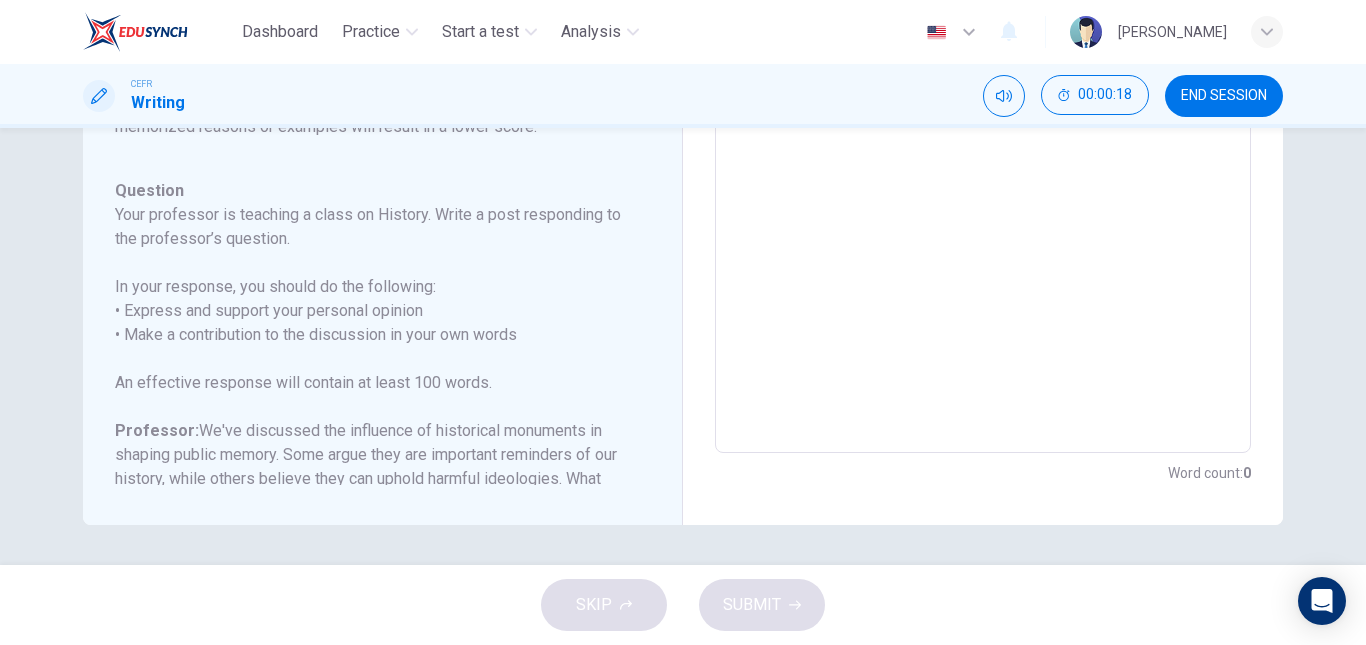 scroll, scrollTop: 0, scrollLeft: 0, axis: both 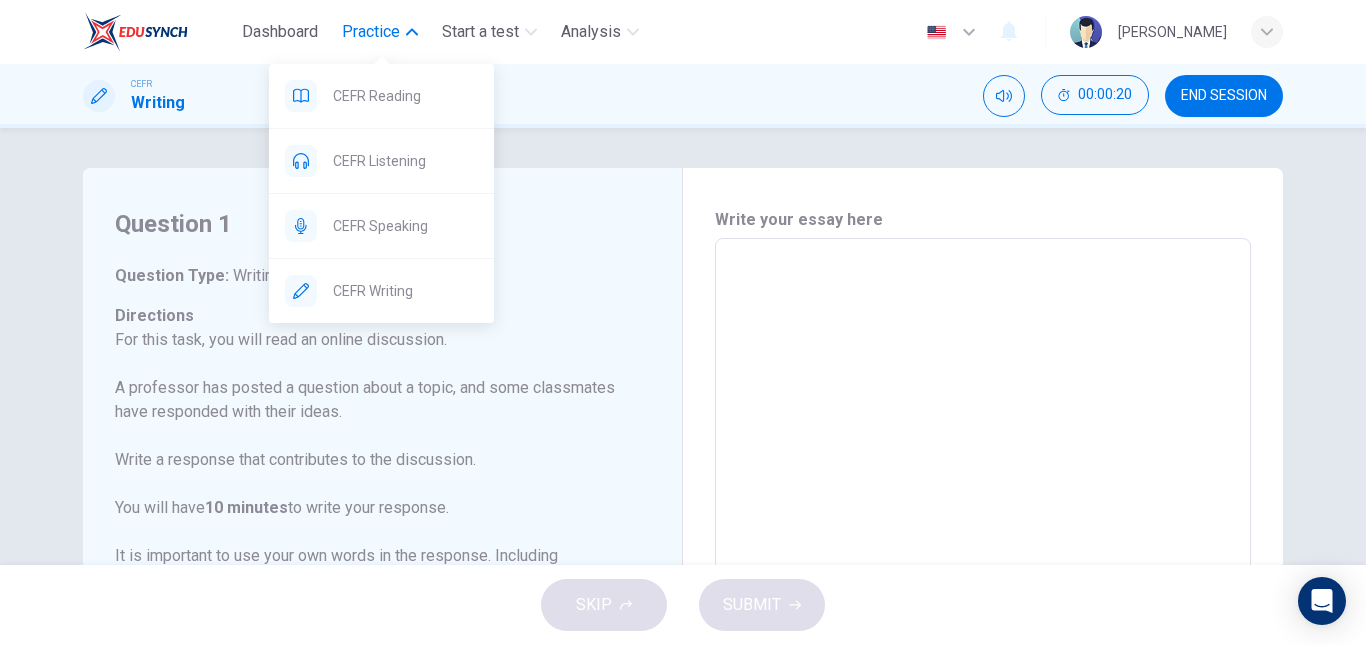 click on "Practice" at bounding box center [371, 32] 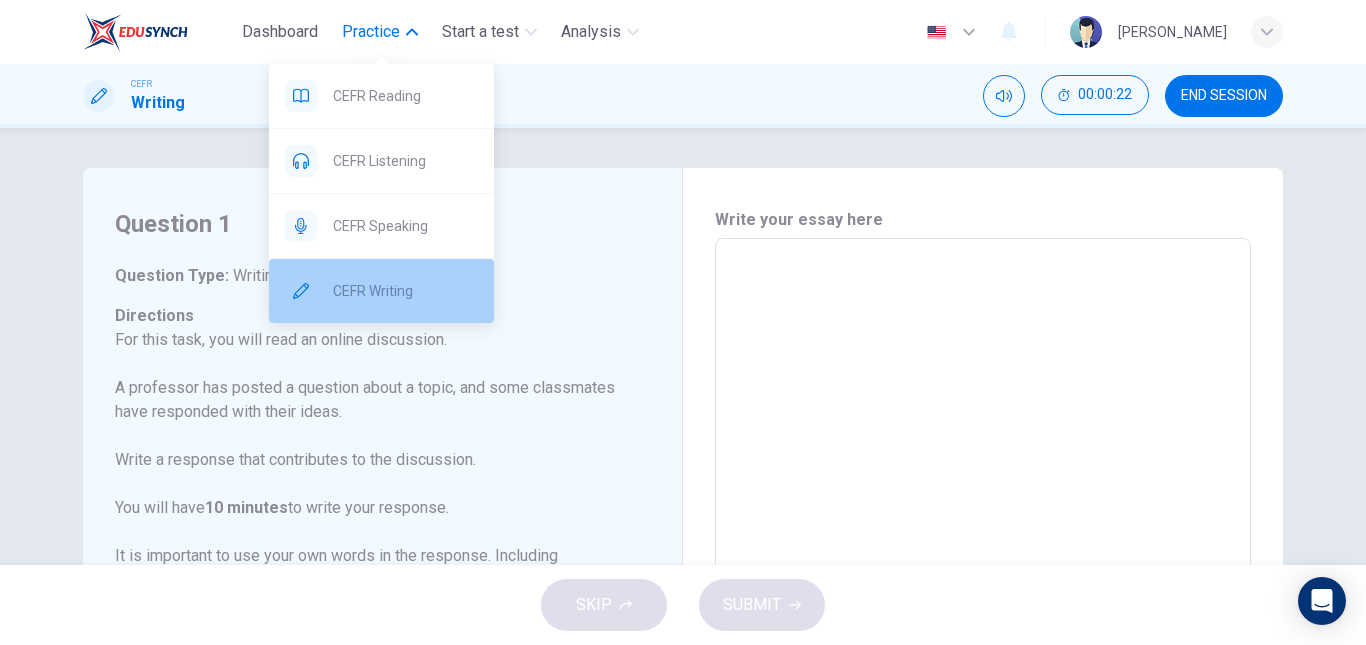 click on "CEFR Writing" at bounding box center (405, 291) 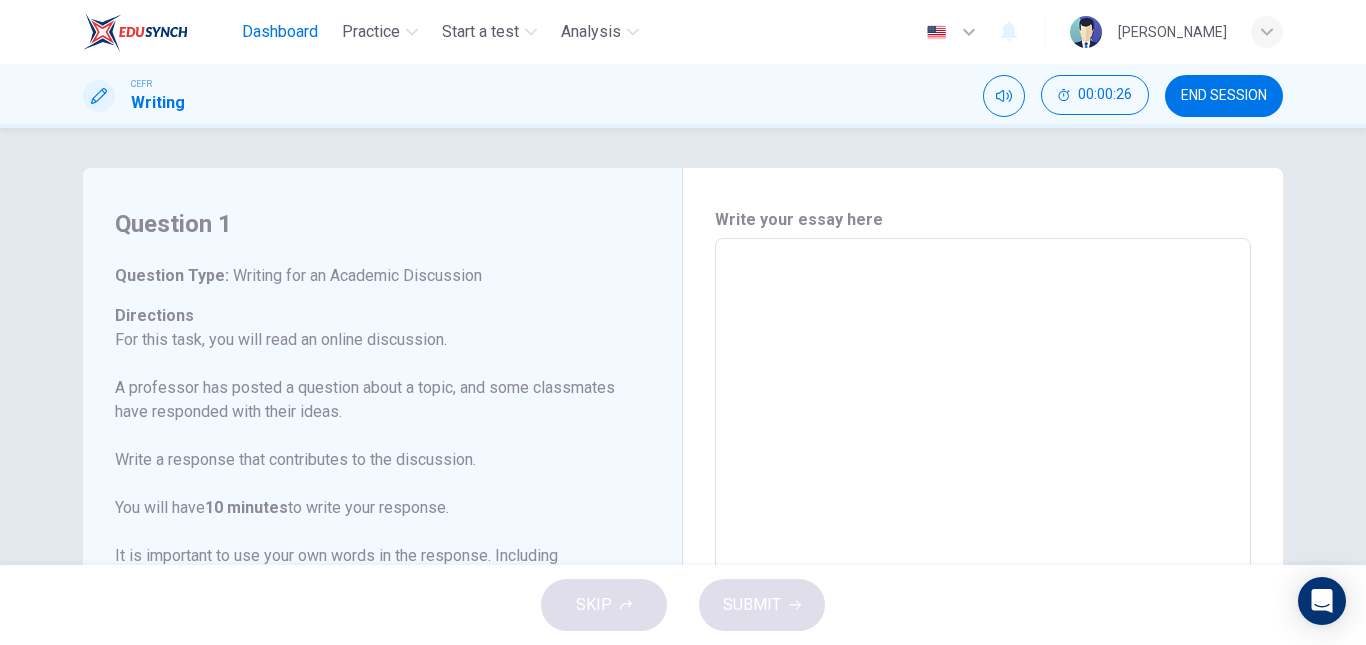 click on "Dashboard" at bounding box center (280, 32) 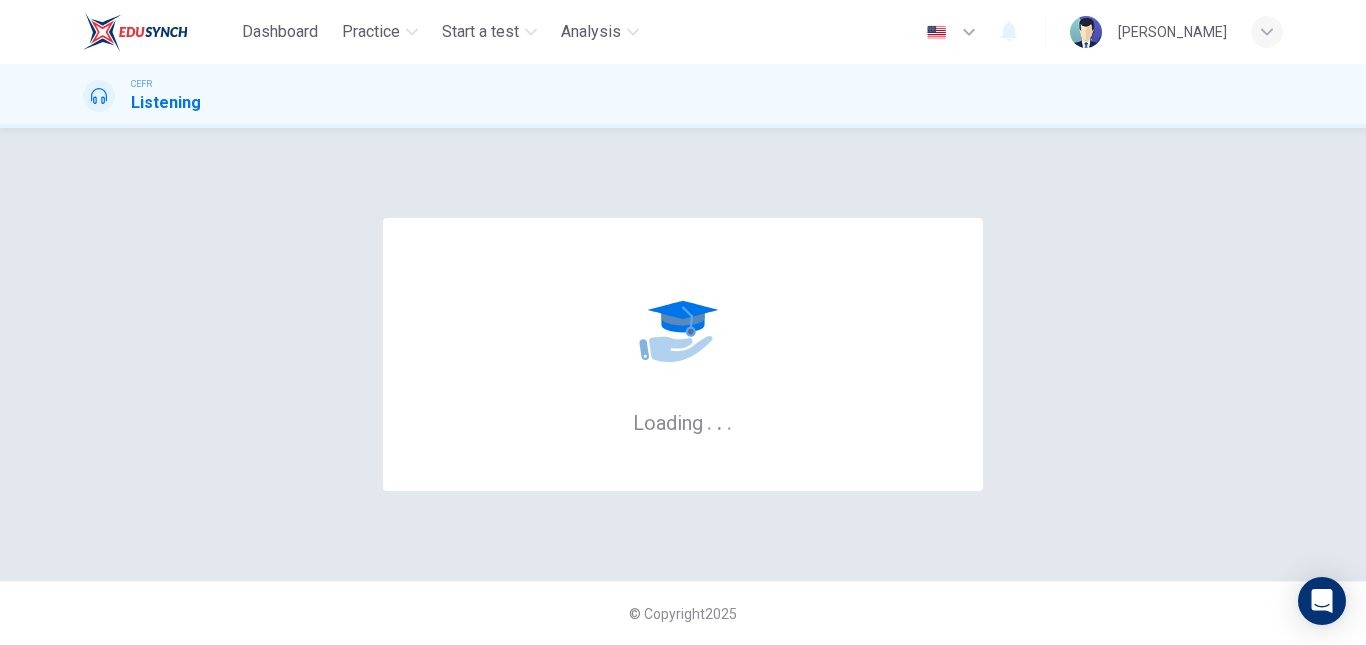 scroll, scrollTop: 0, scrollLeft: 0, axis: both 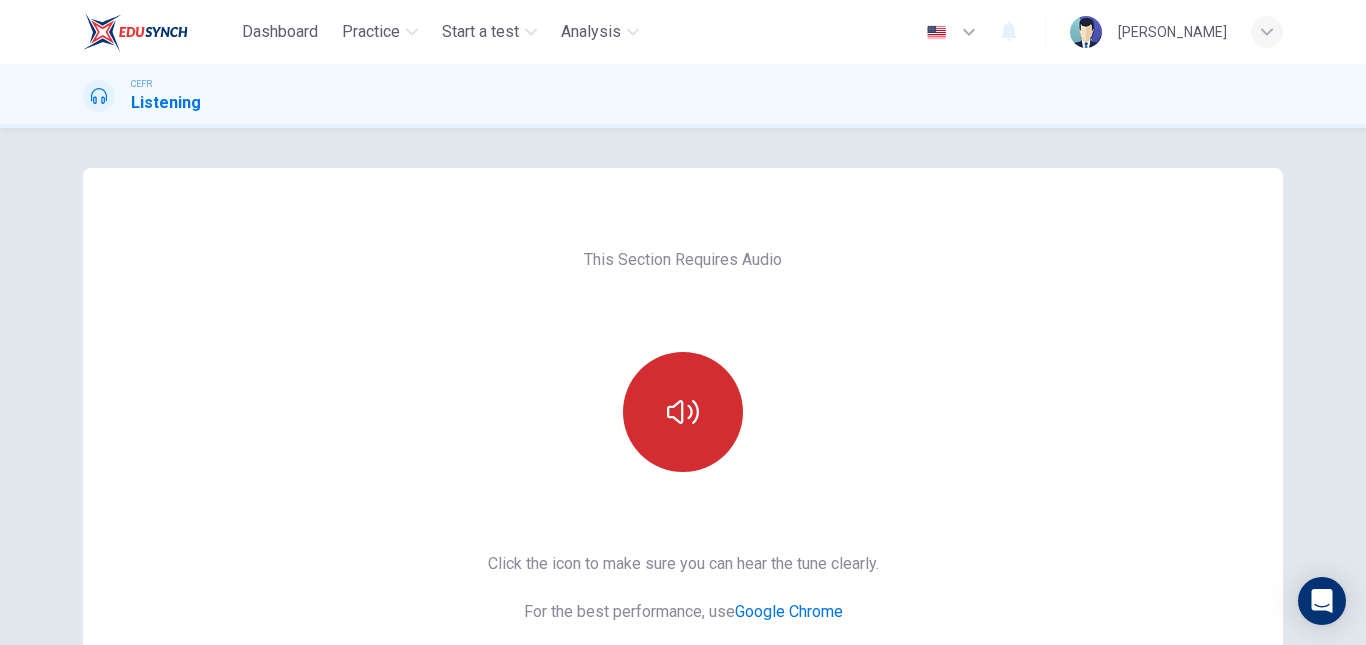 click at bounding box center (683, 412) 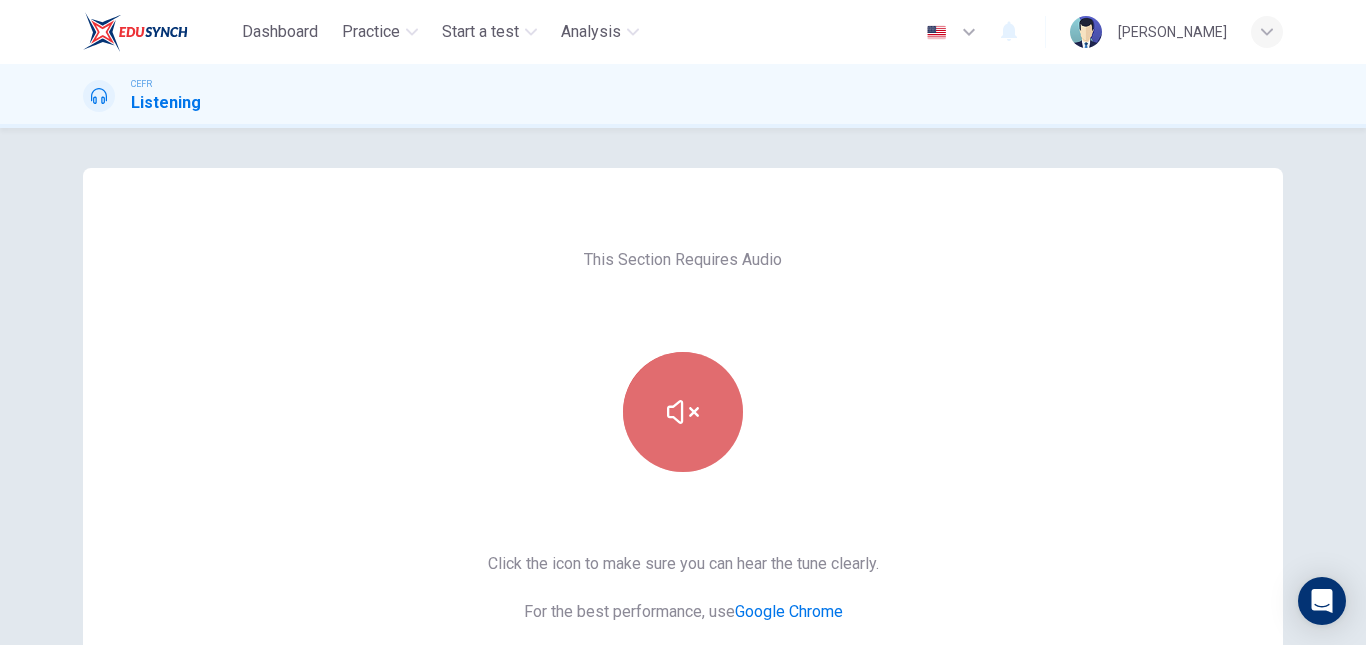 click at bounding box center (683, 412) 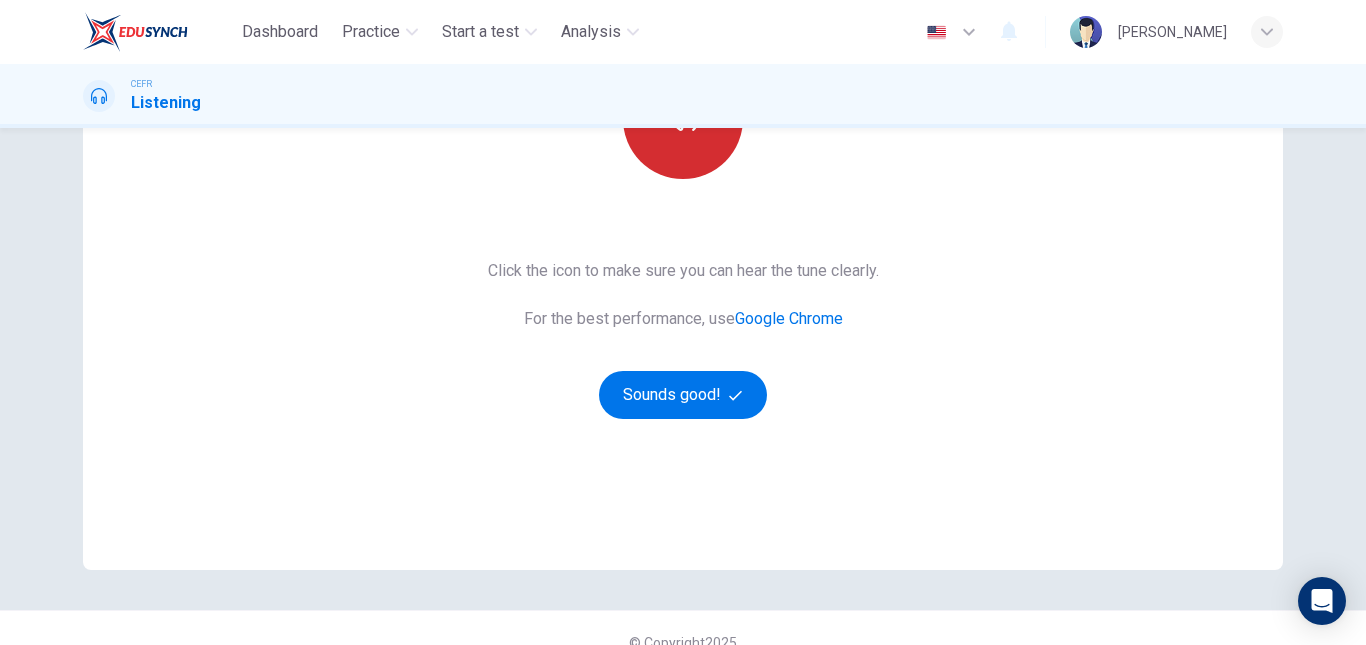 scroll, scrollTop: 314, scrollLeft: 0, axis: vertical 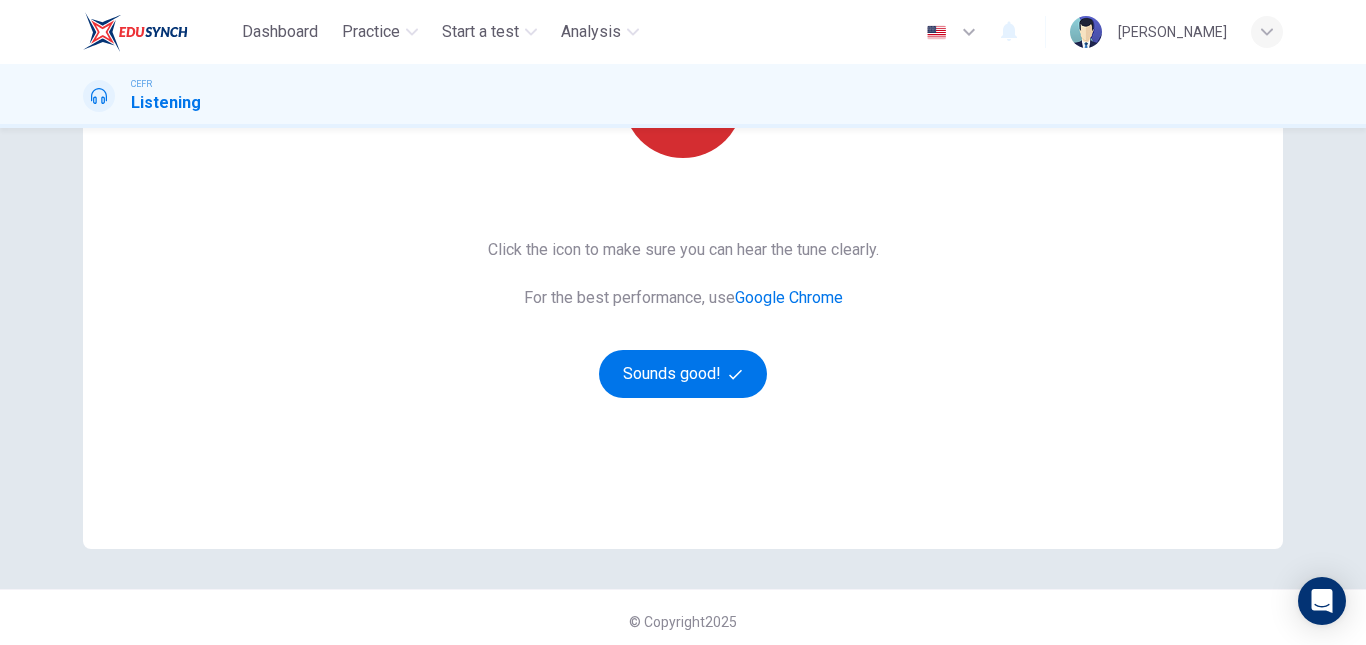 click on "Sounds good!" at bounding box center [683, 374] 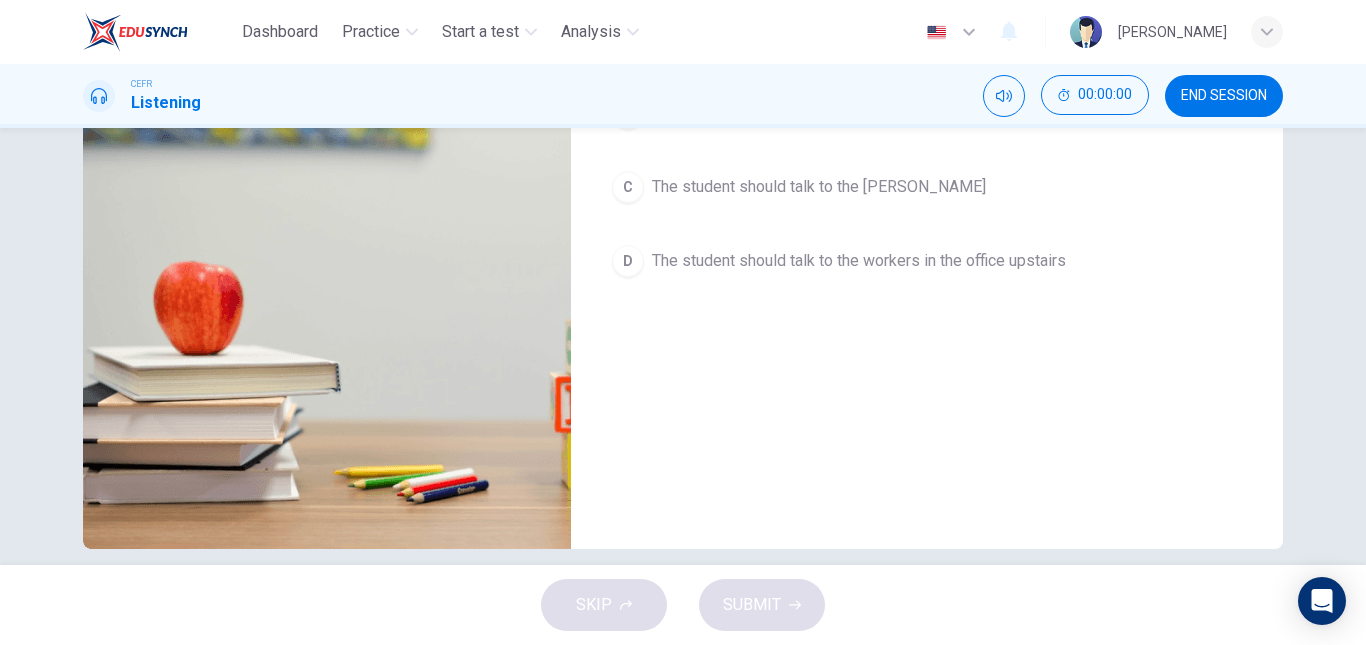 scroll, scrollTop: 0, scrollLeft: 0, axis: both 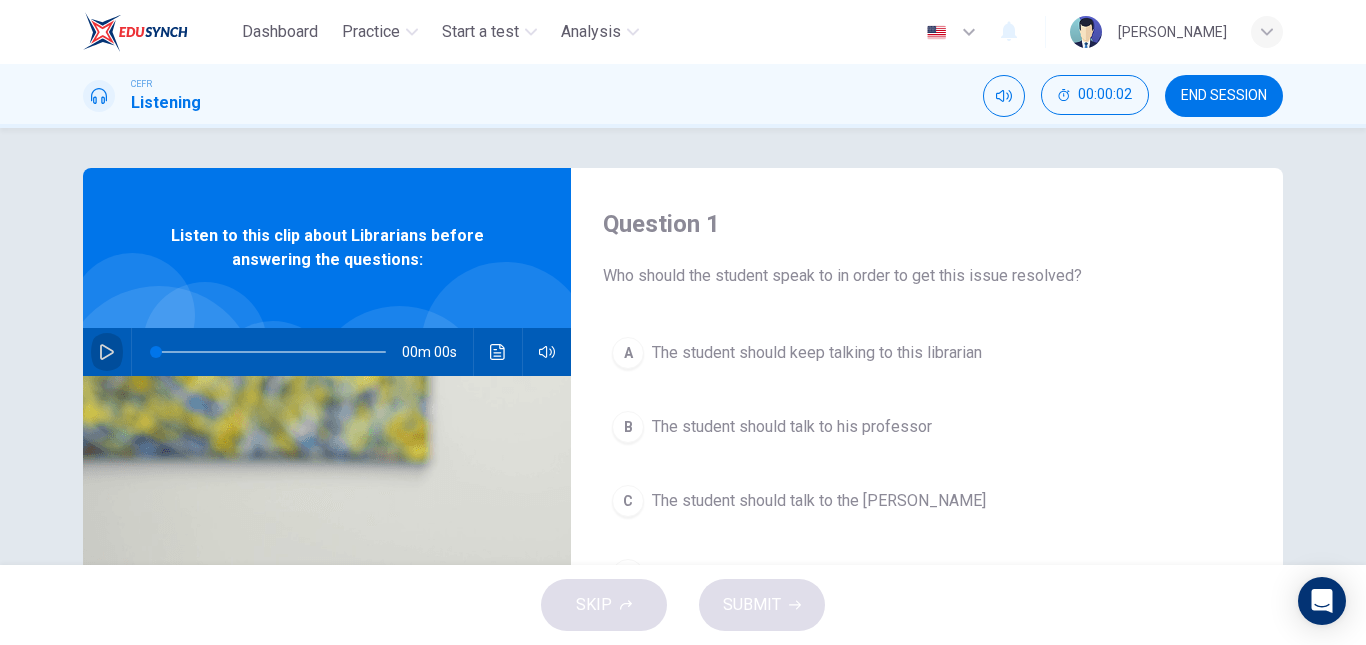drag, startPoint x: 102, startPoint y: 365, endPoint x: 72, endPoint y: 463, distance: 102.48902 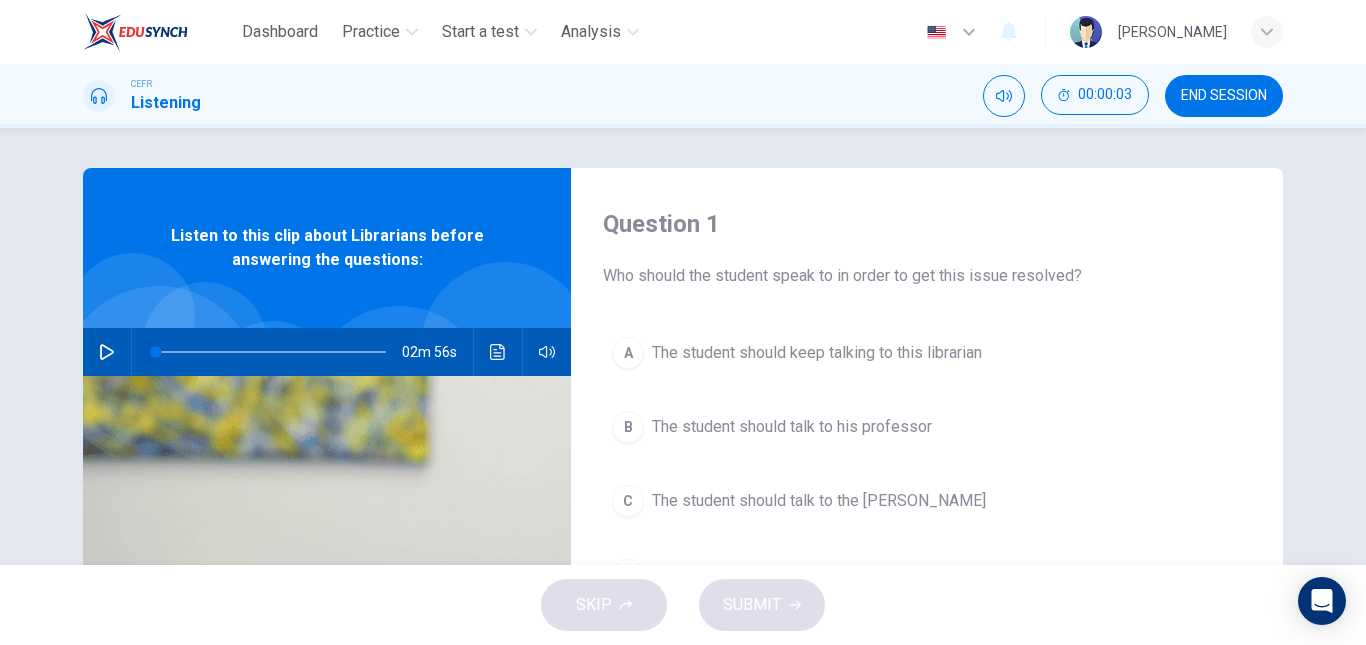 click 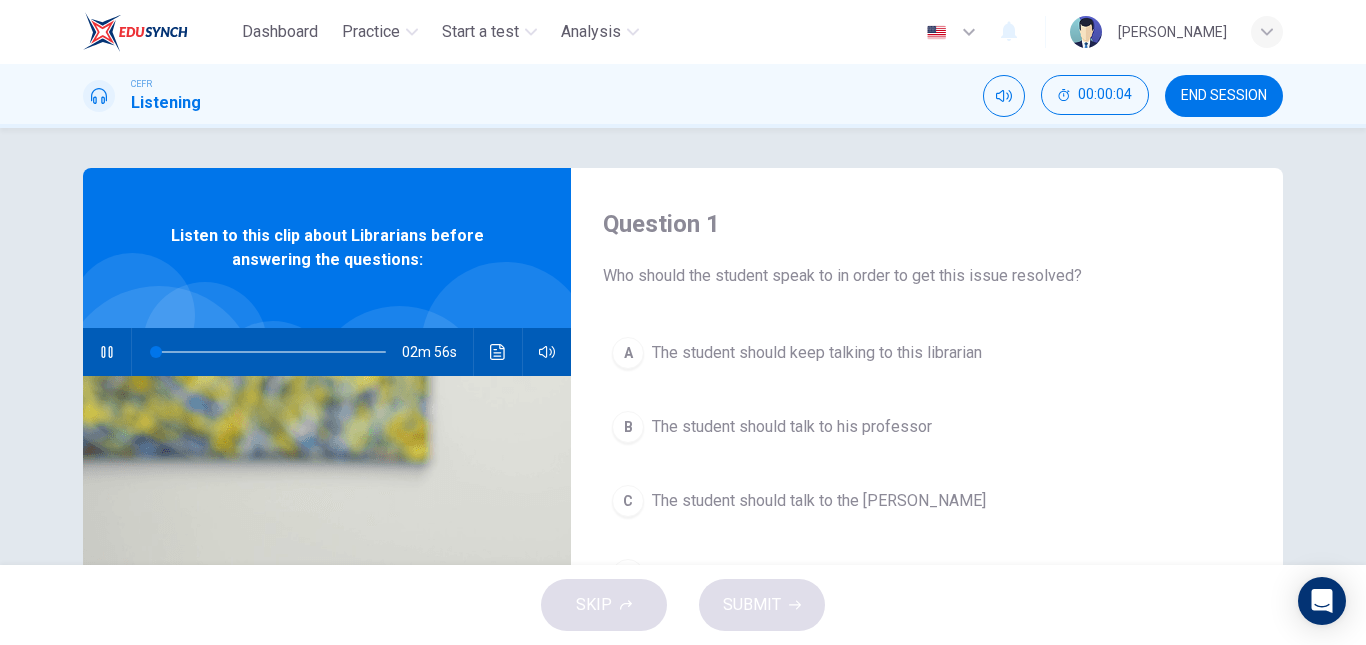type on "1" 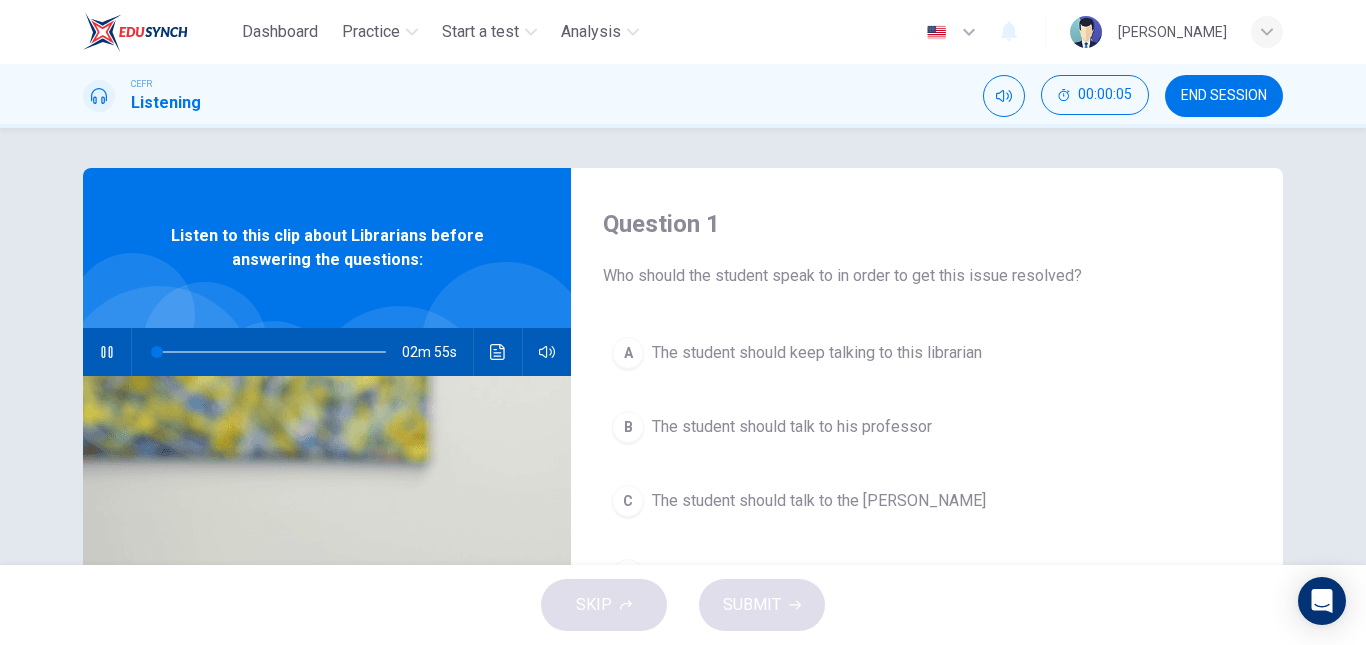 type 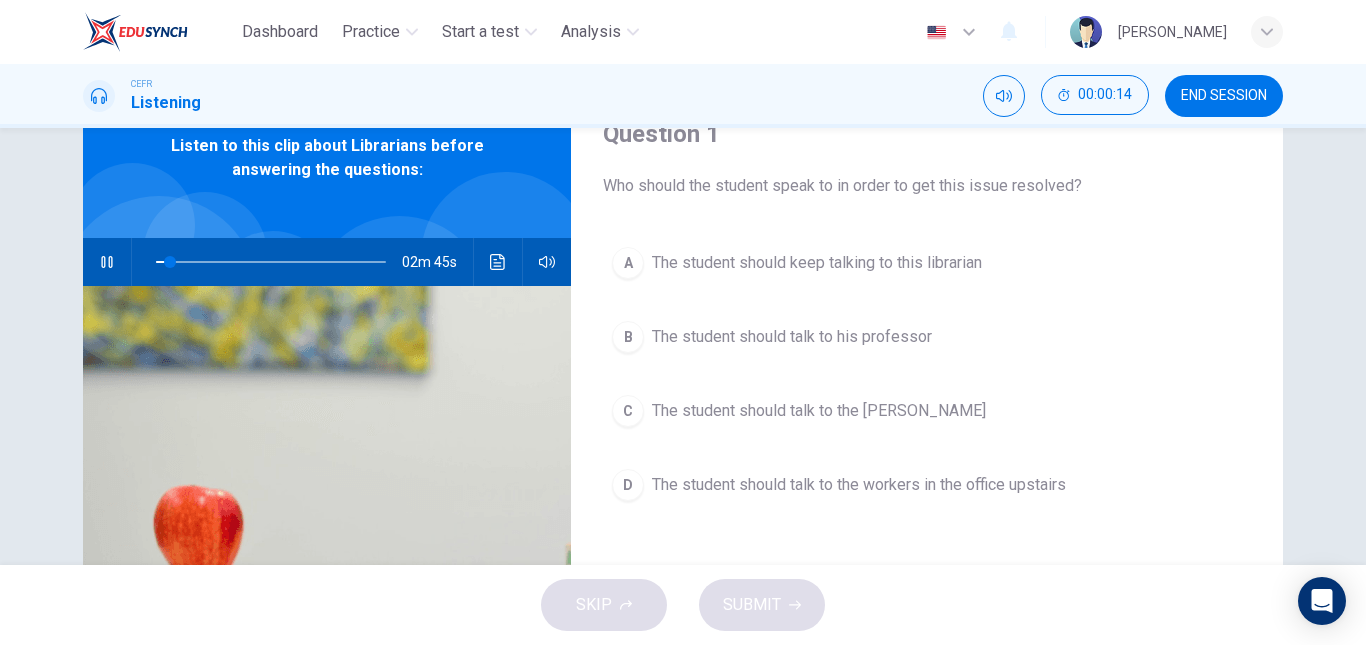 scroll, scrollTop: 91, scrollLeft: 0, axis: vertical 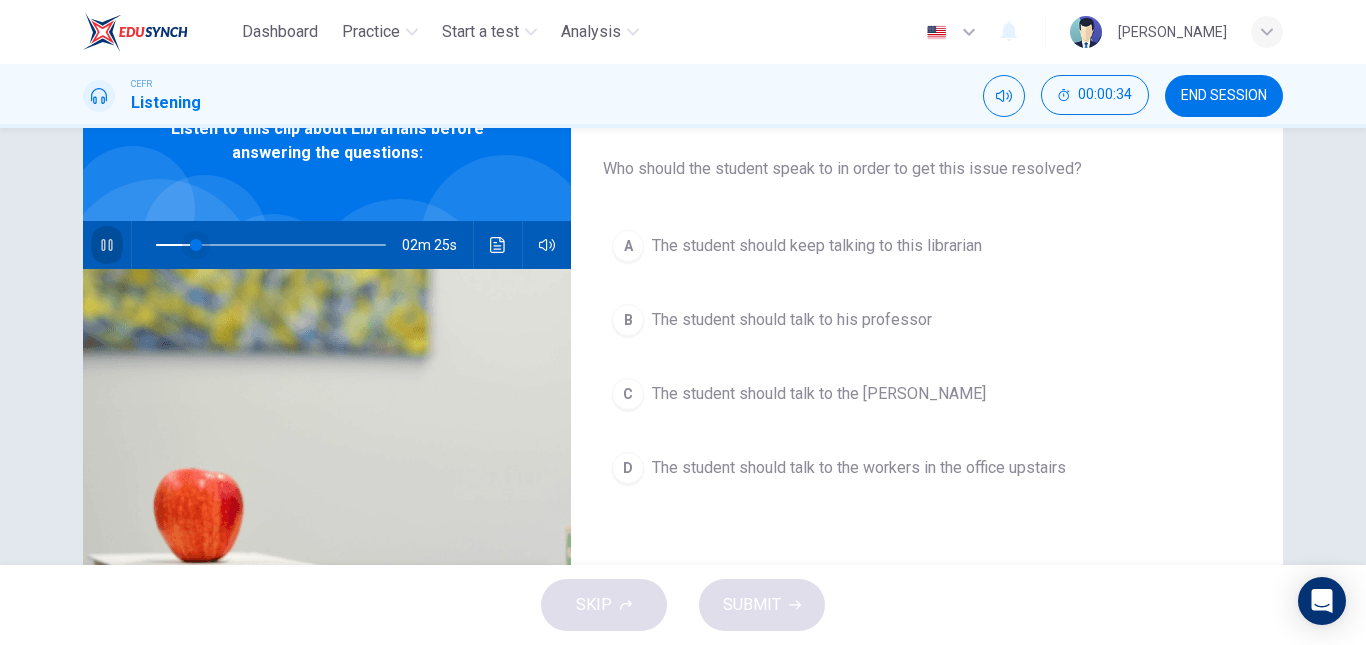 click at bounding box center (196, 245) 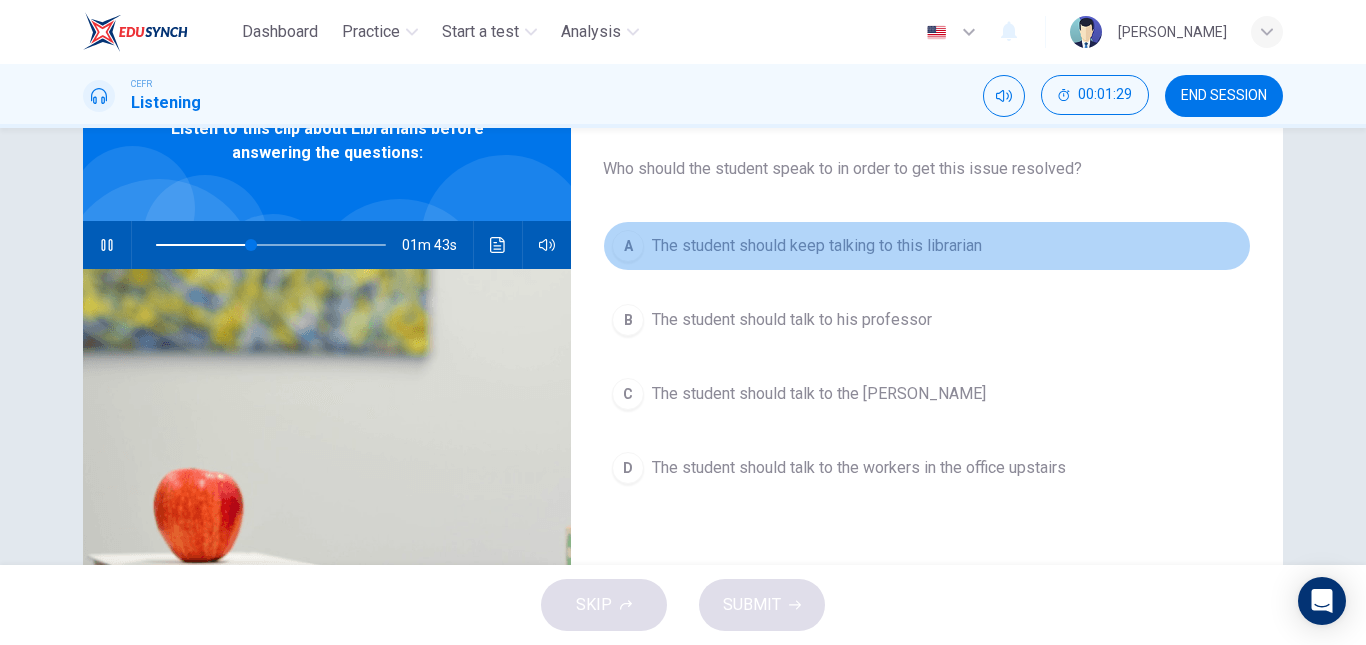 click on "The student should keep talking to this librarian" at bounding box center (817, 246) 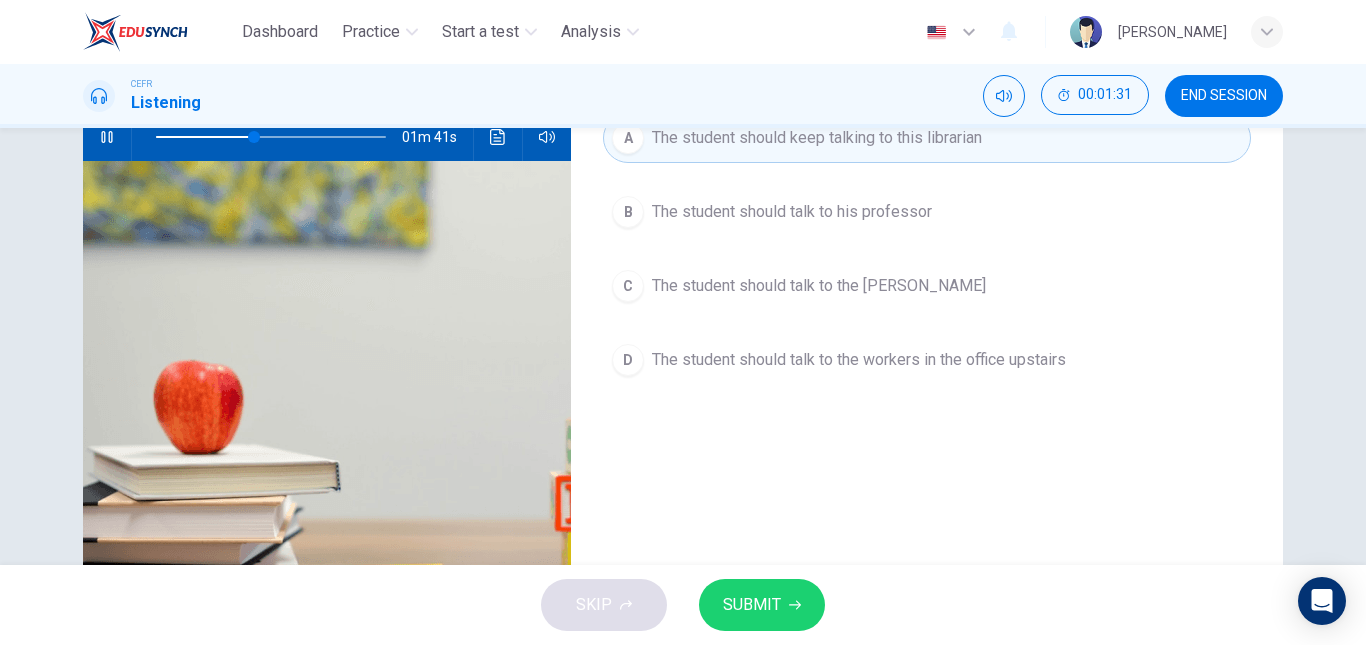 scroll, scrollTop: 214, scrollLeft: 0, axis: vertical 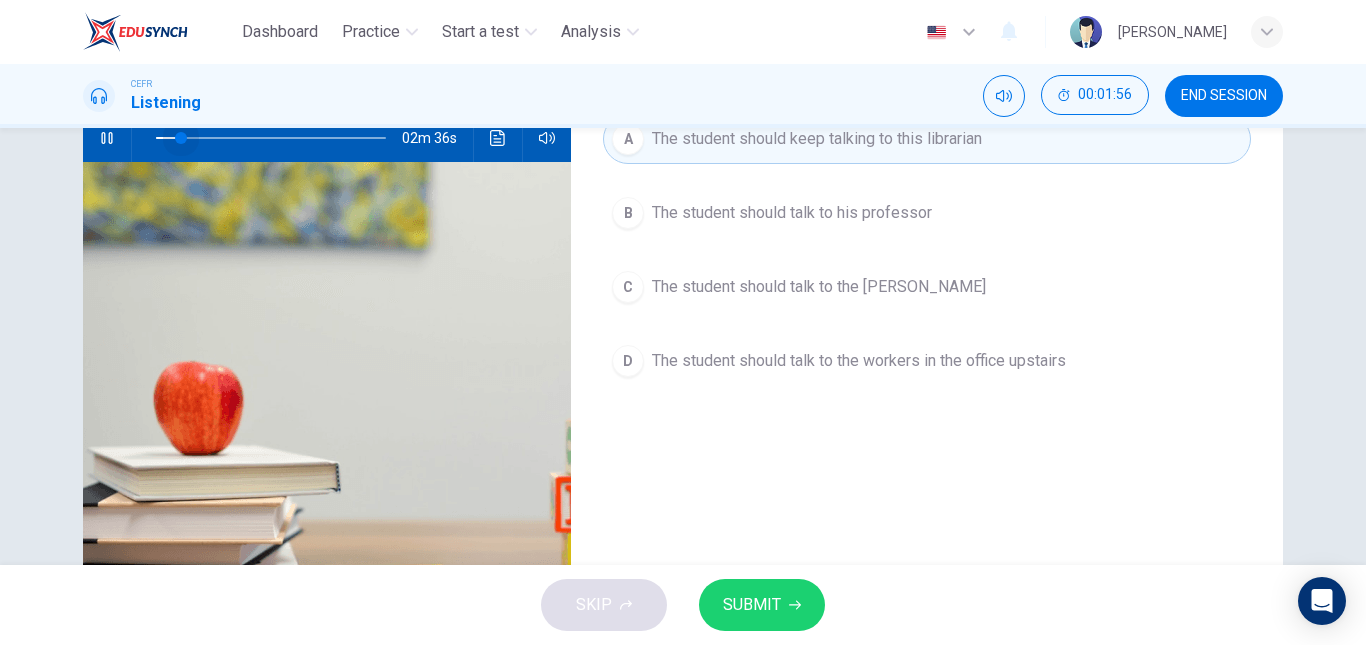 click at bounding box center [271, 138] 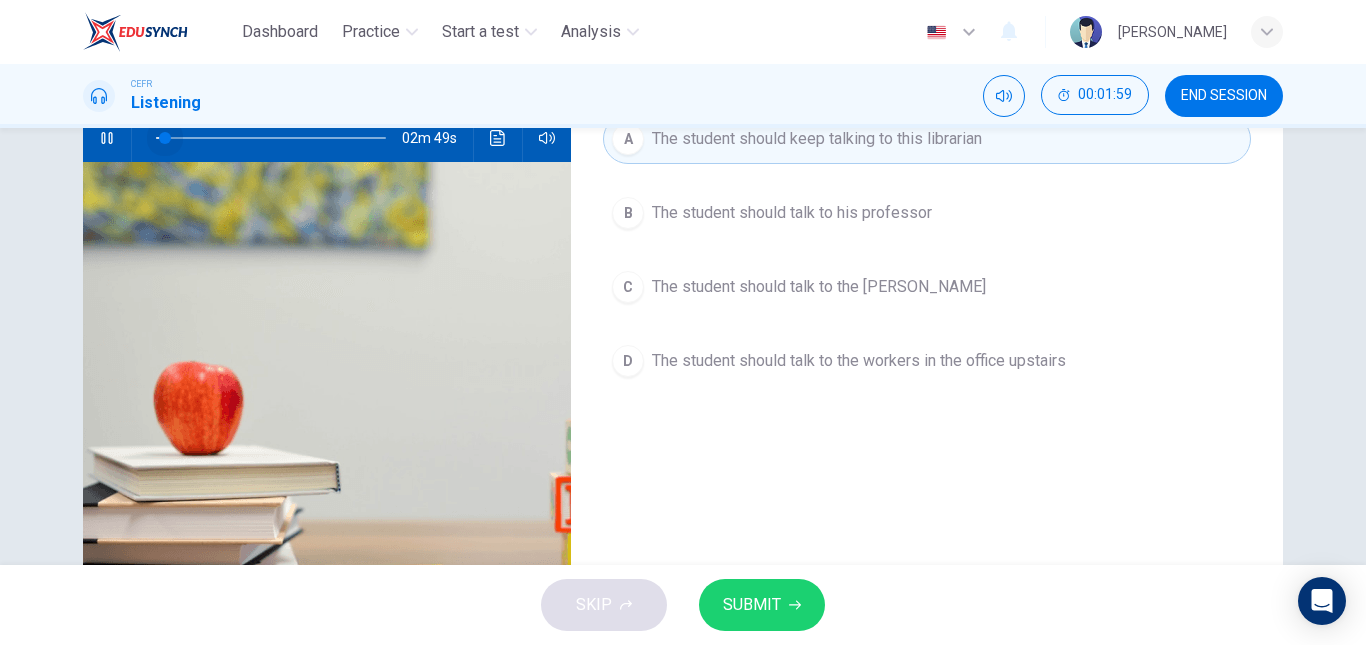 click at bounding box center [165, 138] 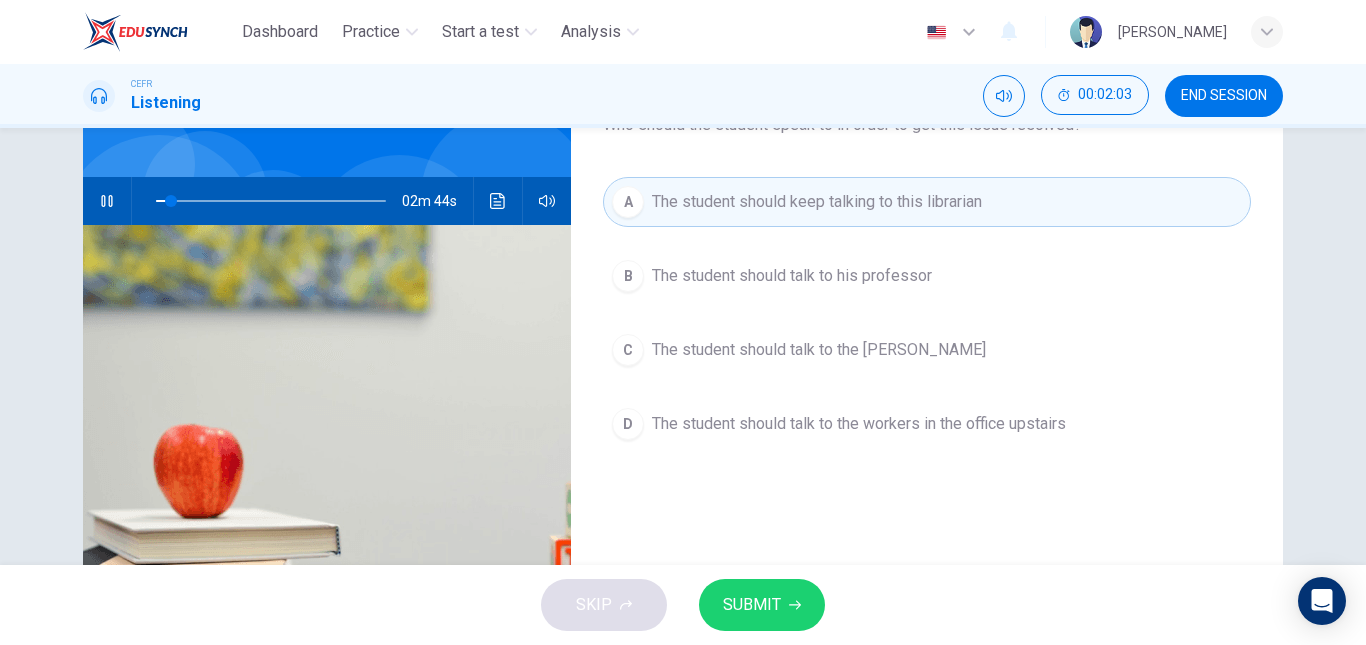 scroll, scrollTop: 147, scrollLeft: 0, axis: vertical 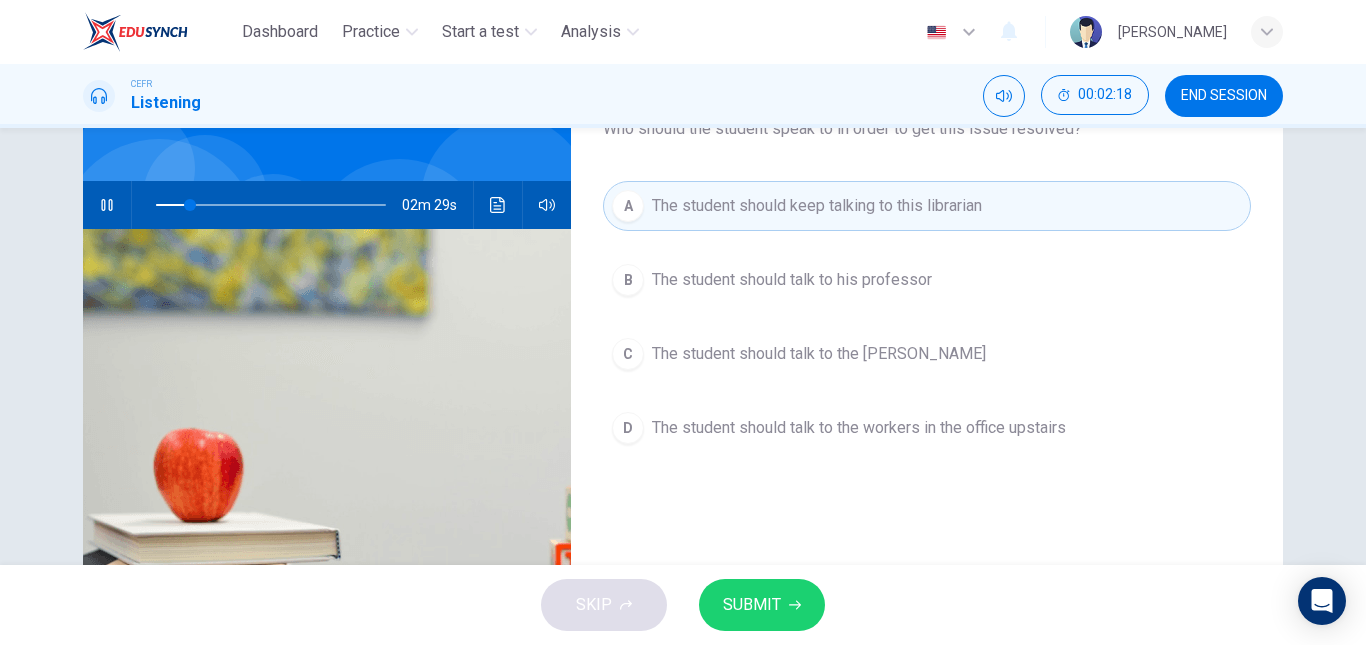 click at bounding box center [271, 205] 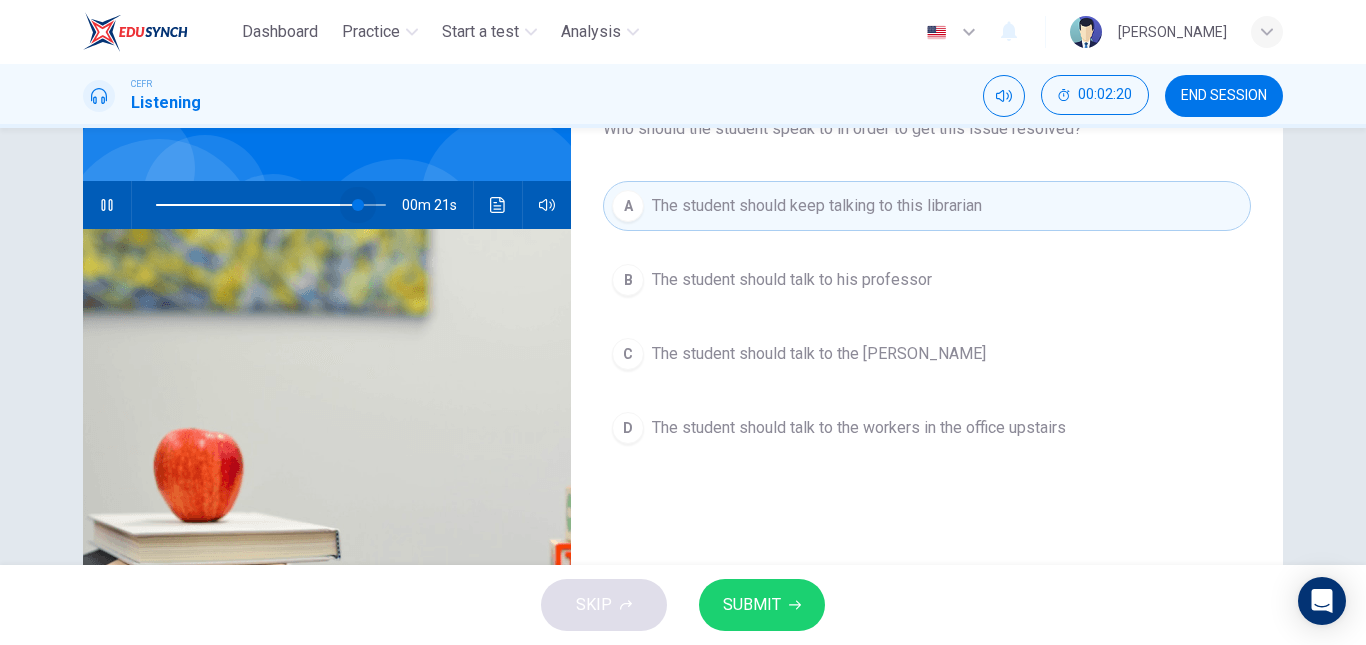 click at bounding box center (358, 205) 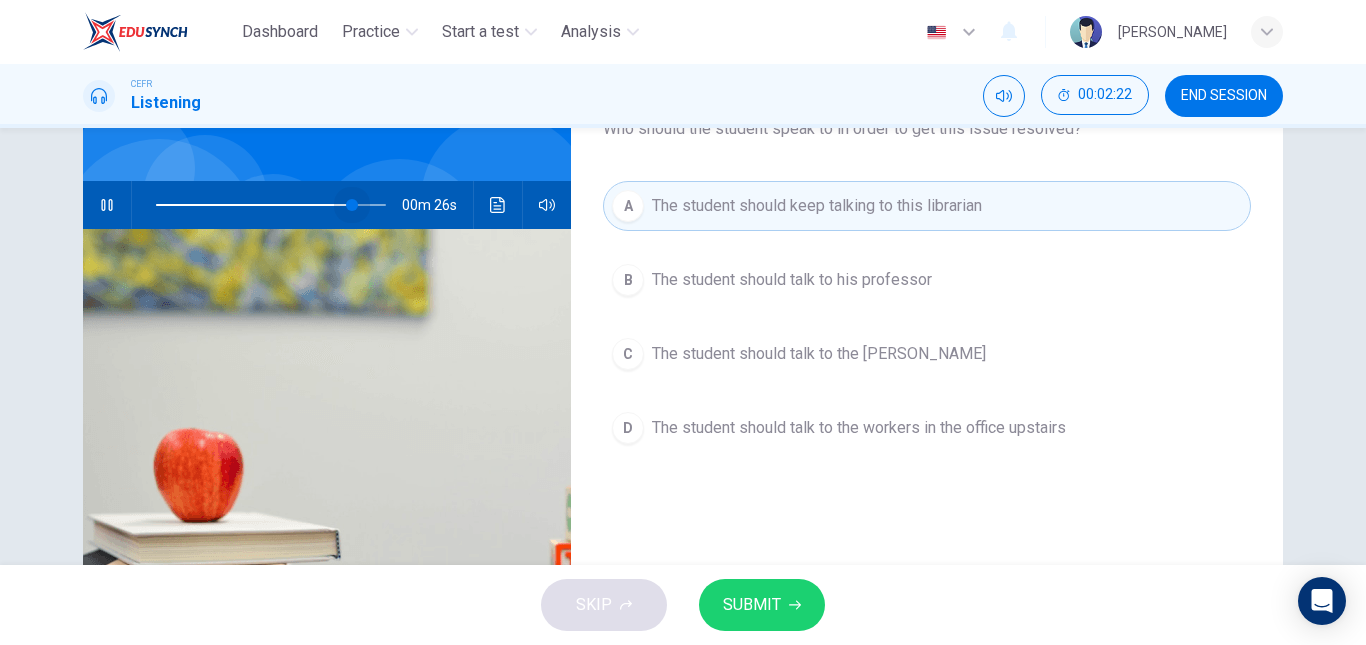 click at bounding box center (352, 205) 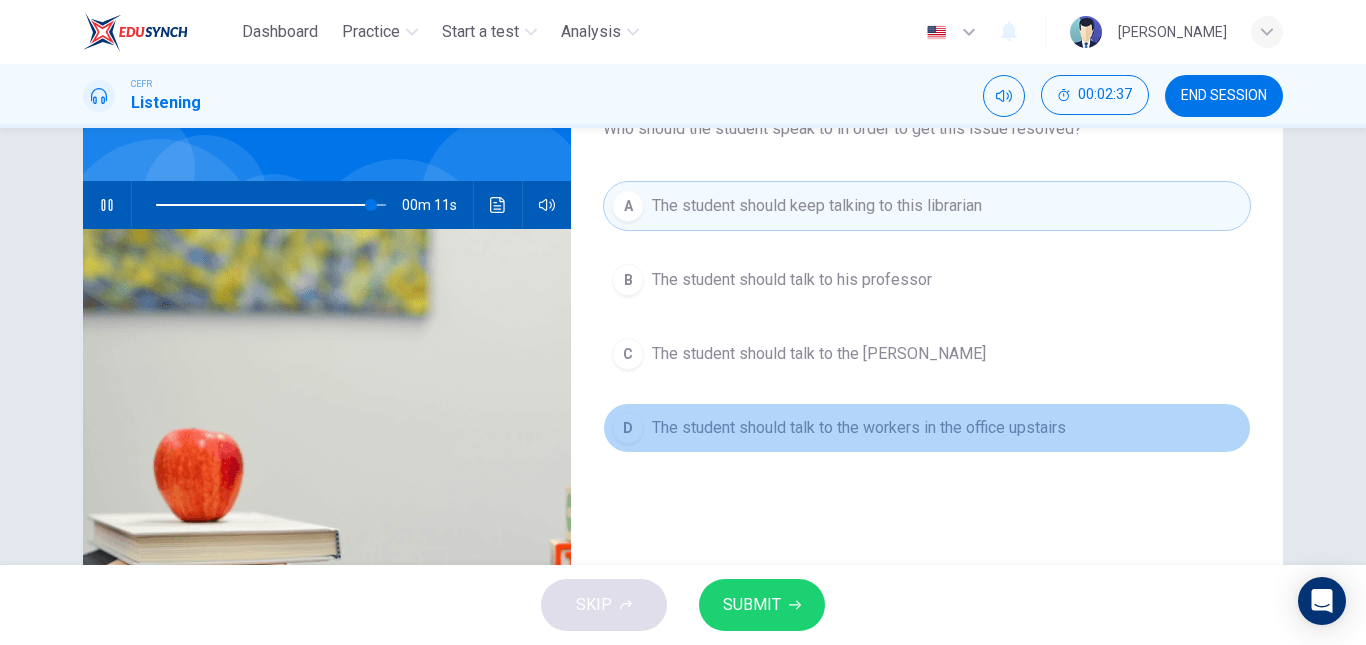 click on "The student should talk to the workers in the office upstairs" at bounding box center [859, 428] 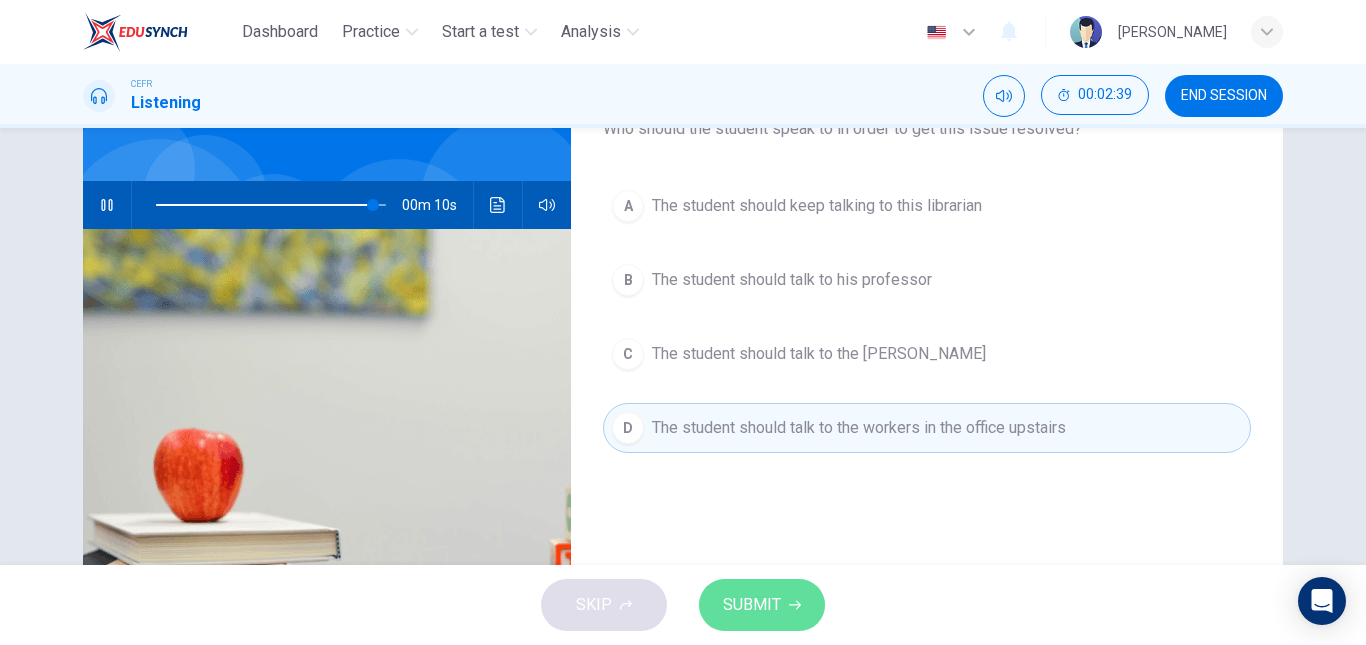 click on "SUBMIT" at bounding box center [752, 605] 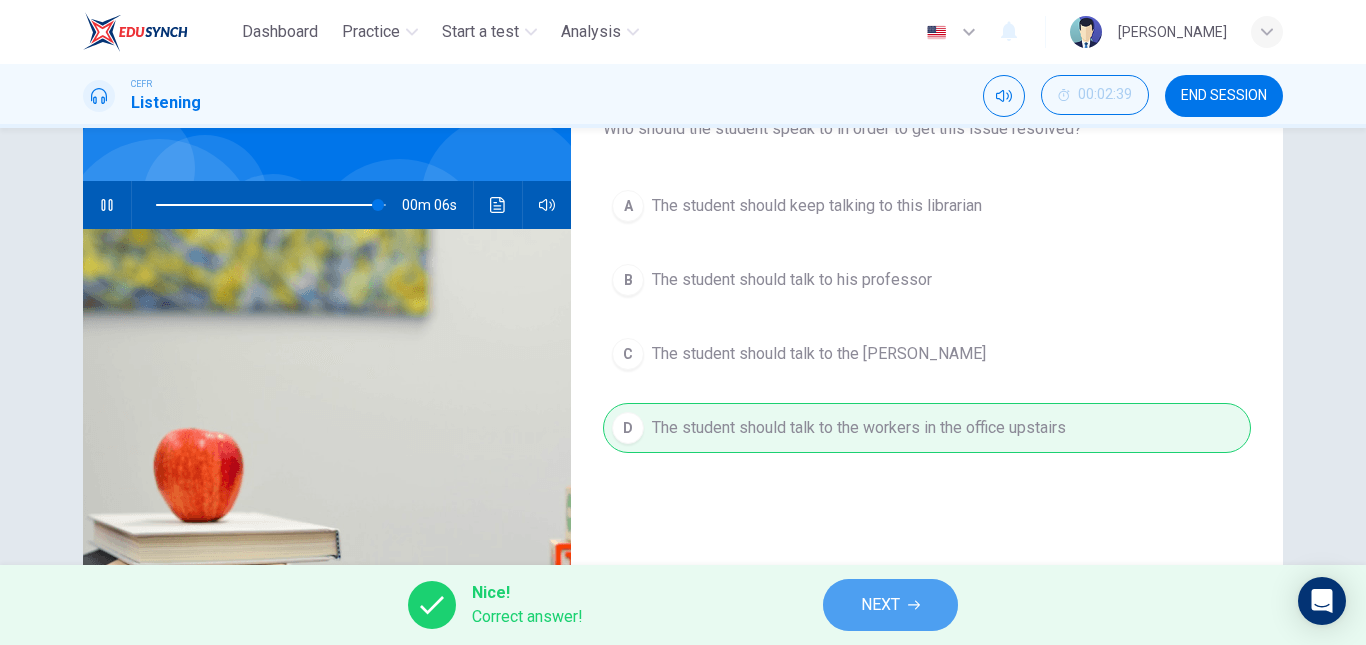 click on "NEXT" at bounding box center [890, 605] 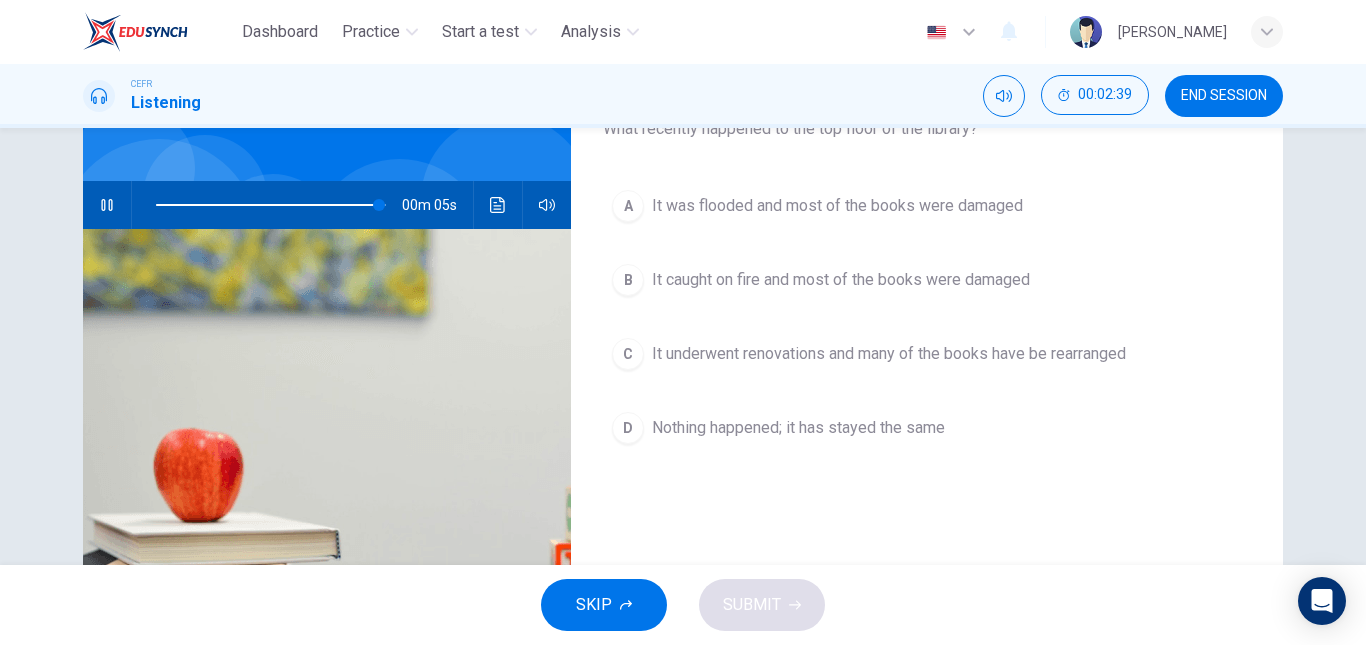 scroll, scrollTop: 21, scrollLeft: 0, axis: vertical 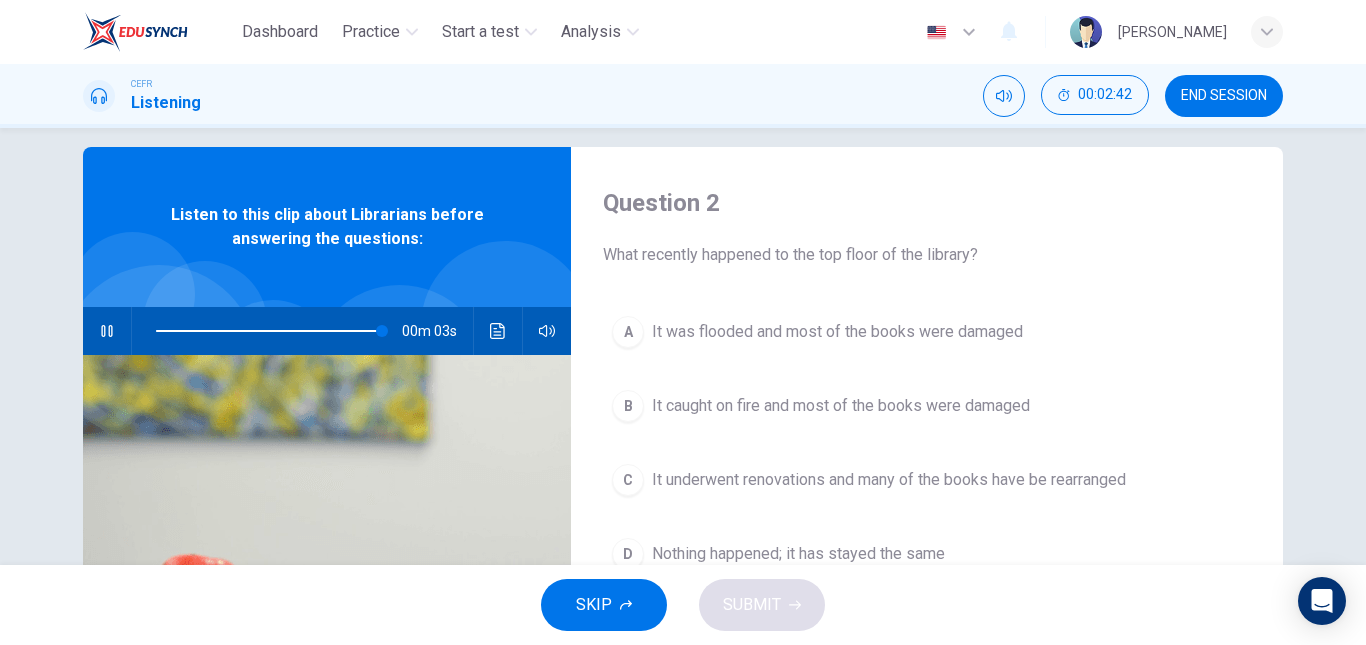click at bounding box center [271, 331] 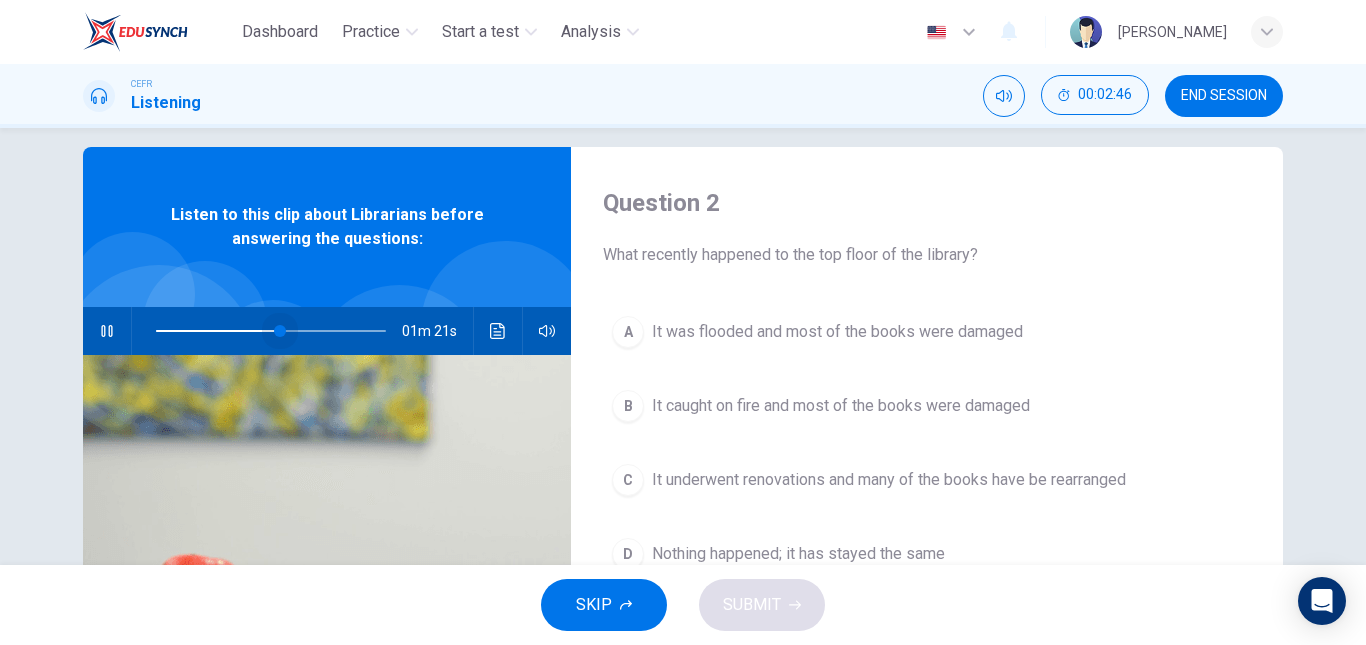 click at bounding box center (271, 331) 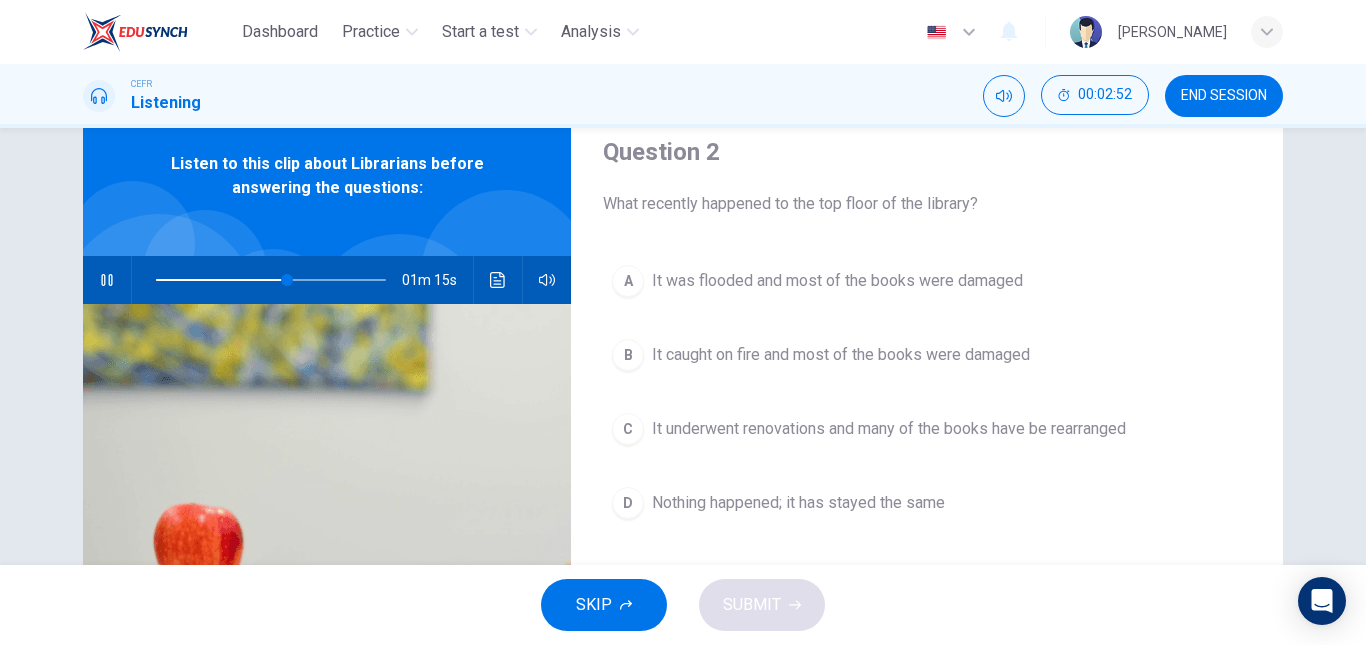 scroll, scrollTop: 72, scrollLeft: 0, axis: vertical 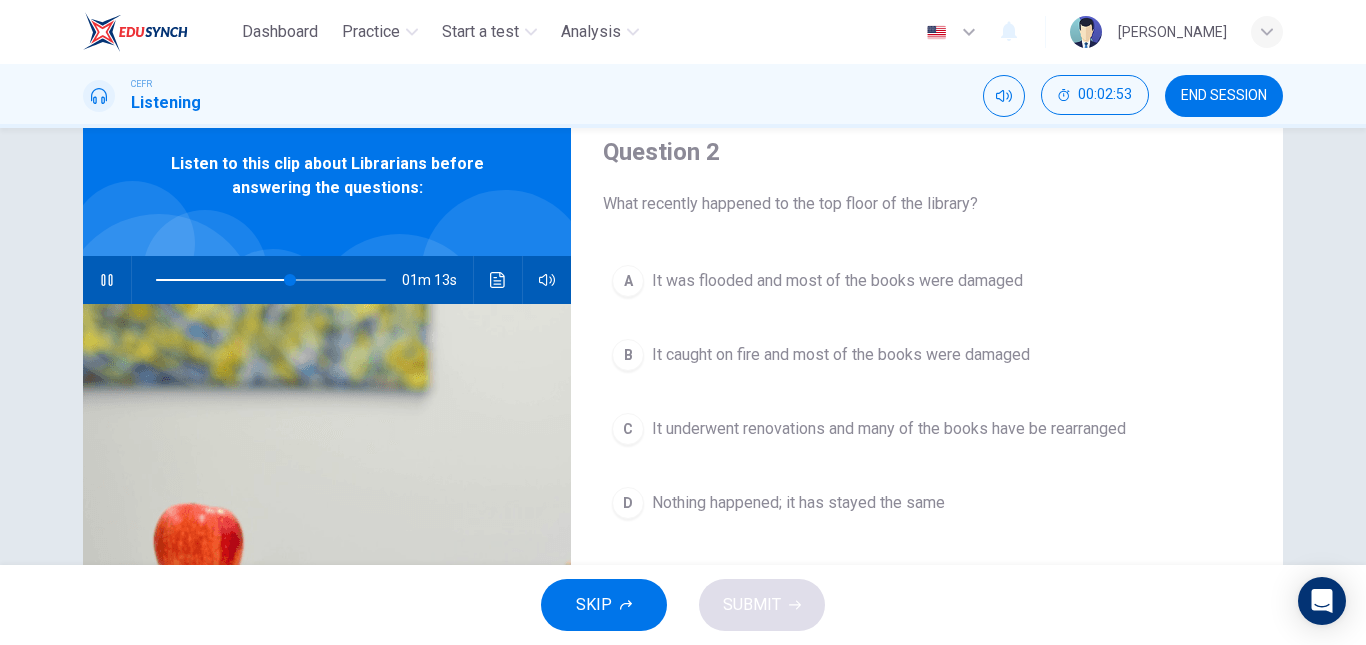 click on "It was flooded and most of the books were damaged" at bounding box center [837, 281] 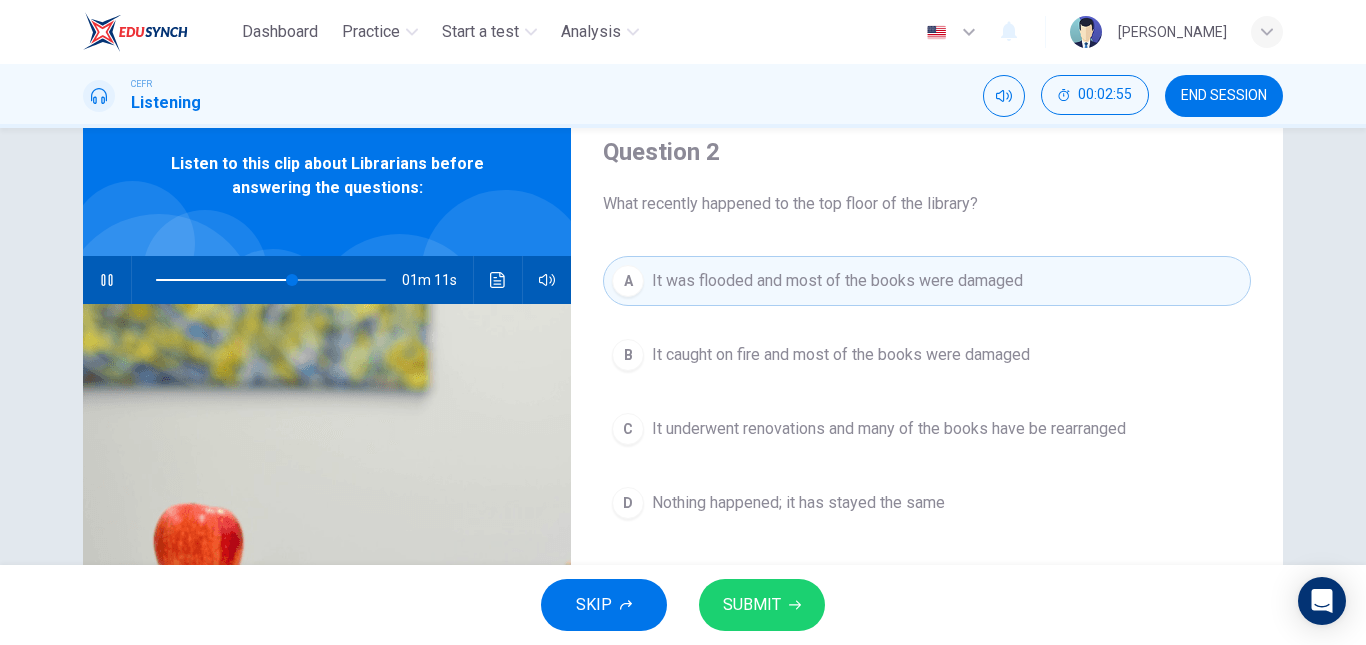 click on "SUBMIT" at bounding box center [752, 605] 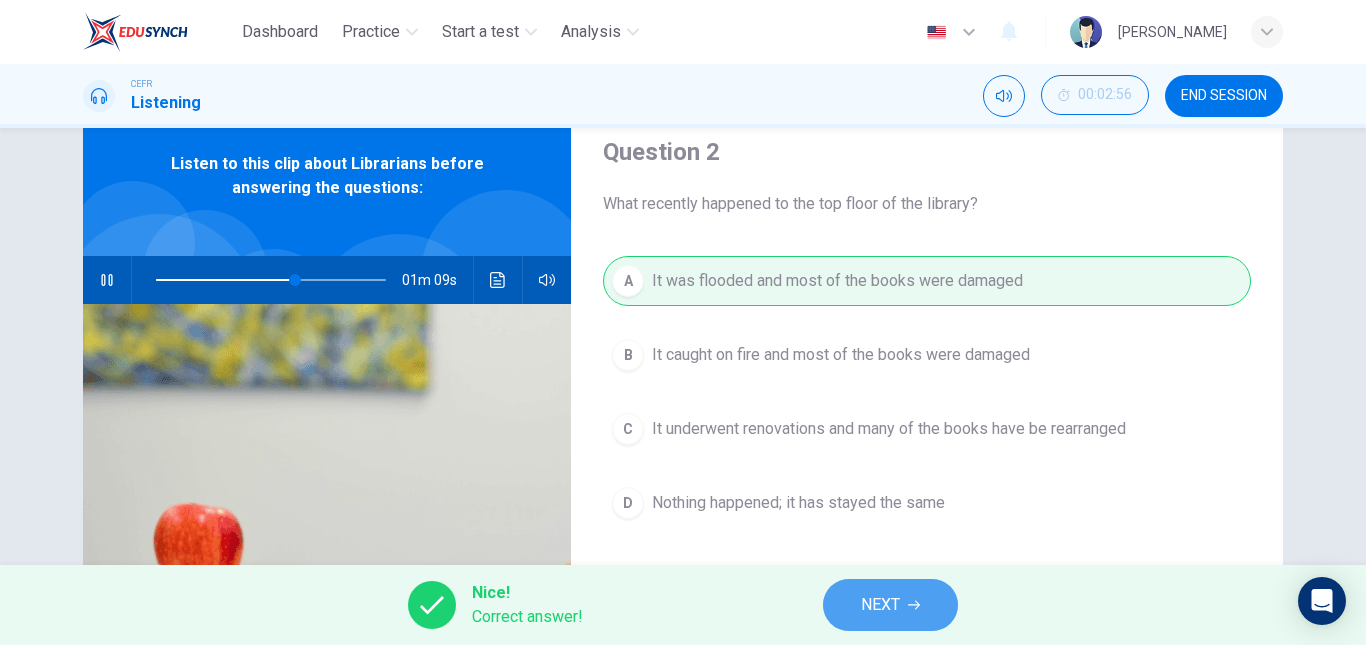 click on "NEXT" at bounding box center (890, 605) 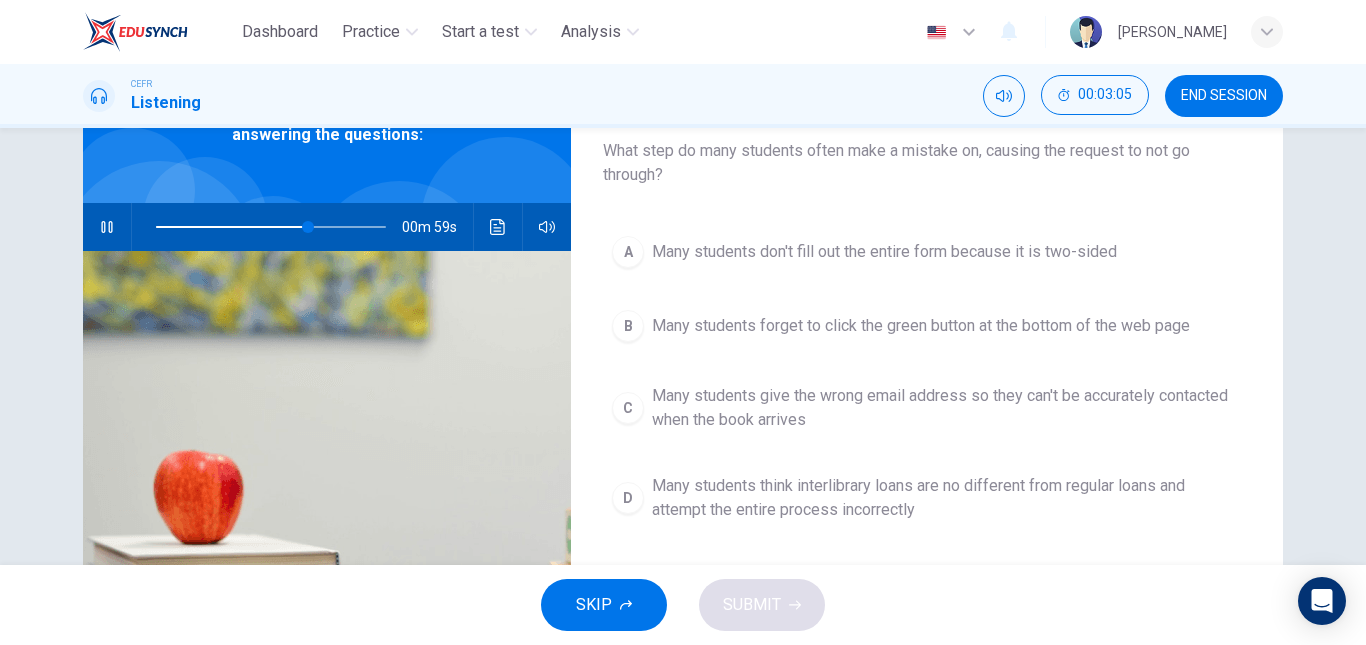 scroll, scrollTop: 127, scrollLeft: 0, axis: vertical 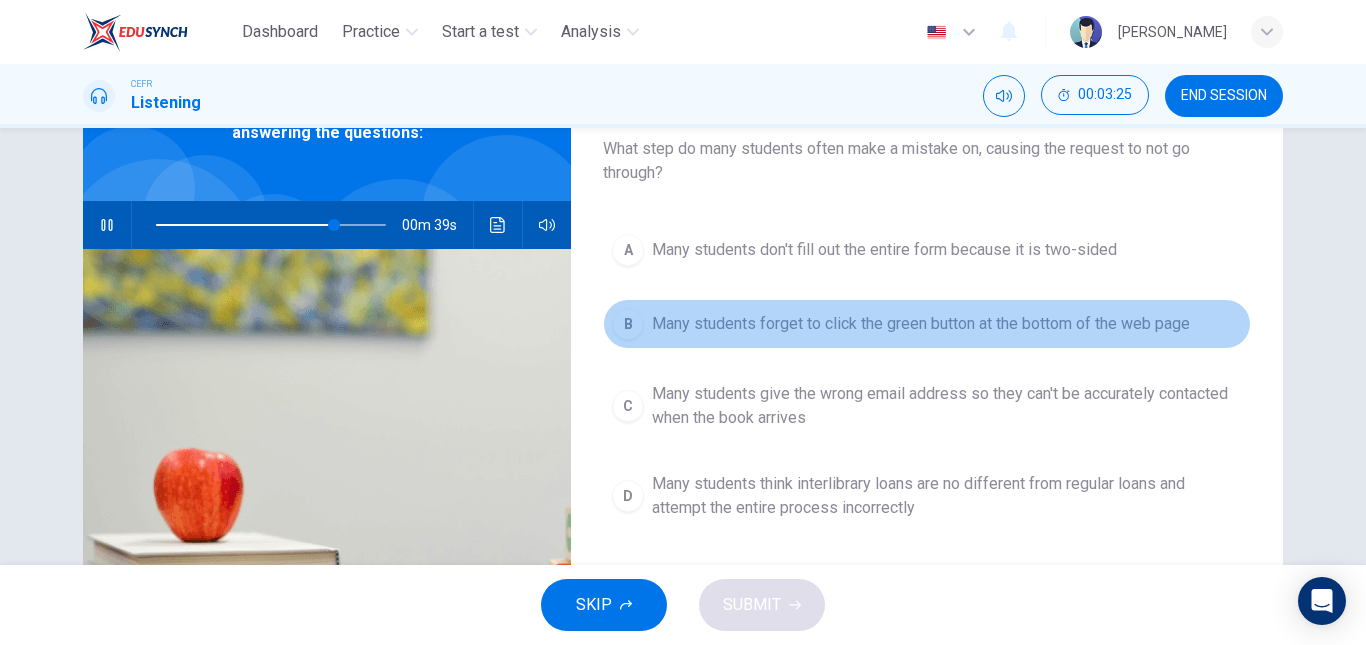click on "Many students forget to click the green button at the bottom of the web page" at bounding box center [921, 324] 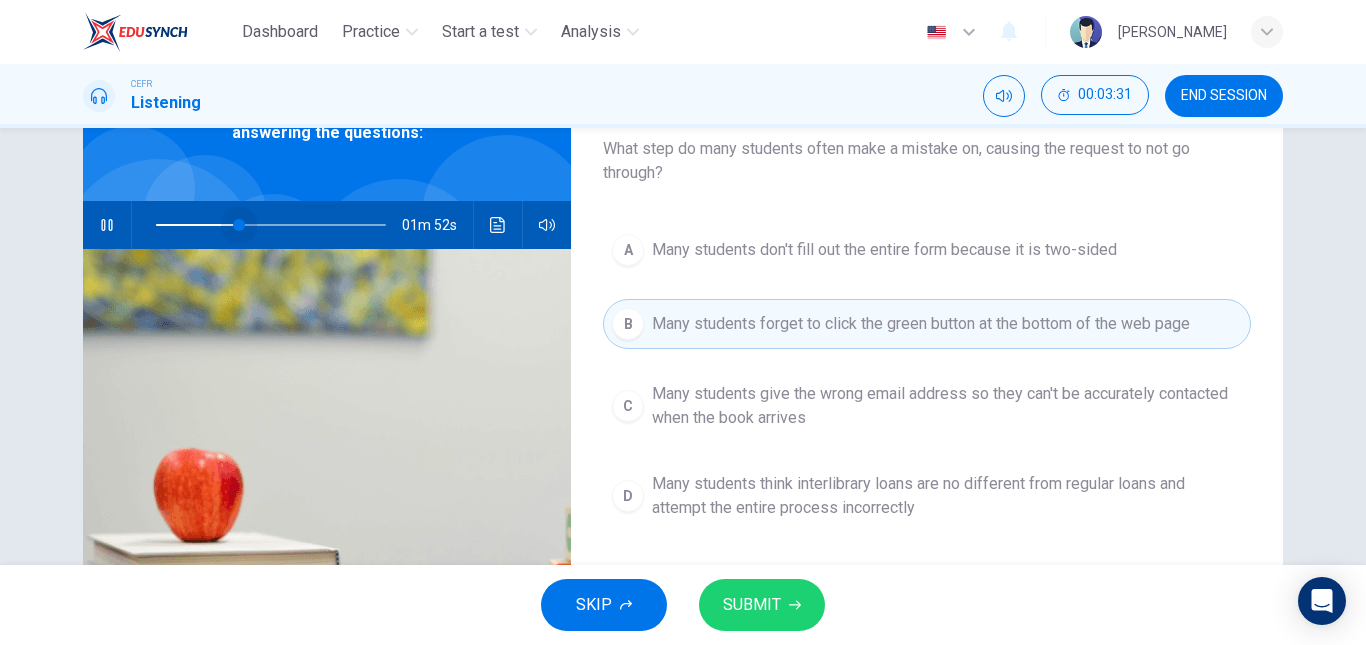 click at bounding box center [271, 225] 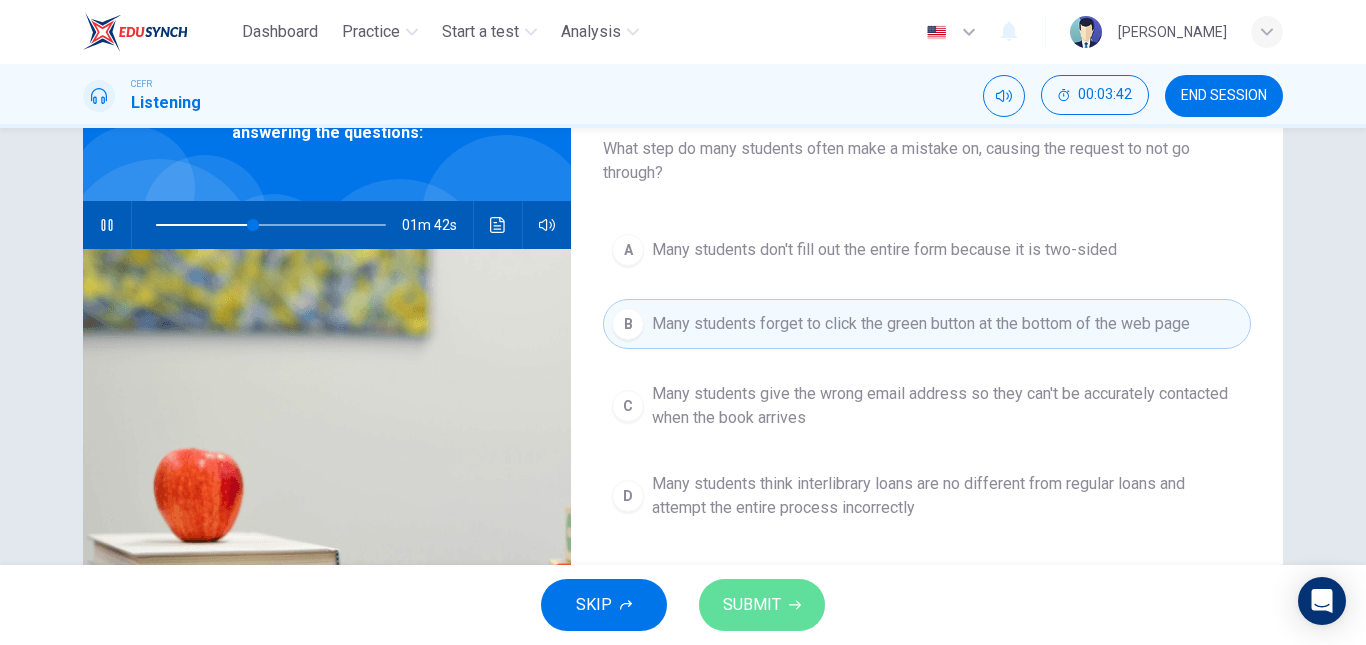 click on "SUBMIT" at bounding box center [752, 605] 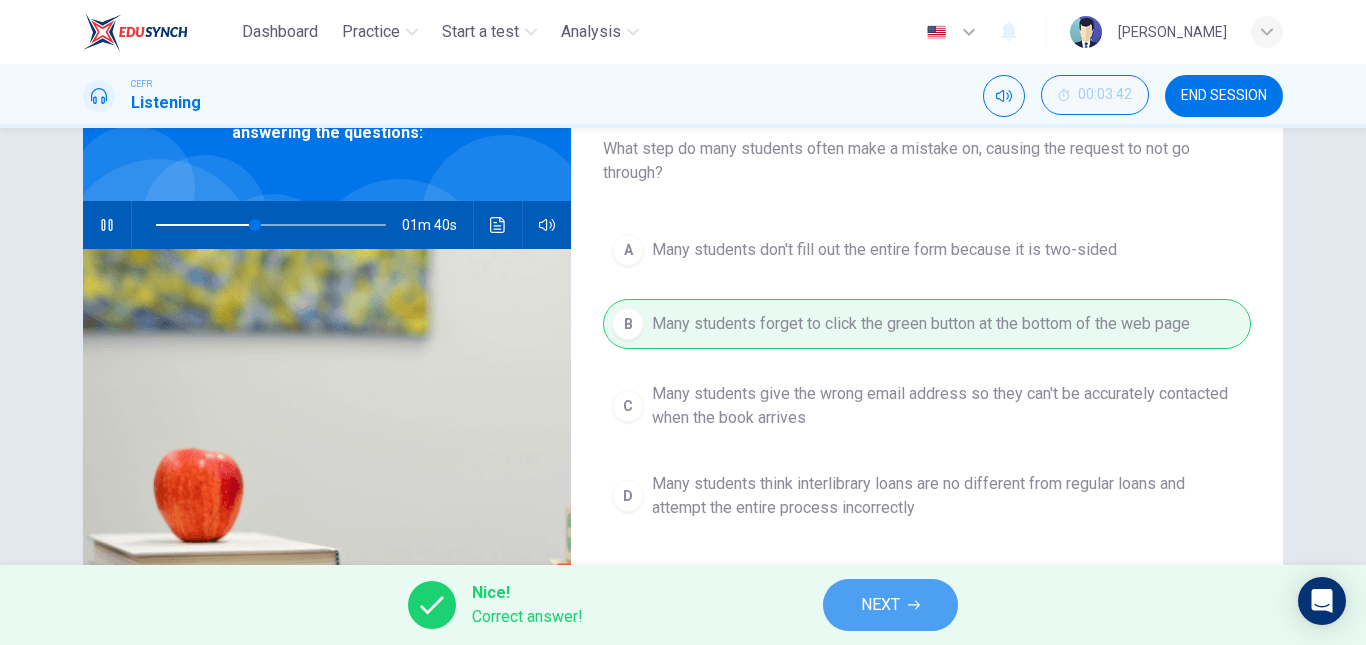 click on "NEXT" at bounding box center [890, 605] 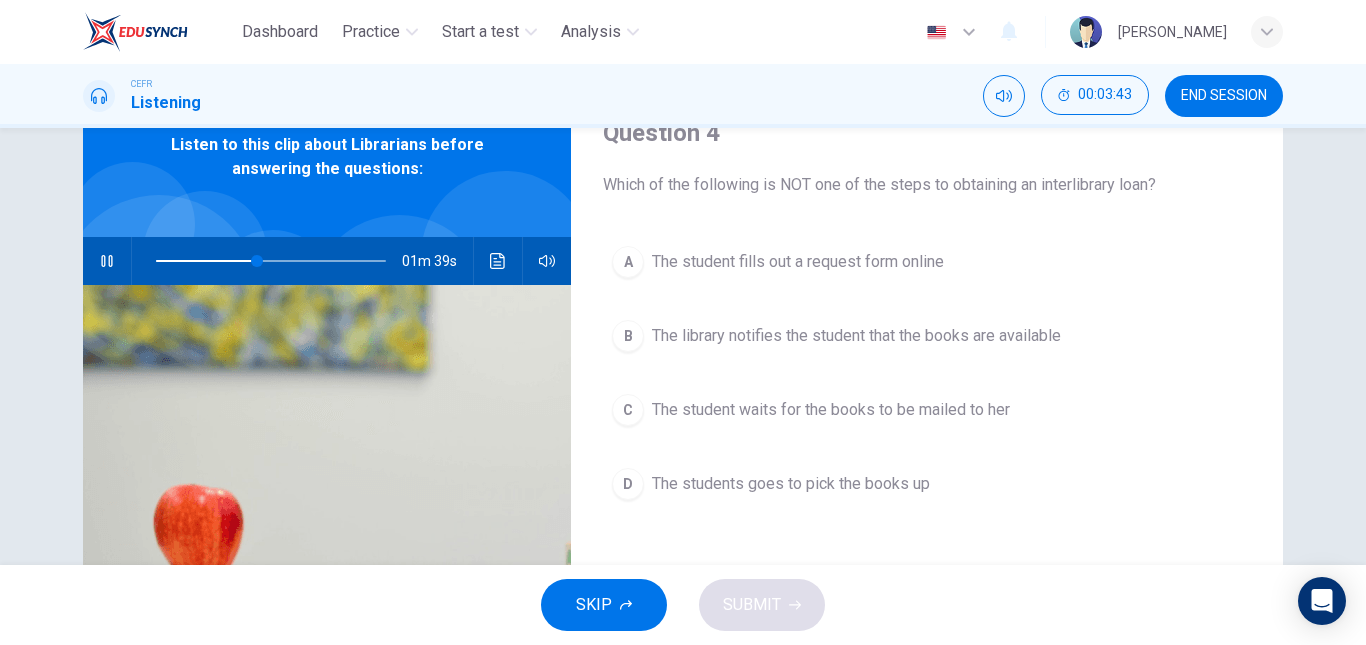 scroll, scrollTop: 90, scrollLeft: 0, axis: vertical 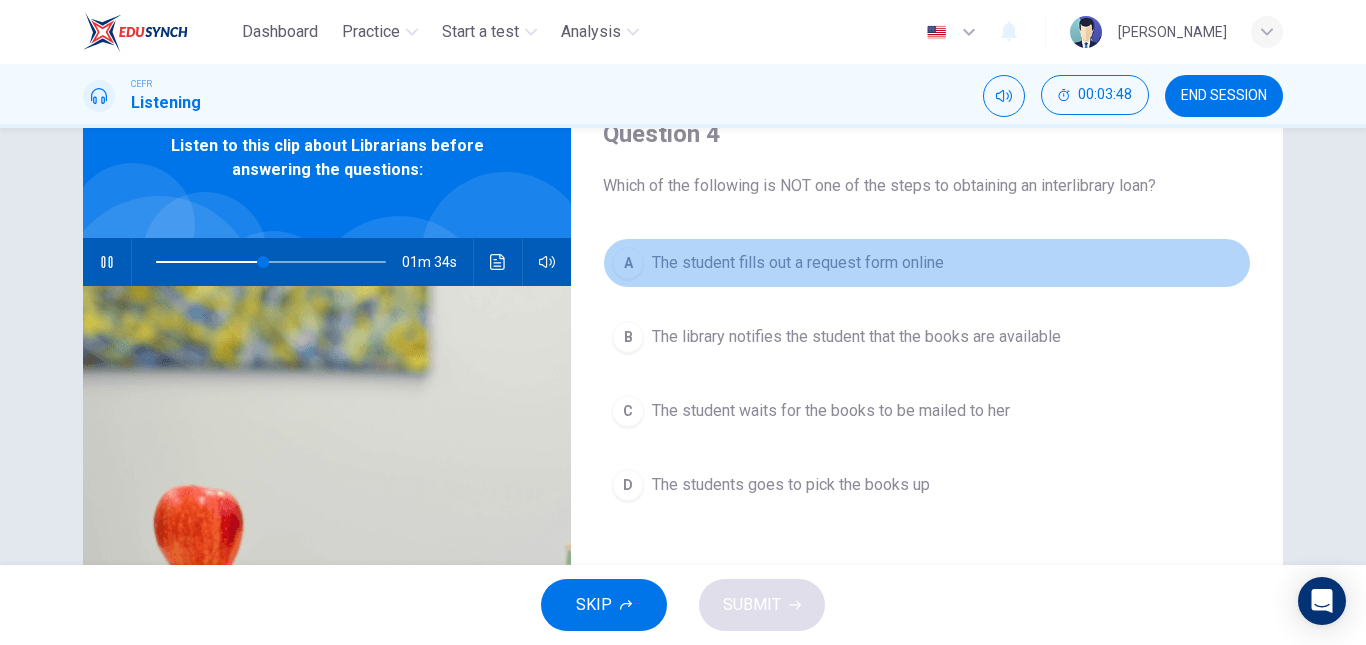 click on "The student fills out a request form online" at bounding box center (798, 263) 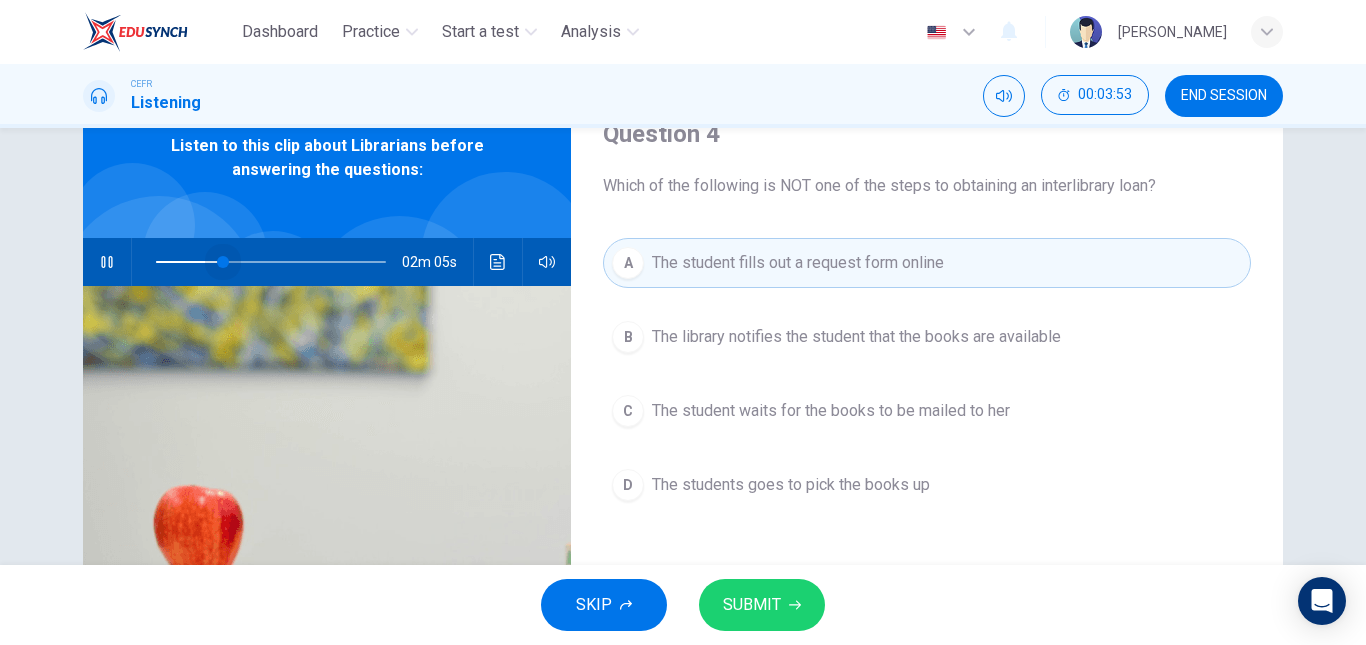 click at bounding box center (271, 262) 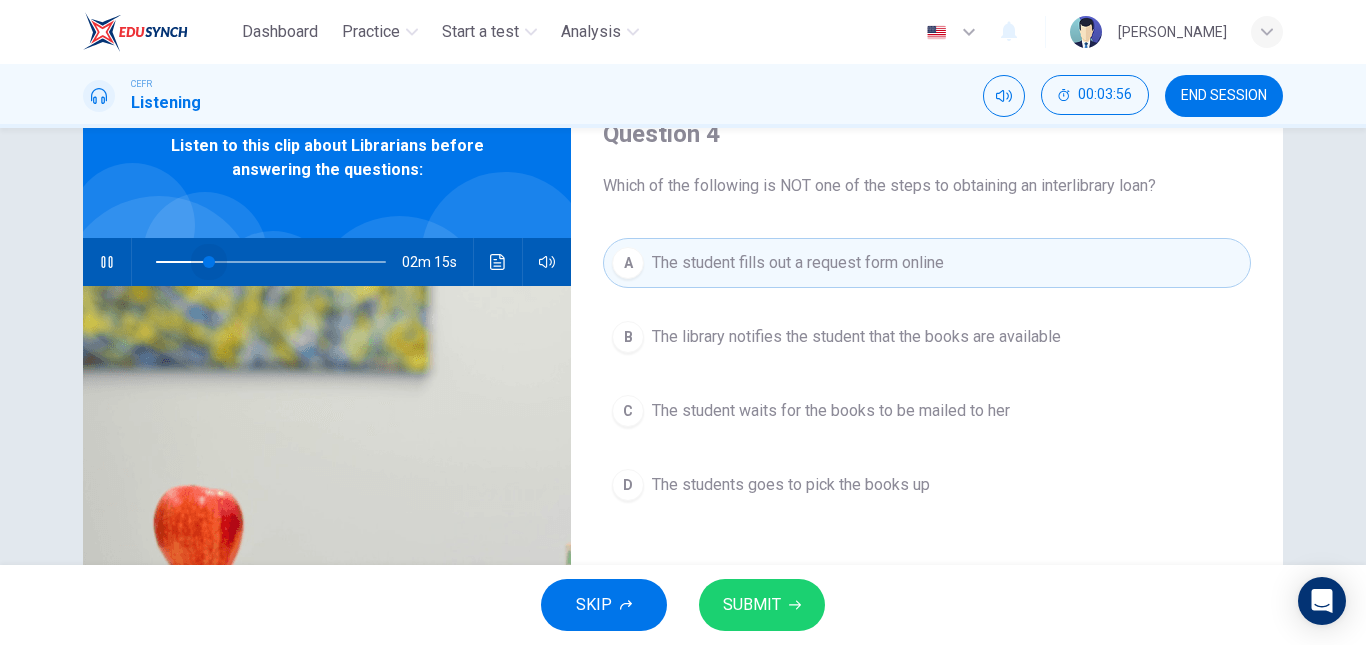 click at bounding box center [209, 262] 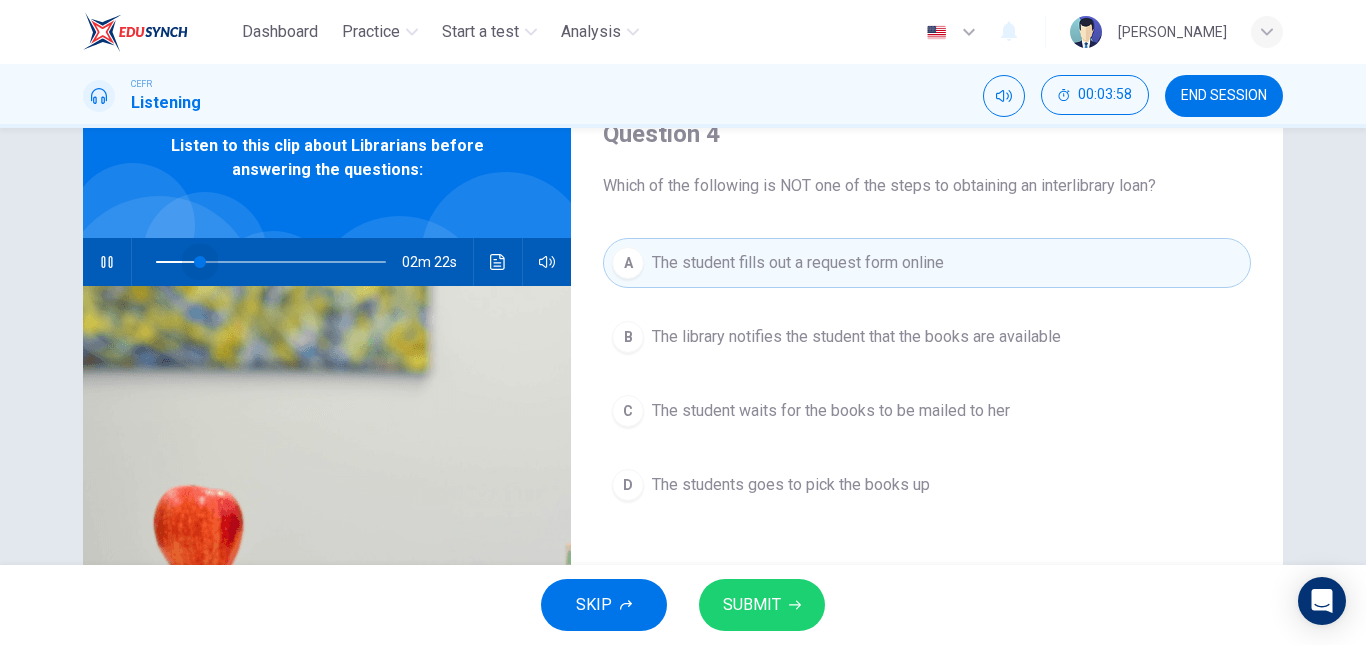 click at bounding box center [200, 262] 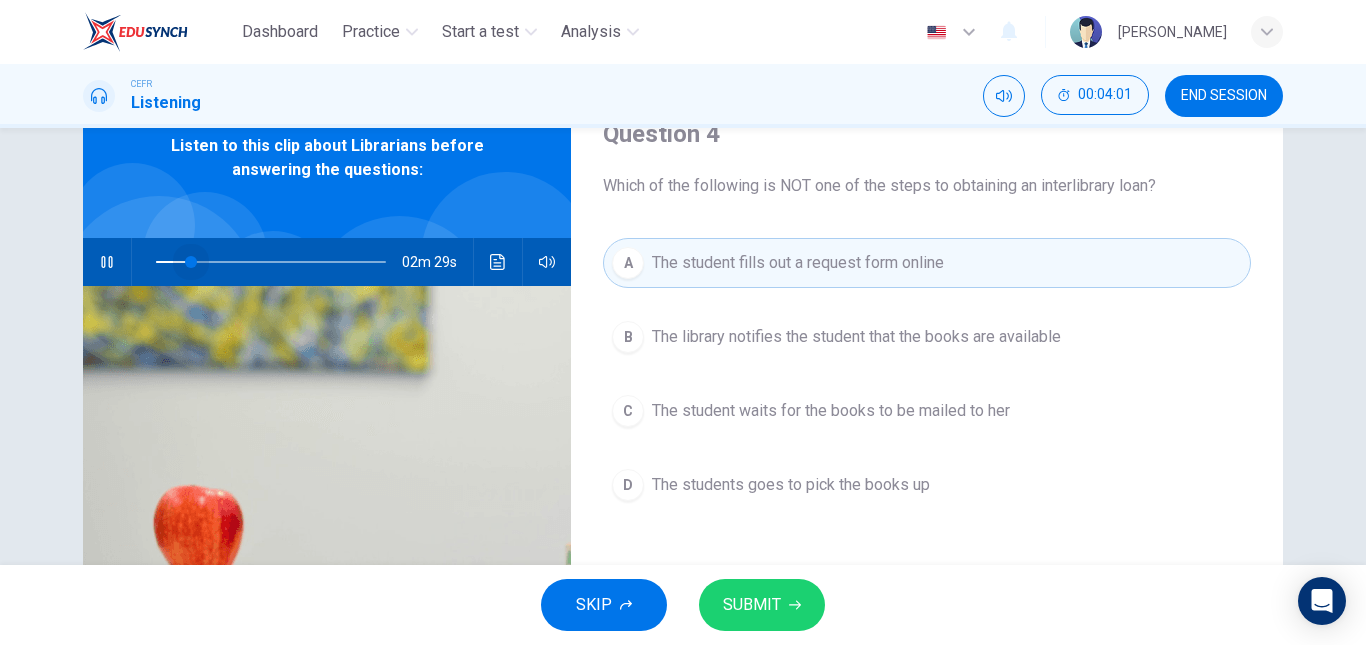 click at bounding box center (191, 262) 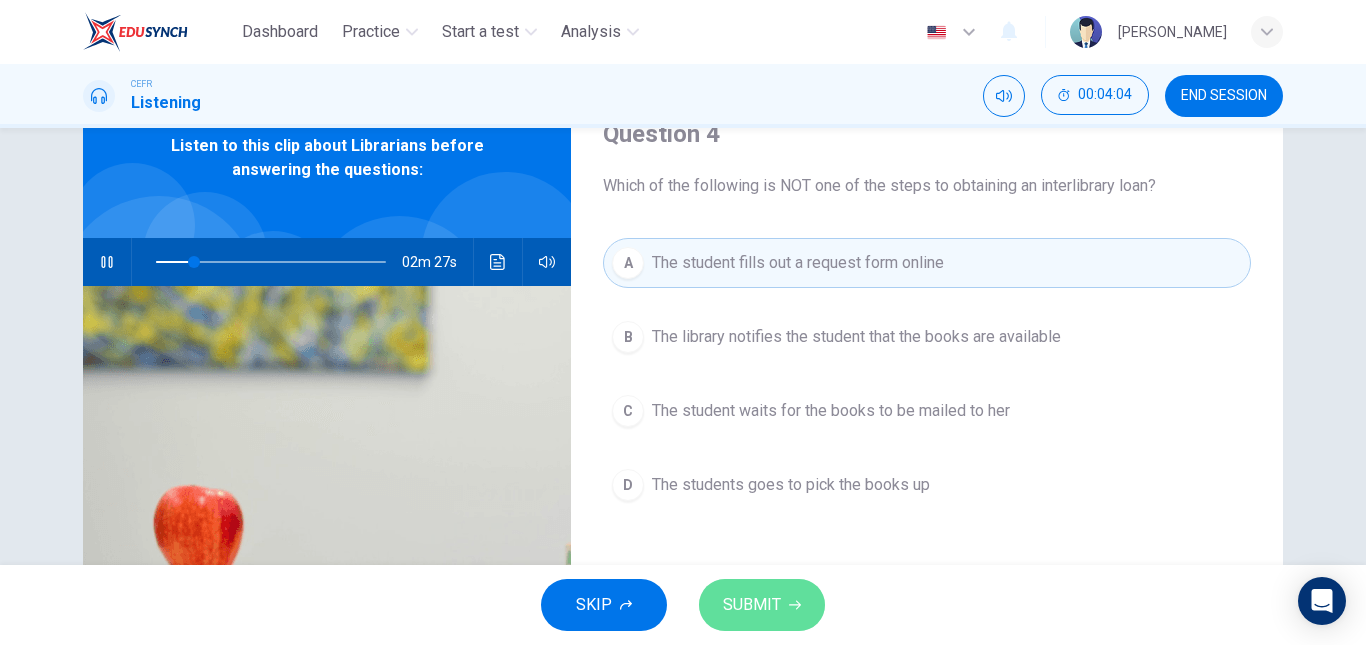 click on "SUBMIT" at bounding box center (752, 605) 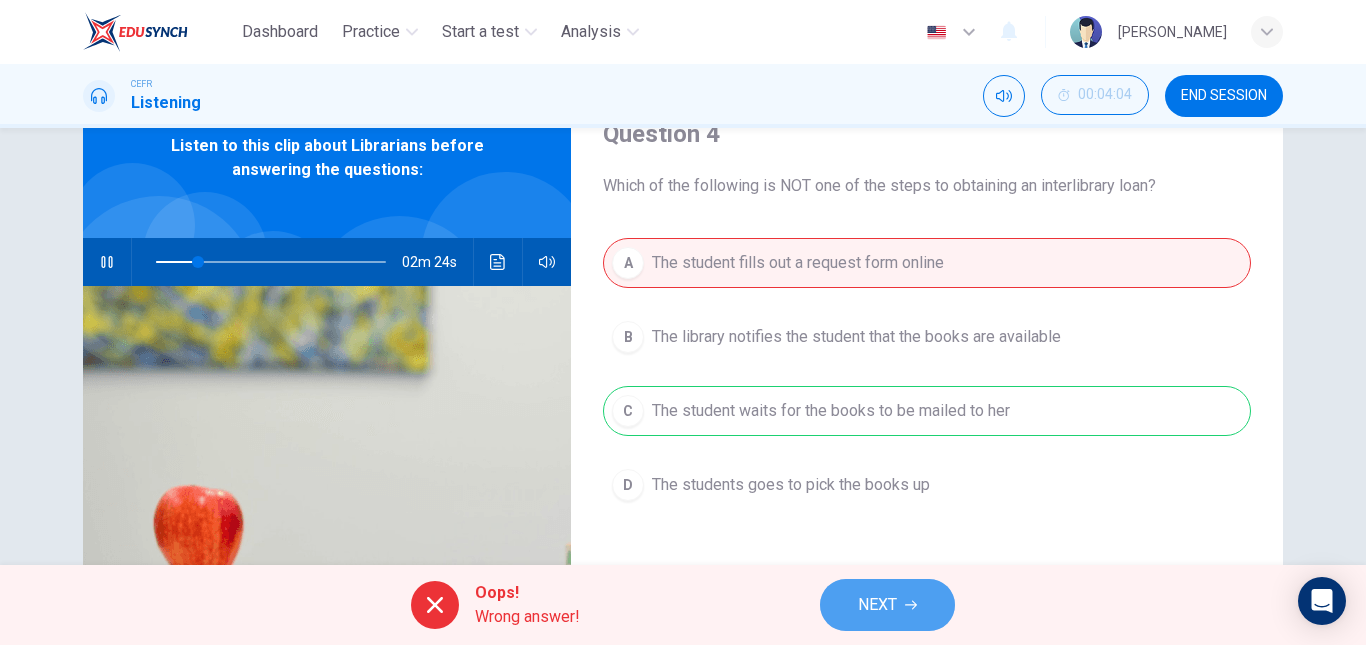 click on "NEXT" at bounding box center [877, 605] 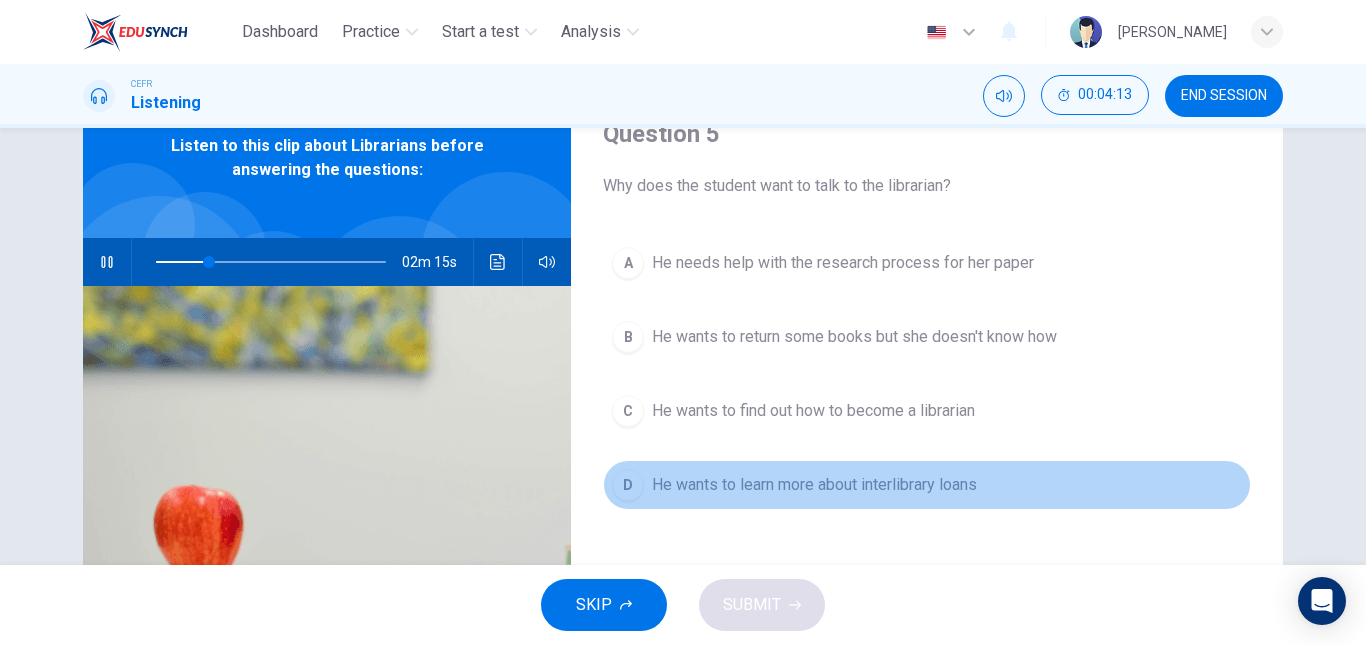 click on "He wants to learn more about interlibrary loans" at bounding box center [814, 485] 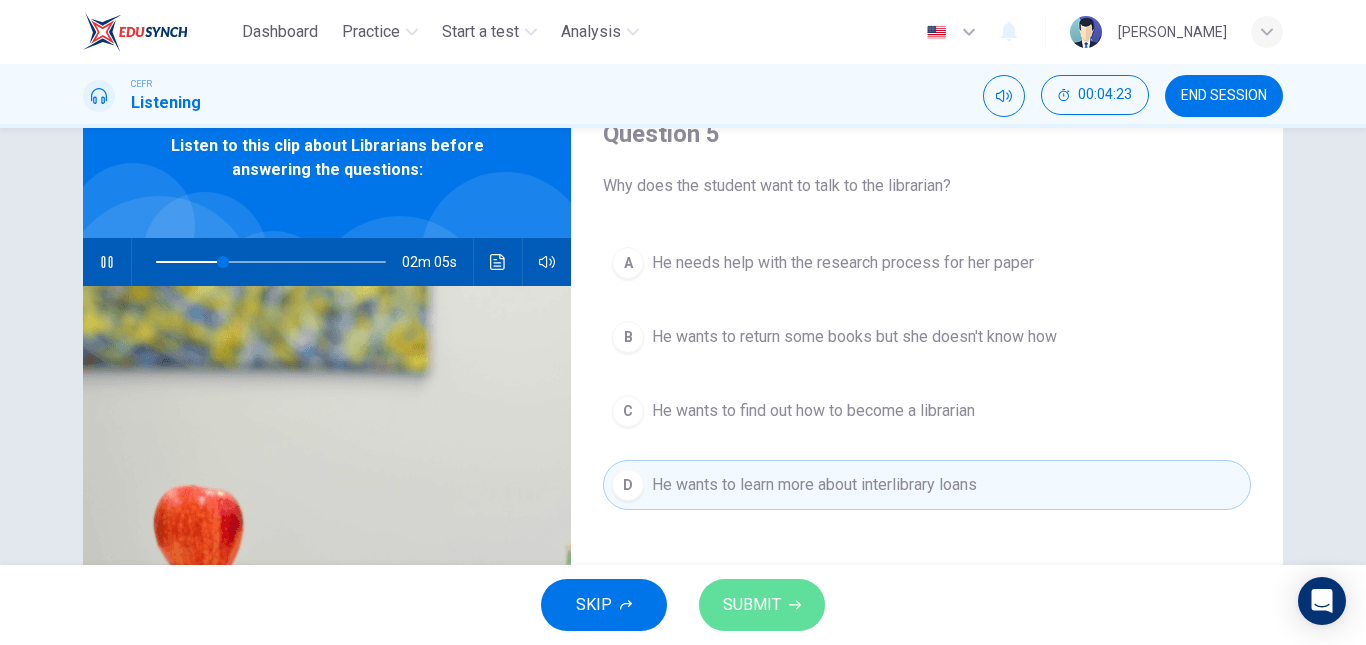 click on "SUBMIT" at bounding box center [752, 605] 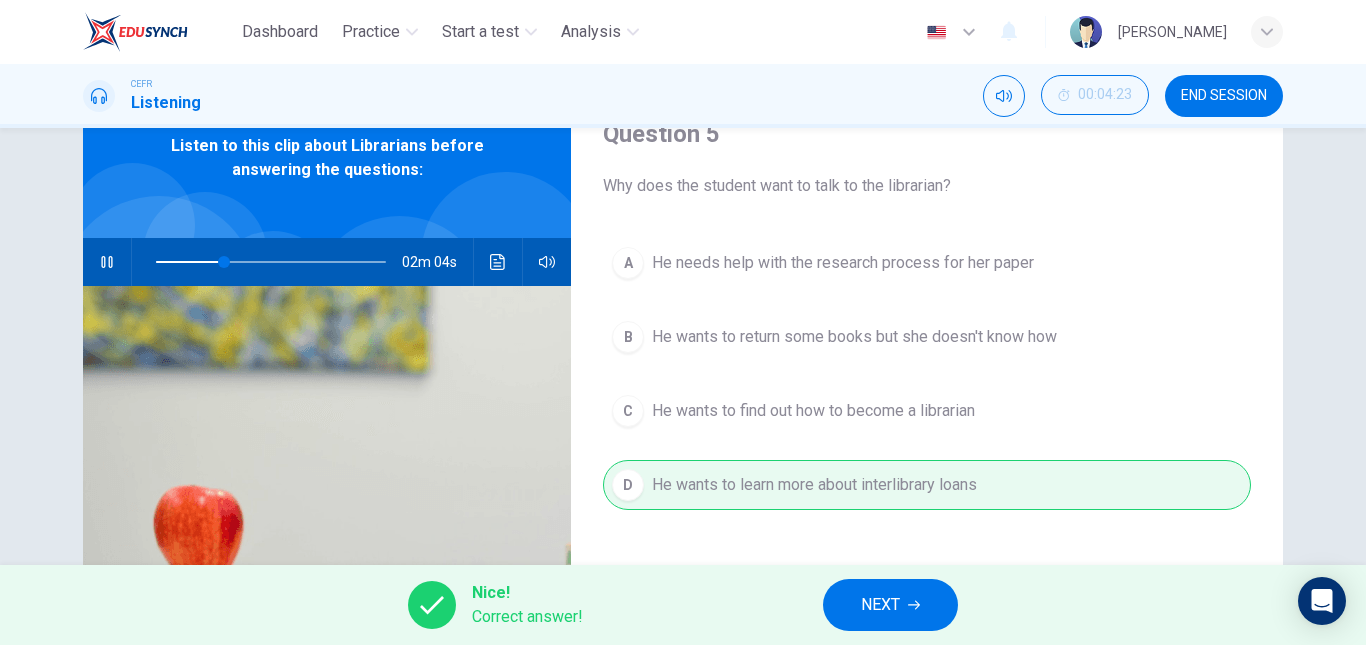 type on "30" 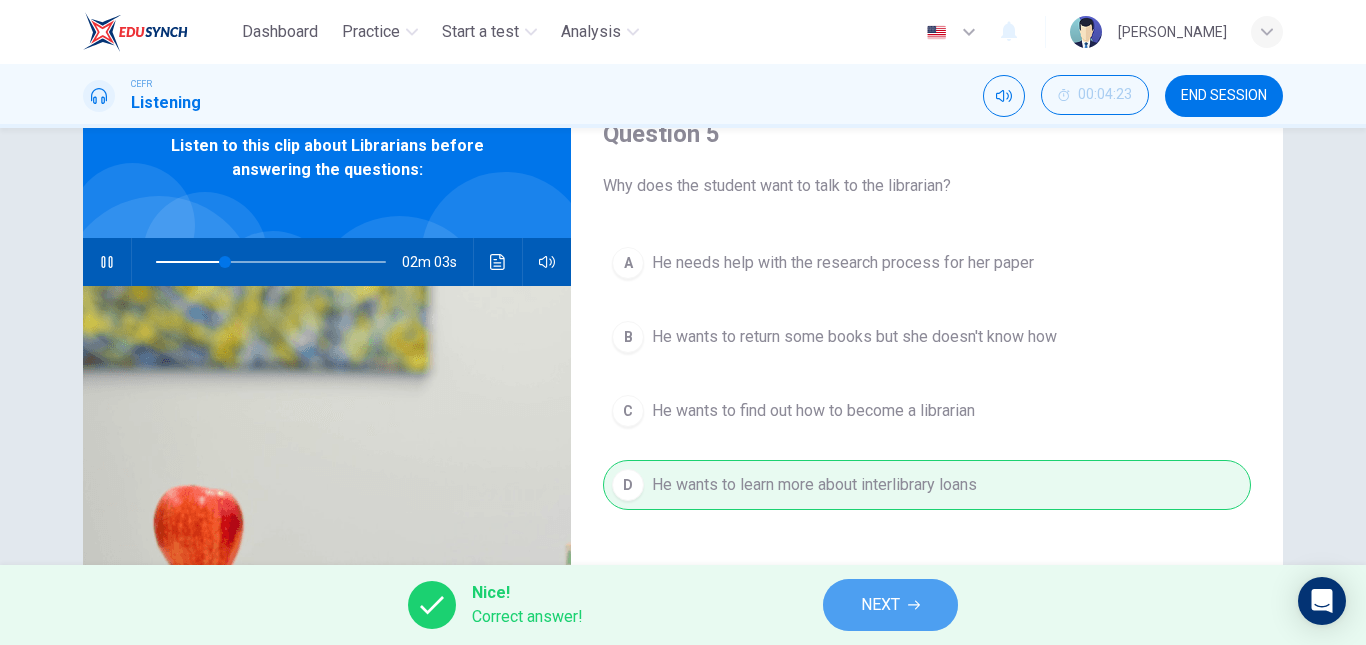 click on "NEXT" at bounding box center (890, 605) 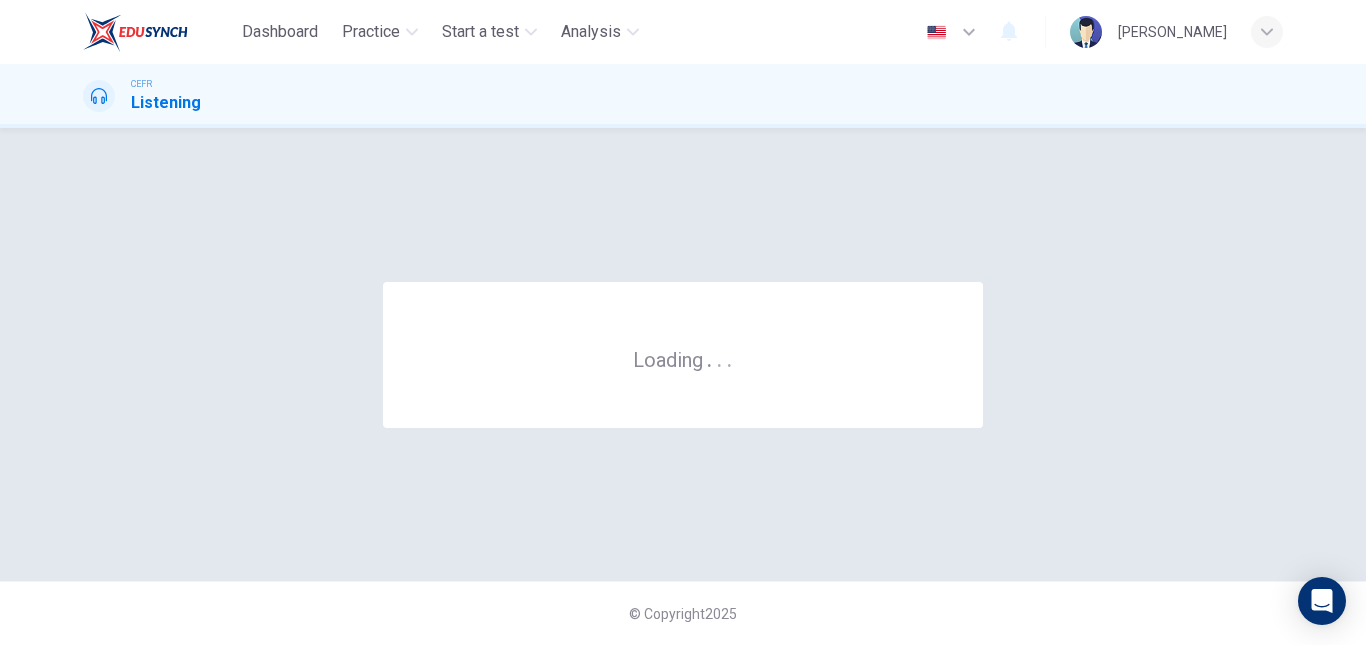 scroll, scrollTop: 0, scrollLeft: 0, axis: both 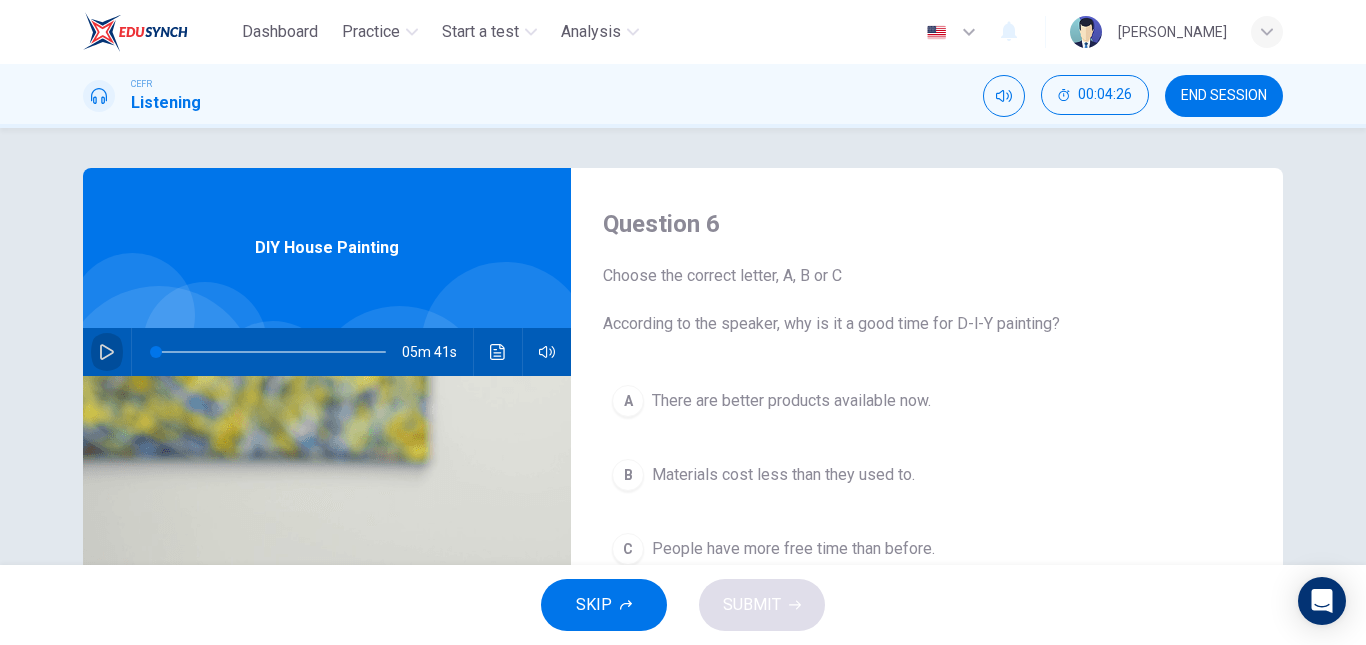 click 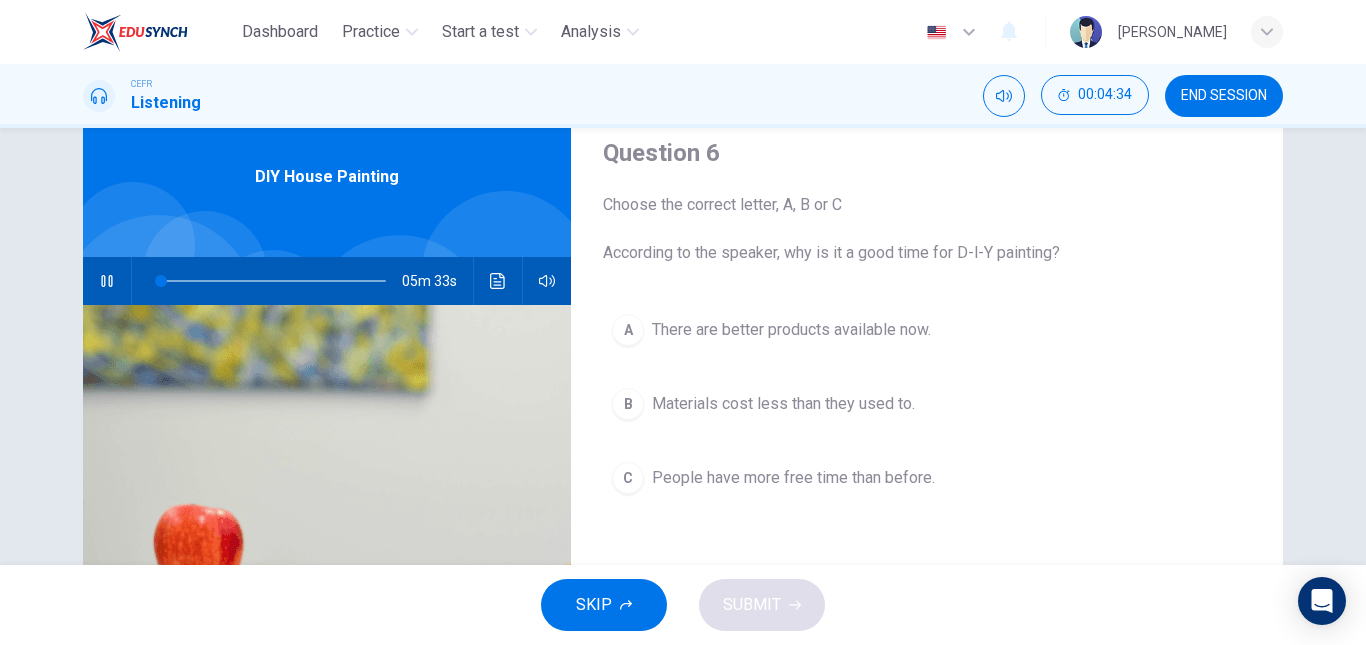 scroll, scrollTop: 70, scrollLeft: 0, axis: vertical 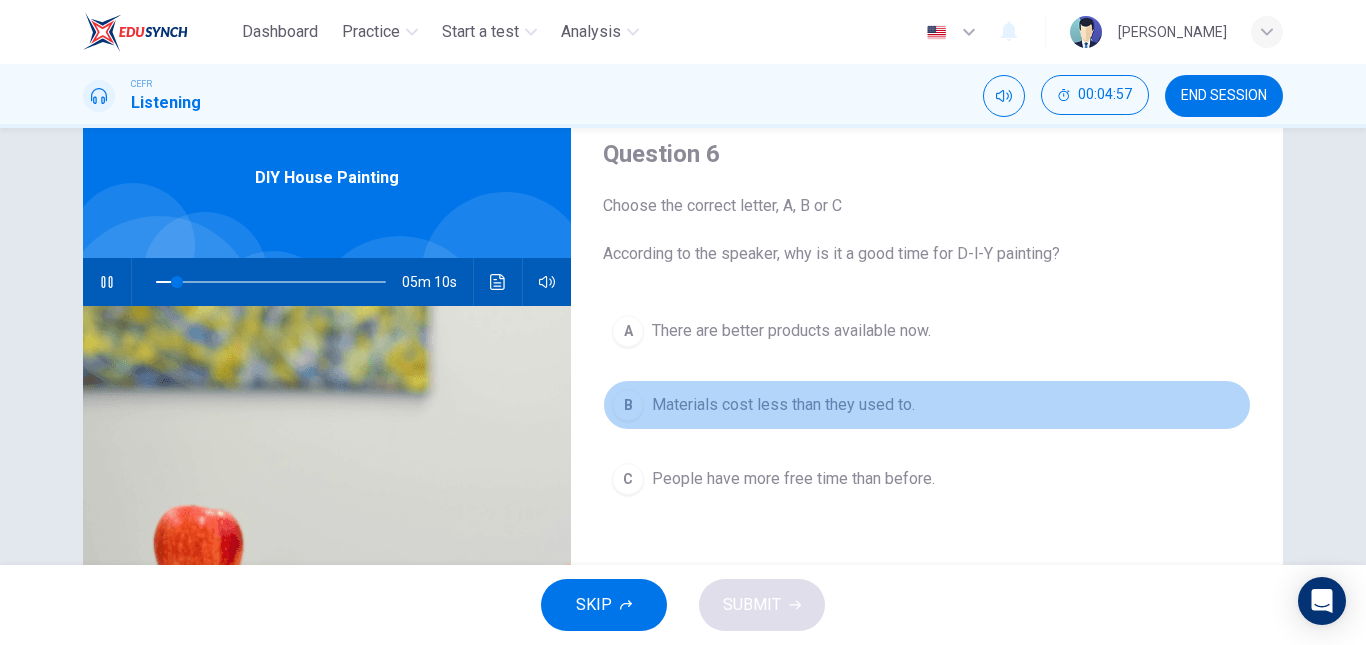 click on "Materials cost less than they used to." at bounding box center (783, 405) 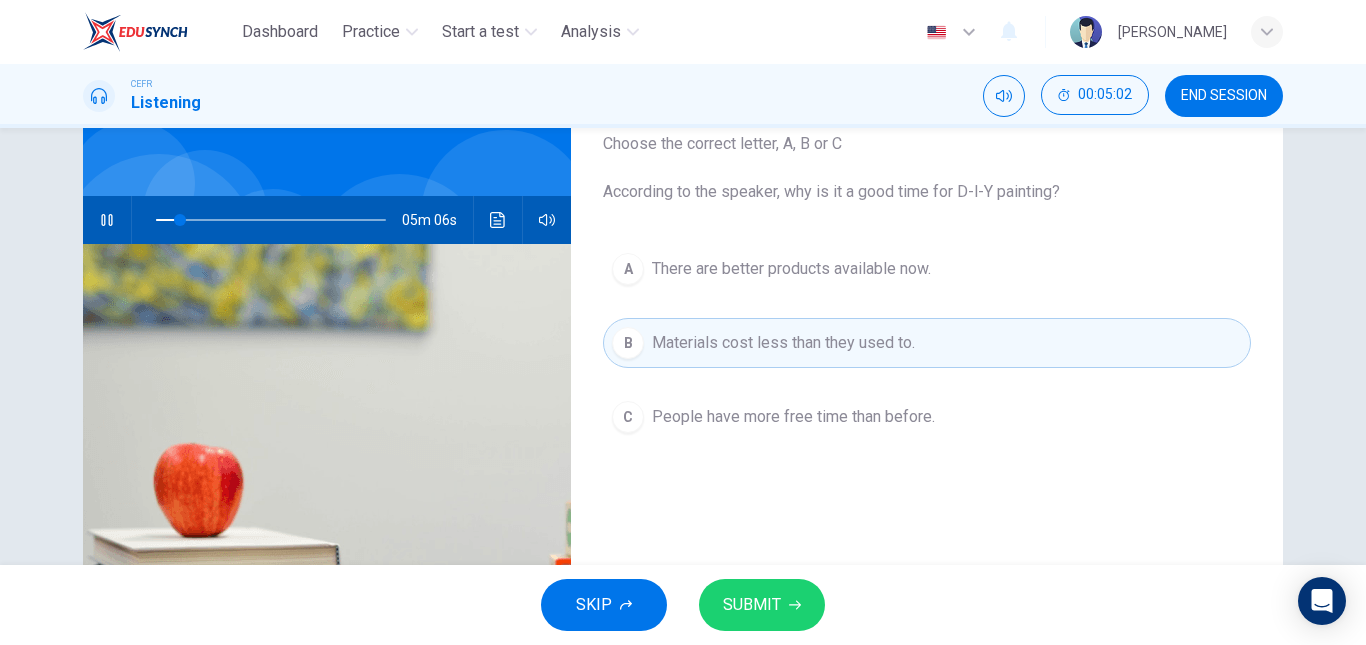 scroll, scrollTop: 133, scrollLeft: 0, axis: vertical 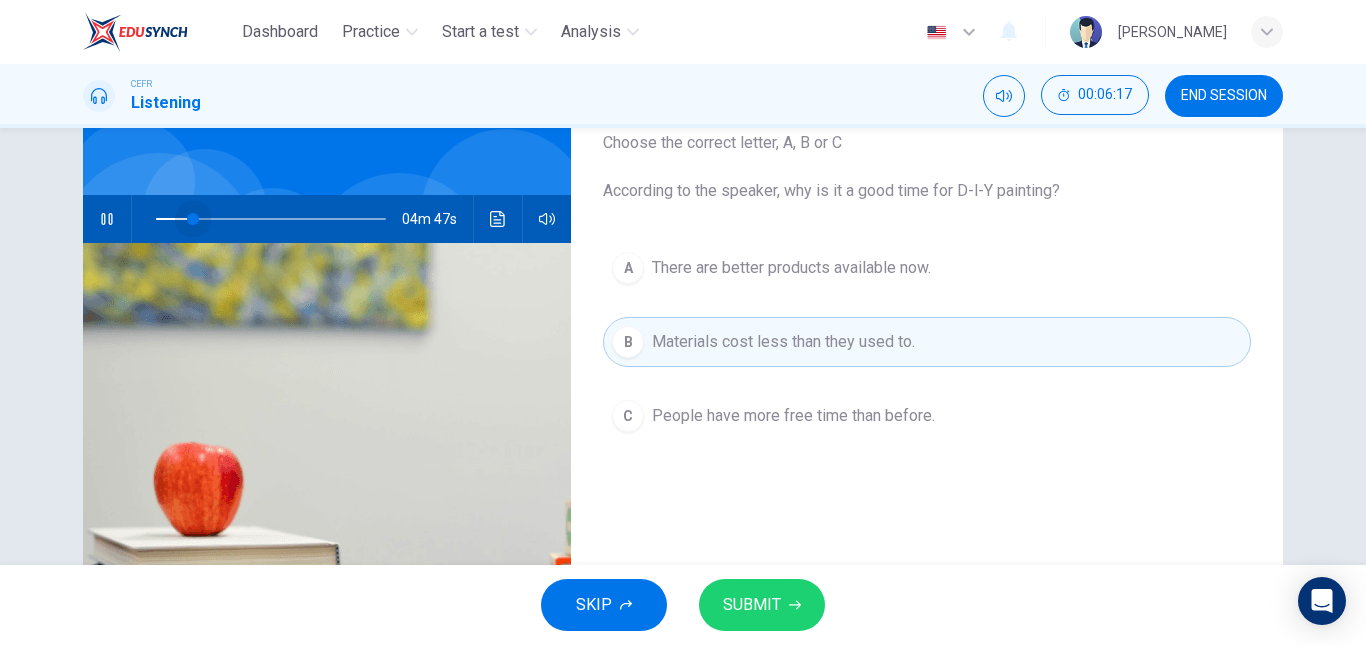 click at bounding box center (271, 219) 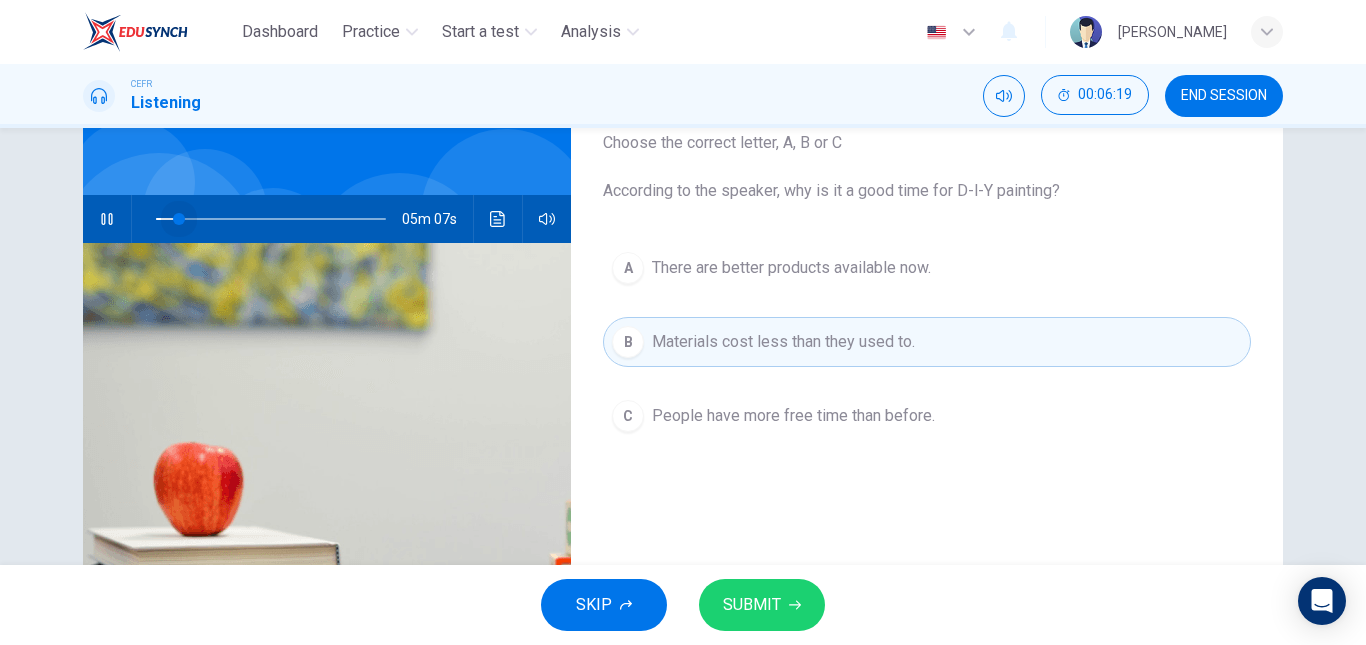 click at bounding box center [179, 219] 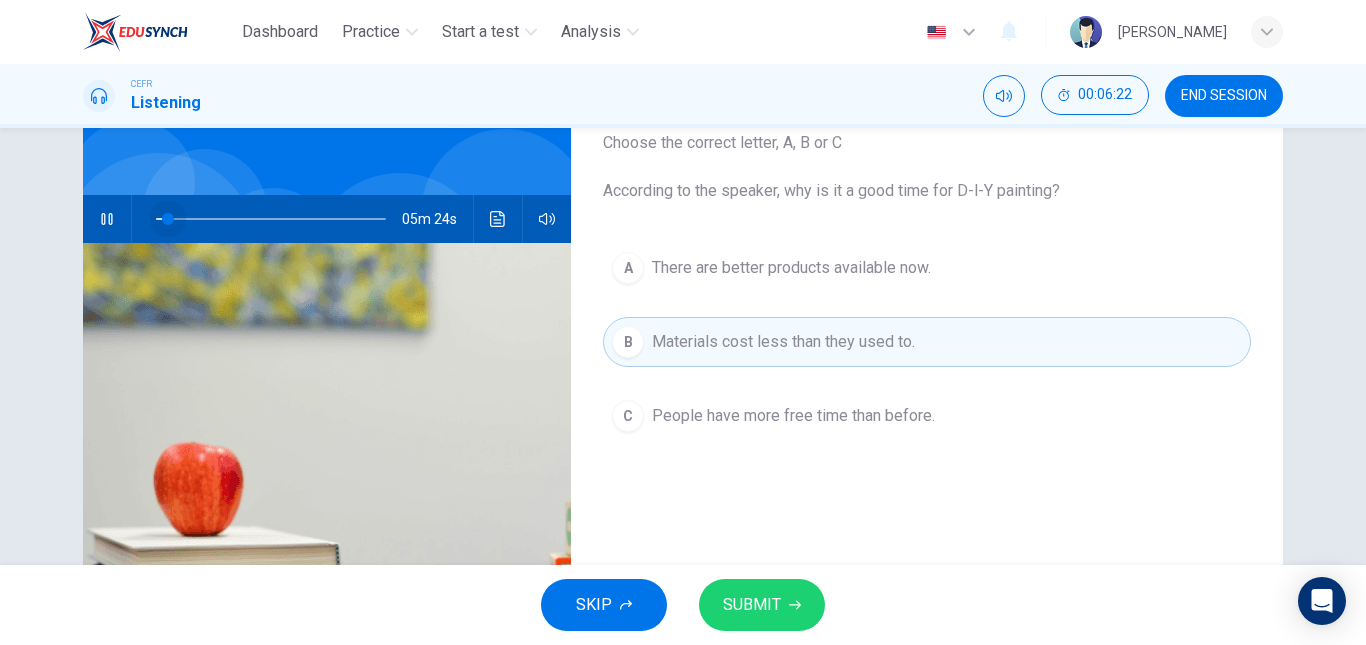 click at bounding box center [168, 219] 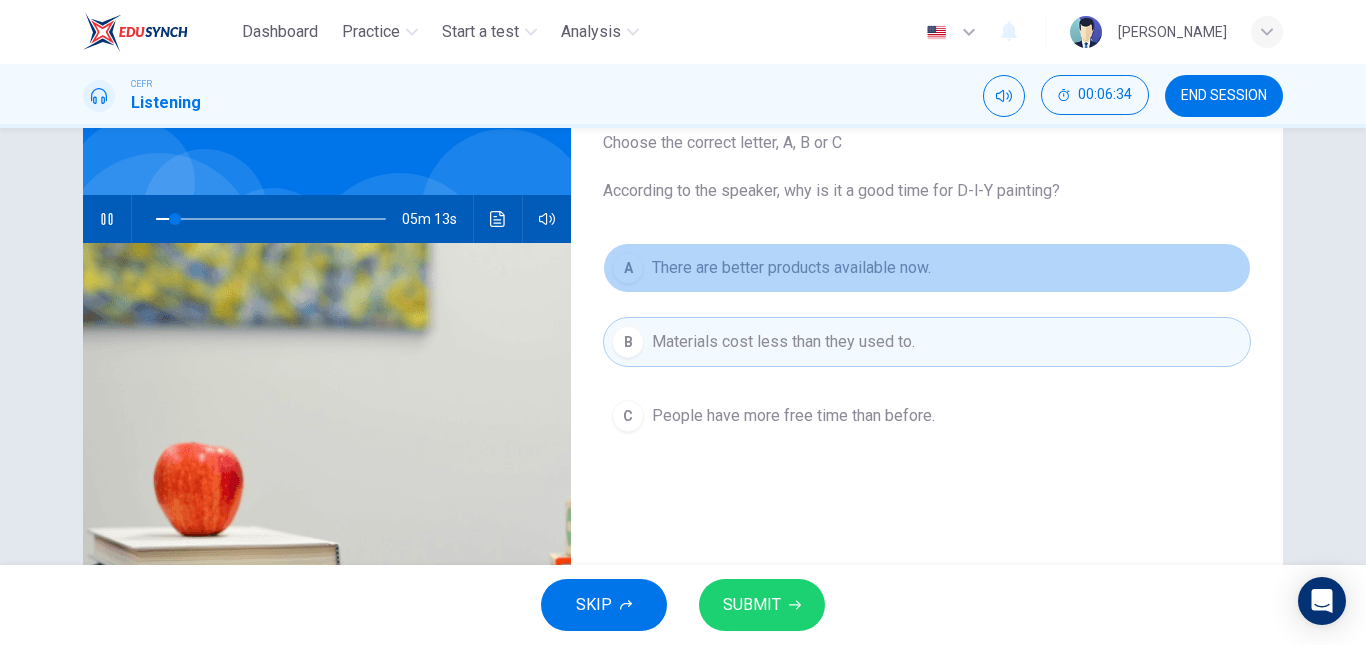 click on "There are better products available now." at bounding box center (791, 268) 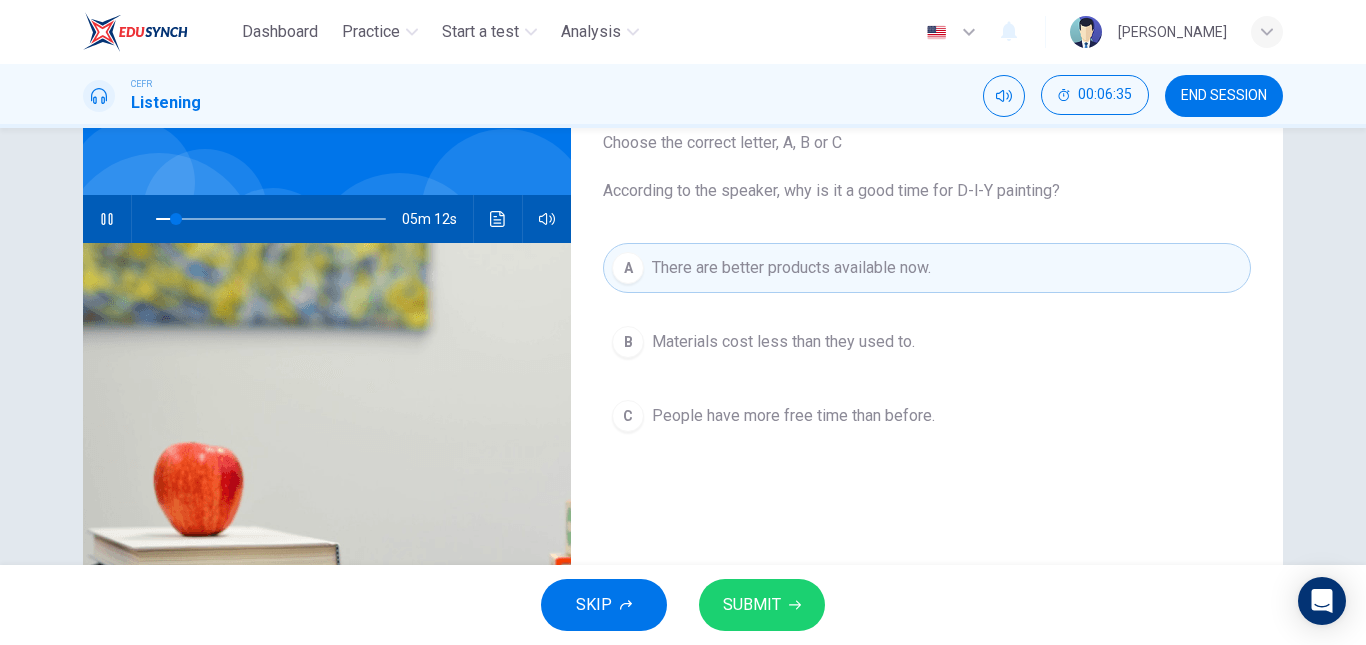 click on "SUBMIT" at bounding box center (762, 605) 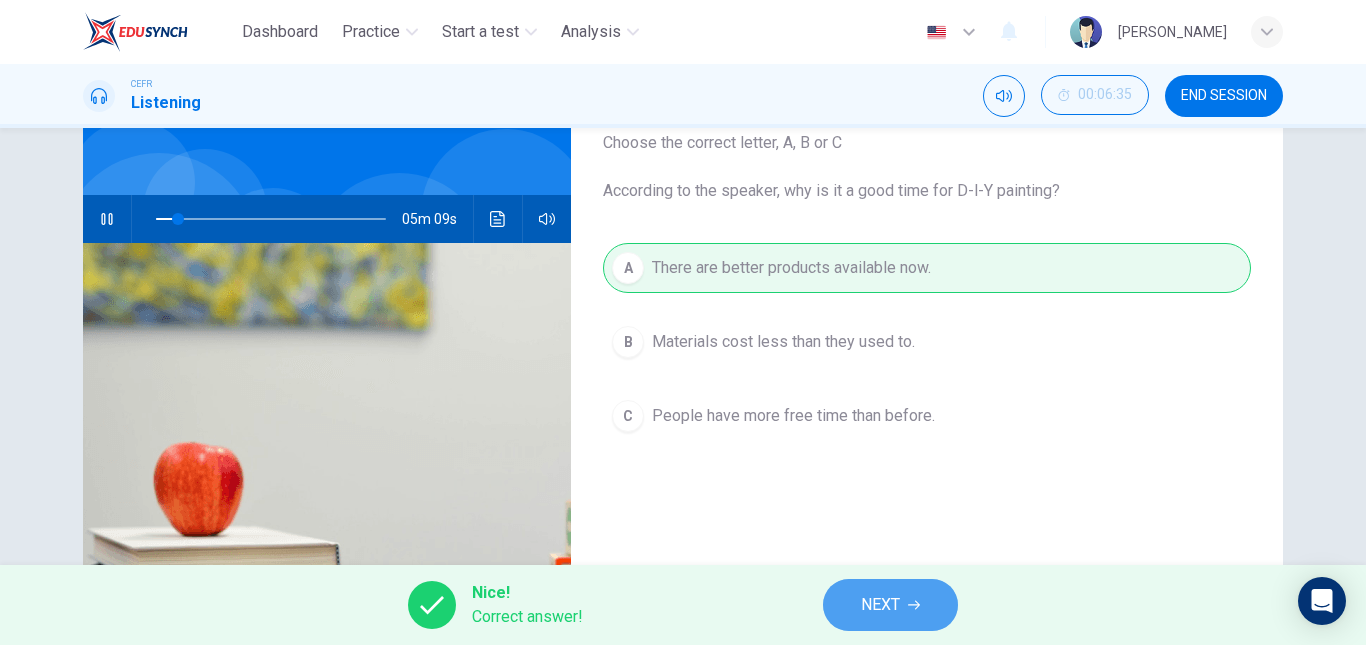 click on "NEXT" at bounding box center [890, 605] 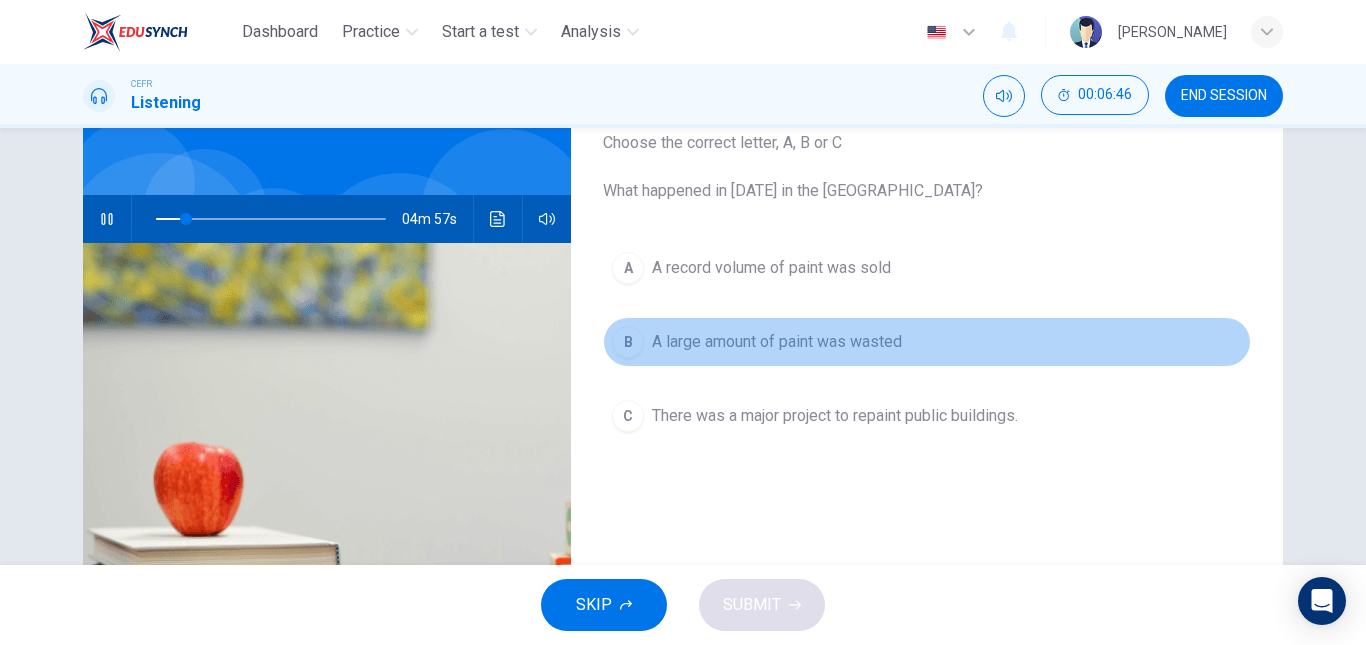 click on "A large amount of paint was wasted" at bounding box center (777, 342) 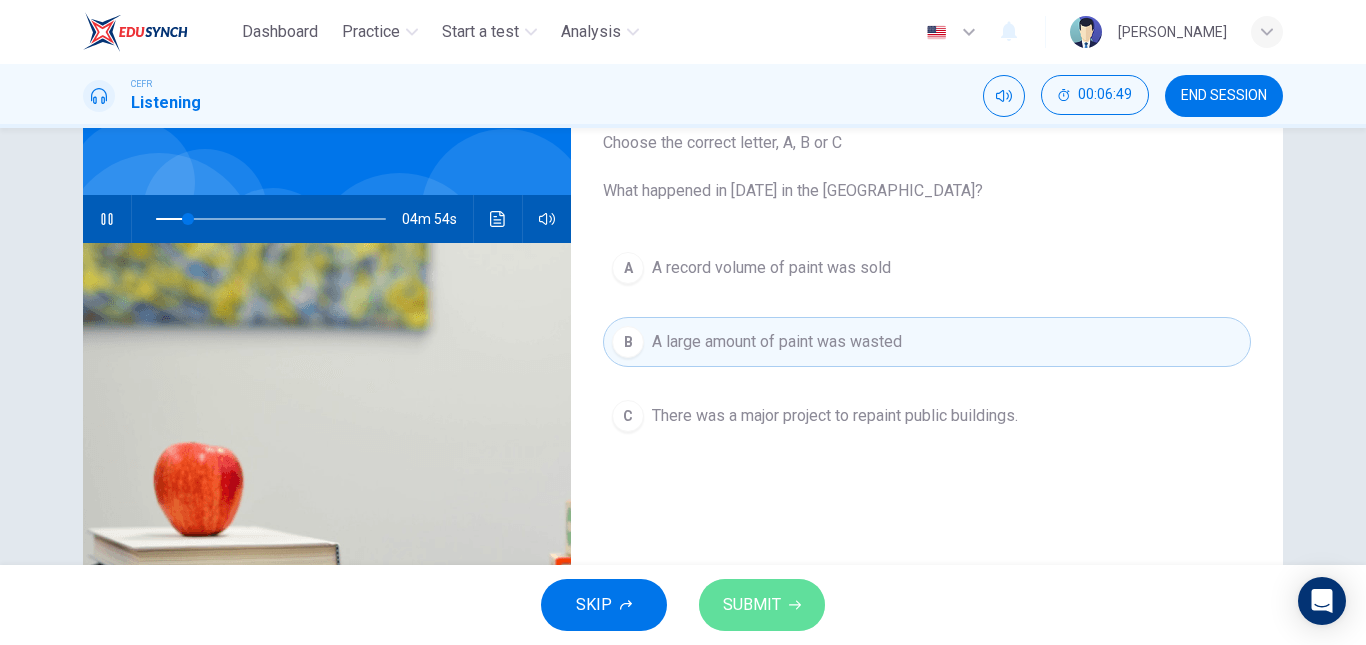click on "SUBMIT" at bounding box center (752, 605) 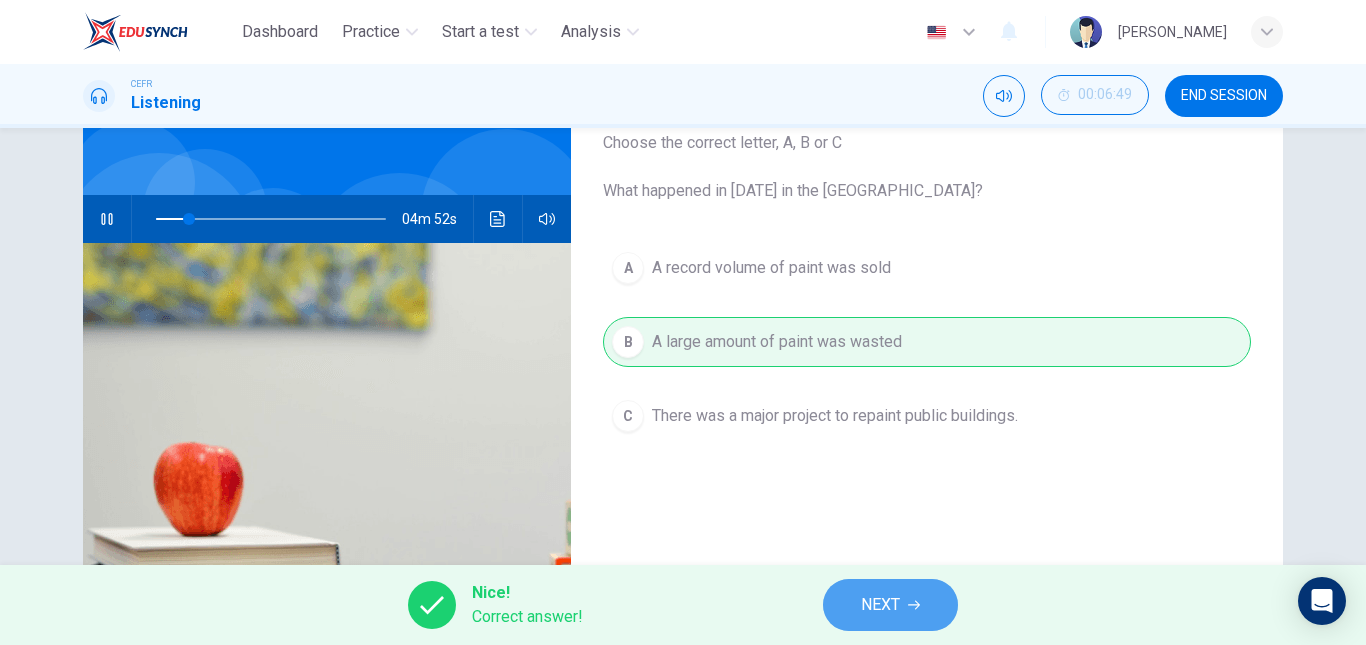 click on "NEXT" at bounding box center [880, 605] 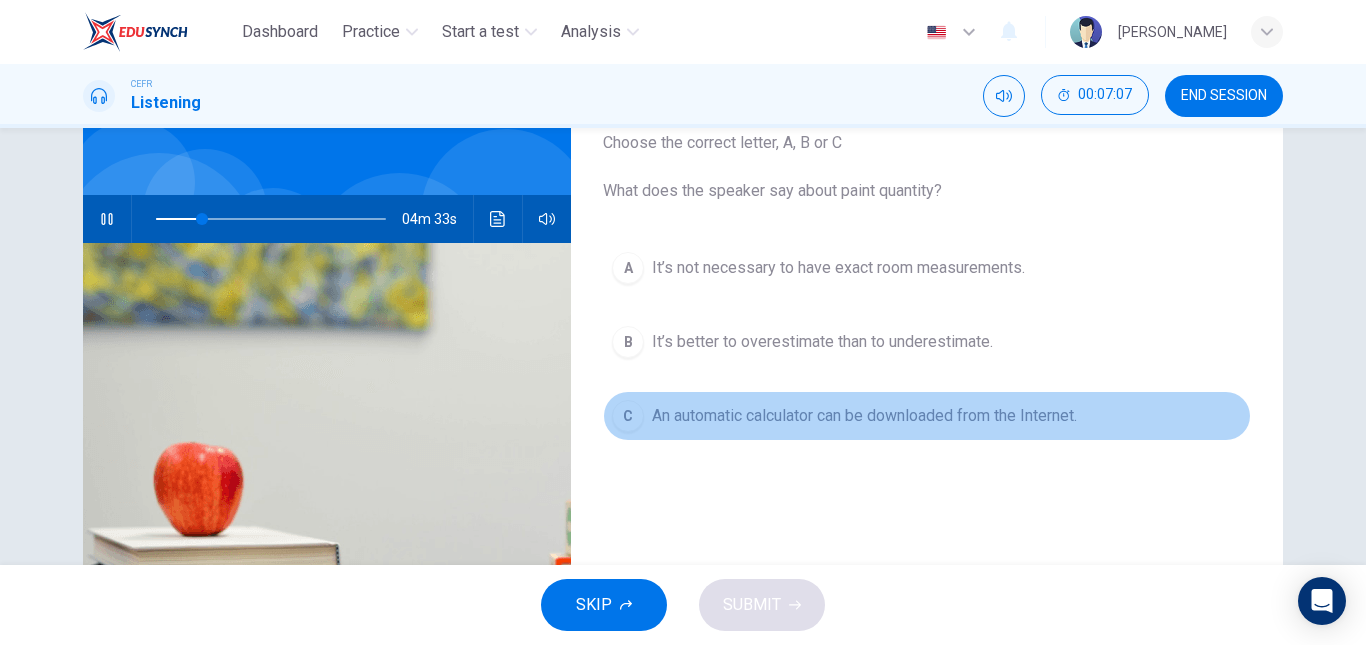 click on "An automatic calculator can be downloaded from the Internet." at bounding box center (864, 416) 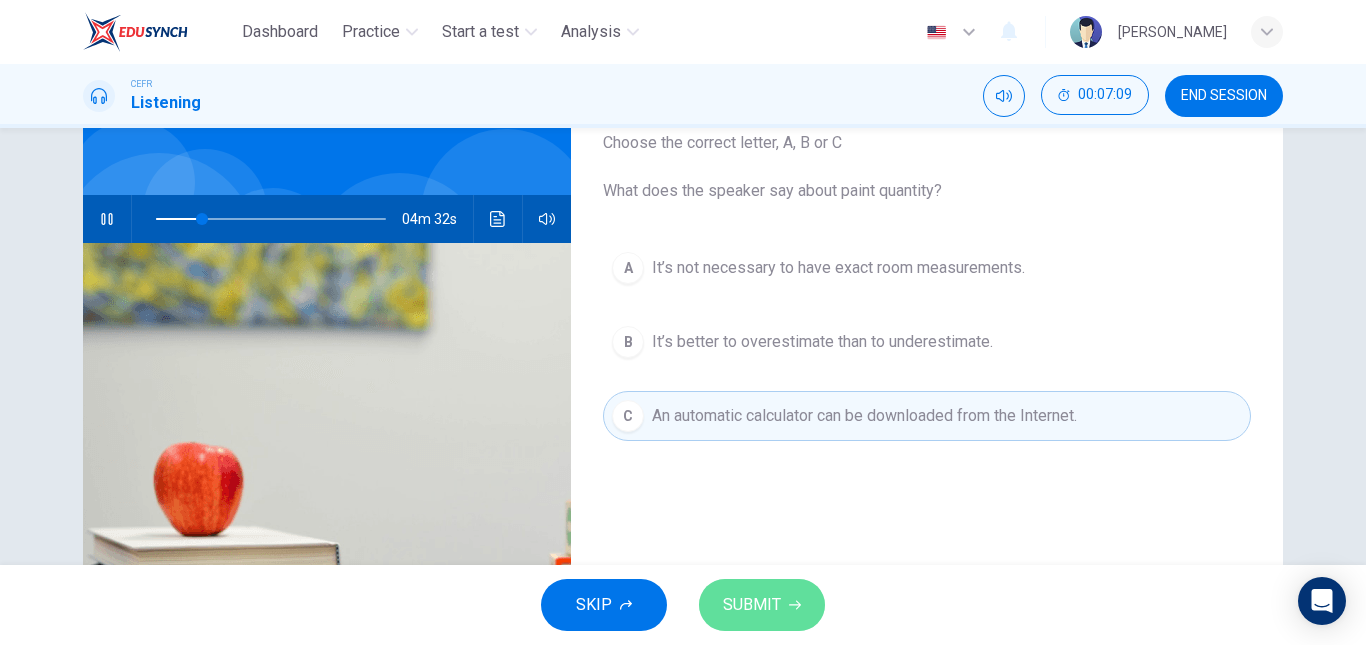 click on "SUBMIT" at bounding box center [752, 605] 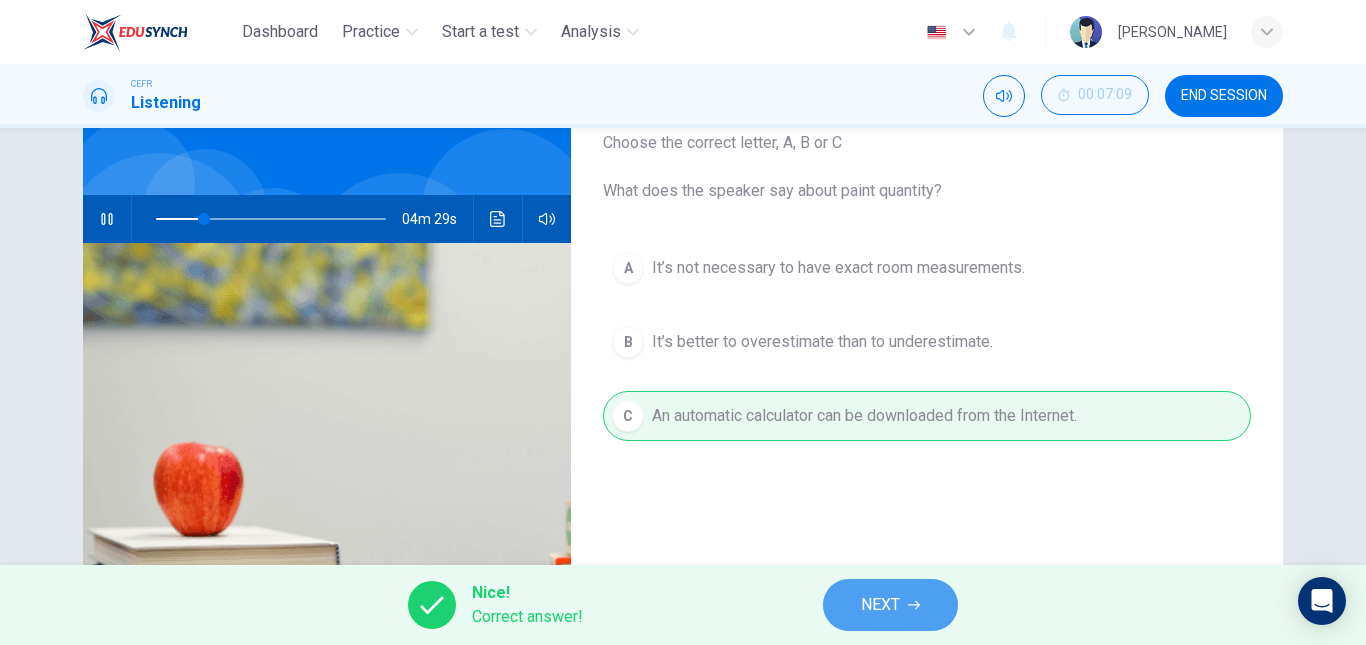 click on "NEXT" at bounding box center [890, 605] 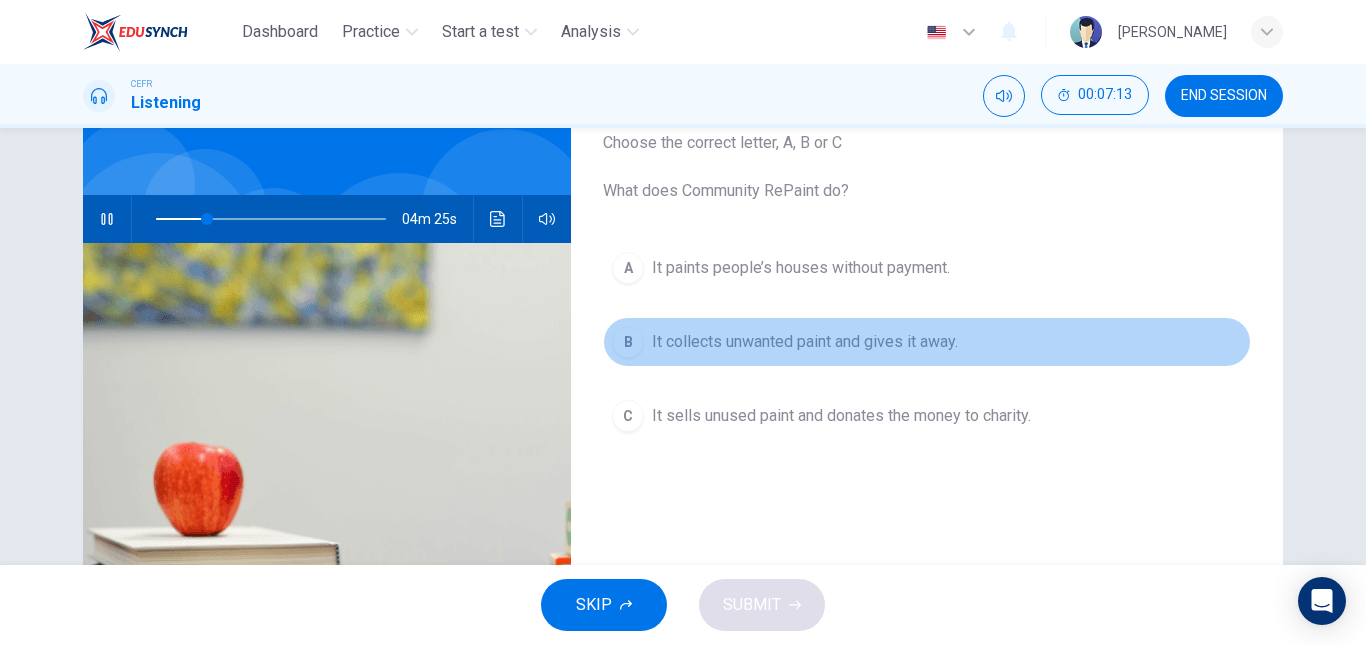 click on "It collects unwanted paint and gives it away." at bounding box center (805, 342) 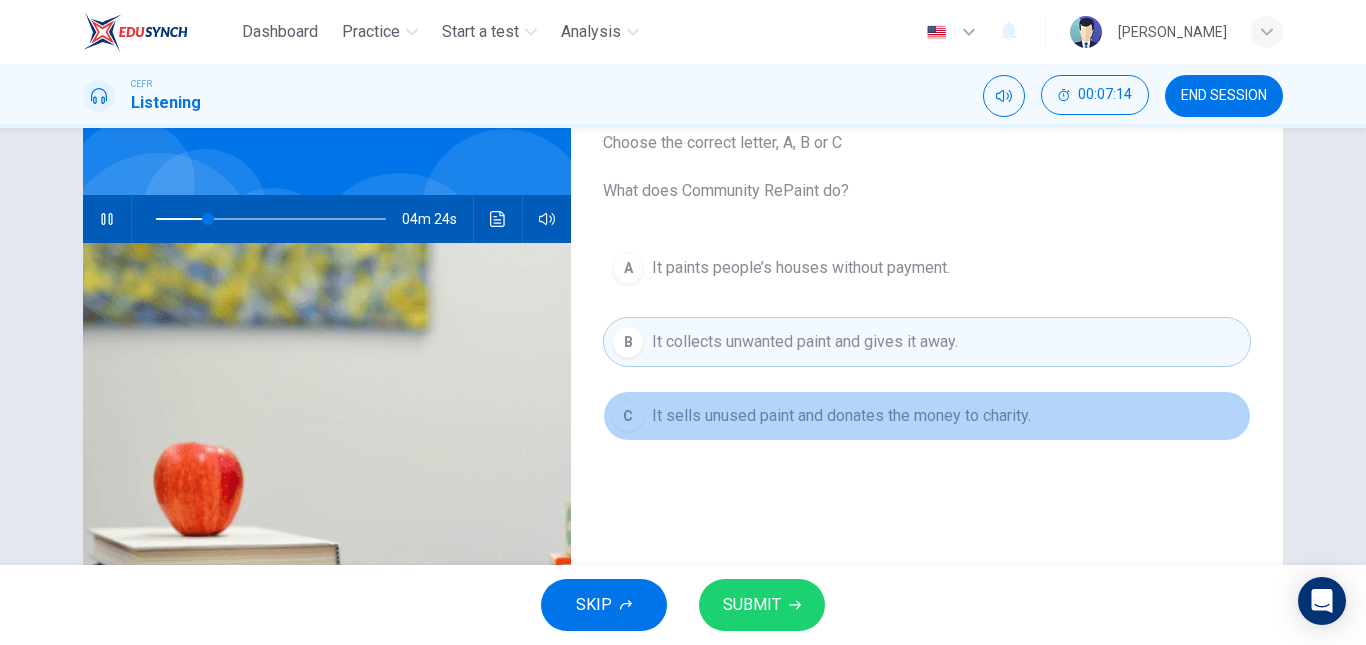 click on "It sells unused paint and donates the money to charity." at bounding box center (841, 416) 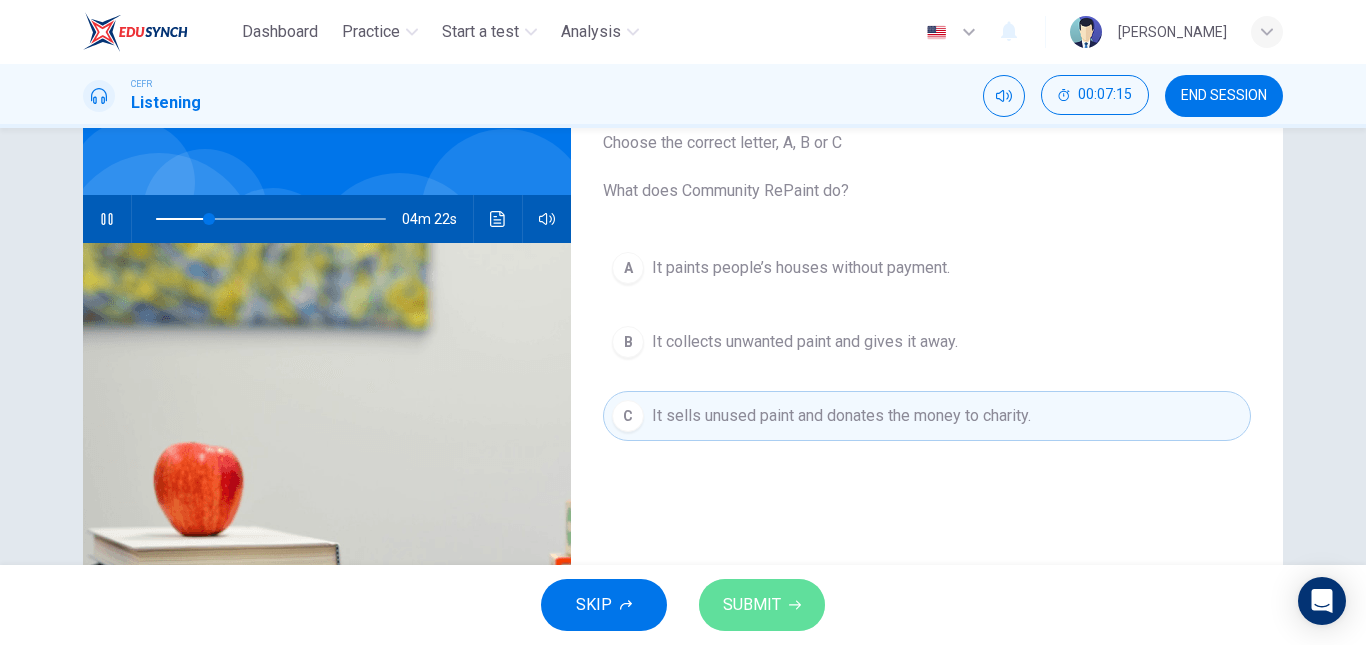 click on "SUBMIT" at bounding box center (762, 605) 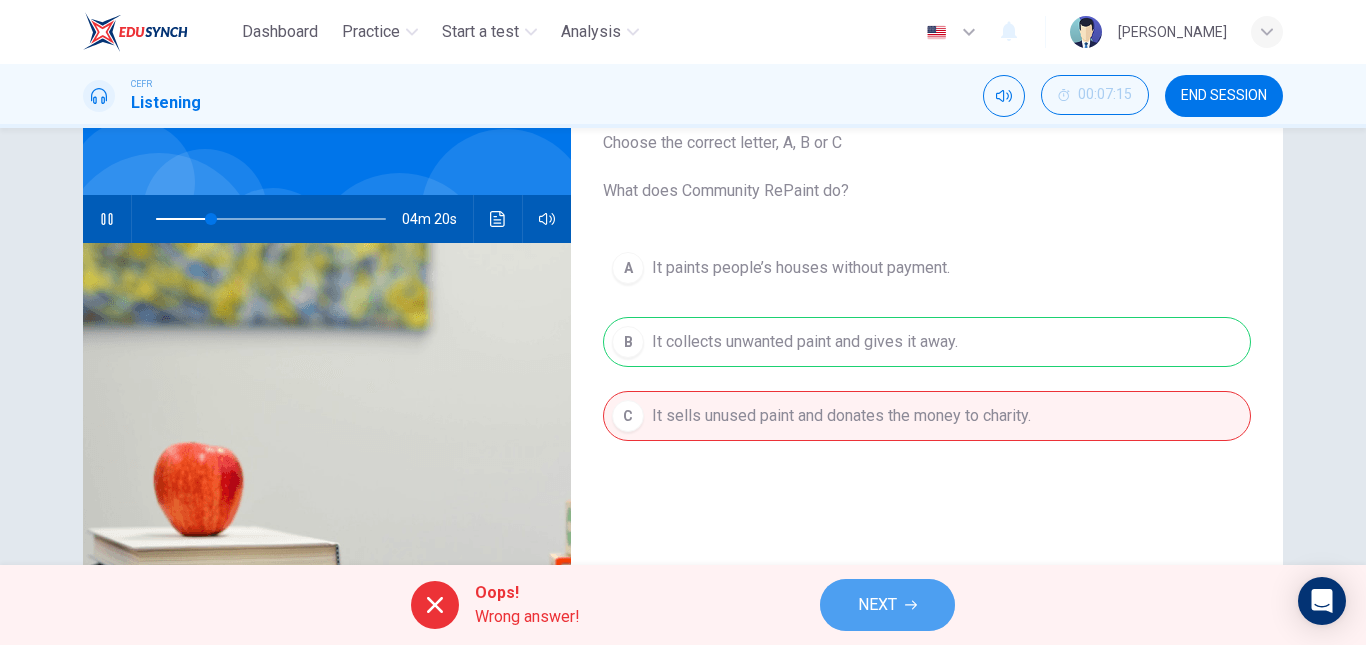 click on "NEXT" at bounding box center [887, 605] 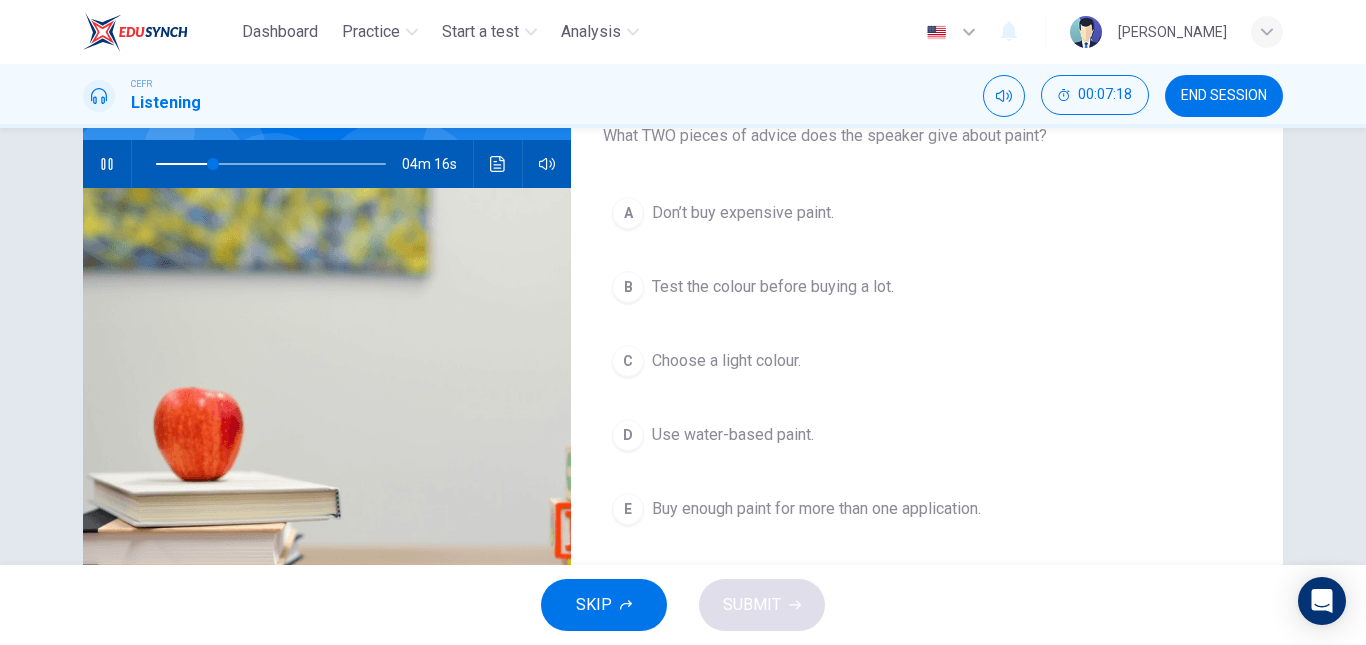 scroll, scrollTop: 189, scrollLeft: 0, axis: vertical 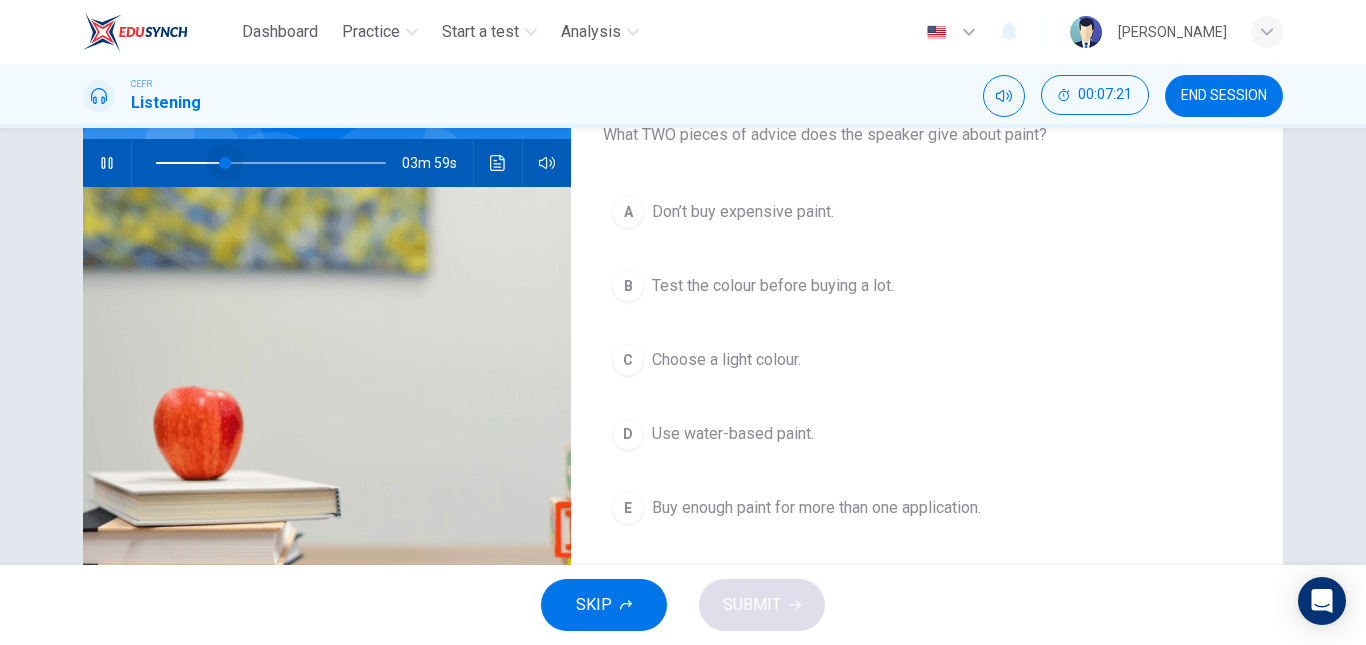 click at bounding box center (225, 163) 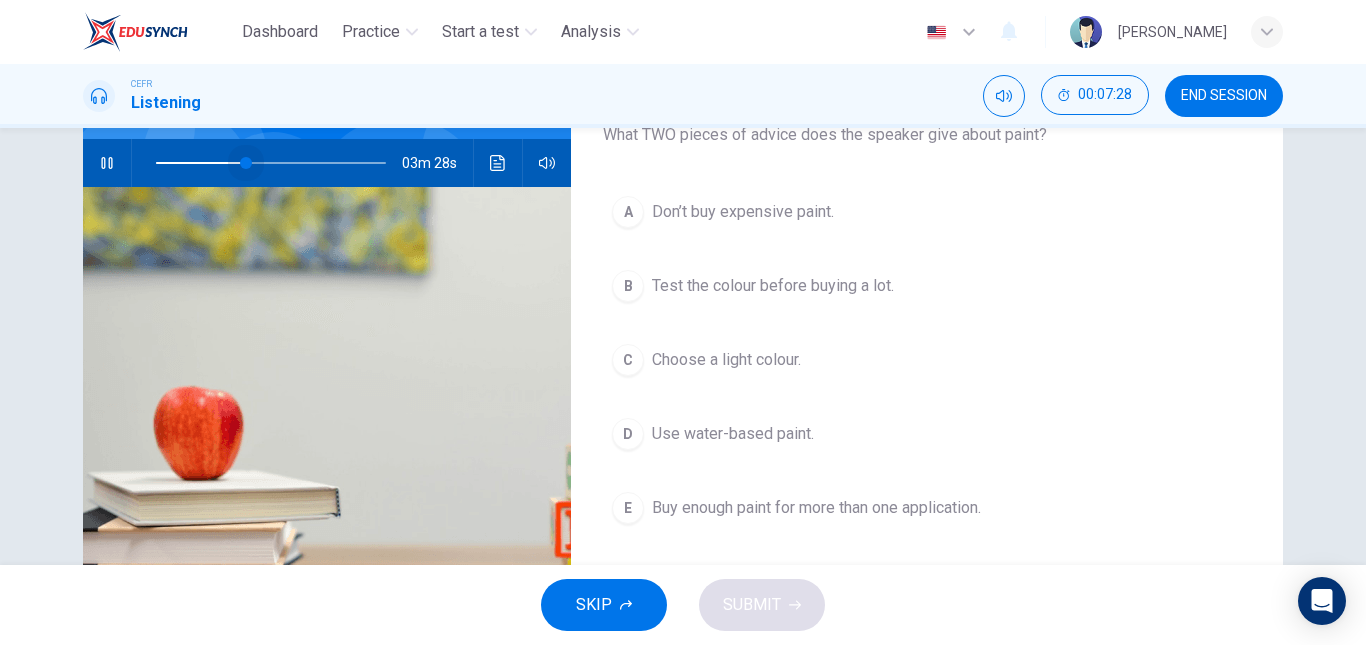 click at bounding box center (246, 163) 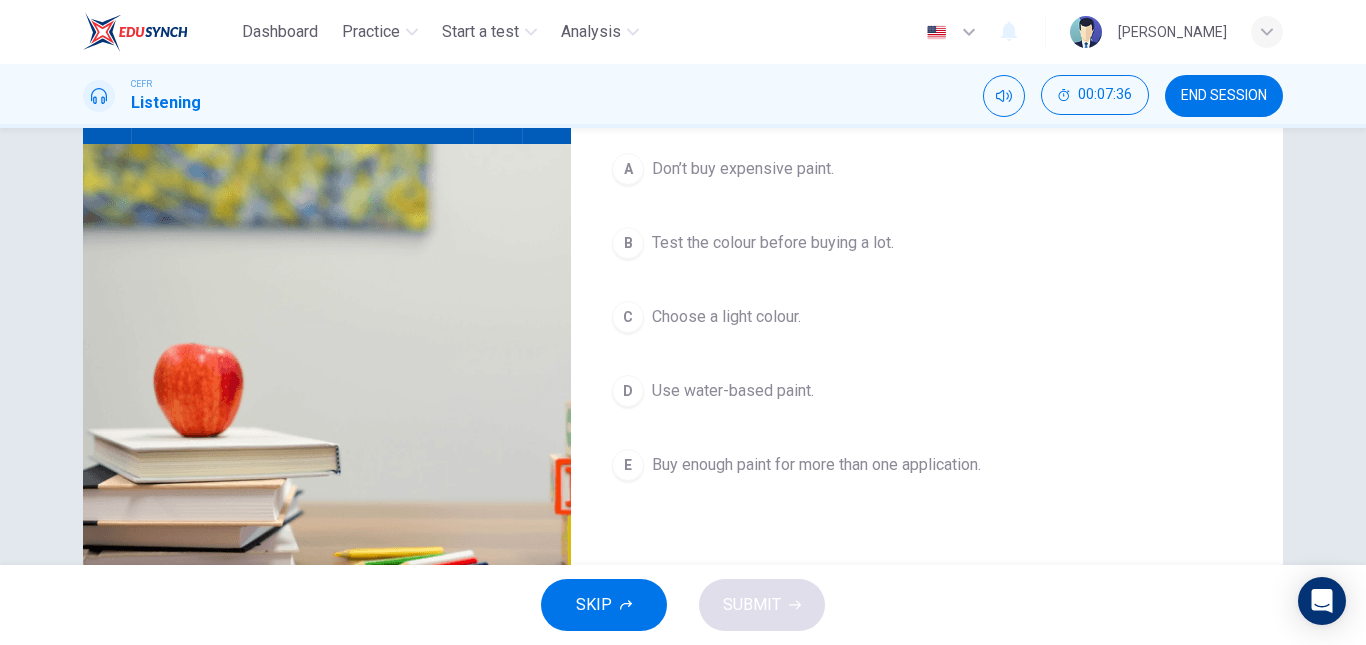 scroll, scrollTop: 230, scrollLeft: 0, axis: vertical 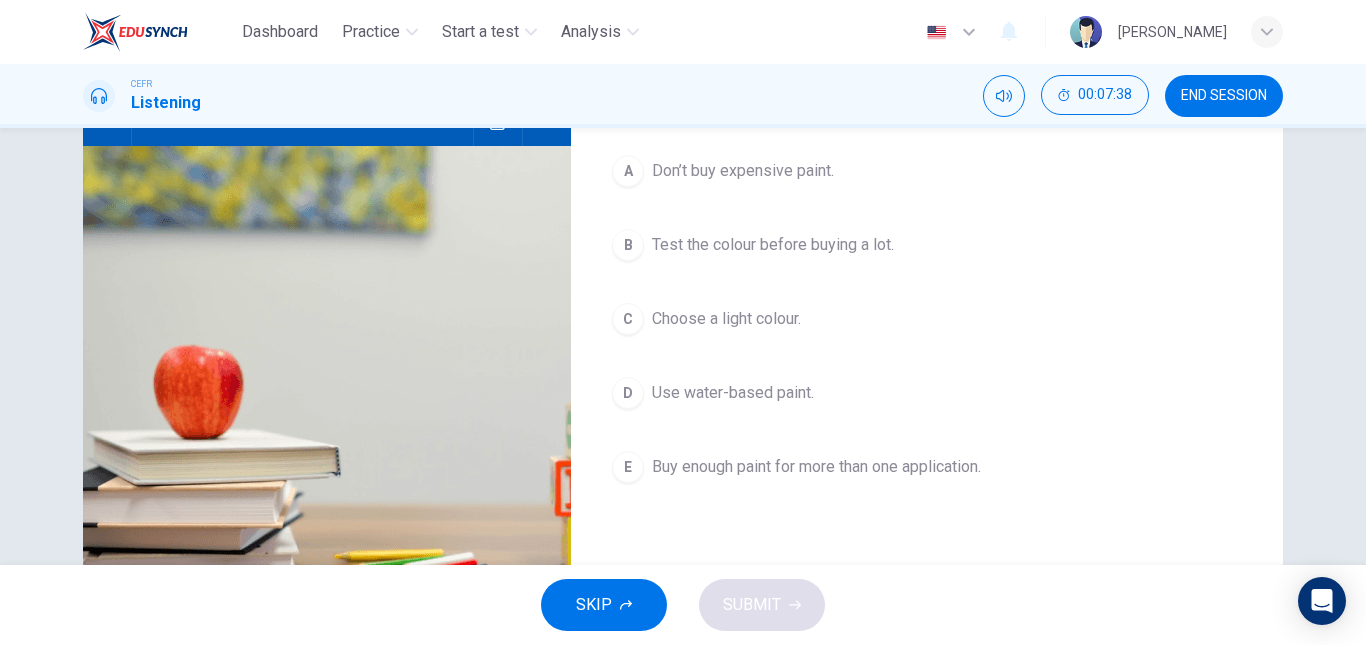 click on "Test the colour before buying a lot." at bounding box center (773, 245) 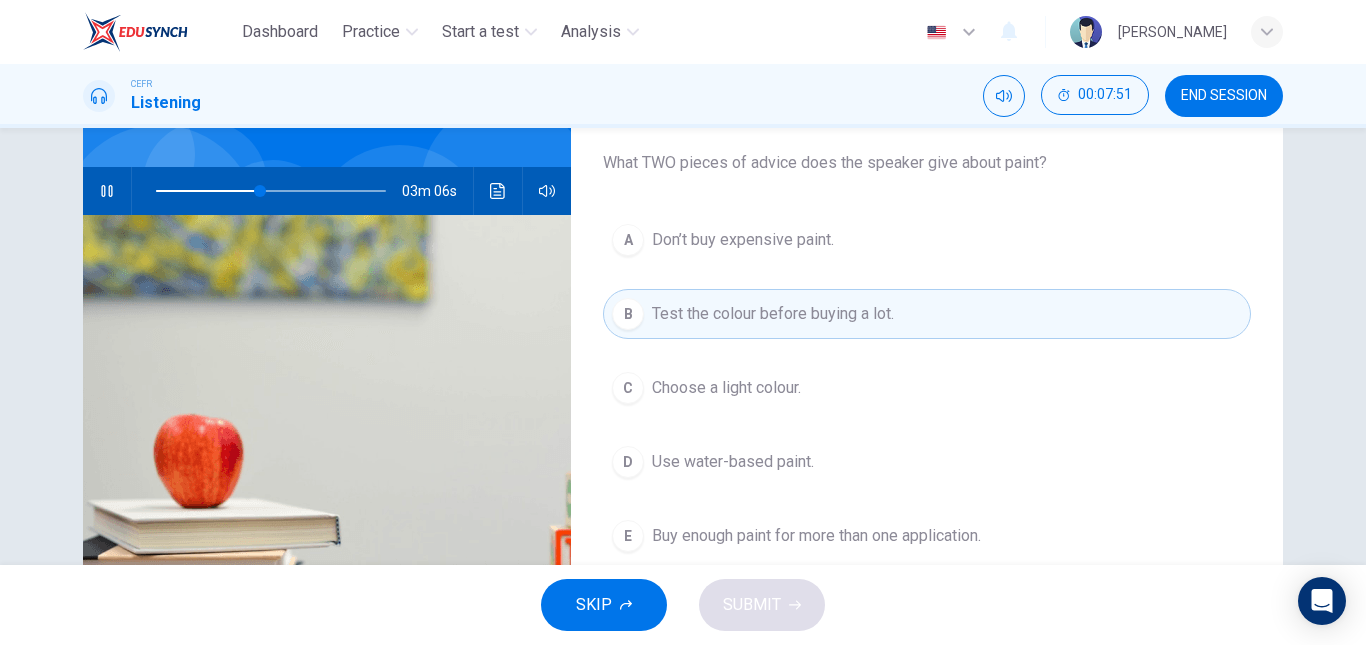scroll, scrollTop: 159, scrollLeft: 0, axis: vertical 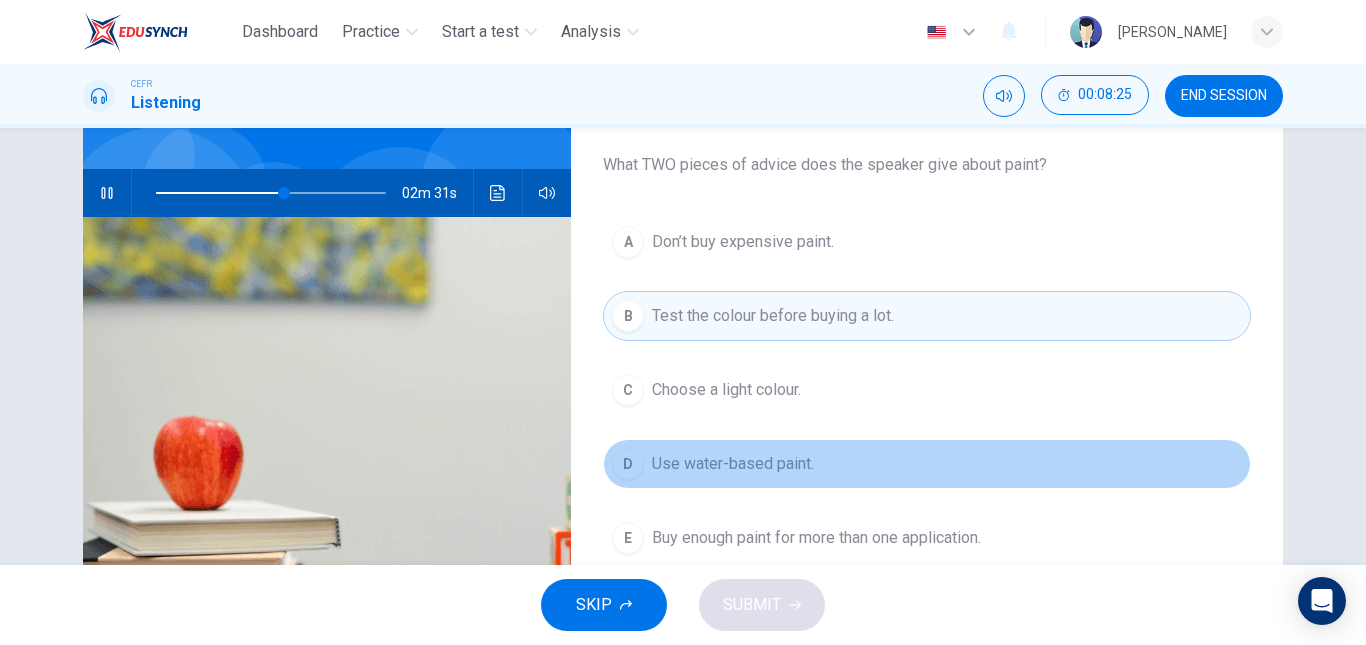click on "D Use water-based paint." at bounding box center (927, 464) 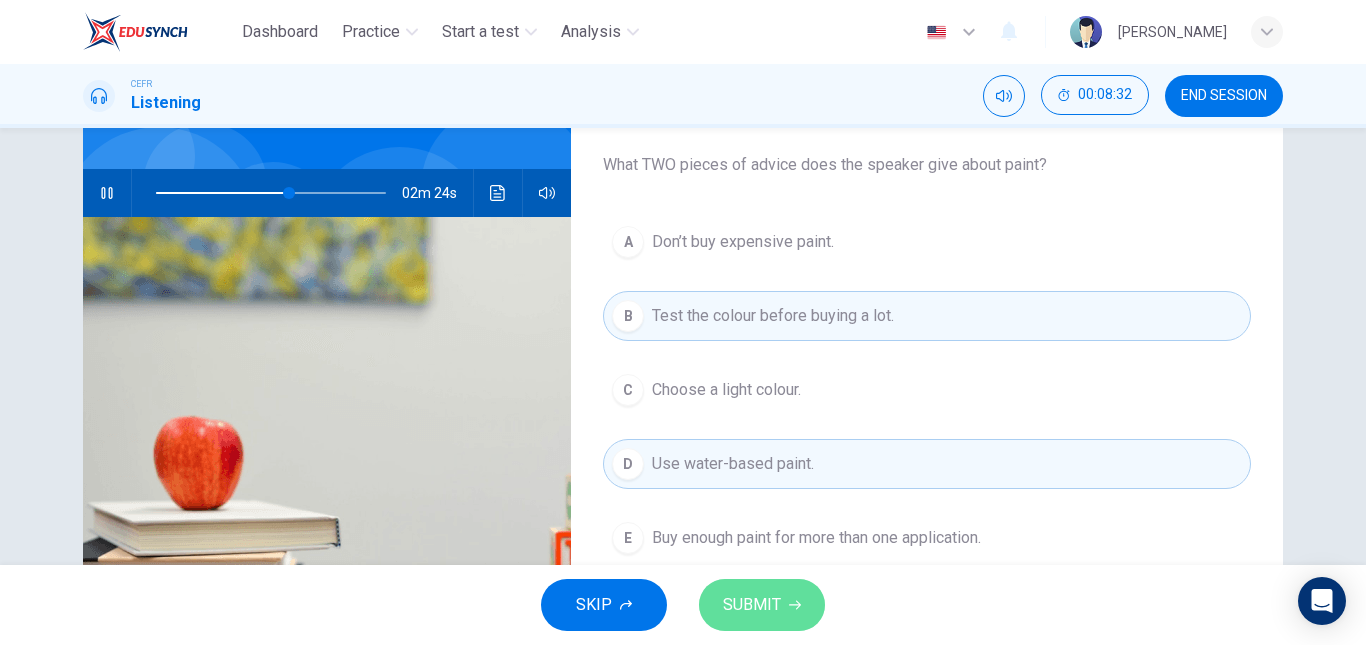 click on "SUBMIT" at bounding box center [762, 605] 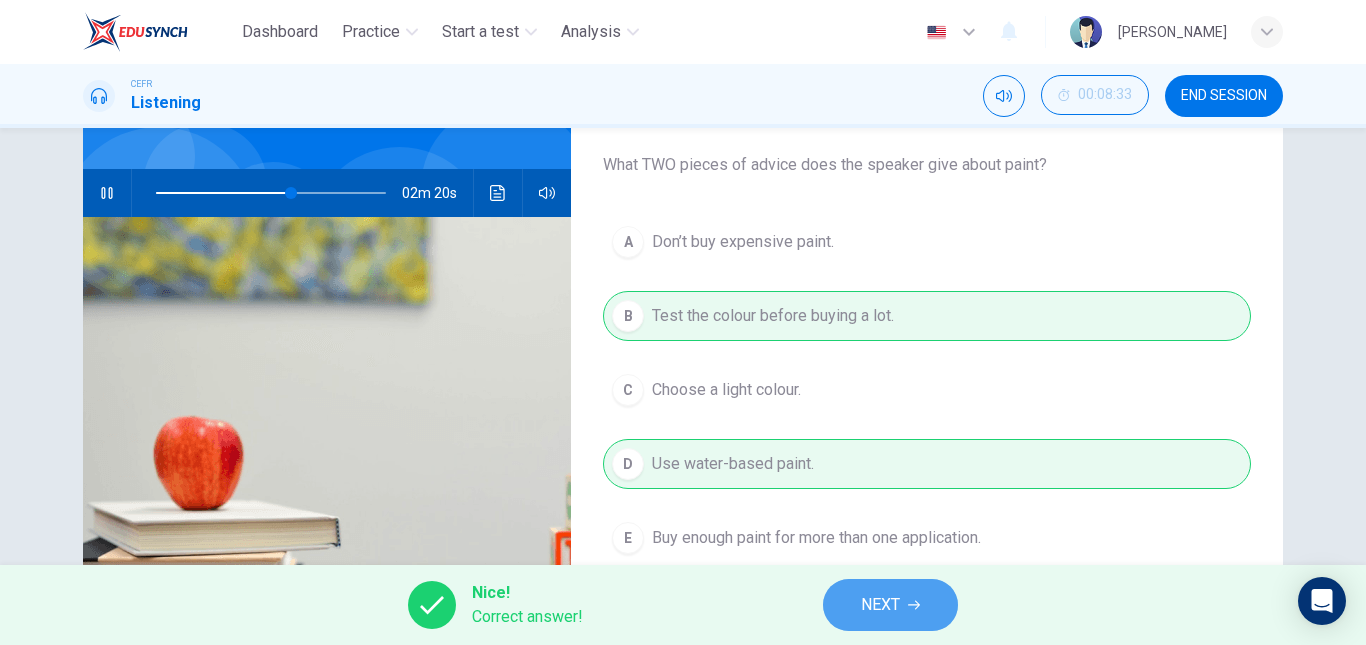click on "NEXT" at bounding box center (890, 605) 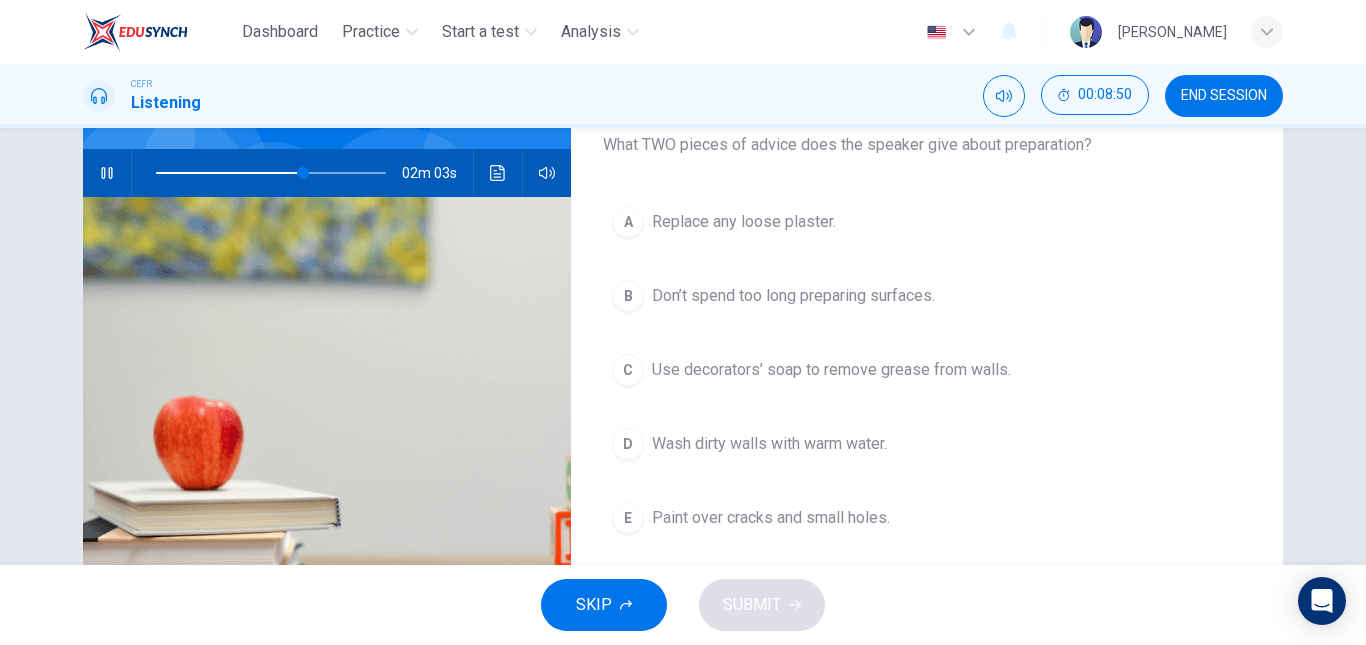 scroll, scrollTop: 180, scrollLeft: 0, axis: vertical 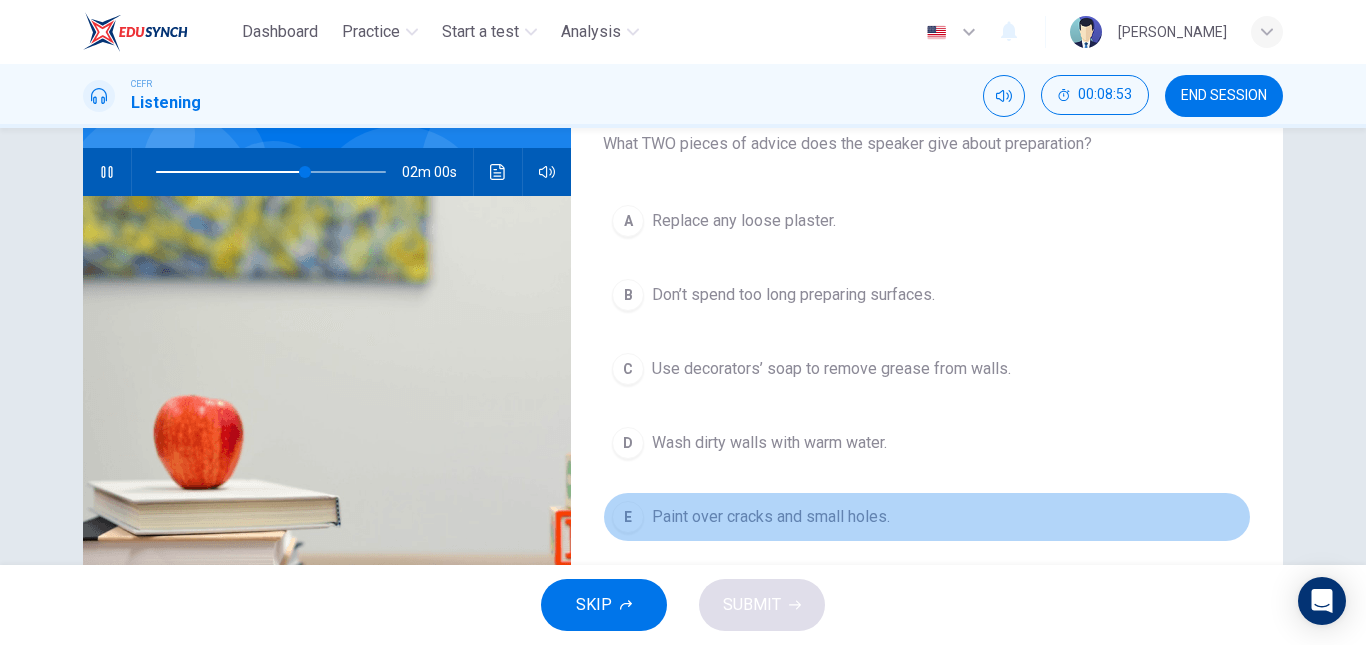 click on "Paint over cracks and small holes." at bounding box center (771, 517) 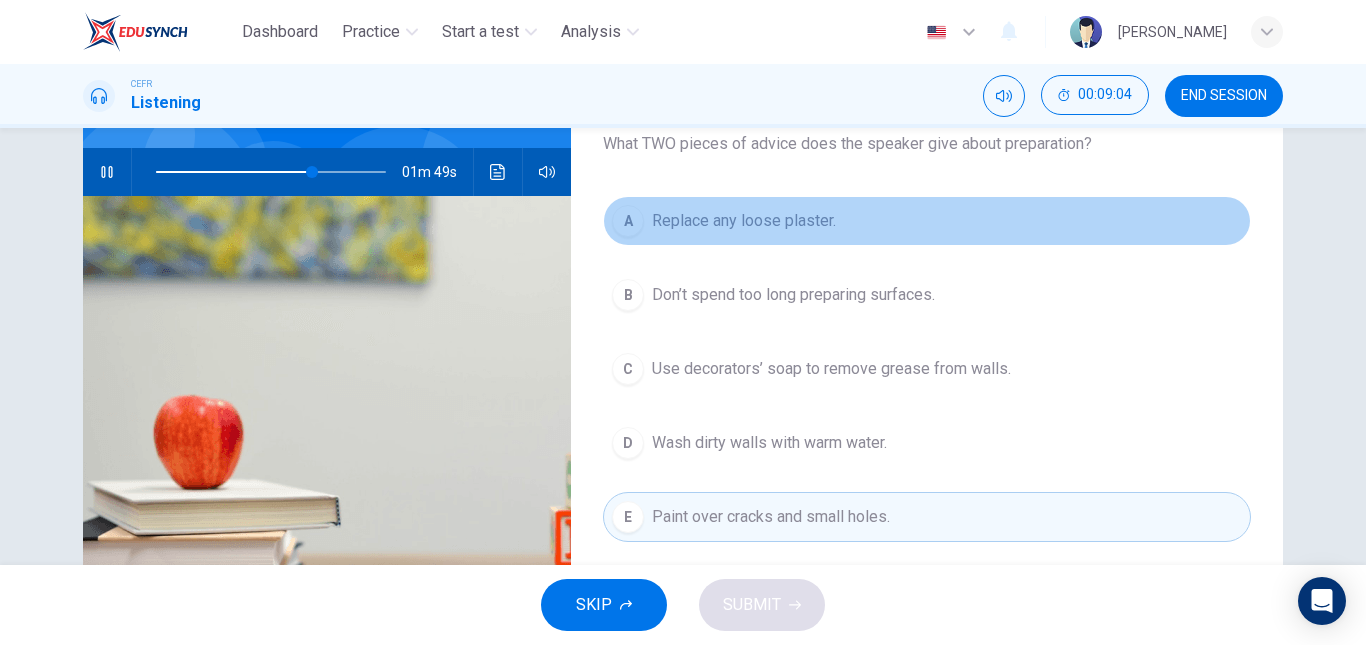 click on "A Replace any loose plaster." at bounding box center [927, 221] 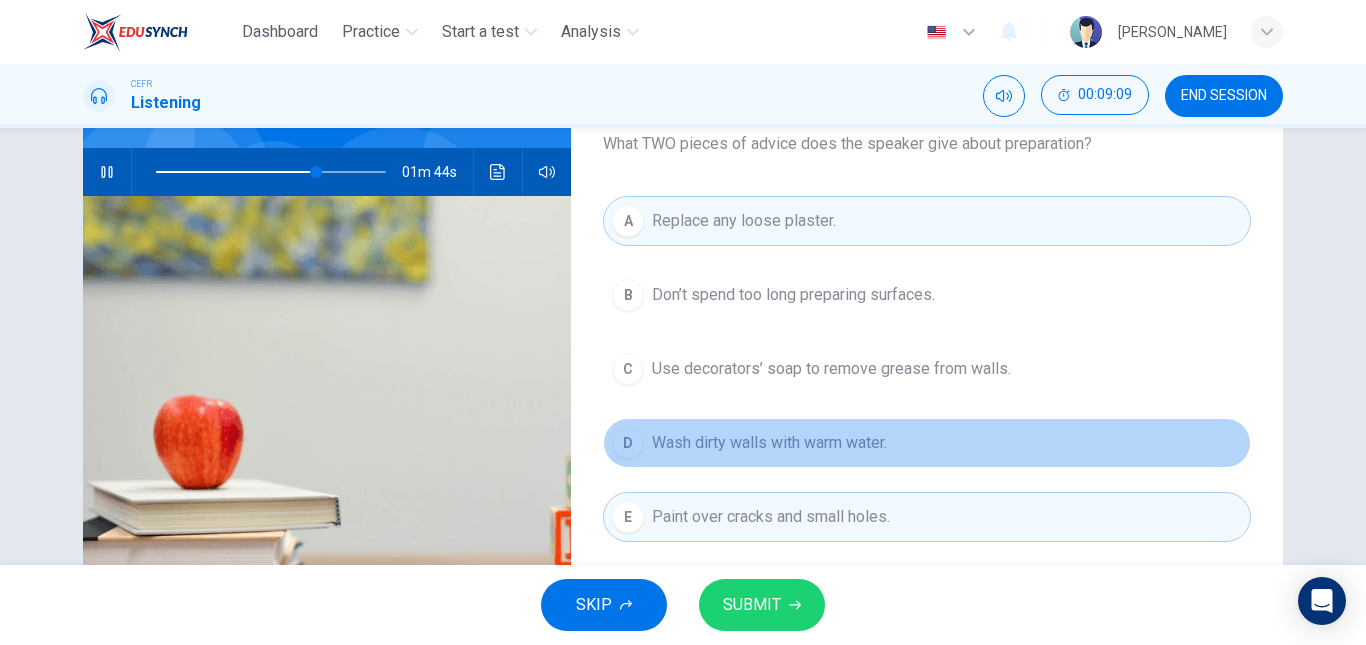 click on "Wash dirty walls with warm water." at bounding box center [769, 443] 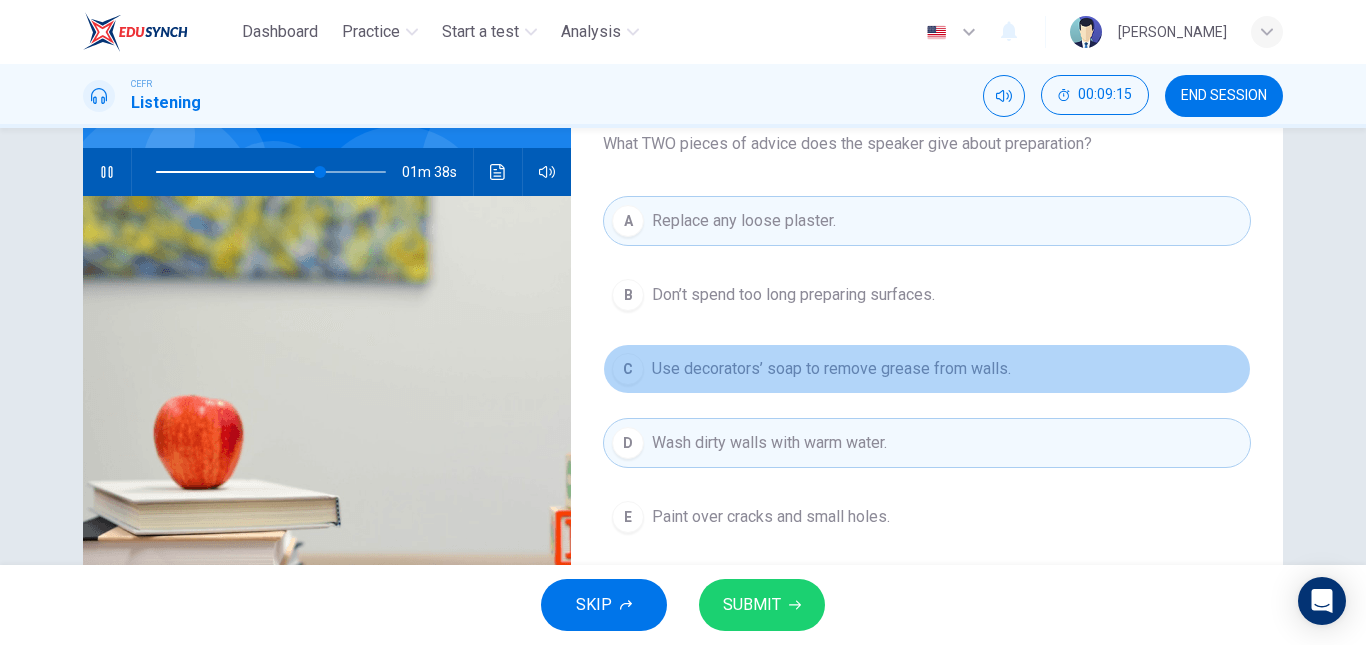 click on "Use decorators’ soap to remove grease from walls." at bounding box center (831, 369) 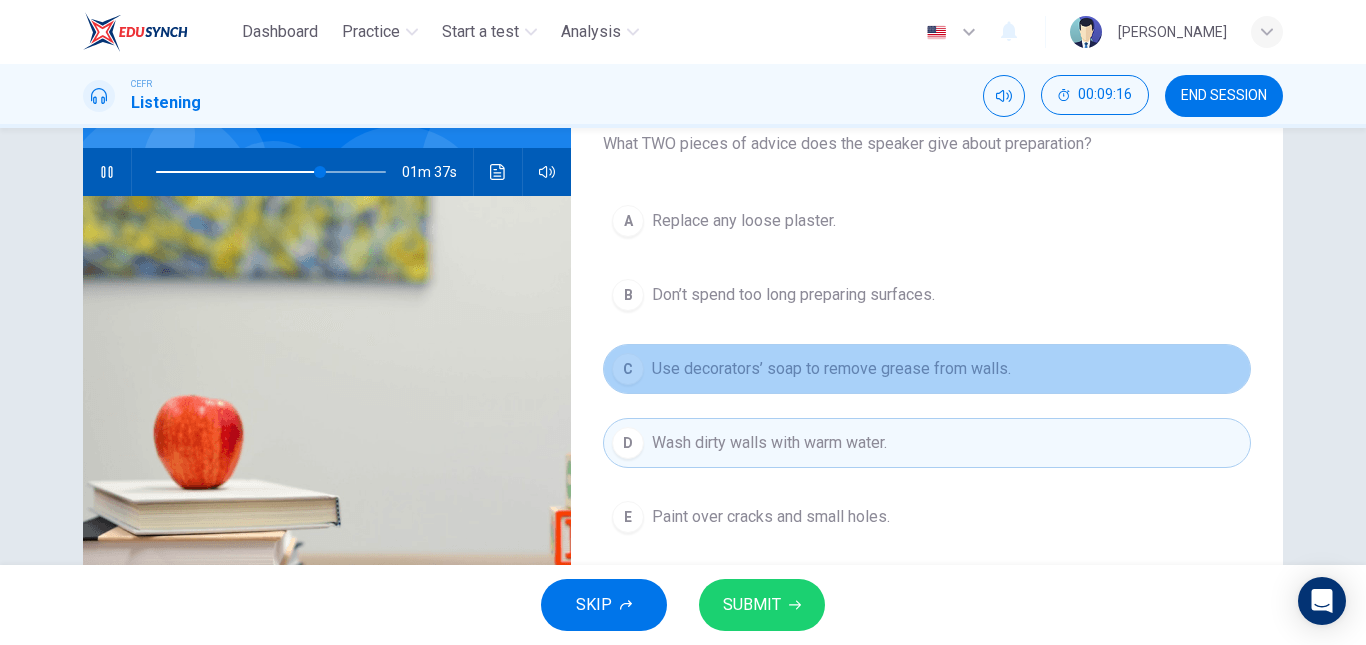 click on "Use decorators’ soap to remove grease from walls." at bounding box center [831, 369] 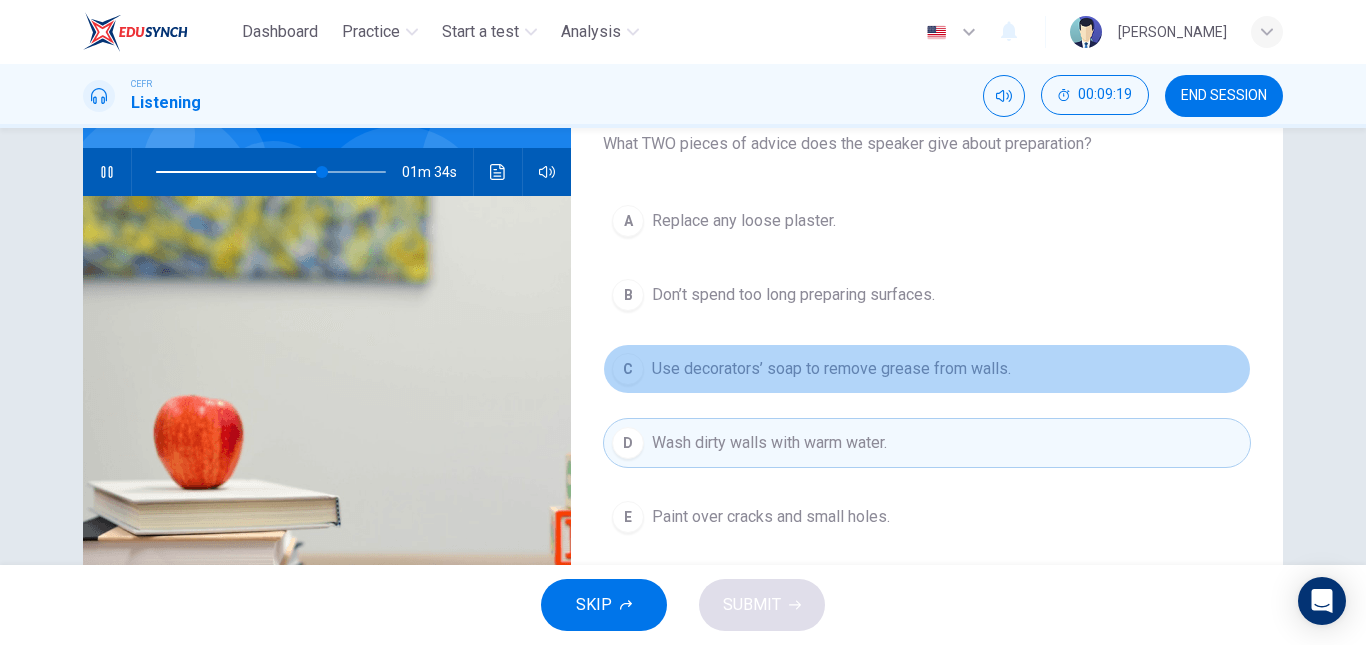 click on "Use decorators’ soap to remove grease from walls." at bounding box center (831, 369) 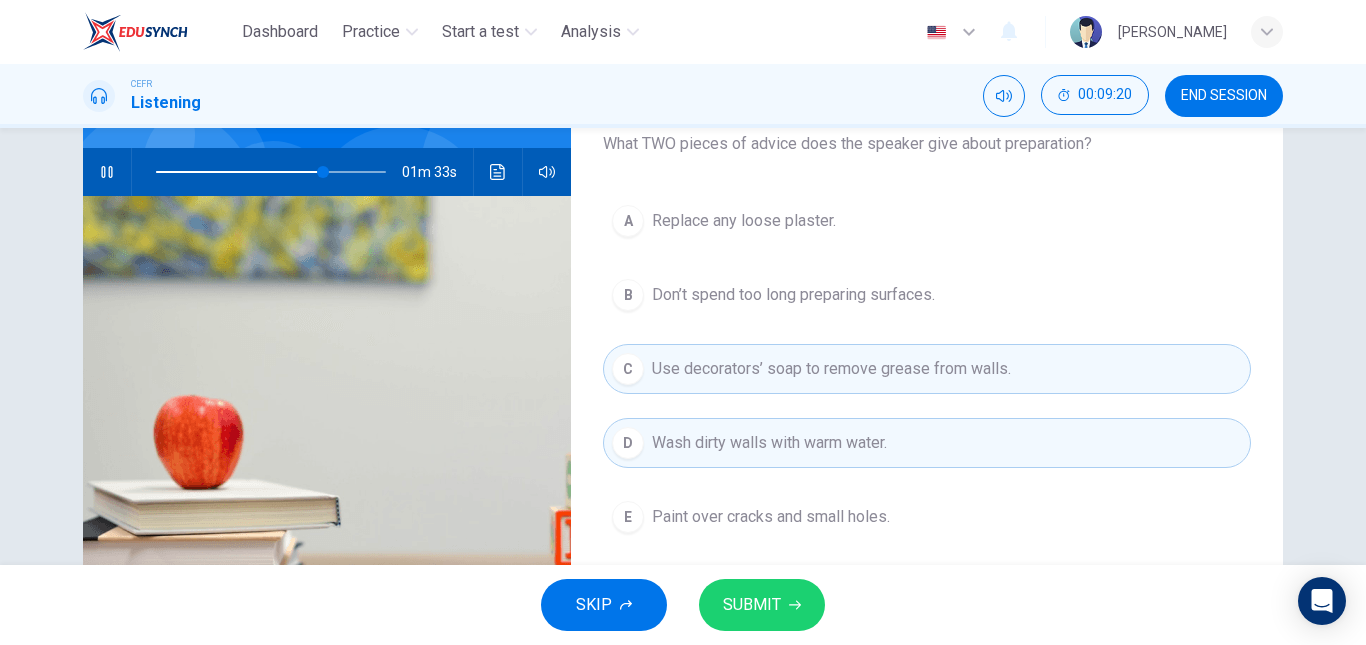 click on "Wash dirty walls with warm water." at bounding box center [769, 443] 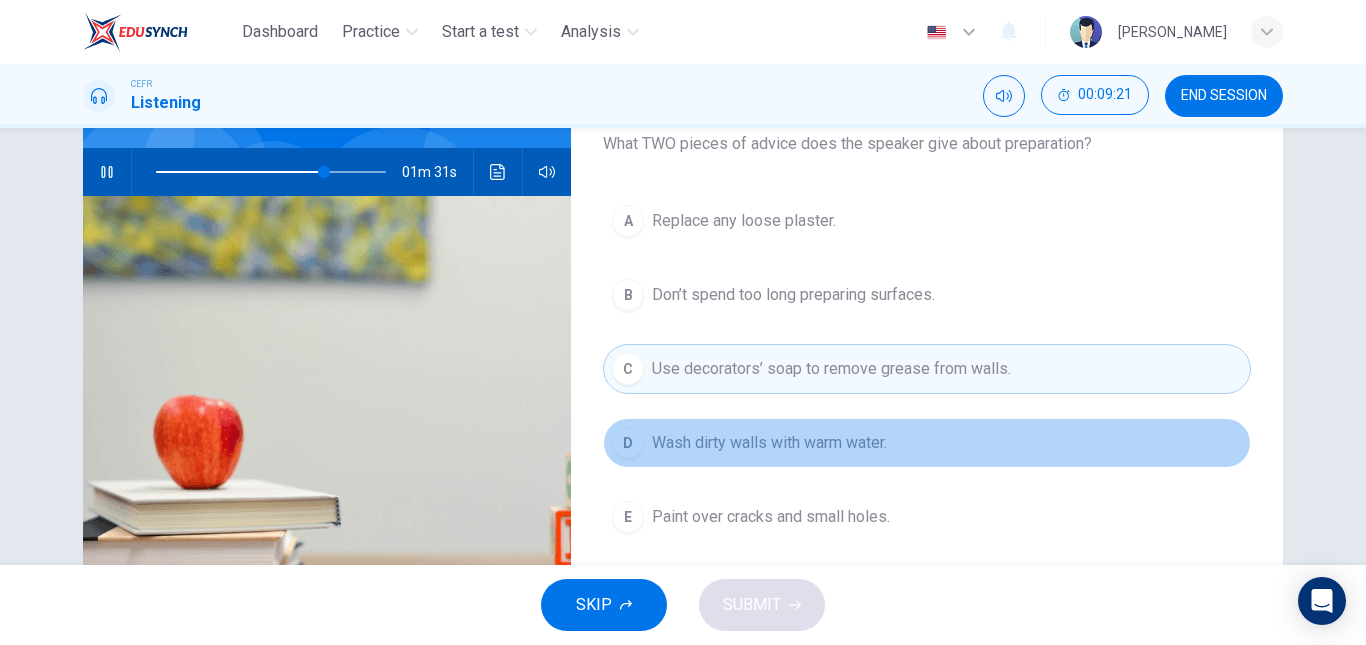 click on "Wash dirty walls with warm water." at bounding box center [769, 443] 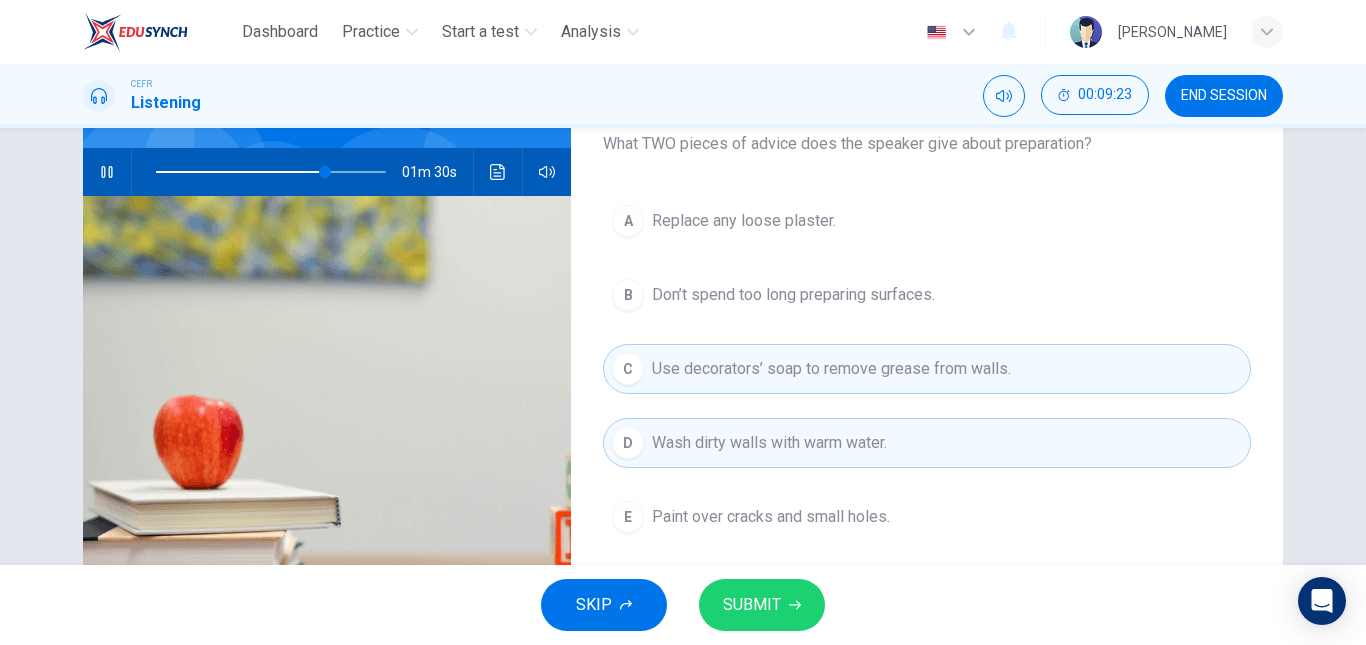 click on "Use decorators’ soap to remove grease from walls." at bounding box center (831, 369) 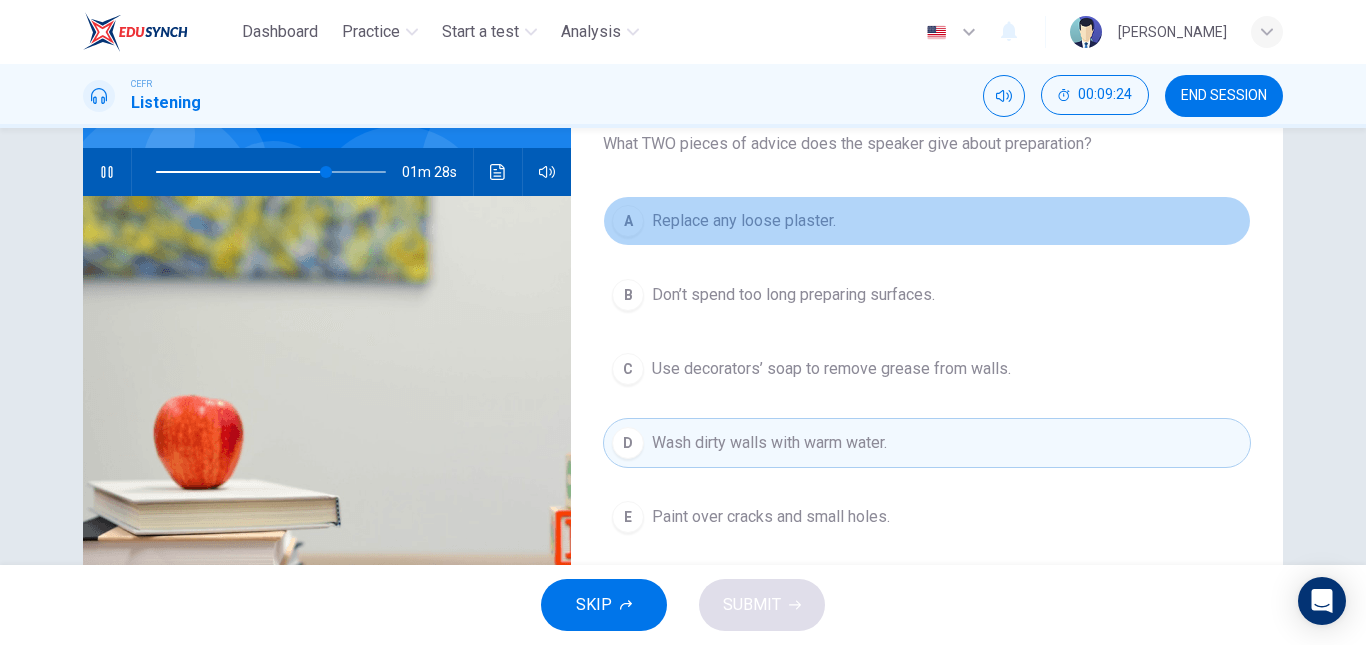 click on "Replace any loose plaster." at bounding box center [744, 221] 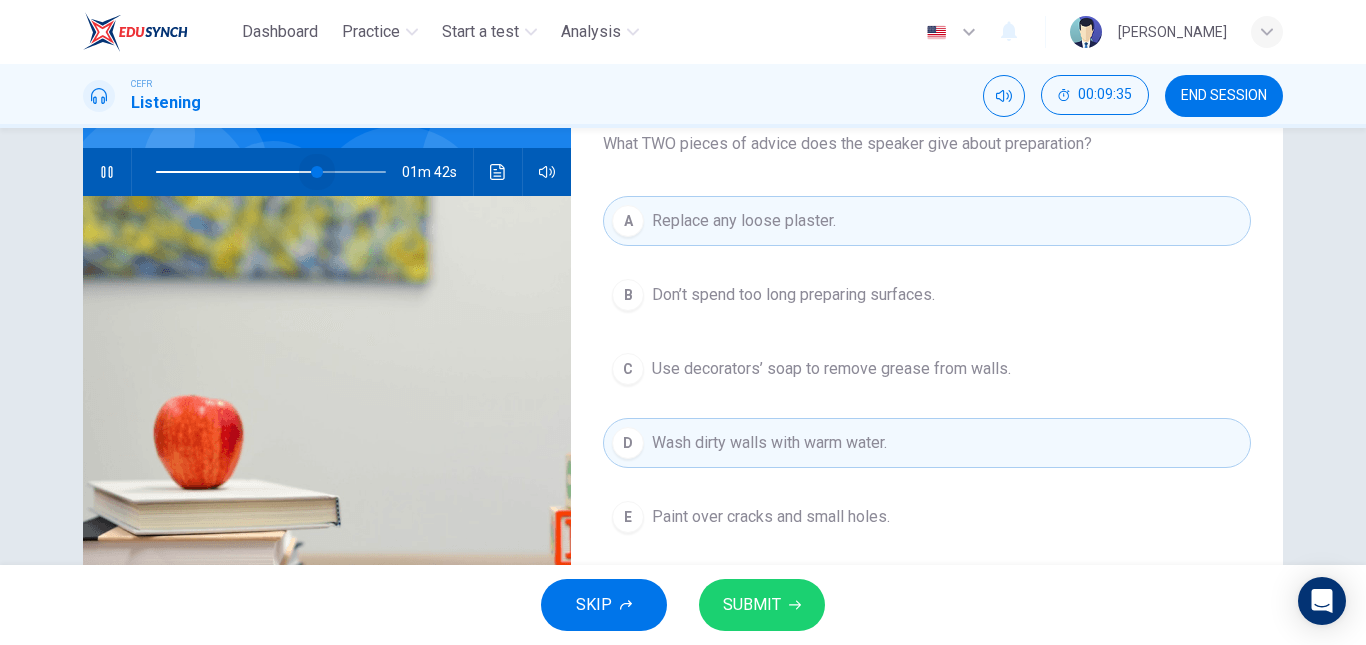 click at bounding box center [317, 172] 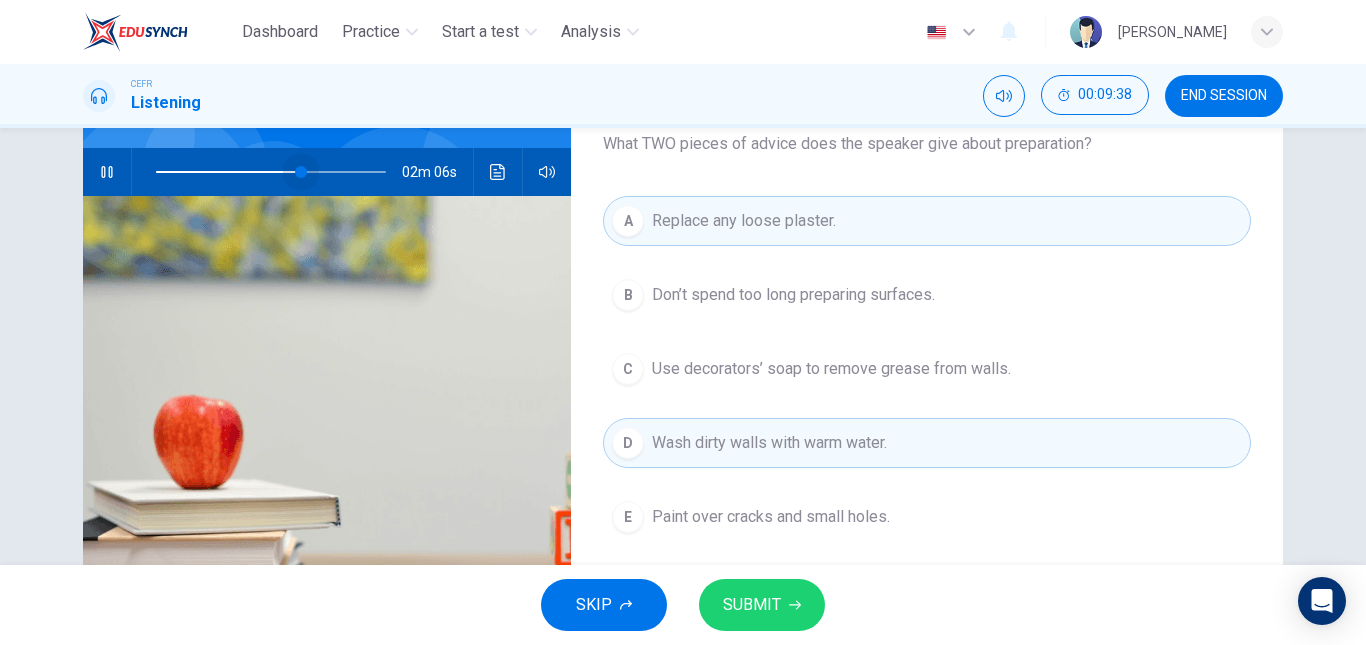 click at bounding box center [301, 172] 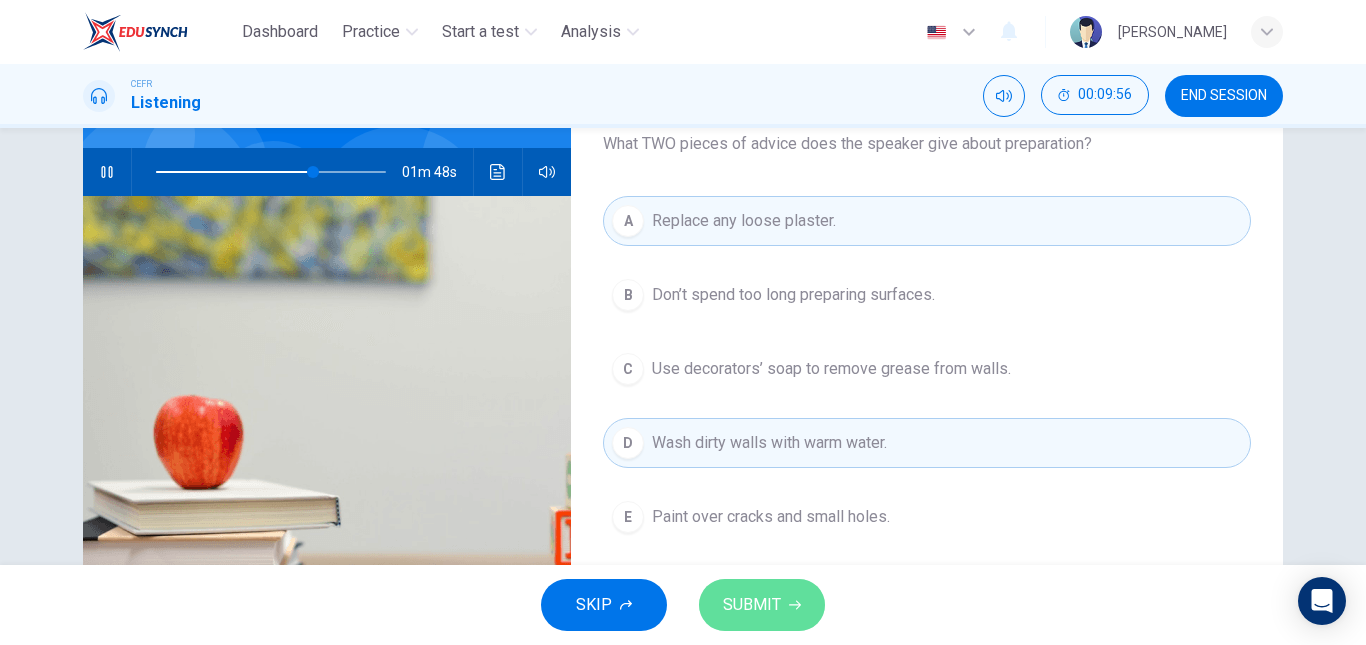 click on "SUBMIT" at bounding box center (752, 605) 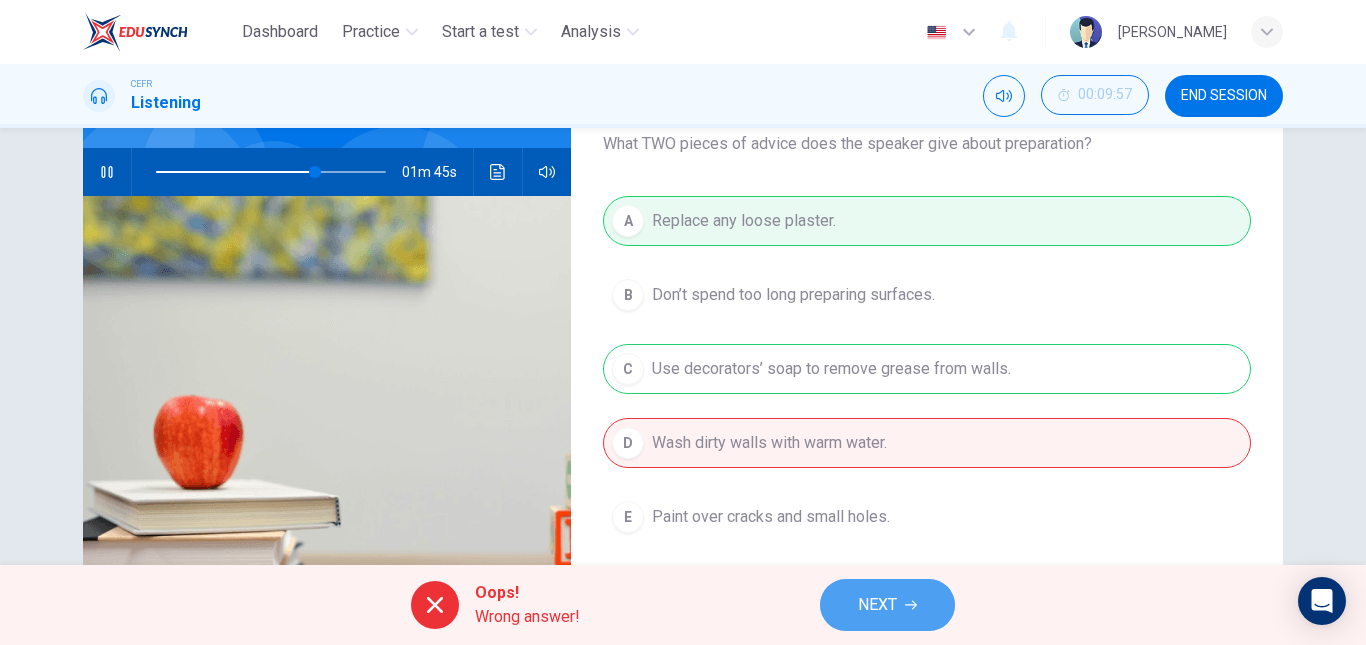 click on "NEXT" at bounding box center (877, 605) 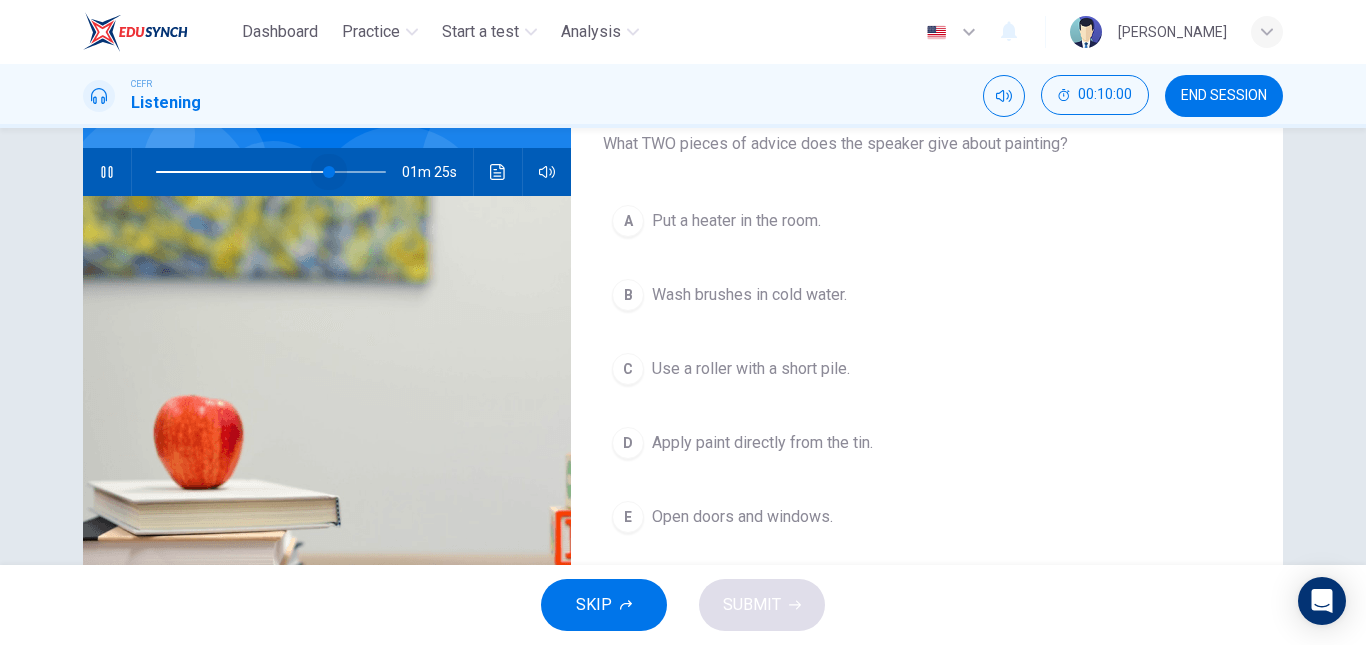 click at bounding box center [329, 172] 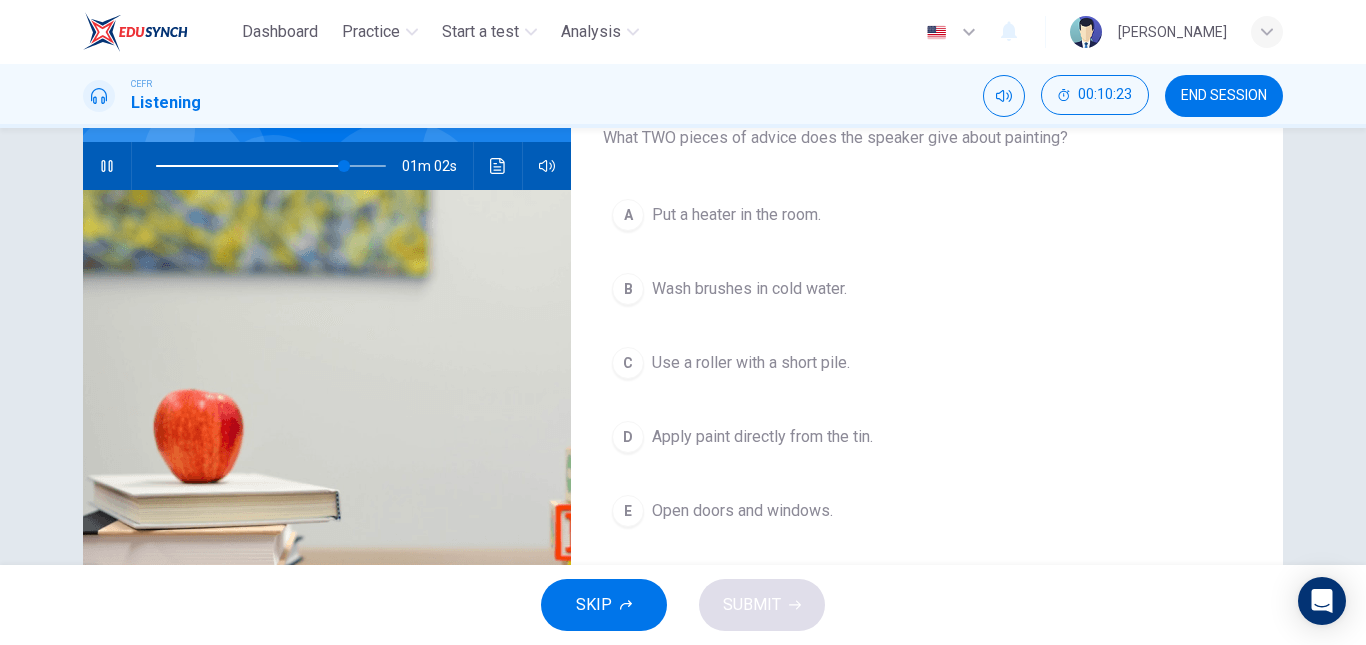 scroll, scrollTop: 185, scrollLeft: 0, axis: vertical 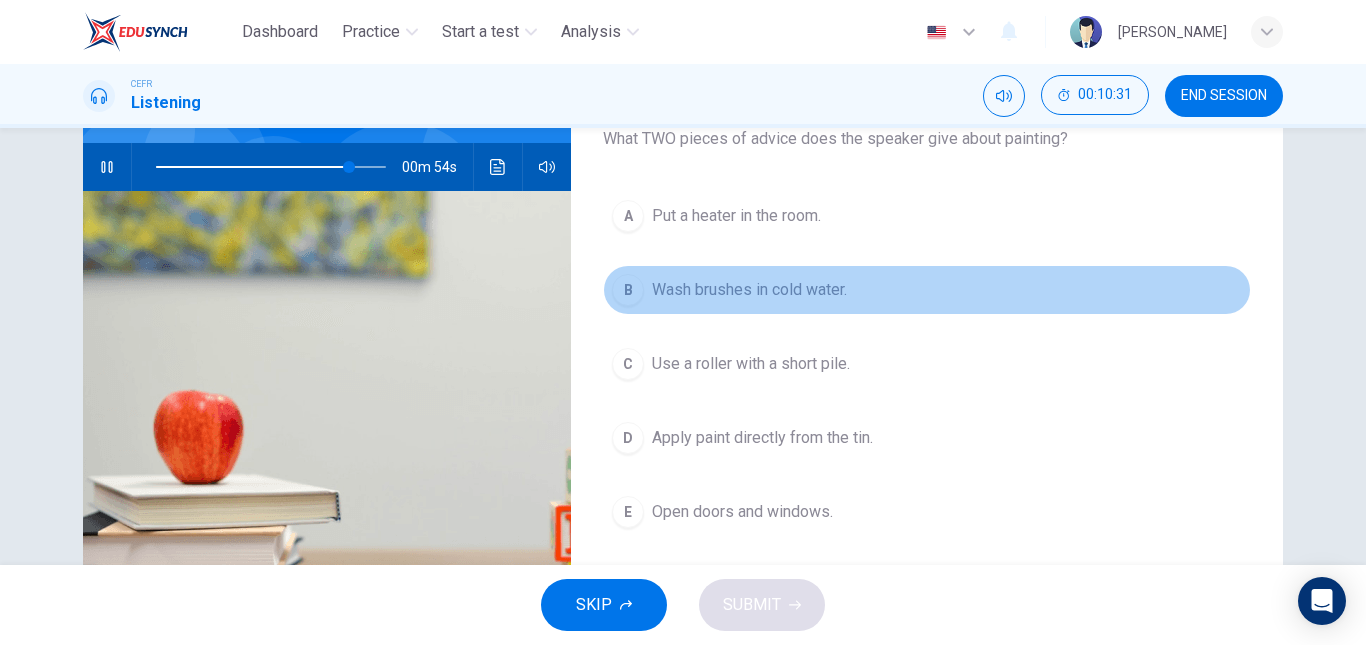 click on "Wash brushes in cold water." at bounding box center (749, 290) 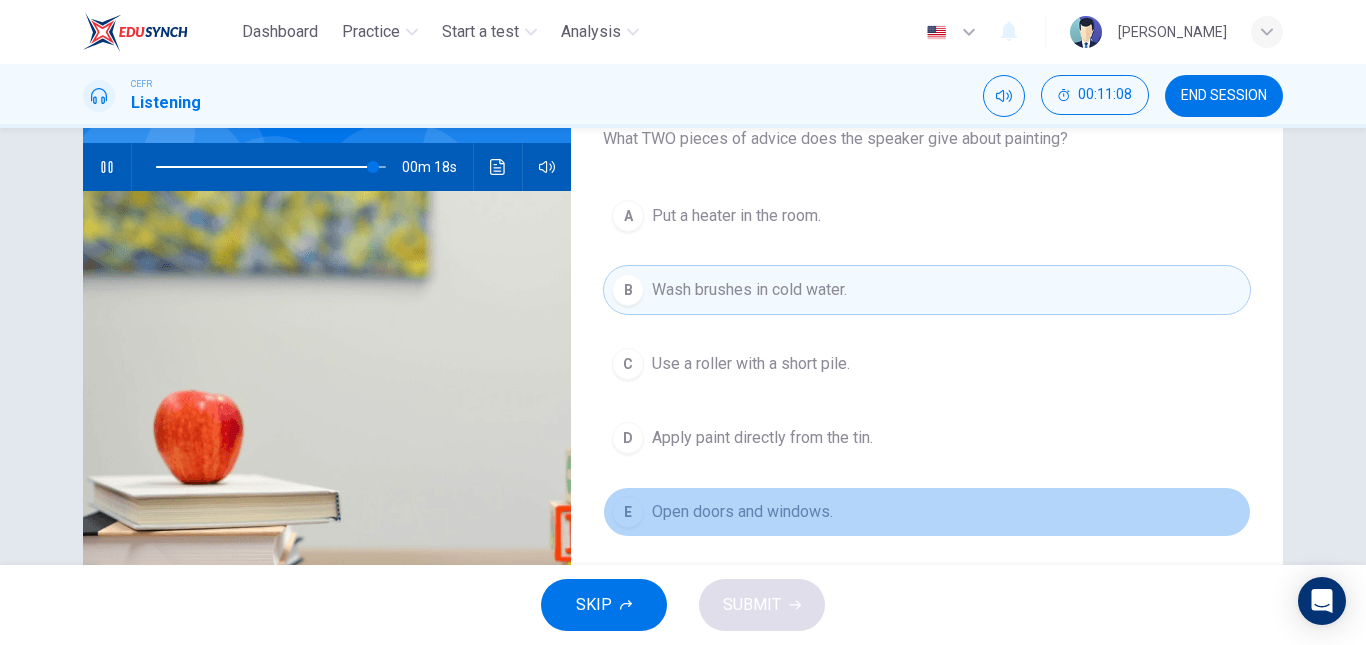click on "Open doors and windows." at bounding box center (742, 512) 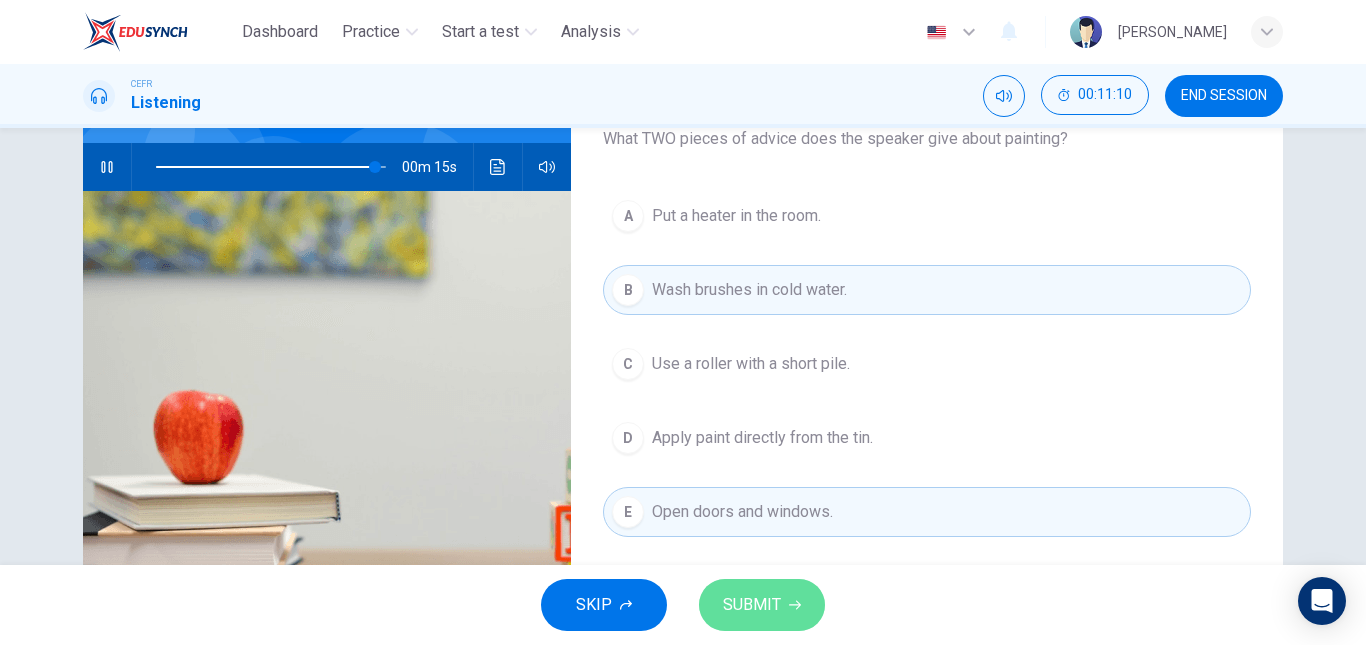 click on "SUBMIT" at bounding box center (762, 605) 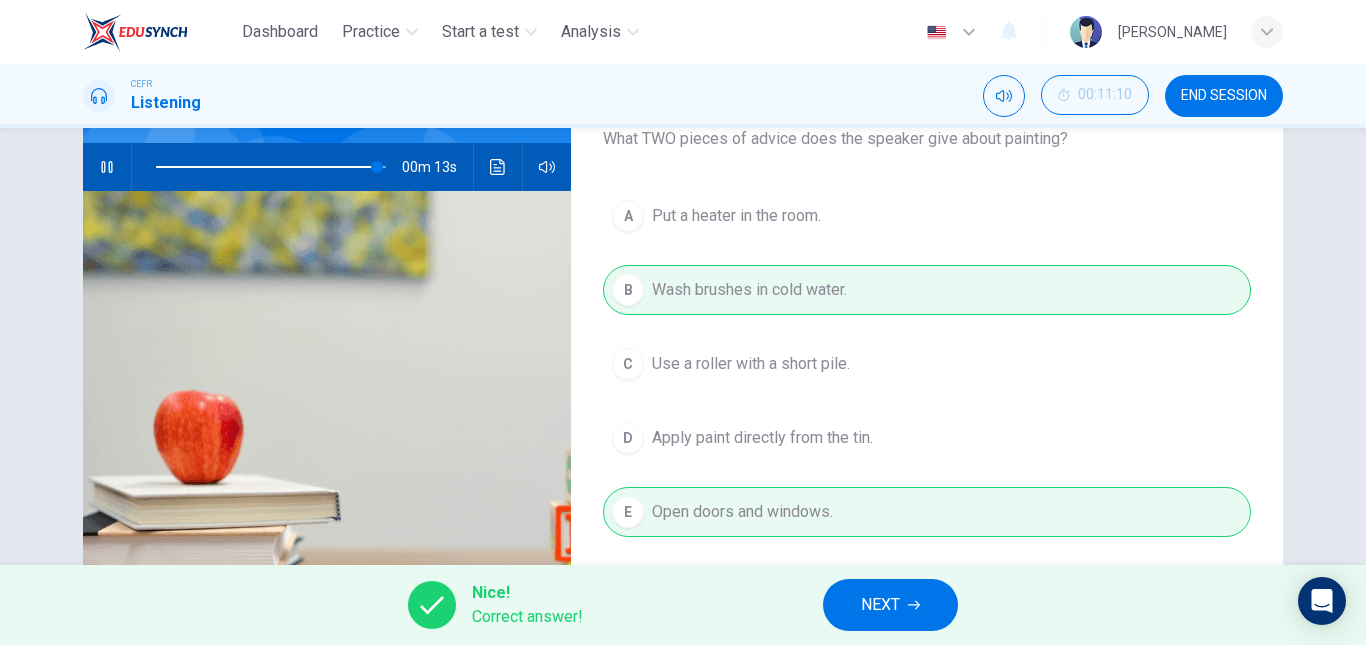 type on "96" 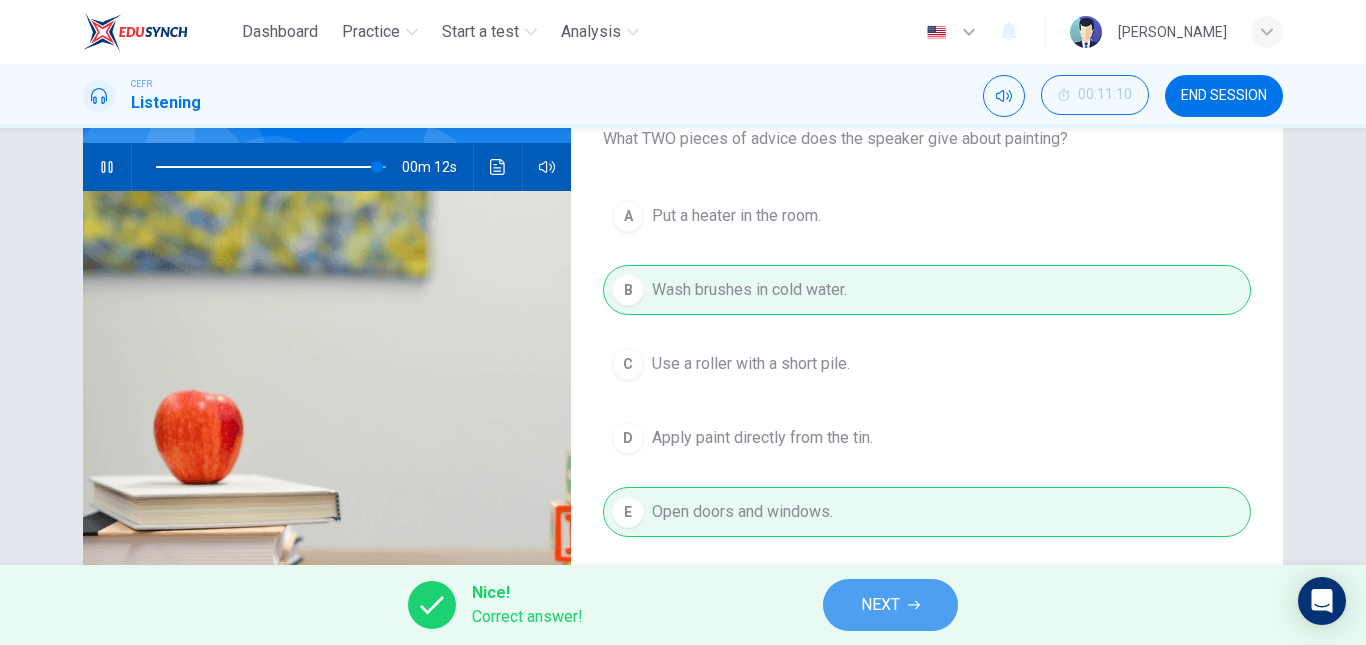 click on "NEXT" at bounding box center [890, 605] 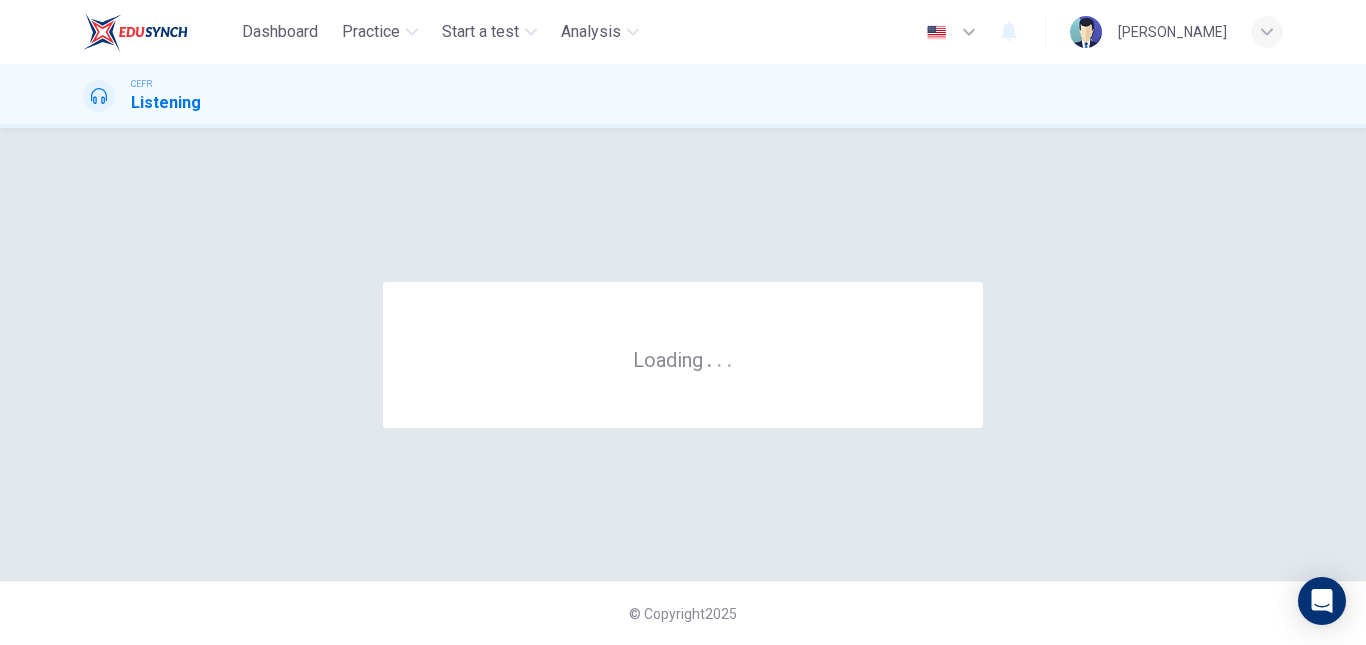 scroll, scrollTop: 0, scrollLeft: 0, axis: both 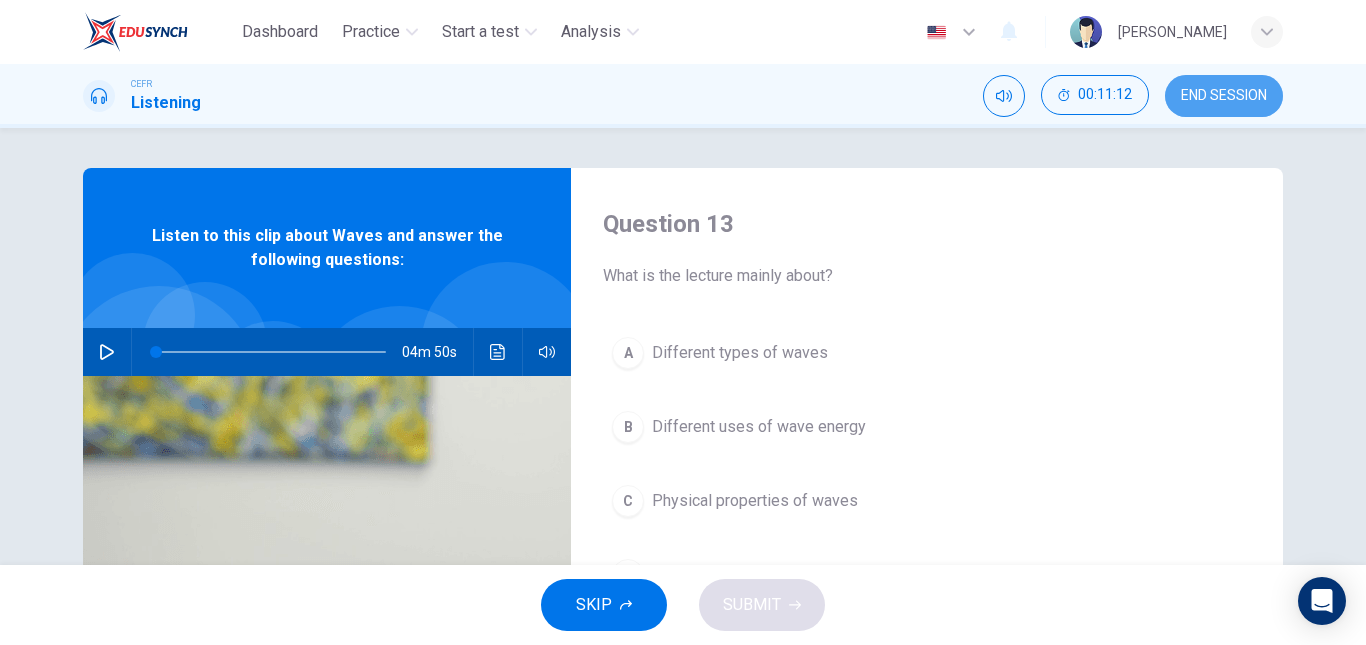 click on "END SESSION" at bounding box center (1224, 96) 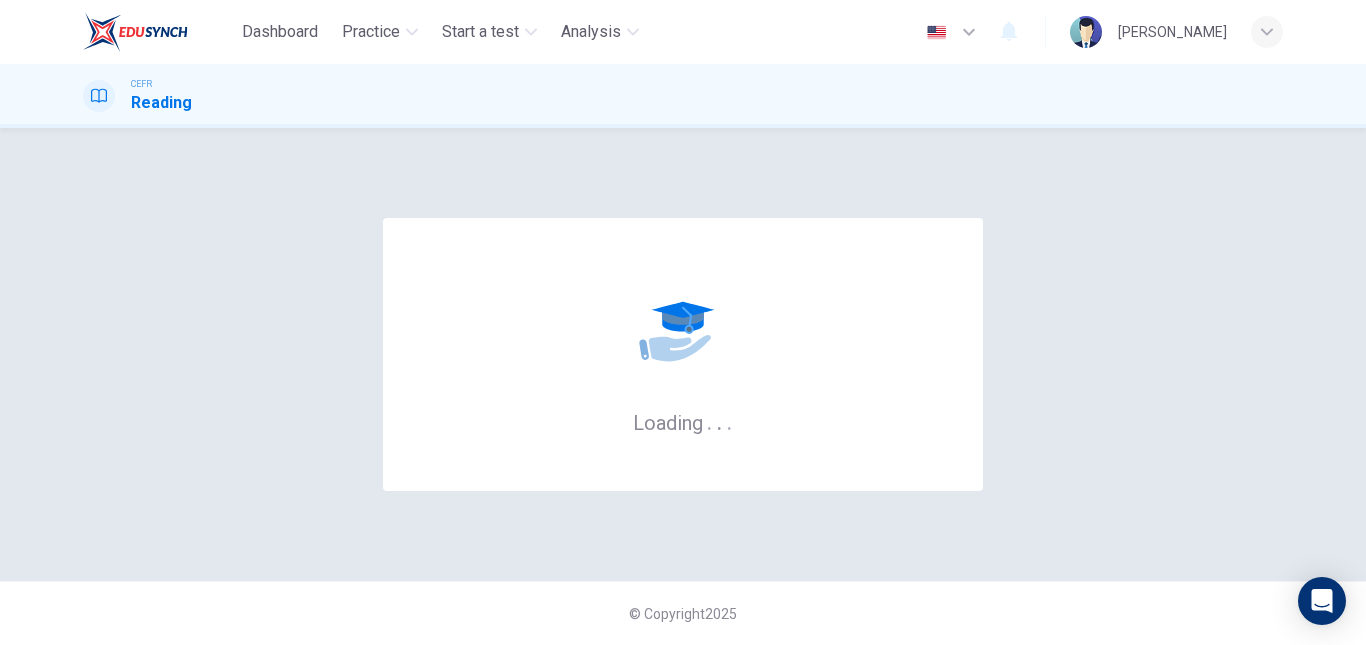 scroll, scrollTop: 0, scrollLeft: 0, axis: both 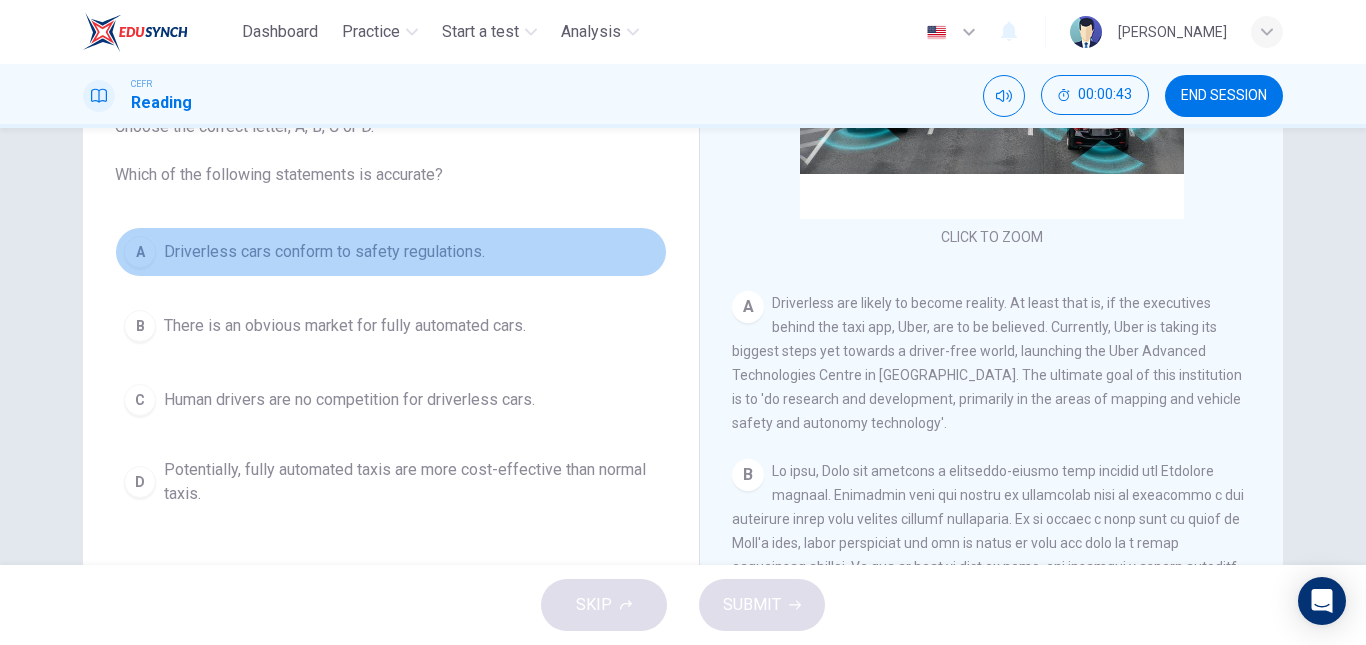 click on "Driverless cars conform to safety regulations." at bounding box center [324, 252] 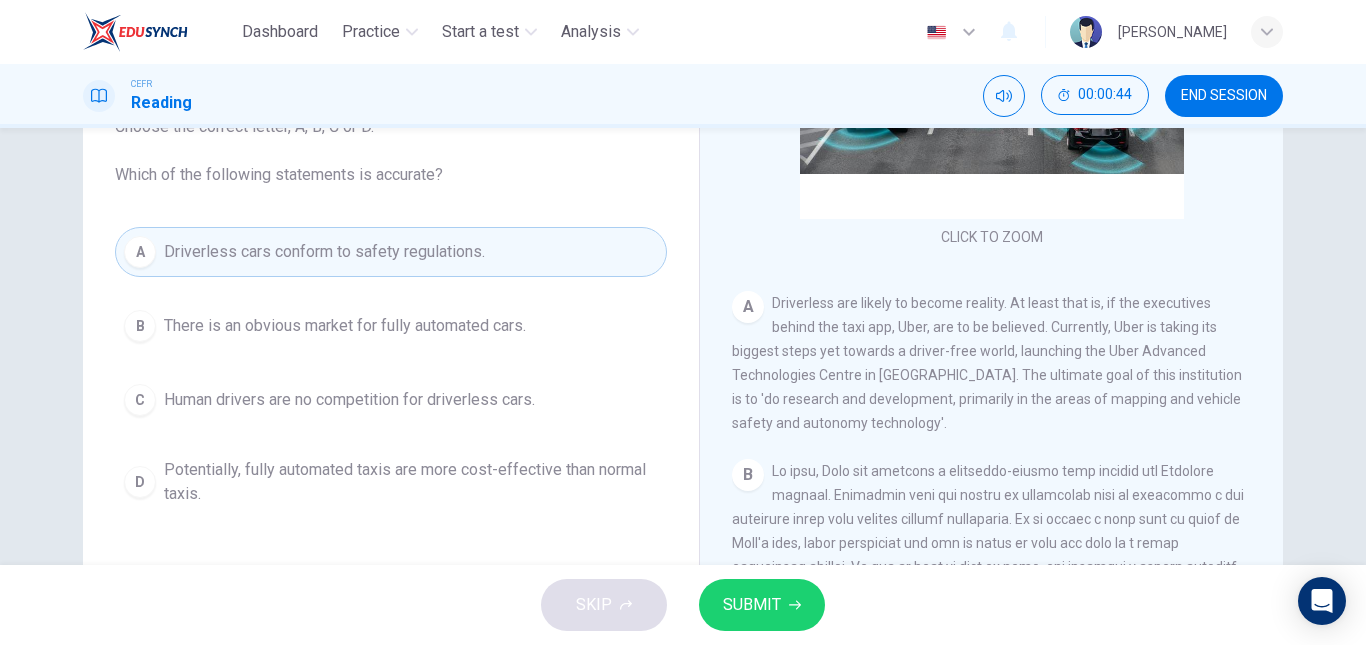 click on "CLICK TO ZOOM Click to Zoom A Driverless are likely to become reality. At least that is, if the executives behind the taxi app, Uber, are to be believed. Currently, Uber is taking its biggest steps yet towards a driver-free world, launching the Uber Advanced Technologies Centre in [GEOGRAPHIC_DATA]. The ultimate goal of this institution is to 'do research and development, primarily in the areas of mapping and vehicle safety and autonomy technology'. B C Not everyone will benefit however from this technology, the car industry being an obvious example. Not surprisingly, the industry views the concept of selt-driving cars with a sense of growing alarm. Such technology could well prove the death knell for private car ownership. As a result, the industry is dragging its feet over the manufacture and introduction of fully automated vehicles onto the market, due to commercial issues. D E F G H" at bounding box center (1005, 410) 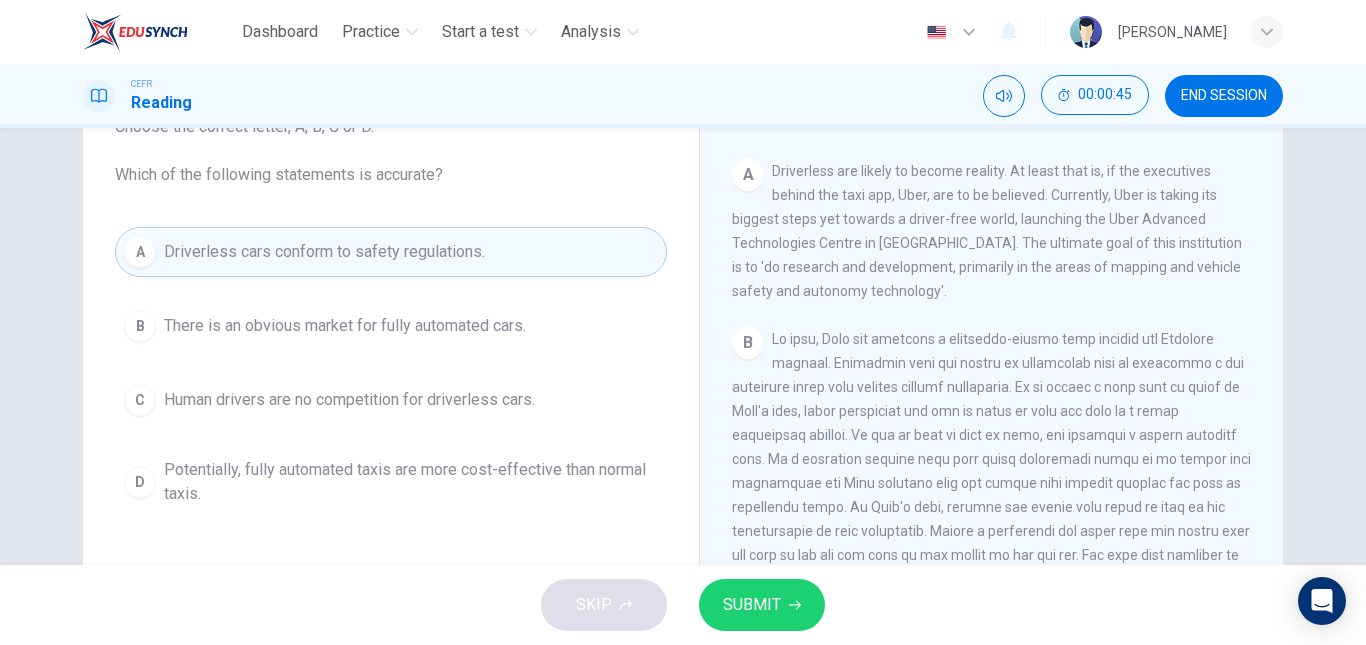 scroll, scrollTop: 369, scrollLeft: 0, axis: vertical 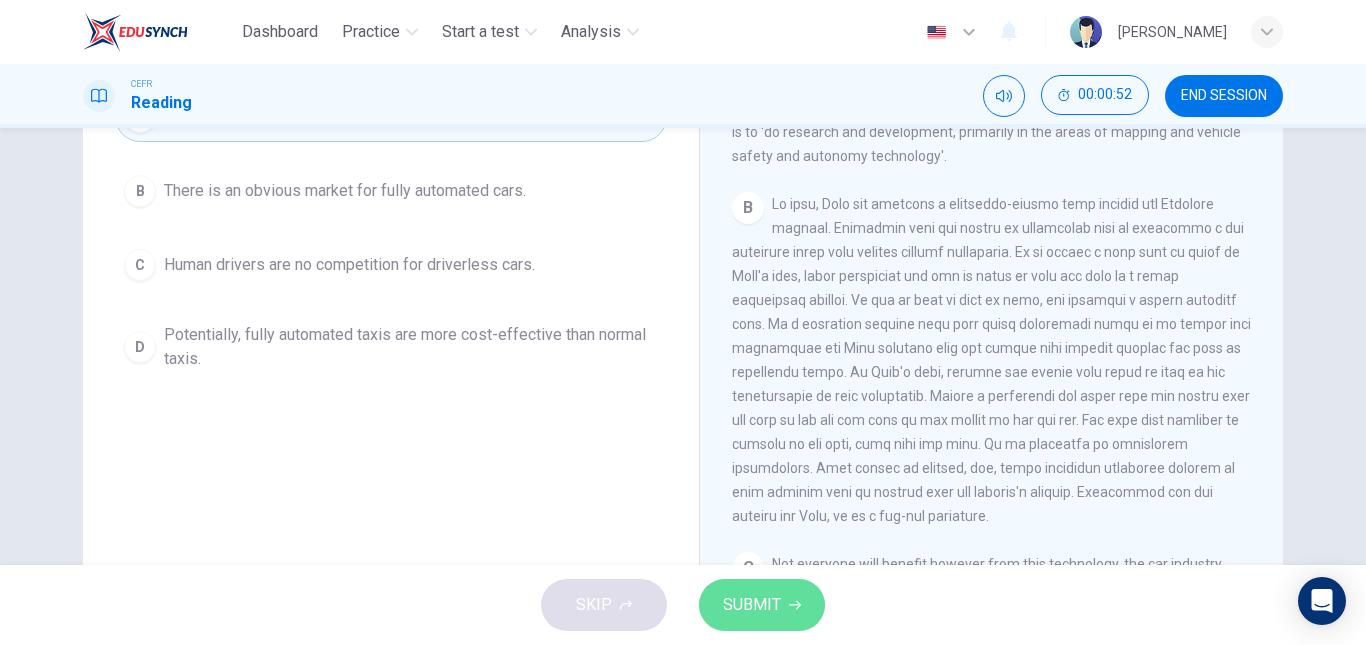 click on "SUBMIT" at bounding box center [752, 605] 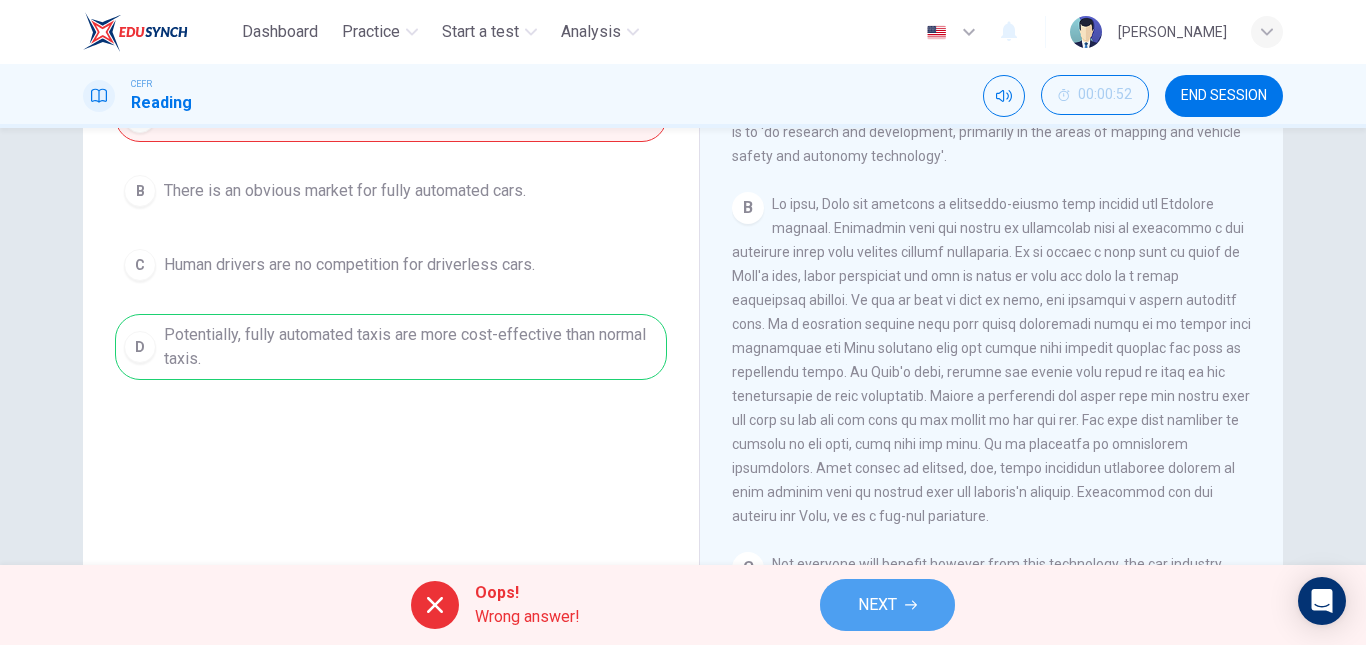 click on "NEXT" at bounding box center (877, 605) 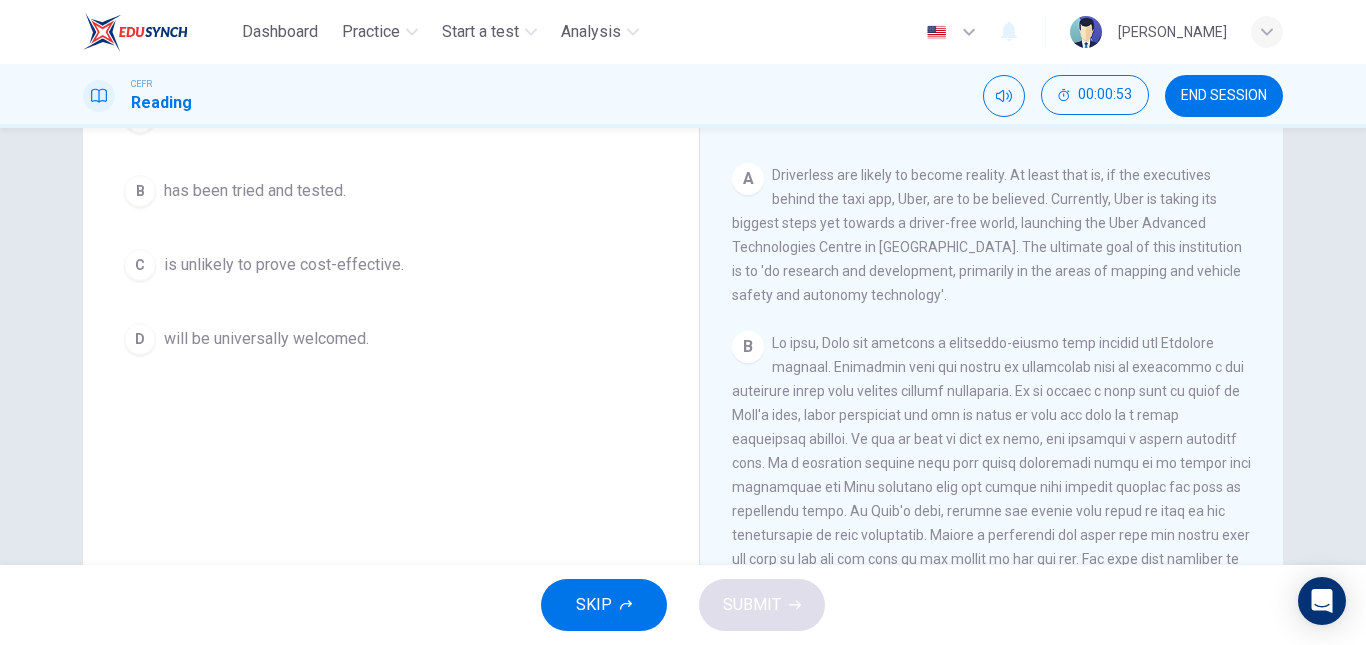 scroll, scrollTop: 227, scrollLeft: 0, axis: vertical 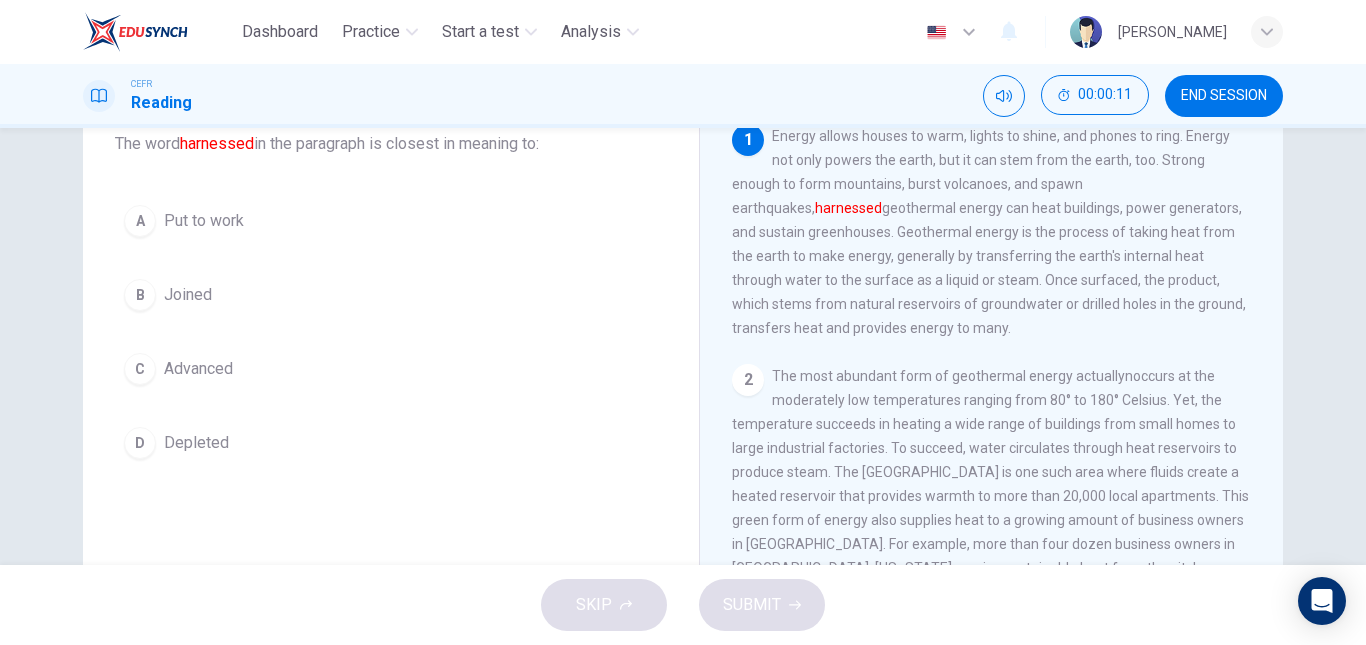 click on "Advanced" at bounding box center (198, 369) 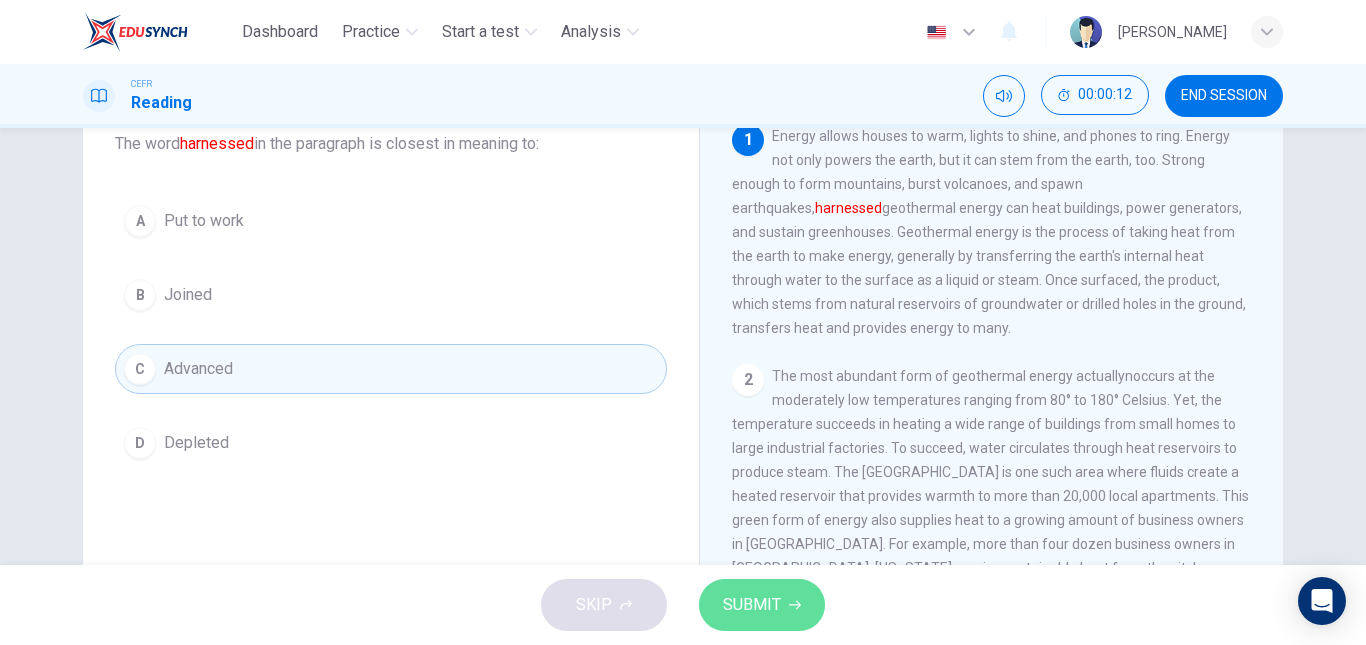 click on "SUBMIT" at bounding box center [752, 605] 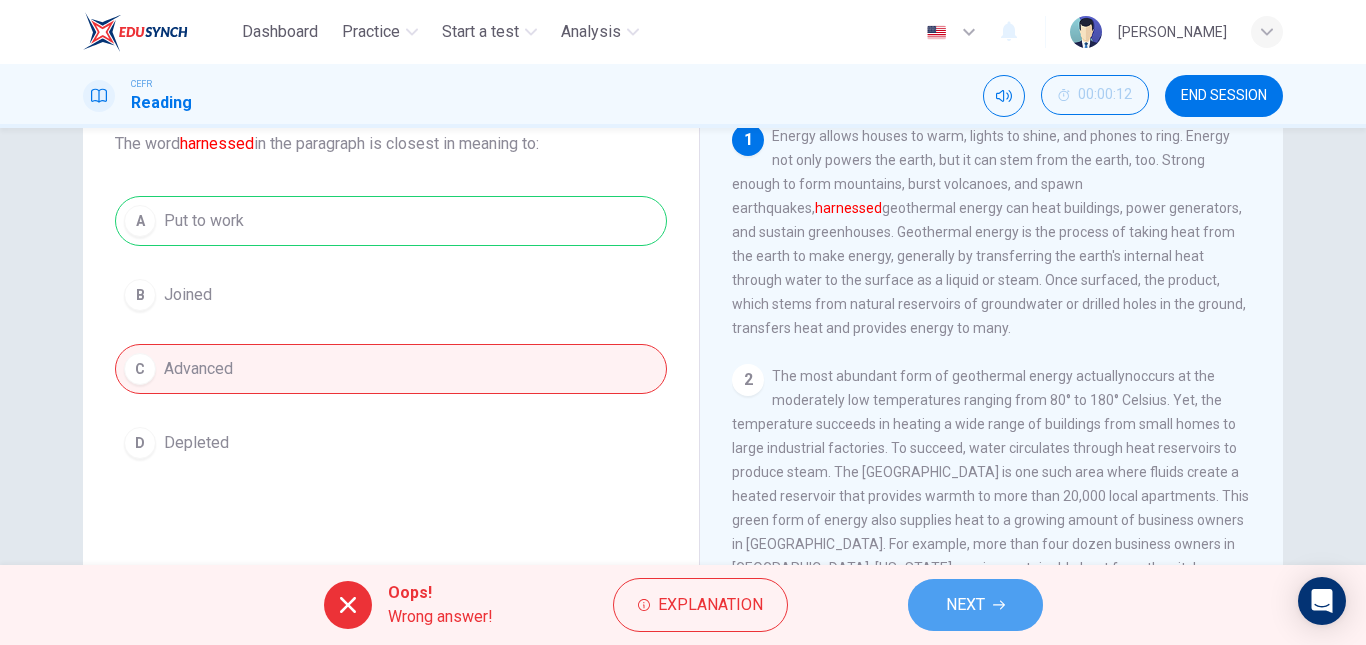 click on "NEXT" at bounding box center (975, 605) 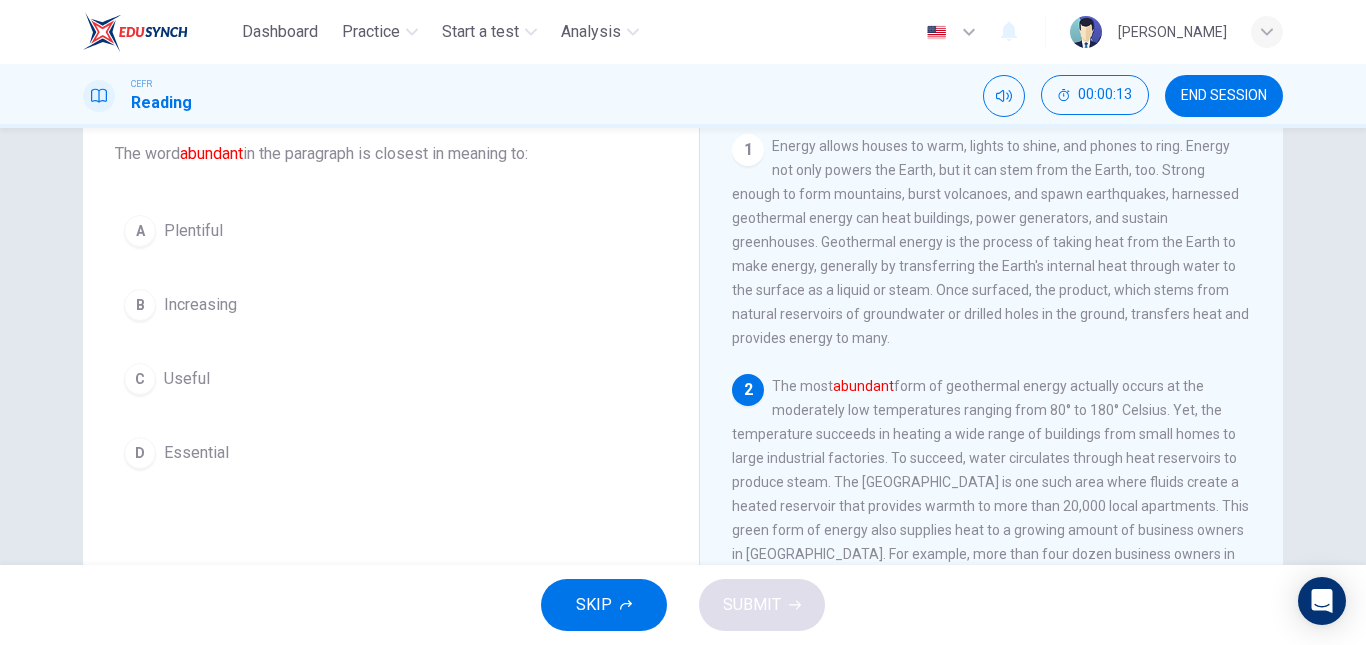 scroll, scrollTop: 121, scrollLeft: 0, axis: vertical 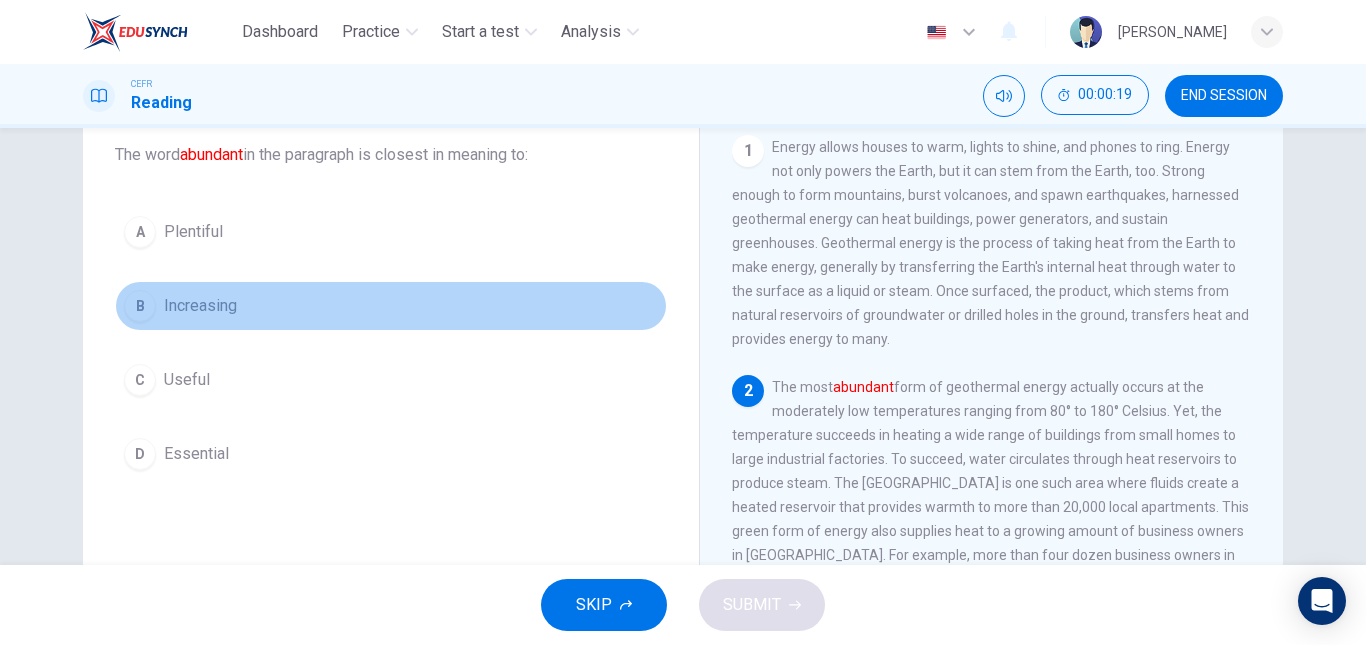click on "Increasing" at bounding box center [200, 306] 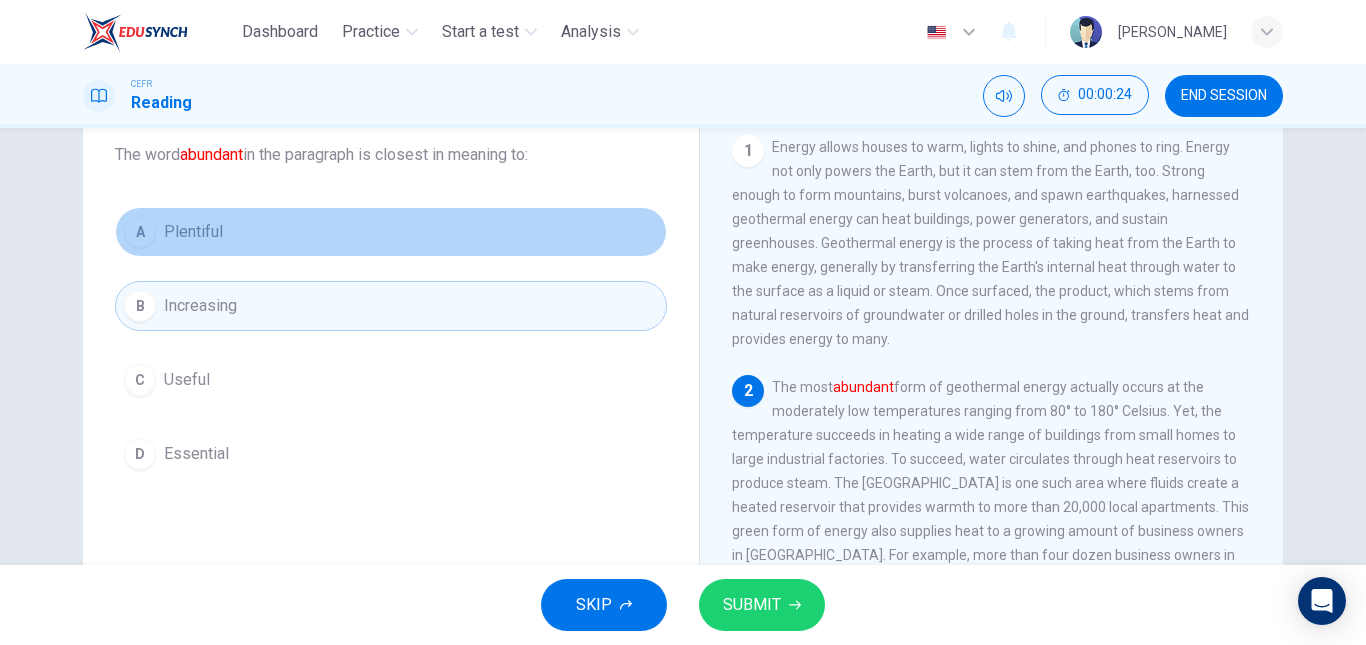 click on "A Plentiful" at bounding box center (391, 232) 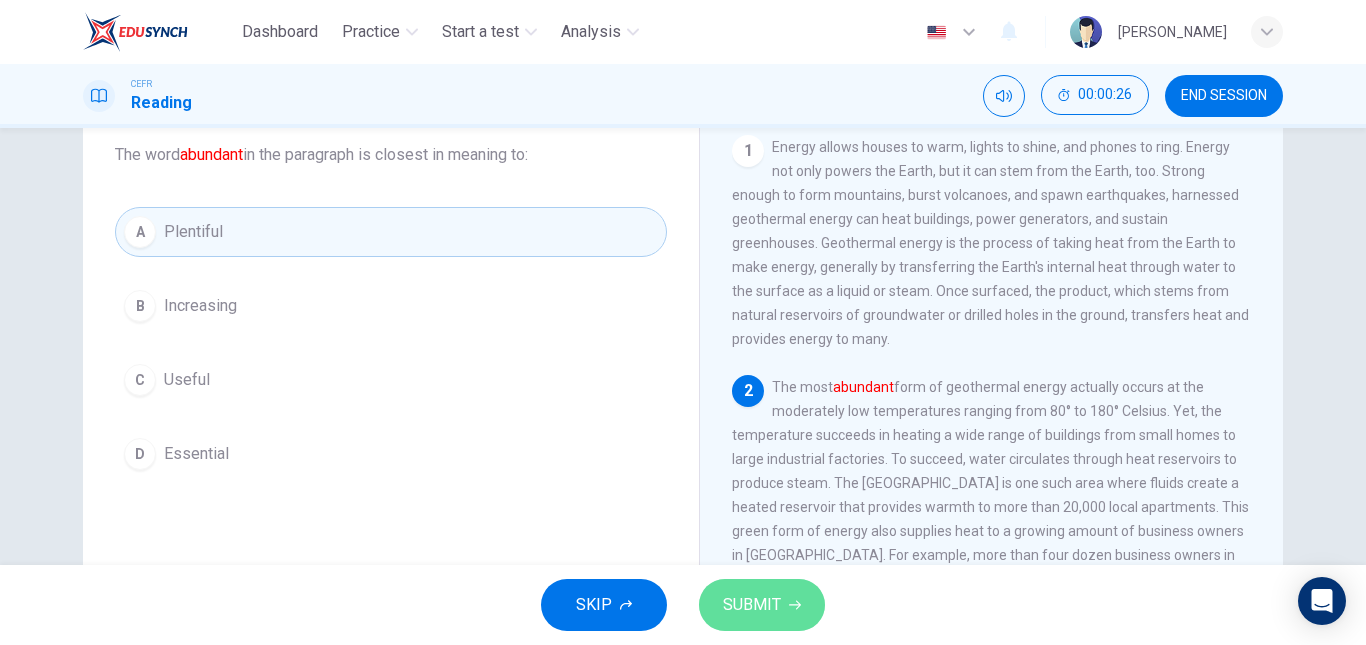click on "SUBMIT" at bounding box center [762, 605] 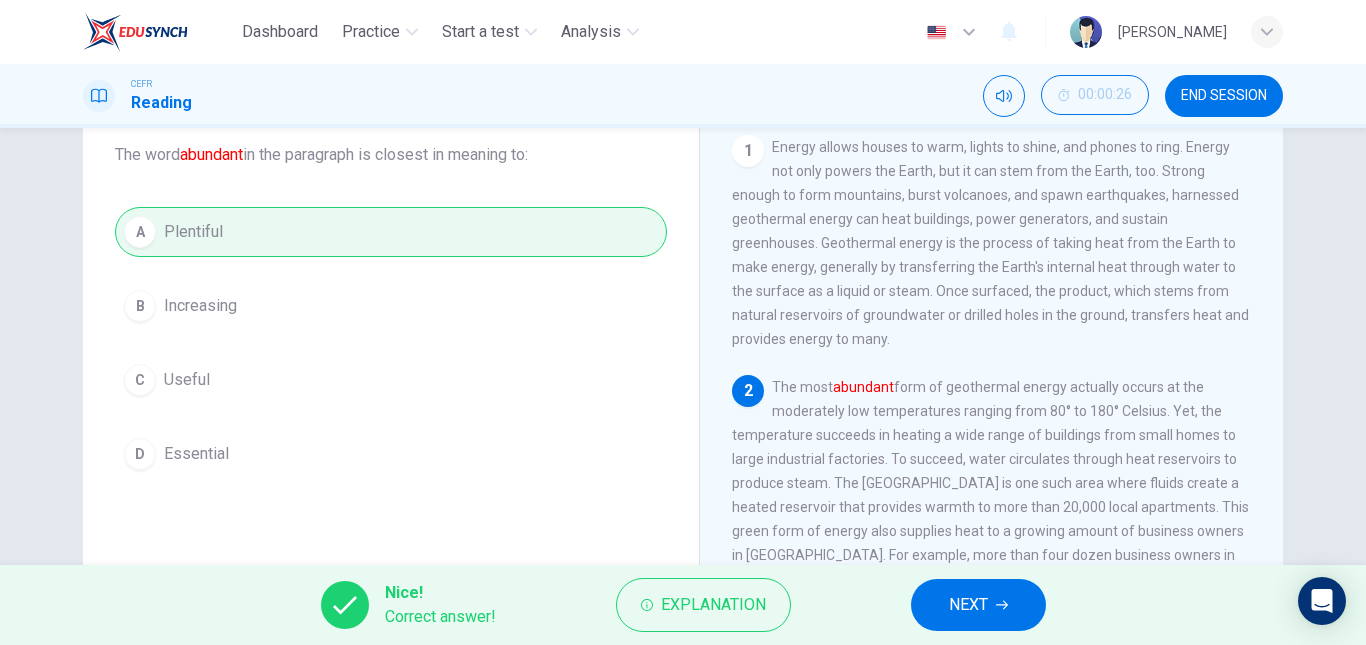 click on "NEXT" at bounding box center [978, 605] 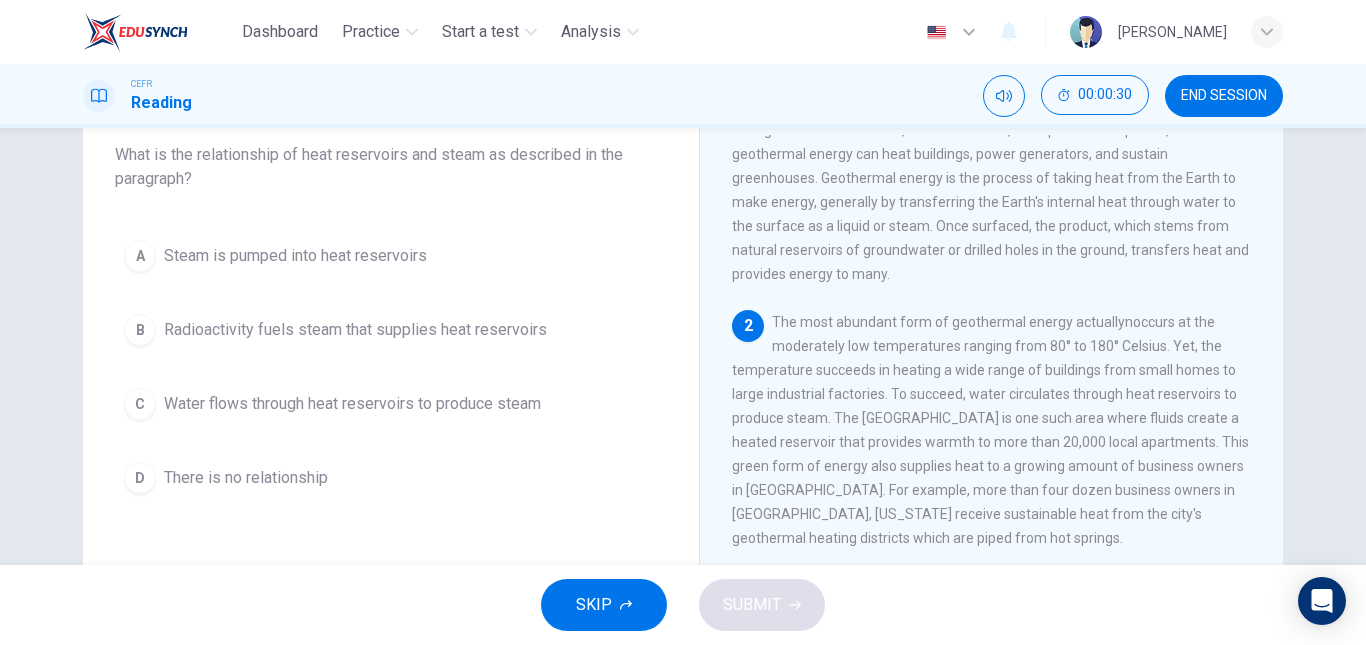 scroll, scrollTop: 175, scrollLeft: 0, axis: vertical 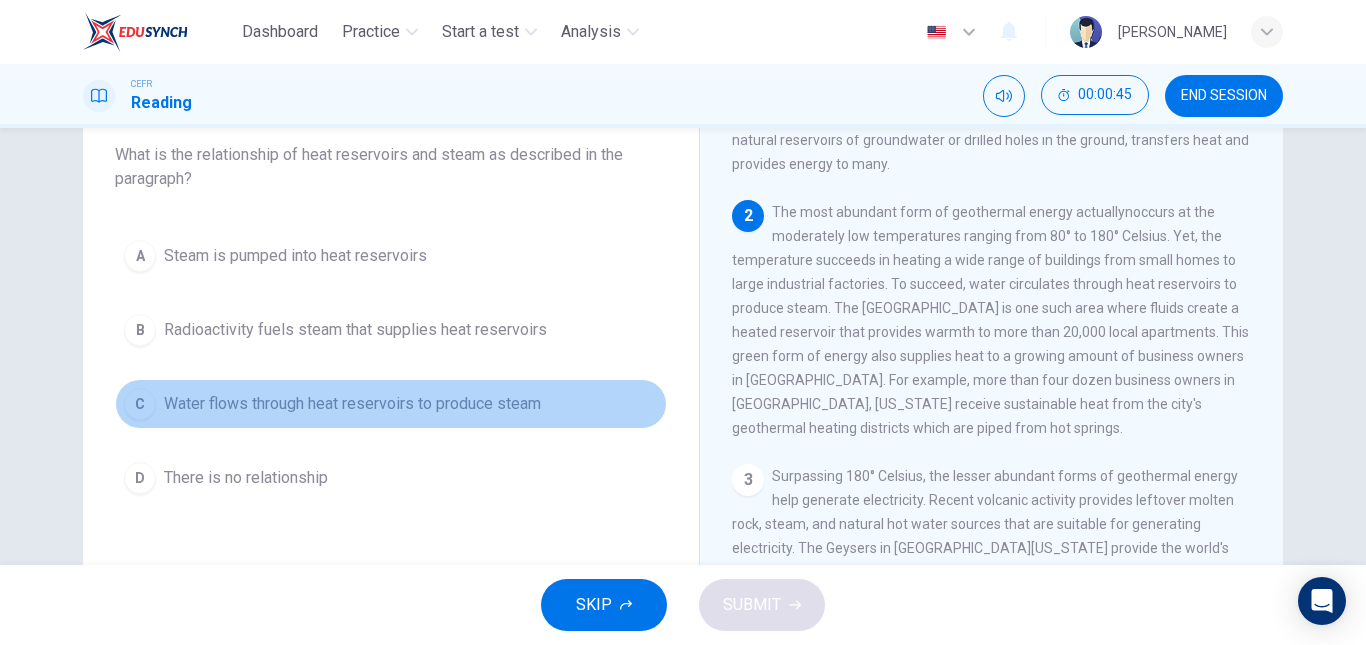 click on "Water flows through heat reservoirs to produce steam" at bounding box center [352, 404] 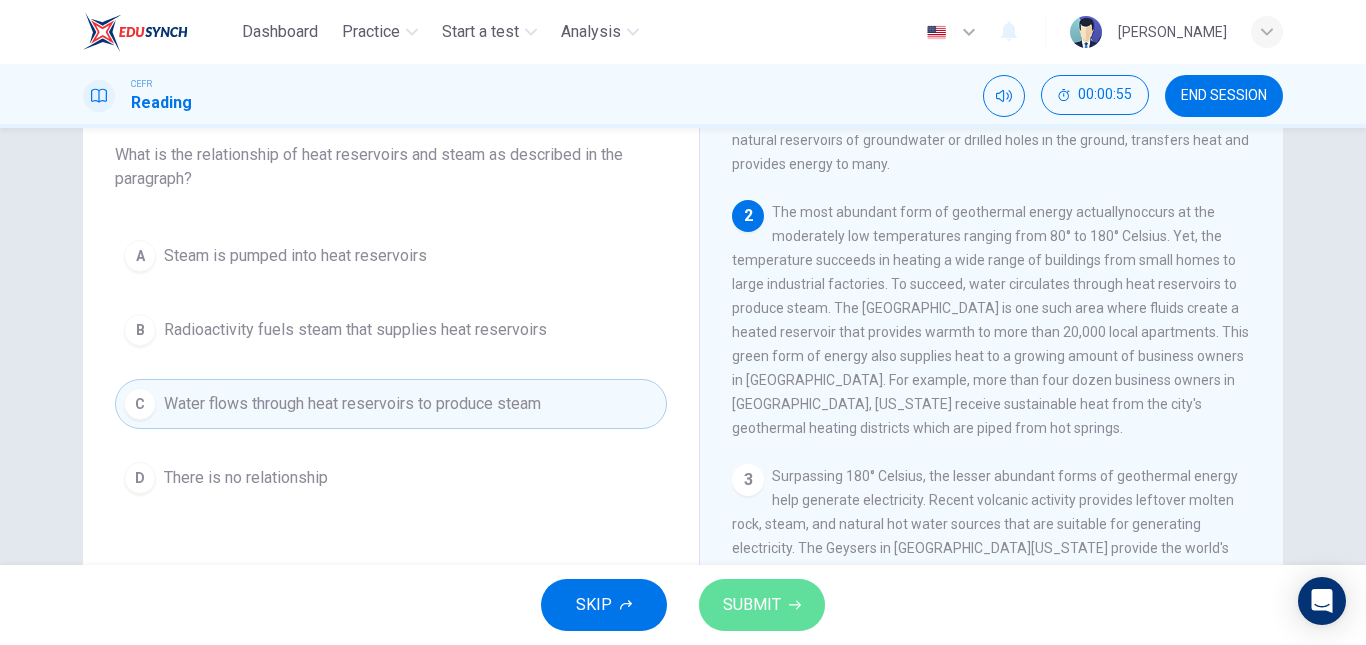 click on "SUBMIT" at bounding box center [762, 605] 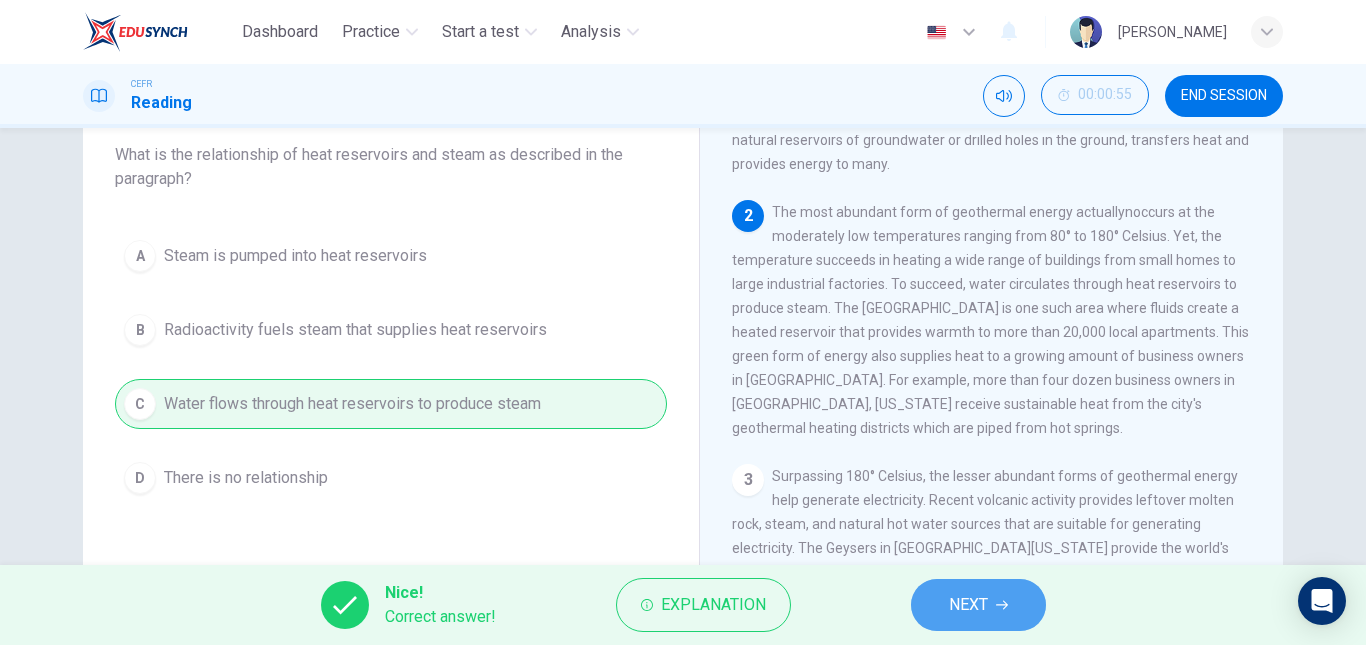 click on "NEXT" at bounding box center (978, 605) 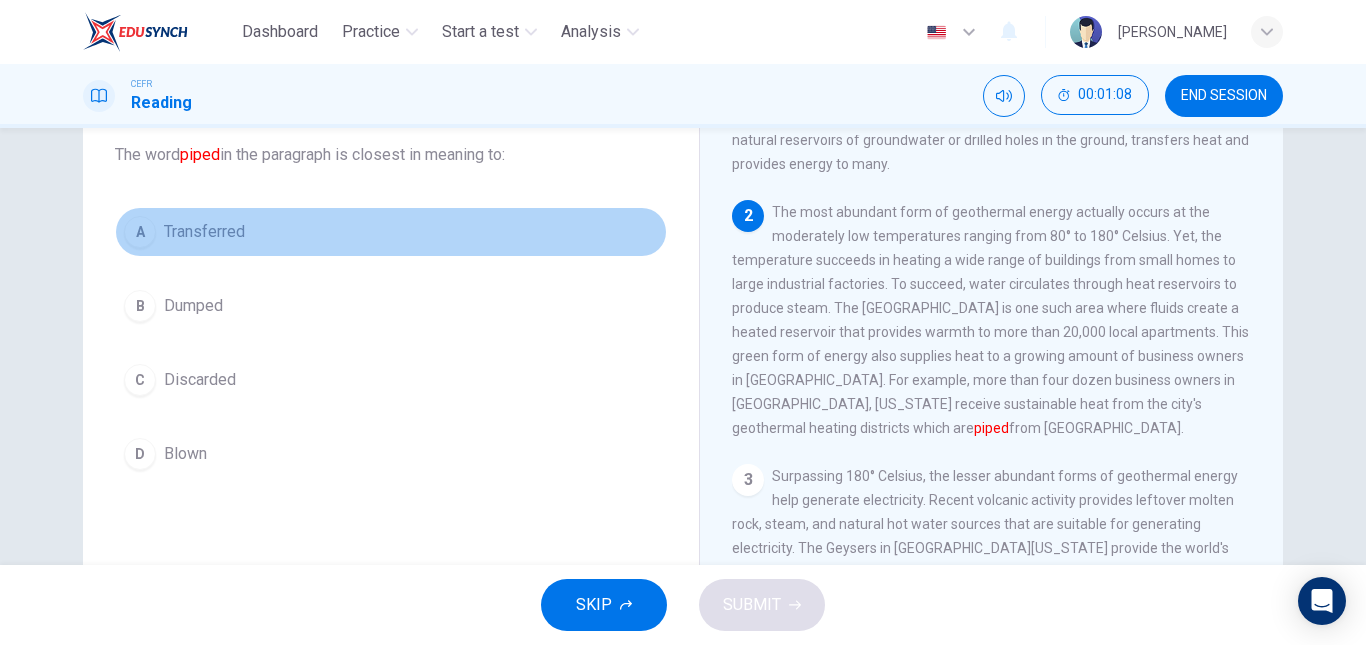 click on "A Transferred" at bounding box center (391, 232) 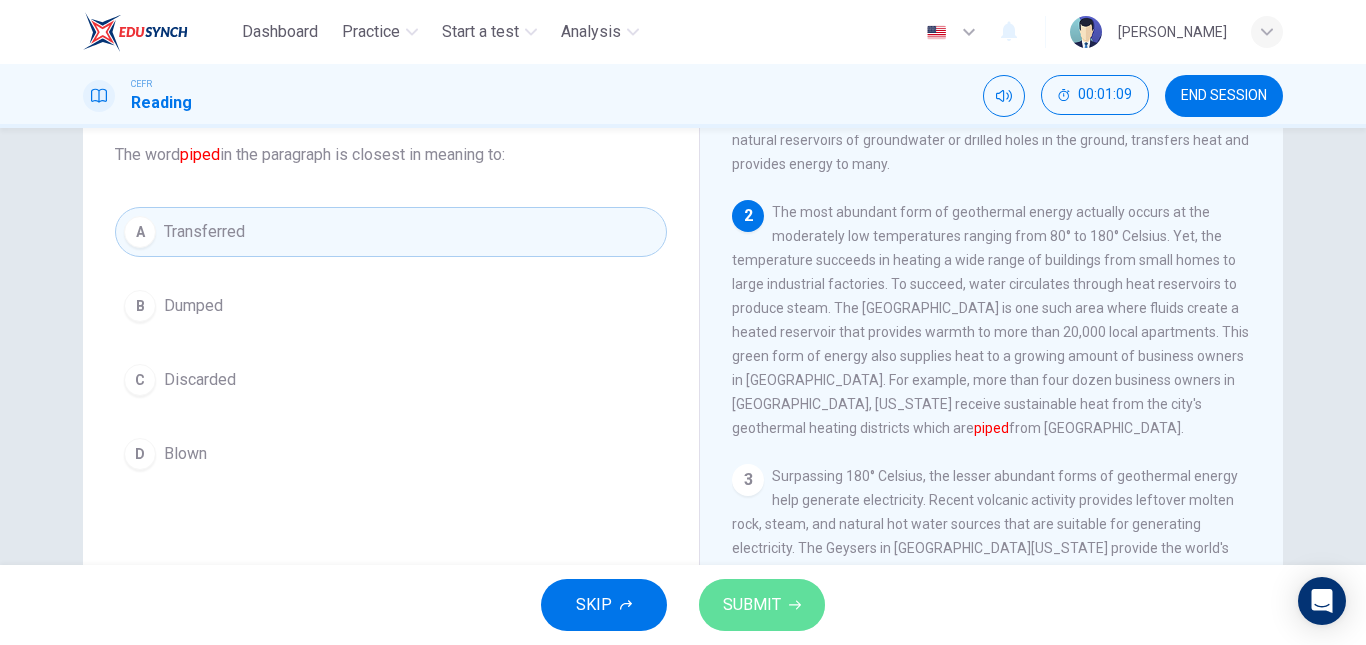 click on "SUBMIT" at bounding box center (762, 605) 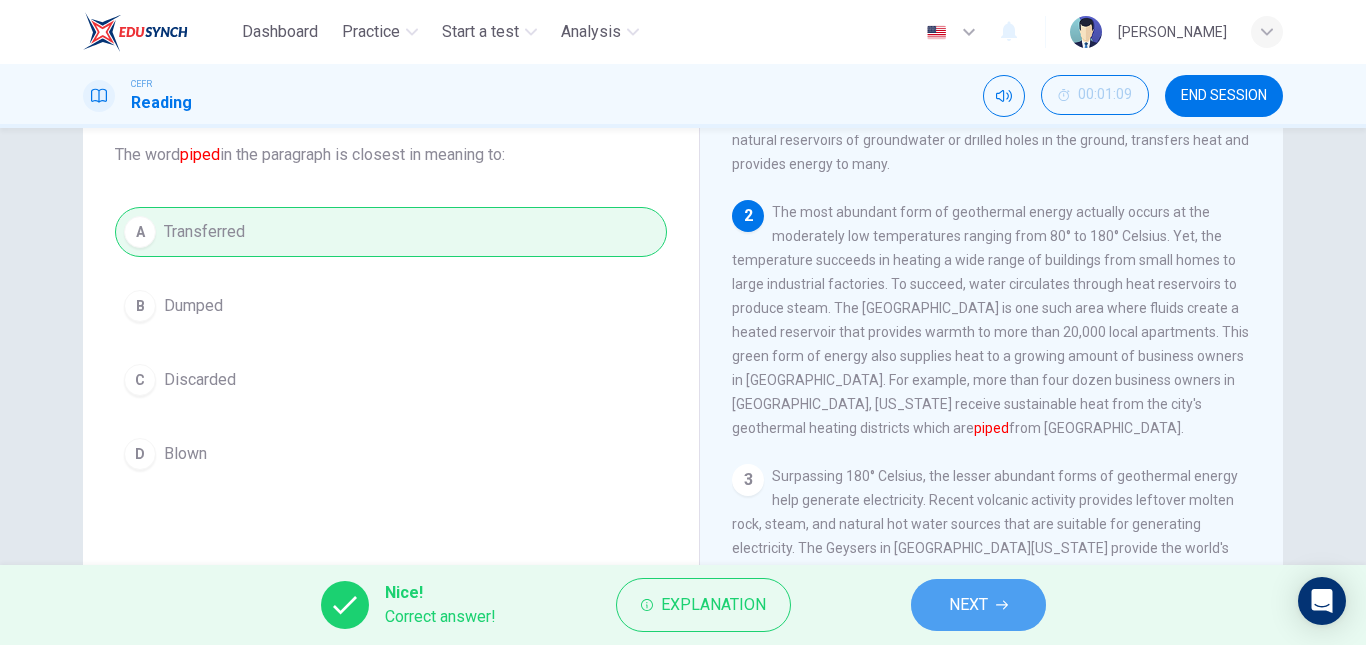 click on "NEXT" at bounding box center [968, 605] 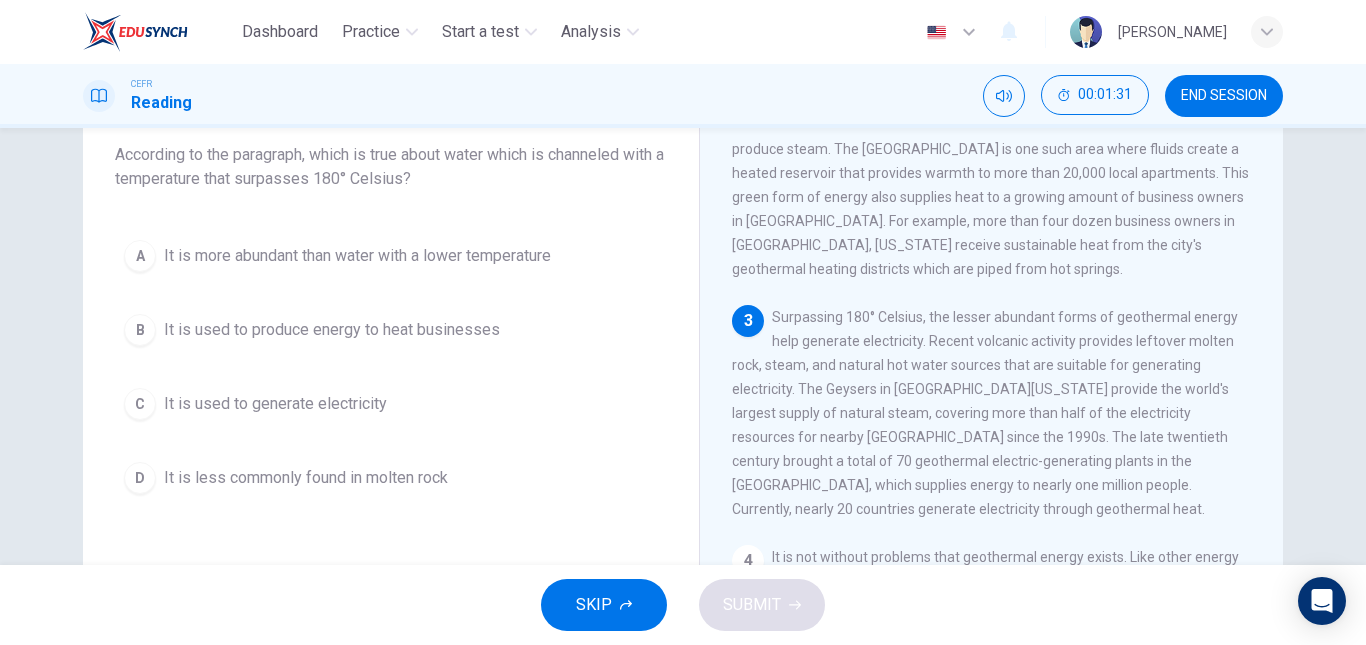 scroll, scrollTop: 335, scrollLeft: 0, axis: vertical 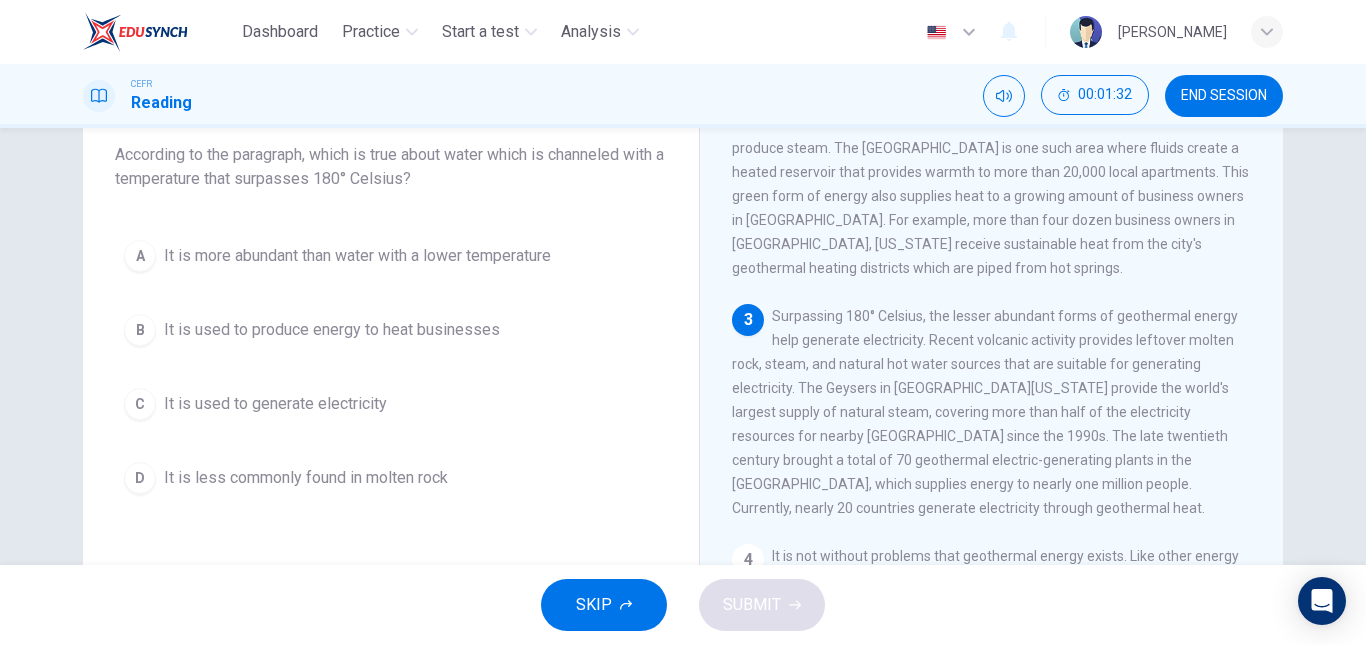 click on "A It is more abundant than water with a lower temperature B It is used to produce energy to heat businesses C It is used to generate electricity D It is less commonly found in molten rock" at bounding box center (391, 367) 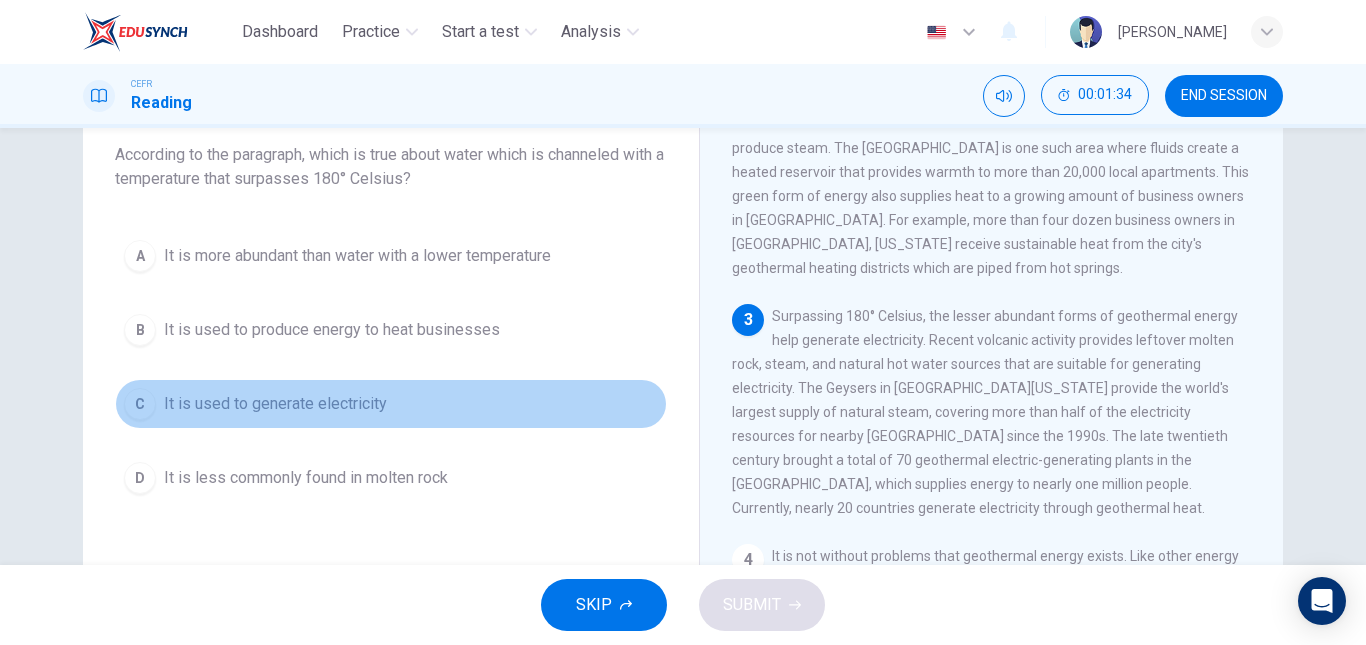click on "C It is used to generate electricity" at bounding box center [391, 404] 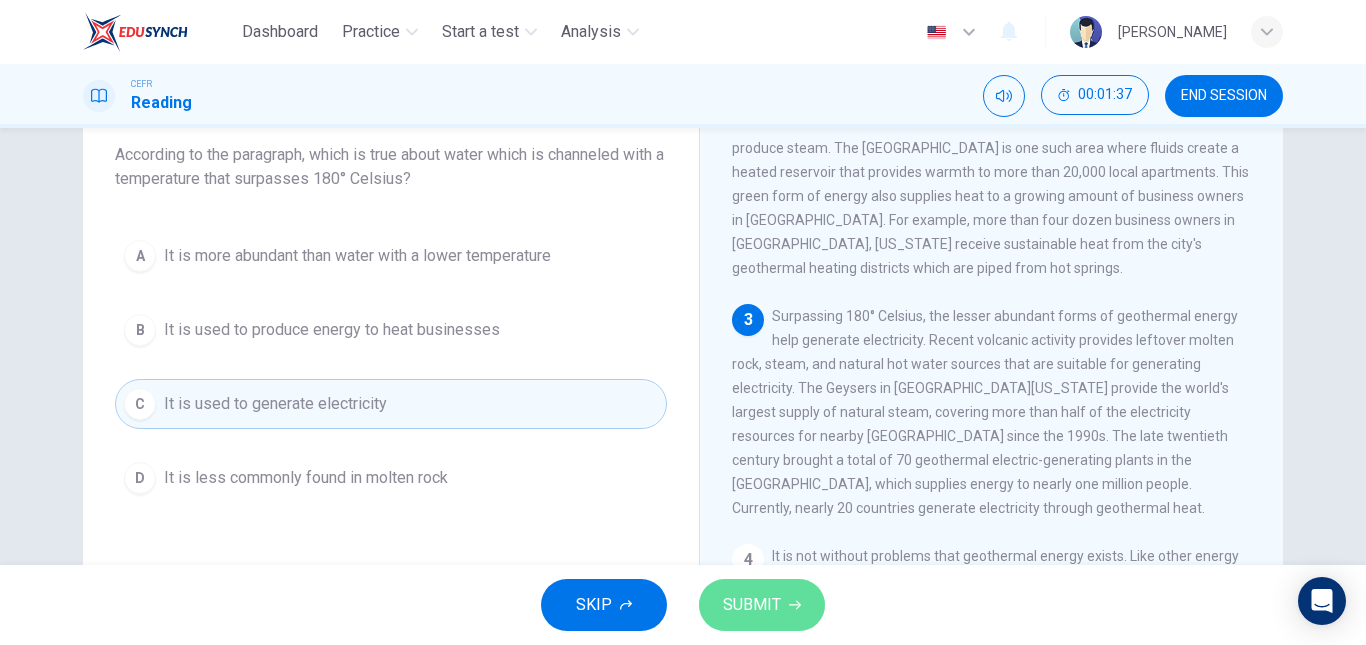 click on "SUBMIT" at bounding box center [752, 605] 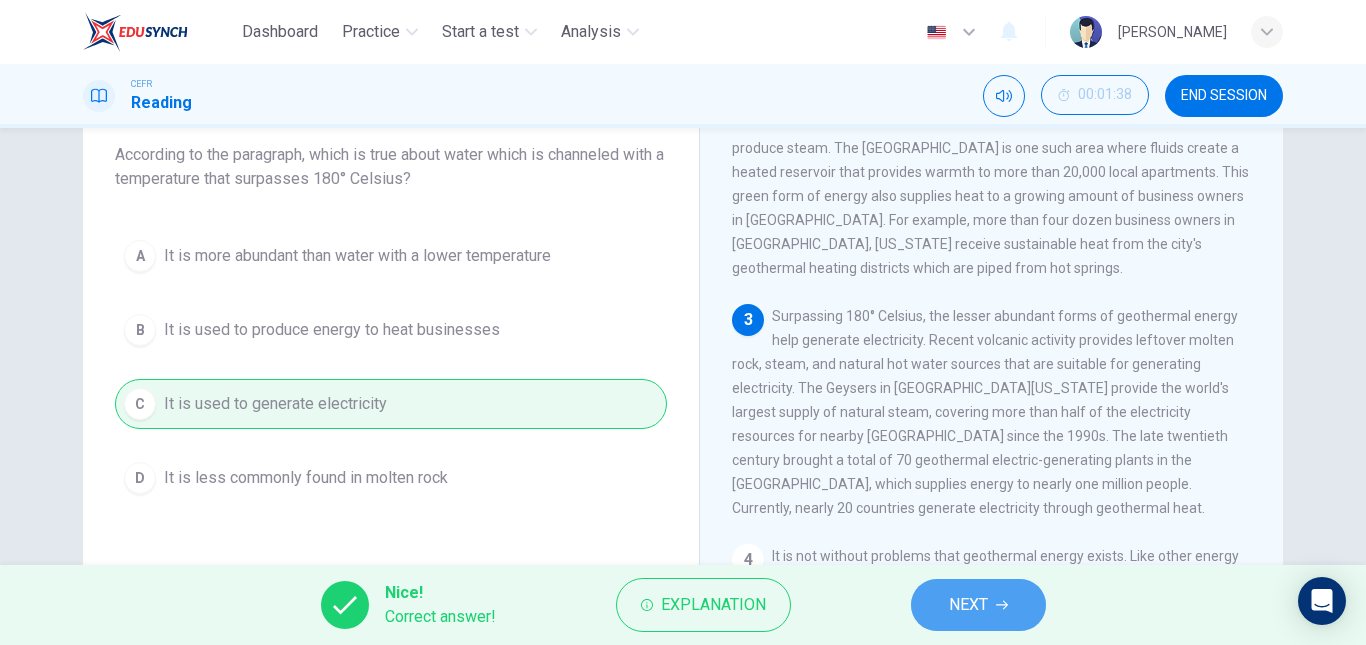 click on "NEXT" at bounding box center (978, 605) 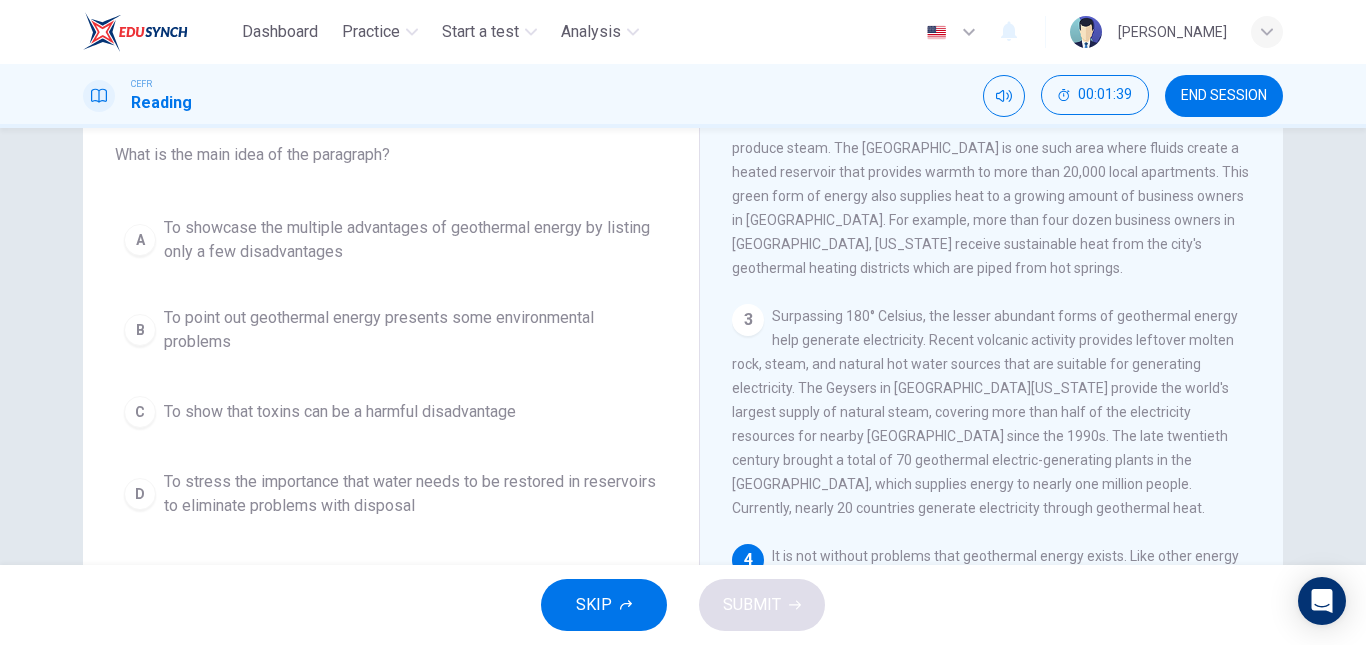 scroll, scrollTop: 0, scrollLeft: 0, axis: both 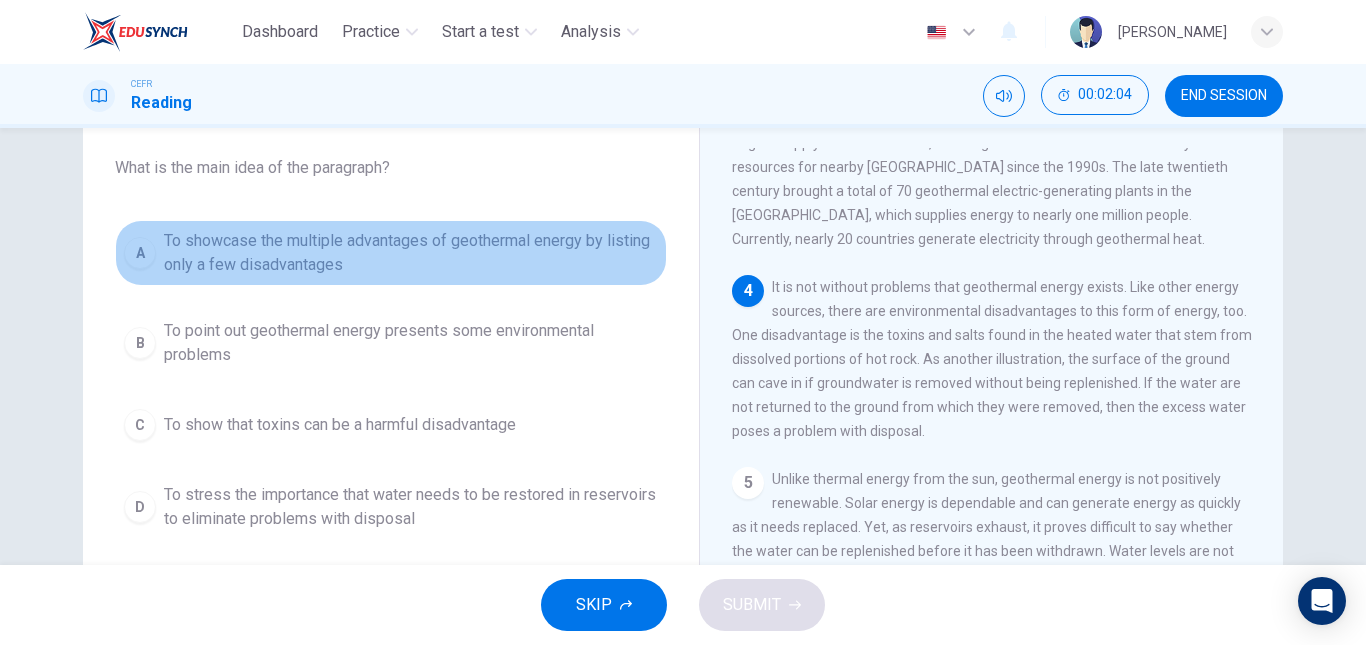 click on "To showcase the multiple advantages of geothermal energy by listing only a few disadvantages" at bounding box center (411, 253) 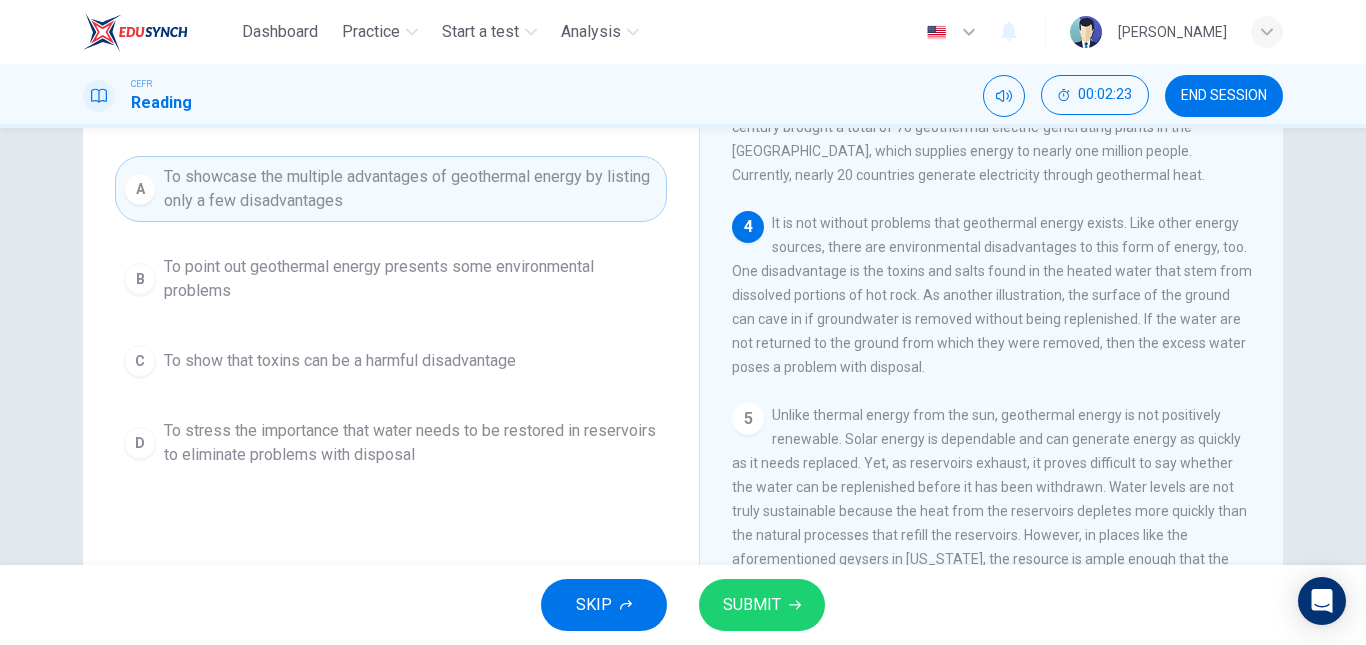scroll, scrollTop: 175, scrollLeft: 0, axis: vertical 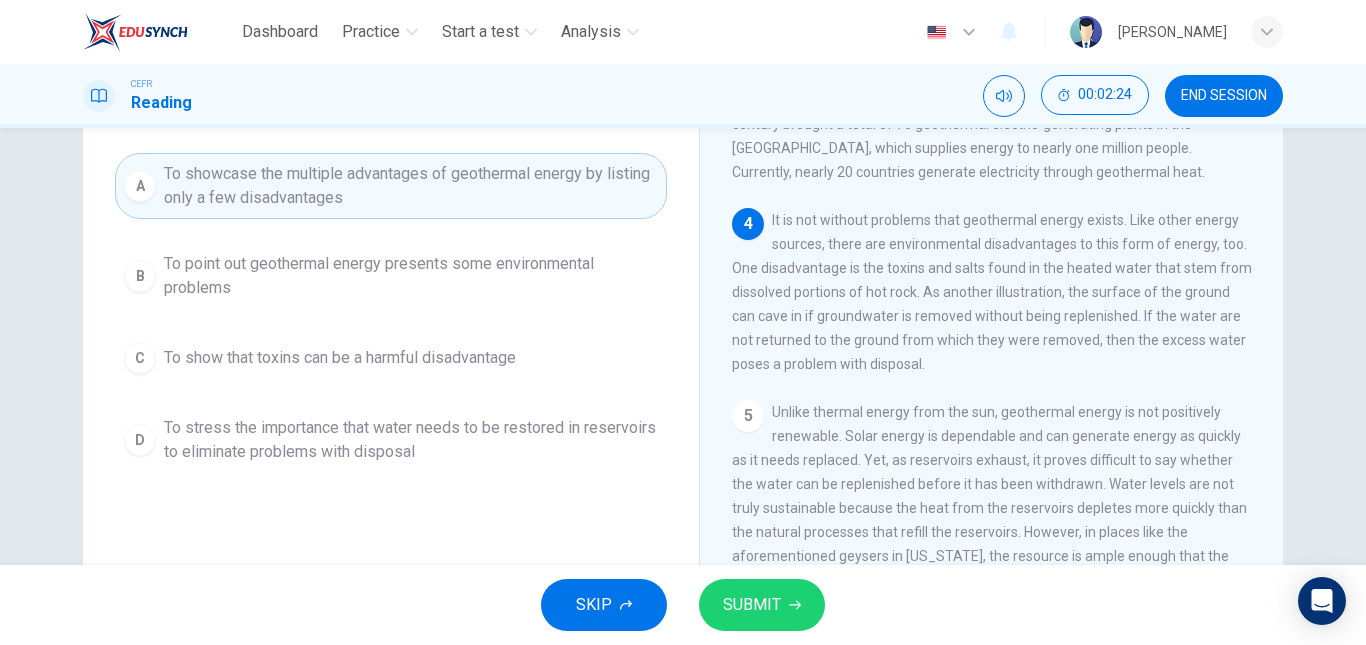 click on "To point out geothermal energy presents some environmental problems" at bounding box center [411, 276] 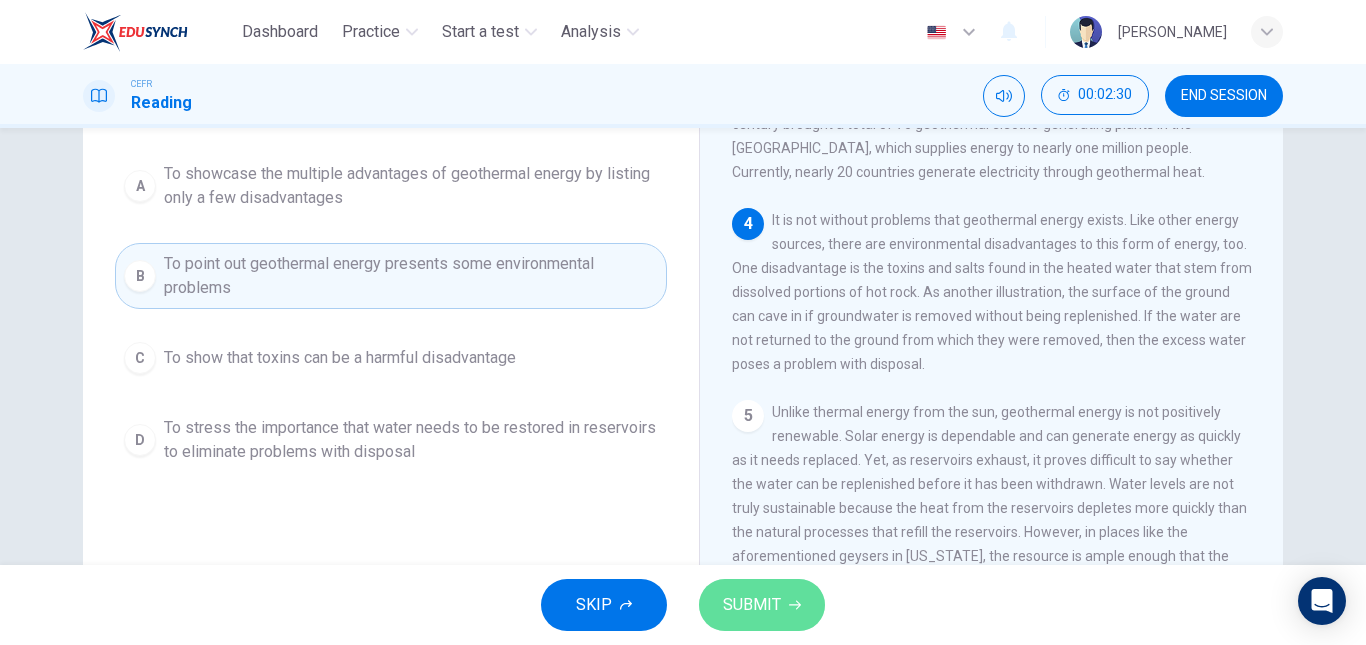click on "SUBMIT" at bounding box center [762, 605] 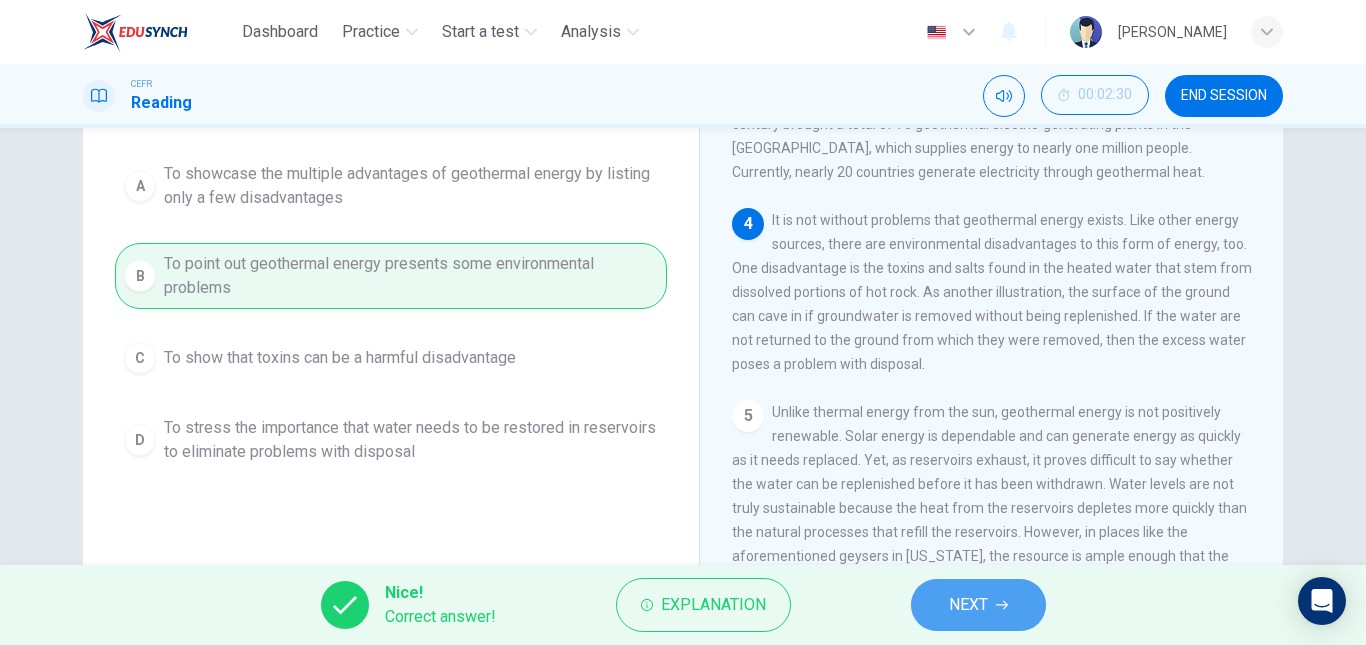 click on "NEXT" at bounding box center [968, 605] 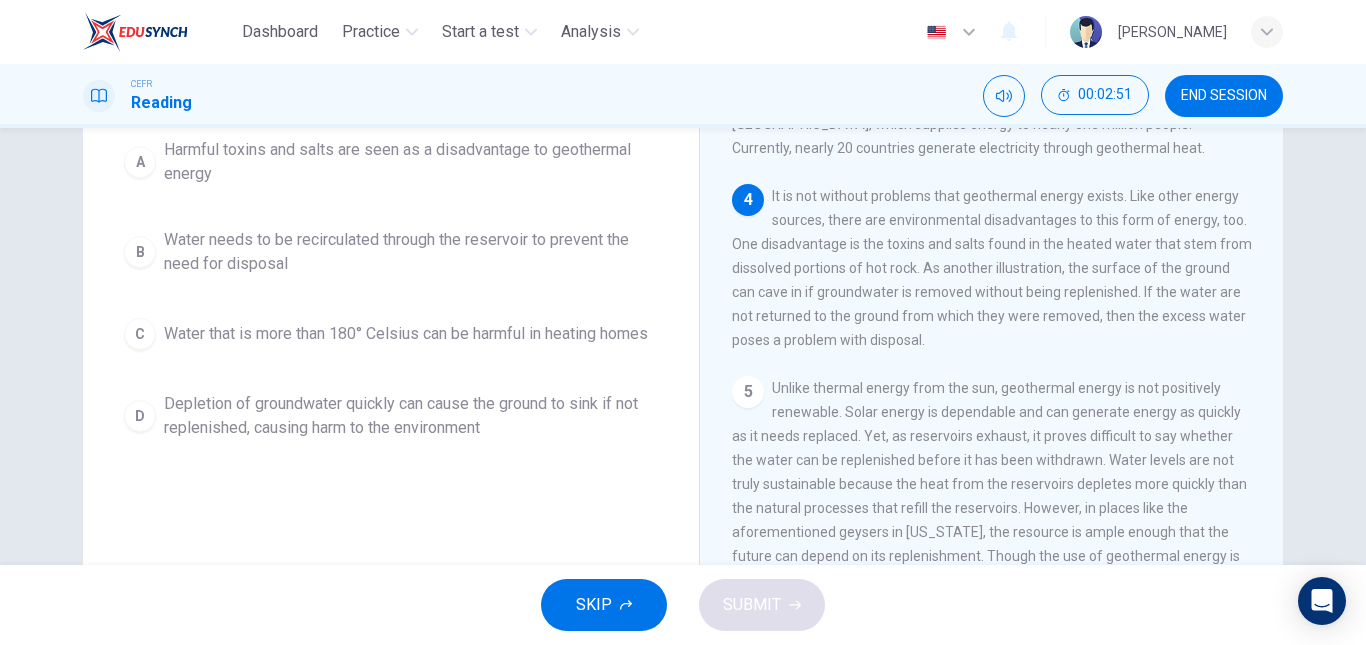 scroll, scrollTop: 200, scrollLeft: 0, axis: vertical 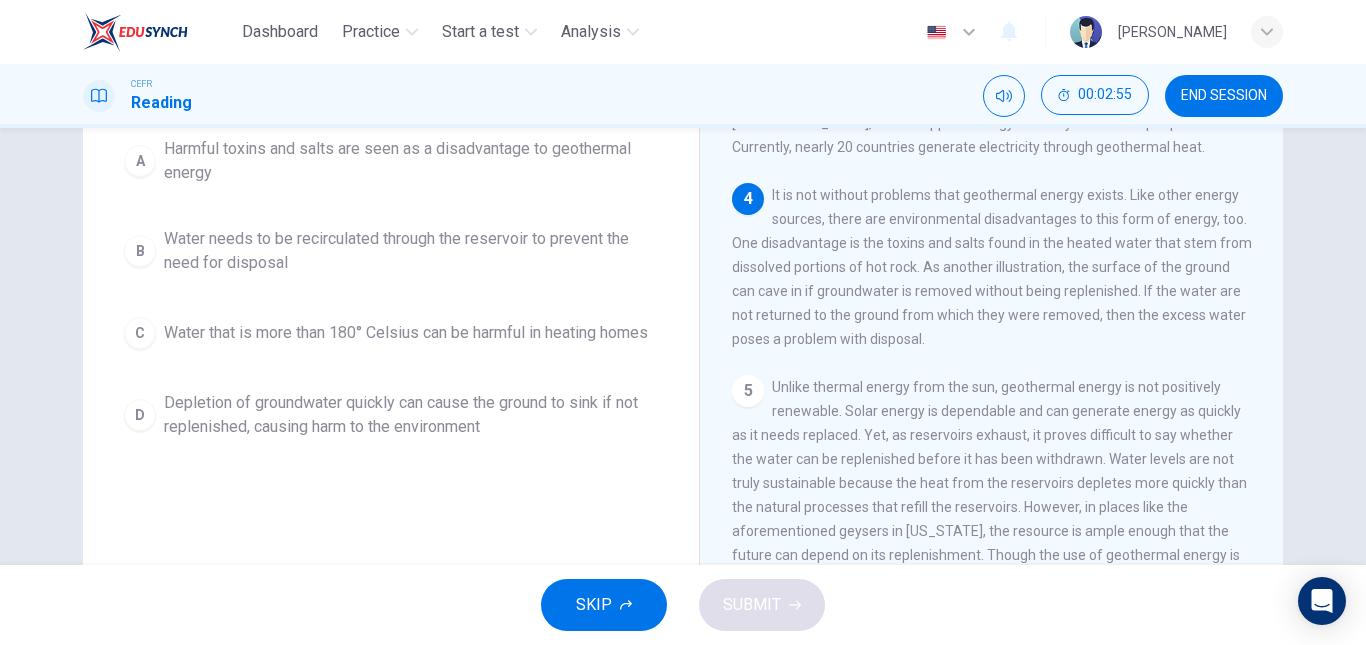 click on "A Harmful toxins and salts are seen as a disadvantage to geothermal energy B Water needs to be recirculated through the reservoir to prevent the need for disposal C Water that is more than 180° Celsius can be harmful in heating homes D Depletion of groundwater quickly can cause the ground to sink if not replenished, causing harm to the environment" at bounding box center (391, 288) 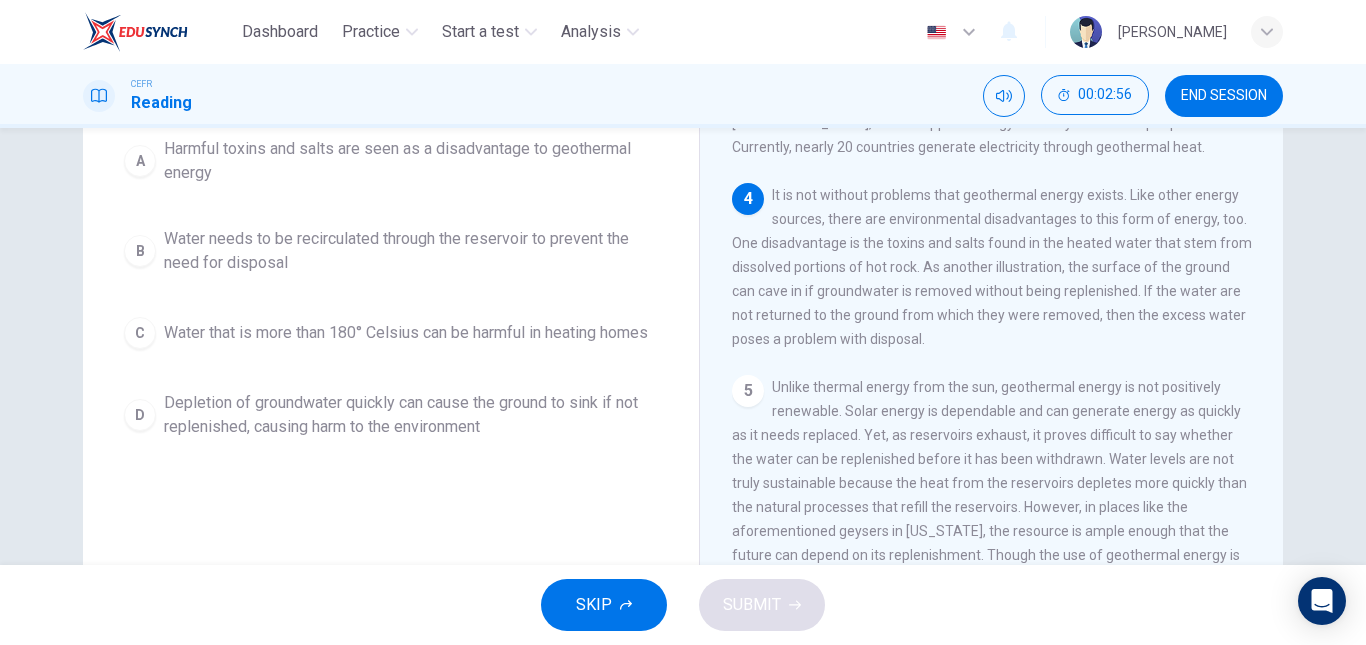 drag, startPoint x: 105, startPoint y: 337, endPoint x: 141, endPoint y: 342, distance: 36.345562 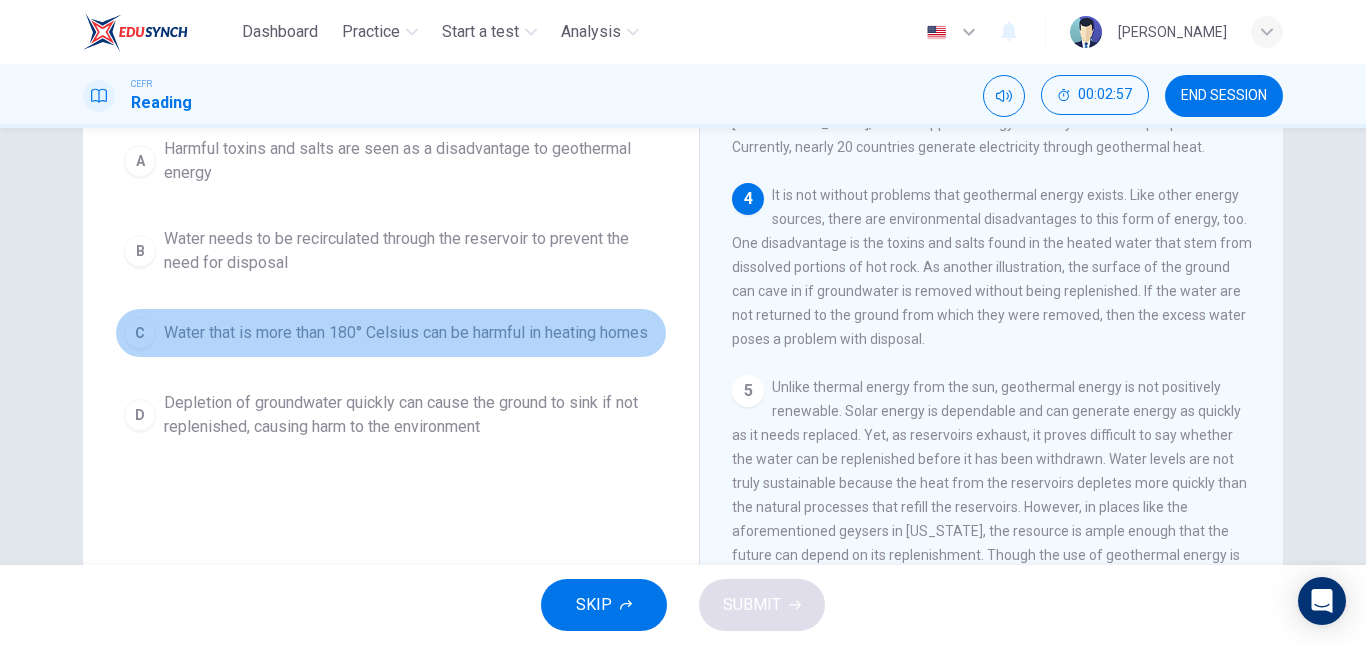 click on "C" at bounding box center [140, 333] 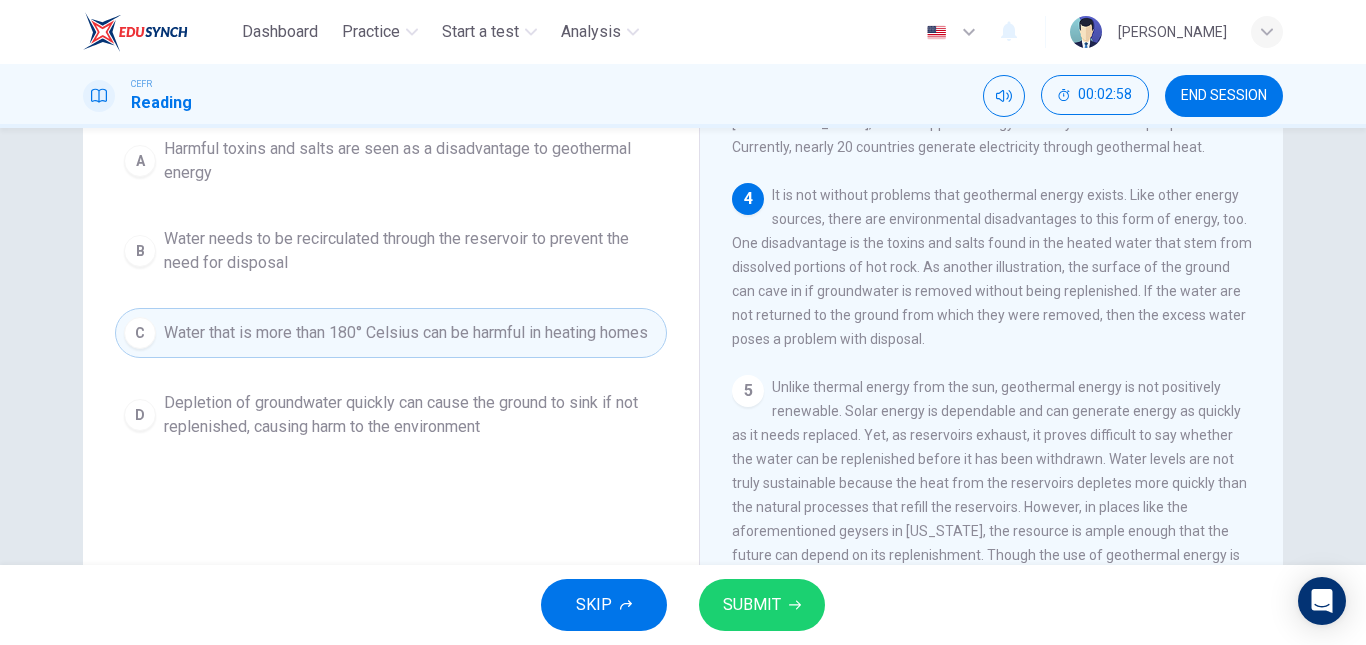 click on "SUBMIT" at bounding box center [752, 605] 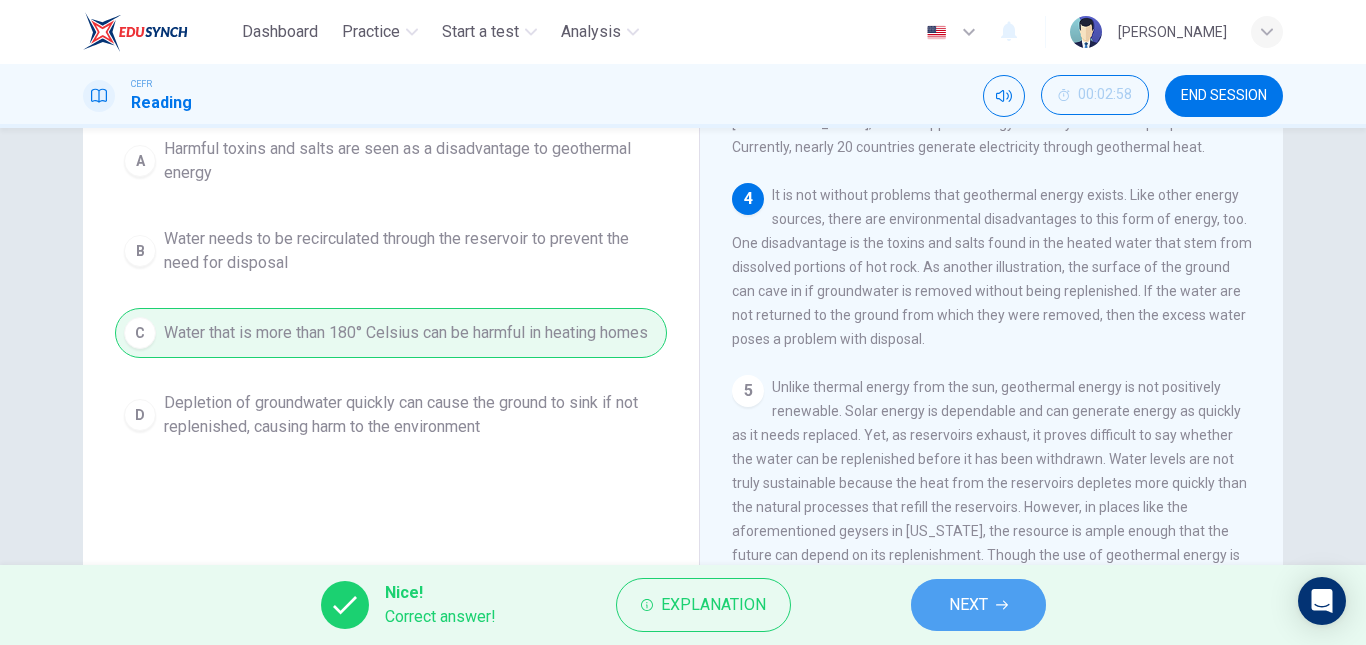 click on "NEXT" at bounding box center [978, 605] 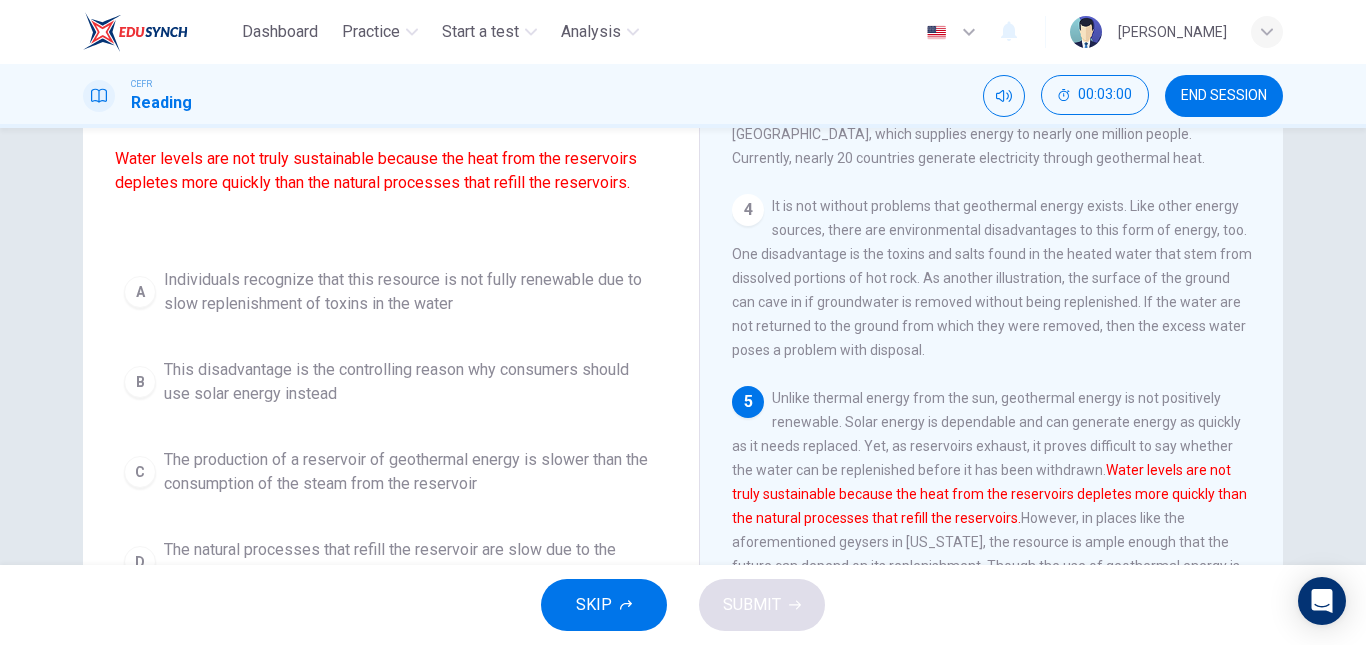scroll, scrollTop: 84, scrollLeft: 0, axis: vertical 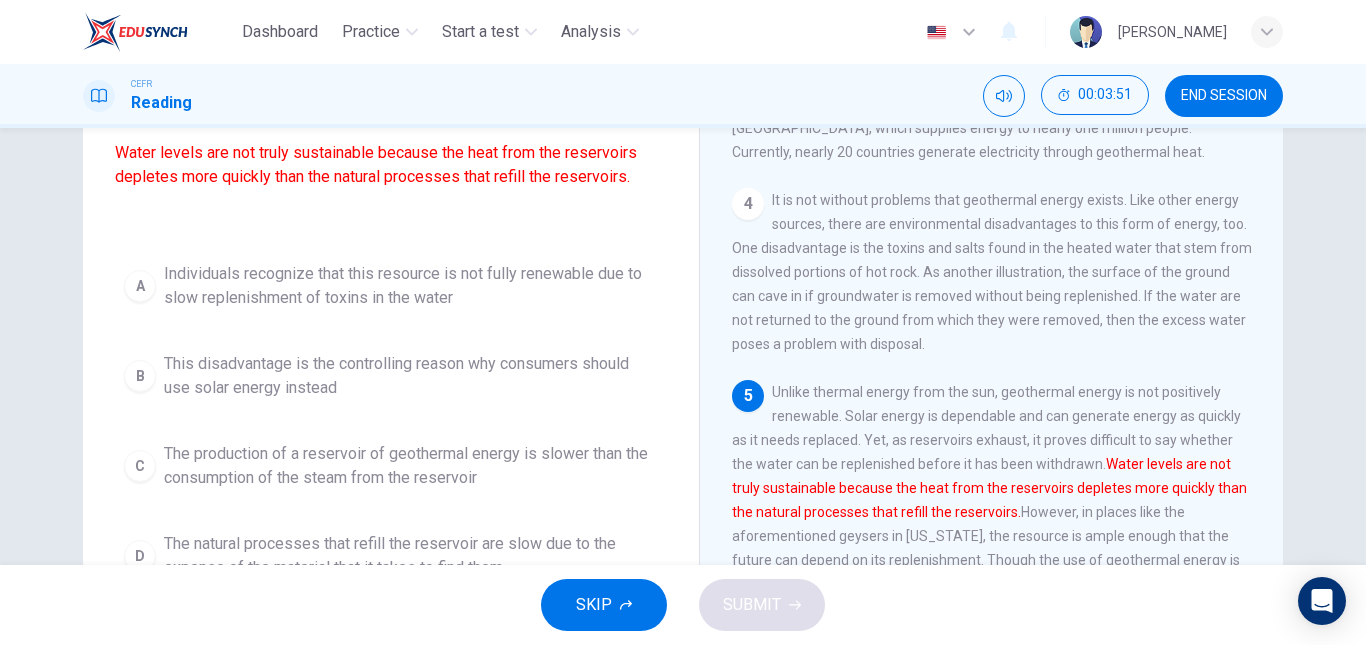 click on "Individuals recognize that this resource is not fully renewable due to slow replenishment of toxins in the water" at bounding box center (411, 286) 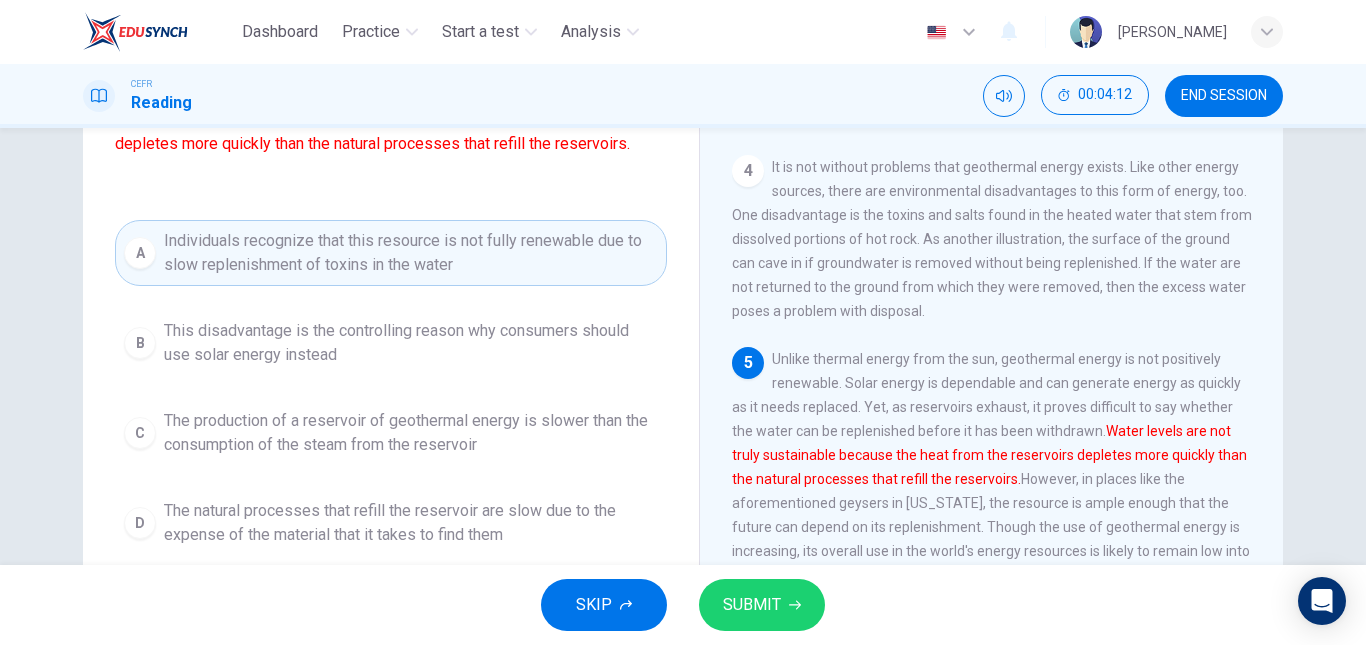 scroll, scrollTop: 226, scrollLeft: 0, axis: vertical 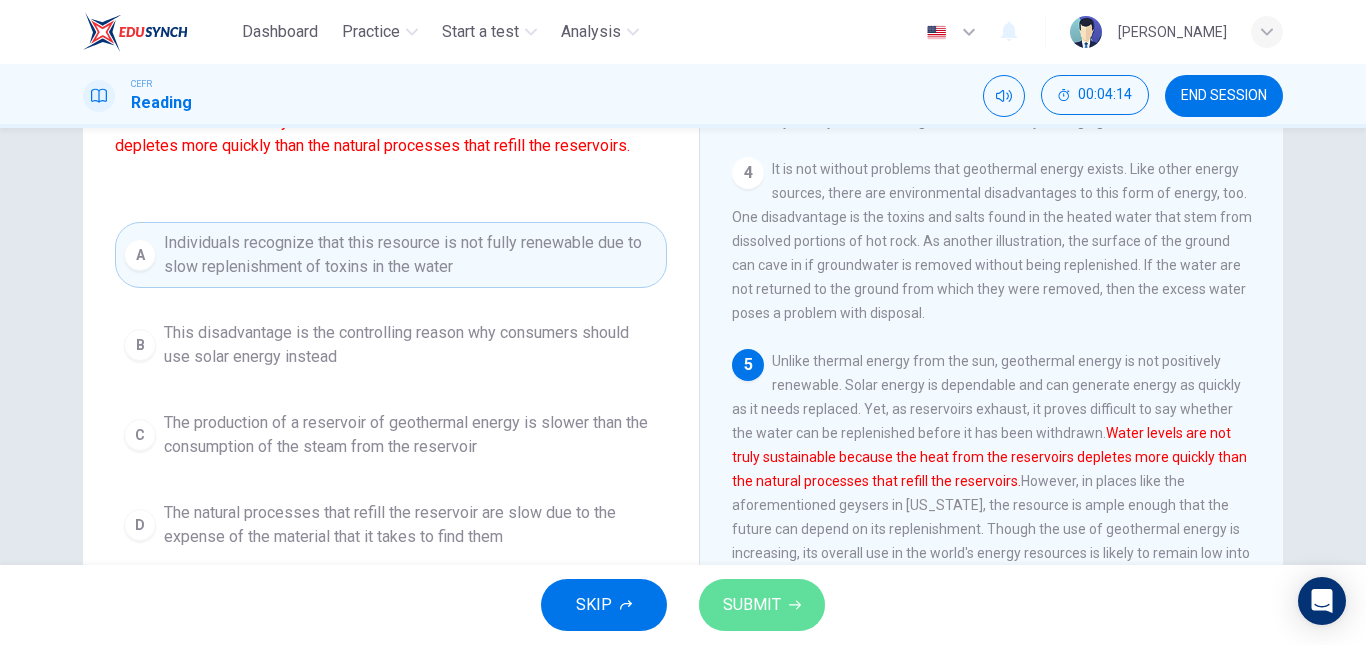 click on "SUBMIT" at bounding box center (762, 605) 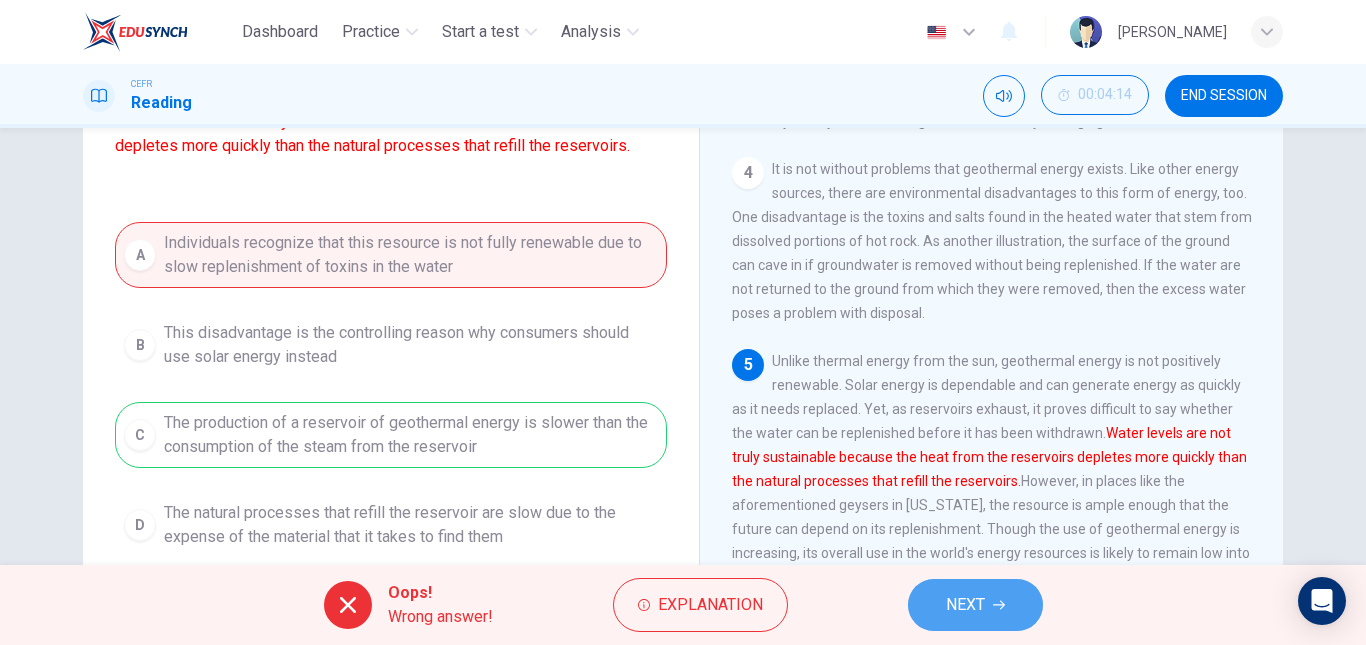 click on "NEXT" at bounding box center [965, 605] 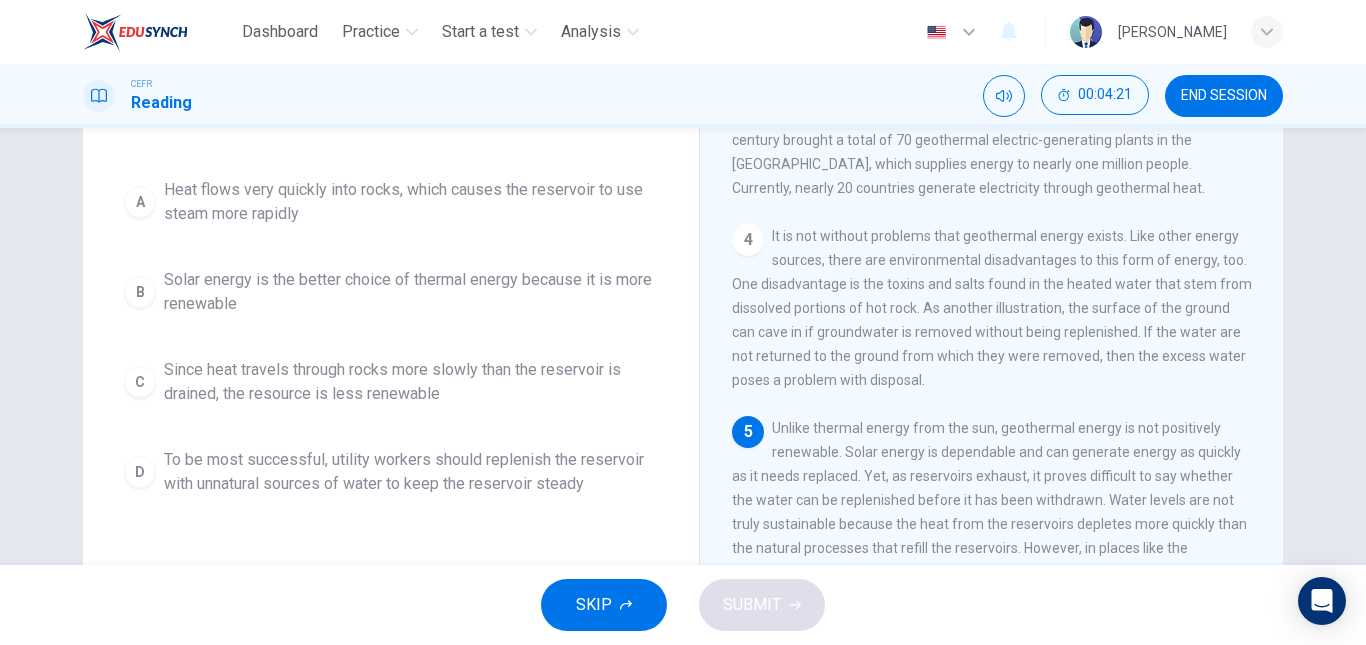 scroll, scrollTop: 160, scrollLeft: 0, axis: vertical 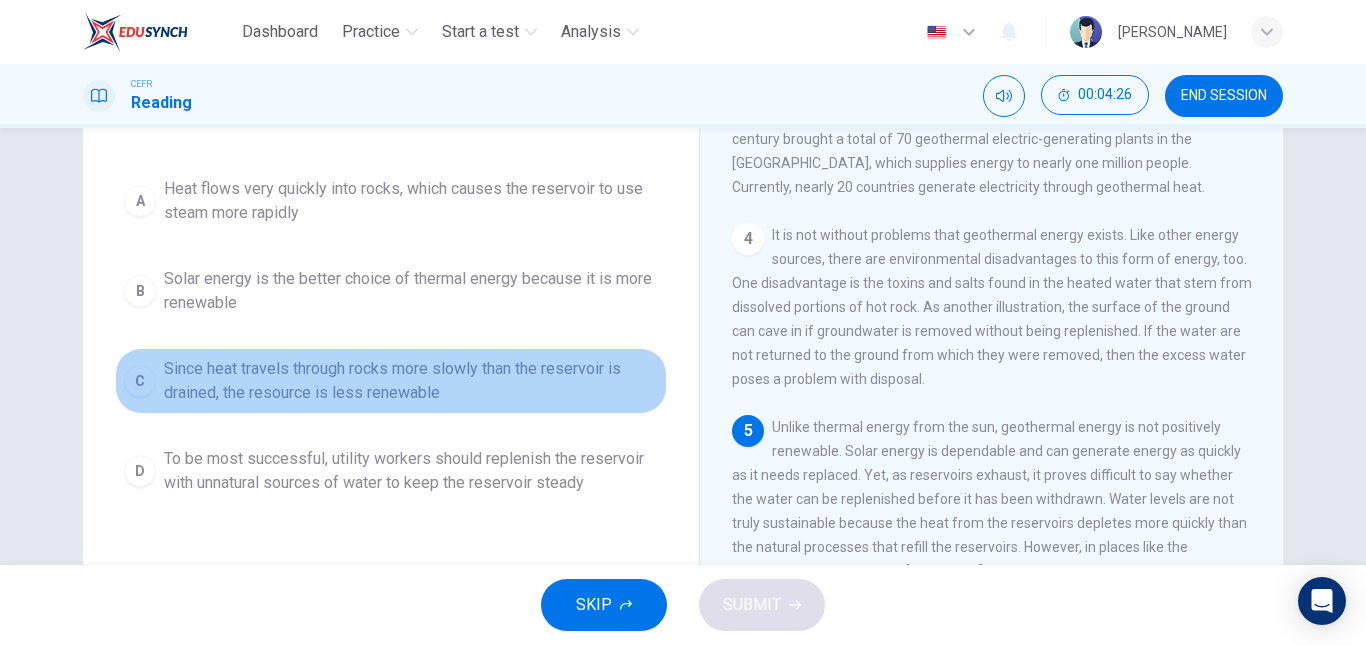 click on "Since heat travels through rocks more slowly than the reservoir is drained, the resource is less renewable" at bounding box center [411, 381] 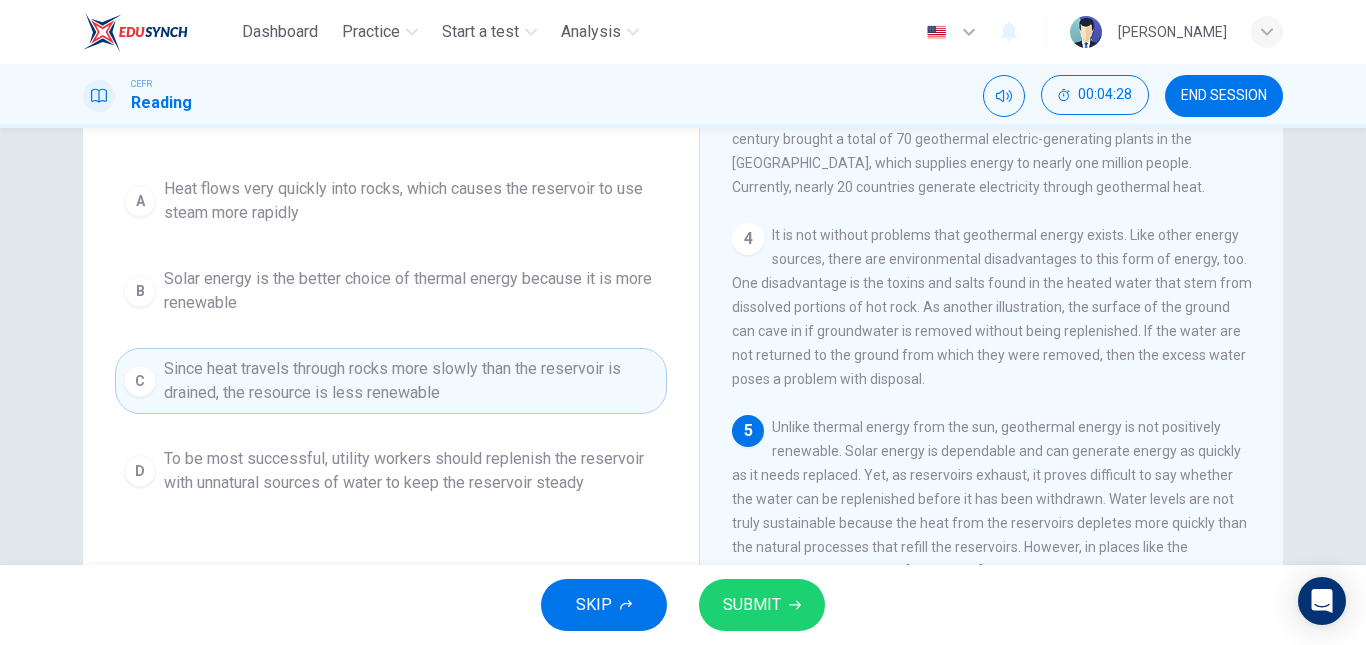 click on "SUBMIT" at bounding box center (762, 605) 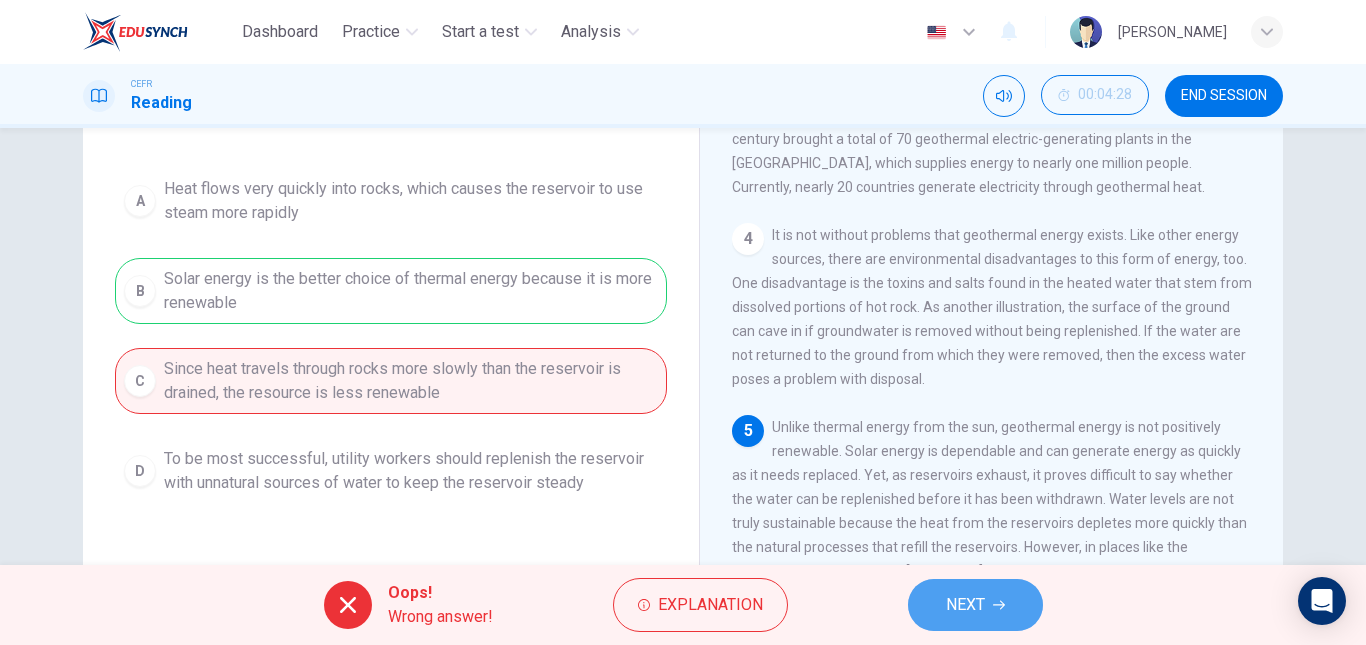 click on "NEXT" at bounding box center [975, 605] 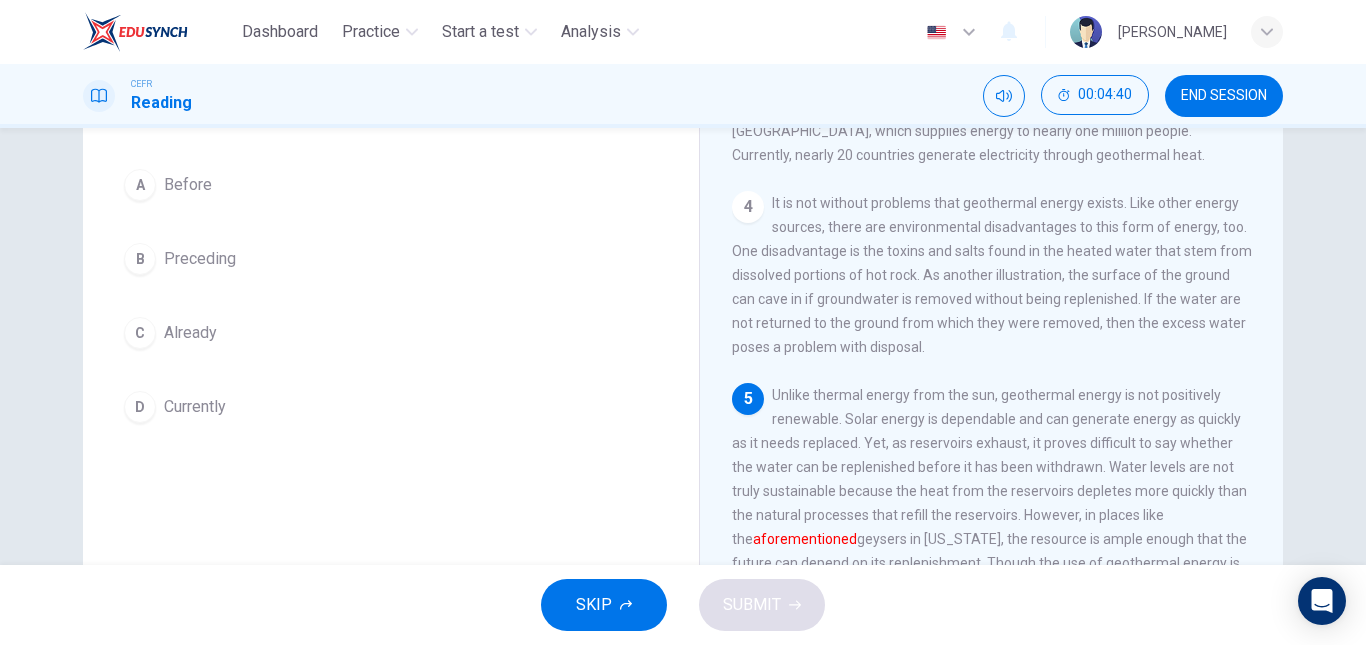 scroll, scrollTop: 190, scrollLeft: 0, axis: vertical 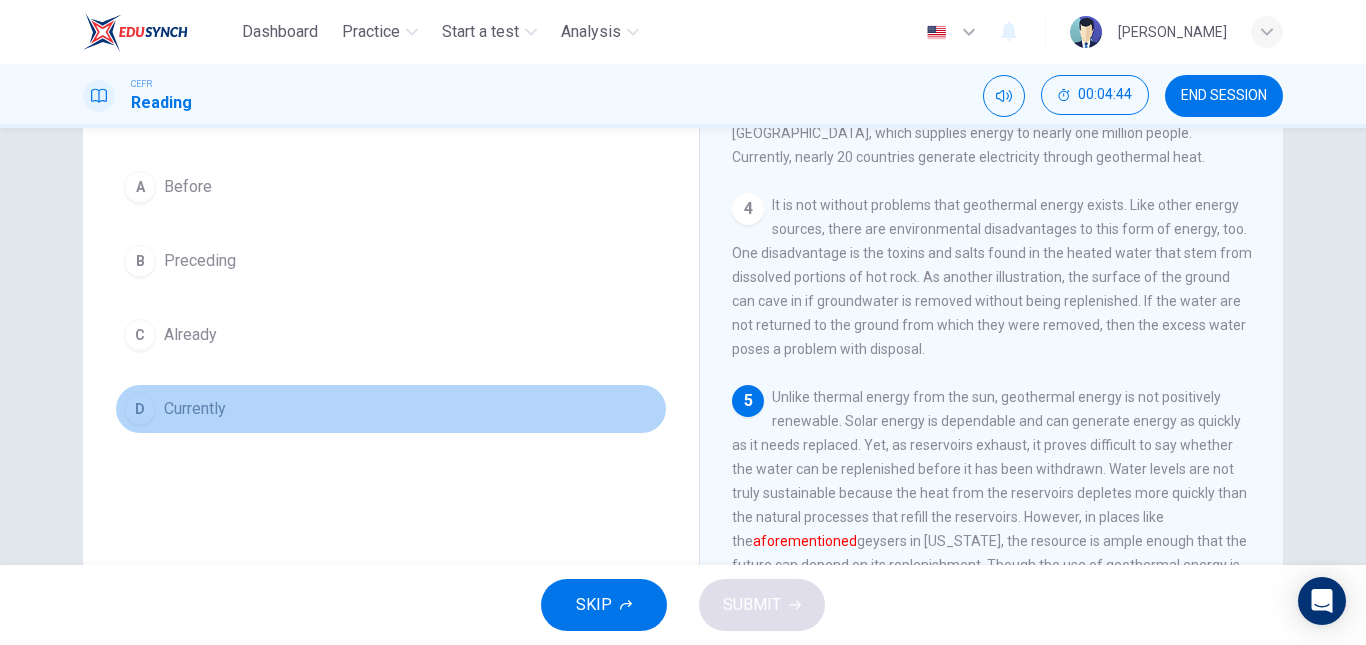 click on "D Currently" at bounding box center (391, 409) 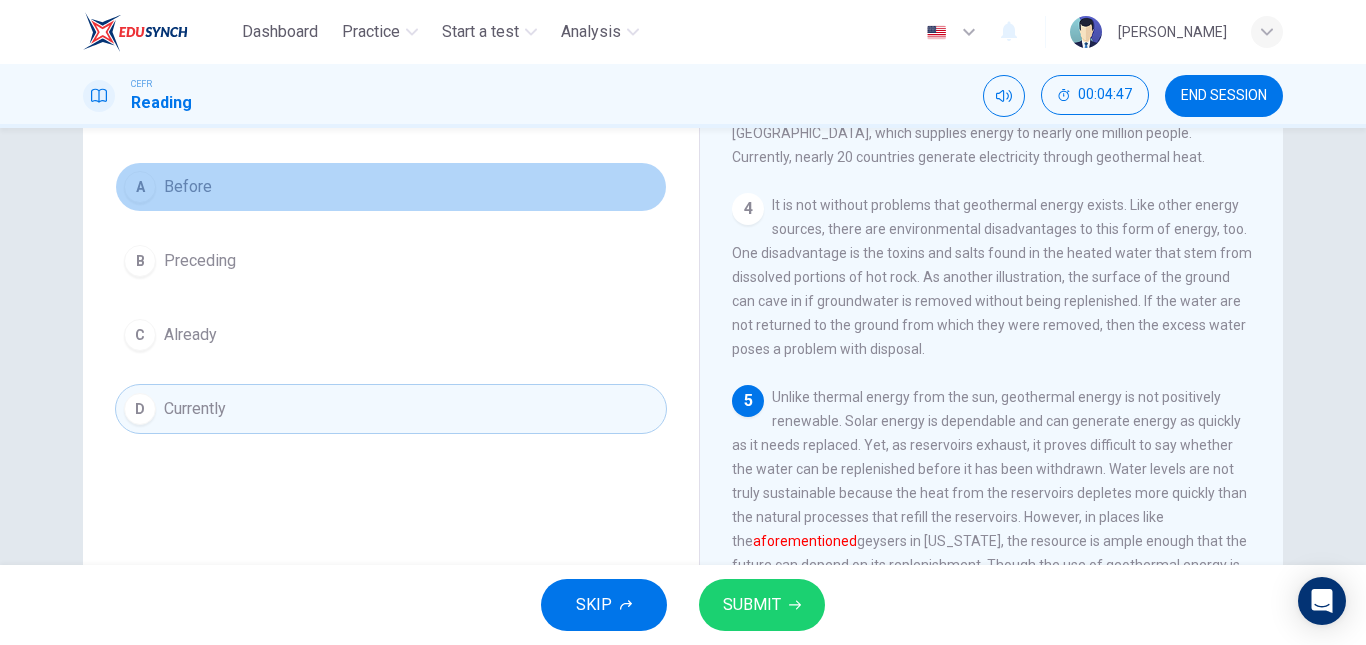 click on "A Before" at bounding box center (391, 187) 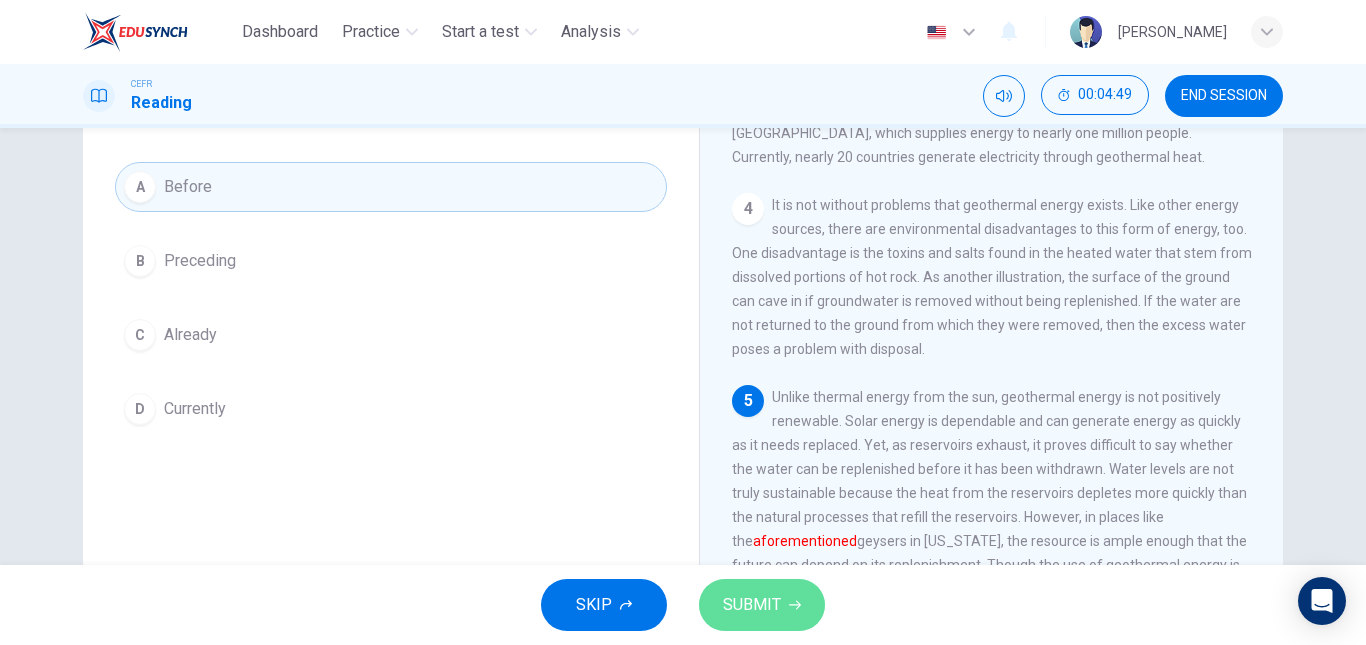click on "SUBMIT" at bounding box center [752, 605] 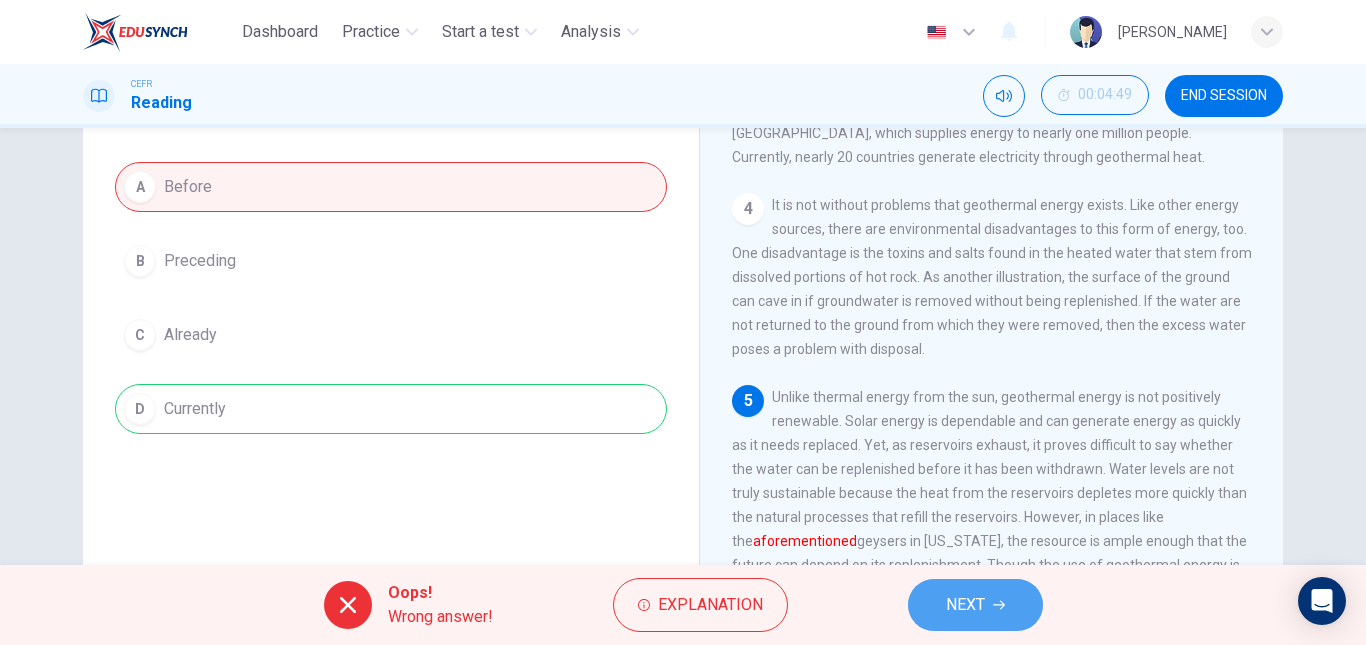 click on "NEXT" at bounding box center [975, 605] 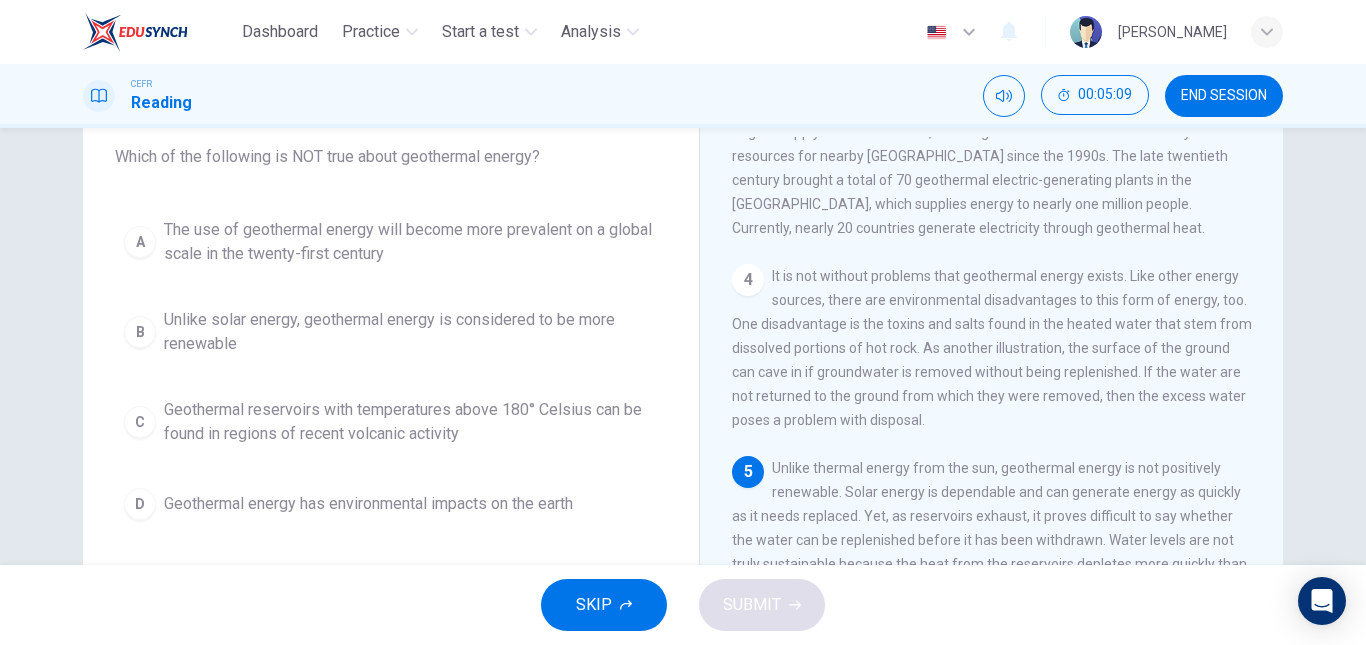 scroll, scrollTop: 119, scrollLeft: 0, axis: vertical 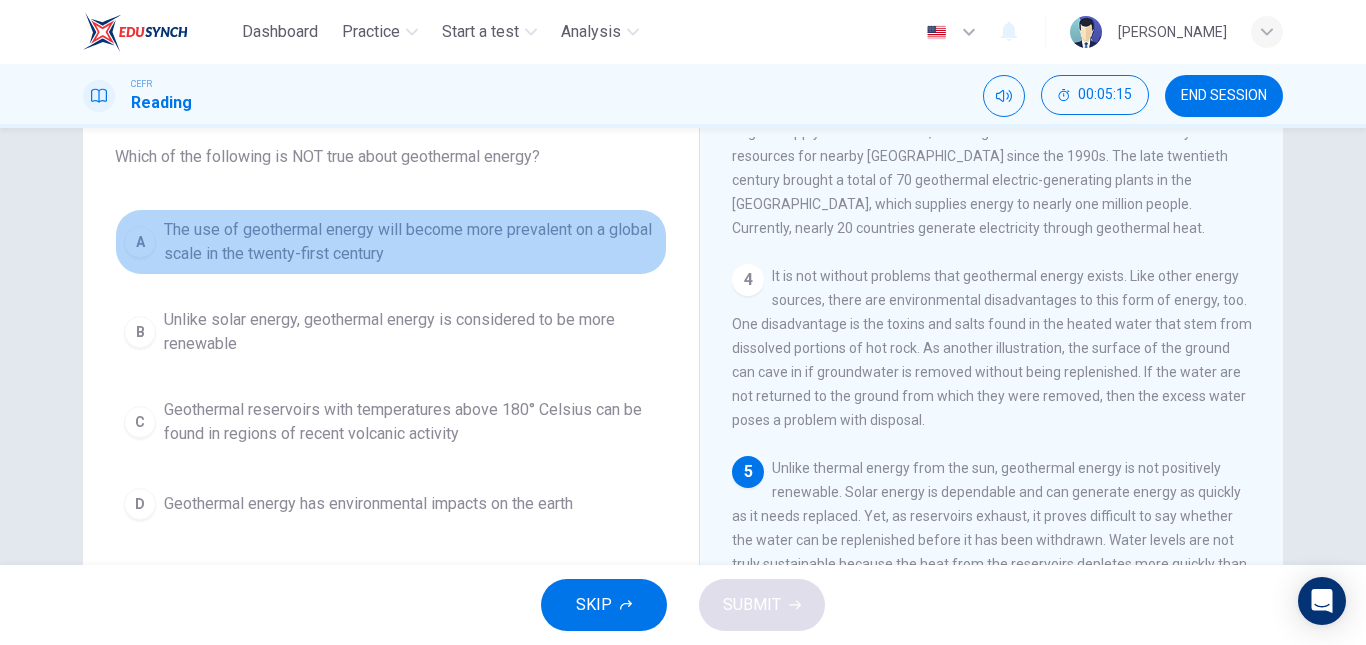 click on "The use of geothermal energy will become more prevalent on a global scale in the twenty-first century" at bounding box center (411, 242) 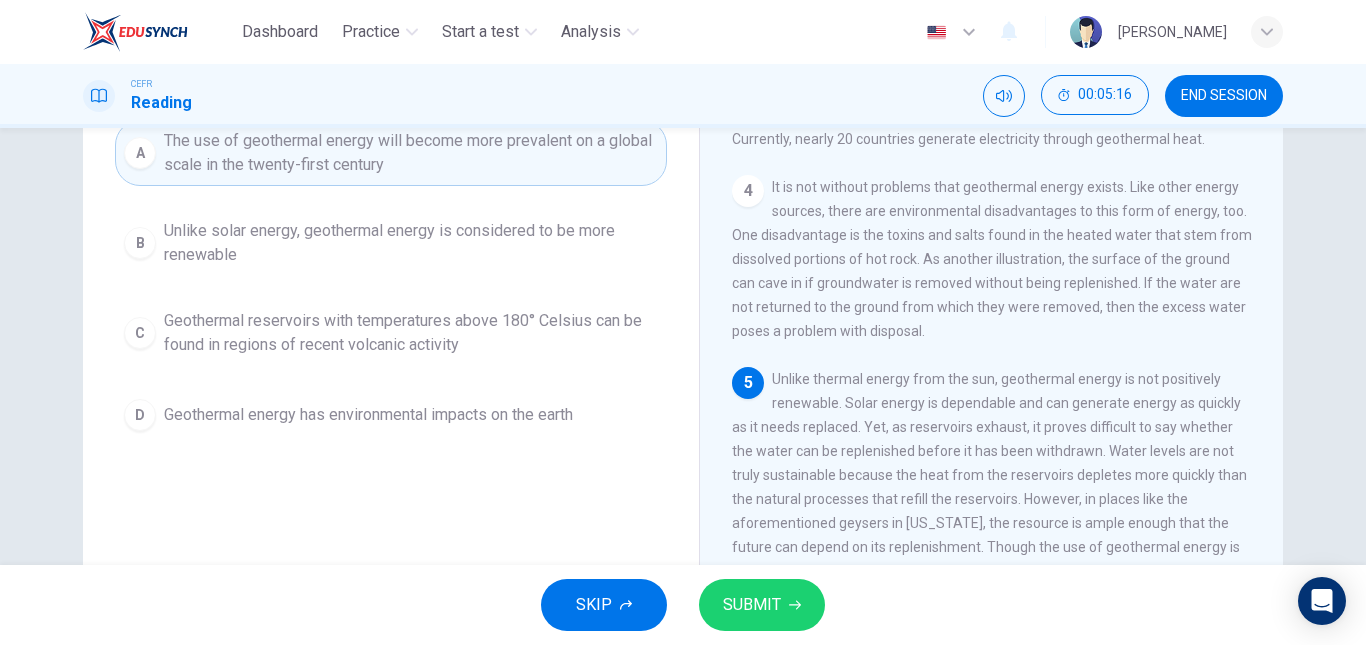 scroll, scrollTop: 209, scrollLeft: 0, axis: vertical 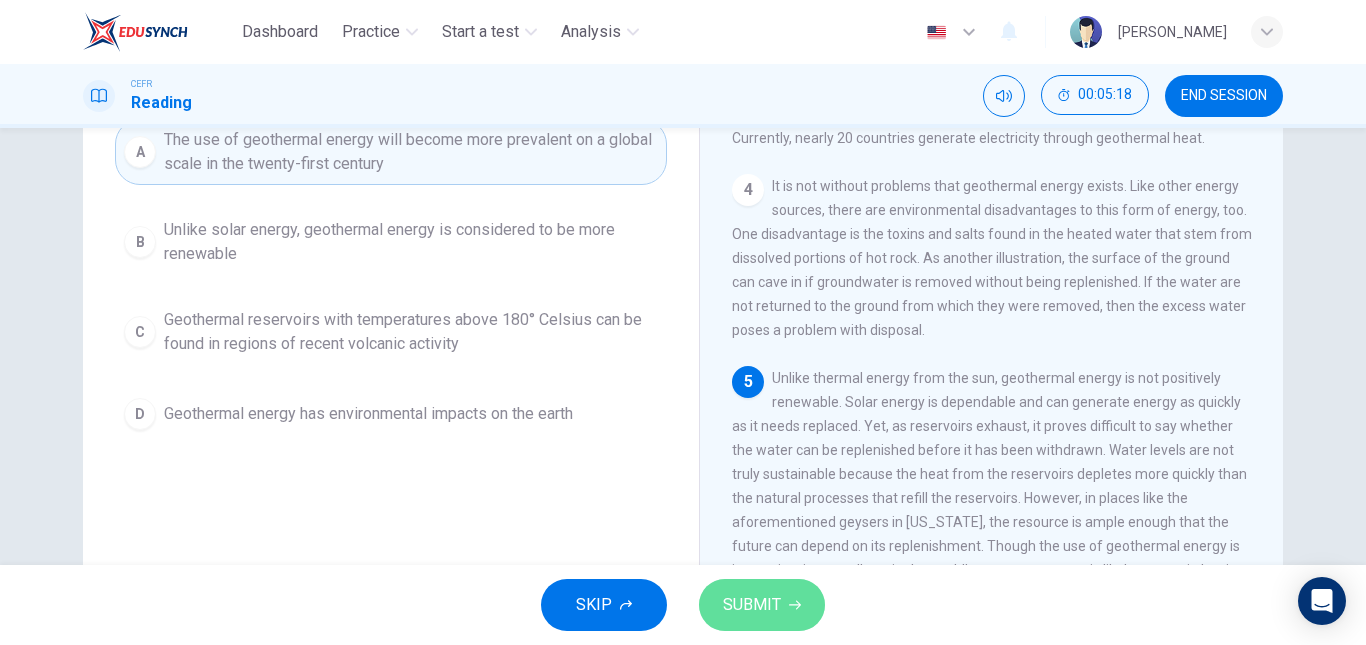 click on "SUBMIT" at bounding box center (762, 605) 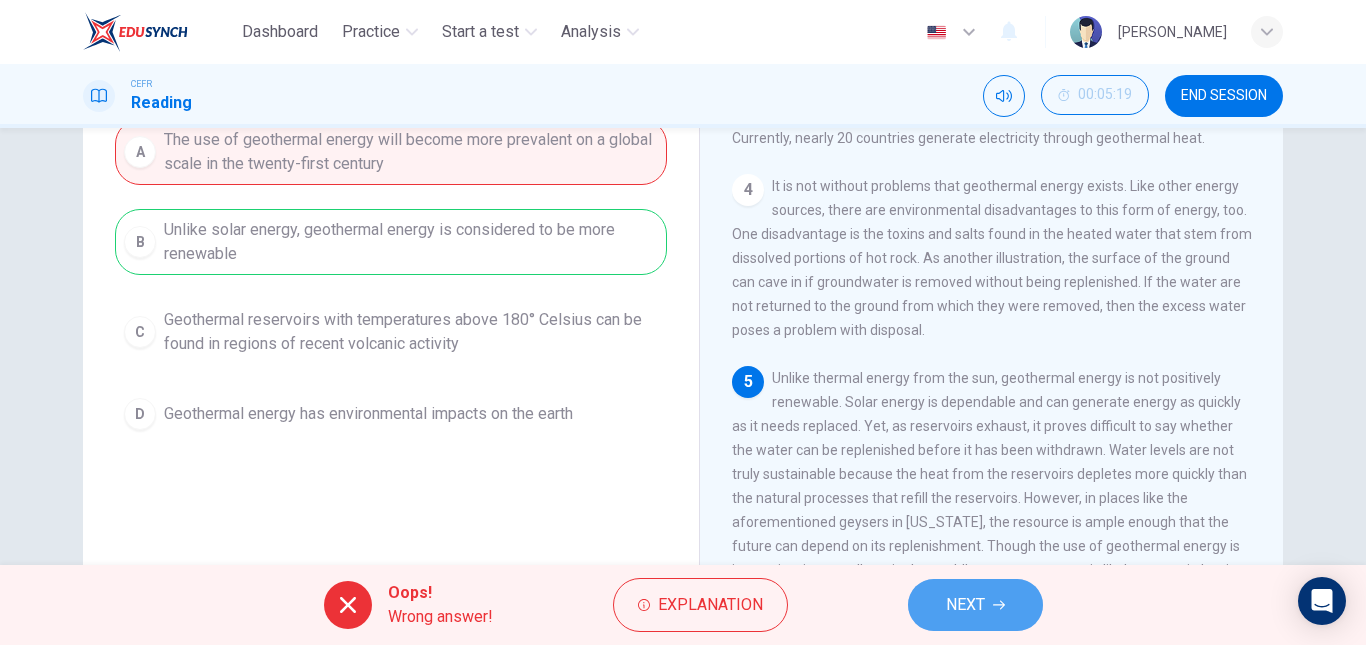 click on "NEXT" at bounding box center [975, 605] 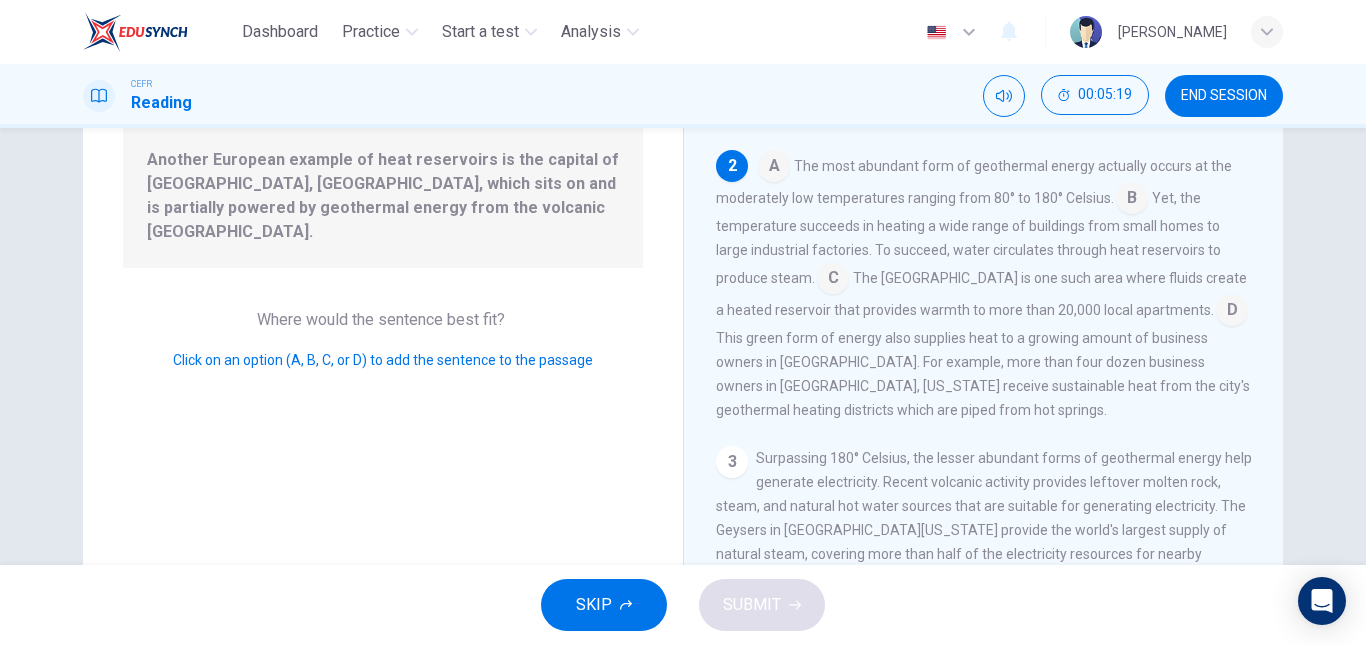 scroll, scrollTop: 146, scrollLeft: 0, axis: vertical 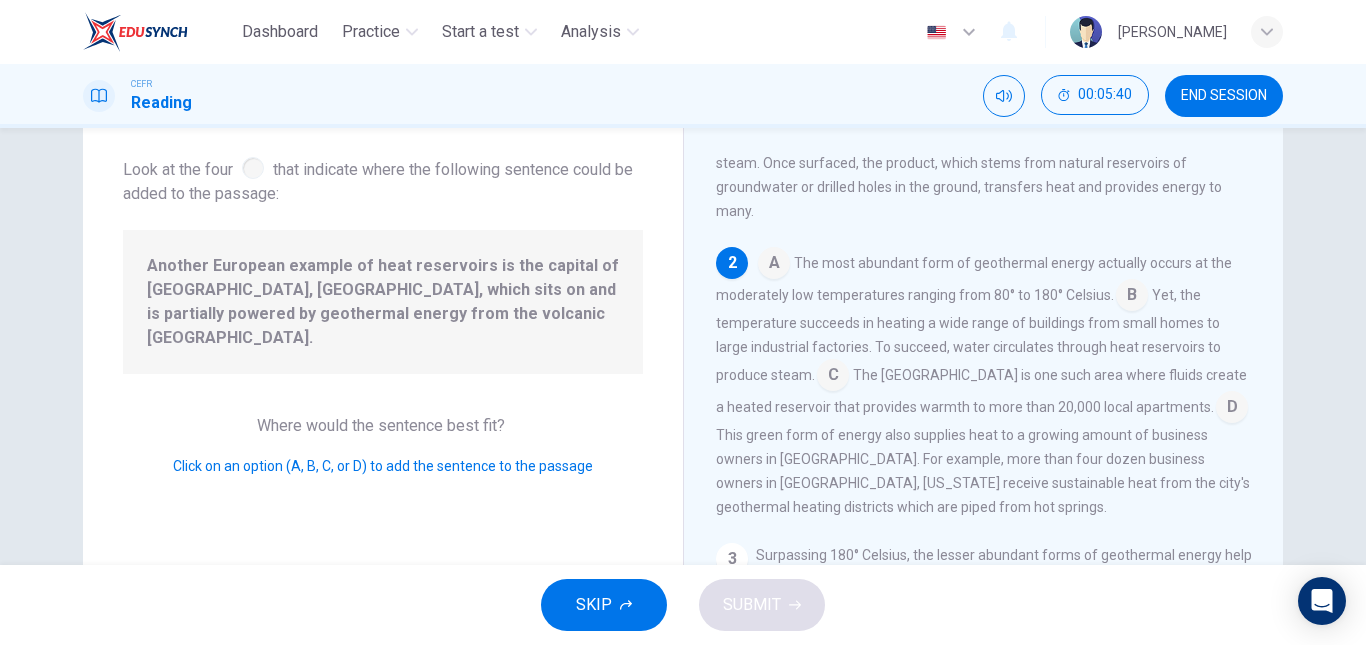click at bounding box center (1232, 409) 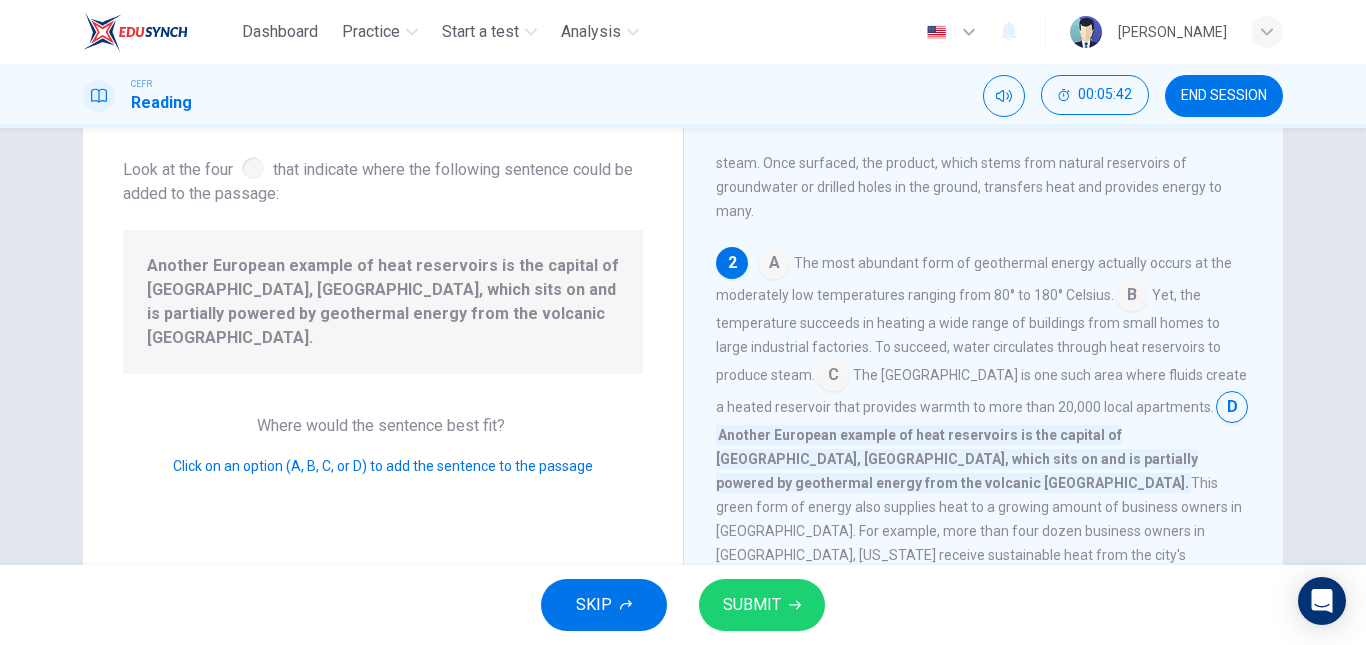 click on "SUBMIT" at bounding box center [762, 605] 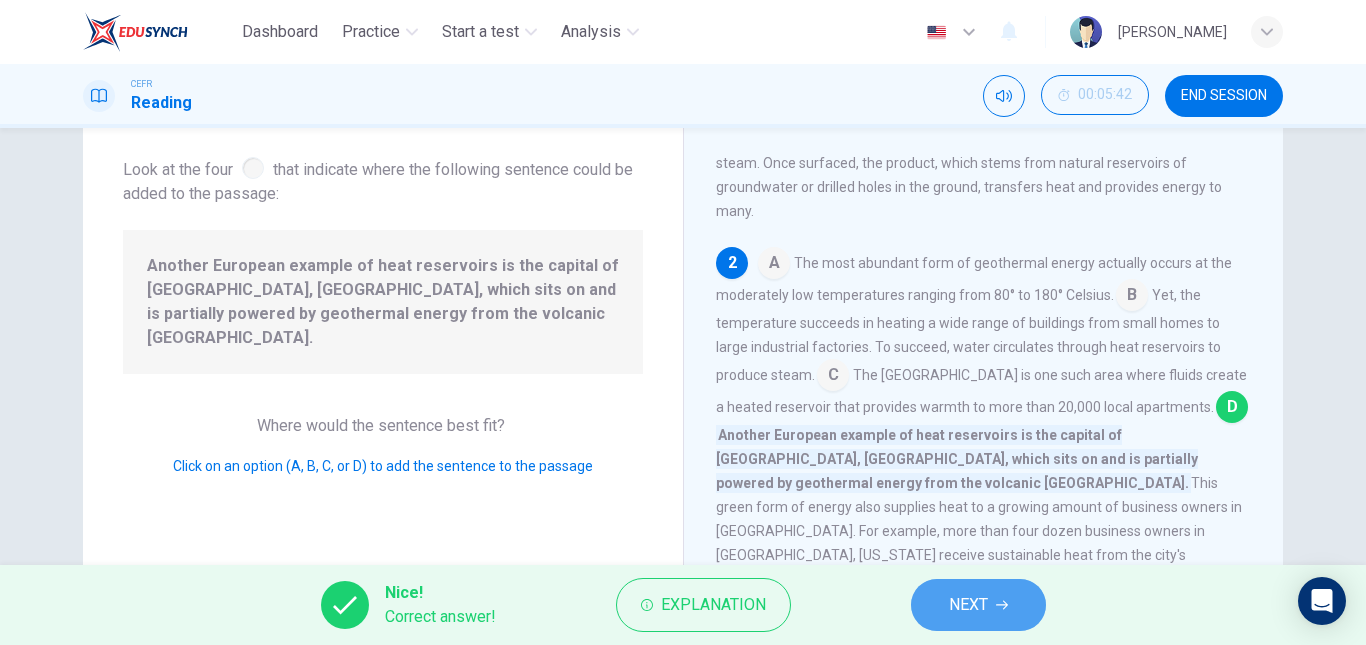 click on "NEXT" at bounding box center [968, 605] 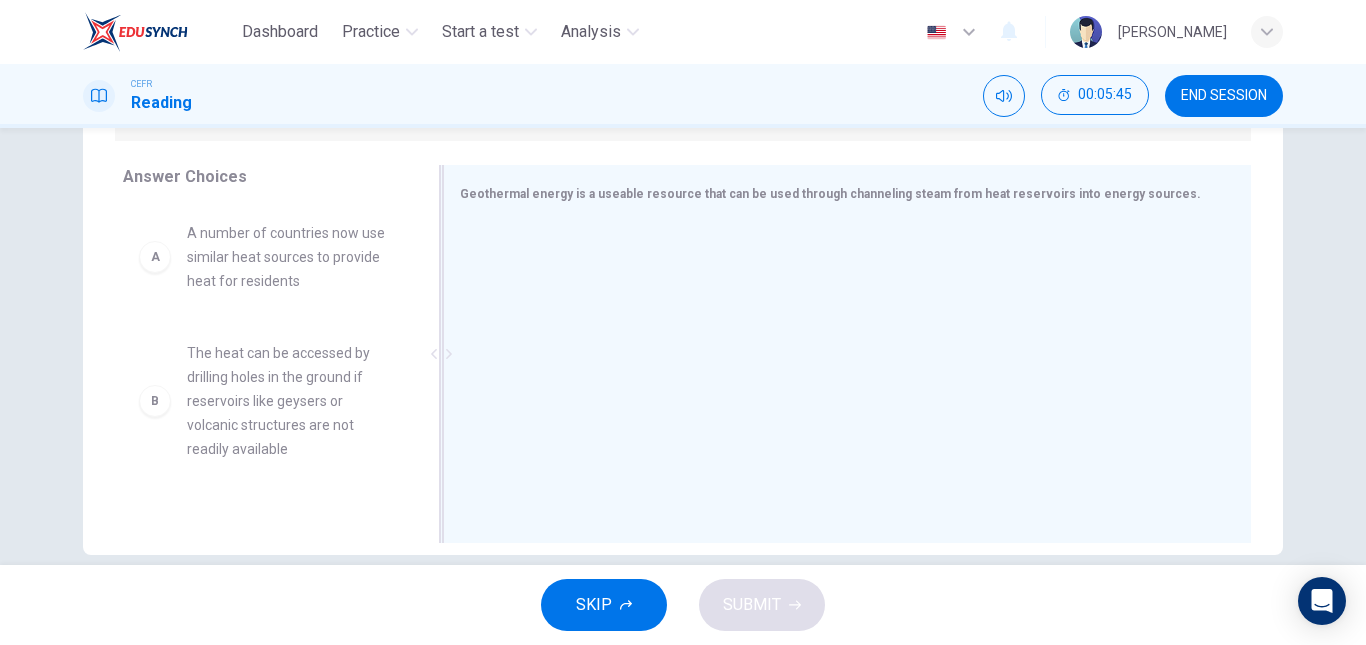 scroll, scrollTop: 309, scrollLeft: 0, axis: vertical 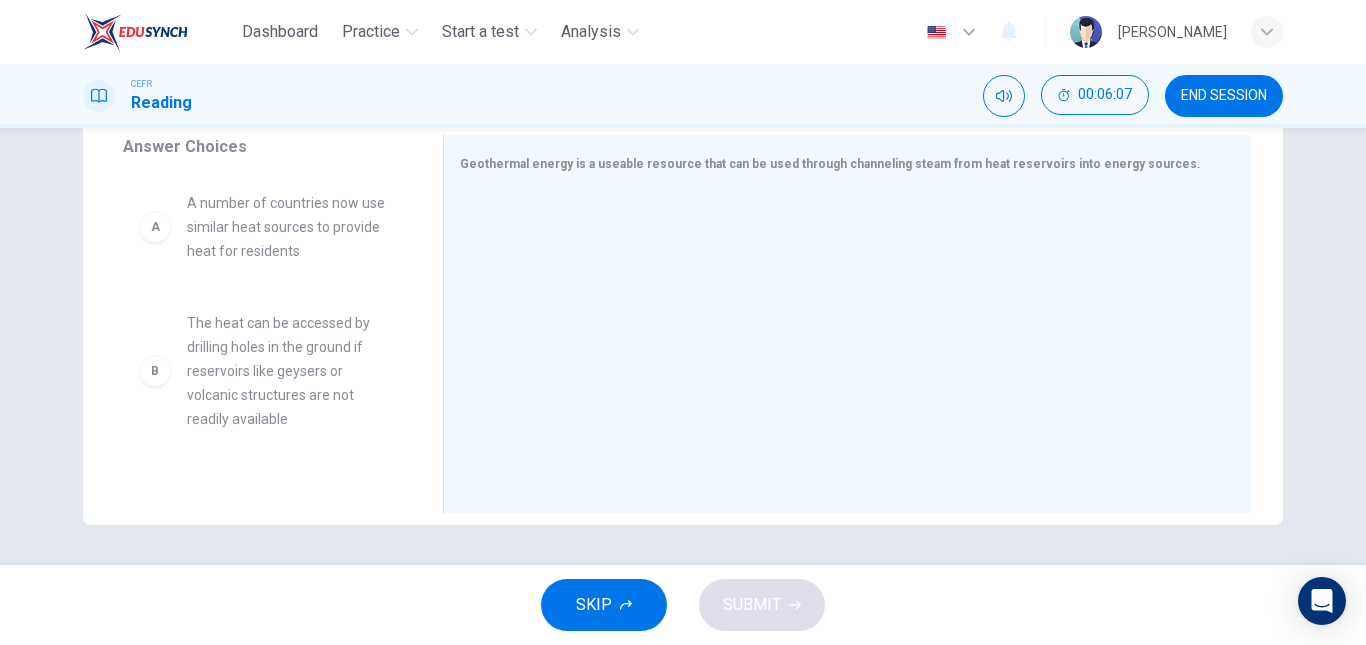 click on "A A number of countries now use similar heat sources to provide heat for residents" at bounding box center [267, 227] 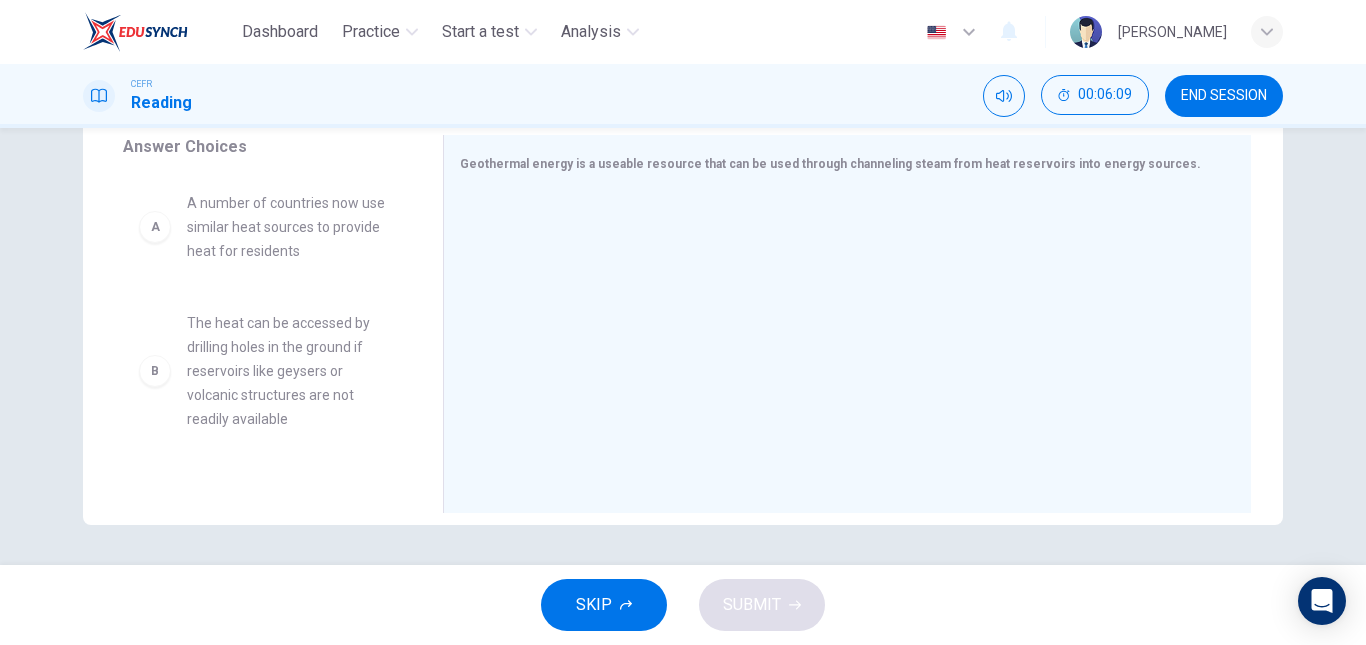 click on "A" at bounding box center (155, 227) 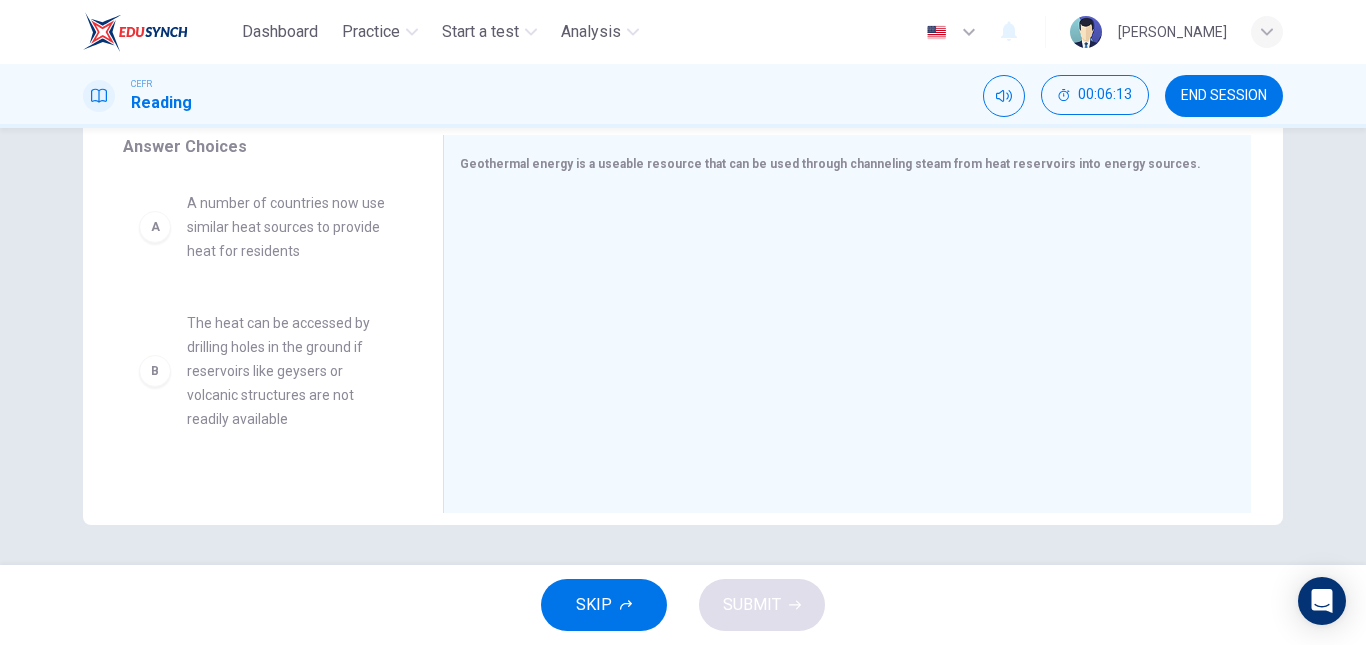 click on "A" at bounding box center [155, 227] 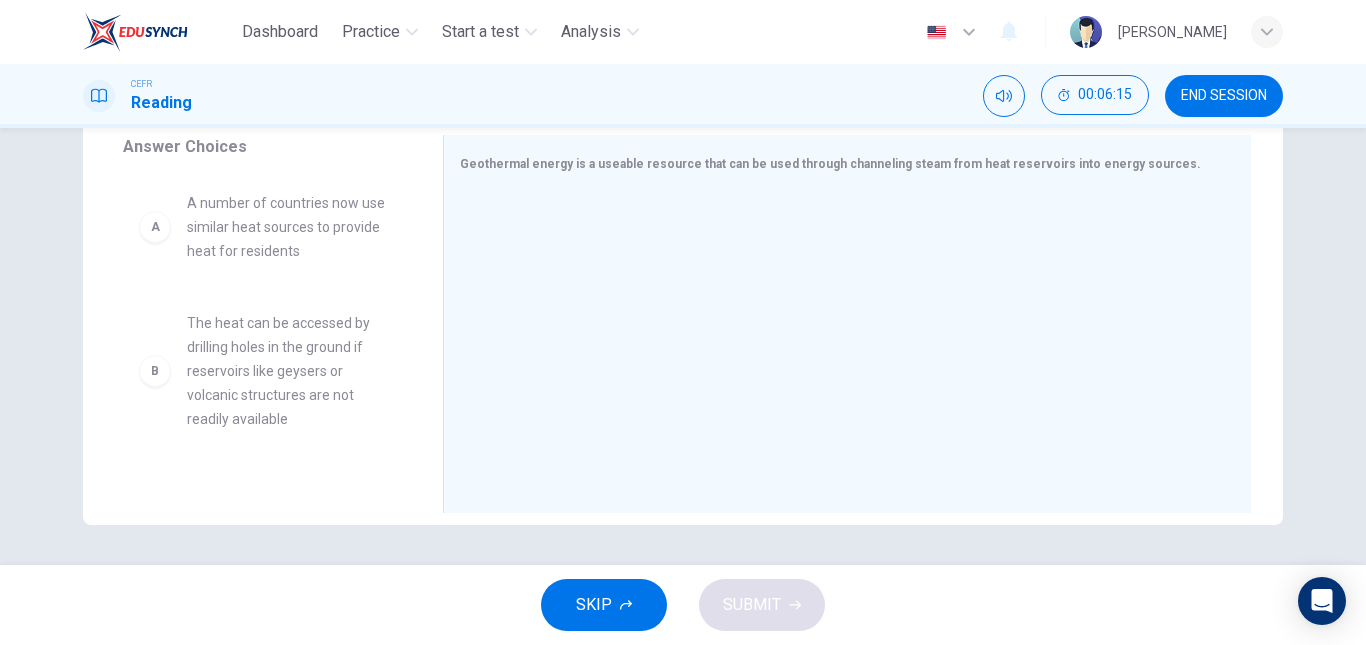 click on "B The heat can be accessed by drilling holes in the ground if reservoirs like geysers or volcanic structures are not readily available" at bounding box center [267, 371] 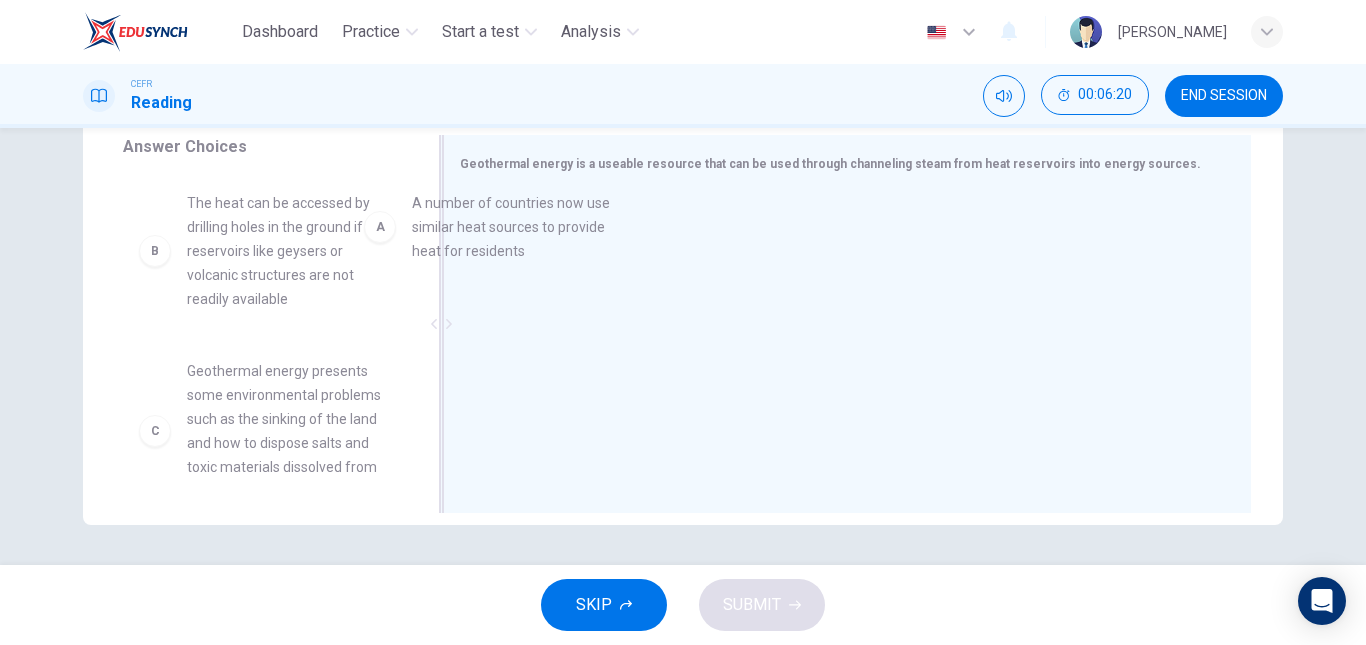 drag, startPoint x: 155, startPoint y: 231, endPoint x: 624, endPoint y: 224, distance: 469.05225 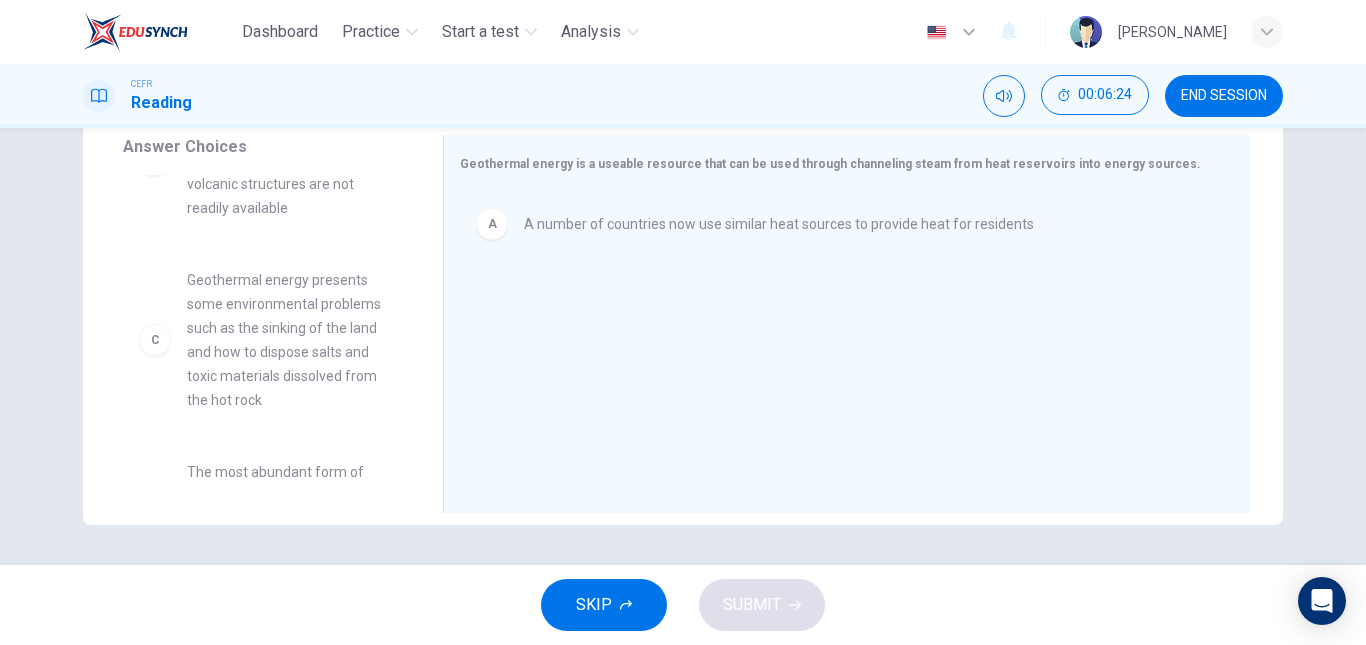 scroll, scrollTop: 96, scrollLeft: 0, axis: vertical 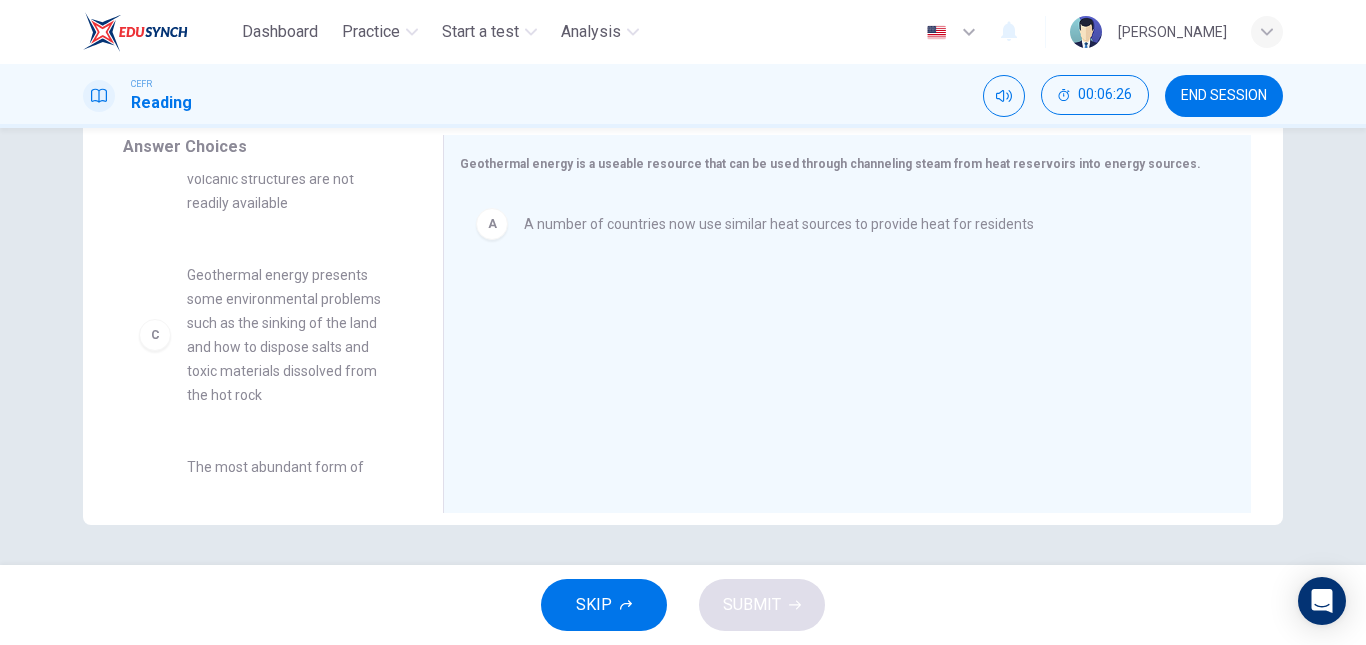click on "Geothermal energy presents some environmental problems such as the sinking of the land and how to dispose salts and toxic materials dissolved from the hot rock" at bounding box center (291, 335) 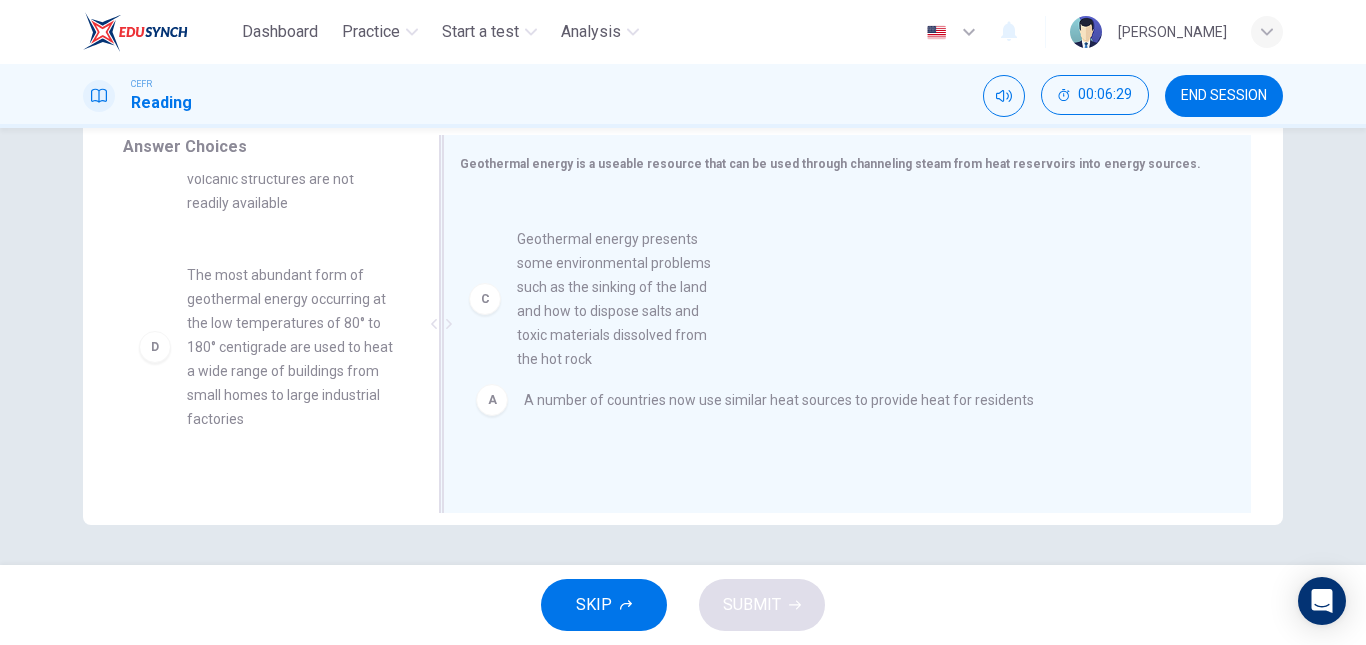 drag, startPoint x: 155, startPoint y: 338, endPoint x: 497, endPoint y: 302, distance: 343.88953 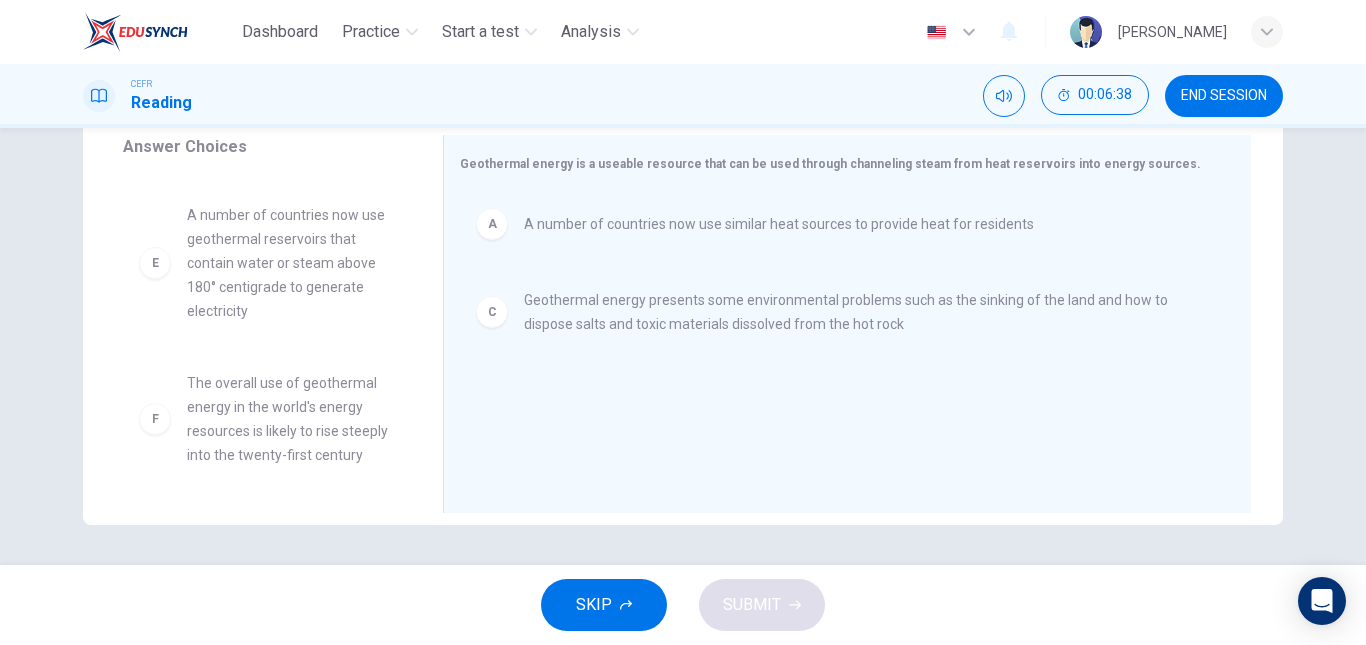 scroll, scrollTop: 396, scrollLeft: 0, axis: vertical 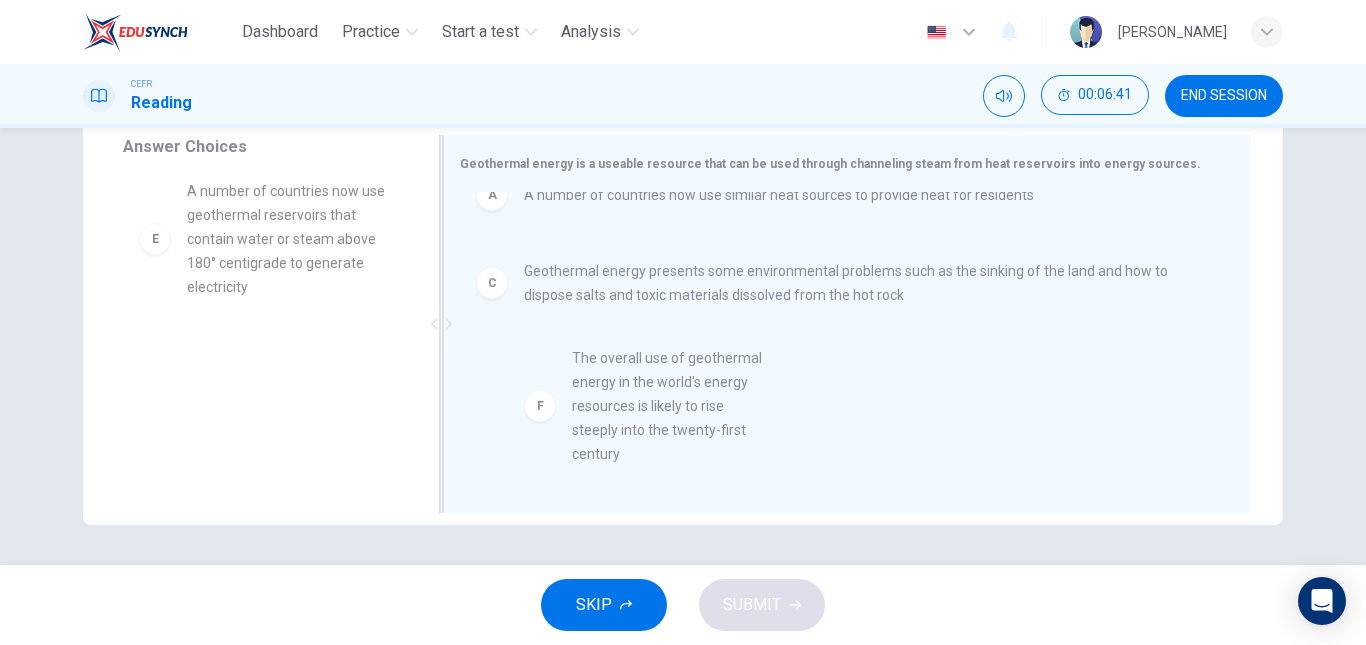 drag, startPoint x: 158, startPoint y: 416, endPoint x: 565, endPoint y: 417, distance: 407.00122 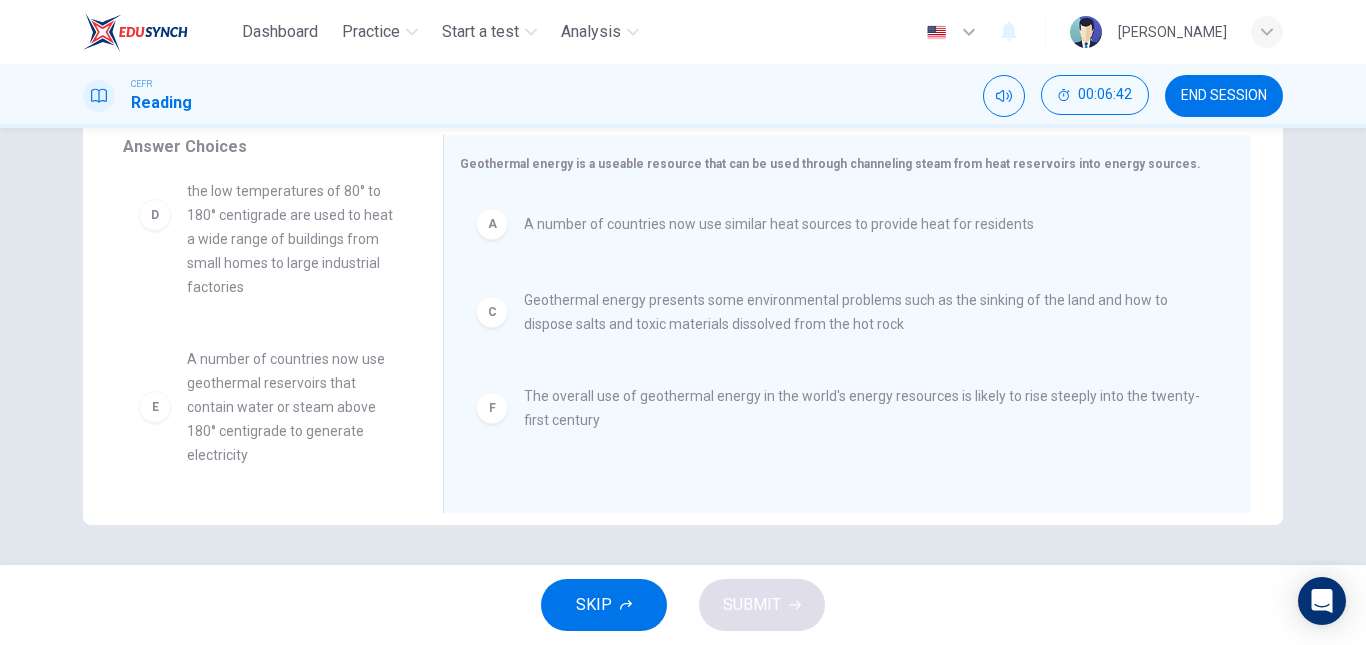 scroll, scrollTop: 0, scrollLeft: 0, axis: both 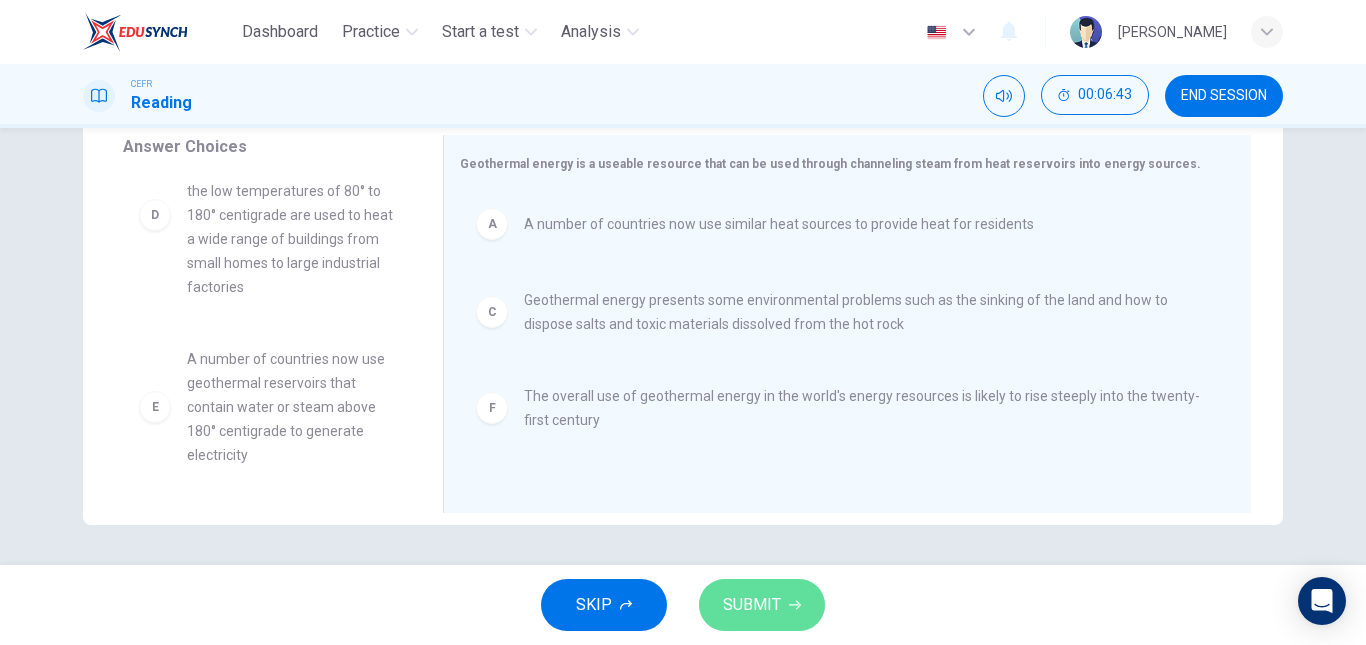 click on "SUBMIT" at bounding box center [762, 605] 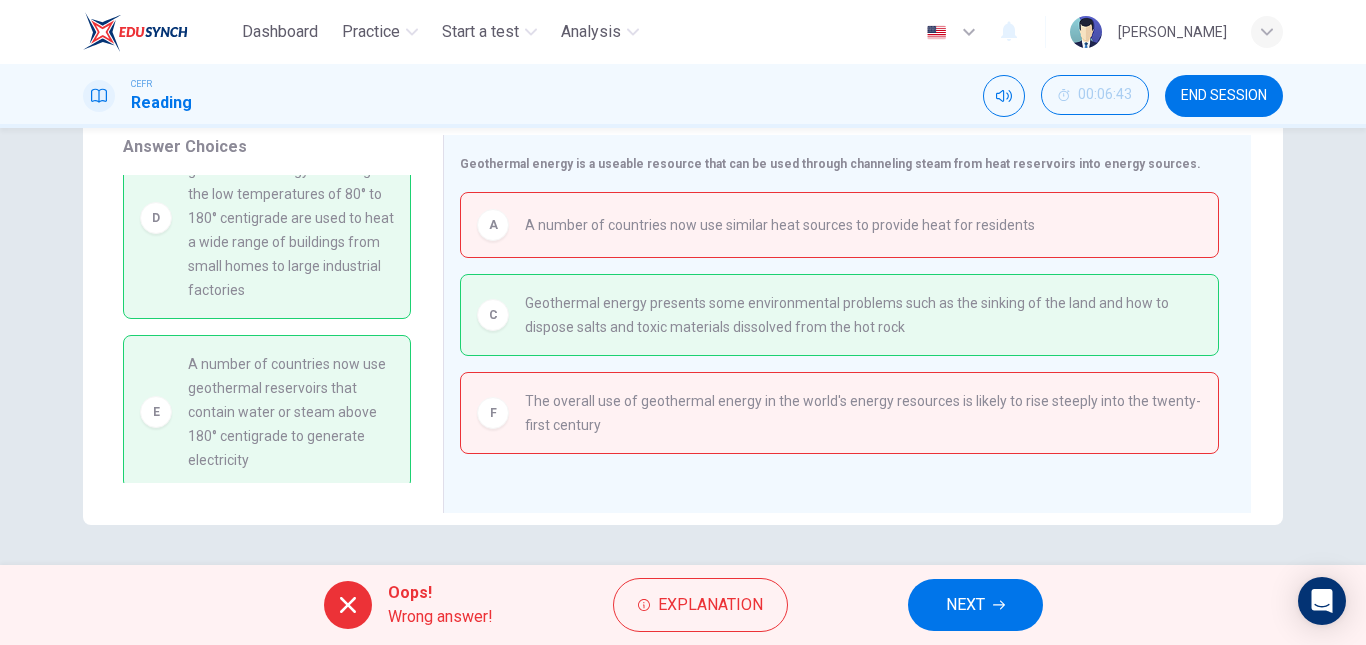 click on "NEXT" at bounding box center (975, 605) 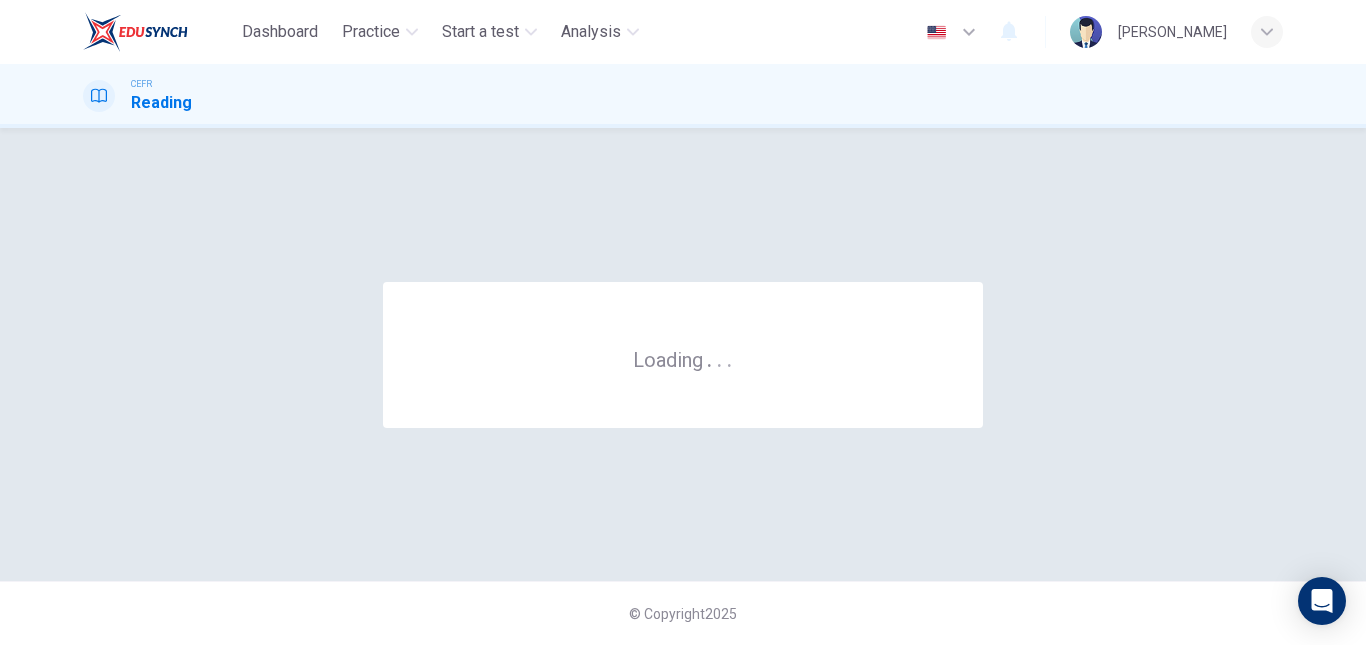 scroll, scrollTop: 0, scrollLeft: 0, axis: both 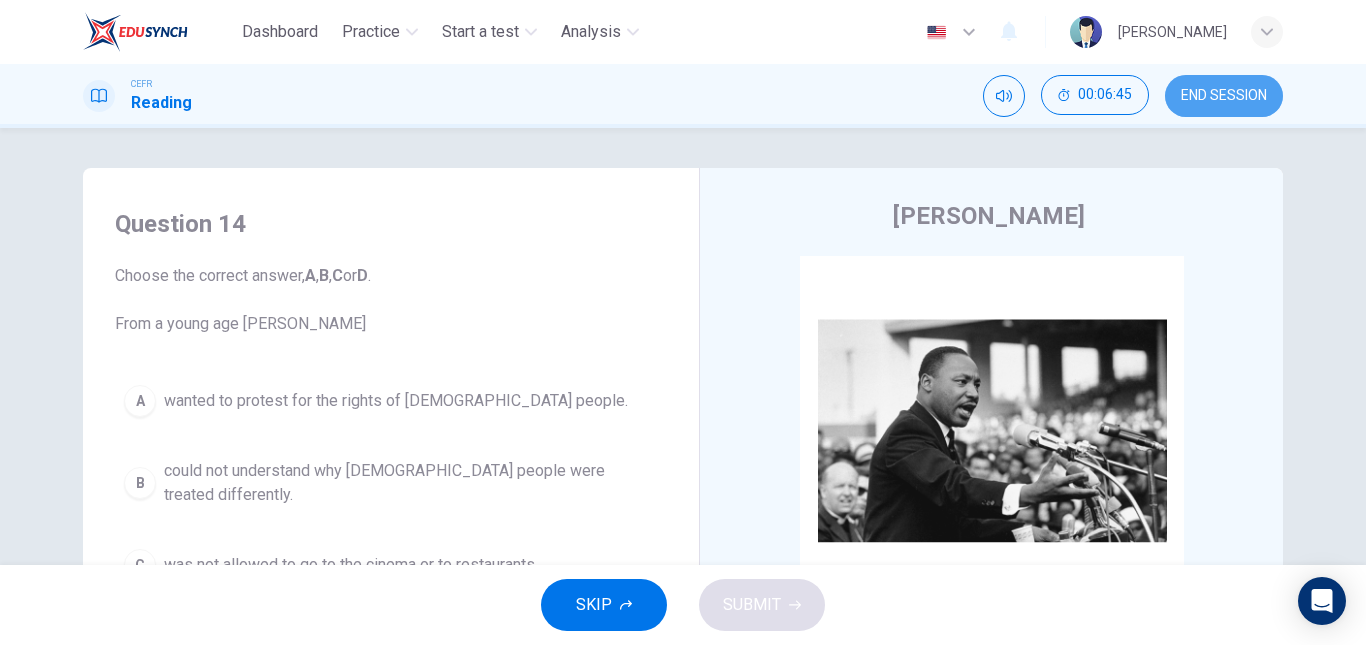click on "END SESSION" at bounding box center [1224, 96] 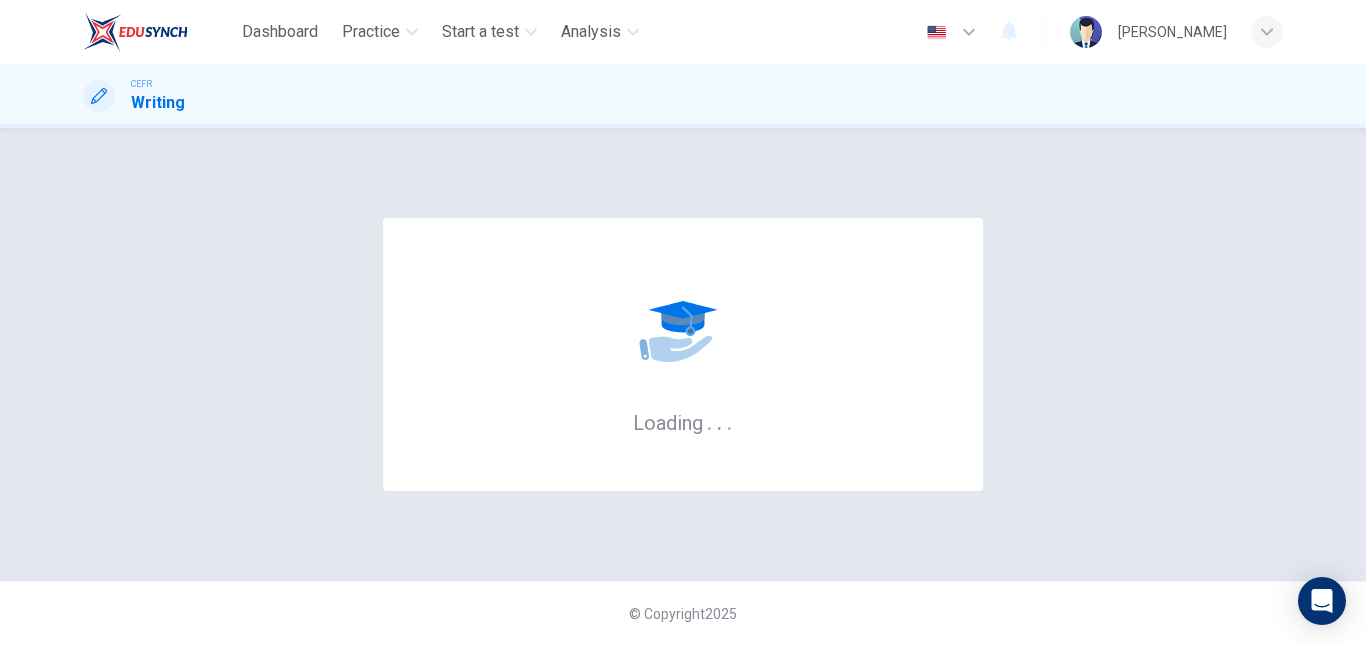 scroll, scrollTop: 0, scrollLeft: 0, axis: both 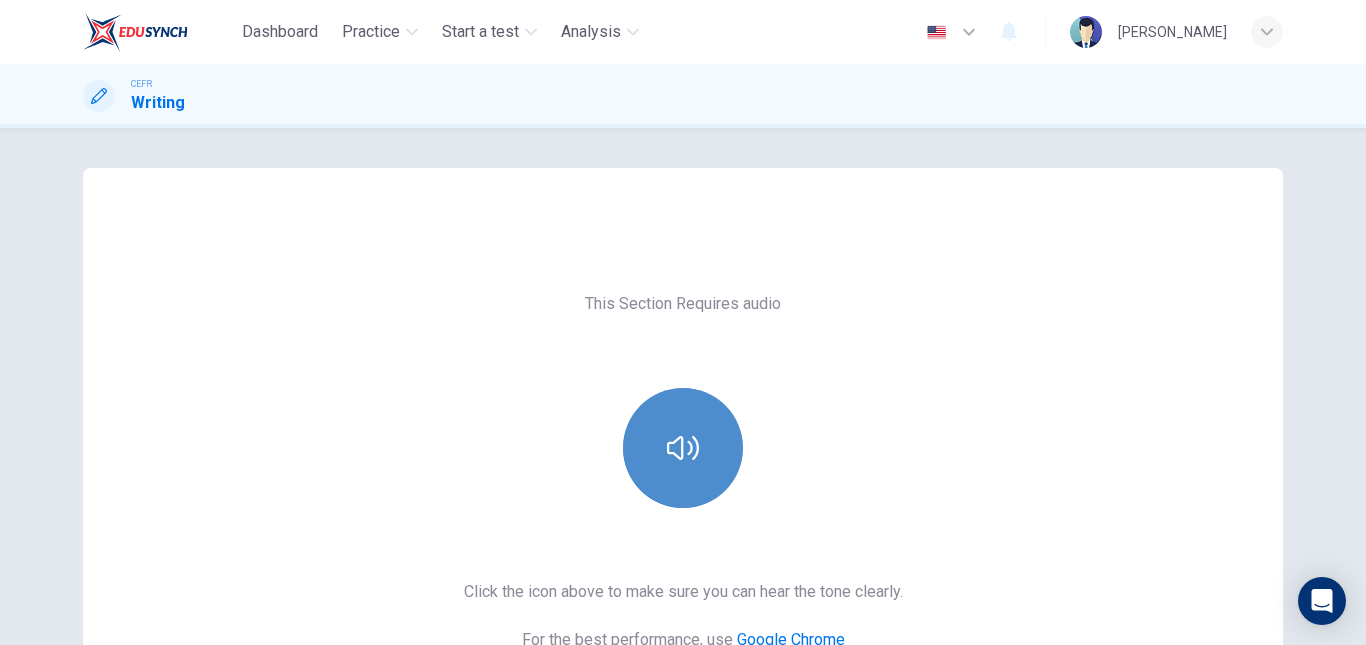 click at bounding box center [683, 448] 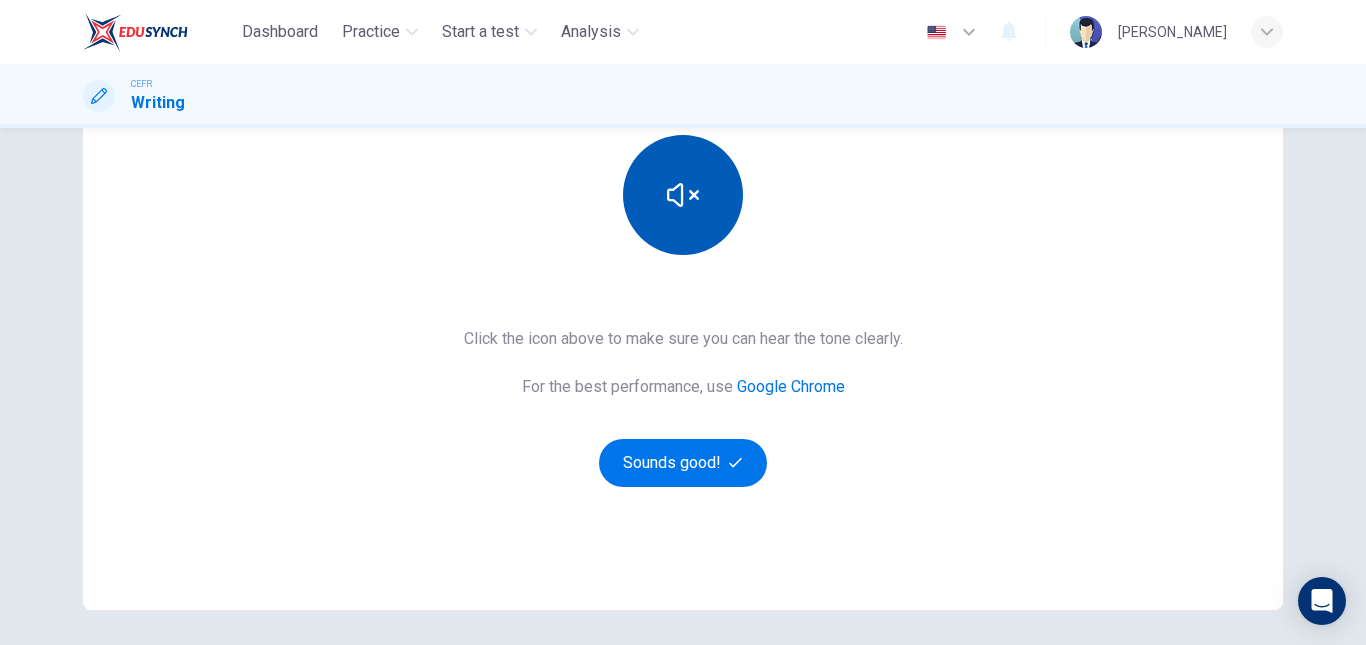 scroll, scrollTop: 252, scrollLeft: 0, axis: vertical 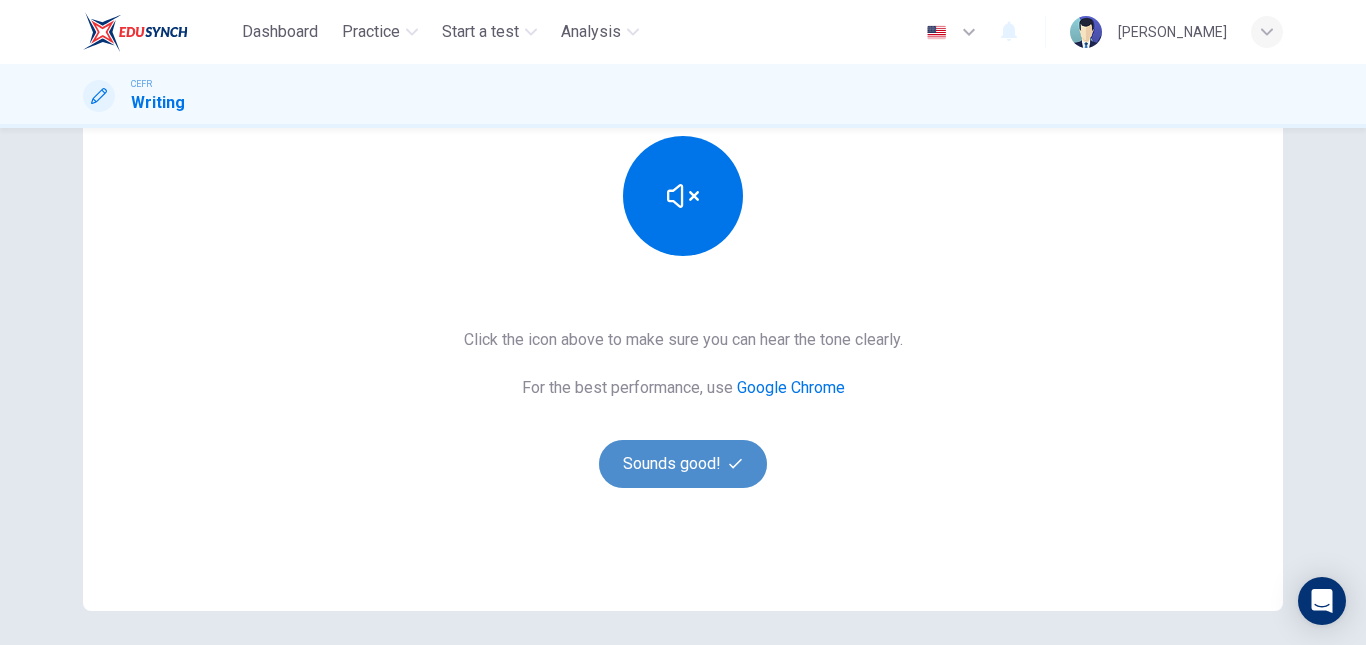 click on "Sounds good!" at bounding box center [683, 464] 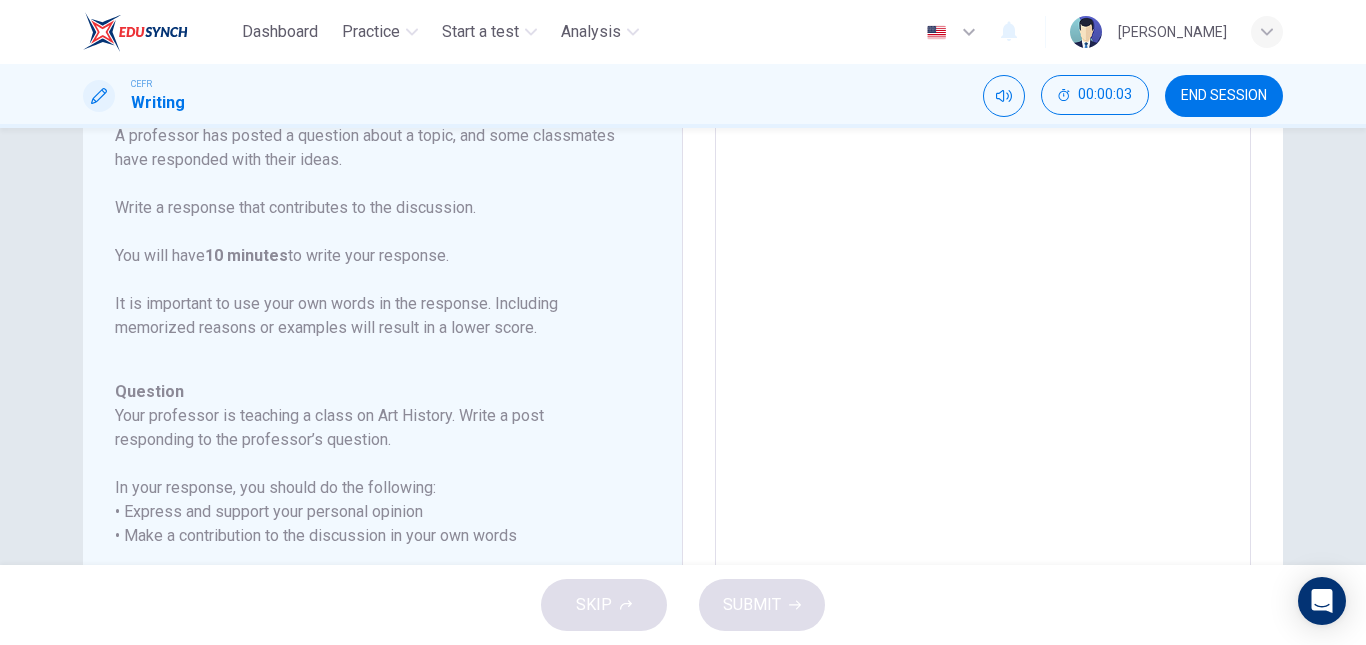 scroll, scrollTop: 0, scrollLeft: 0, axis: both 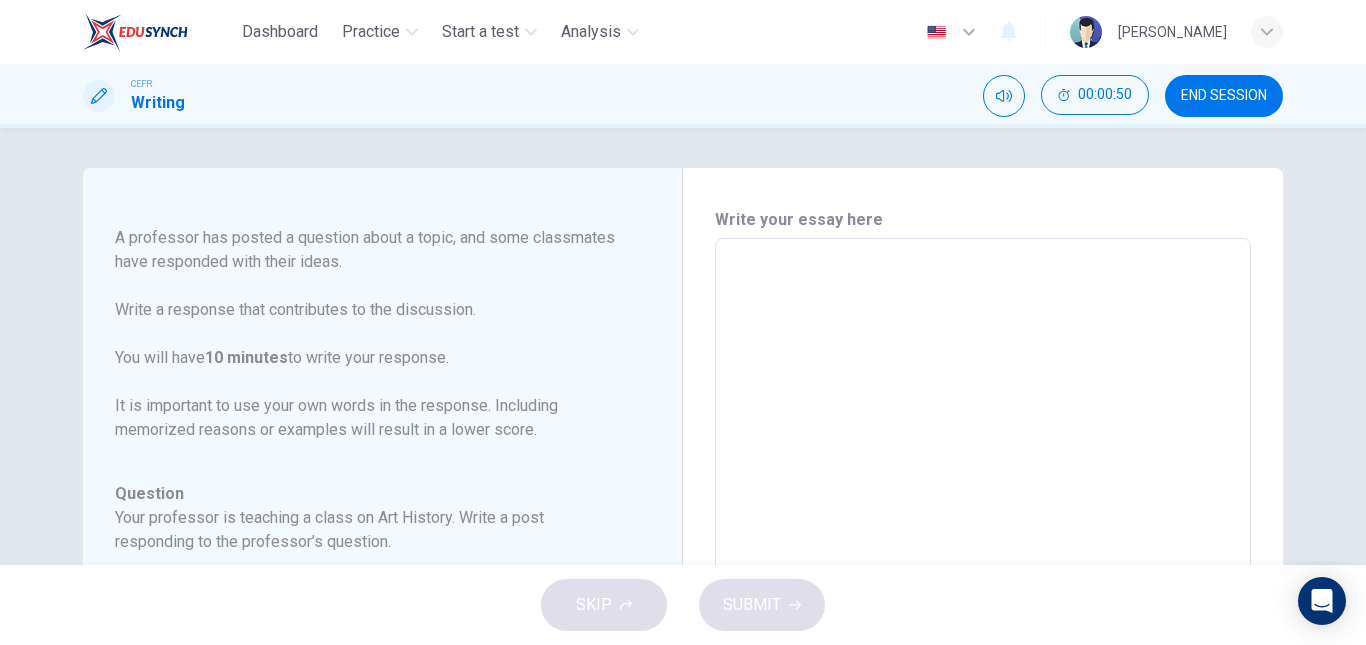click at bounding box center (983, 572) 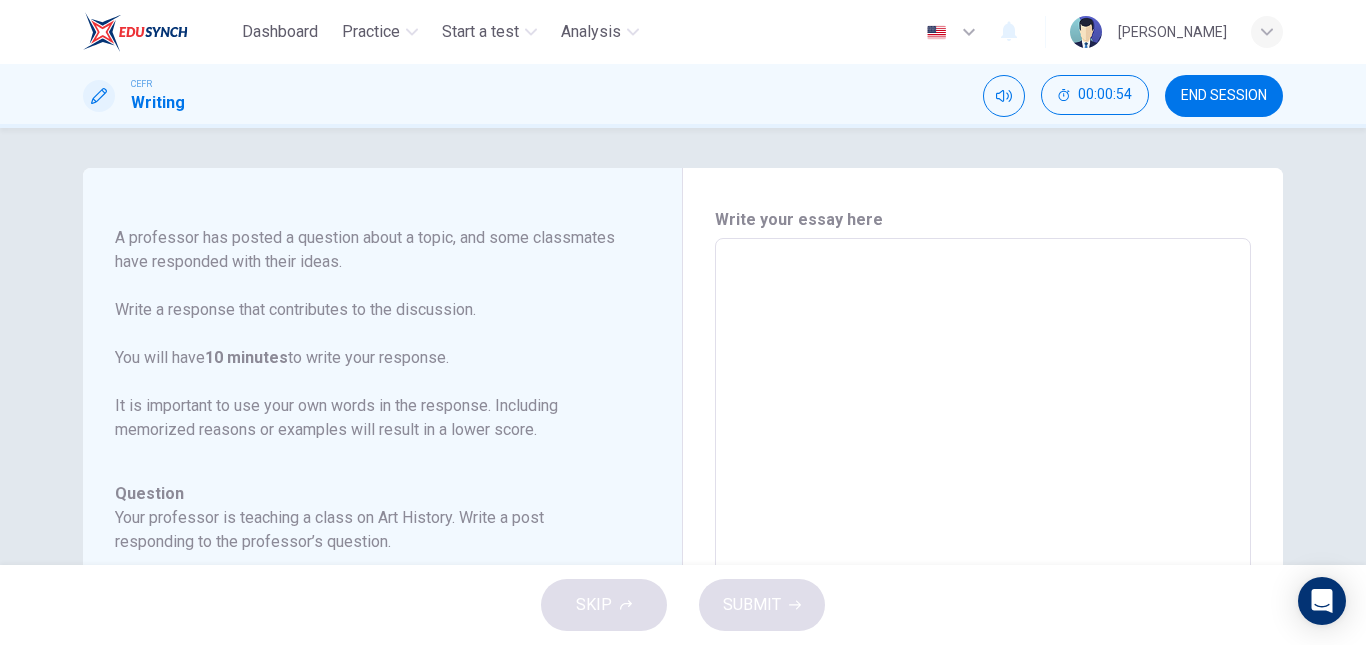 type on "F" 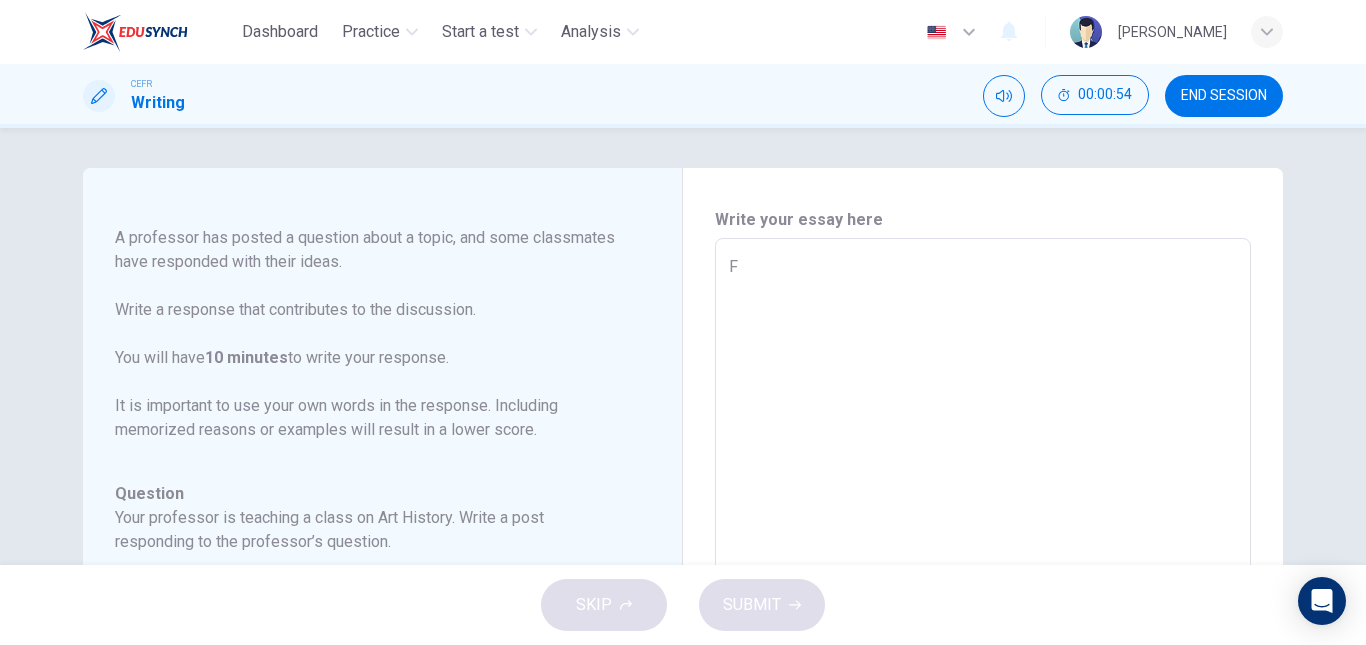 type on "x" 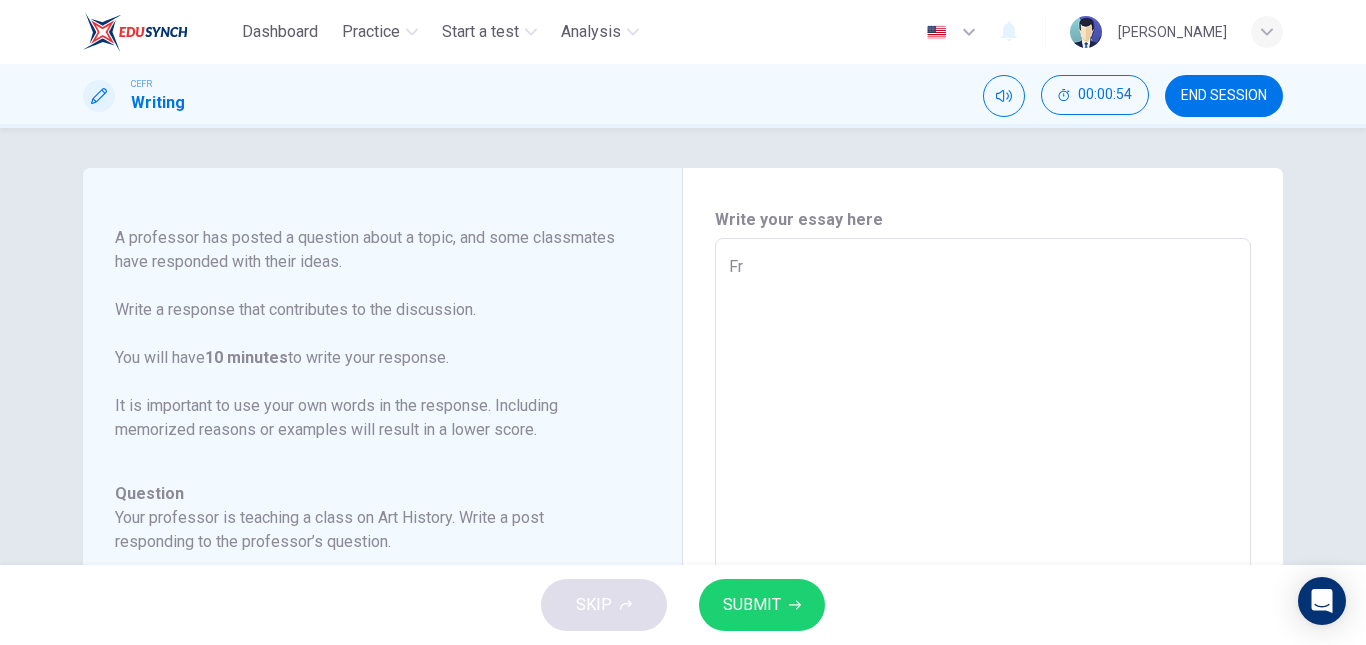 type on "Fro" 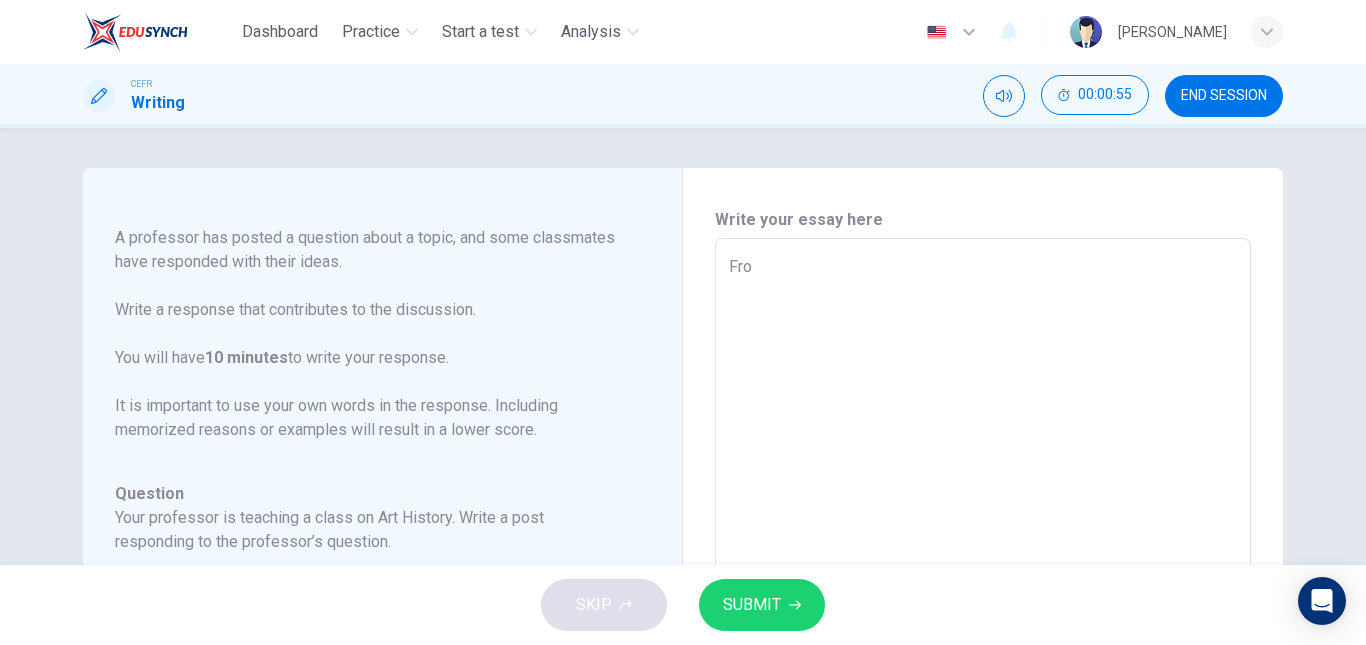 type on "From" 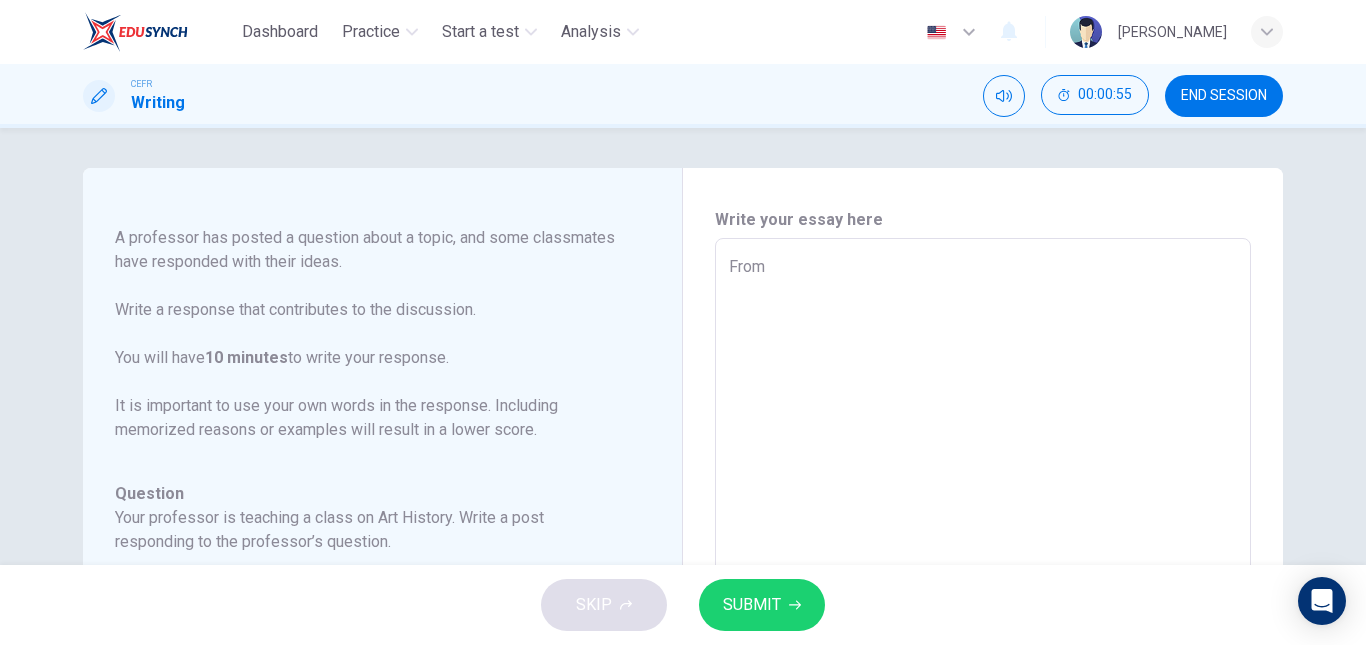 type on "x" 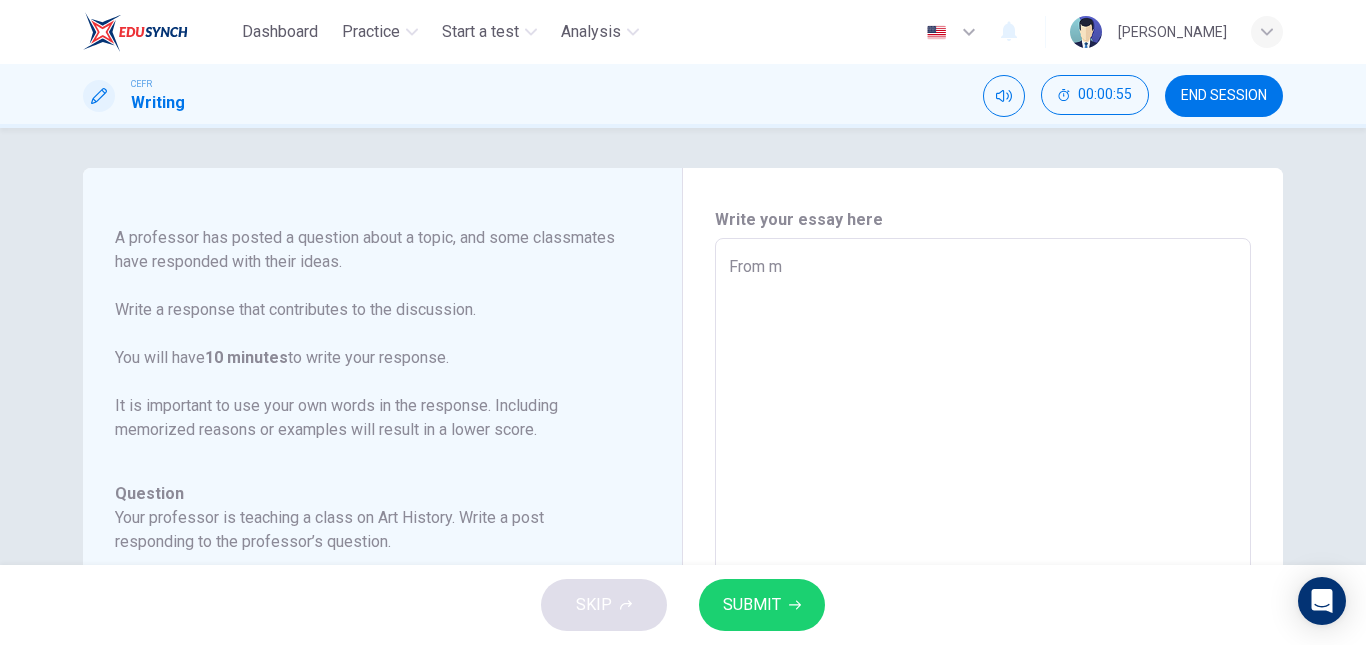 type on "x" 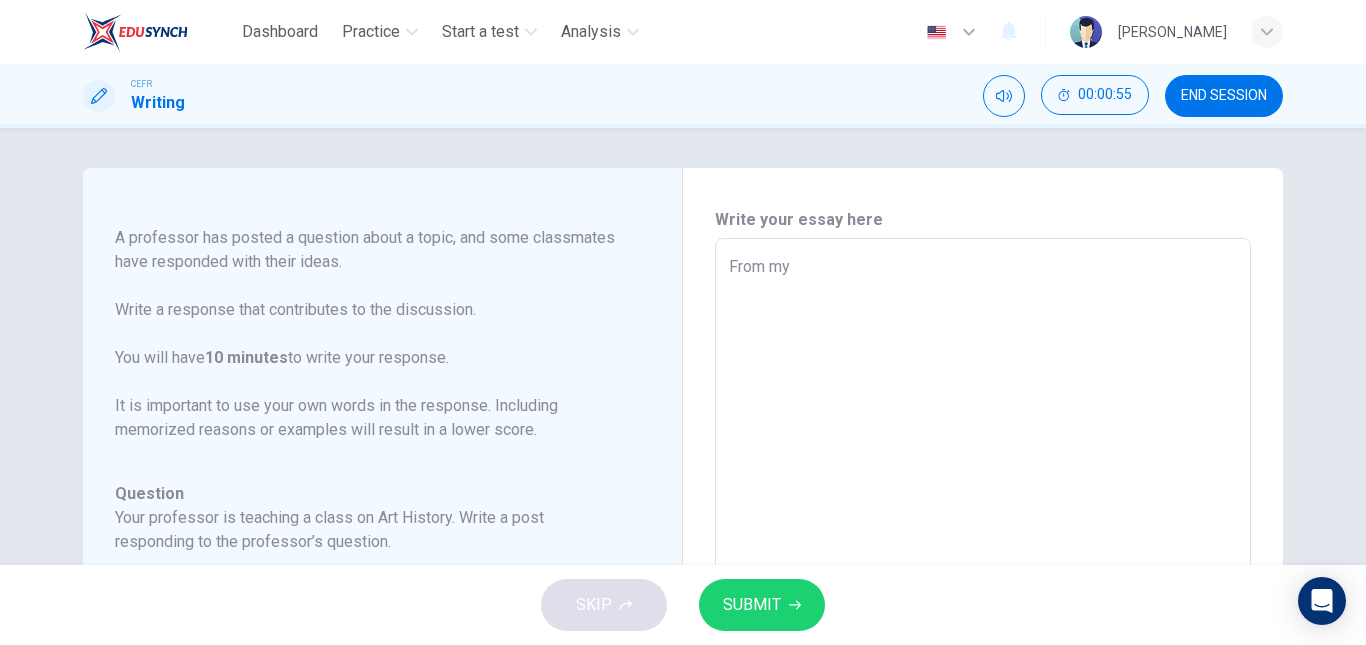 type on "x" 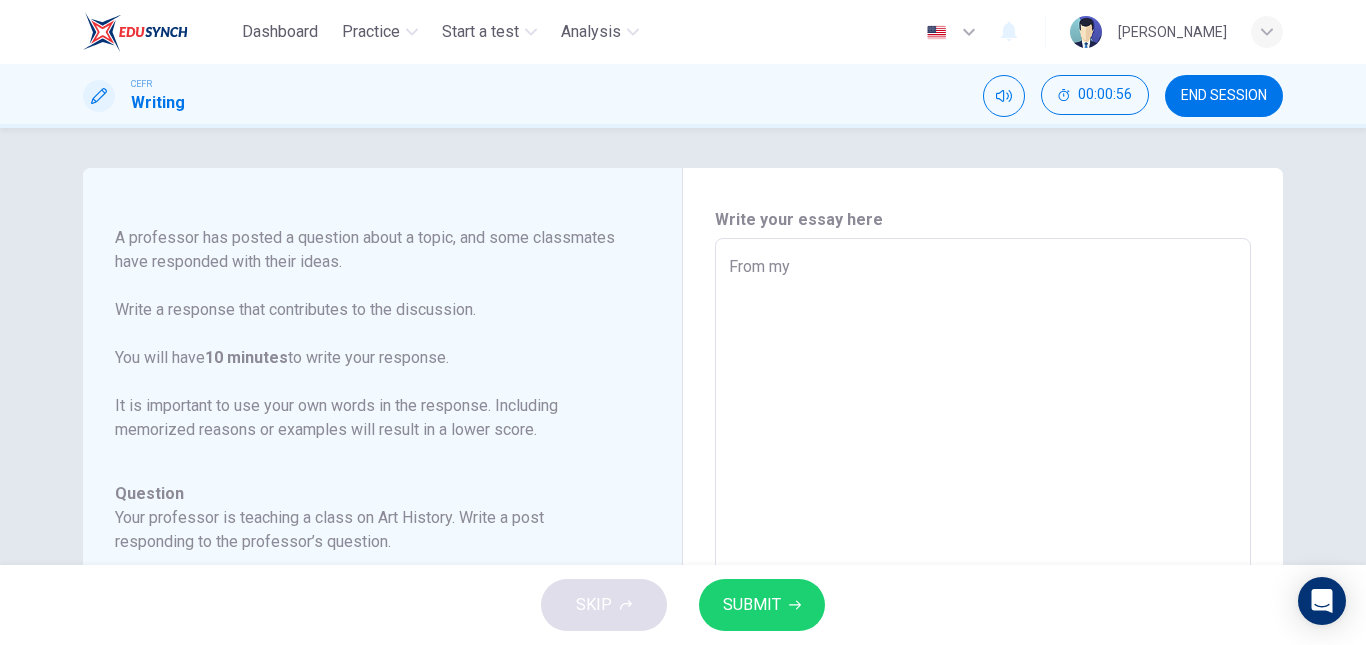 type on "From my p" 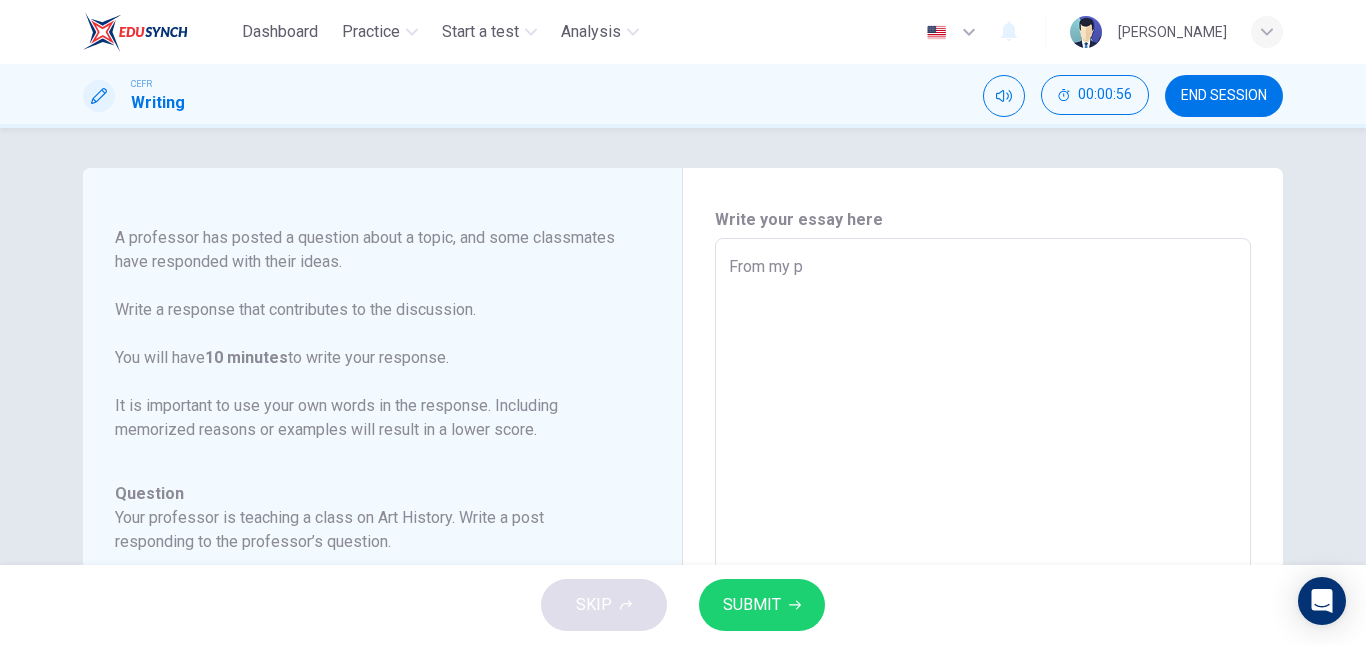 type on "x" 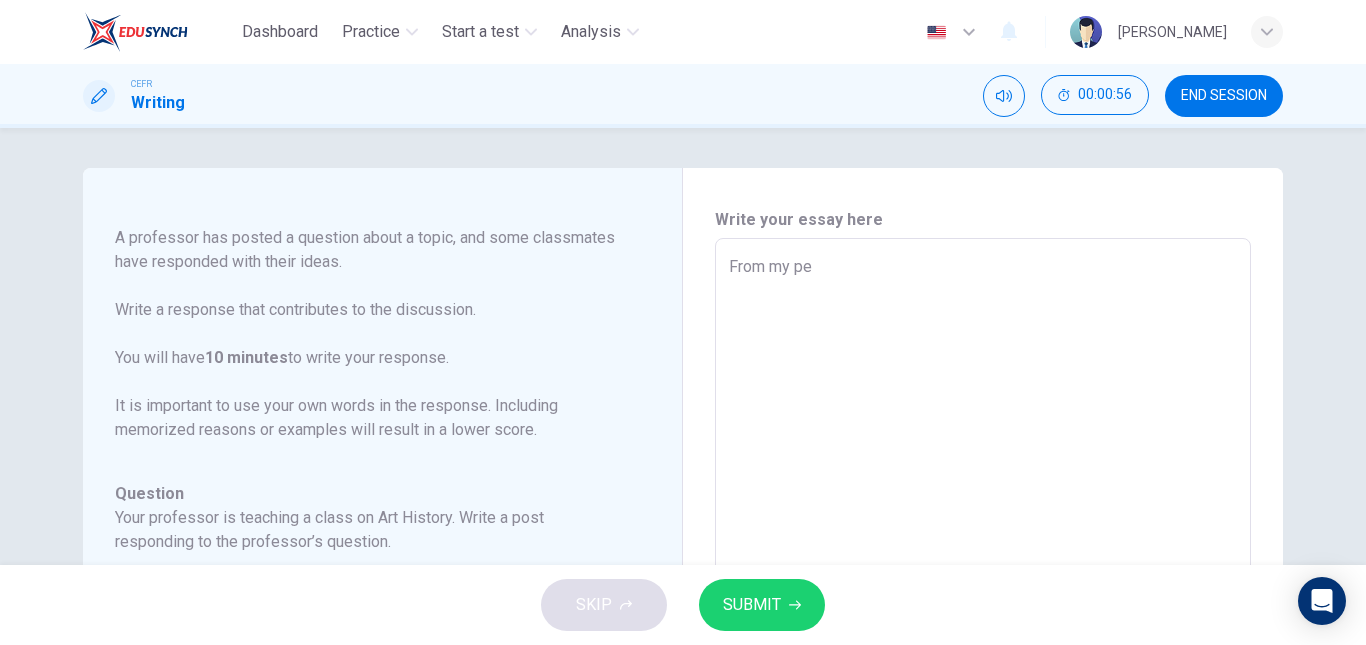 type on "x" 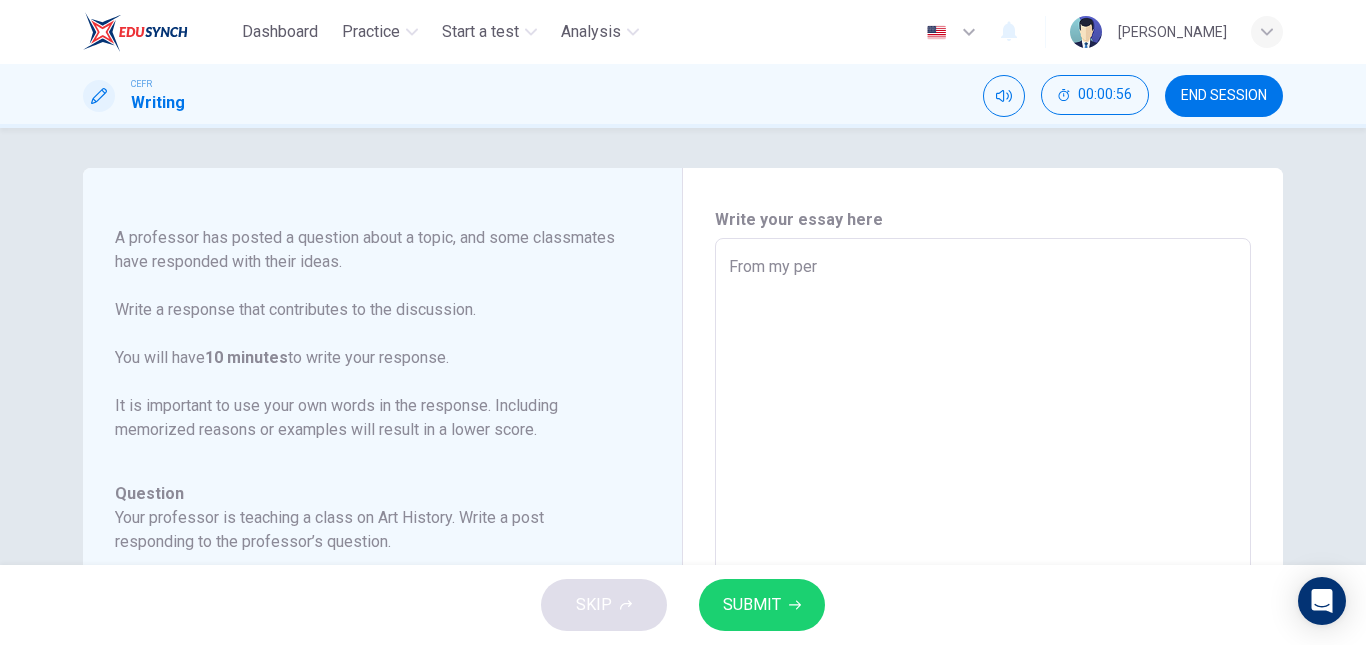 type on "x" 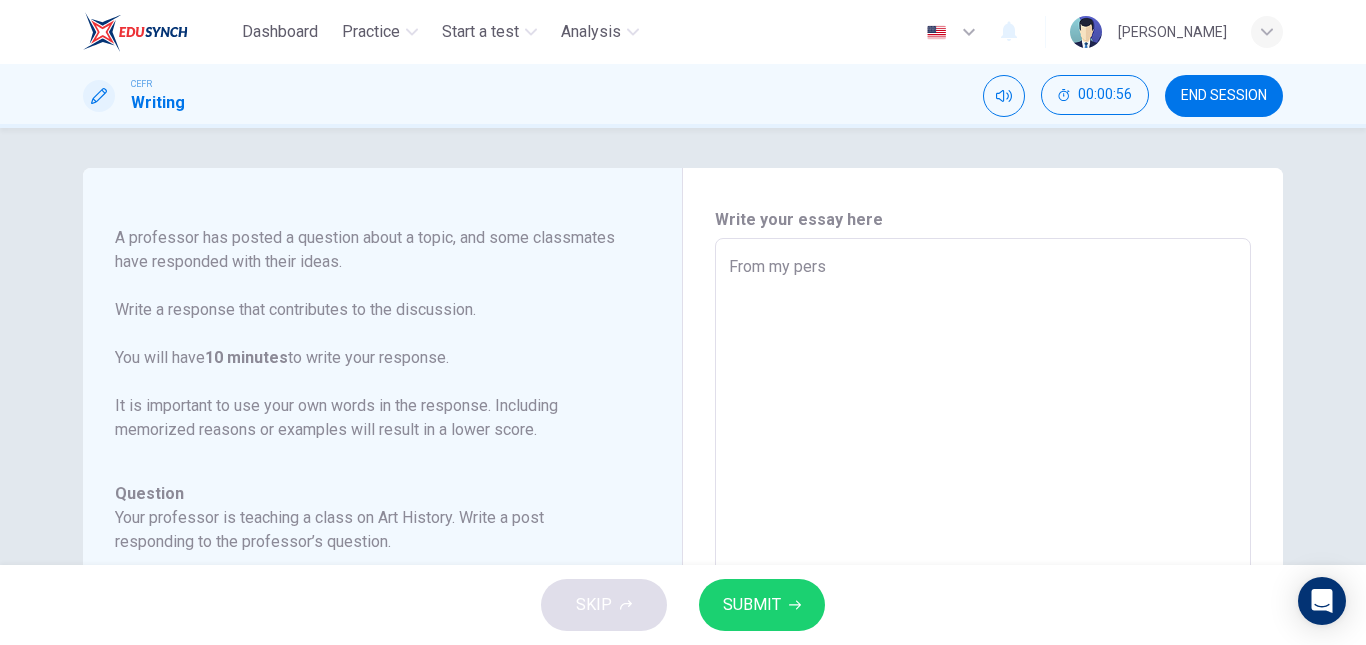 type on "x" 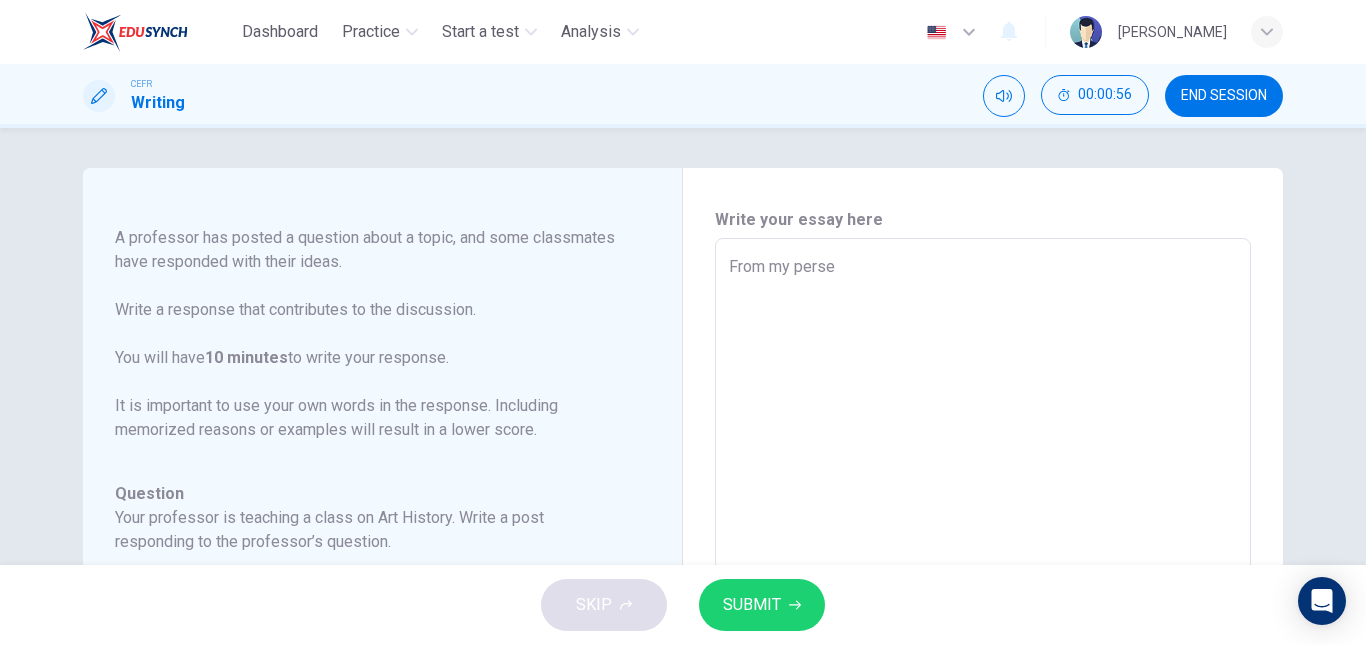 type on "From my persep" 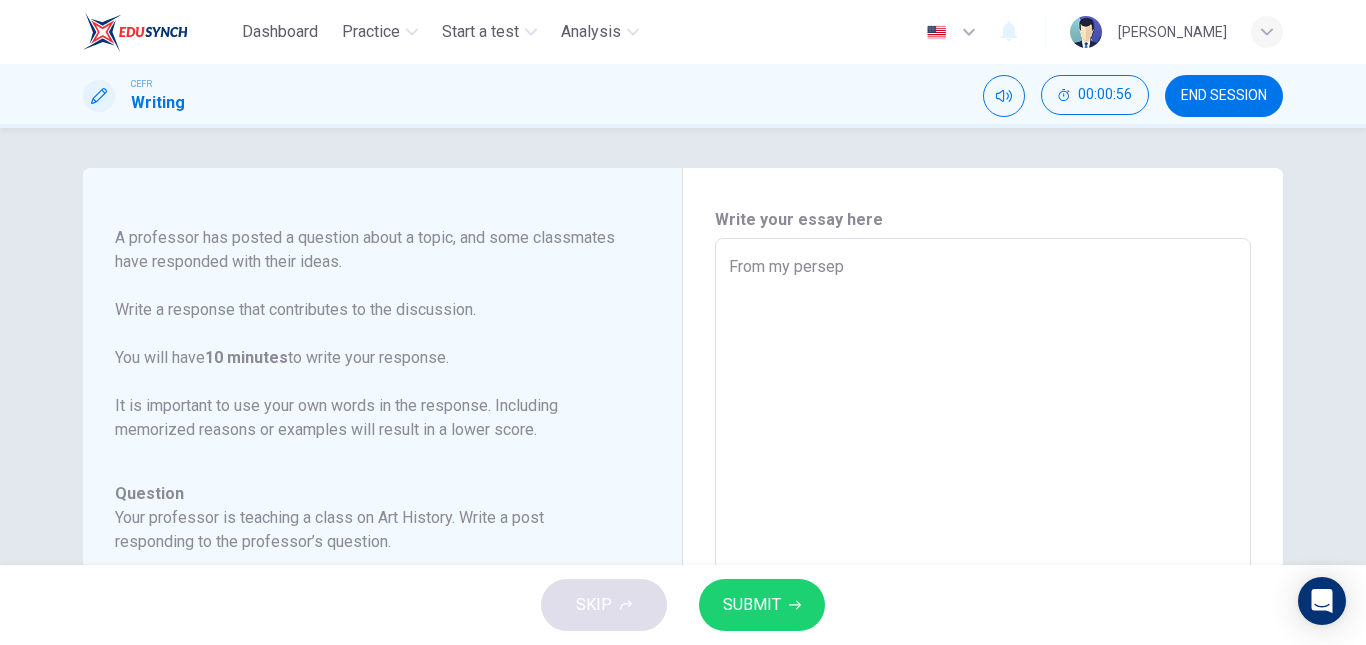 type on "x" 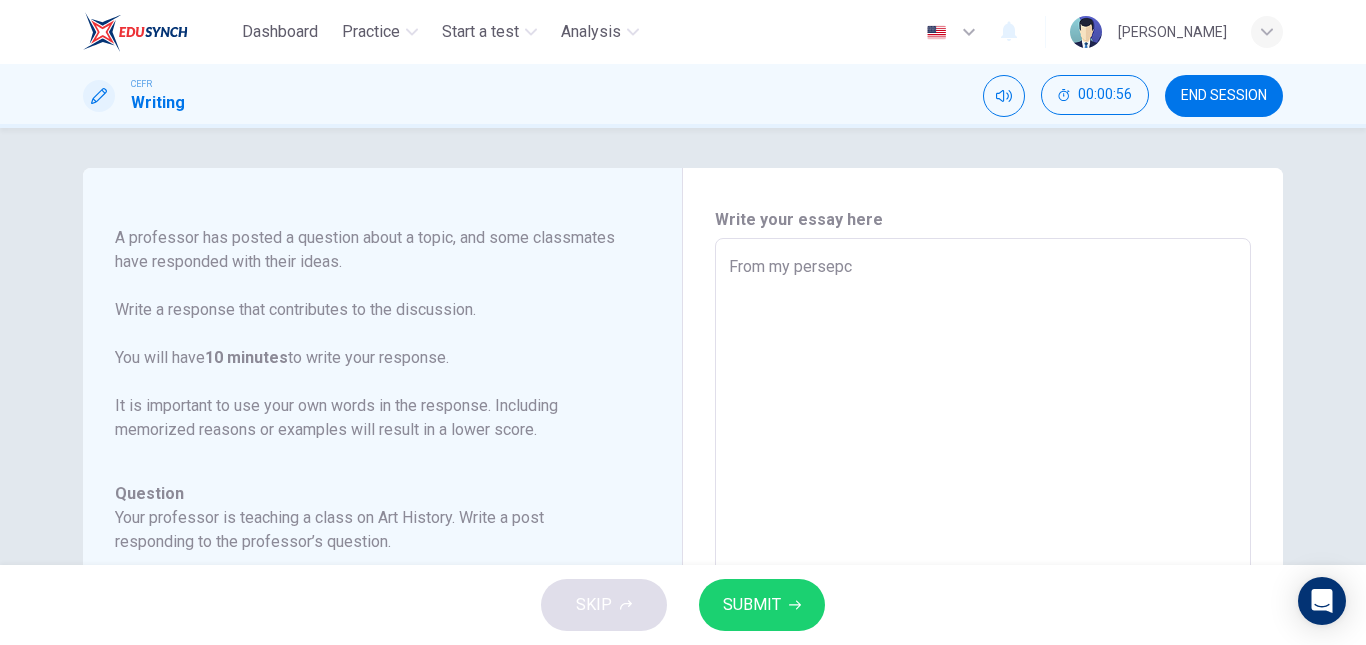 type on "x" 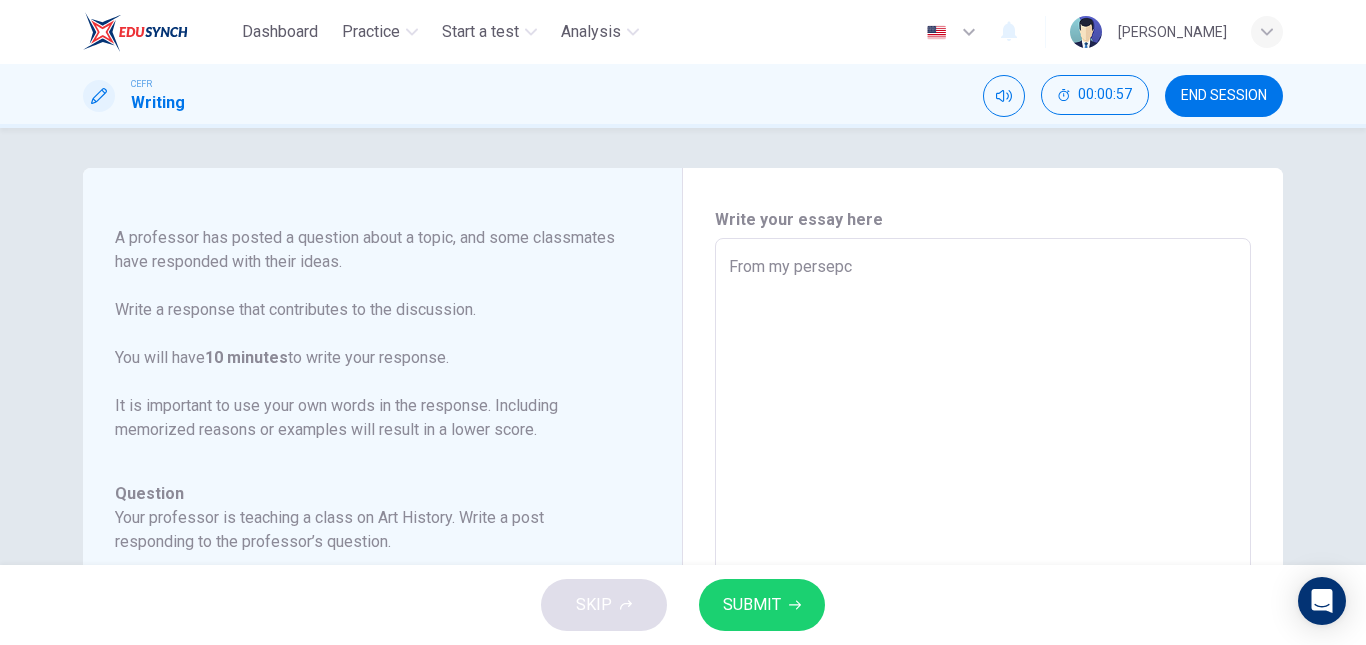 type on "From my persepct" 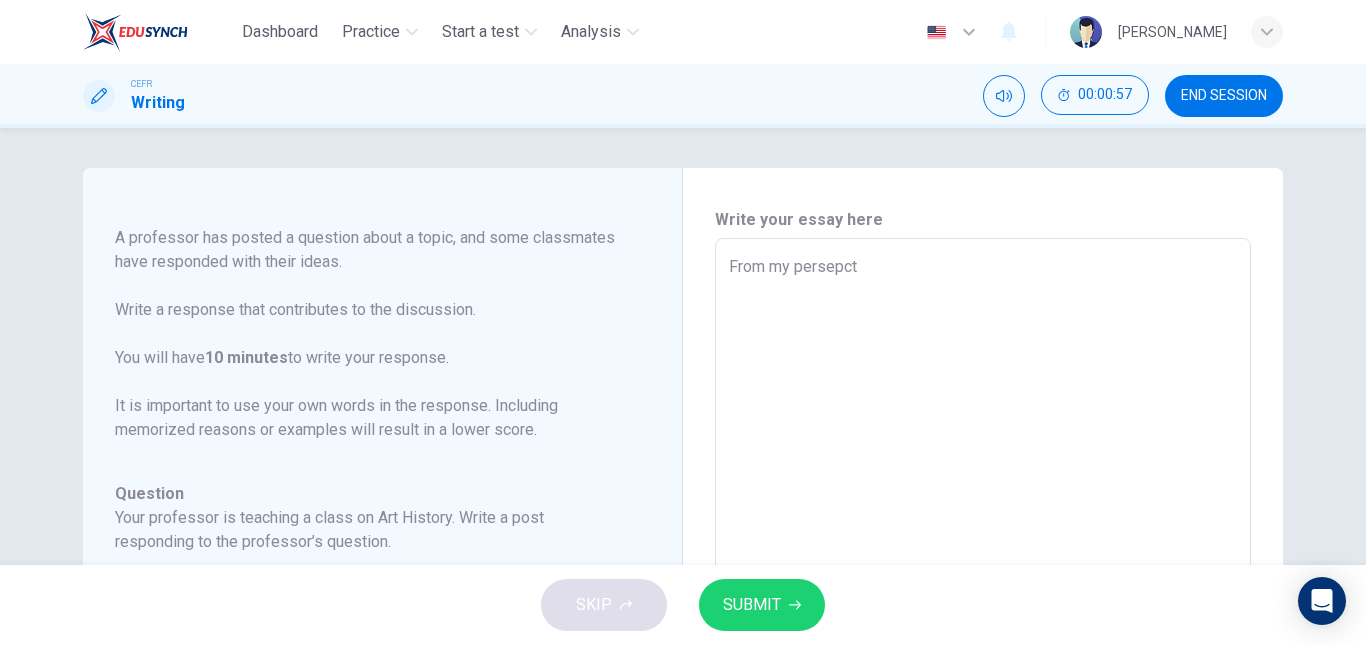 type on "x" 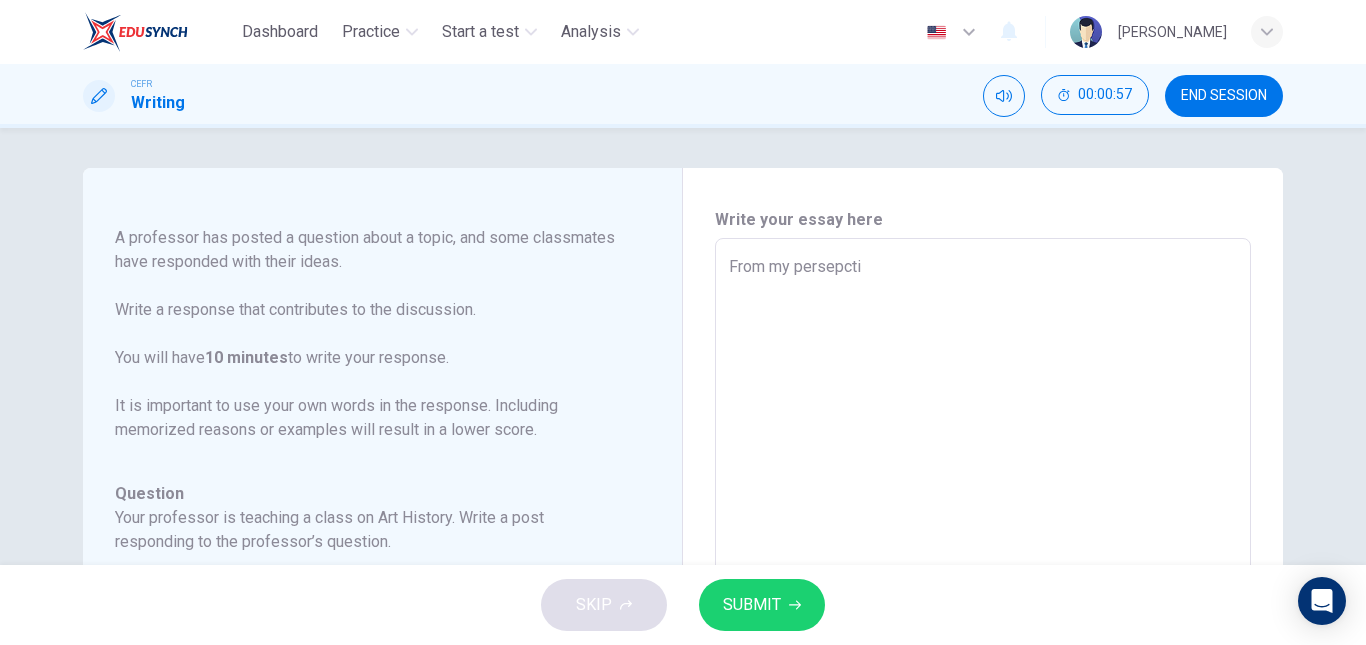 type on "x" 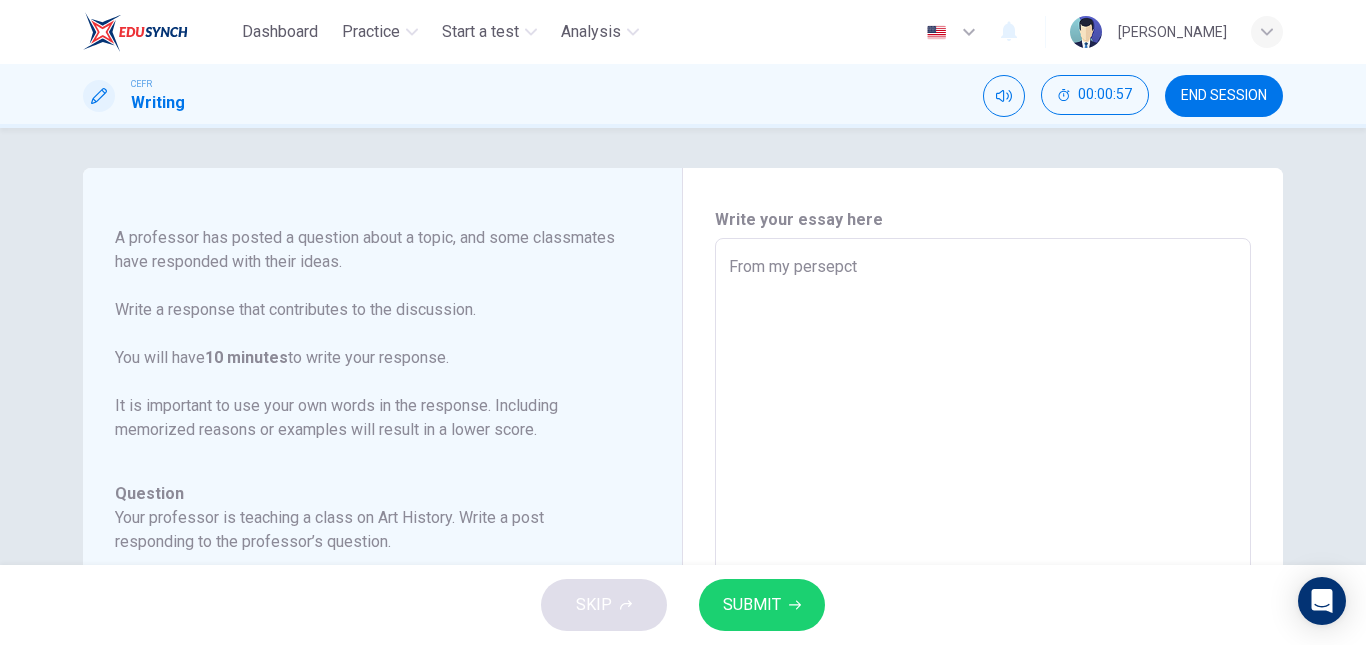 type on "x" 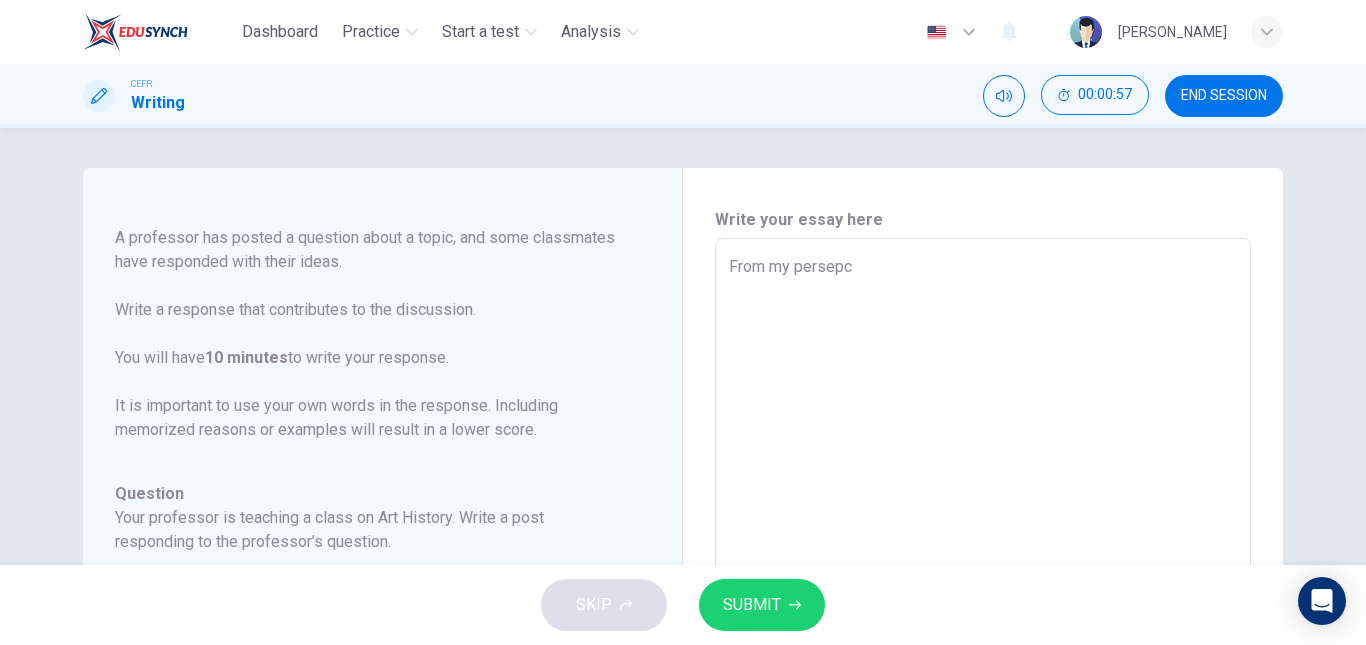 type on "x" 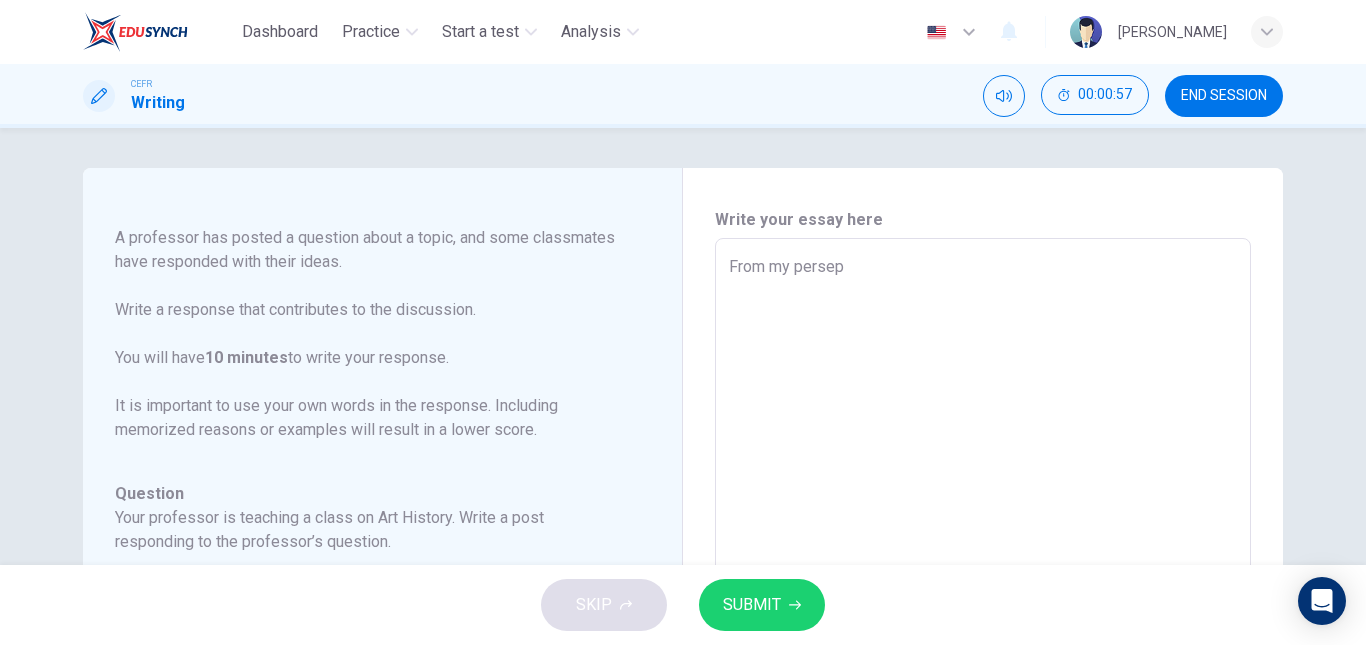 type on "x" 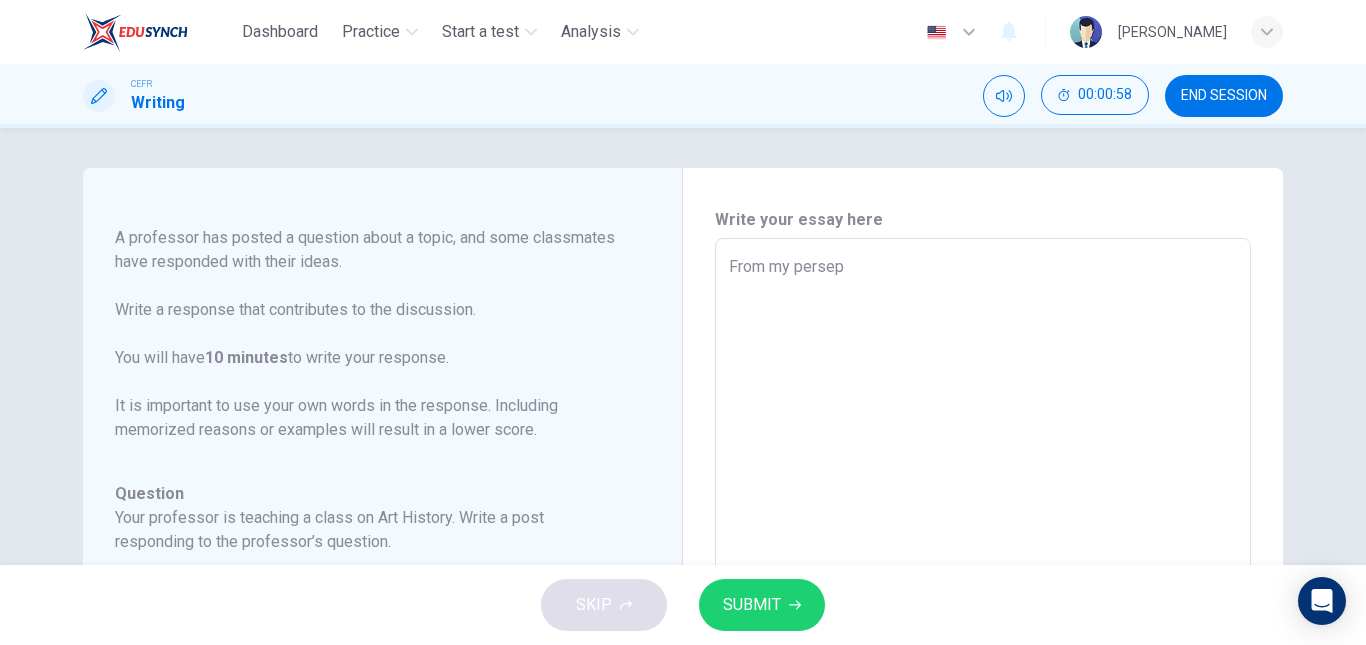type on "From my perse" 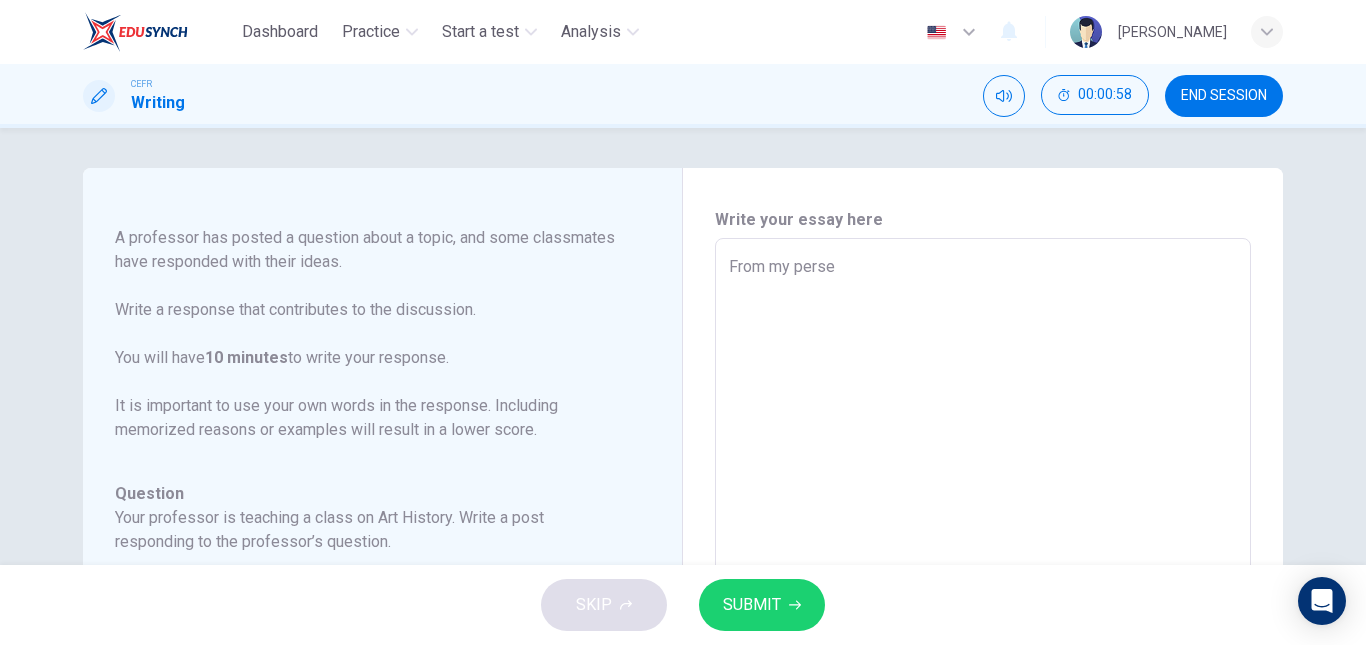 type on "x" 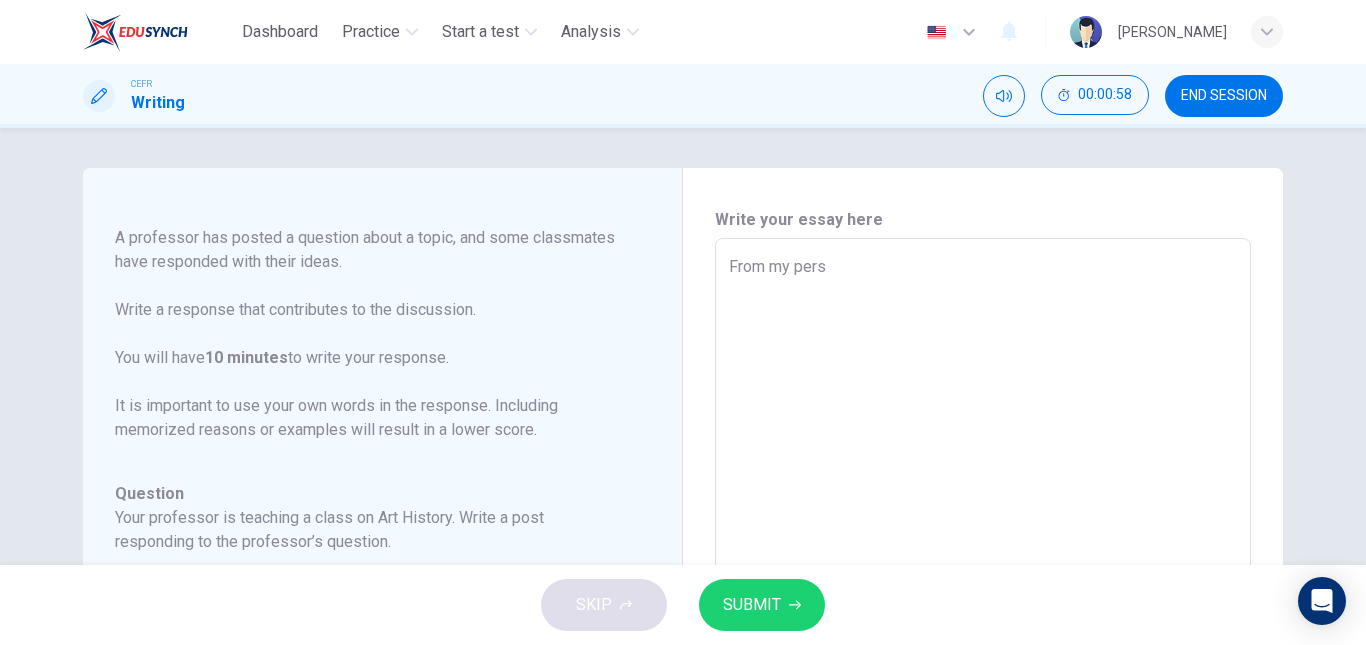 type on "x" 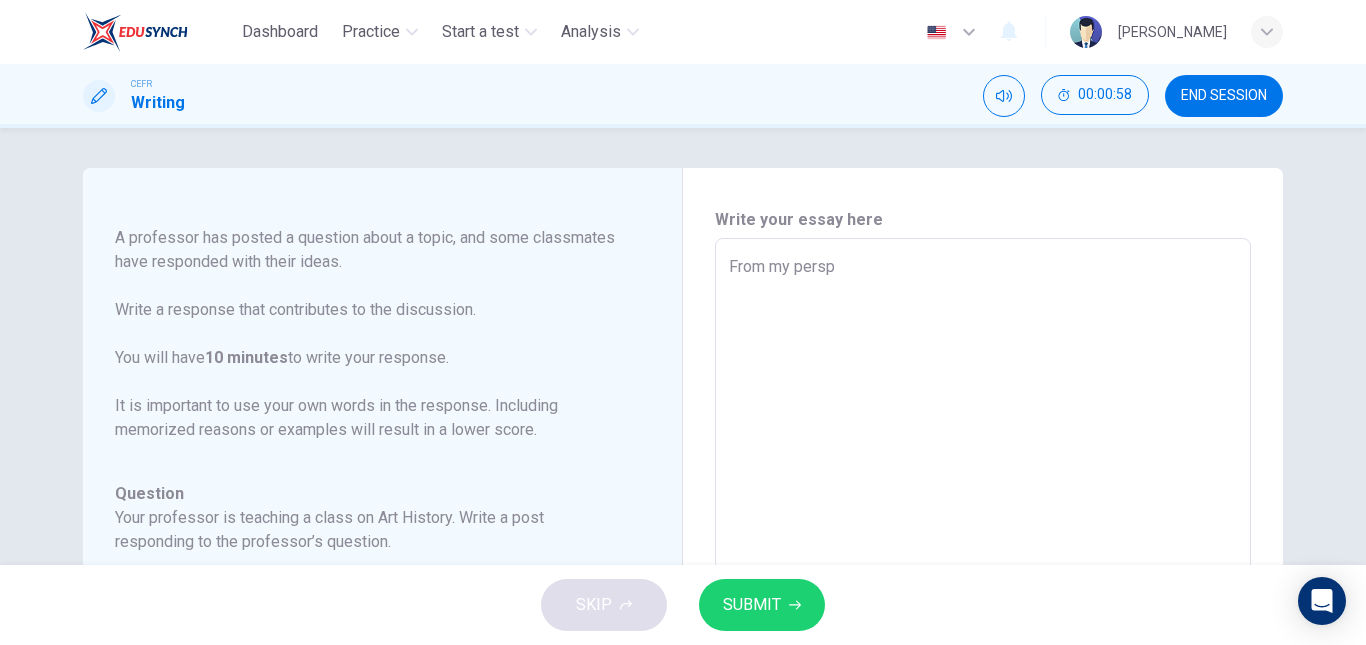 type on "From my perspe" 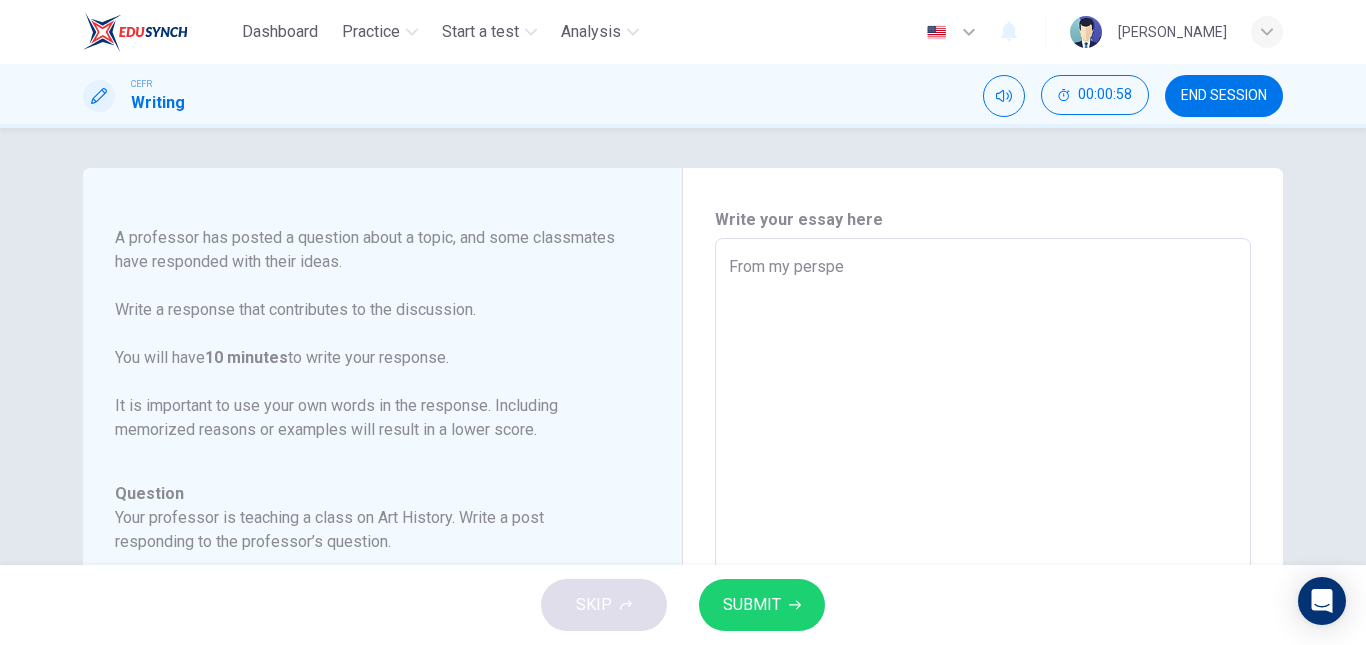 type on "x" 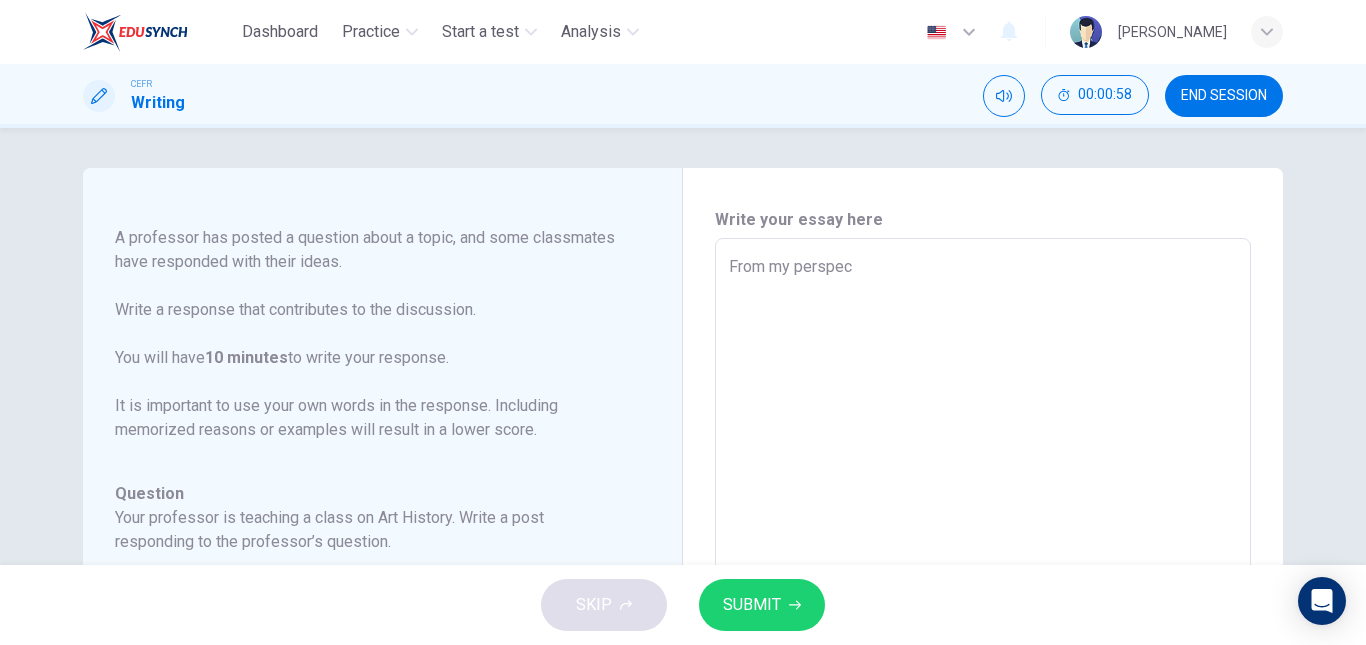type on "x" 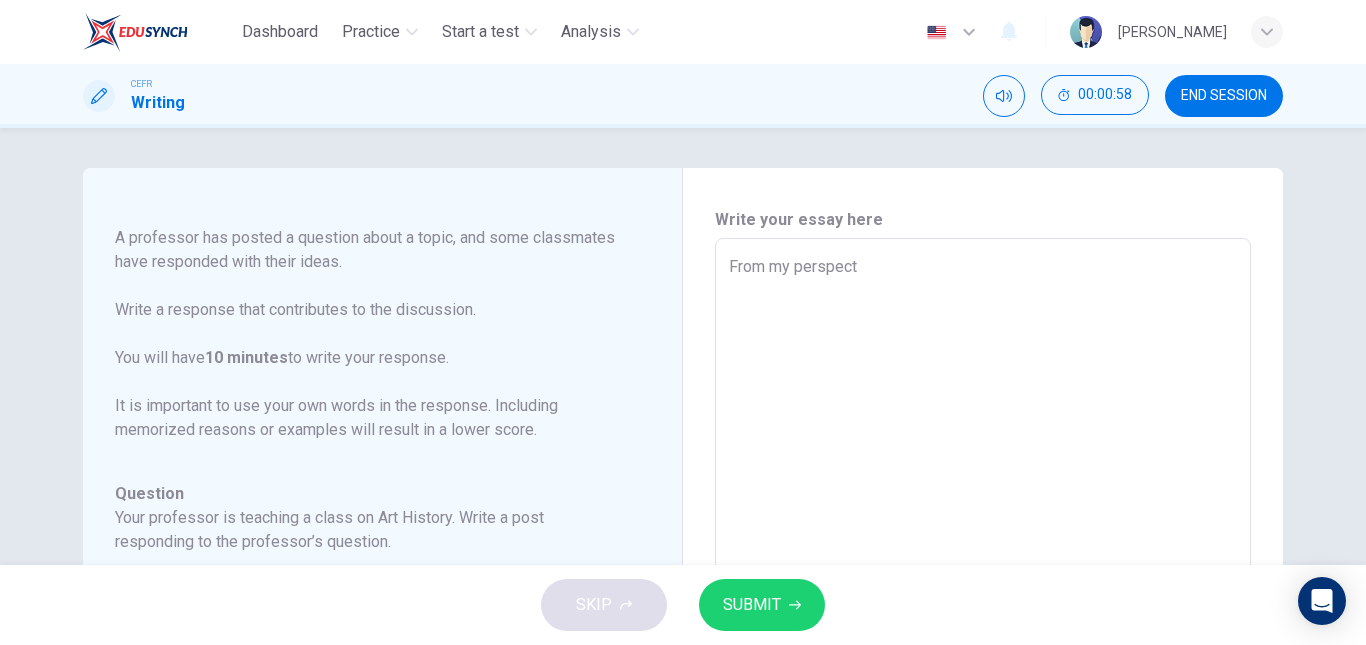 type on "From my perspecti" 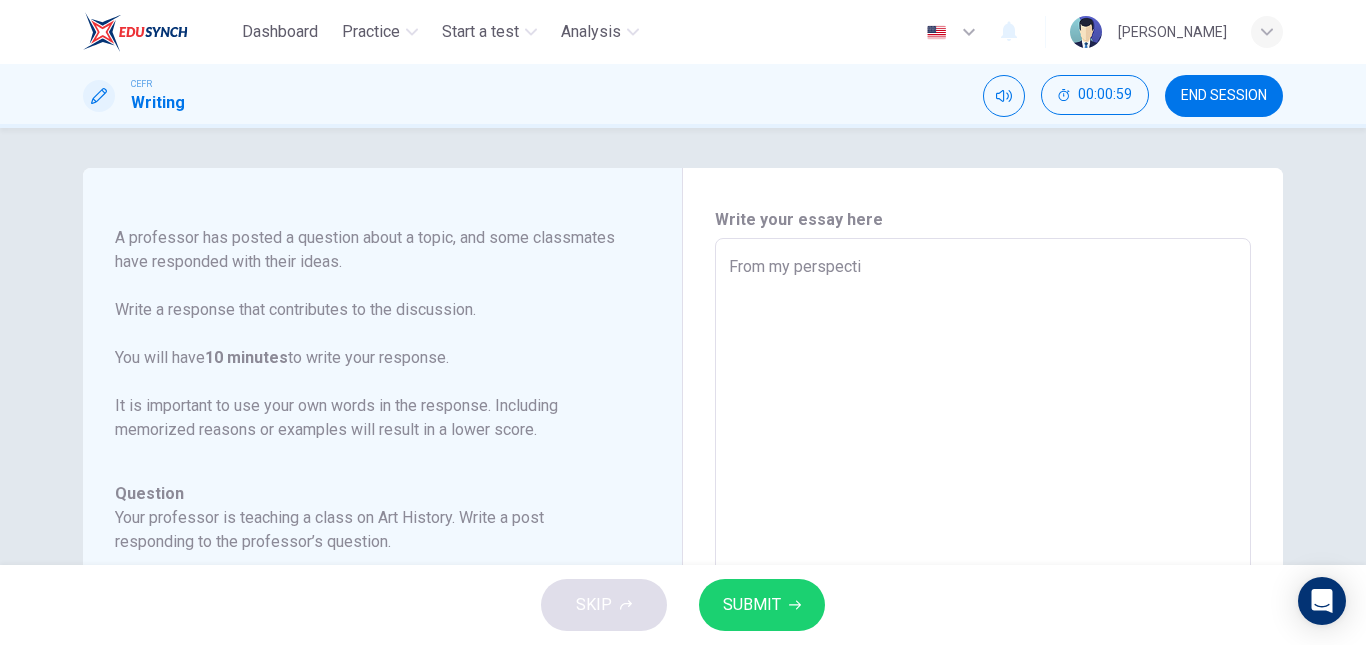 type on "x" 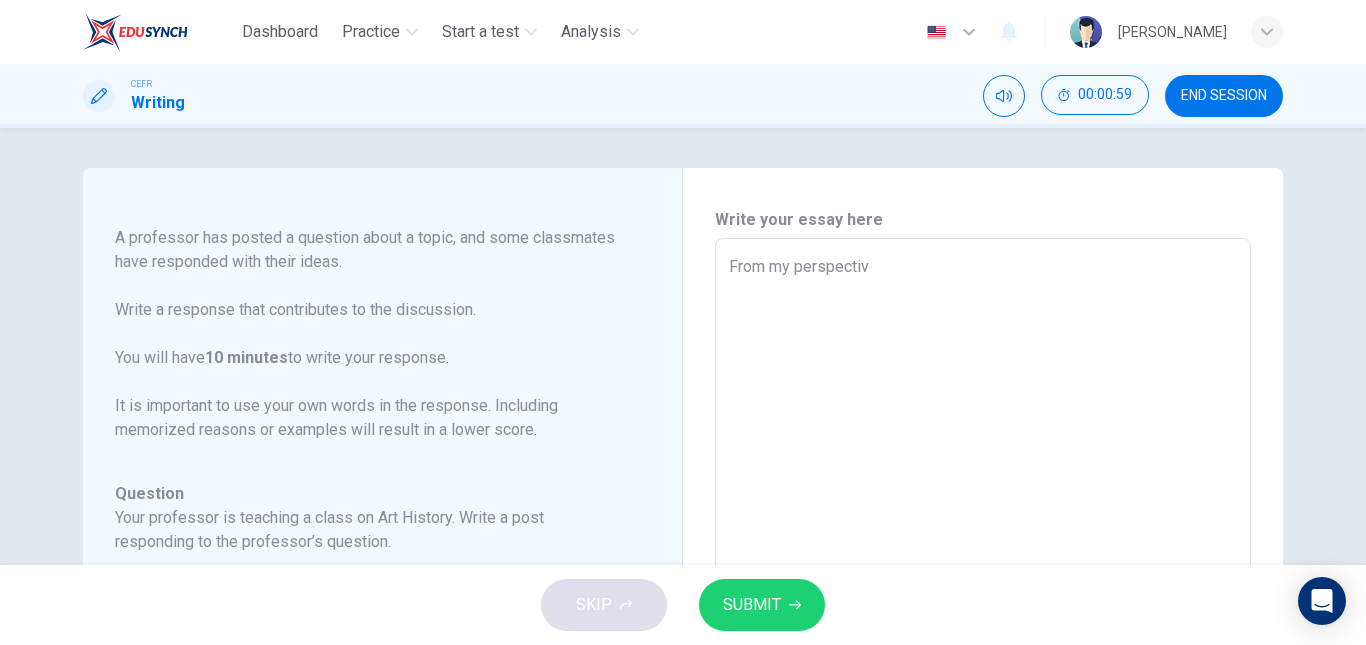 type on "x" 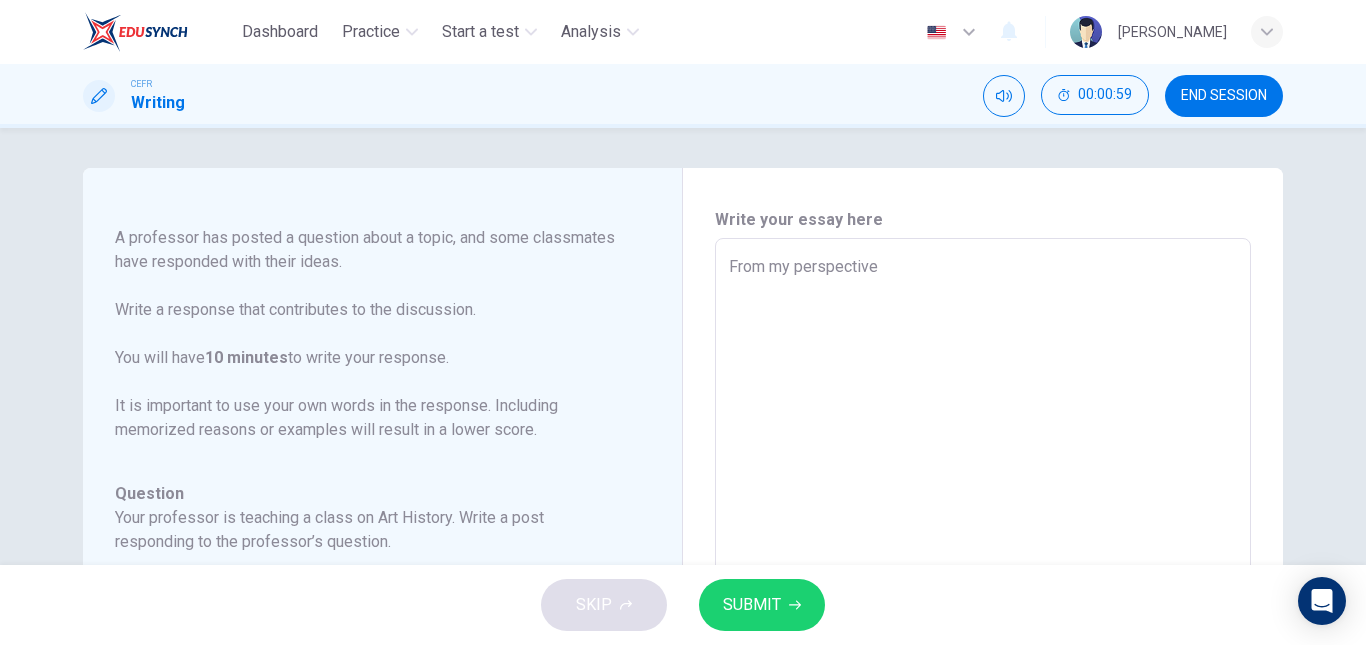 type on "x" 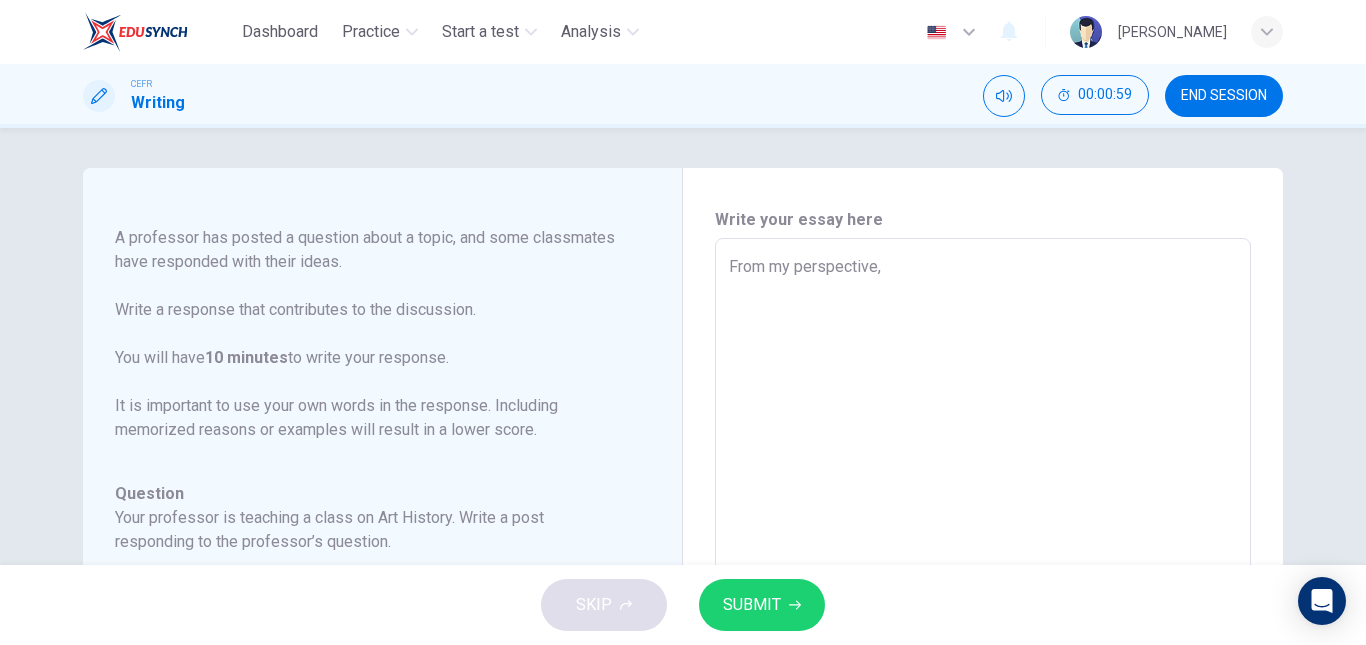 type on "x" 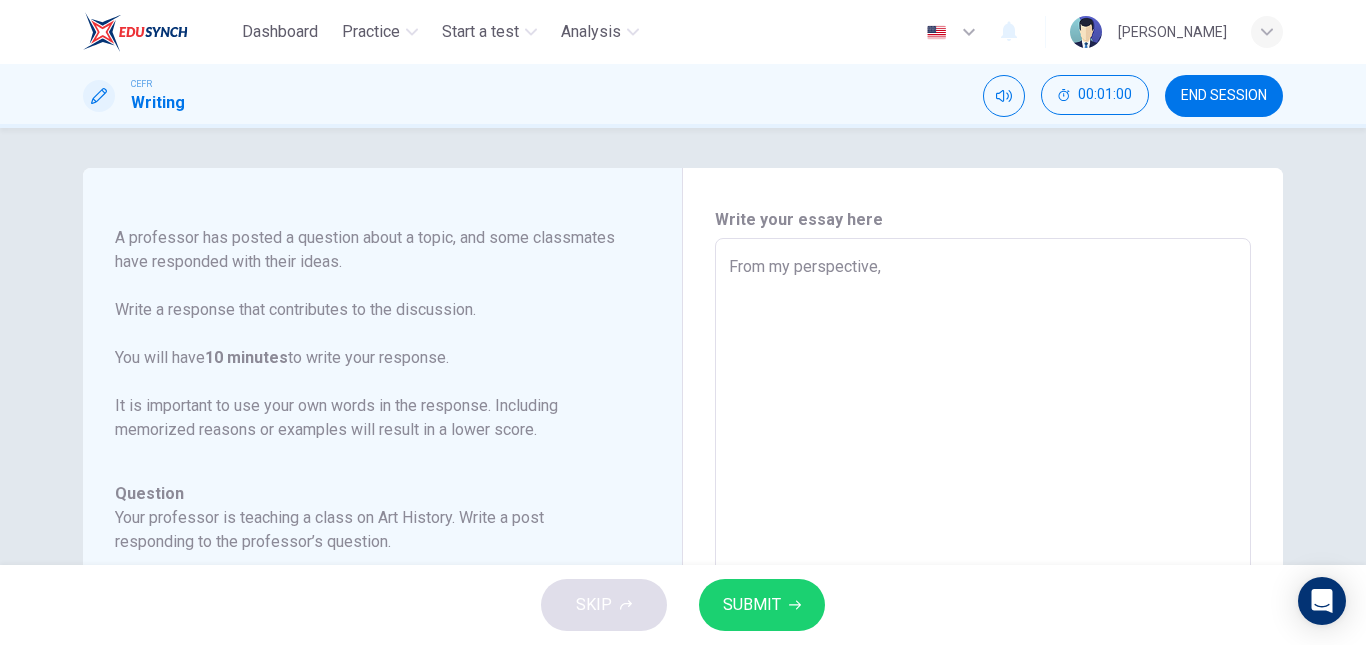 type on "From my perspective, i" 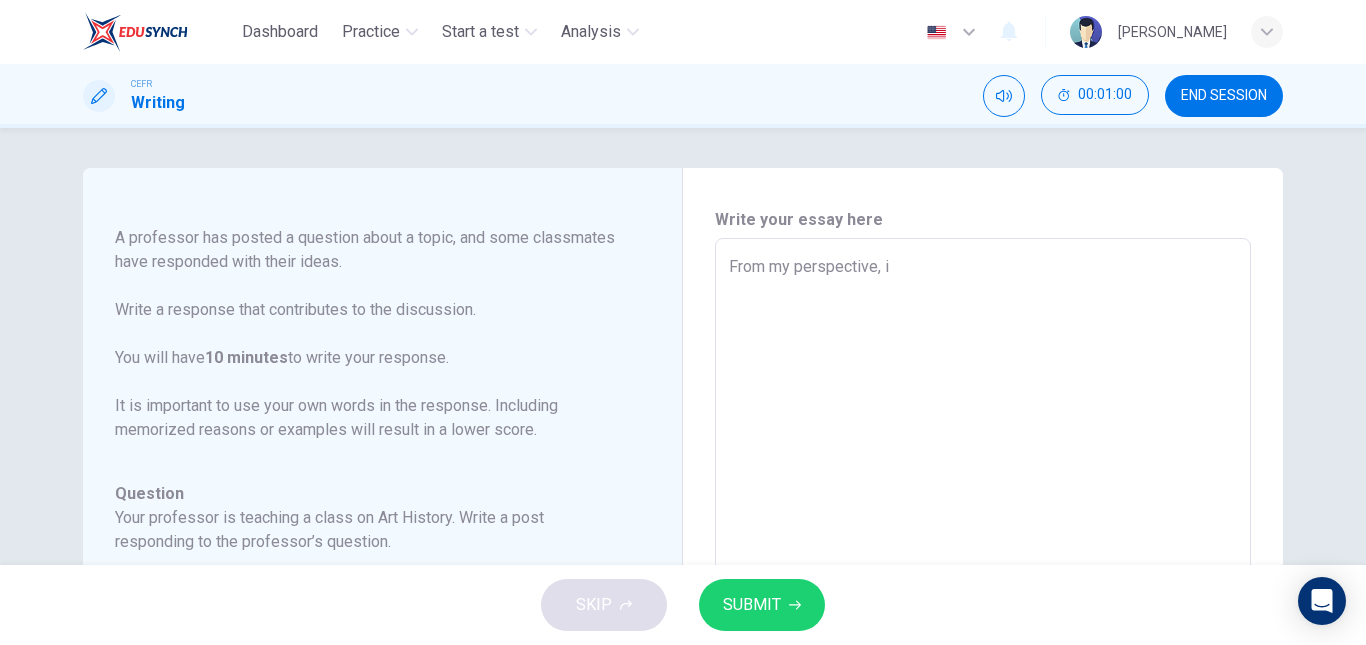 type on "From my perspective, i" 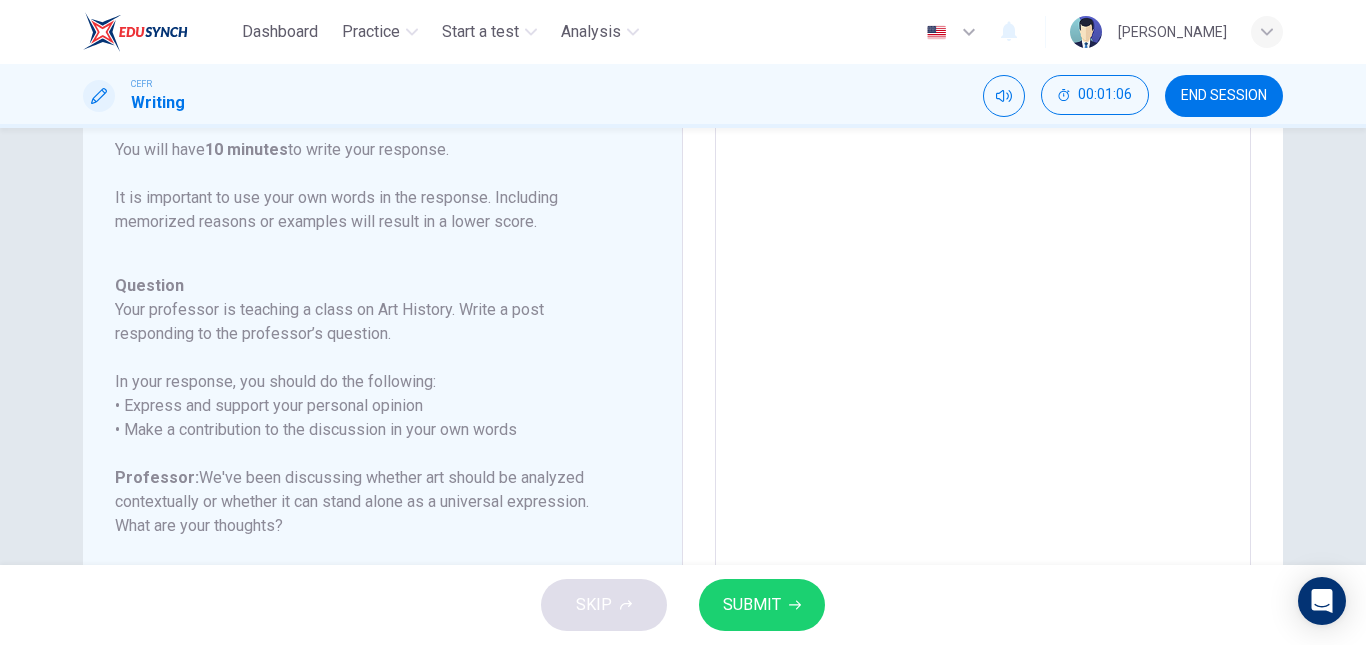 scroll, scrollTop: 78, scrollLeft: 0, axis: vertical 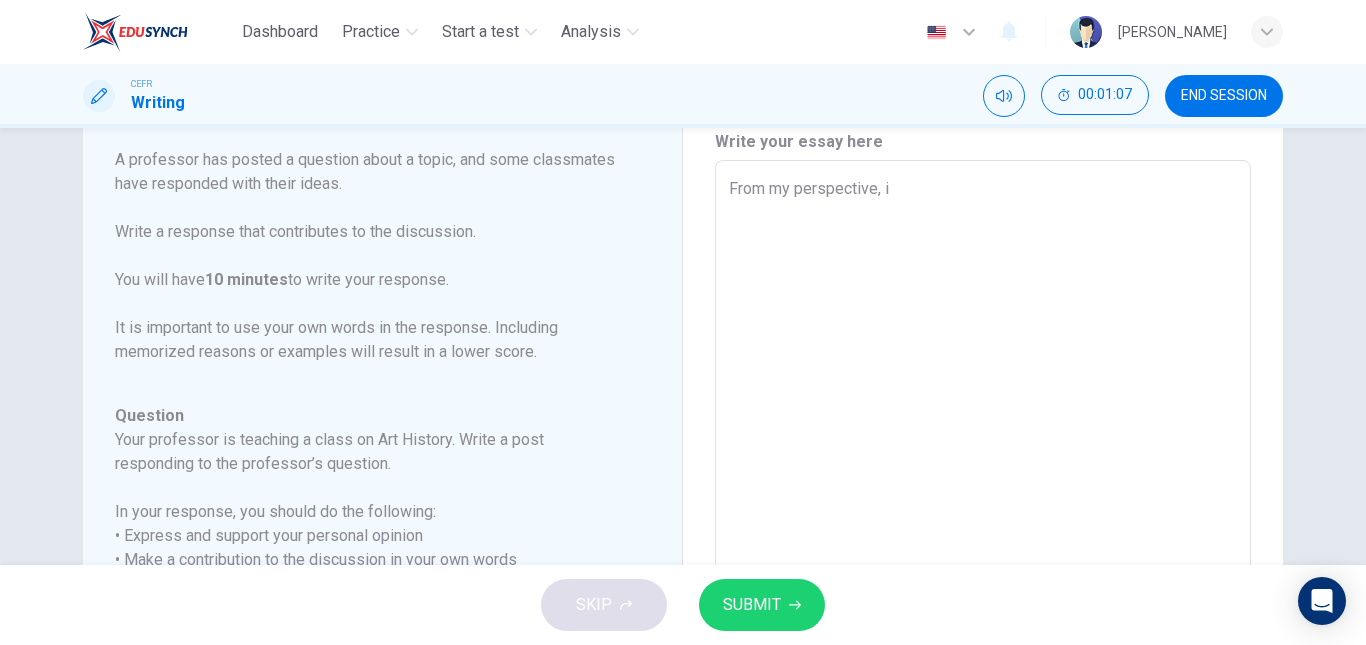 type on "From my perspective, i t" 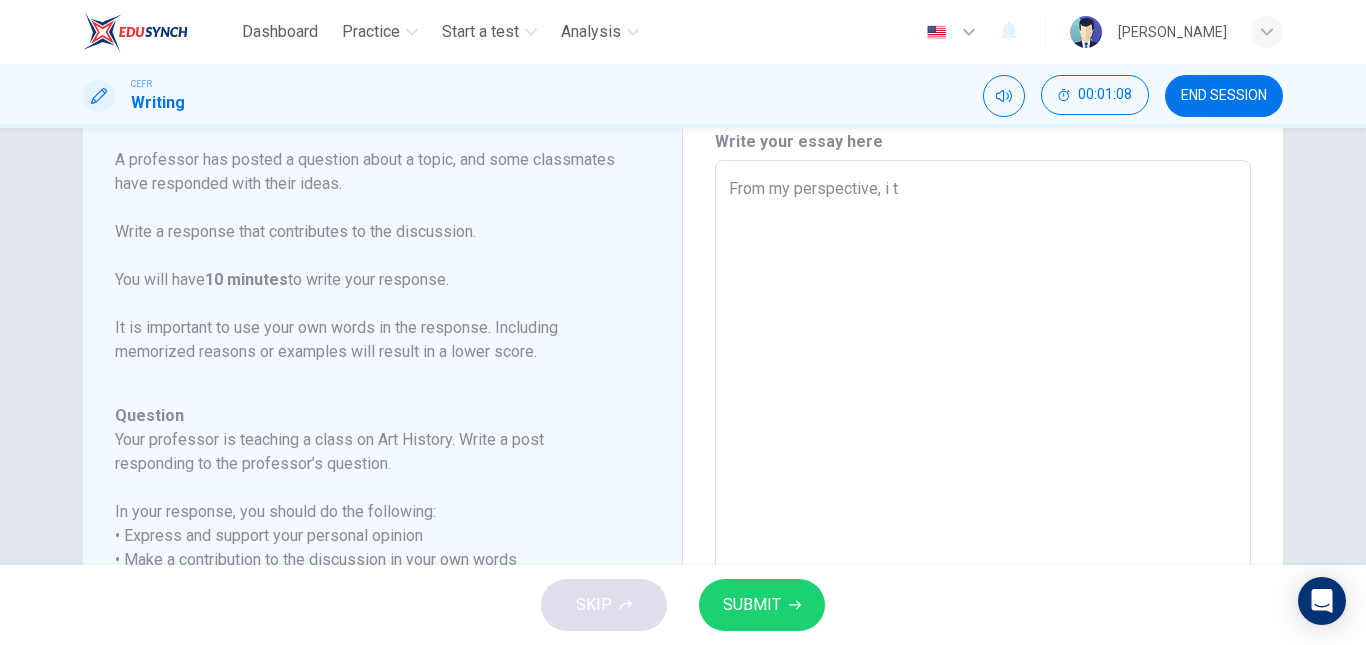 type on "From my perspective, i th" 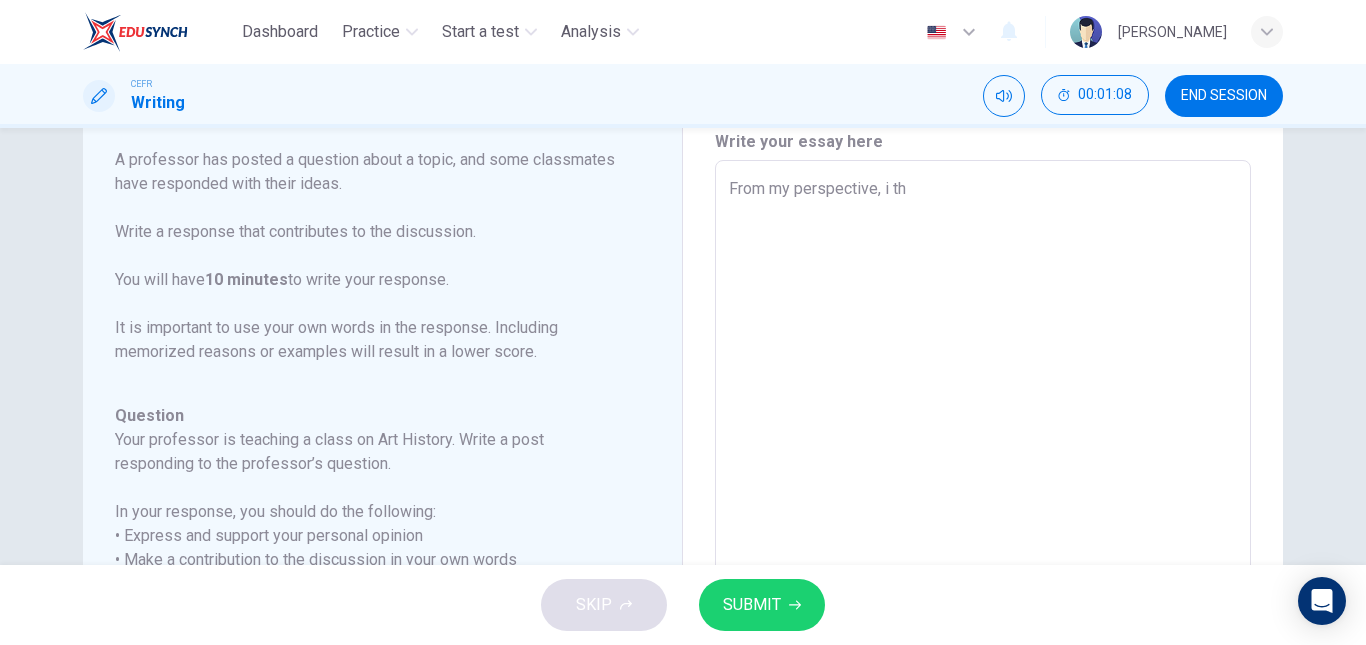 type on "From my perspective, i thi" 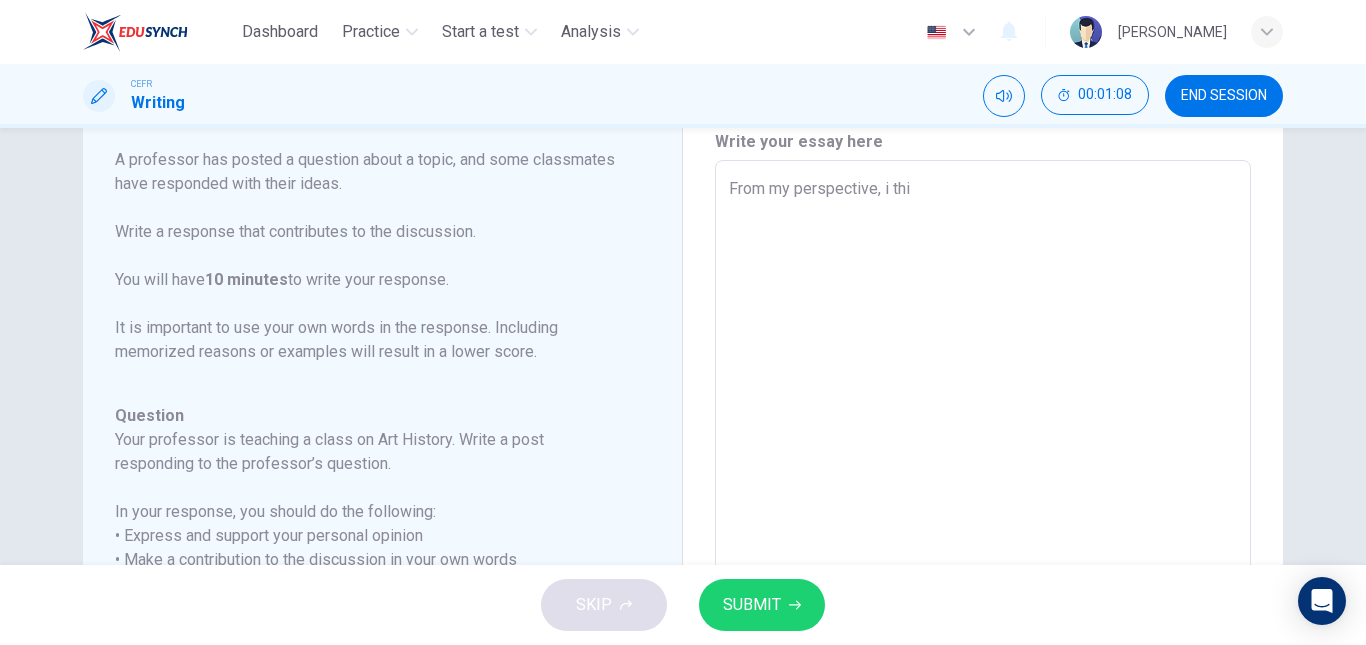 type on "x" 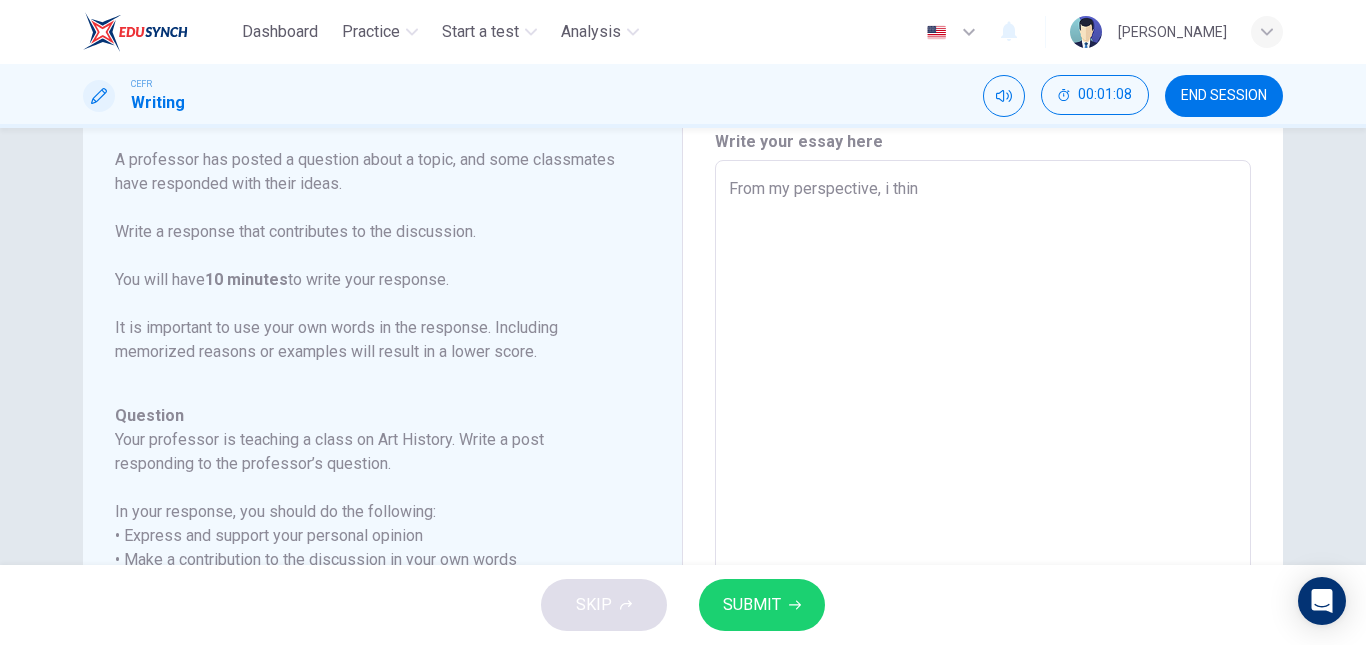 type on "x" 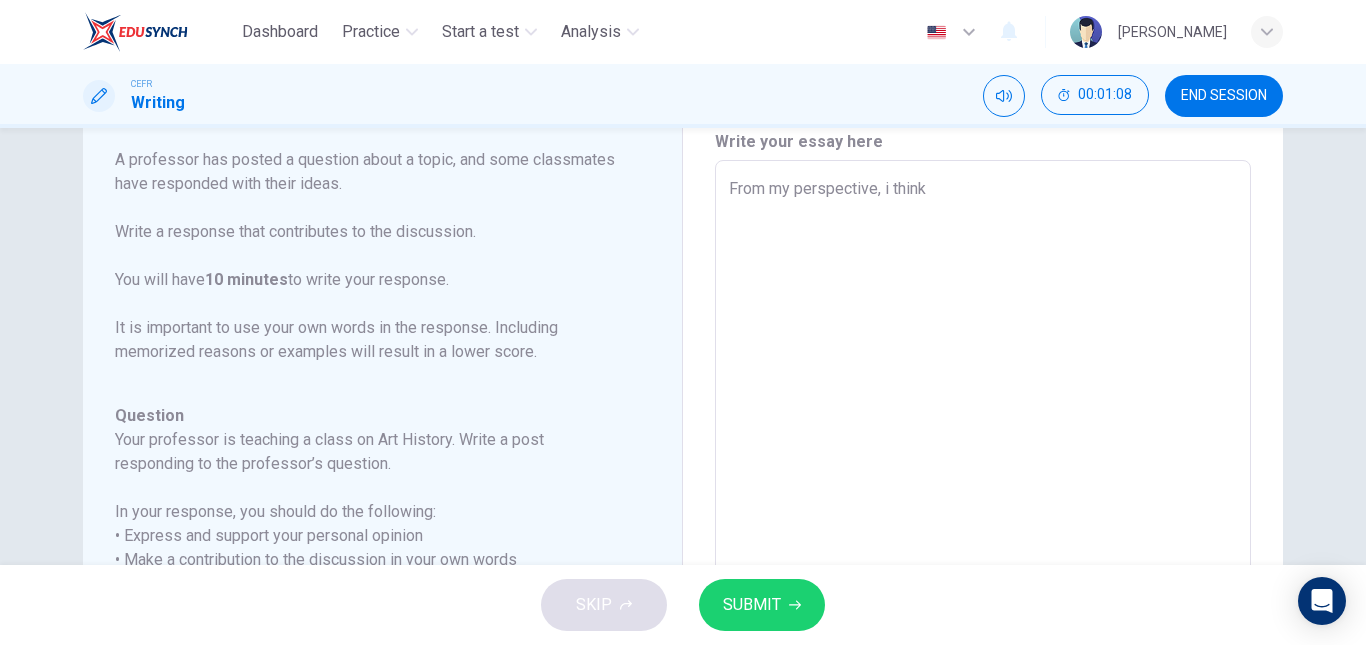type on "From my perspective, i think" 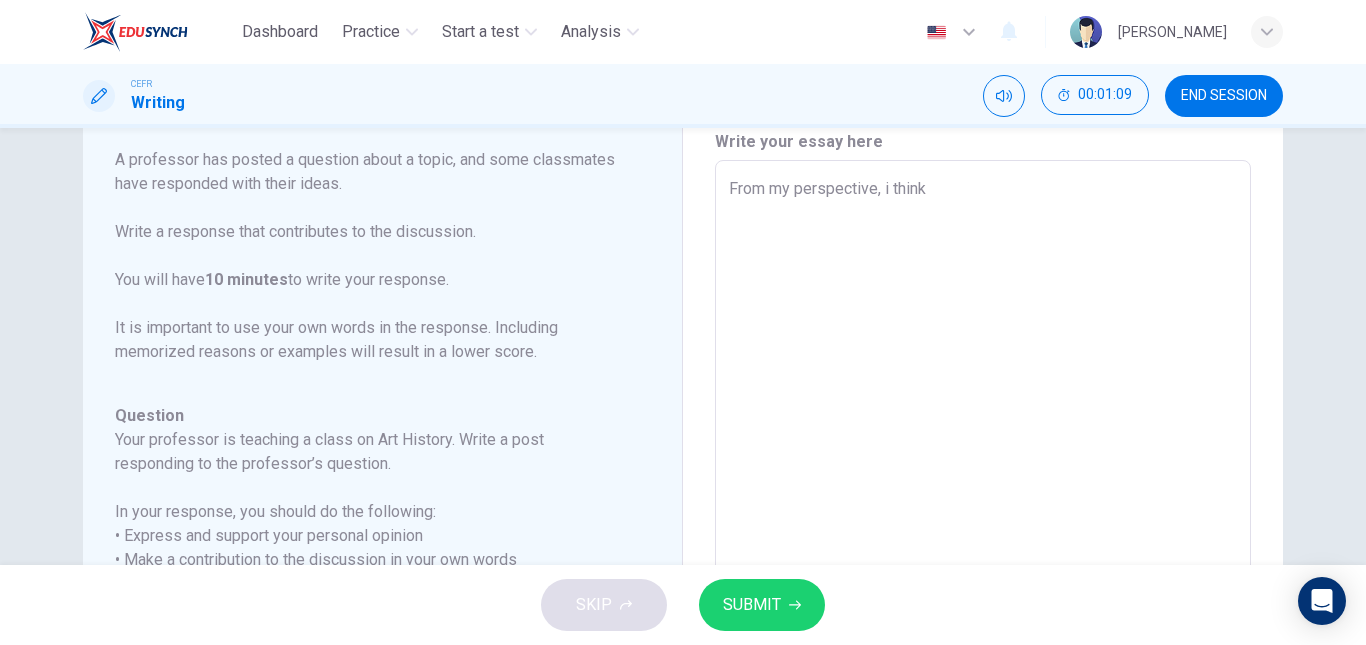 type on "From my perspective, i think" 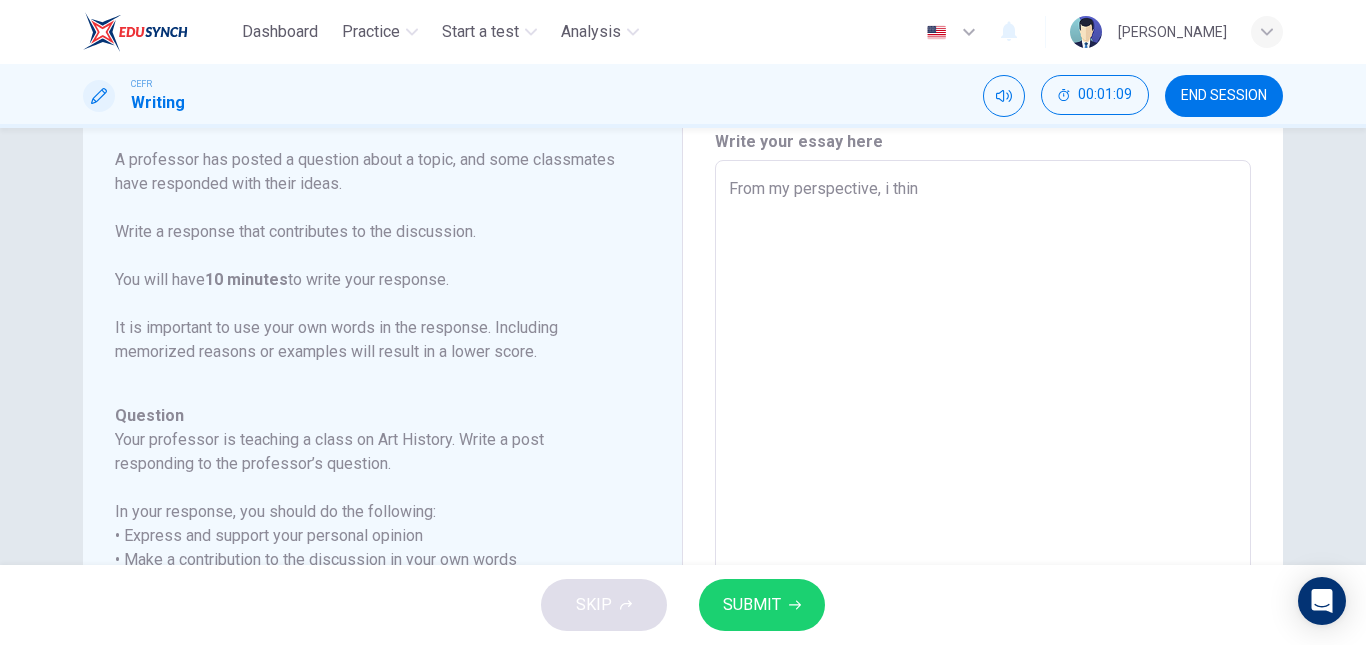 type on "x" 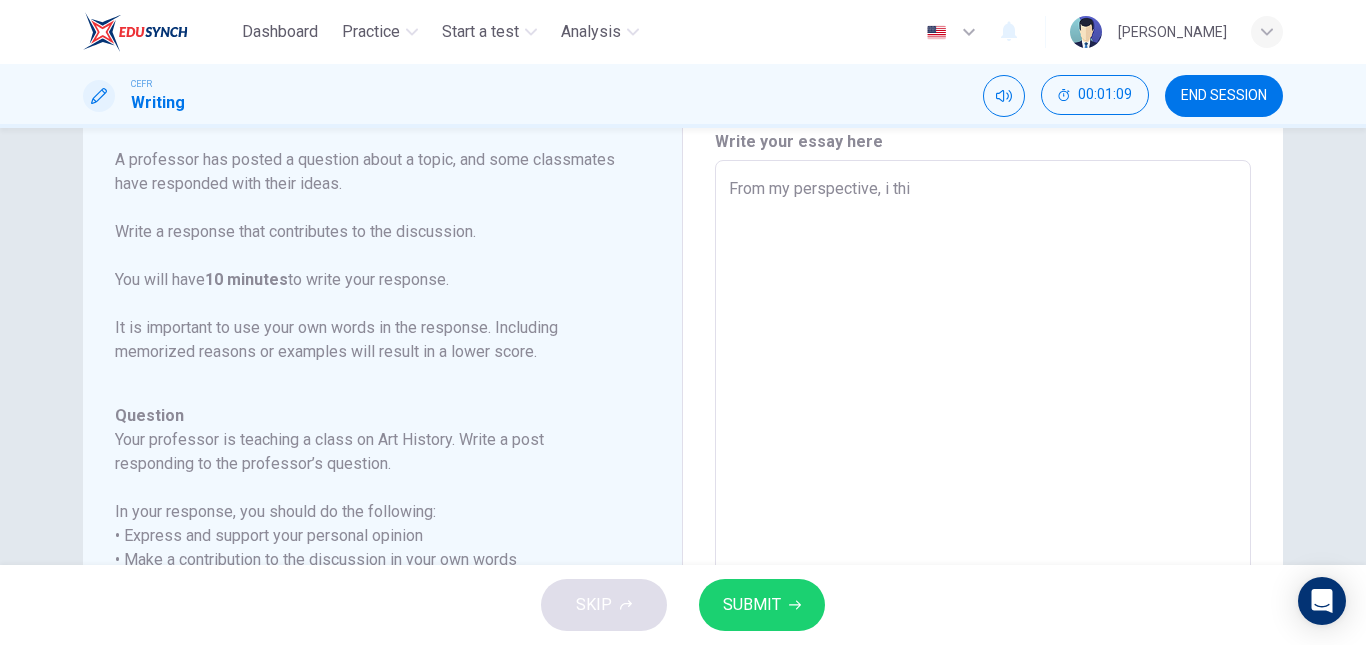 type on "From my perspective, i th" 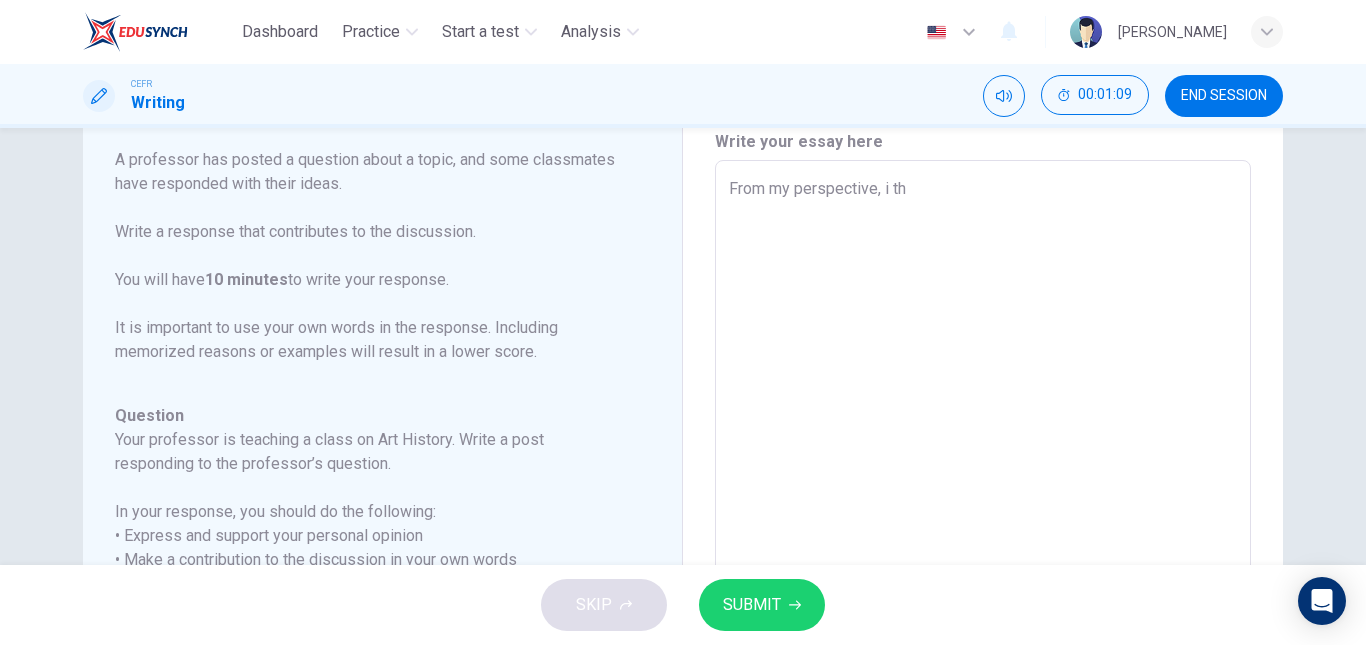 type on "x" 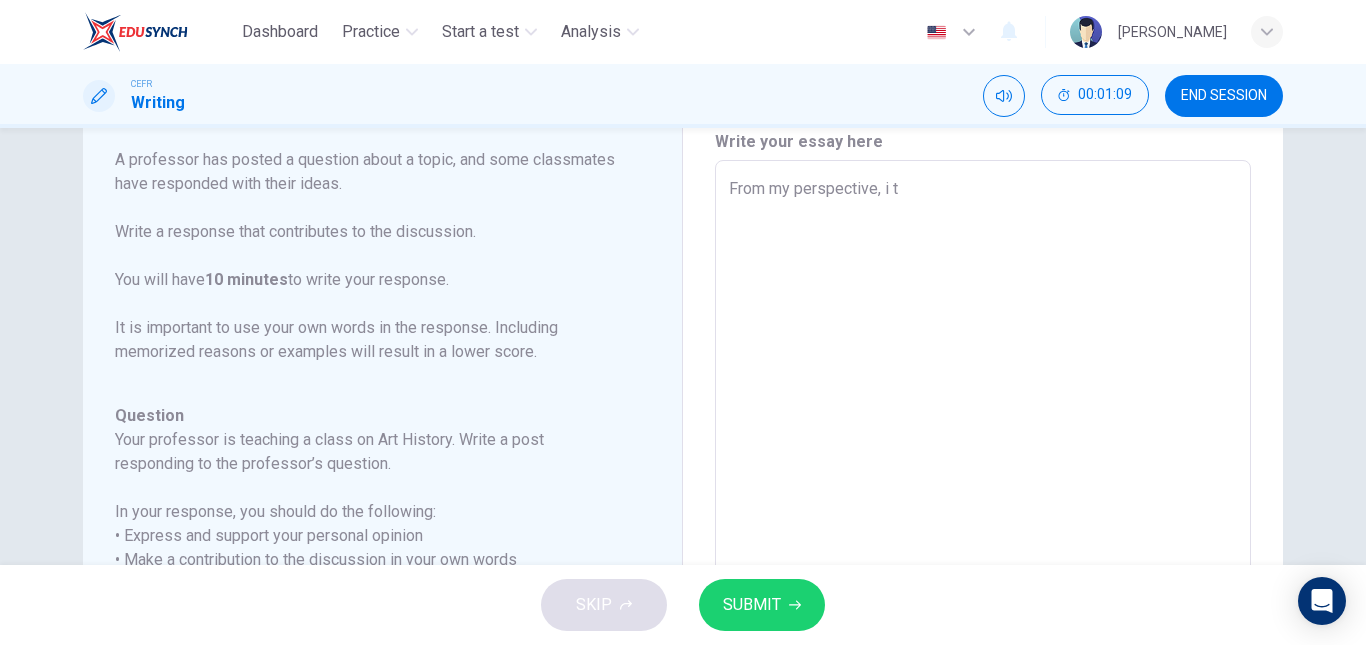 type on "x" 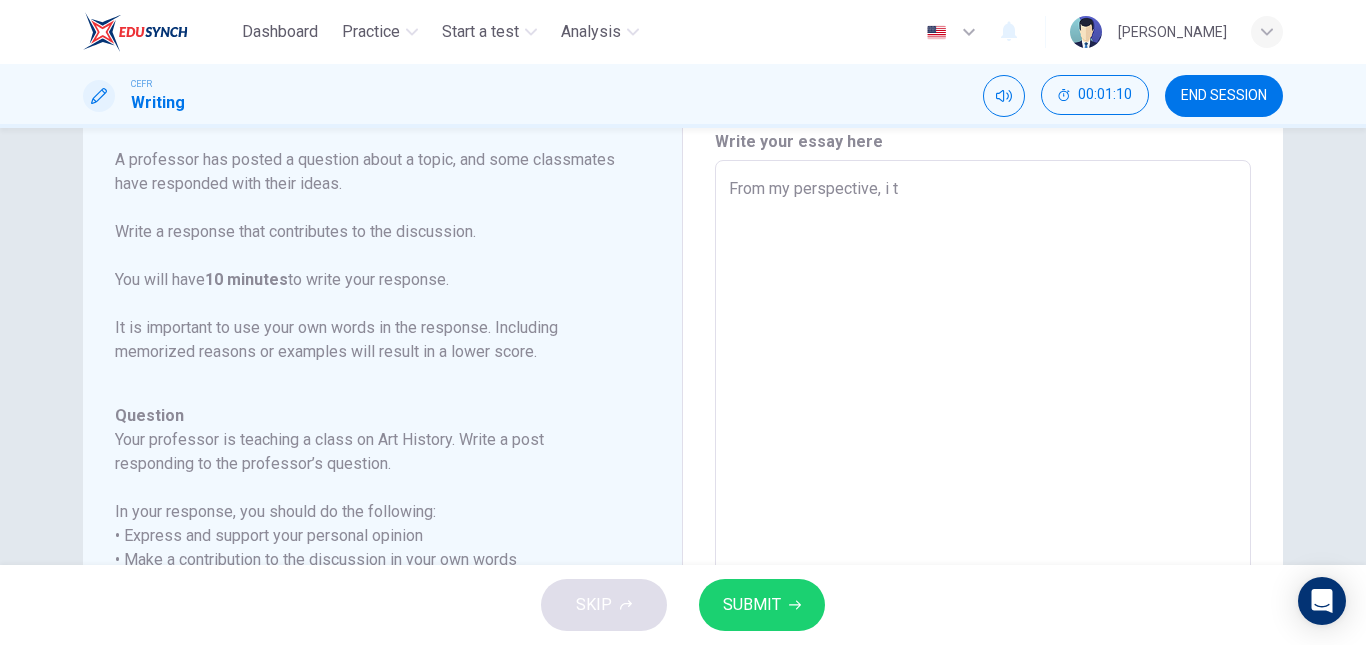 type on "From my perspective, i" 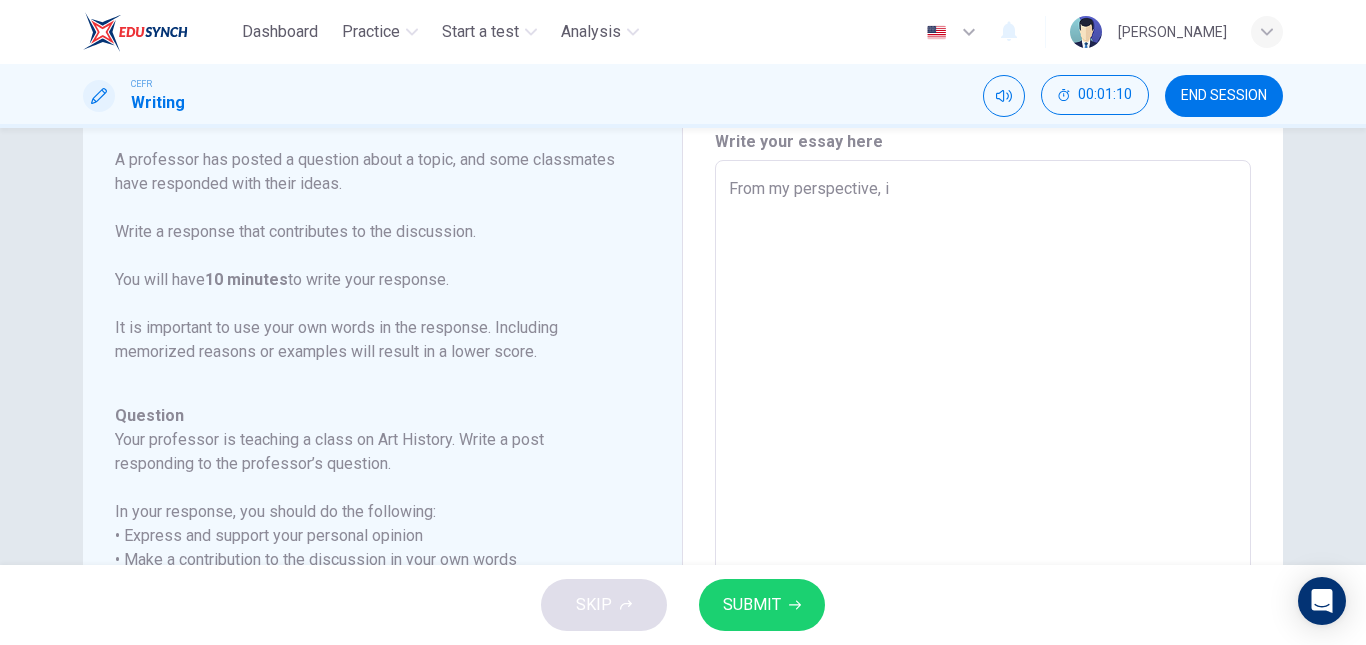 type on "x" 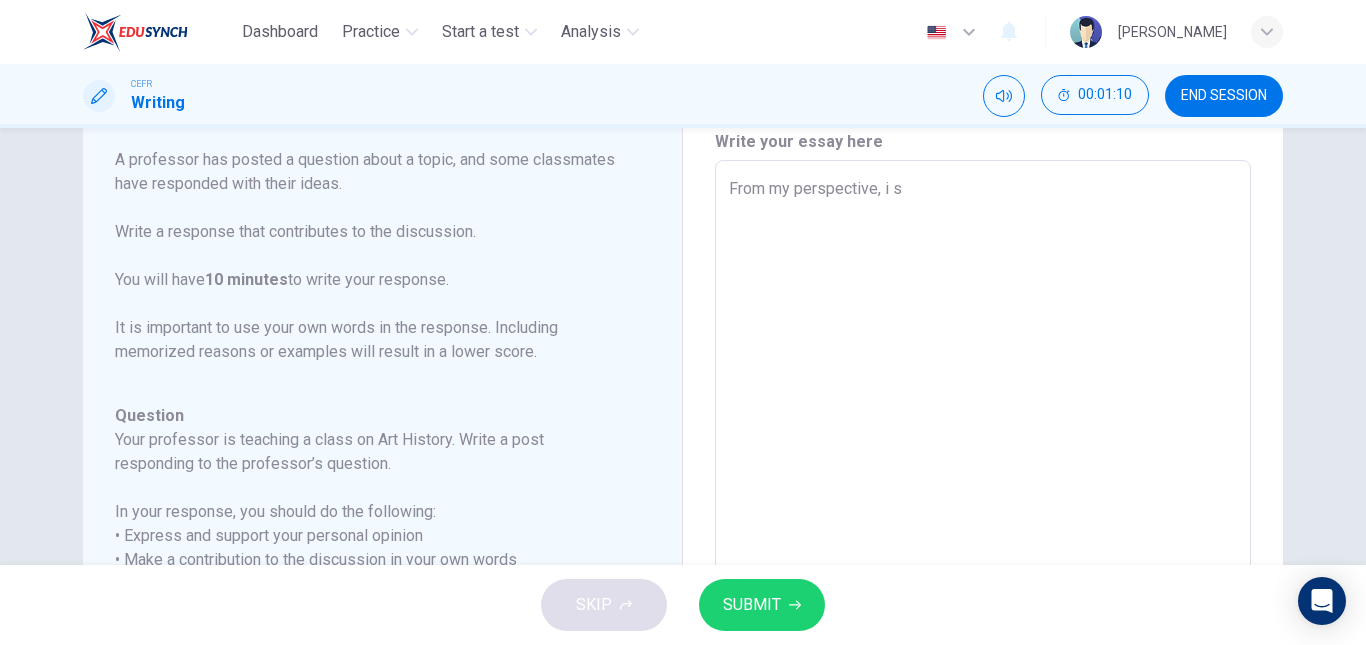 type on "x" 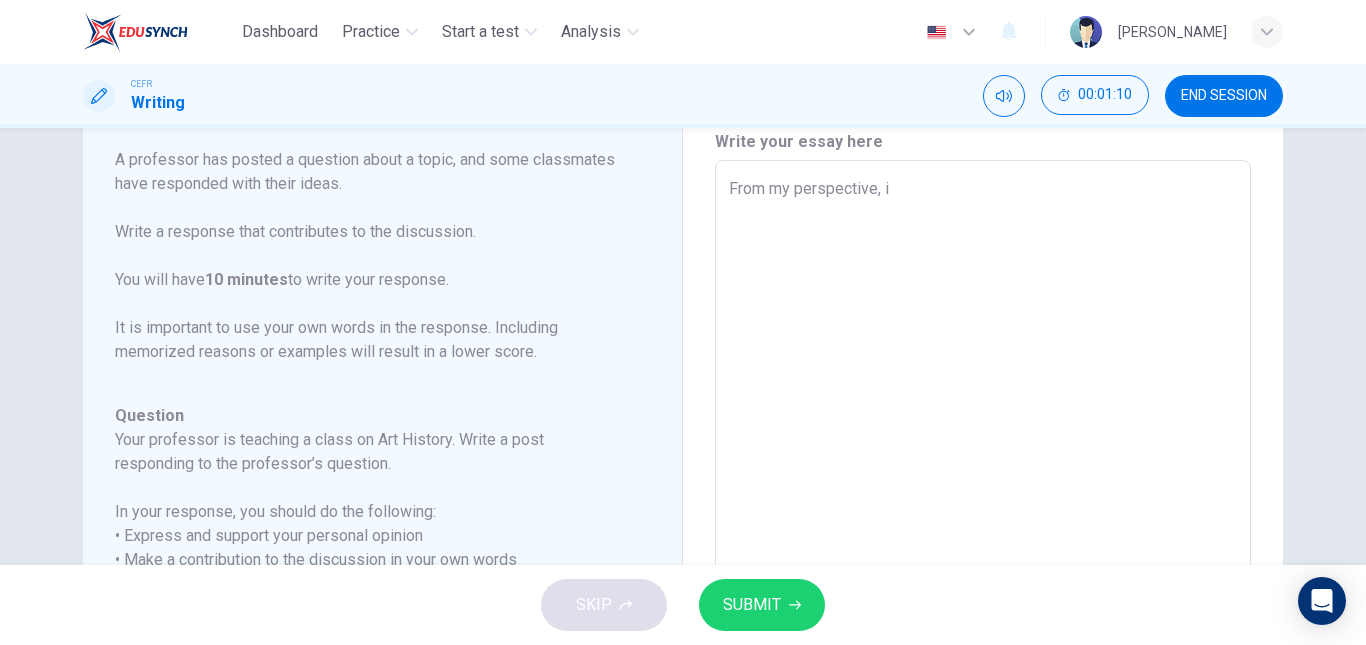 type on "From my perspective, i b" 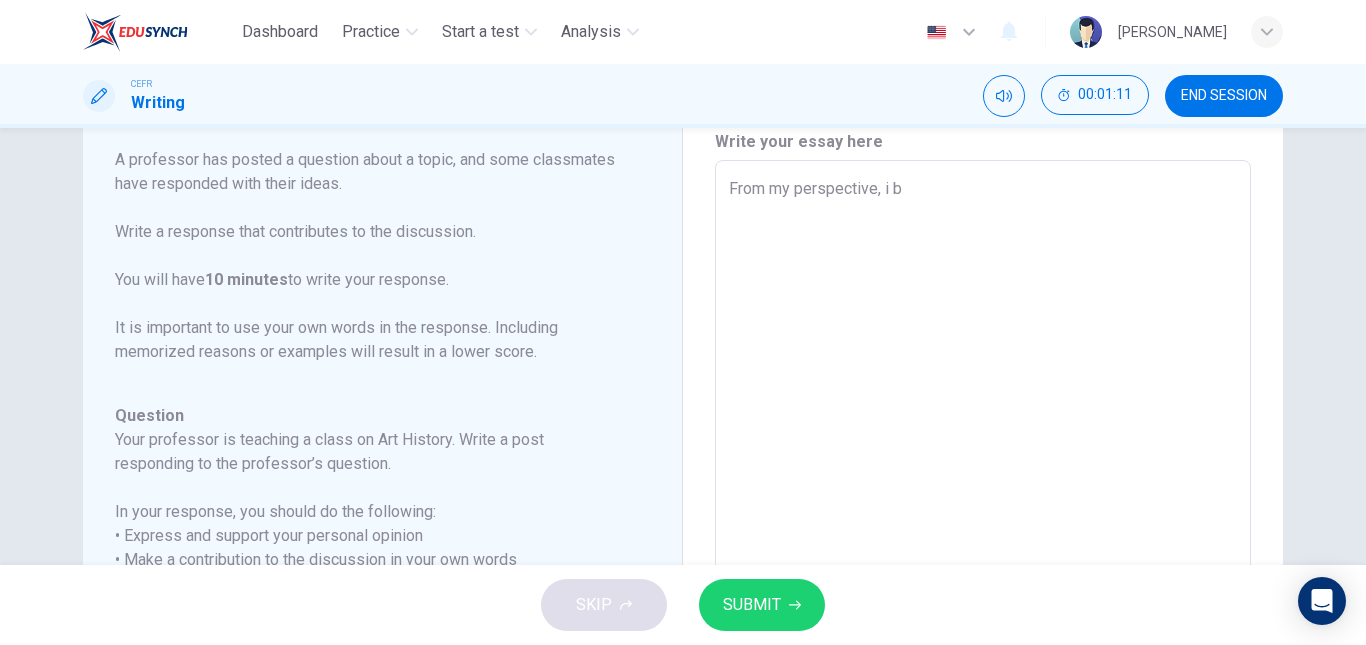 type on "x" 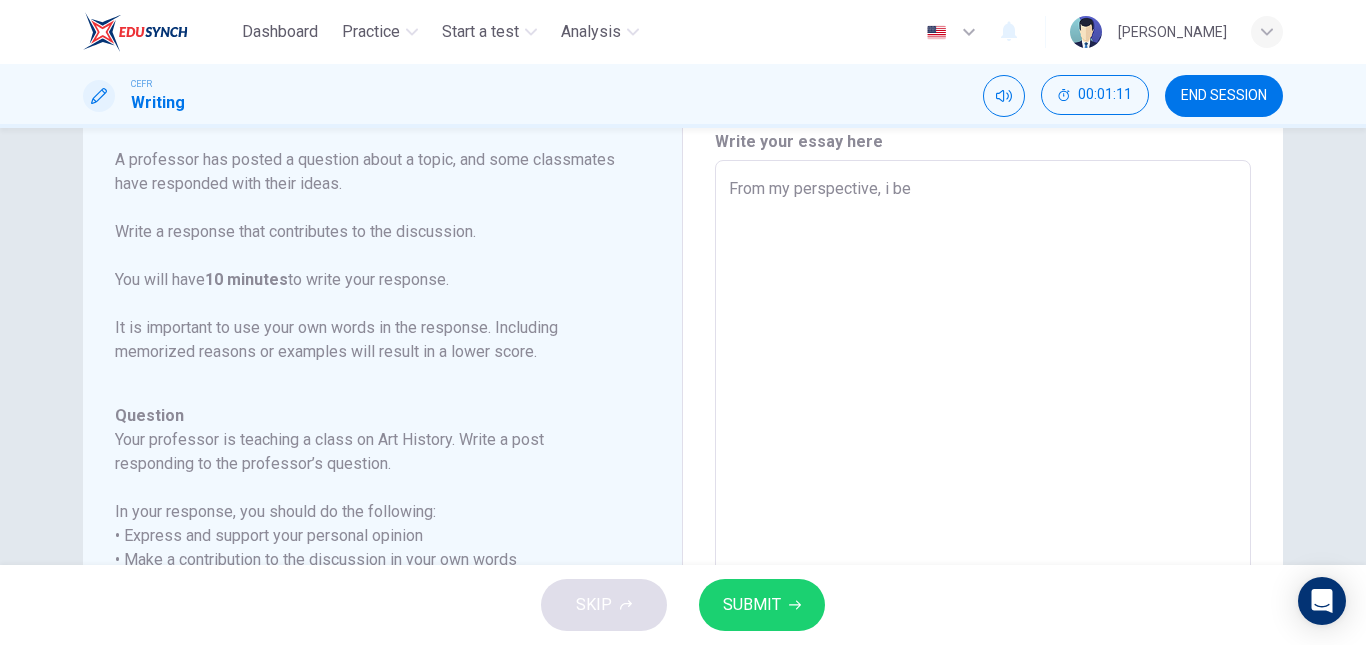 type on "x" 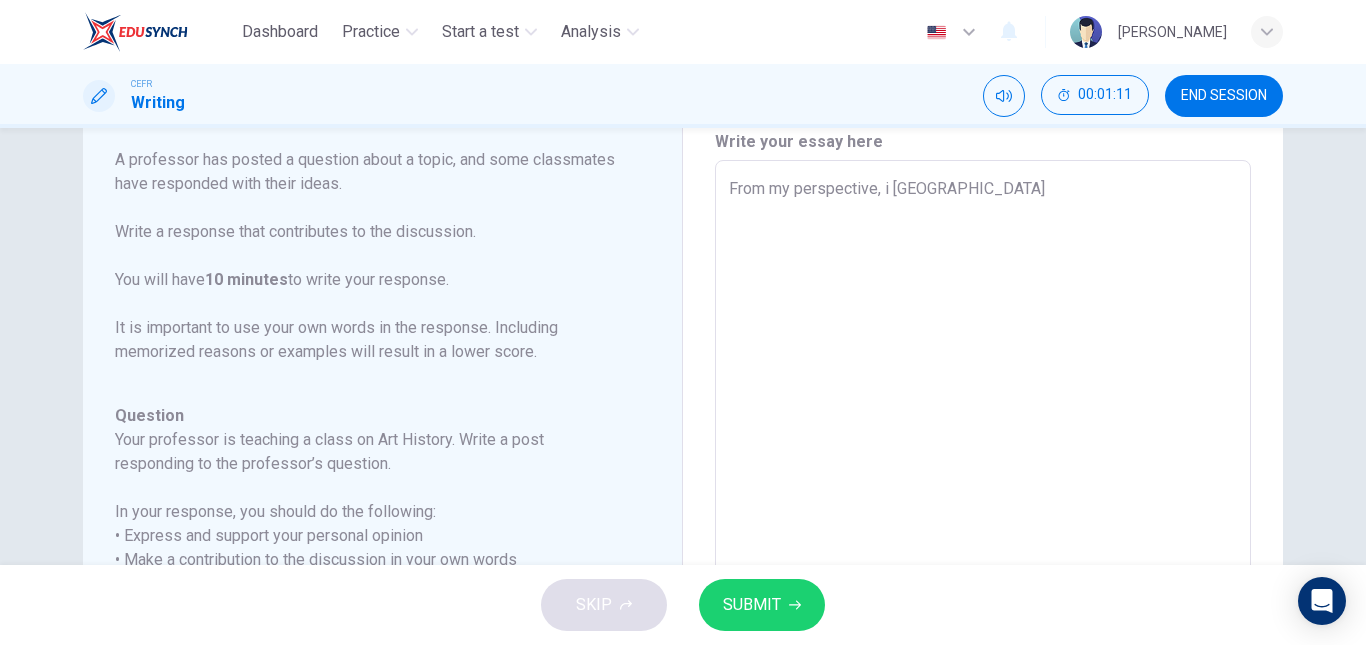 type on "x" 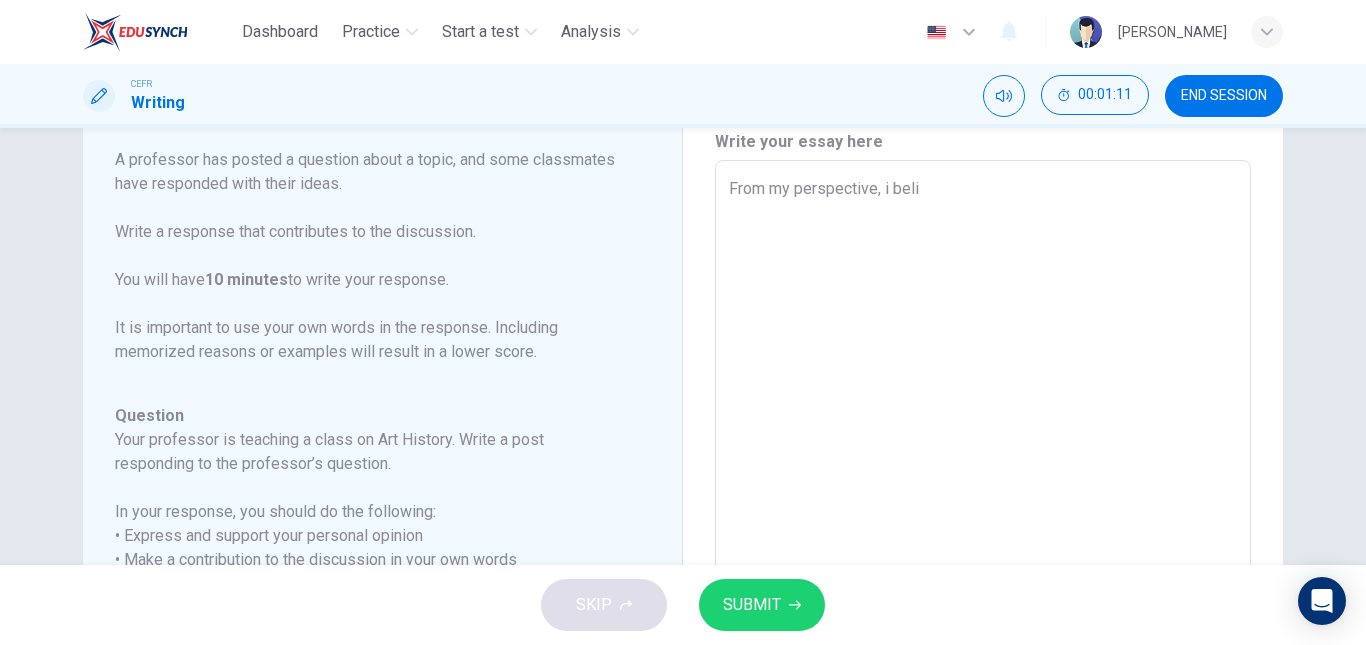 type on "x" 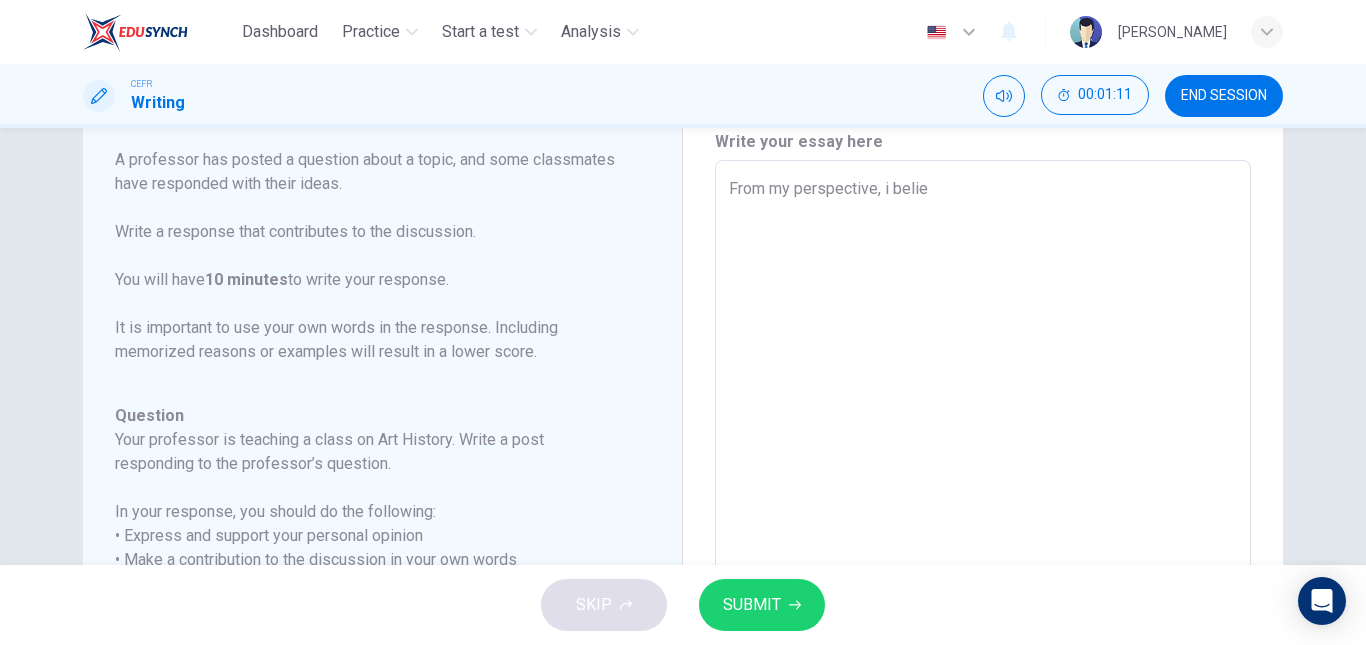 type on "x" 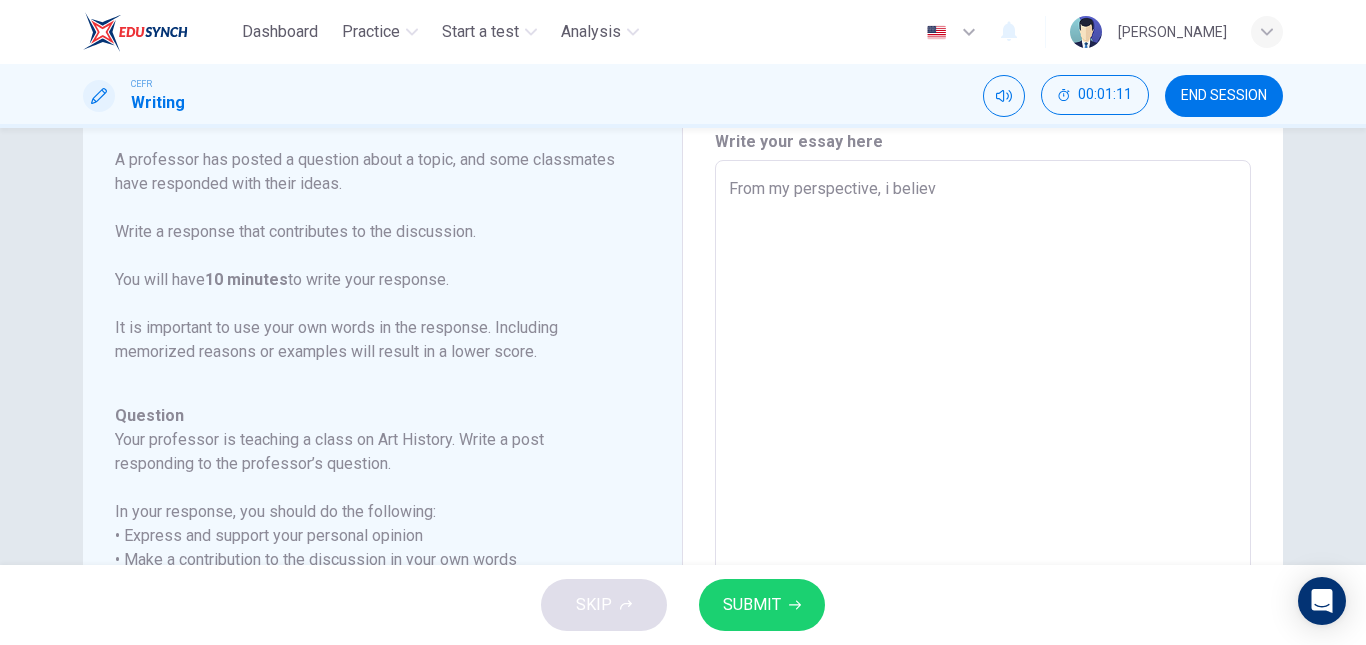 type on "From my perspective, i believe" 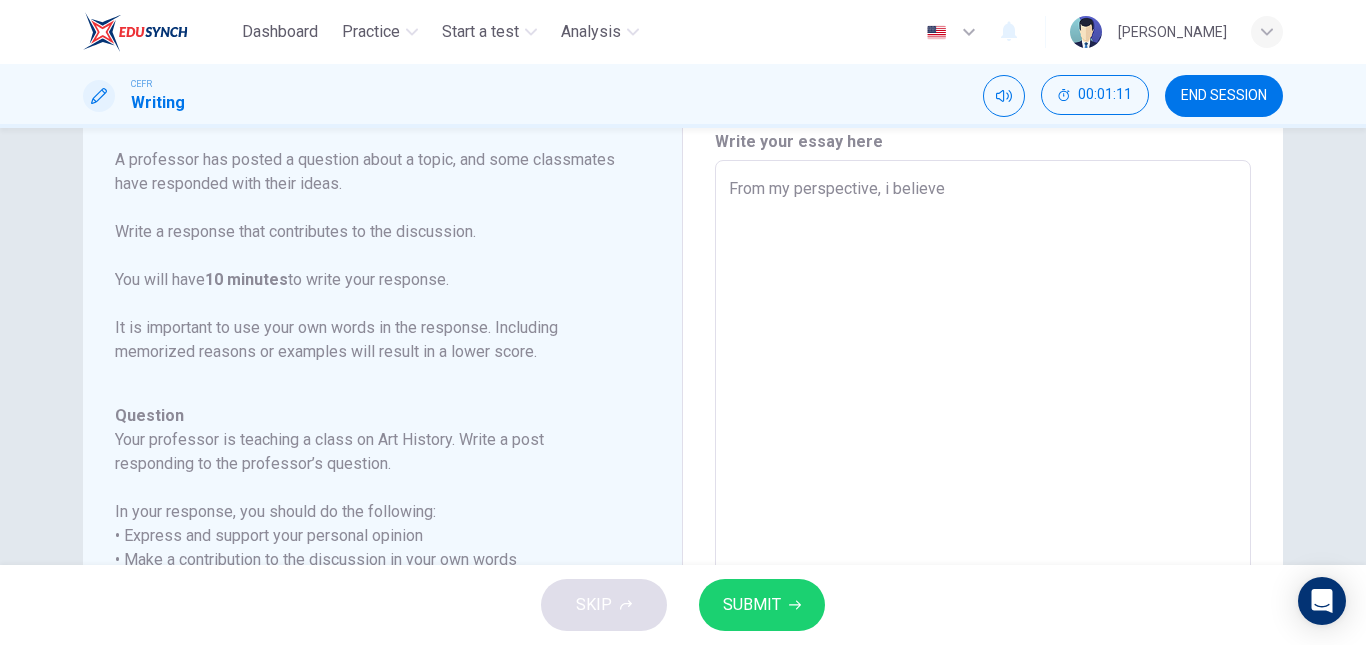 type on "x" 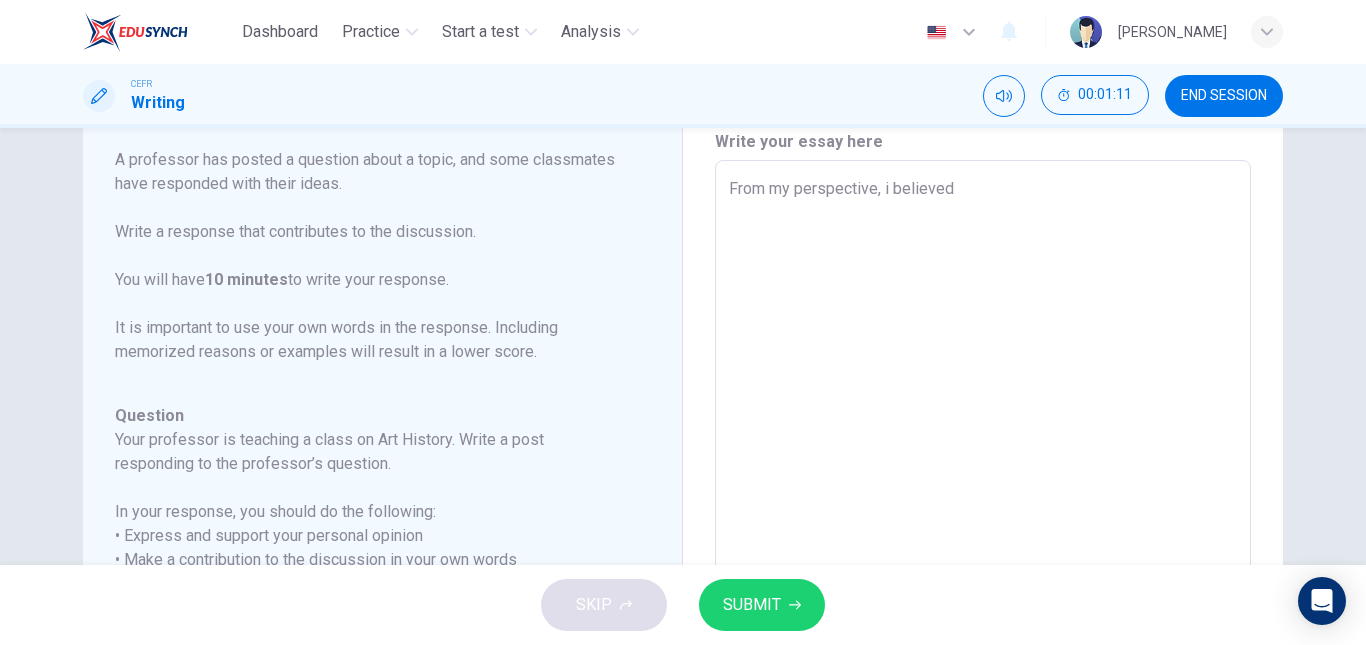 type on "x" 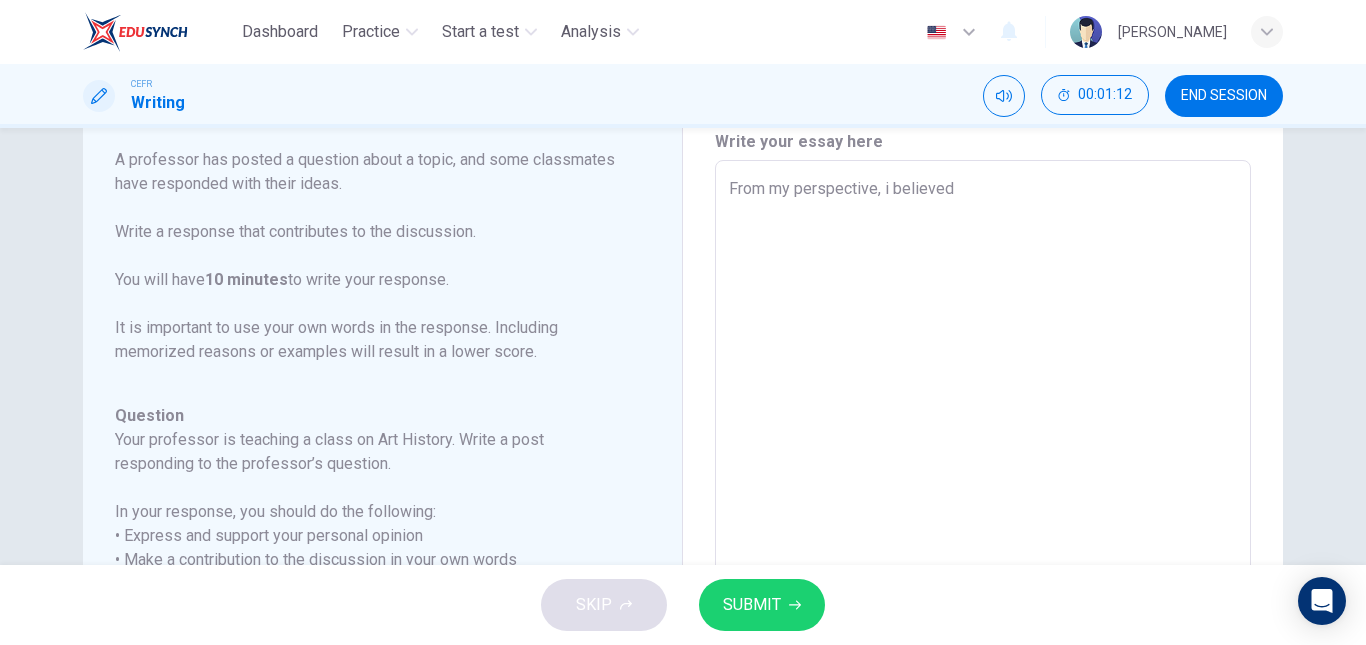 type on "From my perspective, i believed" 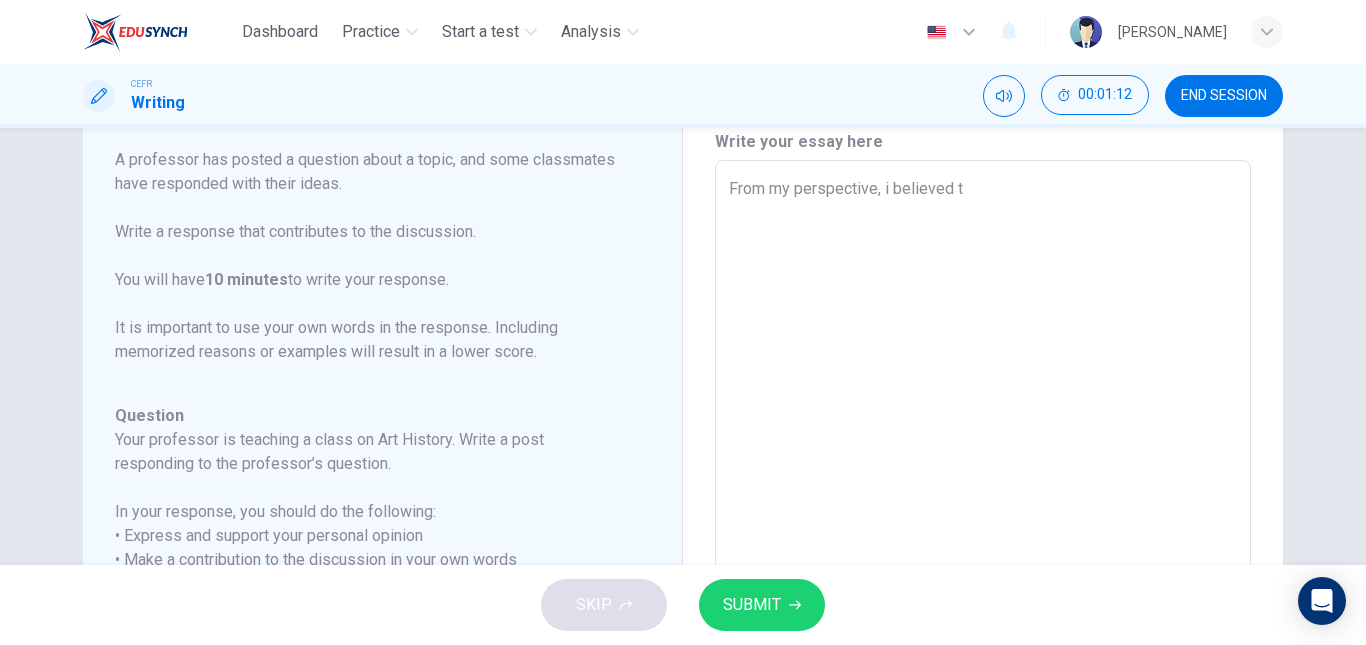 type on "x" 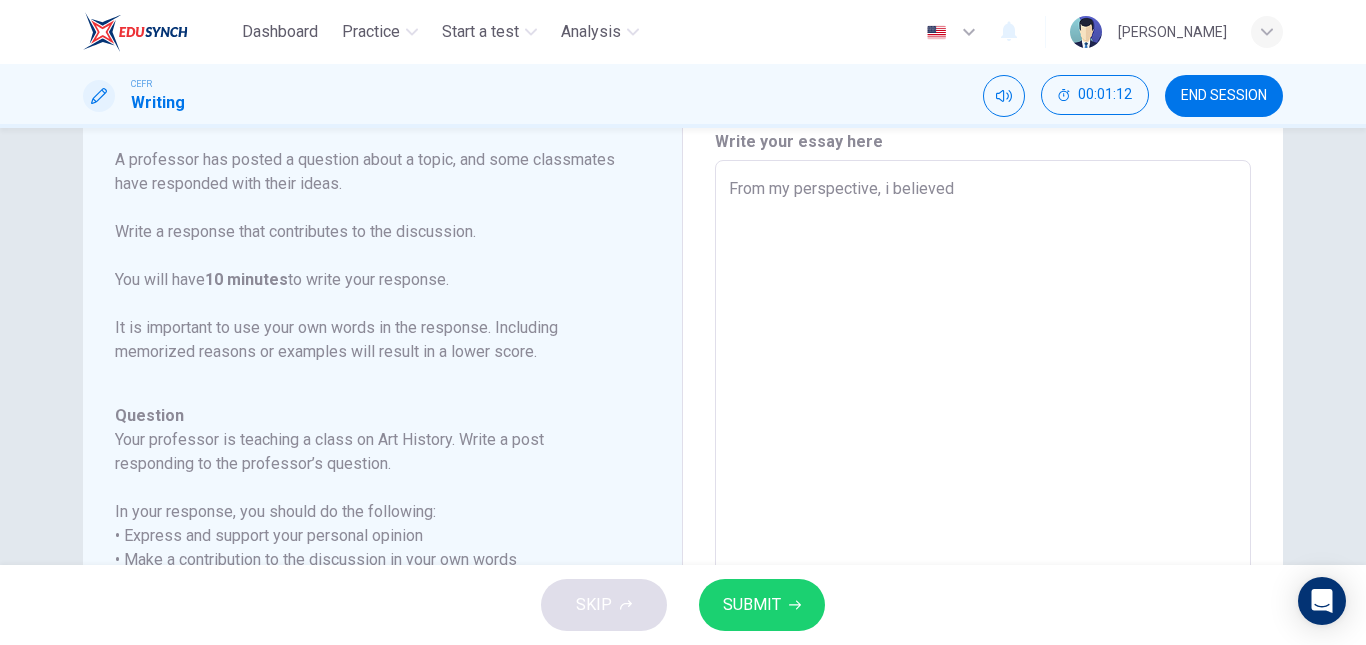 type on "x" 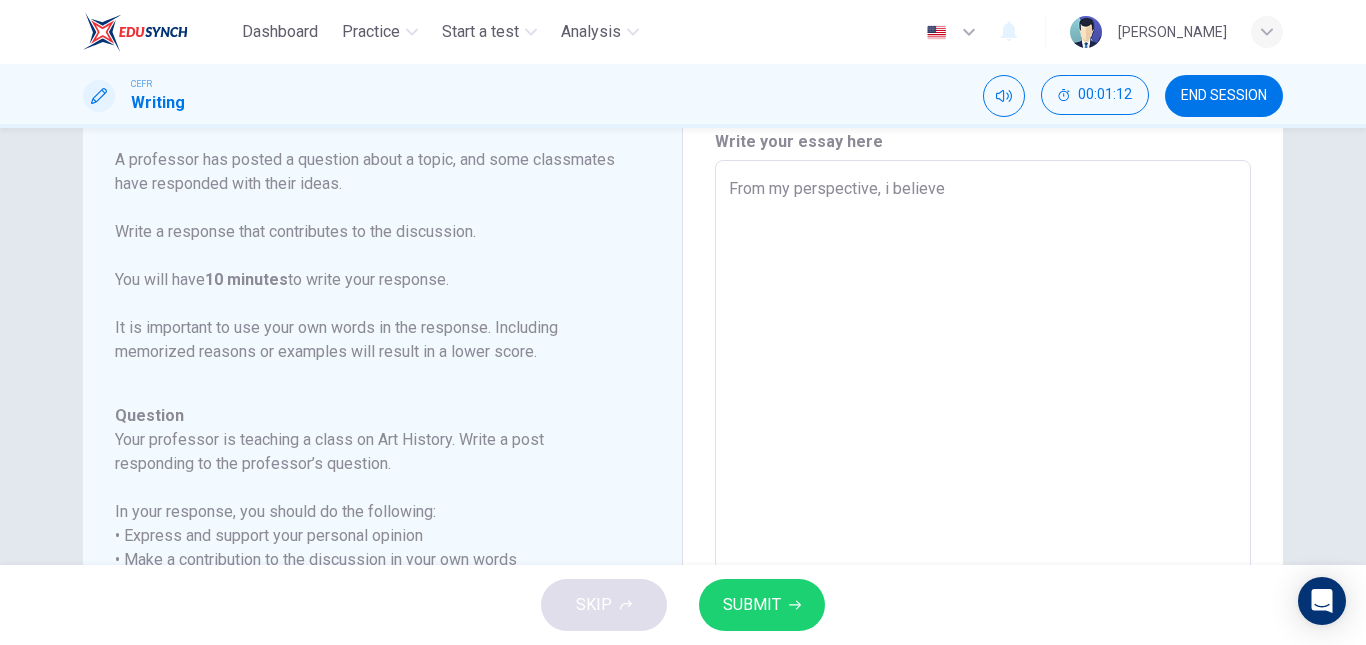 type on "x" 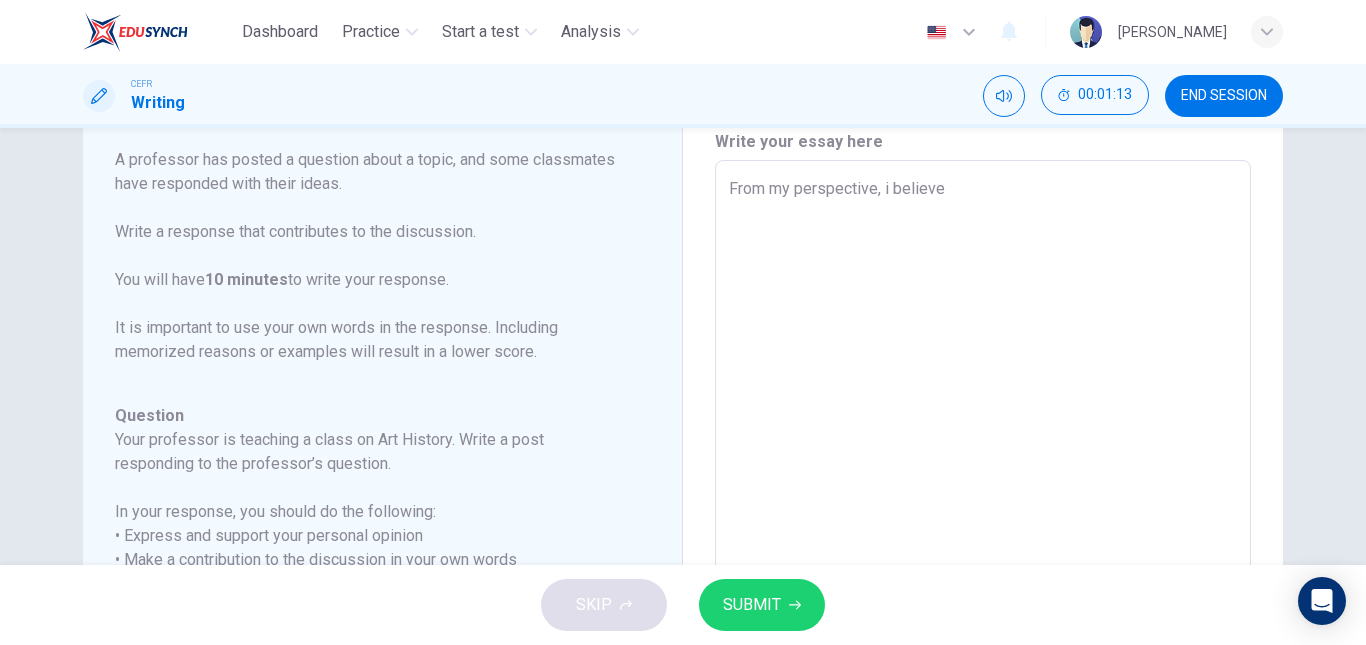 type on "From my perspective, i believe" 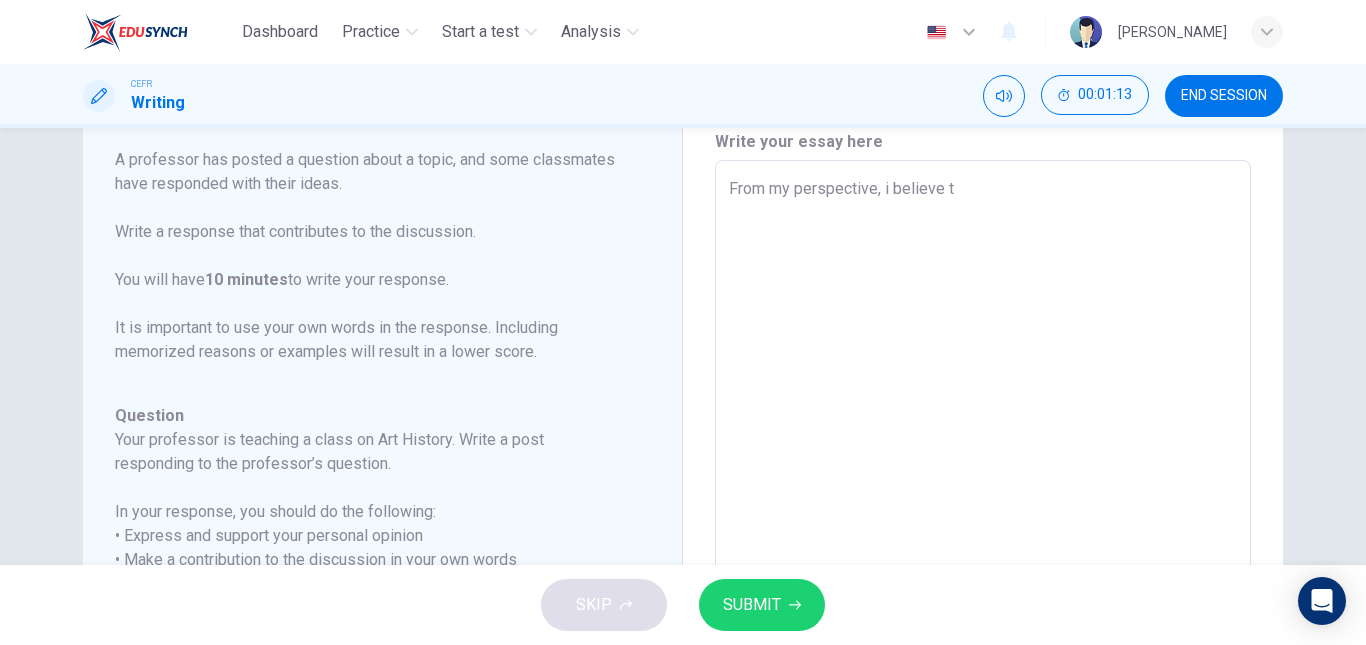 type on "From my perspective, i believe th" 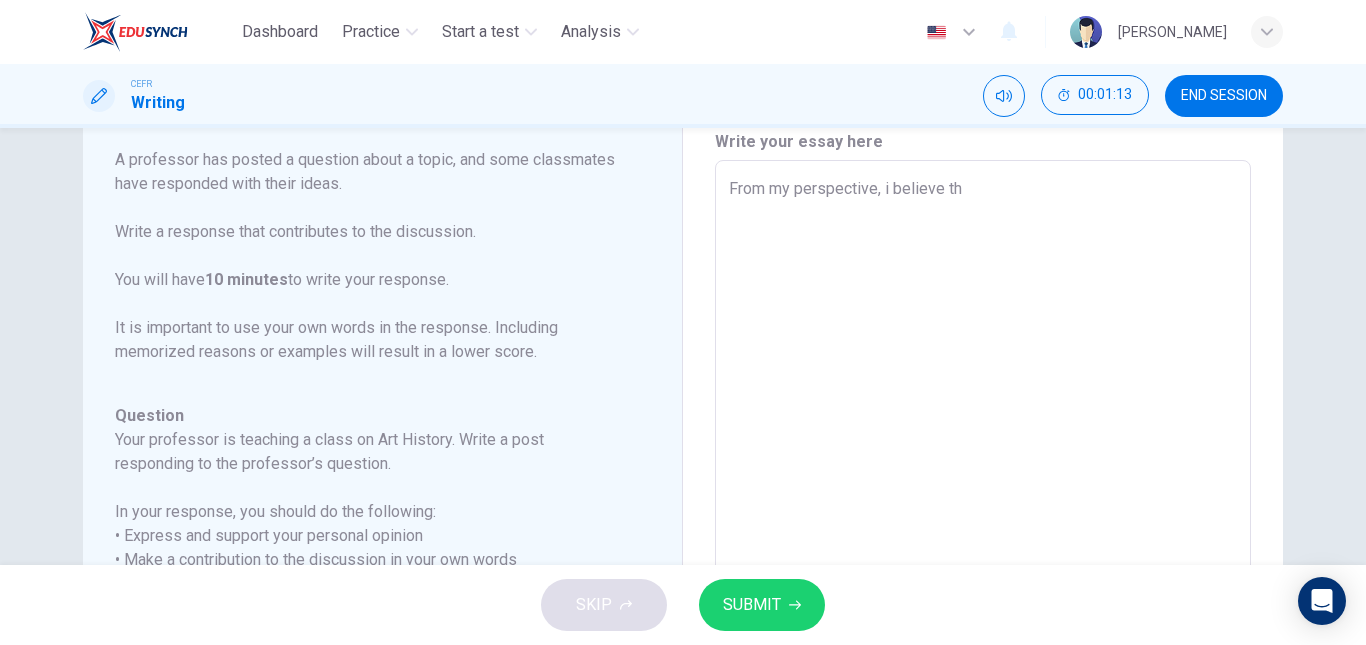 type on "x" 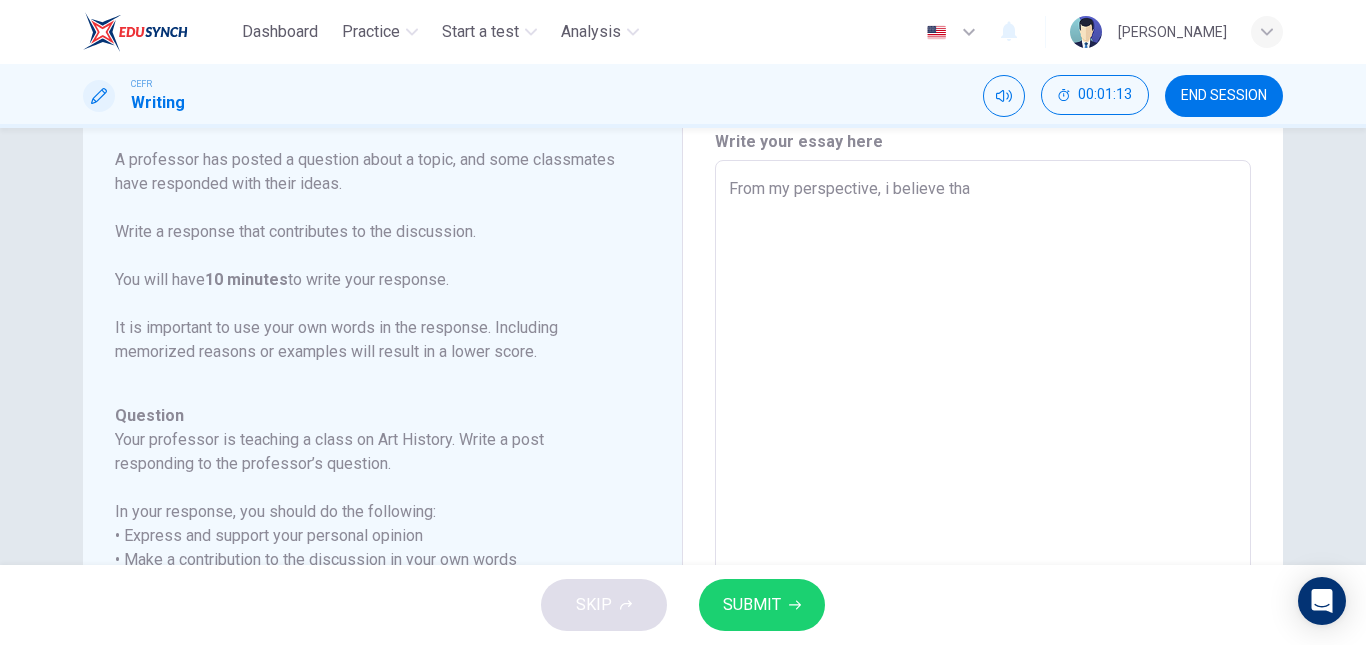 type on "x" 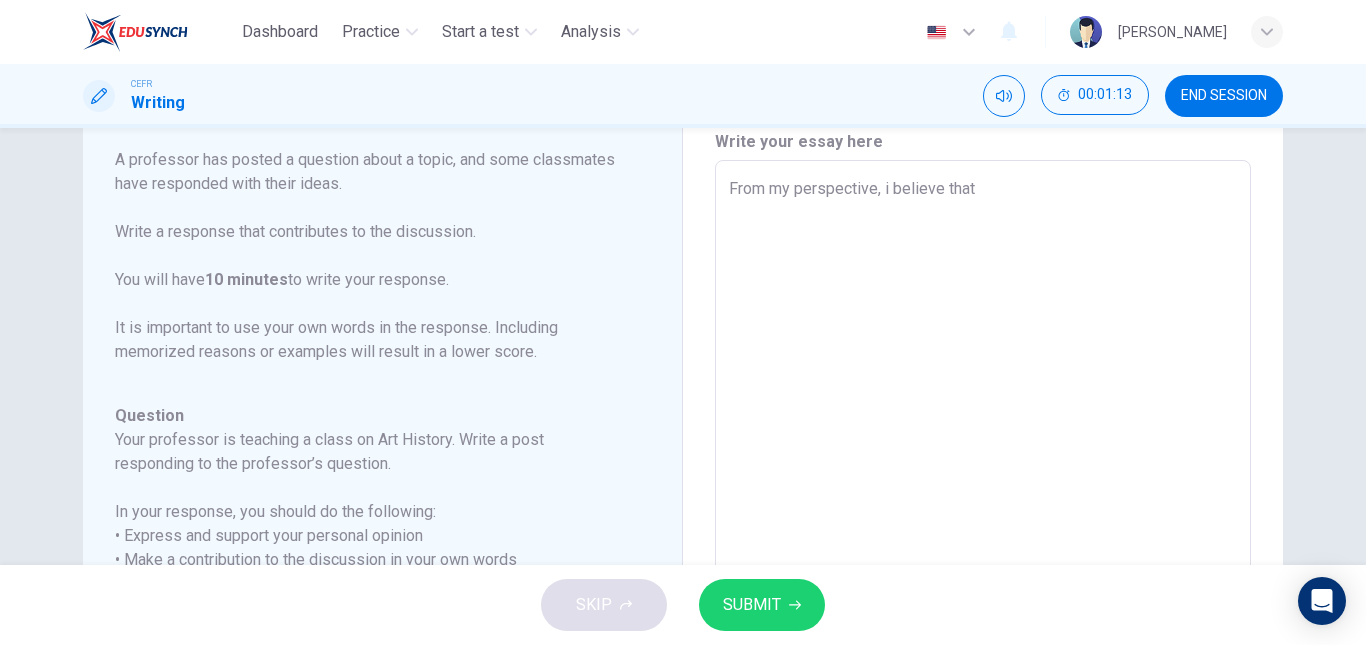 type on "x" 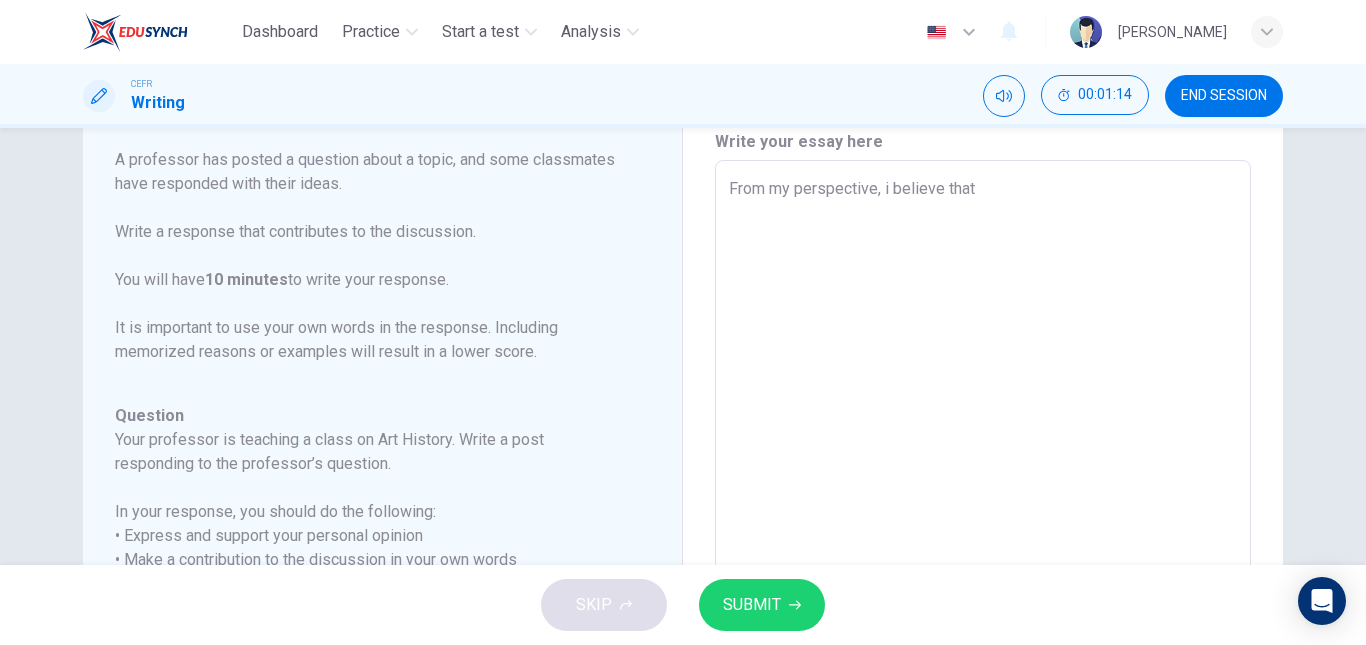 type on "x" 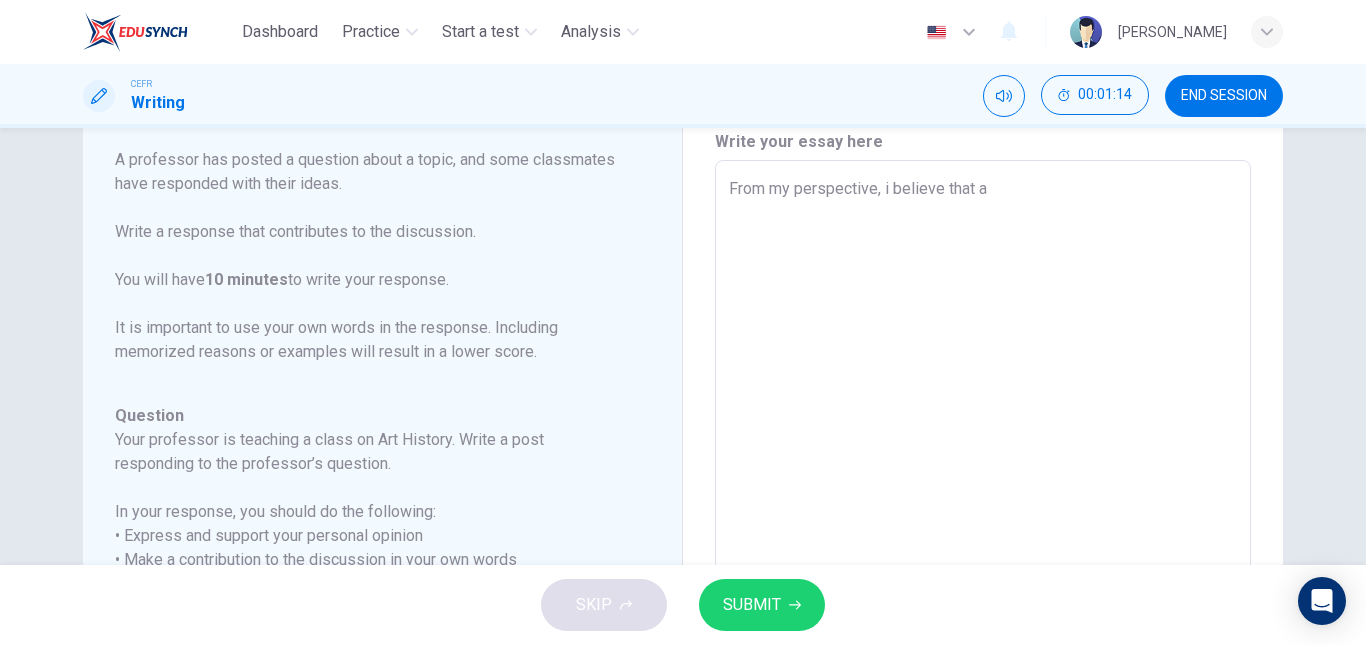 type on "x" 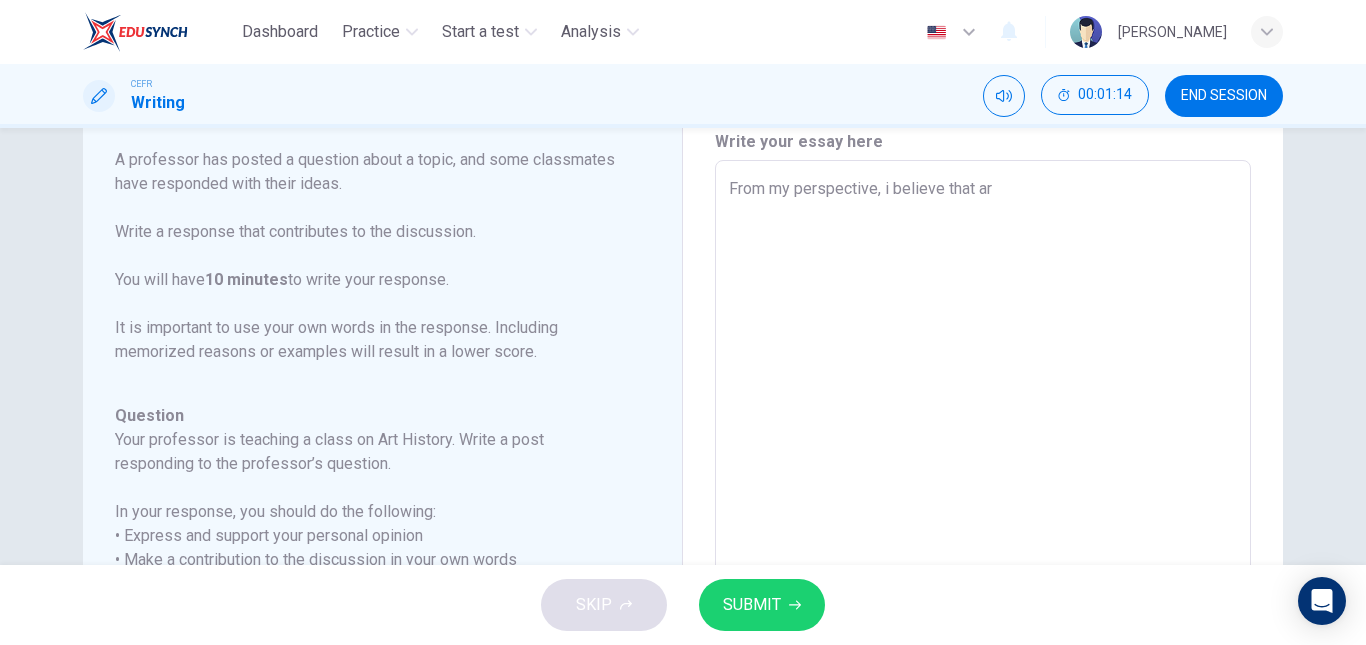 type on "x" 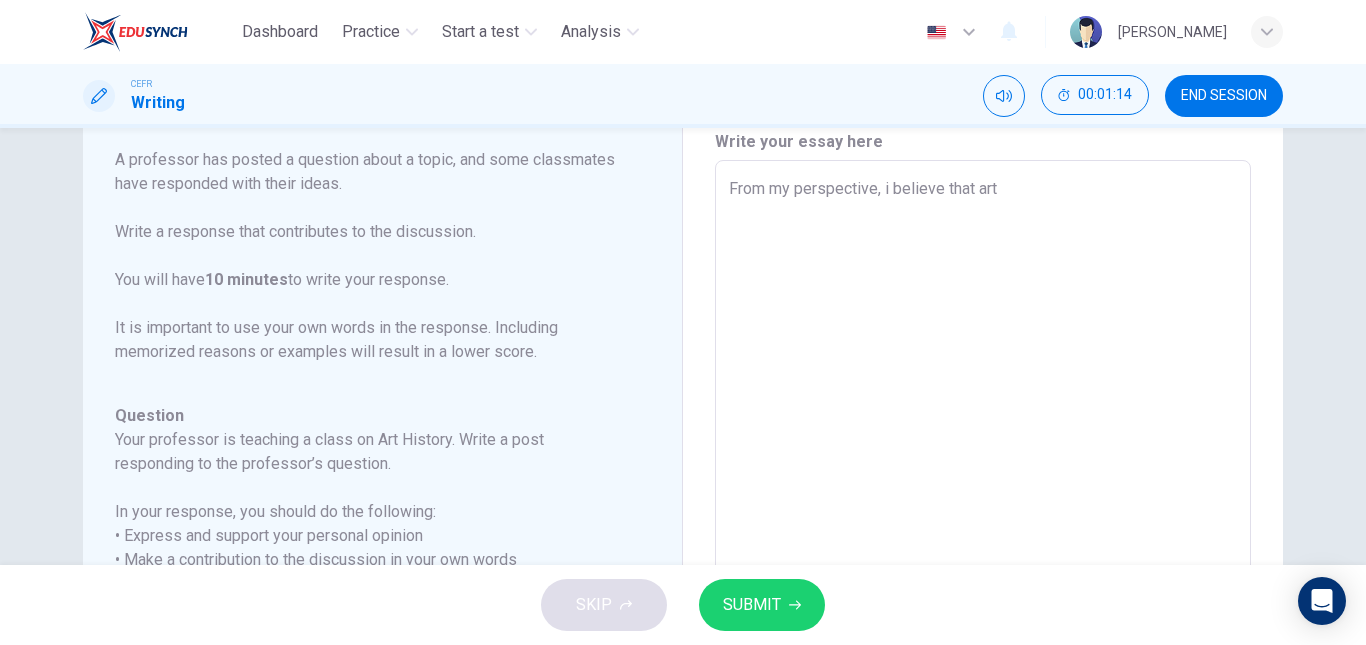 type on "From my perspective, i believe that art" 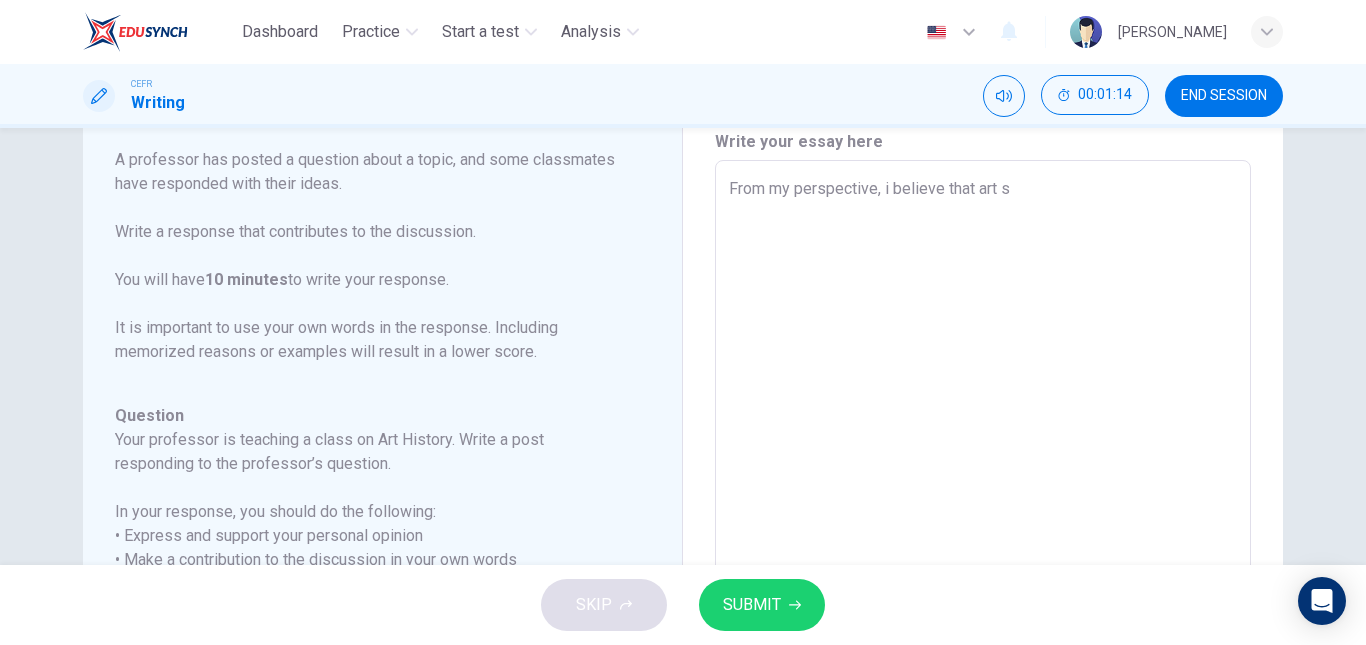 type on "x" 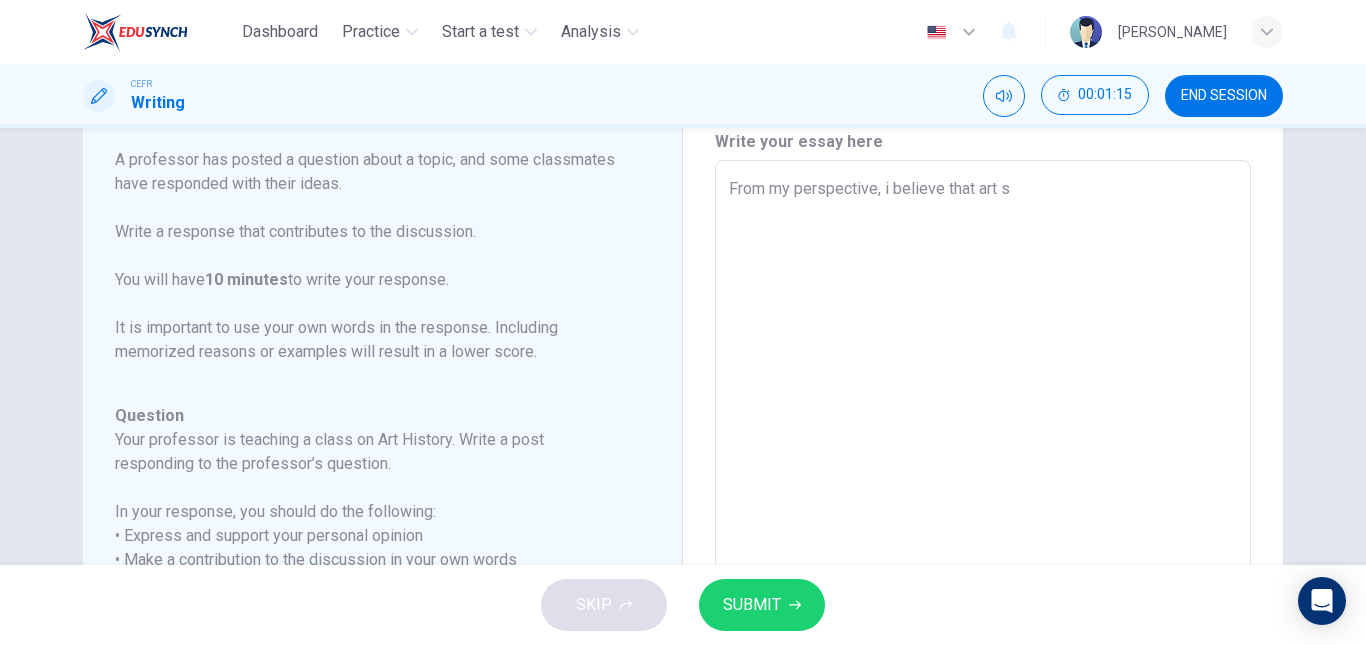 type on "From my perspective, i believe that art sh" 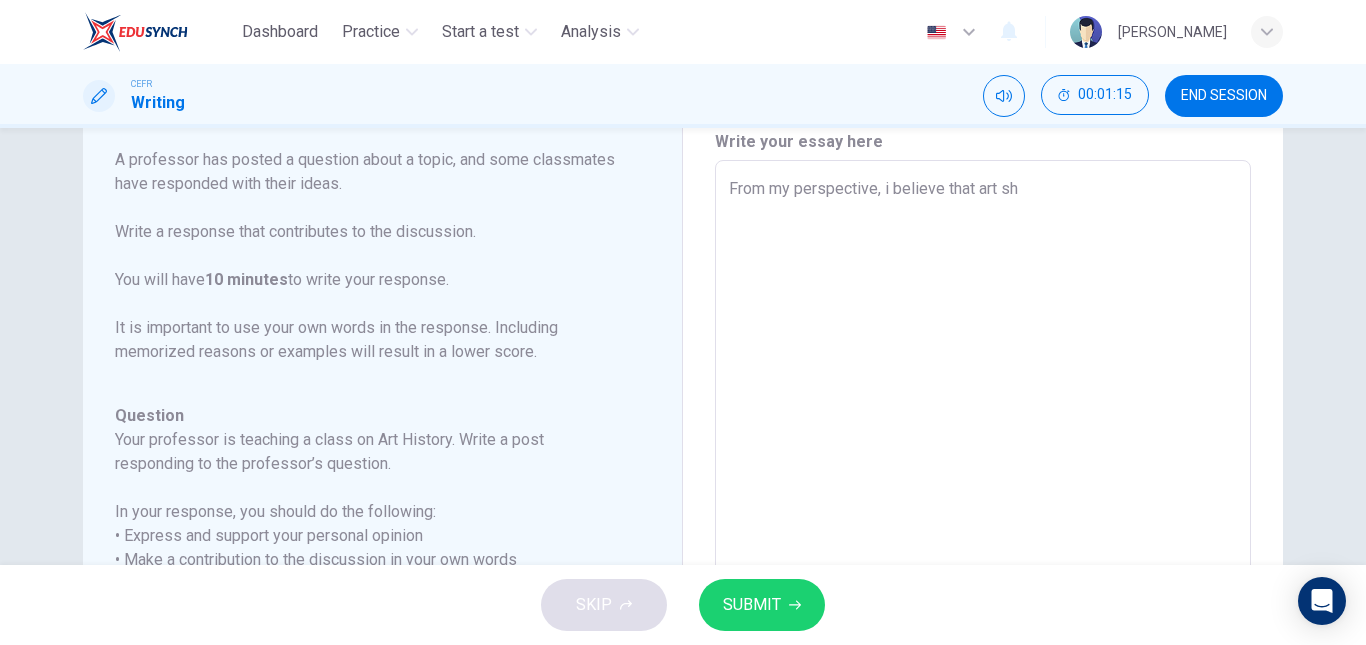 type on "x" 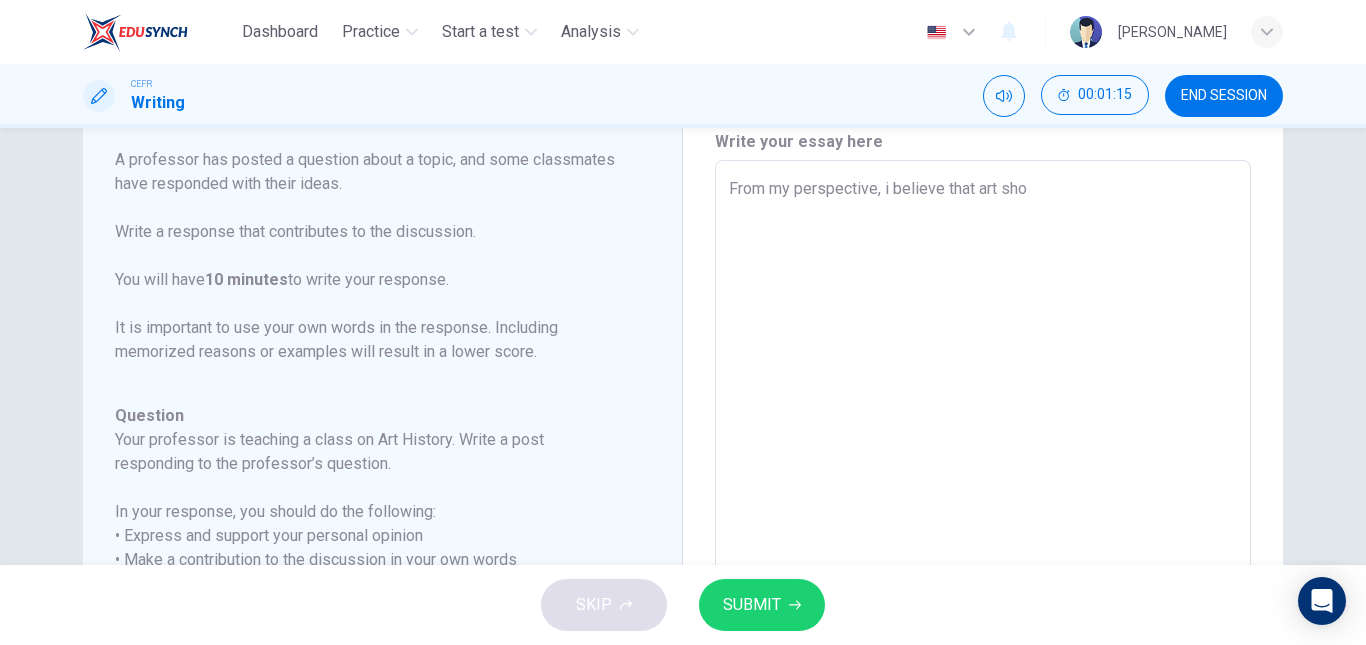 type on "x" 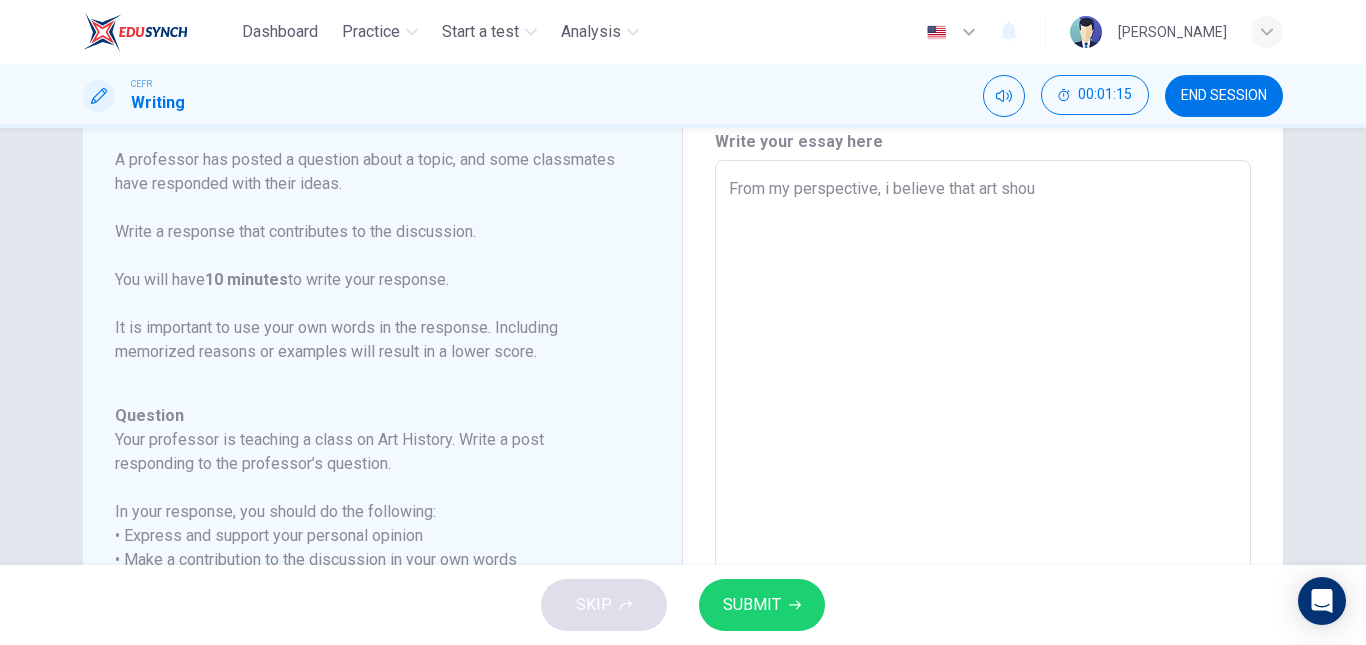 type on "x" 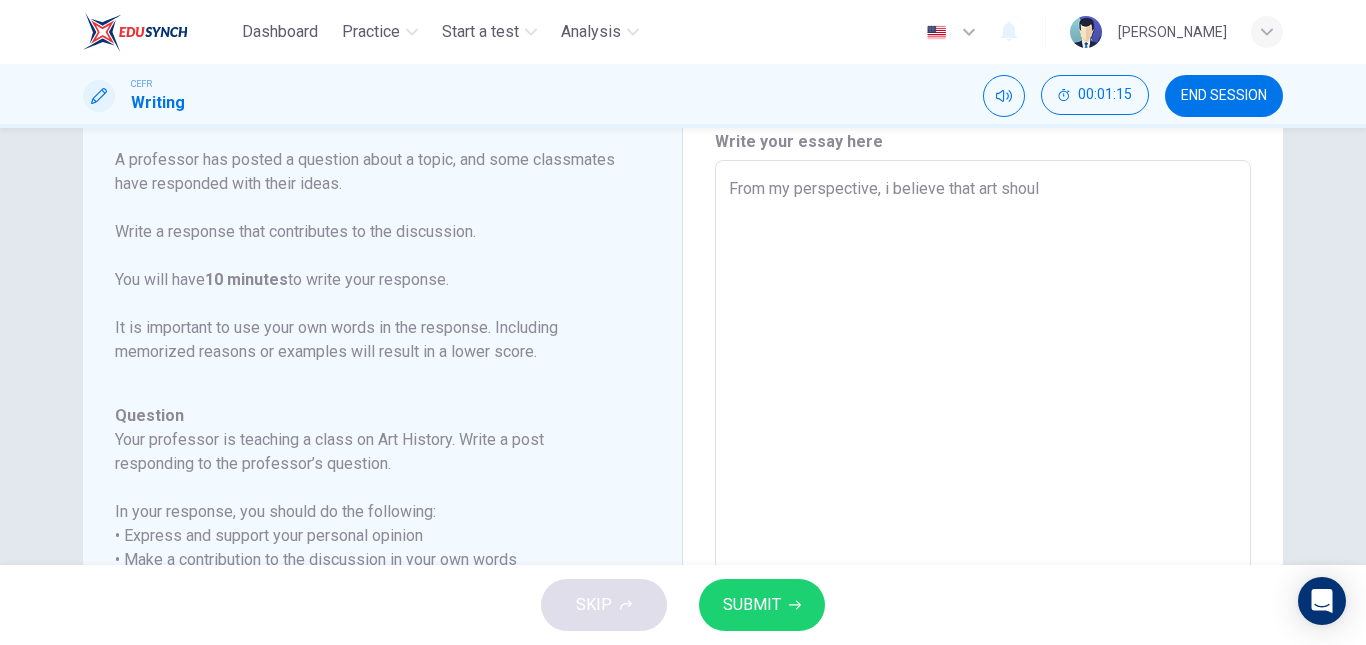 type on "From my perspective, i believe that art should" 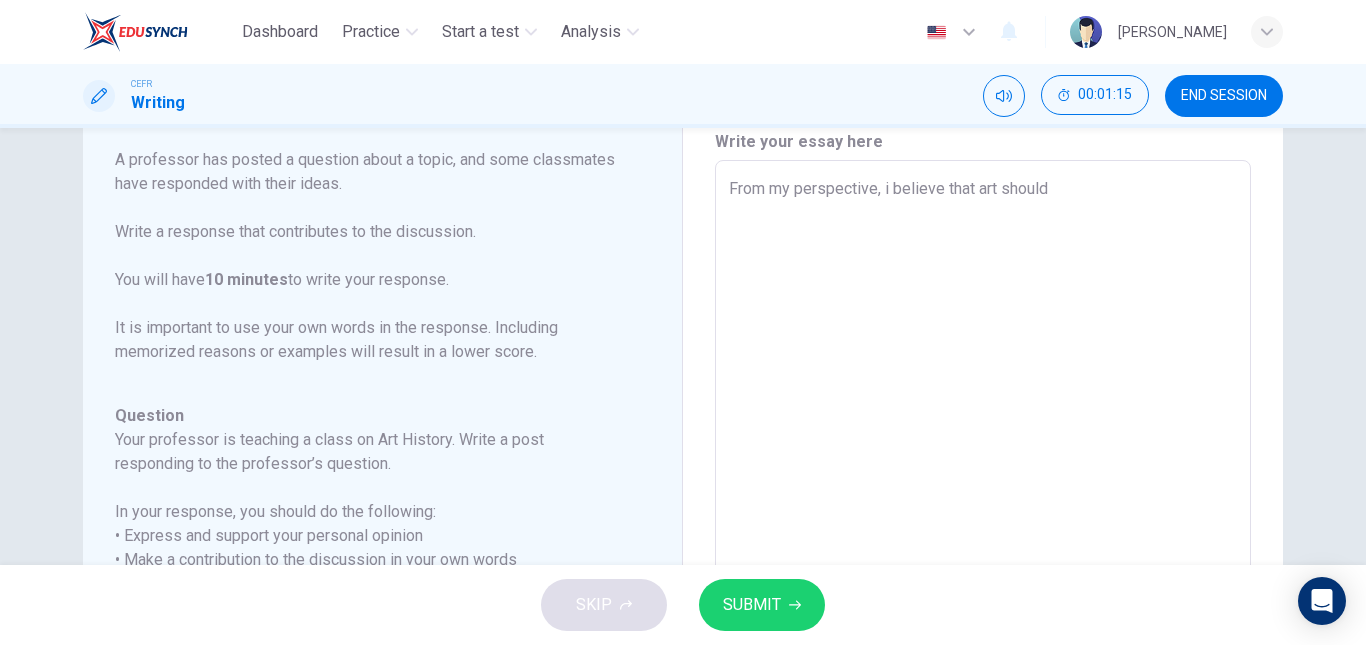 type on "x" 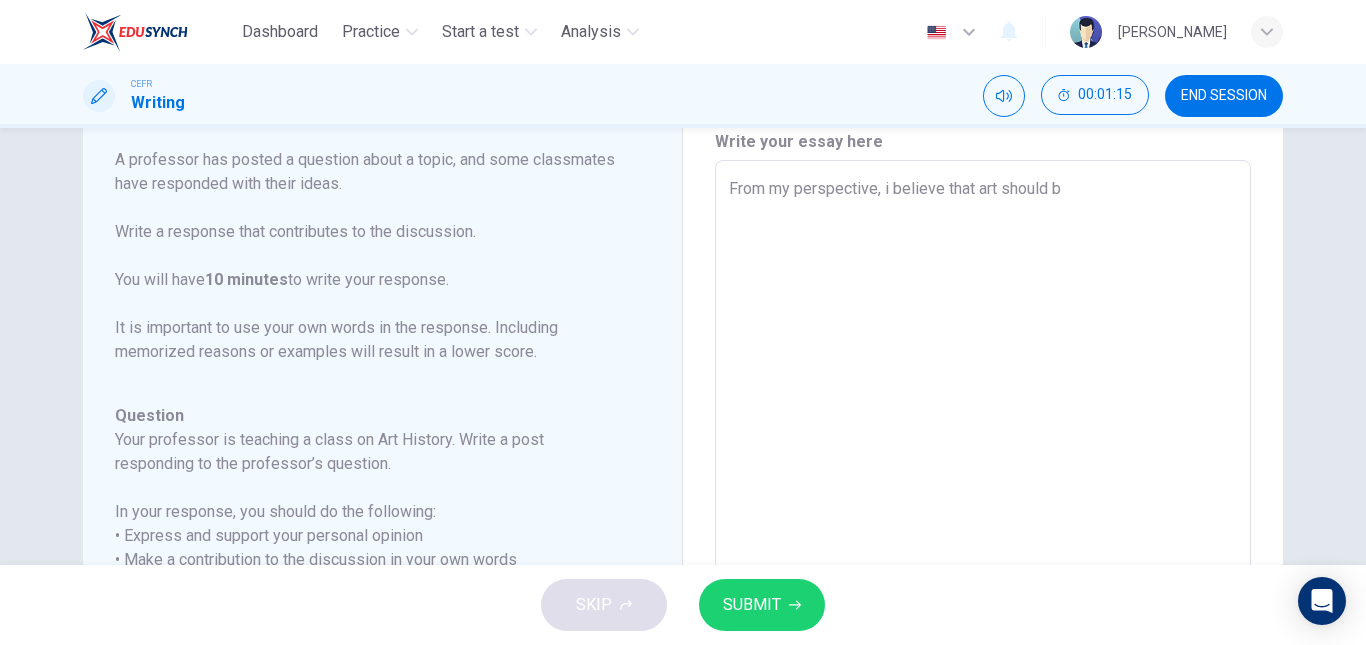 type on "x" 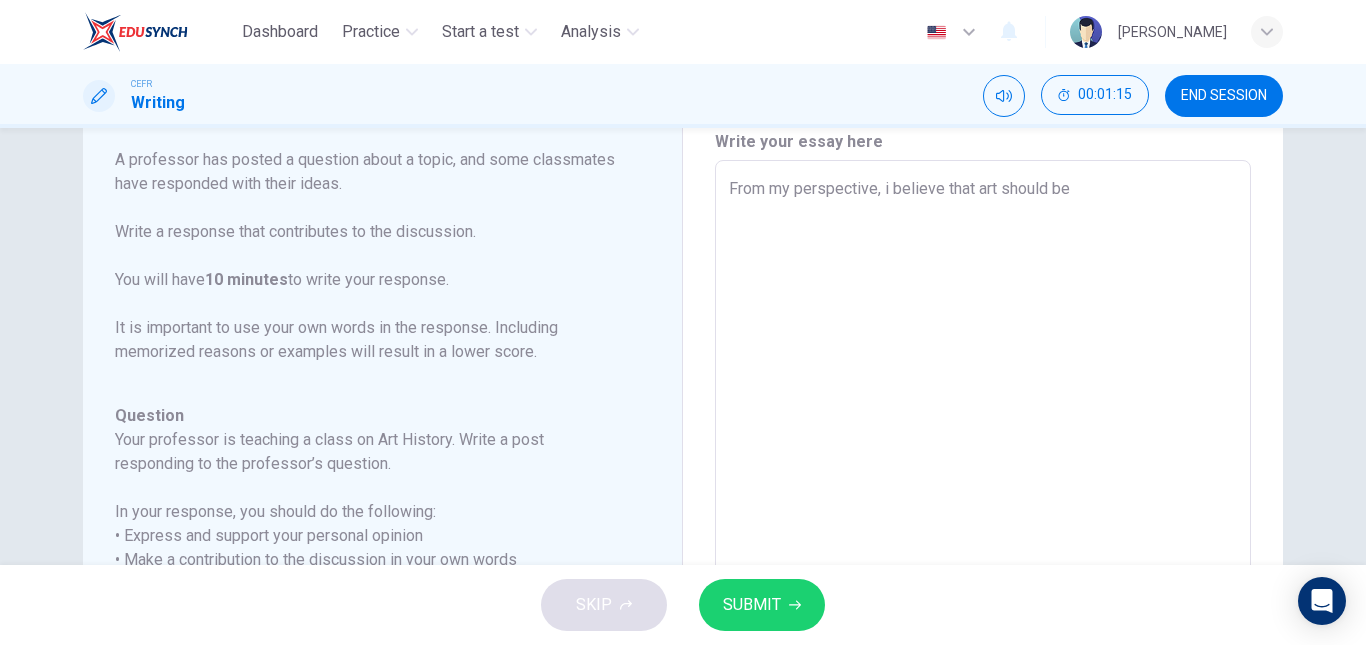 type on "x" 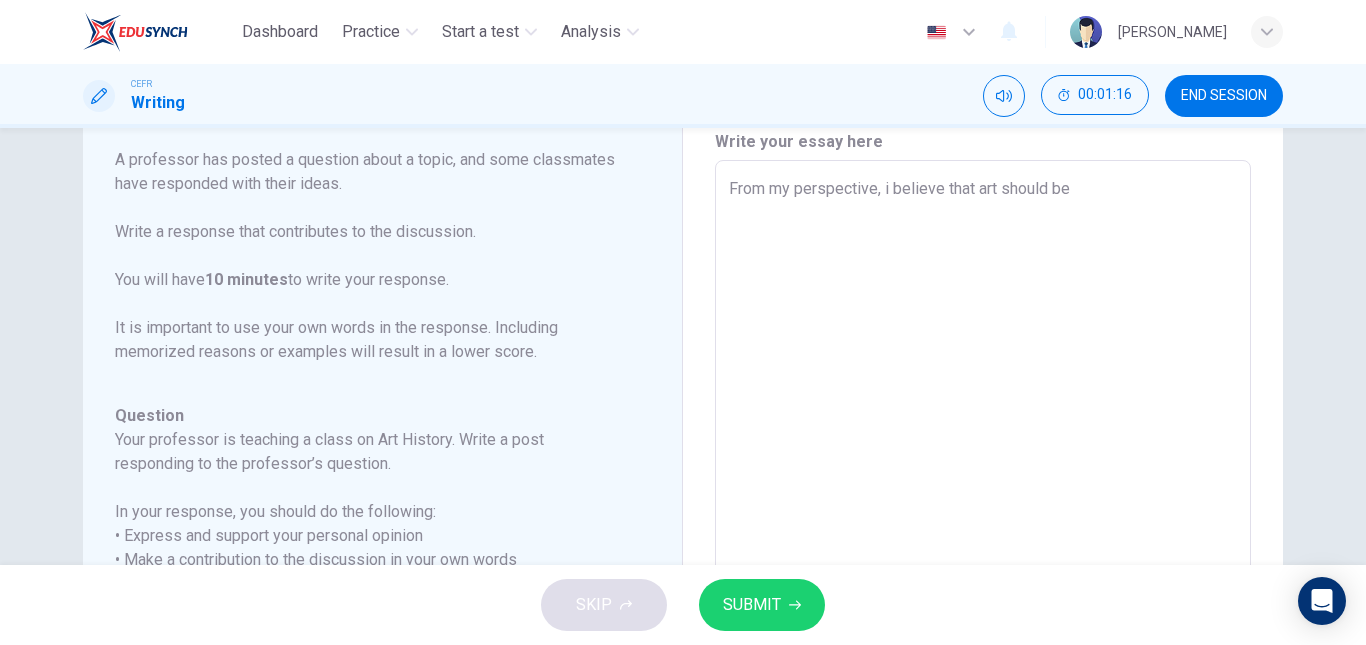 type on "From my perspective, i believe that art should be" 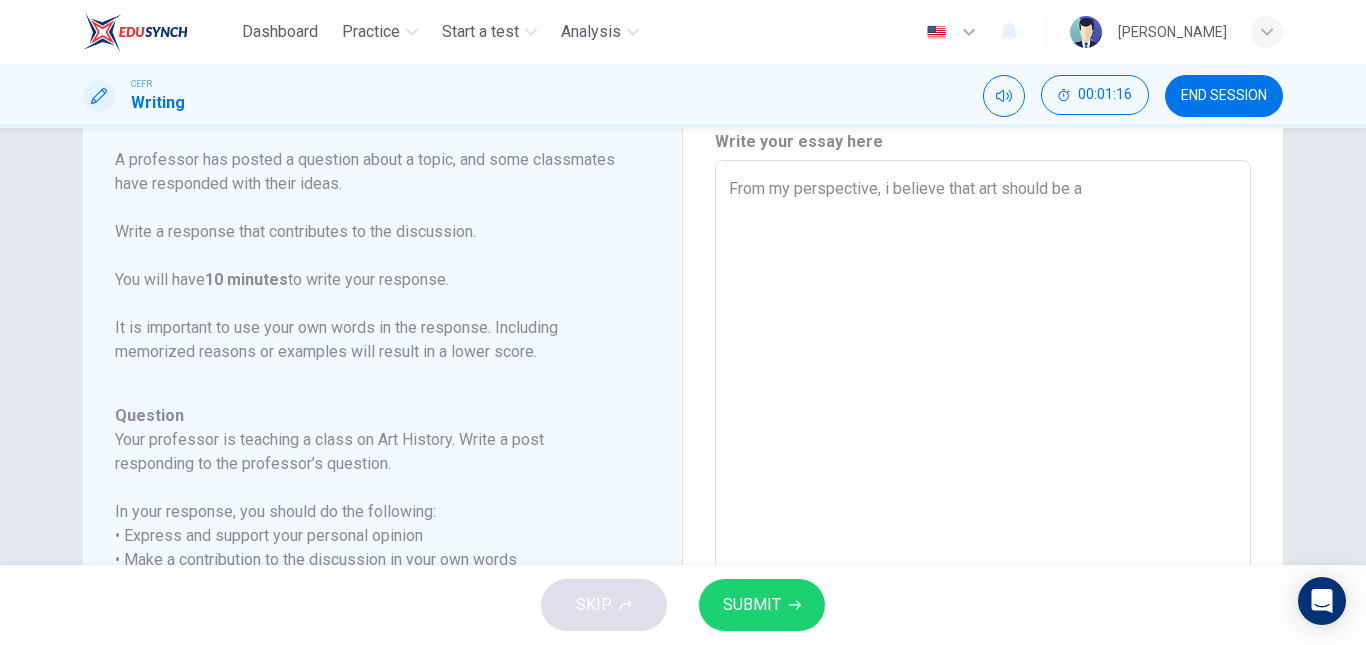 type on "x" 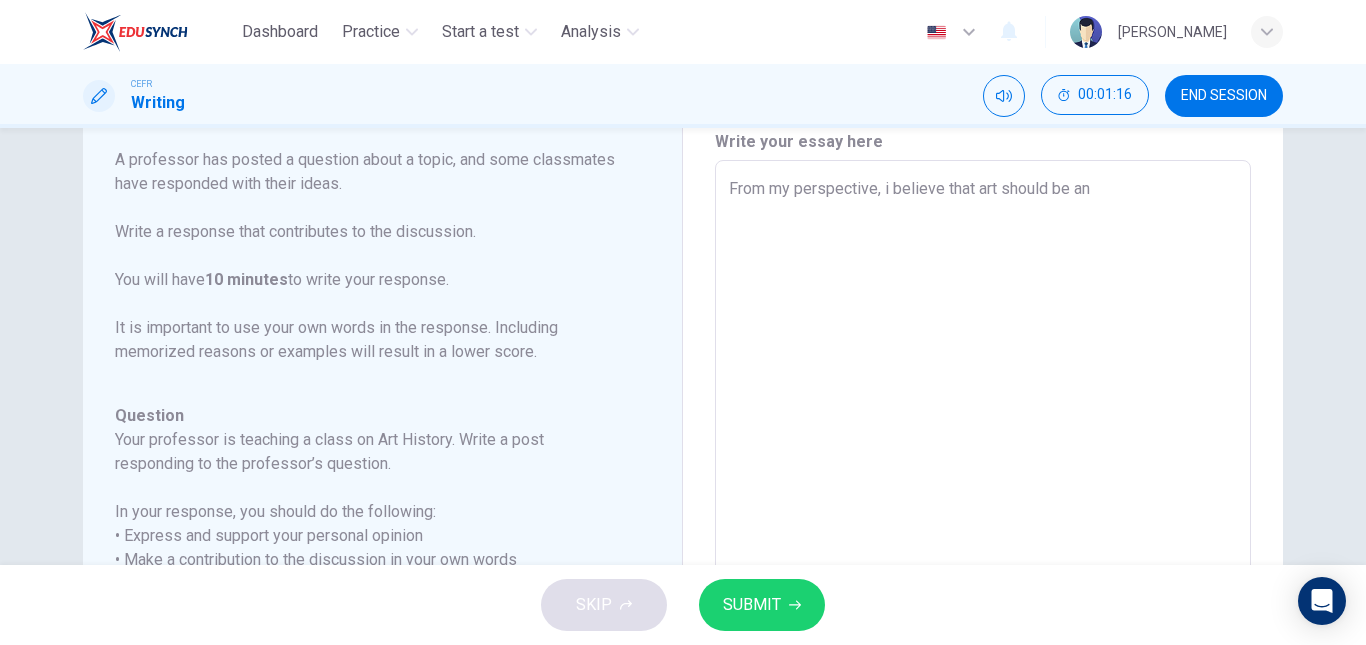 type on "From my perspective, i believe that art should be [PERSON_NAME]" 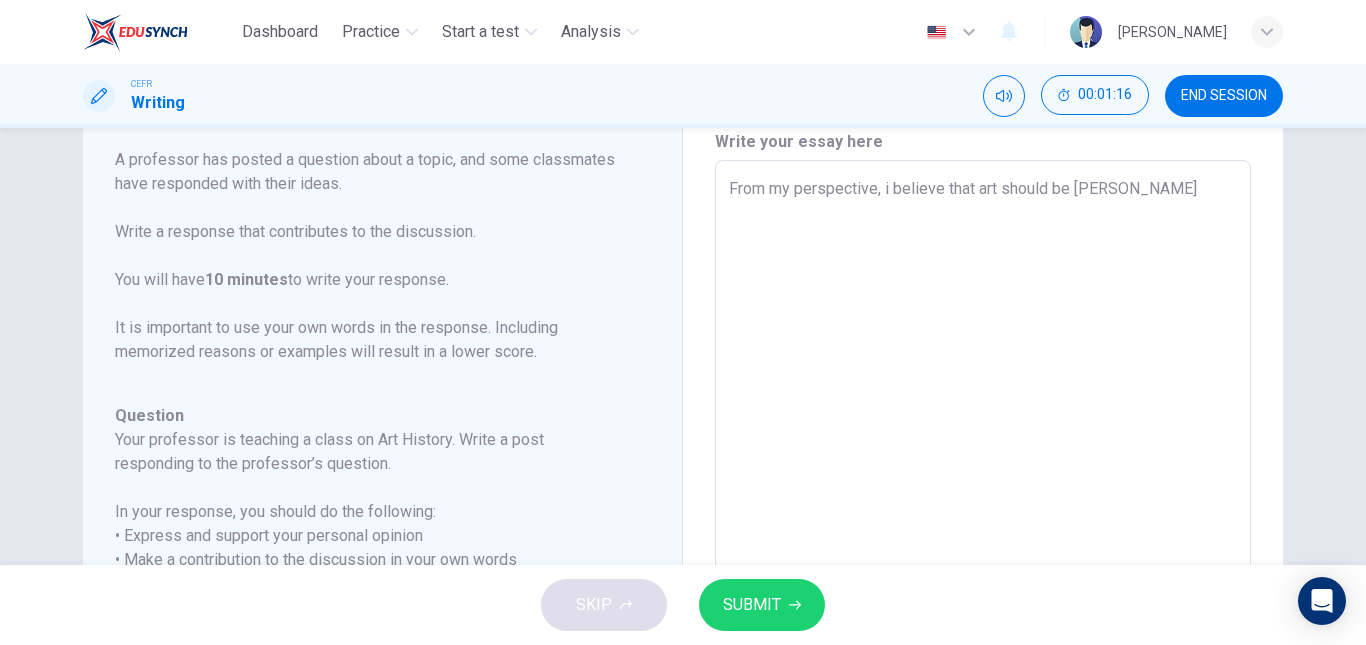 type on "x" 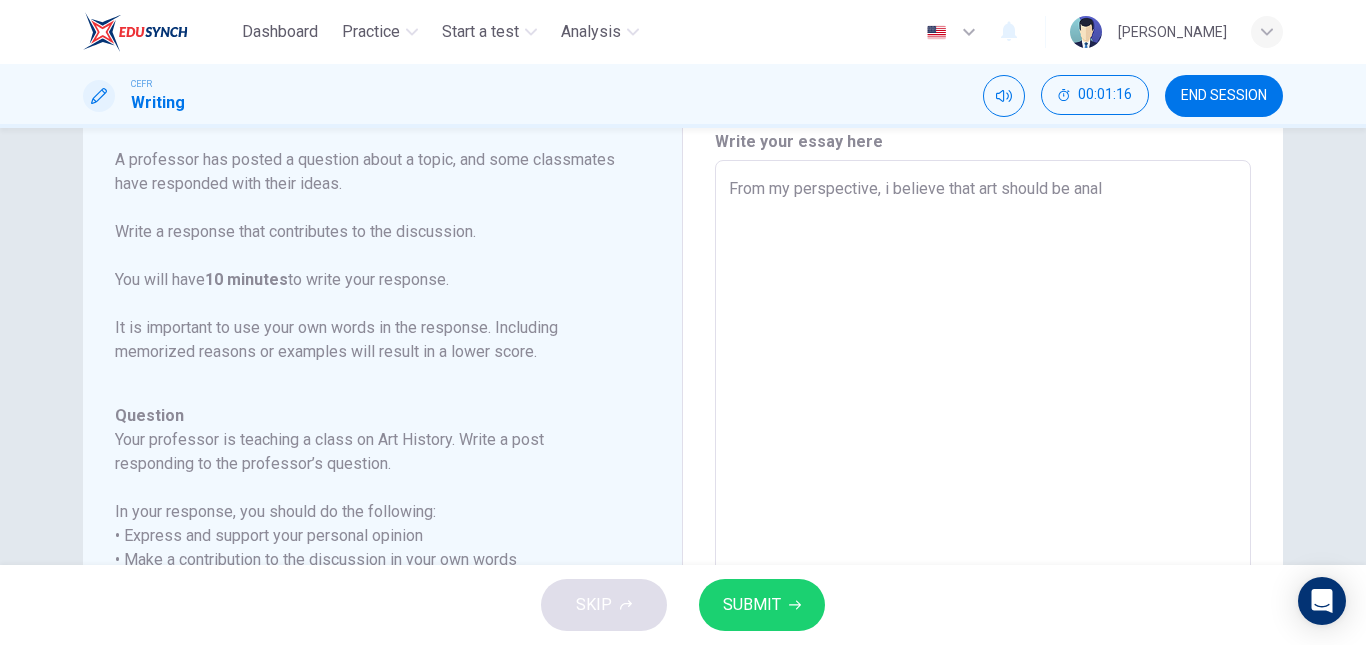 type on "x" 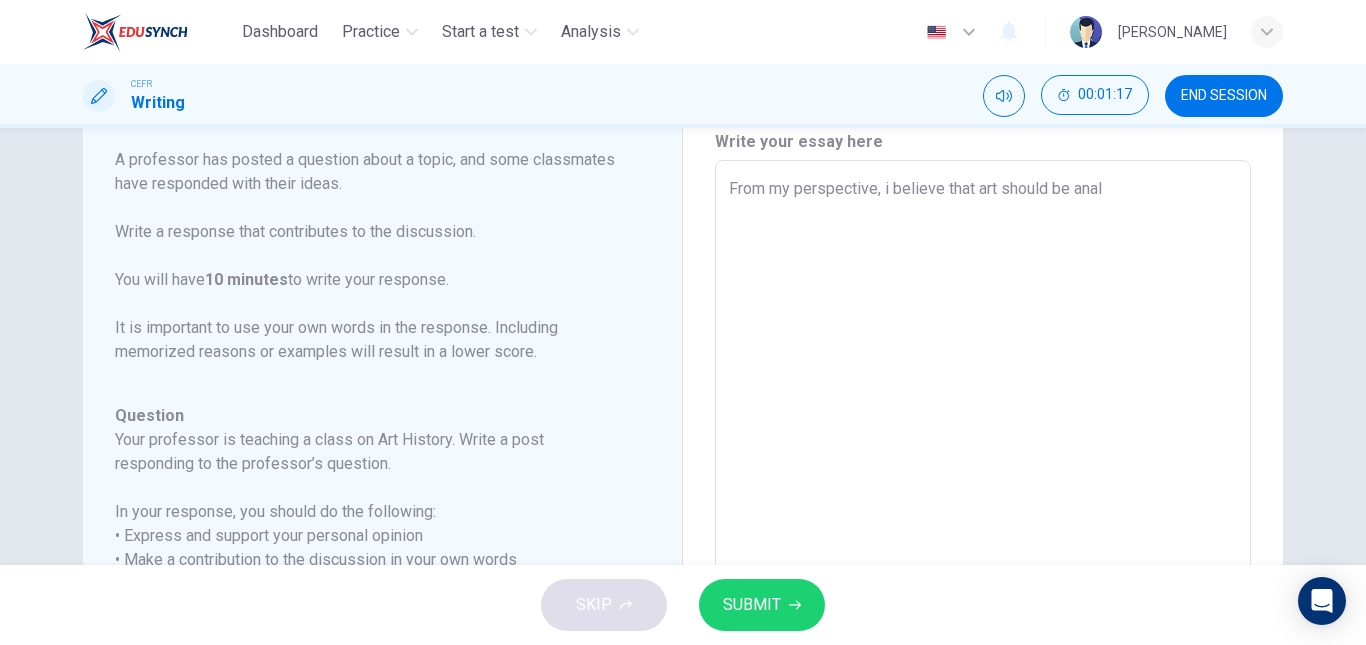type on "From my perspective, i believe that art should be analy" 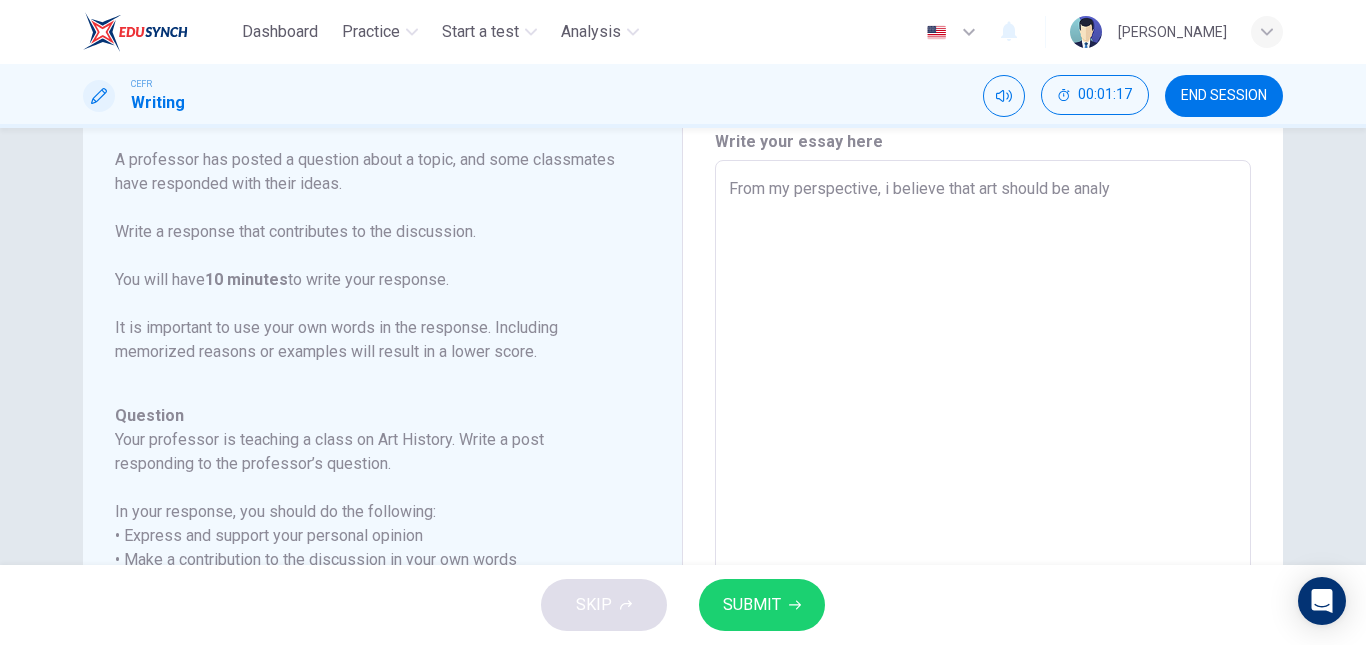 type on "x" 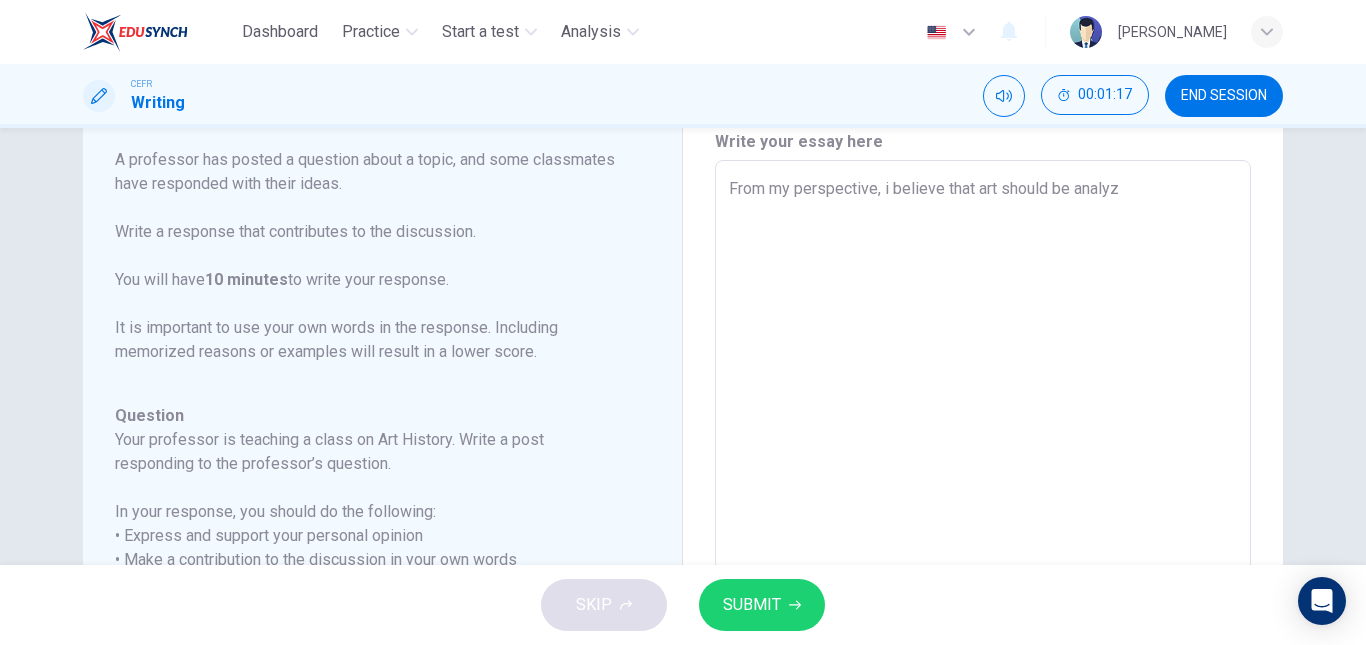 type on "x" 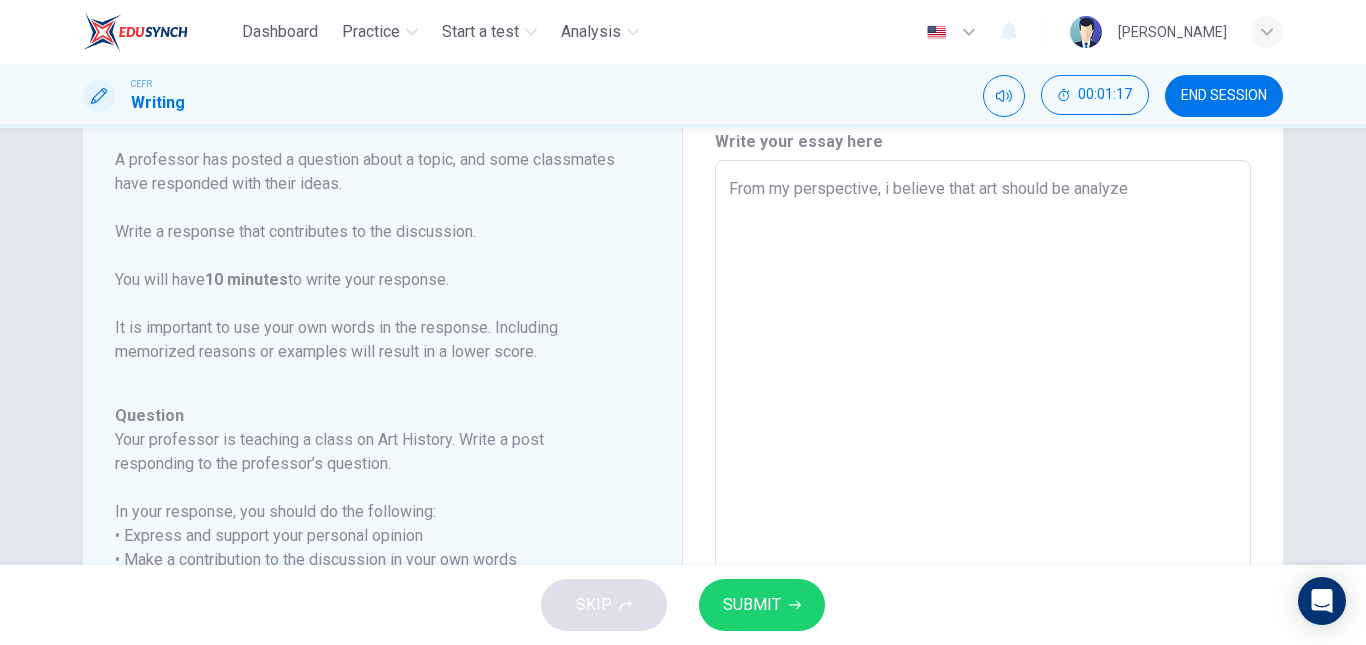 type on "From my perspective, i believe that art should be analyzed" 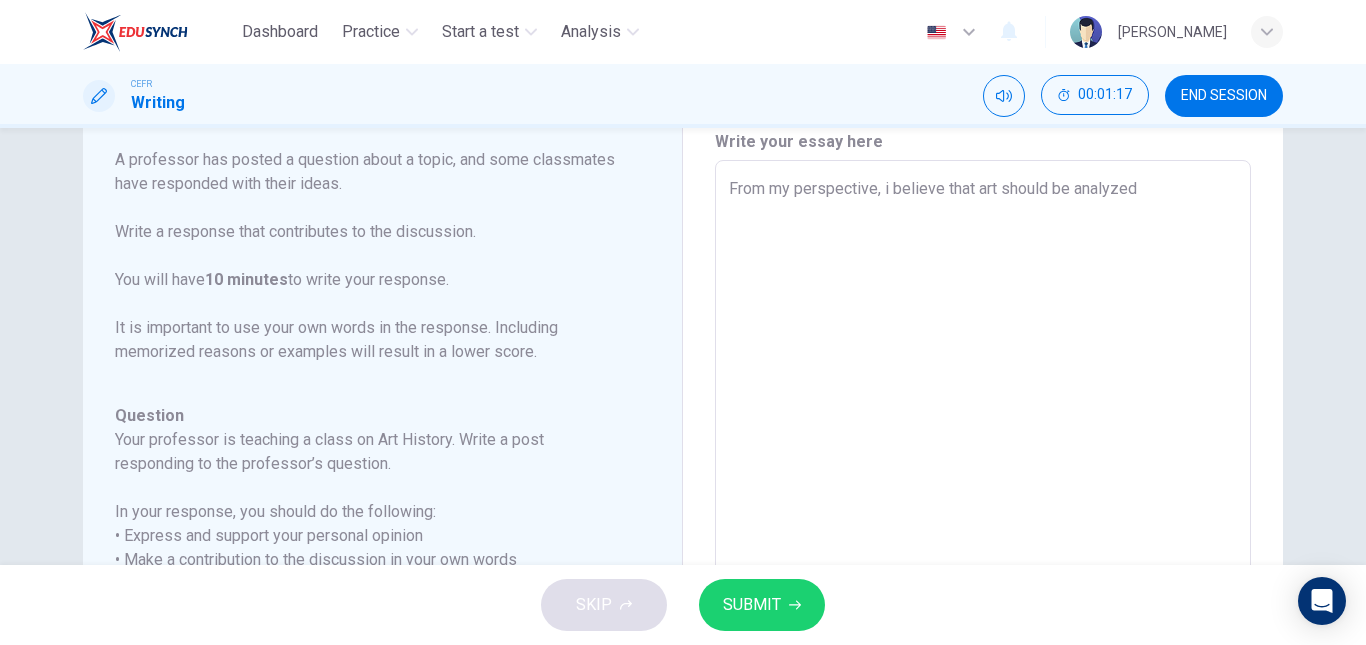 type on "x" 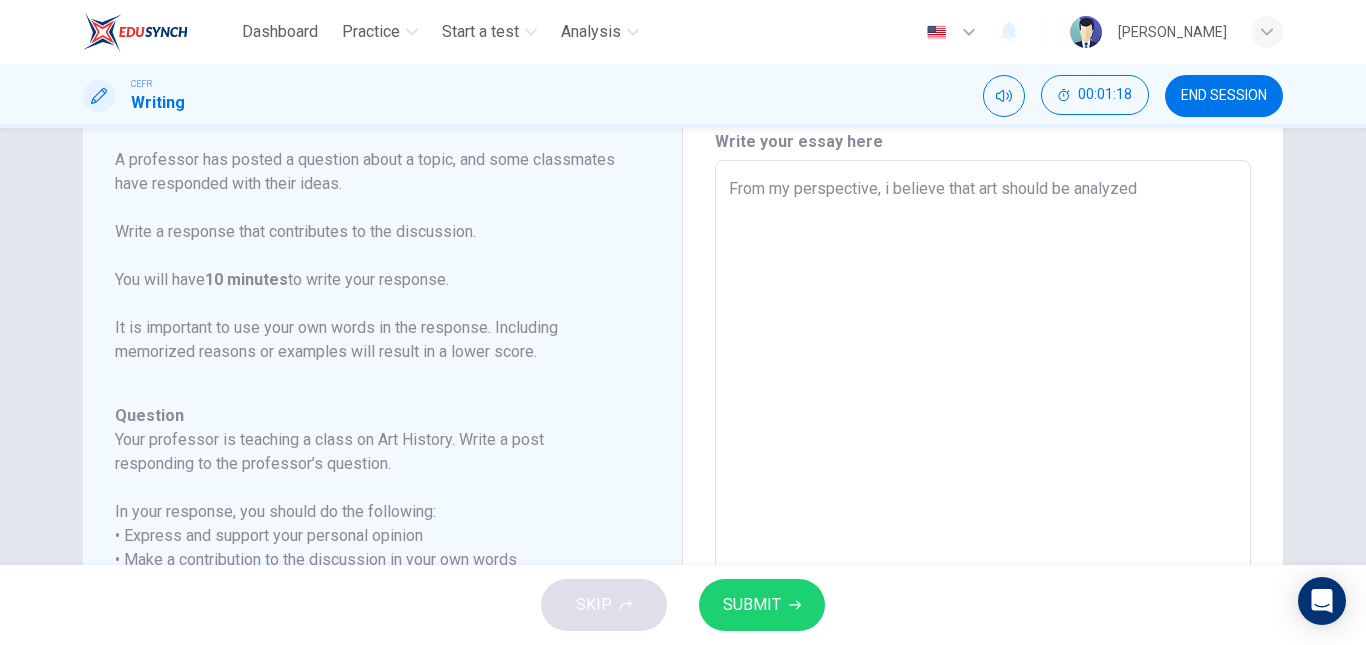 type on "From my perspective, i believe that art should be analyzed" 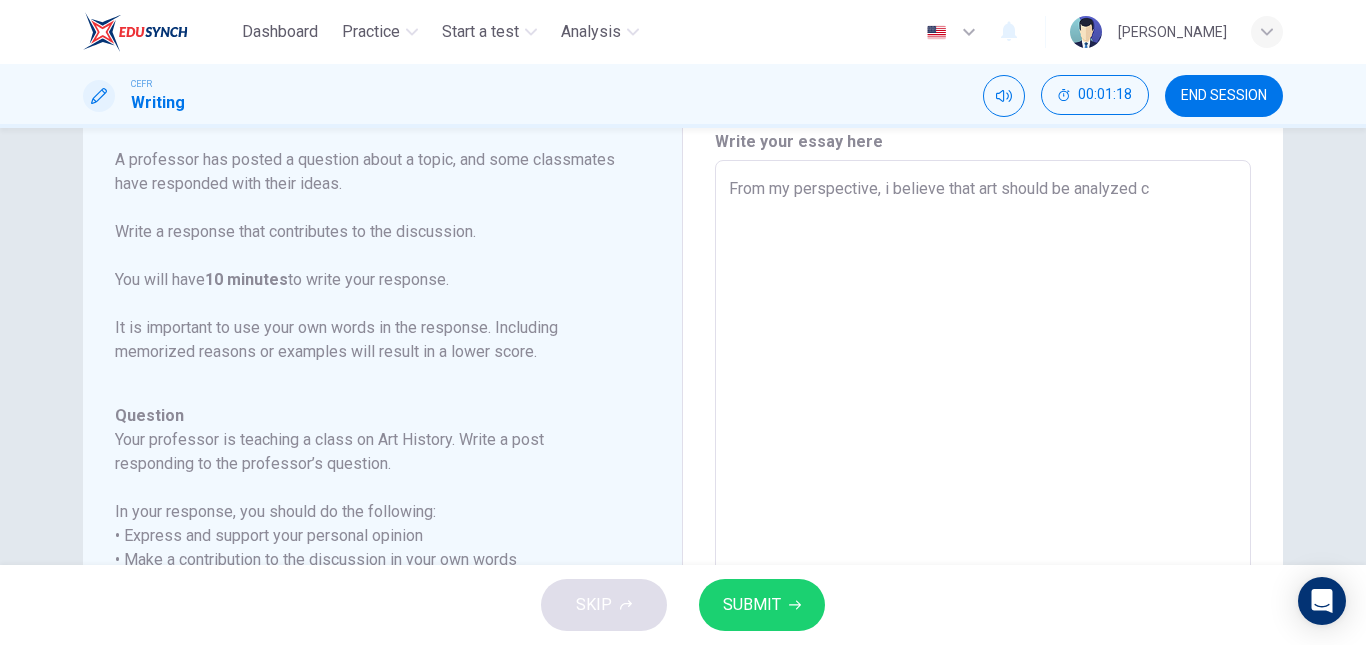 type on "From my perspective, i believe that art should be analyzed co" 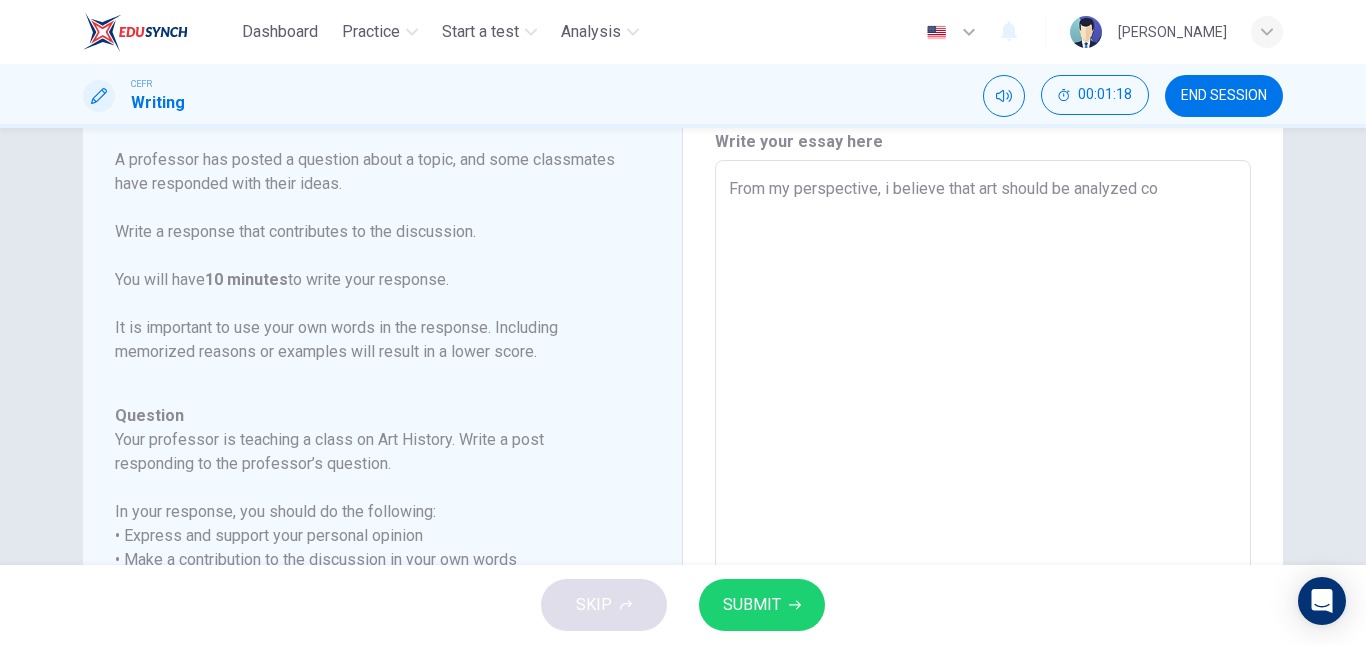 type on "x" 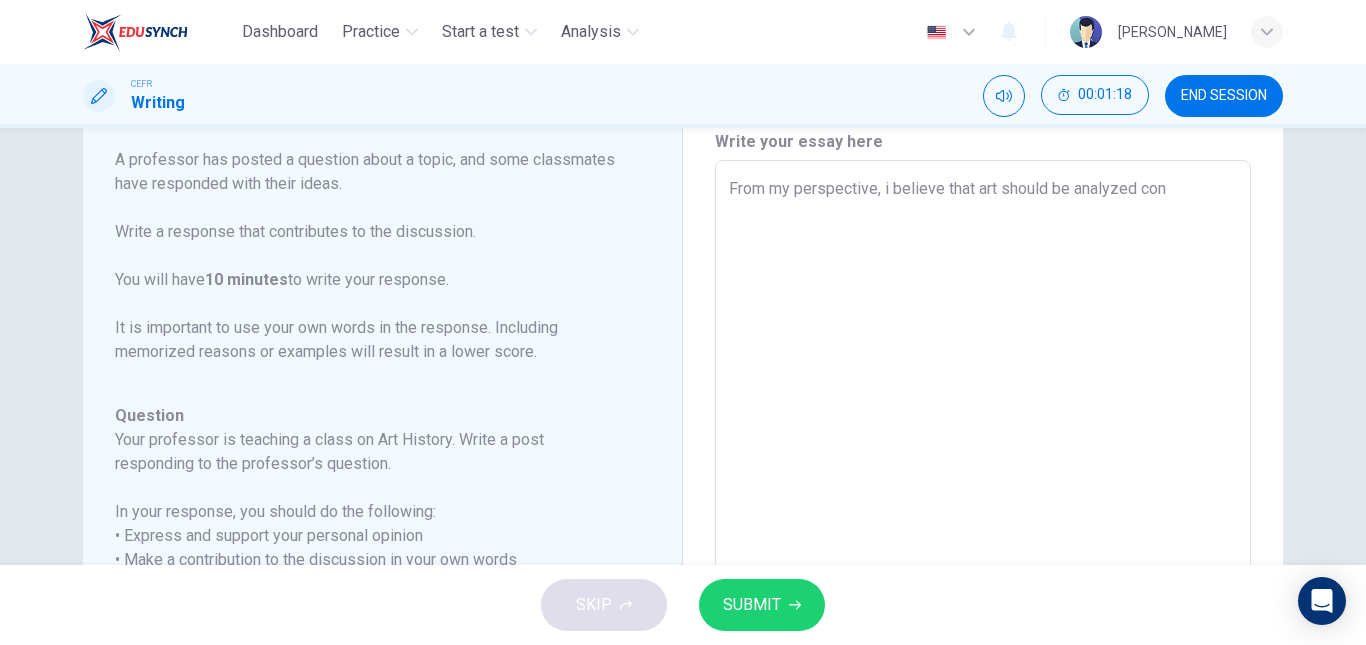 type on "x" 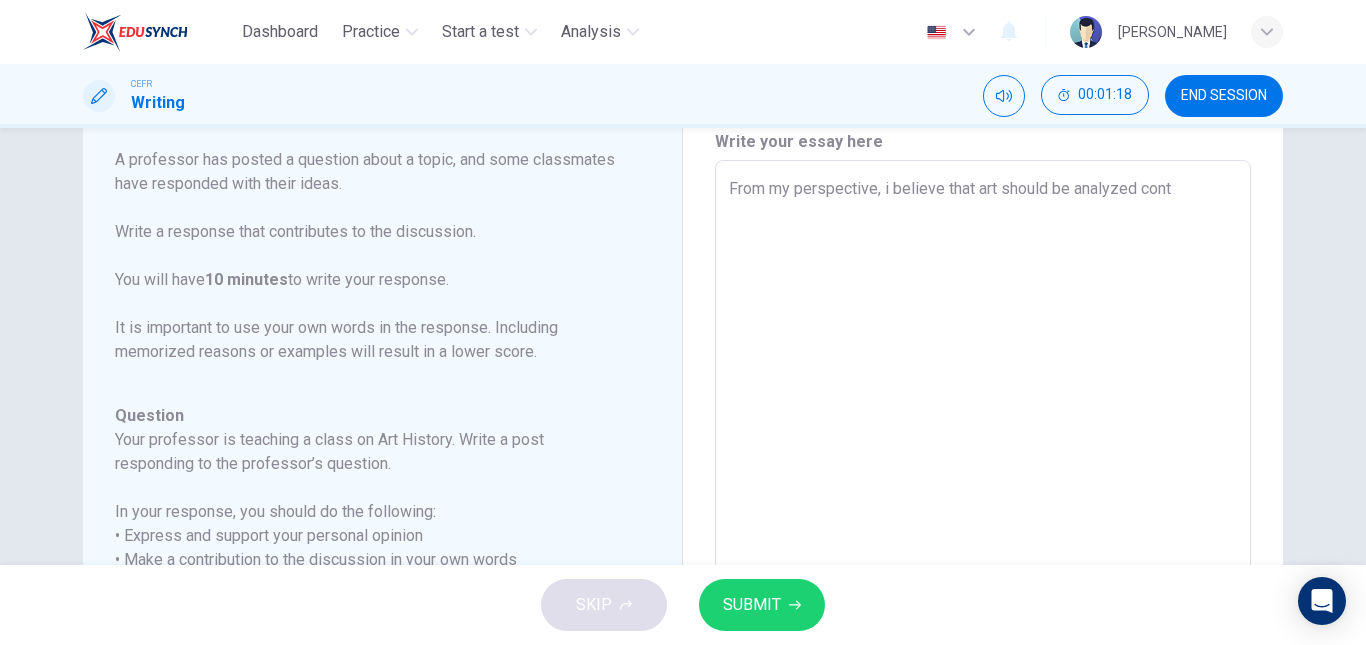type on "x" 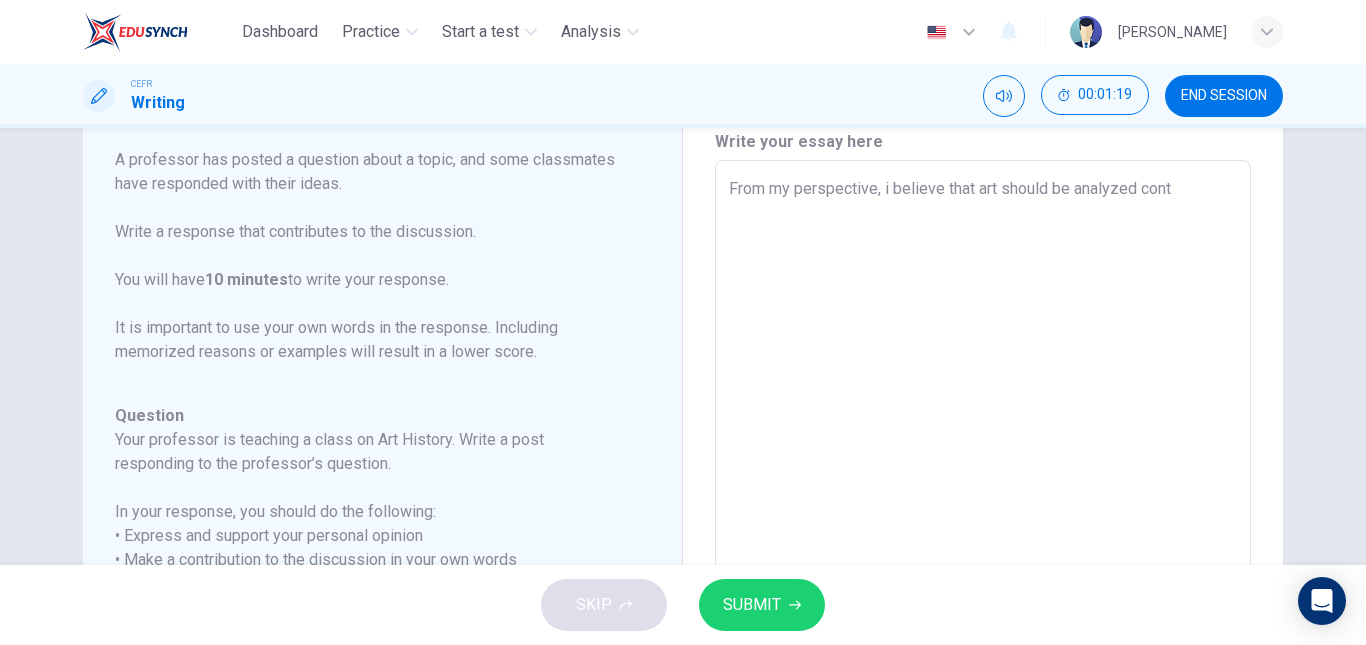 type on "From my perspective, i believe that art should be analyzed [PERSON_NAME]" 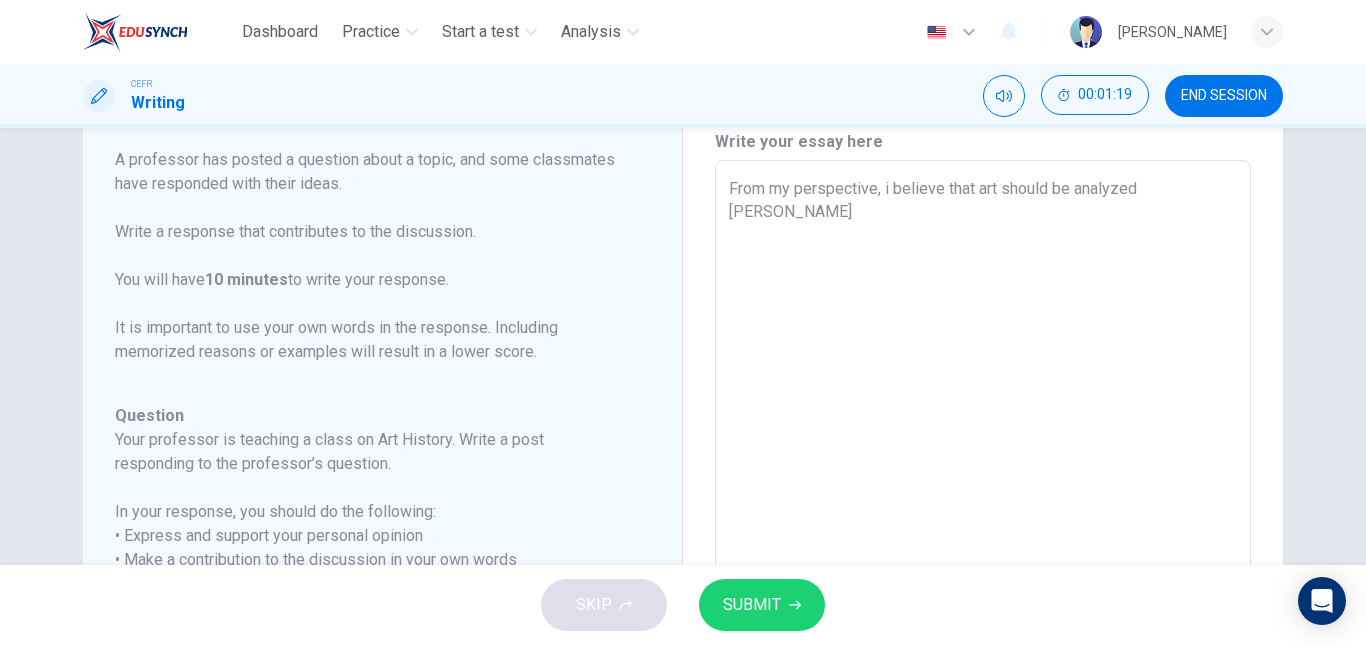 type on "x" 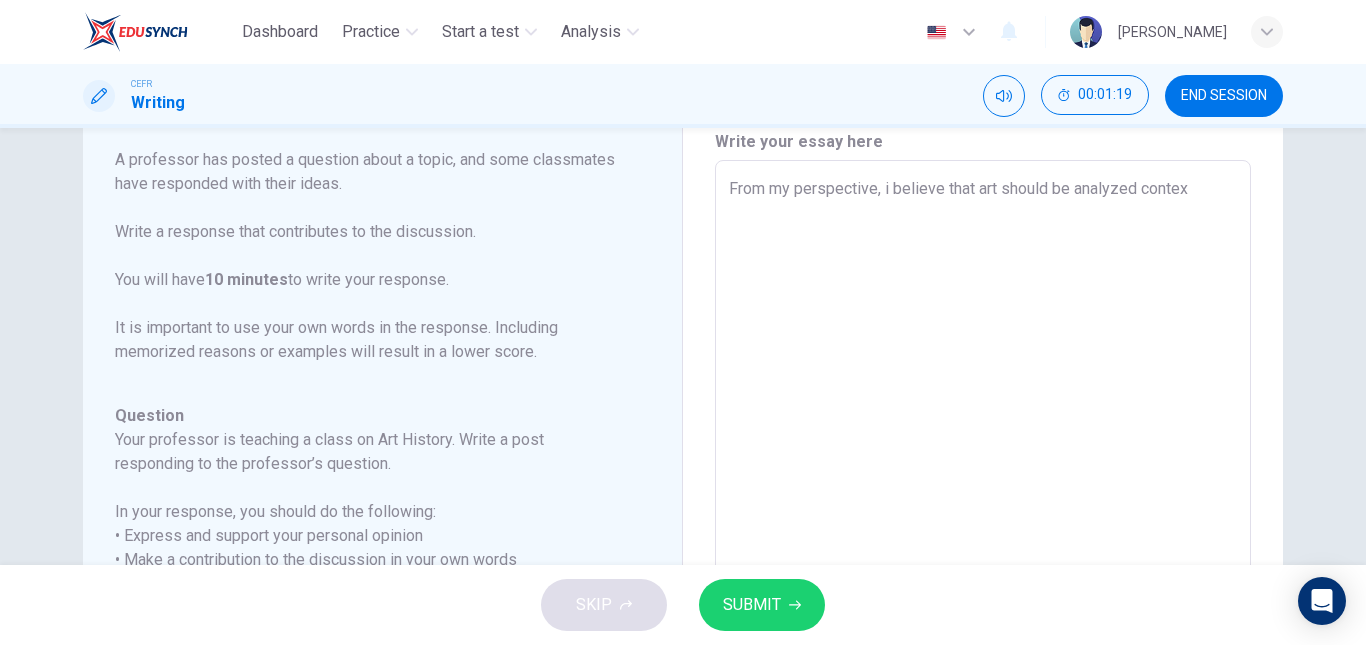 type on "x" 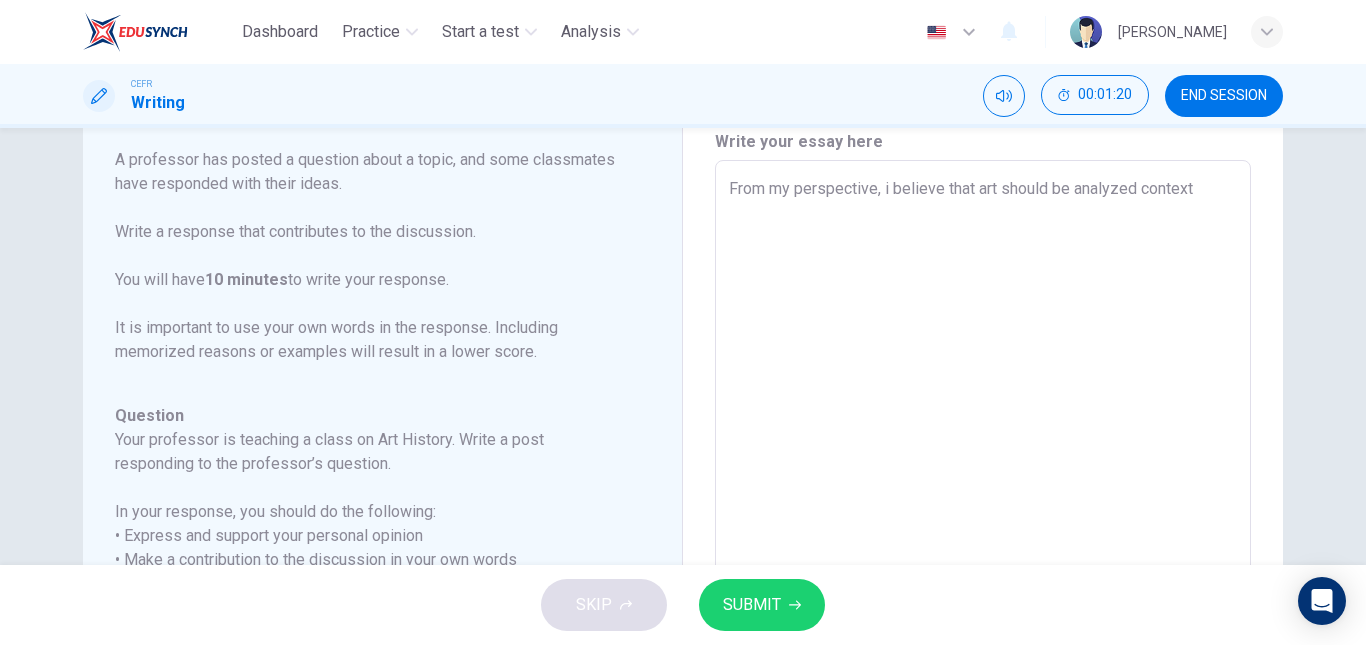 type on "From my perspective, i believe that art should be analyzed contextu" 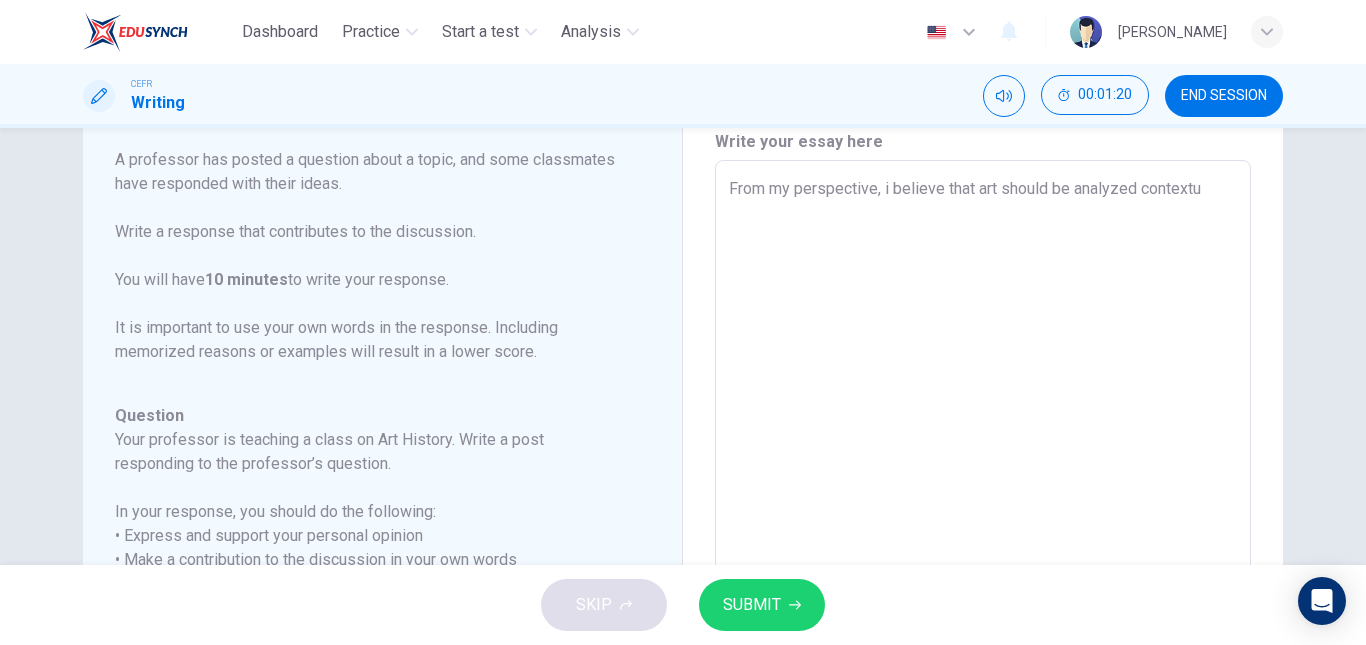 type on "x" 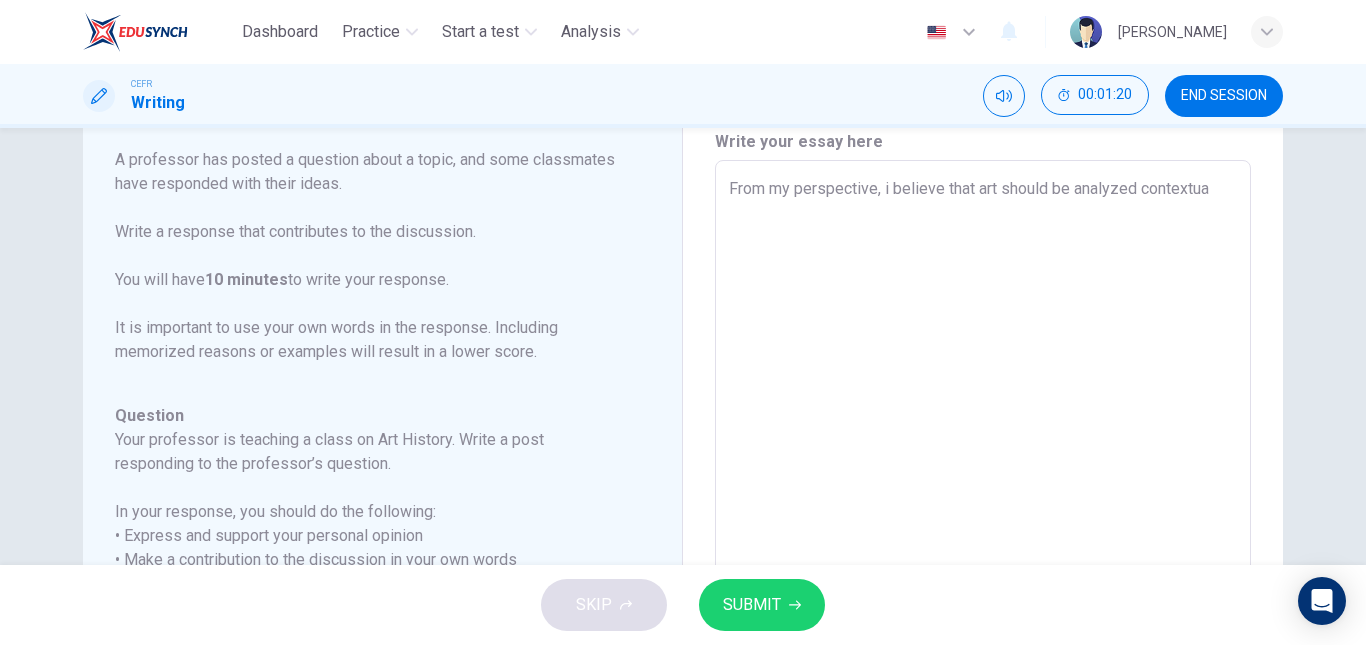 type on "x" 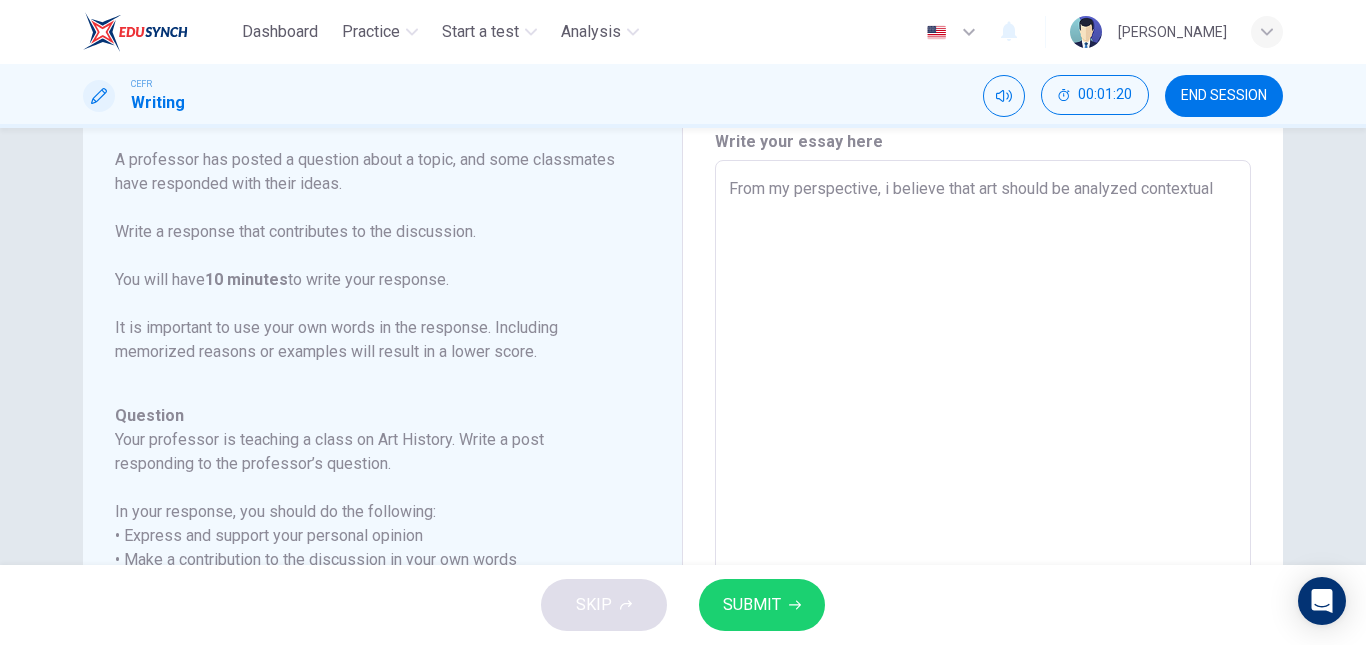 type on "From my perspective, i believe that art should be analyzed contextuall" 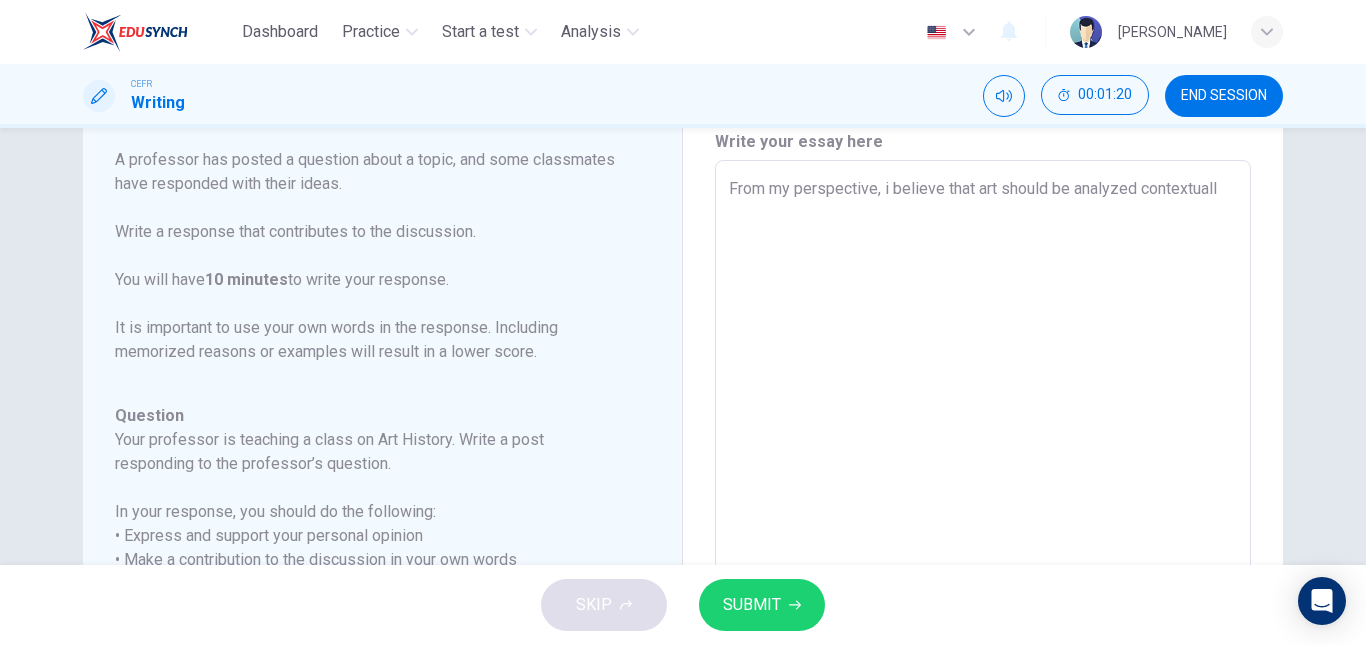 type on "x" 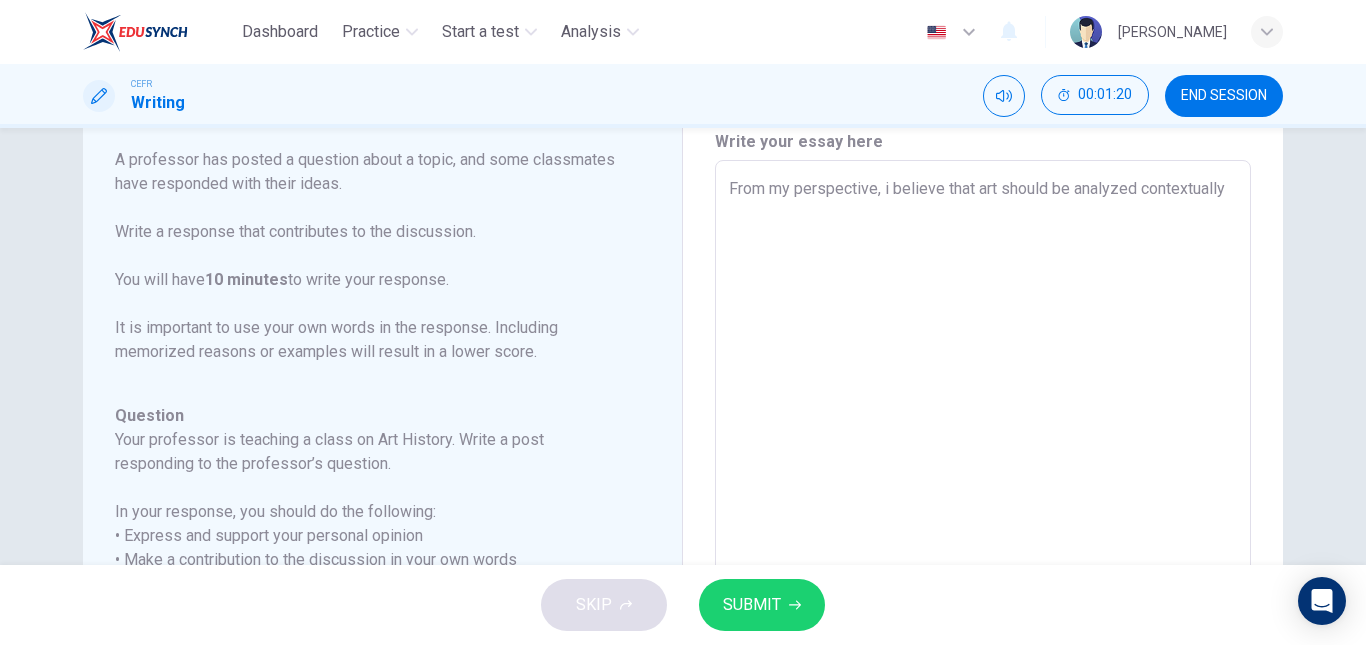 type on "x" 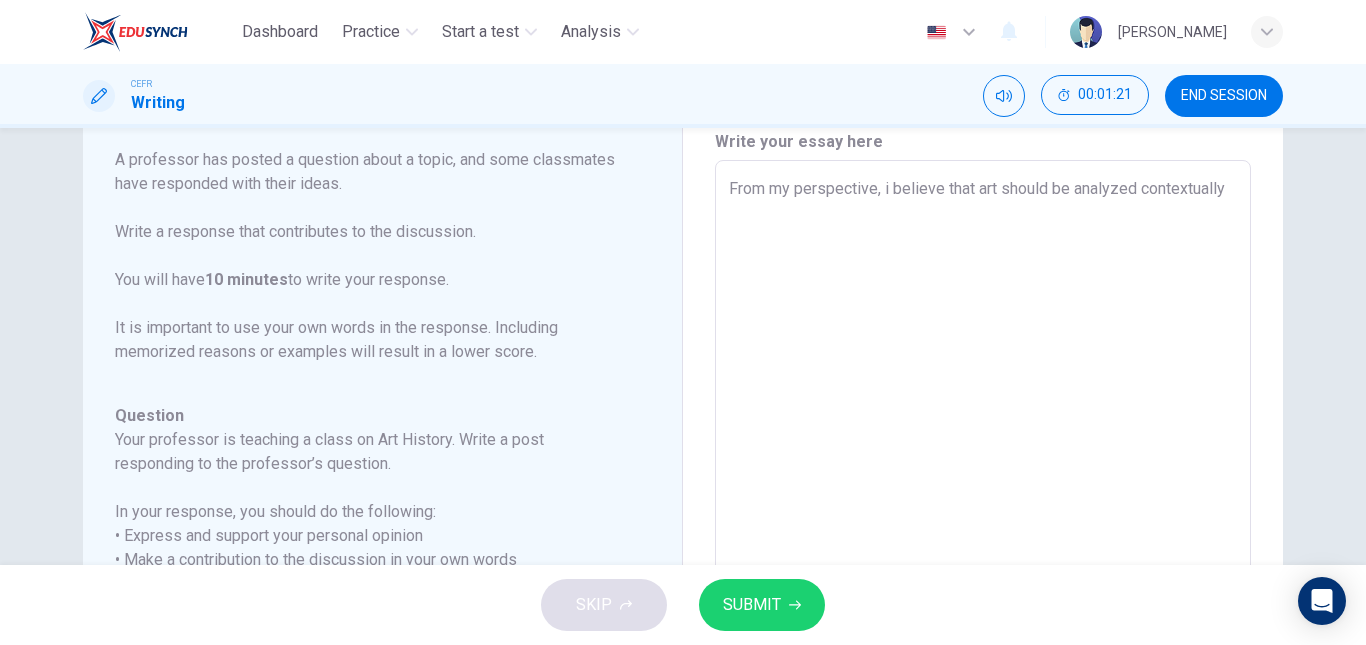 type on "From my perspective, i believe that art should be analyzed contextually." 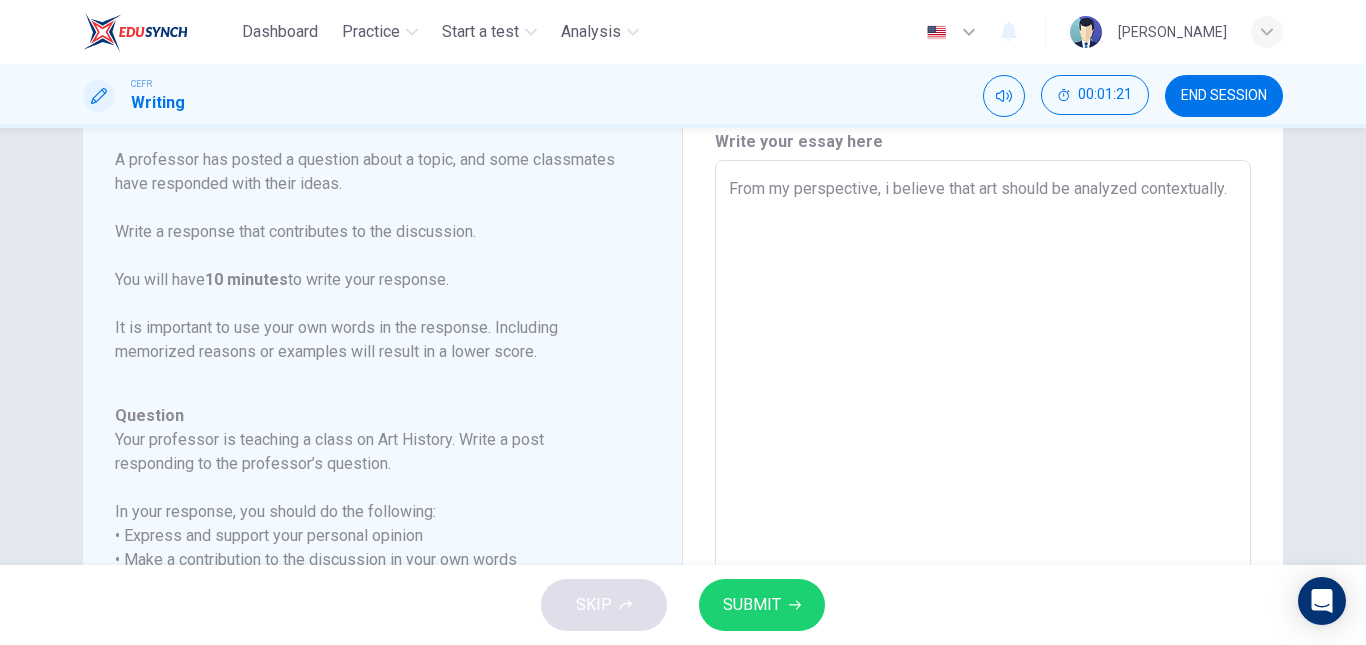 type on "x" 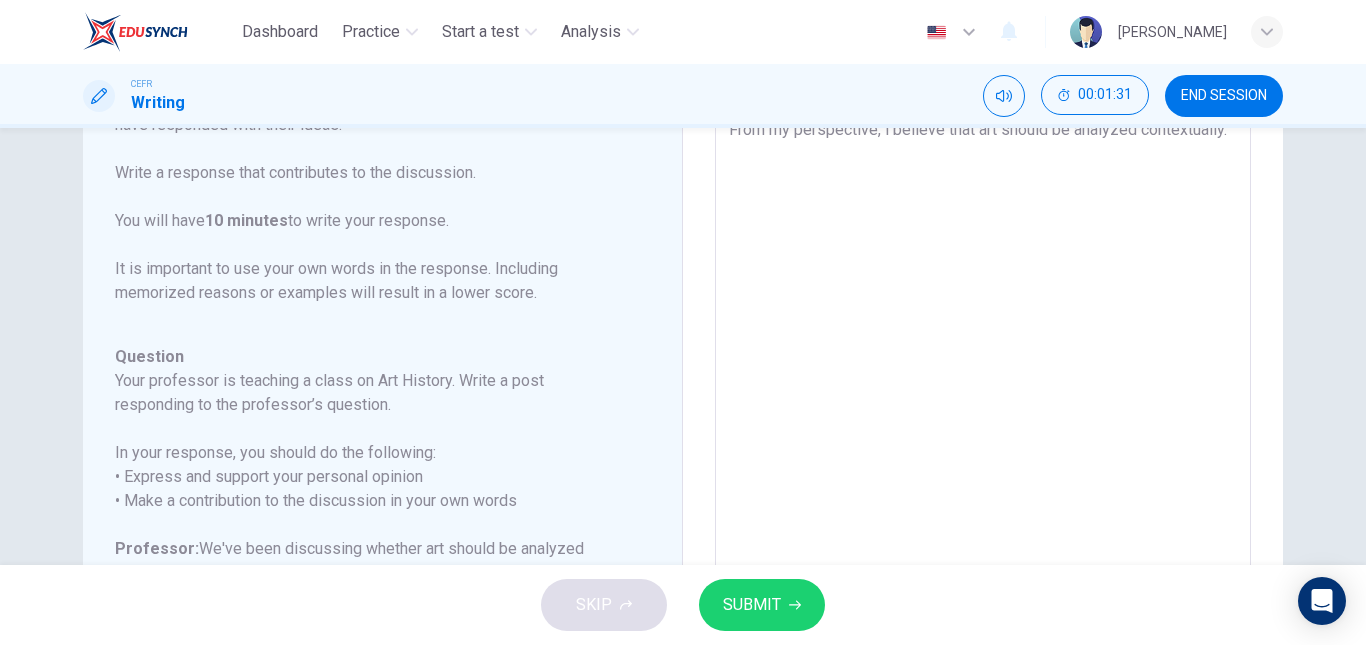 scroll, scrollTop: 18, scrollLeft: 0, axis: vertical 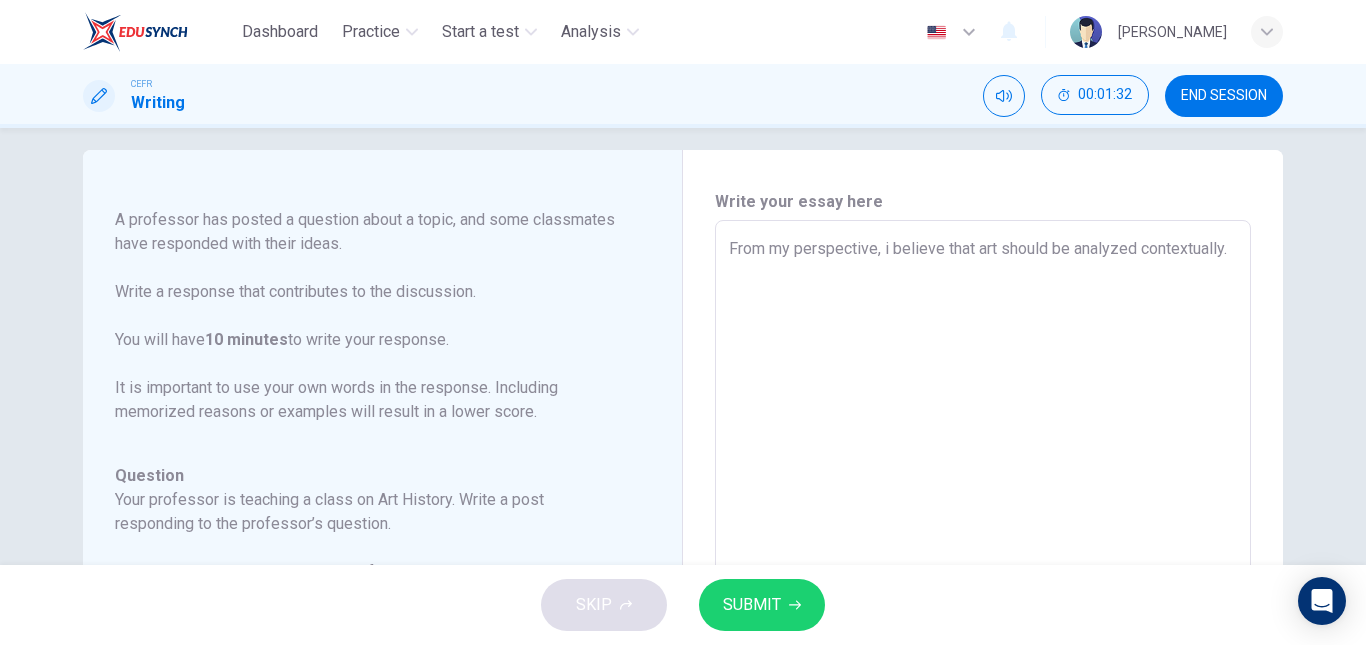 click on "From my perspective, i believe that art should be analyzed contextually." at bounding box center (983, 554) 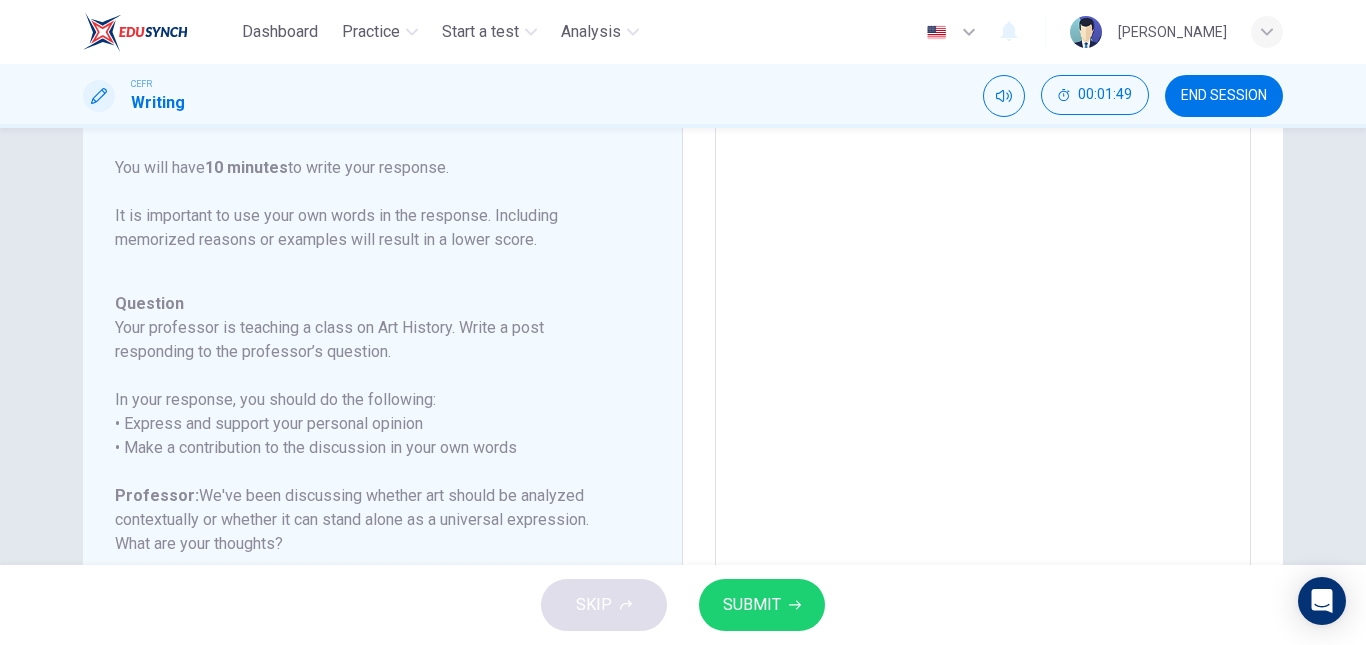 scroll, scrollTop: 0, scrollLeft: 0, axis: both 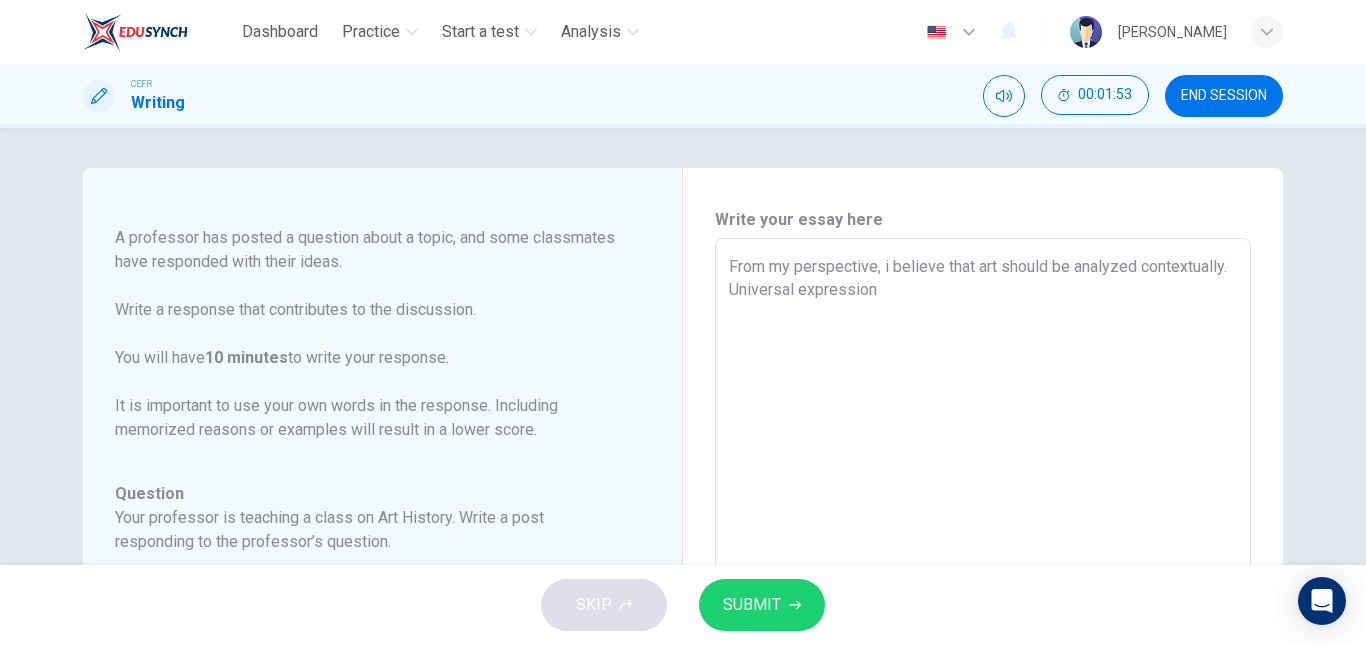 drag, startPoint x: 974, startPoint y: 297, endPoint x: 822, endPoint y: 291, distance: 152.11838 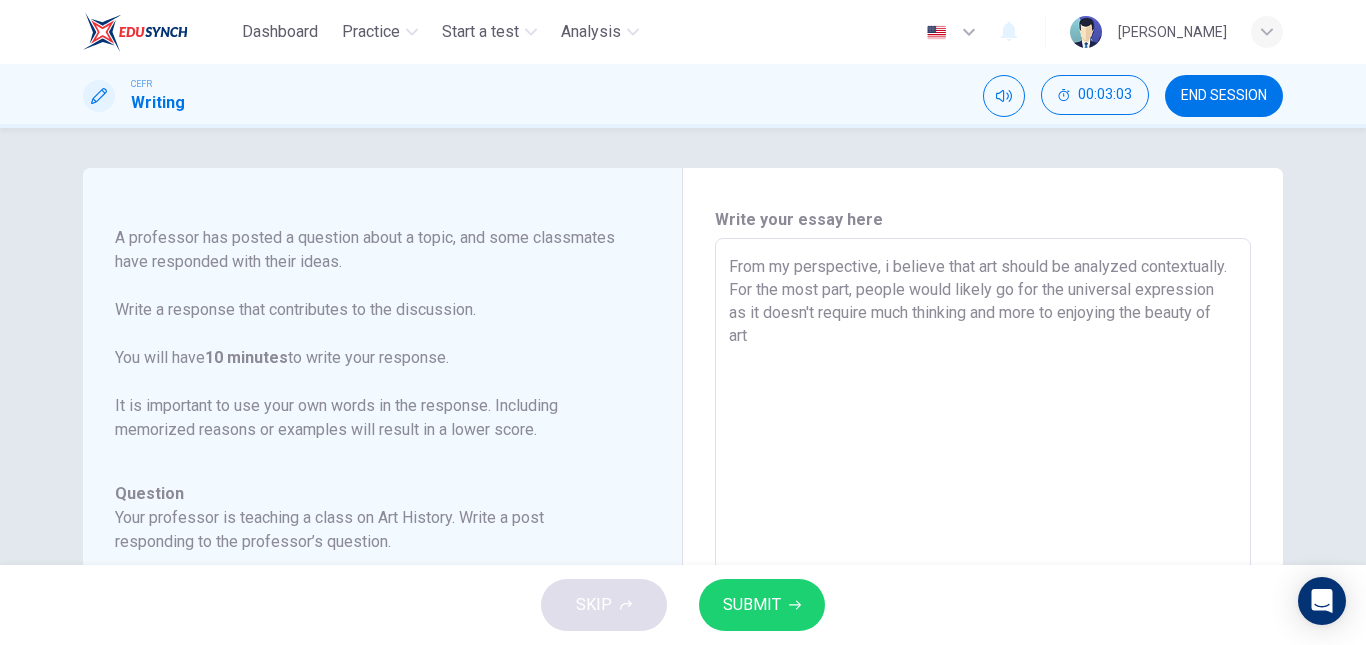 click on "From my perspective, i believe that art should be analyzed contextually. For the most part, people would likely go for the universal expression as it doesn't require much thinking and more to enjoying the beauty of art" at bounding box center (983, 572) 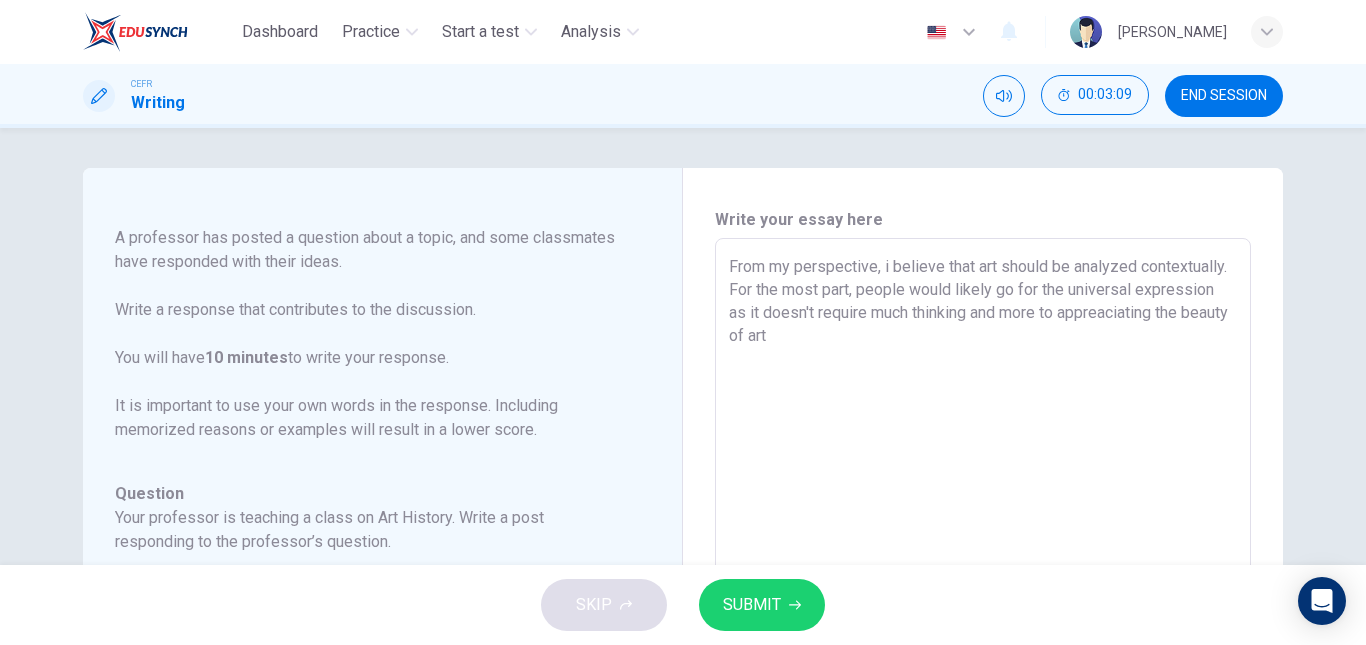 click on "From my perspective, i believe that art should be analyzed contextually. For the most part, people would likely go for the universal expression as it doesn't require much thinking and more to appreaciating the beauty of art" at bounding box center (983, 572) 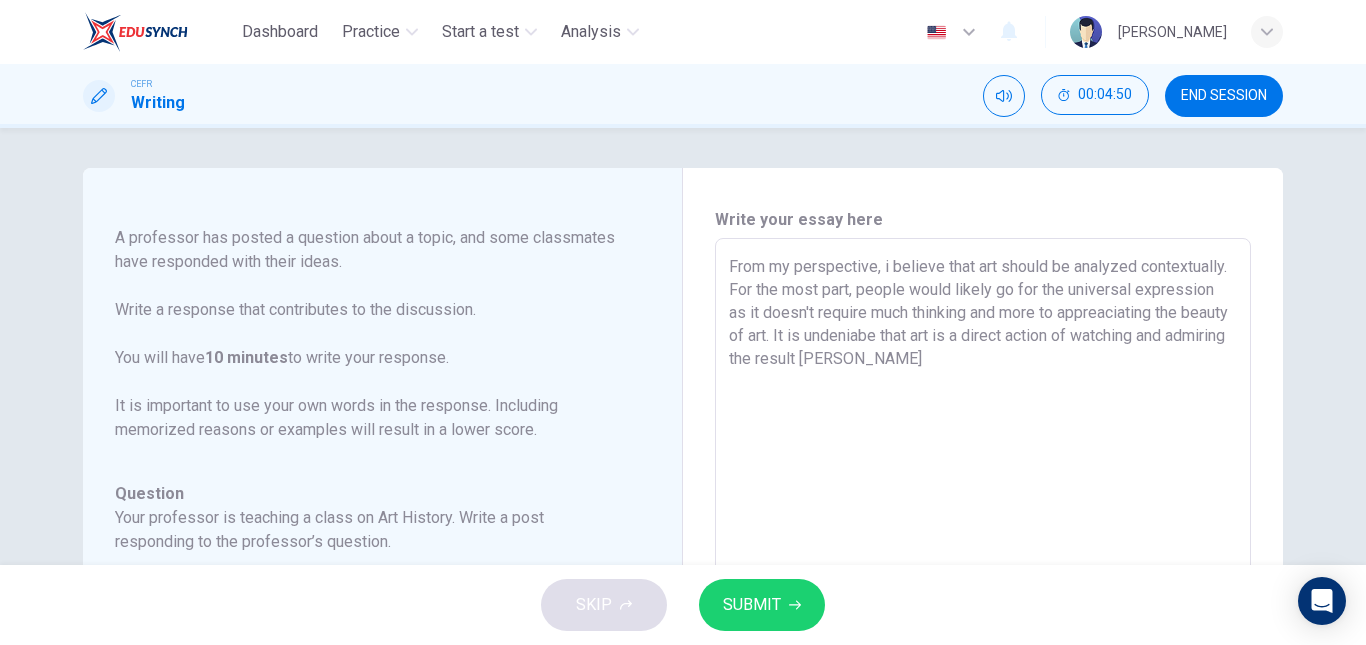 click on "From my perspective, i believe that art should be analyzed contextually. For the most part, people would likely go for the universal expression as it doesn't require much thinking and more to appreaciating the beauty of art. It is undeniabe that art is a direct action of watching and admiring the result [PERSON_NAME]" at bounding box center [983, 572] 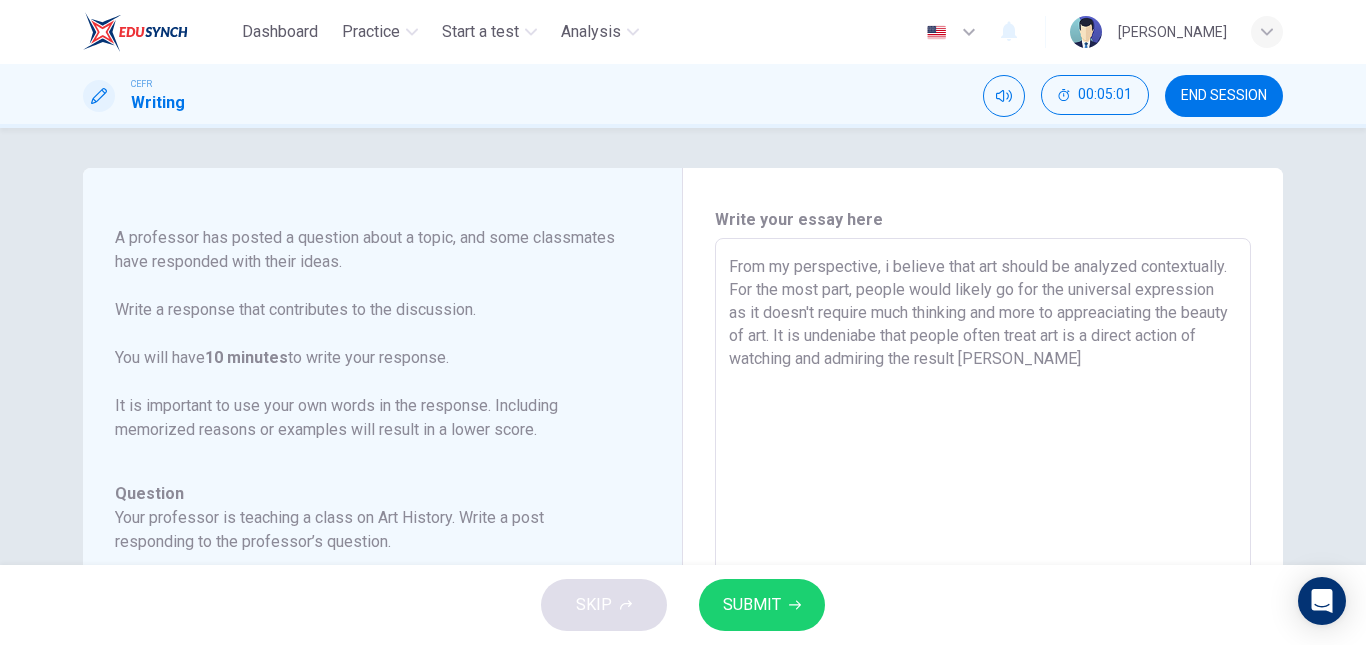 drag, startPoint x: 1151, startPoint y: 365, endPoint x: 727, endPoint y: 366, distance: 424.0012 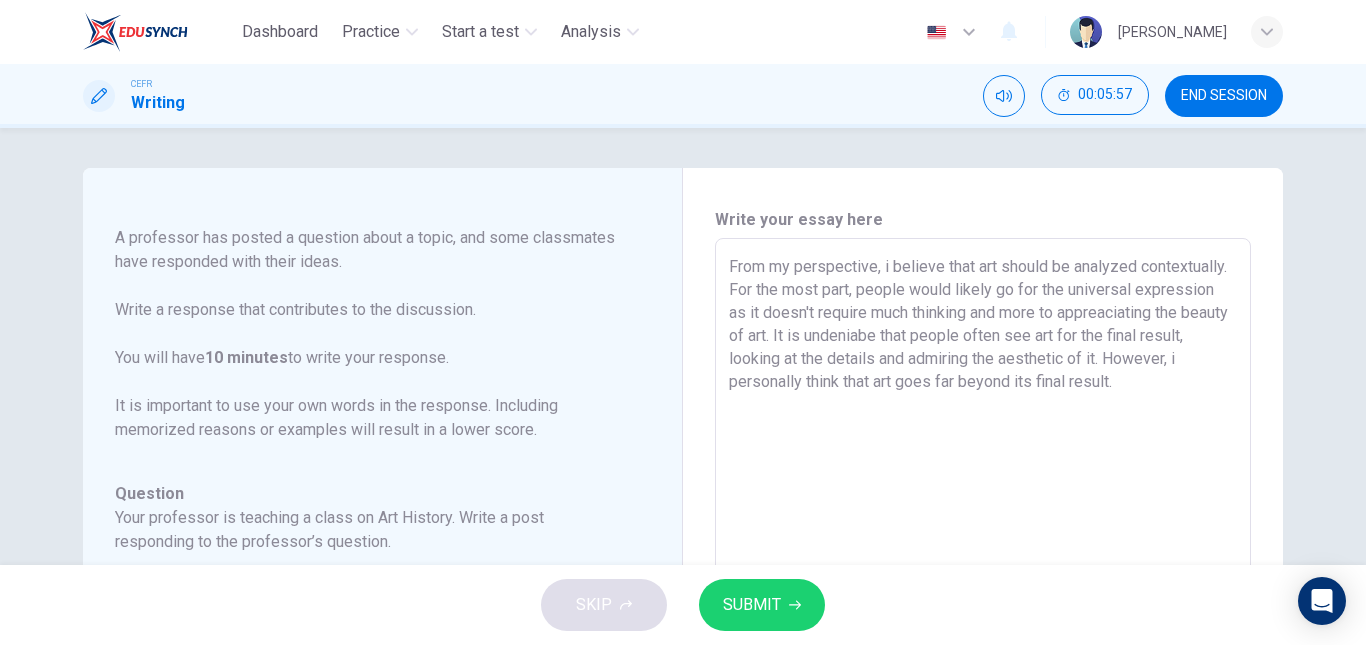 click on "From my perspective, i believe that art should be analyzed contextually. For the most part, people would likely go for the universal expression as it doesn't require much thinking and more to appreaciating the beauty of art. It is undeniabe that people often see art for the final result, looking at the details and admiring the aesthetic of it. However, i personally think that art goes far beyond its final result." at bounding box center (983, 572) 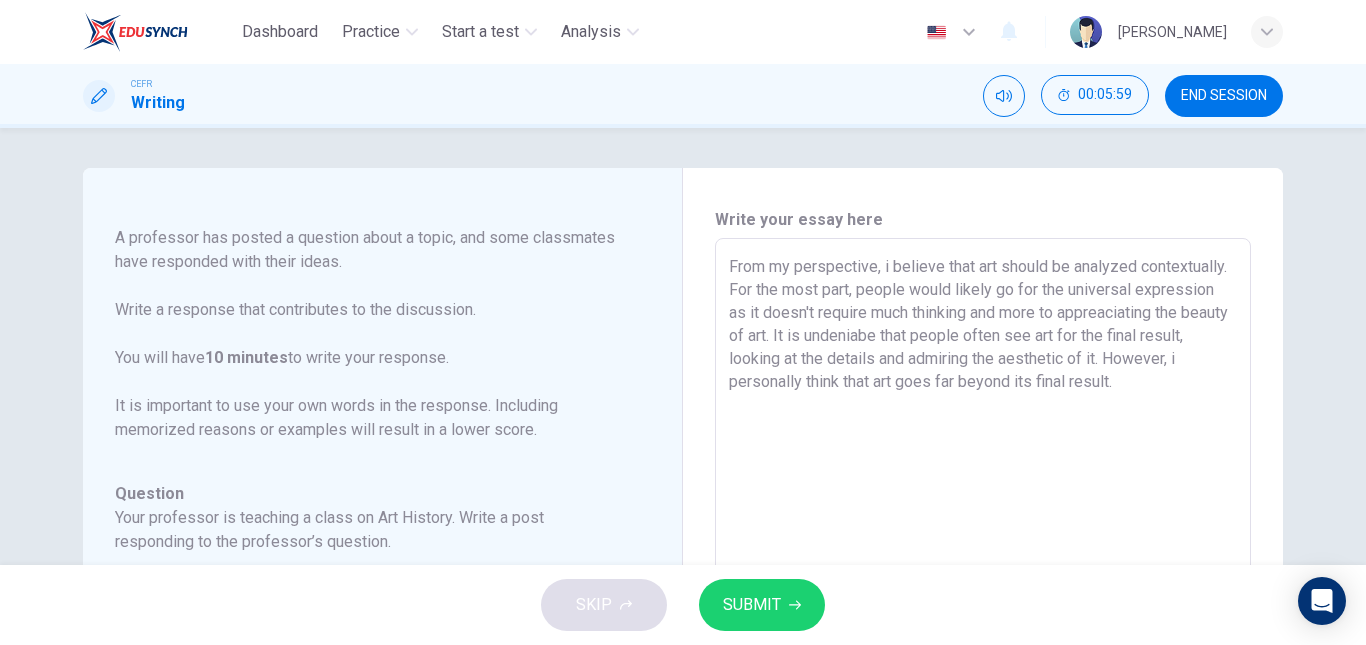 click on "From my perspective, i believe that art should be analyzed contextually. For the most part, people would likely go for the universal expression as it doesn't require much thinking and more to appreaciating the beauty of art. It is undeniabe that people often see art for the final result, looking at the details and admiring the aesthetic of it. However, i personally think that art goes far beyond its final result." at bounding box center (983, 572) 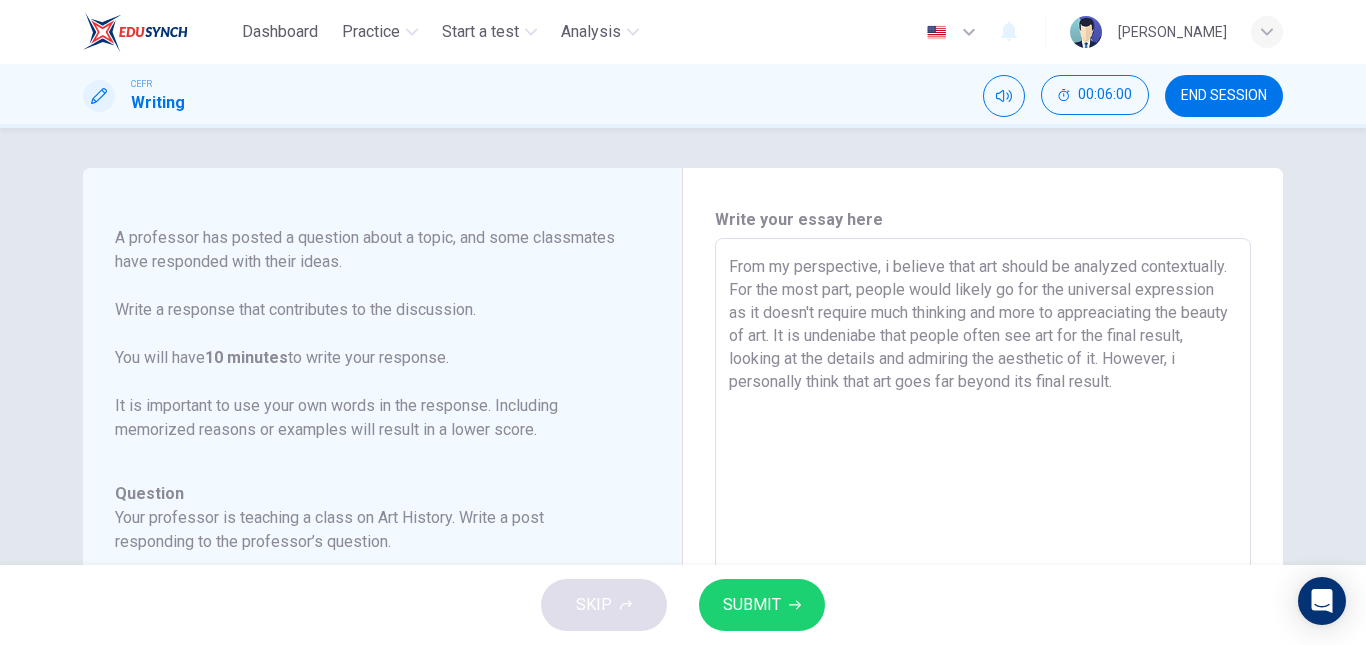 click on "From my perspective, i believe that art should be analyzed contextually. For the most part, people would likely go for the universal expression as it doesn't require much thinking and more to appreaciating the beauty of art. It is undeniabe that people often see art for the final result, looking at the details and admiring the aesthetic of it. However, i personally think that art goes far beyond its final result." at bounding box center (983, 572) 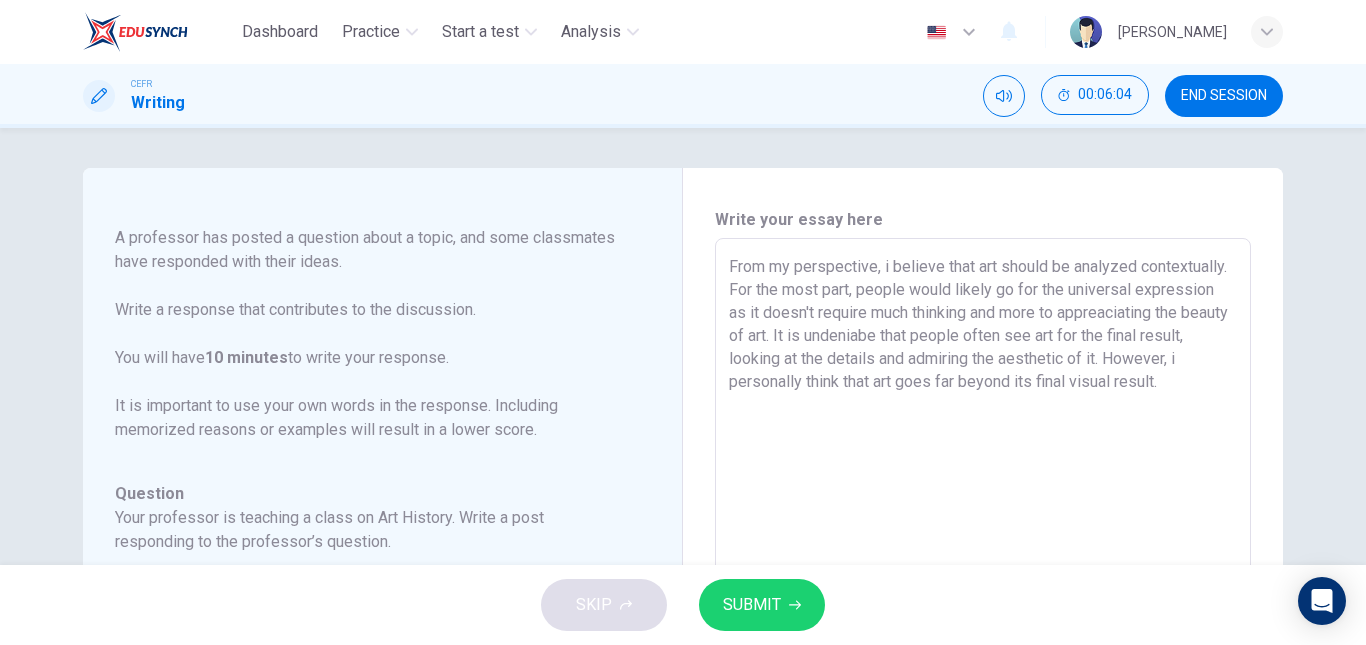 click on "From my perspective, i believe that art should be analyzed contextually. For the most part, people would likely go for the universal expression as it doesn't require much thinking and more to appreaciating the beauty of art. It is undeniabe that people often see art for the final result, looking at the details and admiring the aesthetic of it. However, i personally think that art goes far beyond its final visual result." at bounding box center (983, 572) 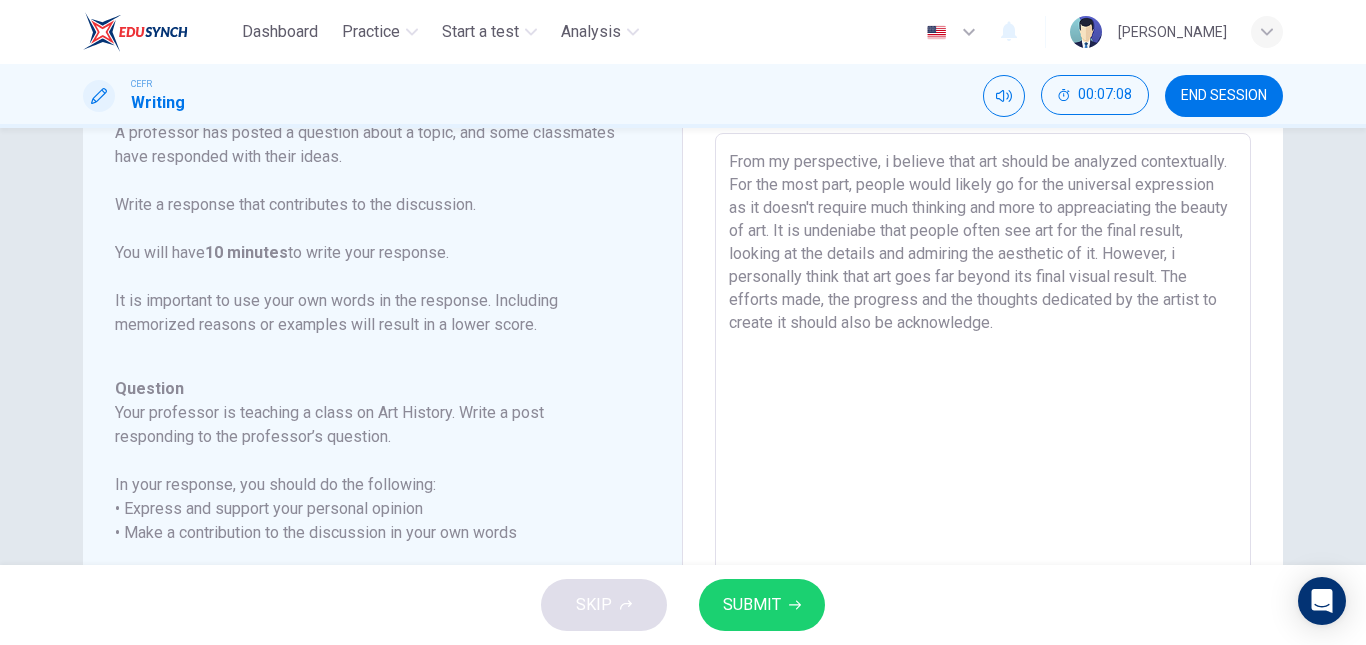 scroll, scrollTop: 49, scrollLeft: 0, axis: vertical 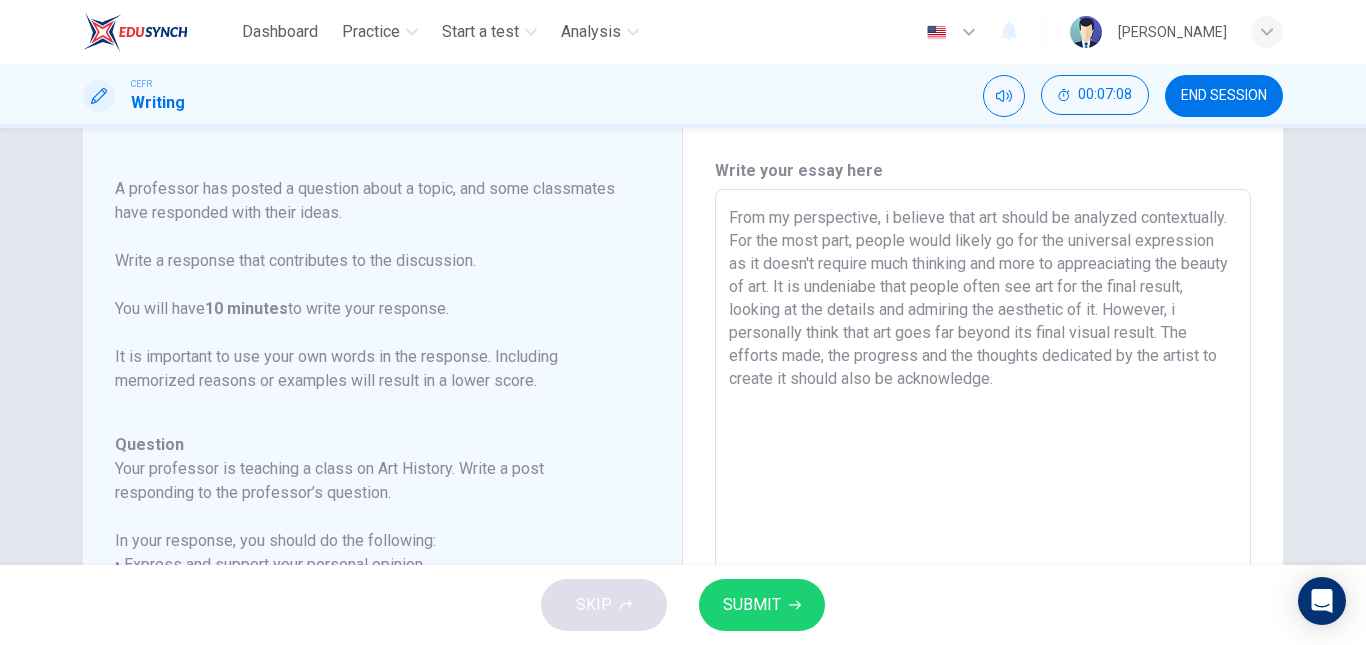 click on "From my perspective, i believe that art should be analyzed contextually. For the most part, people would likely go for the universal expression as it doesn't require much thinking and more to appreaciating the beauty of art. It is undeniabe that people often see art for the final result, looking at the details and admiring the aesthetic of it. However, i personally think that art goes far beyond its final visual result. The efforts made, the progress and the thoughts dedicated by the artist to create it should also be acknowledge." at bounding box center (983, 523) 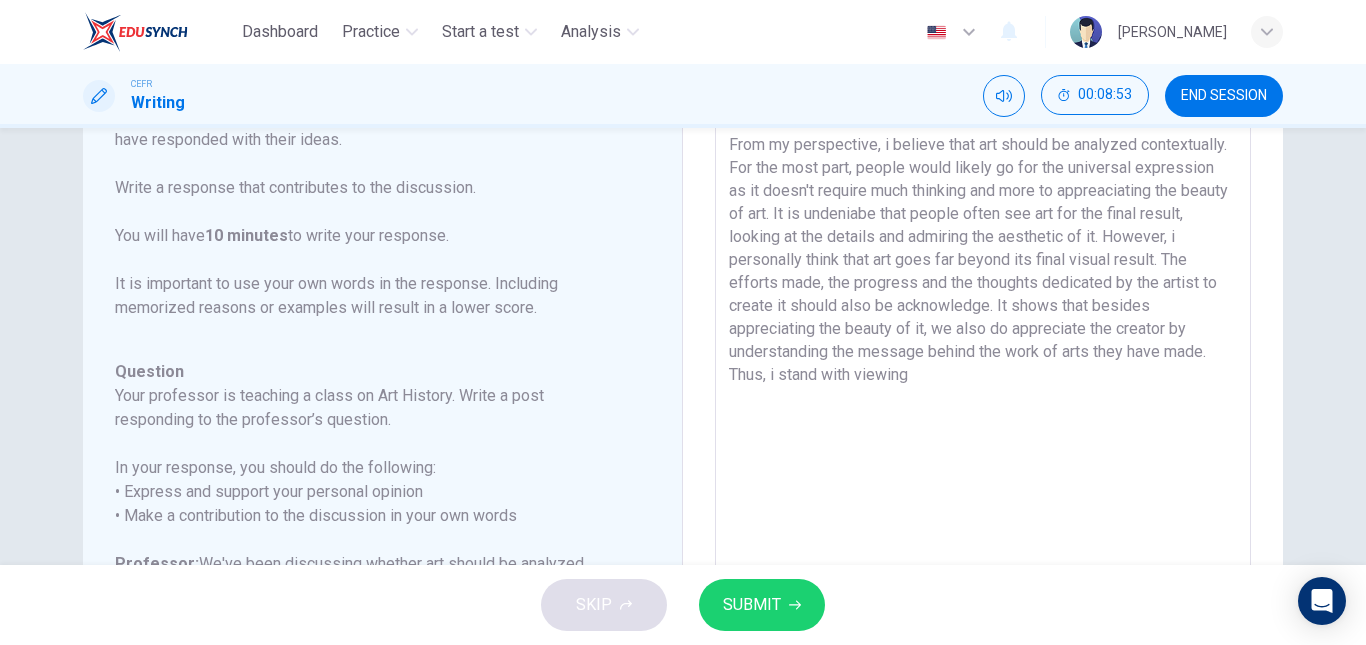 scroll, scrollTop: 120, scrollLeft: 0, axis: vertical 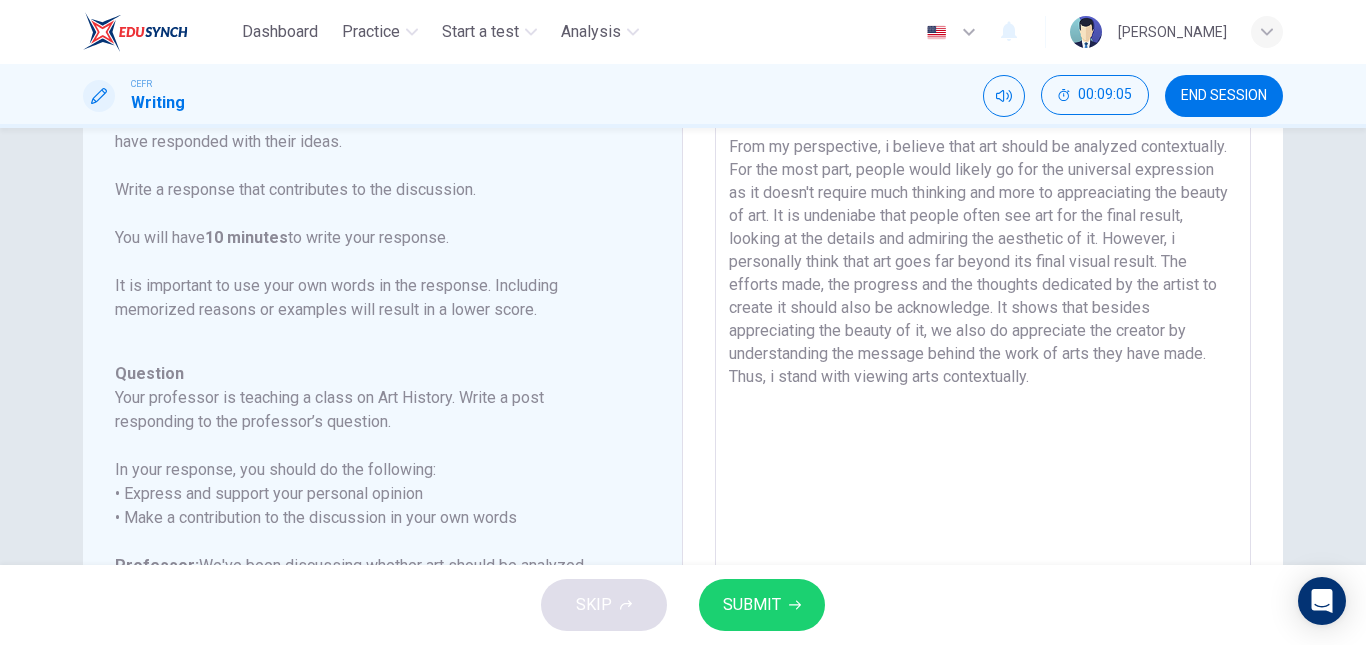 click on "From my perspective, i believe that art should be analyzed contextually. For the most part, people would likely go for the universal expression as it doesn't require much thinking and more to appreaciating the beauty of art. It is undeniabe that people often see art for the final result, looking at the details and admiring the aesthetic of it. However, i personally think that art goes far beyond its final visual result. The efforts made, the progress and the thoughts dedicated by the artist to create it should also be acknowledge. It shows that besides appreciating the beauty of it, we also do appreciate the creator by understanding the message behind the work of arts they have made. Thus, i stand with viewing arts contextually." at bounding box center (983, 452) 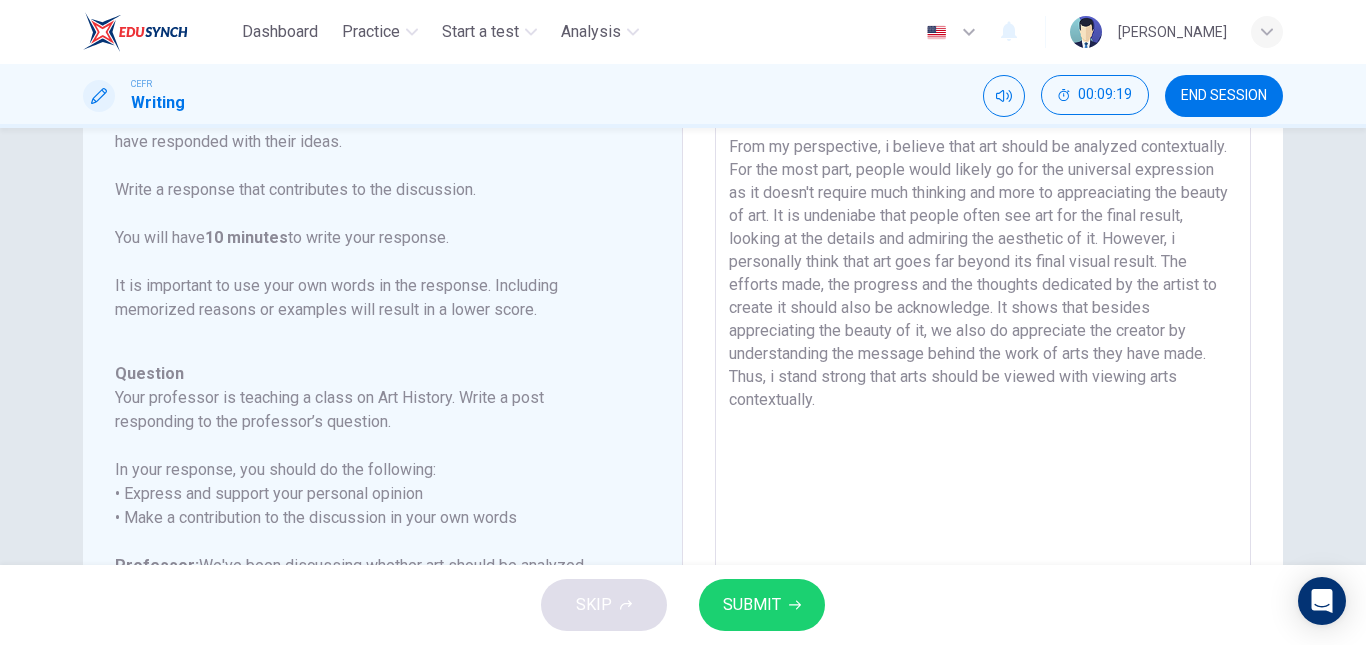 drag, startPoint x: 919, startPoint y: 415, endPoint x: 1144, endPoint y: 380, distance: 227.70595 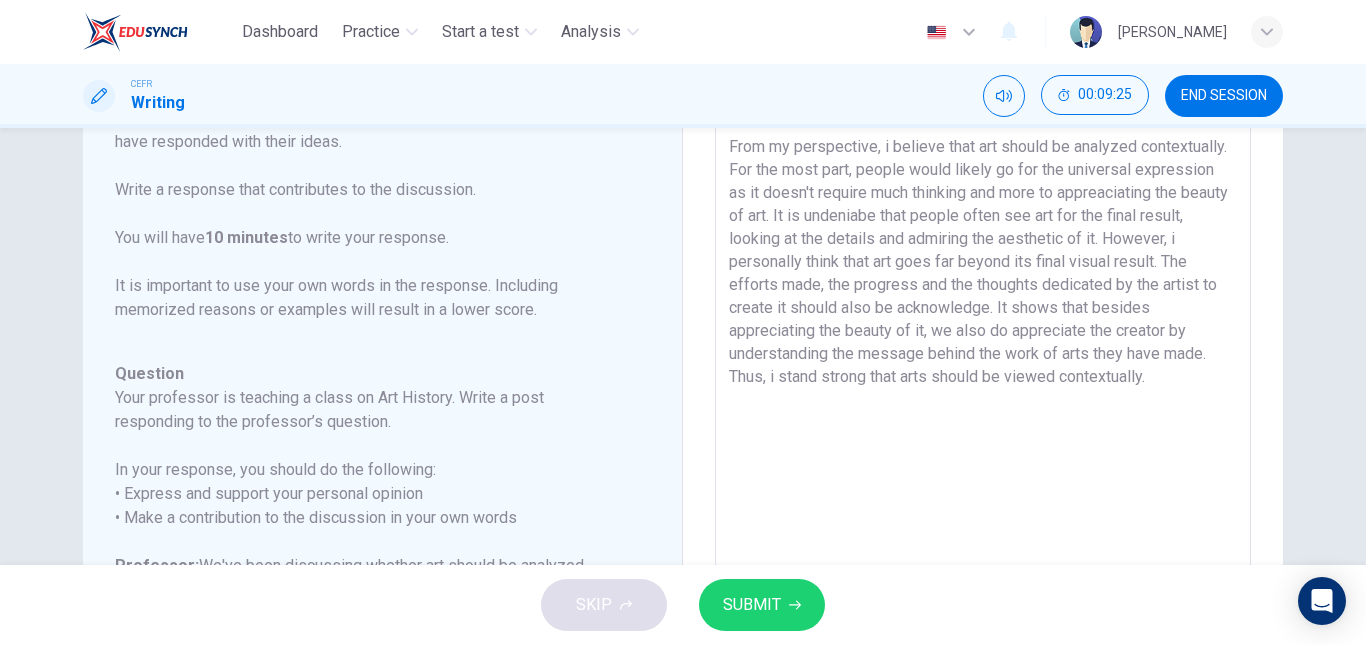 drag, startPoint x: 873, startPoint y: 418, endPoint x: 723, endPoint y: 148, distance: 308.8689 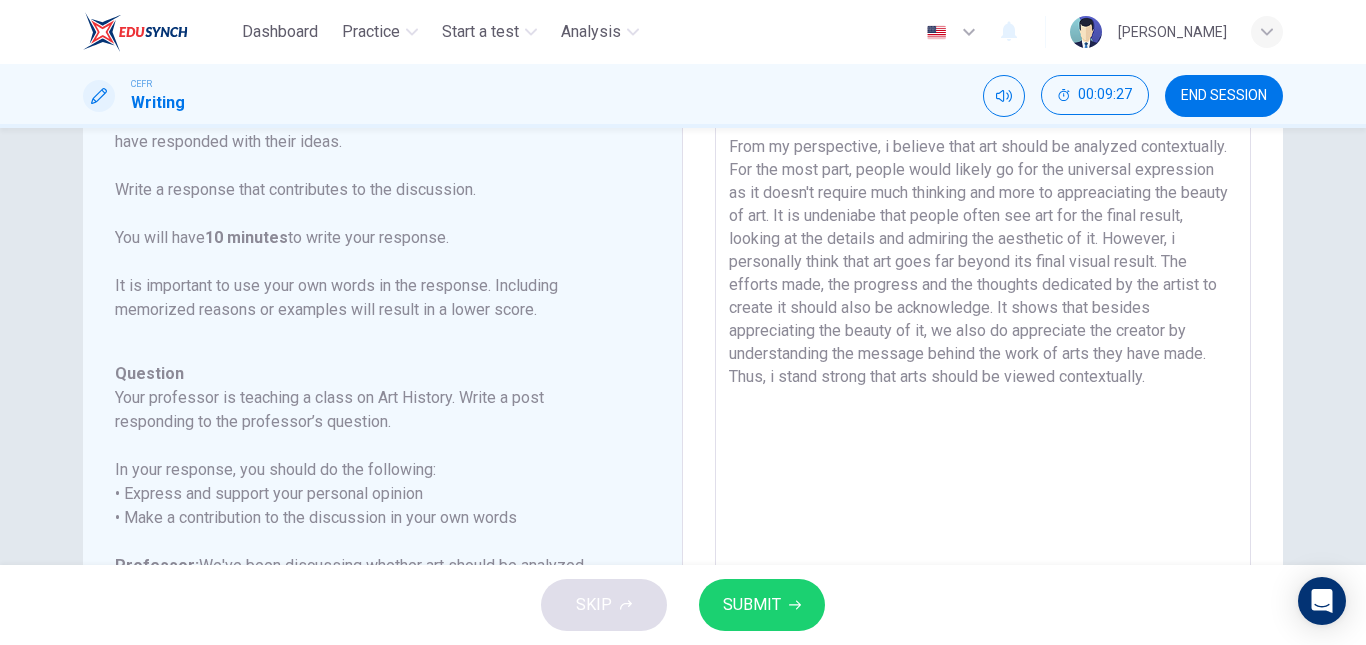 scroll, scrollTop: 453, scrollLeft: 0, axis: vertical 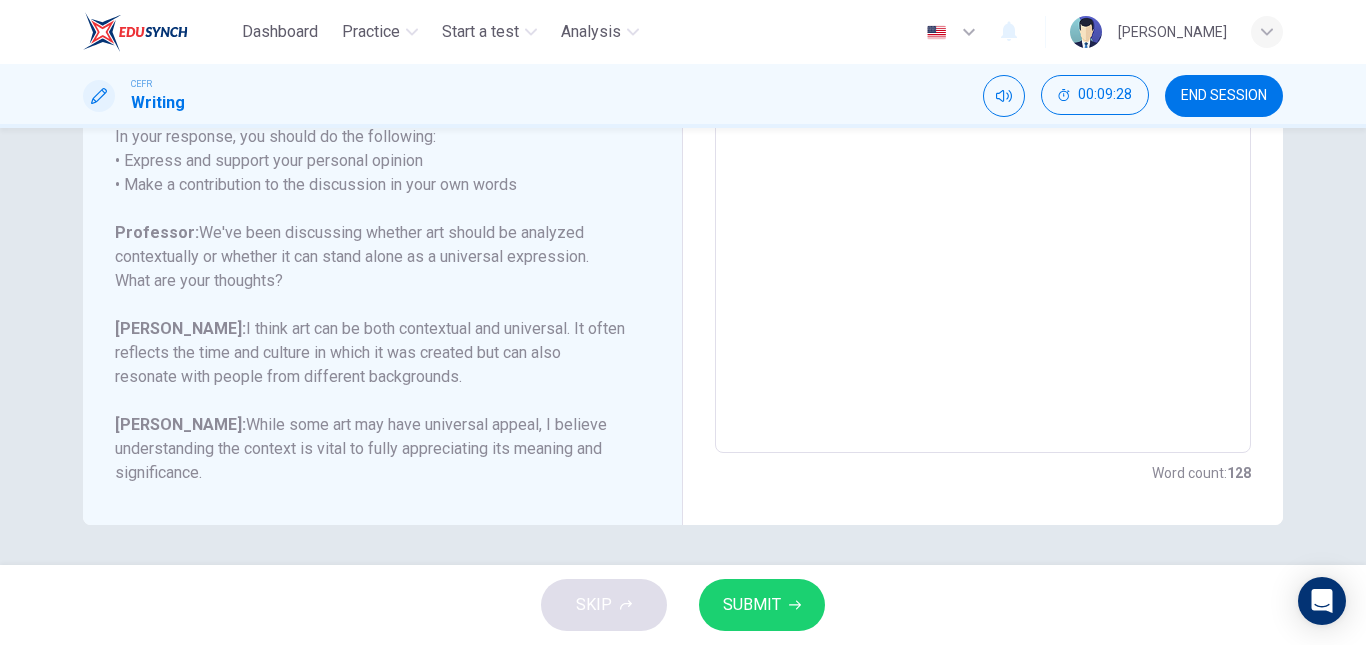 click on "SUBMIT" at bounding box center [752, 605] 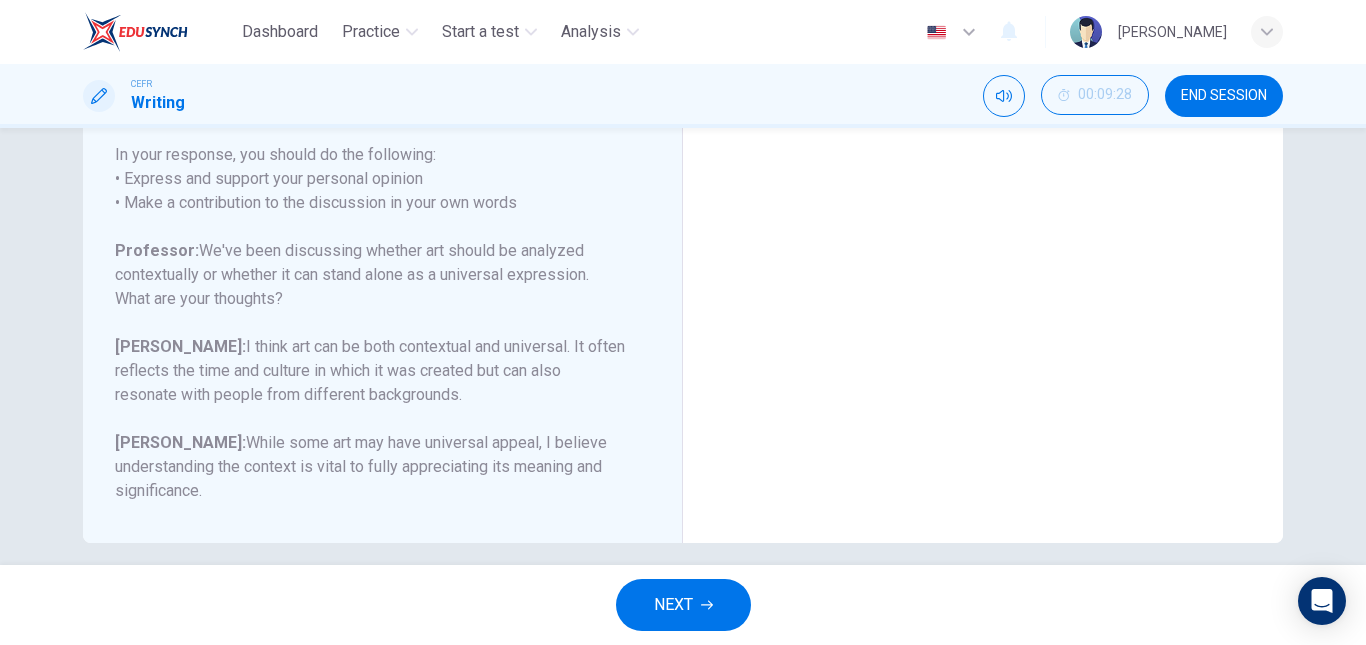 scroll, scrollTop: 453, scrollLeft: 0, axis: vertical 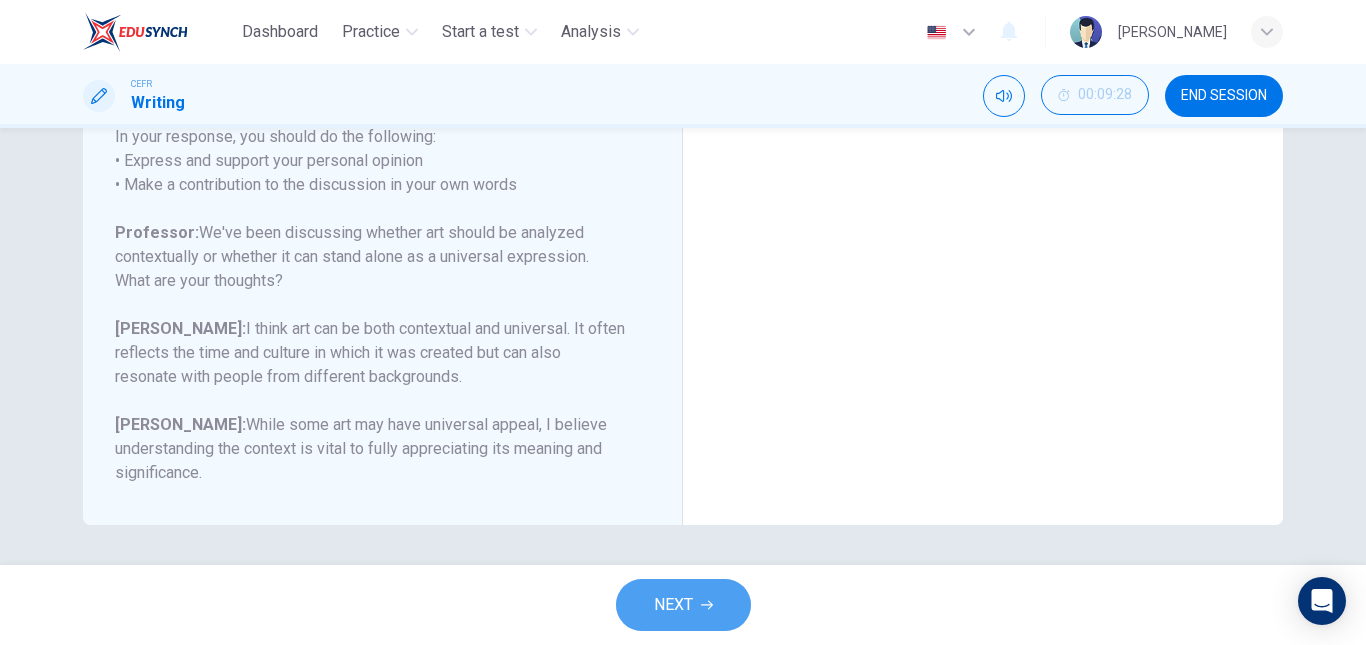 click on "NEXT" at bounding box center [683, 605] 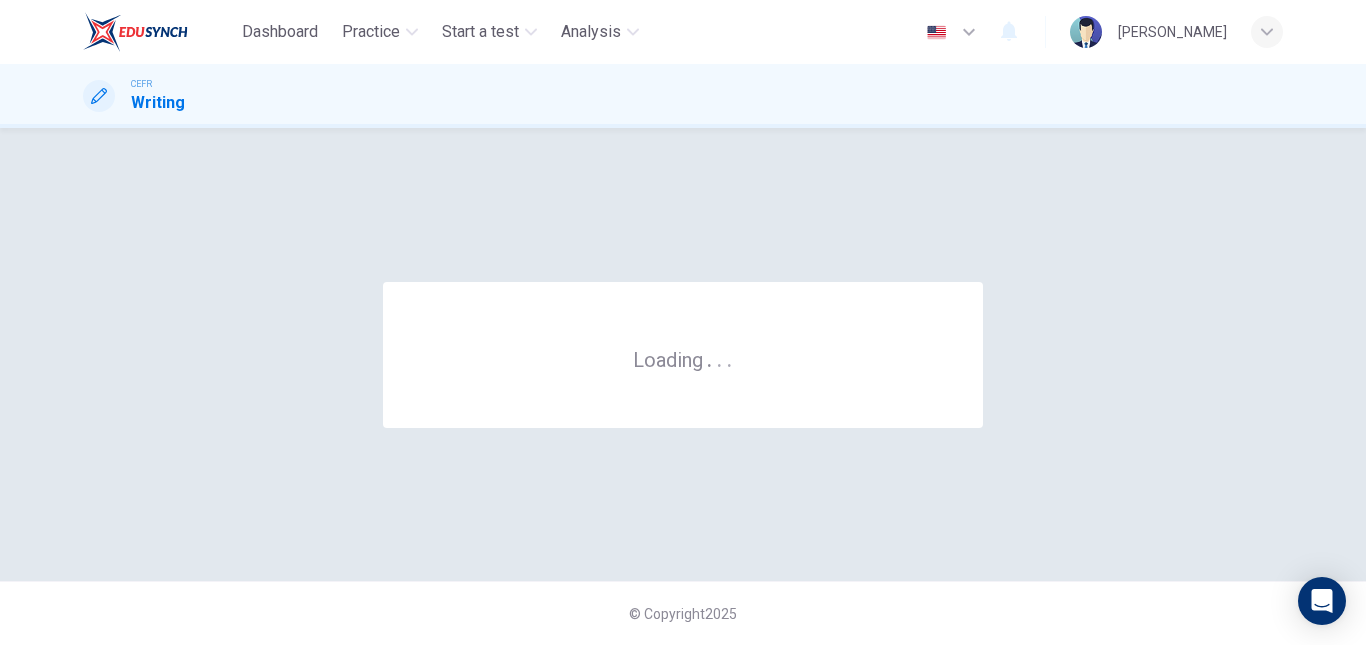 scroll, scrollTop: 0, scrollLeft: 0, axis: both 